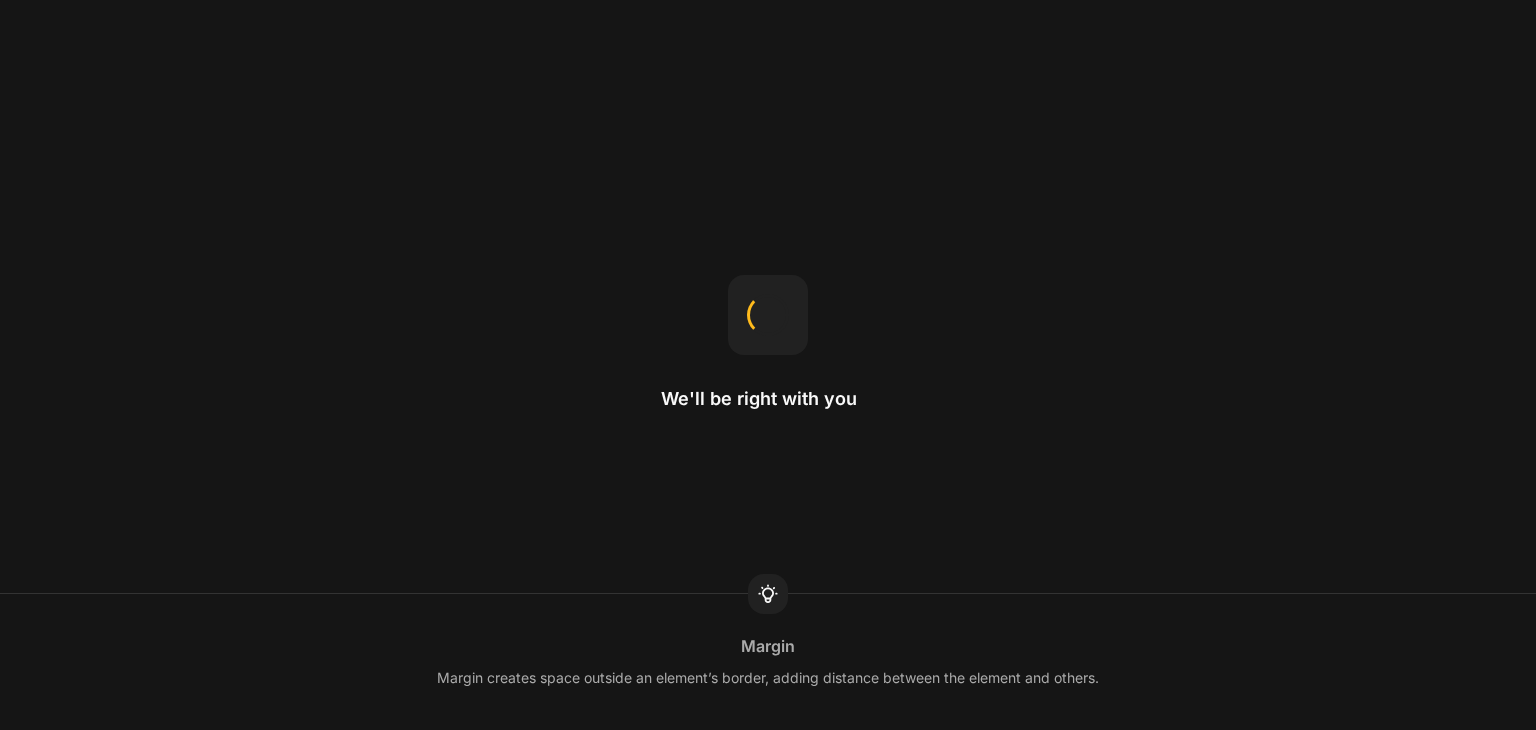 scroll, scrollTop: 0, scrollLeft: 0, axis: both 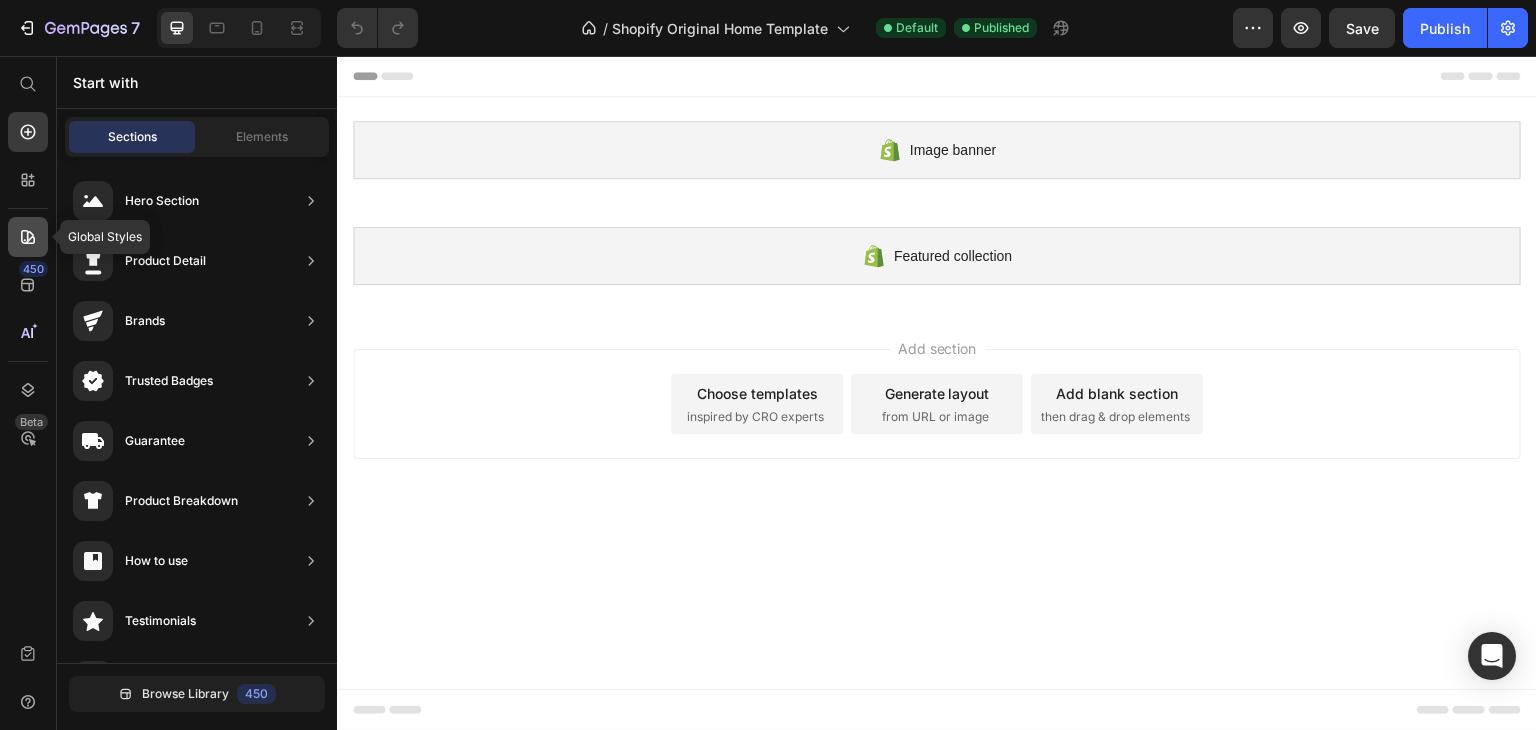 click 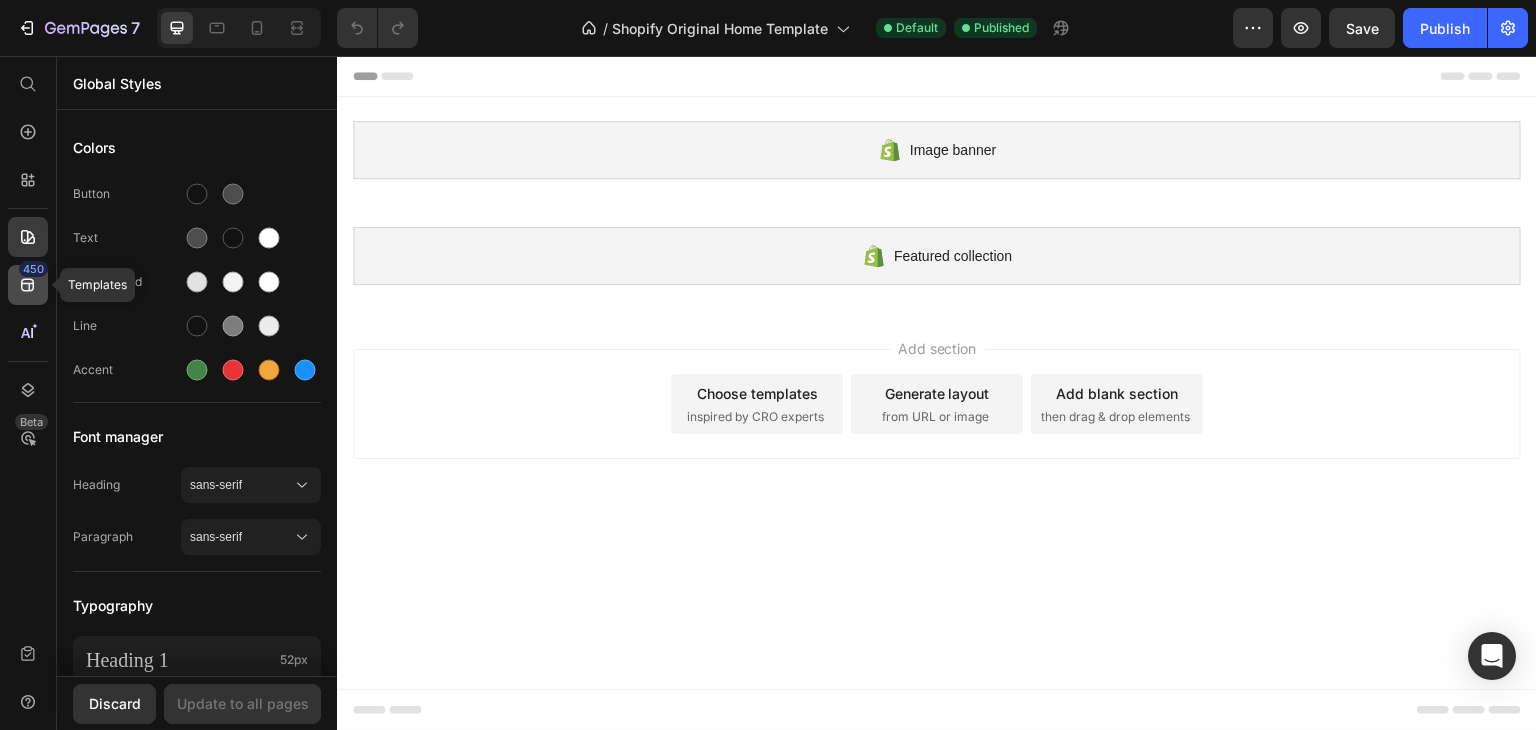 click 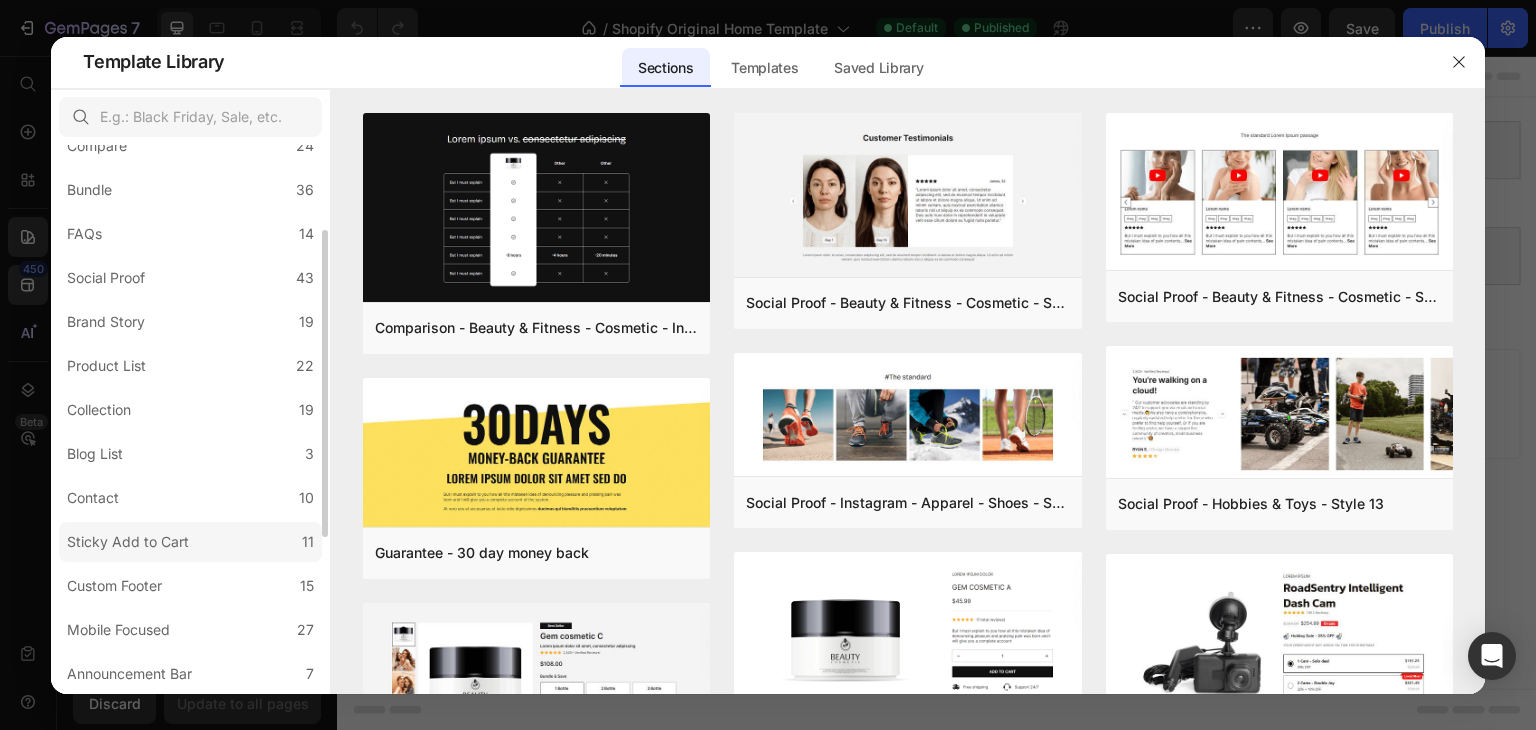 scroll, scrollTop: 0, scrollLeft: 0, axis: both 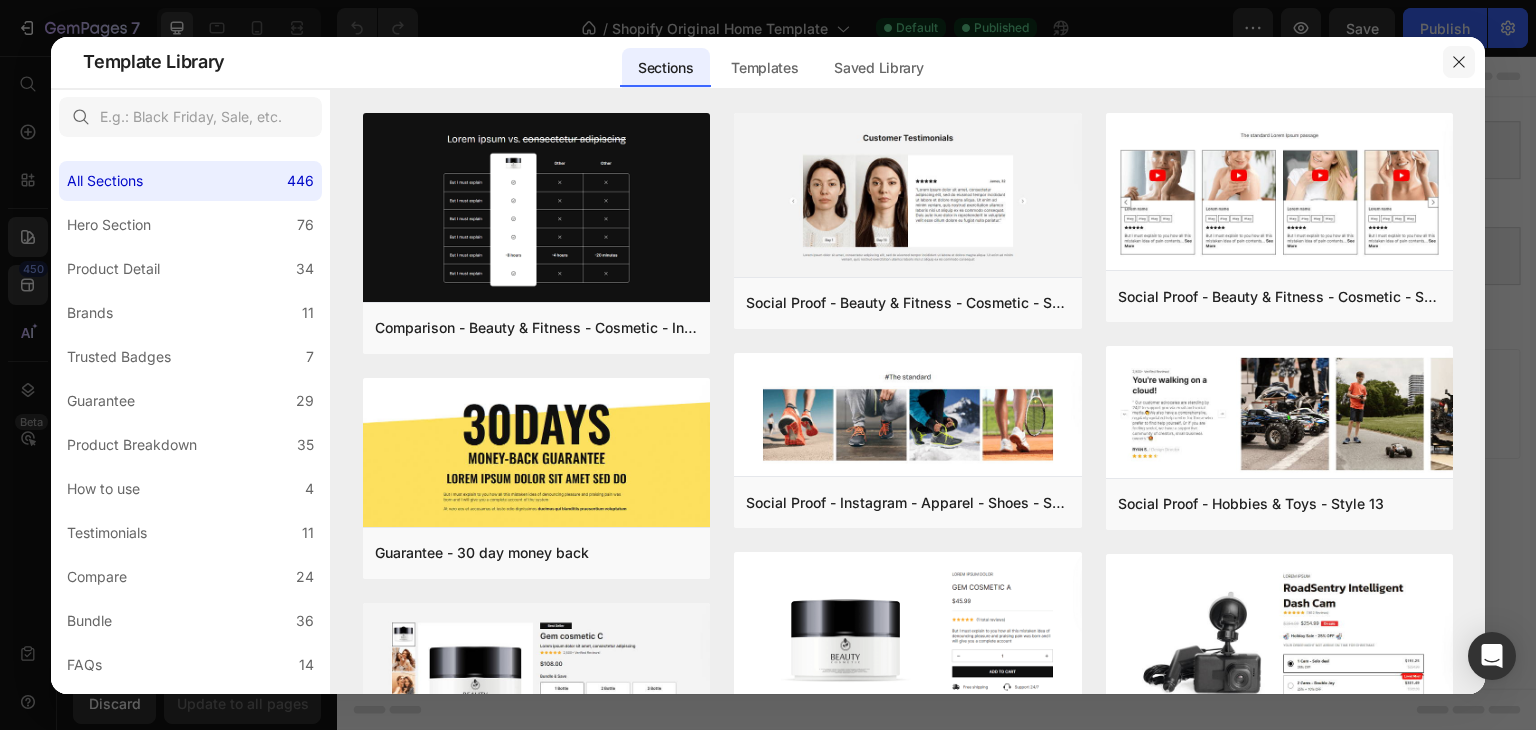 click 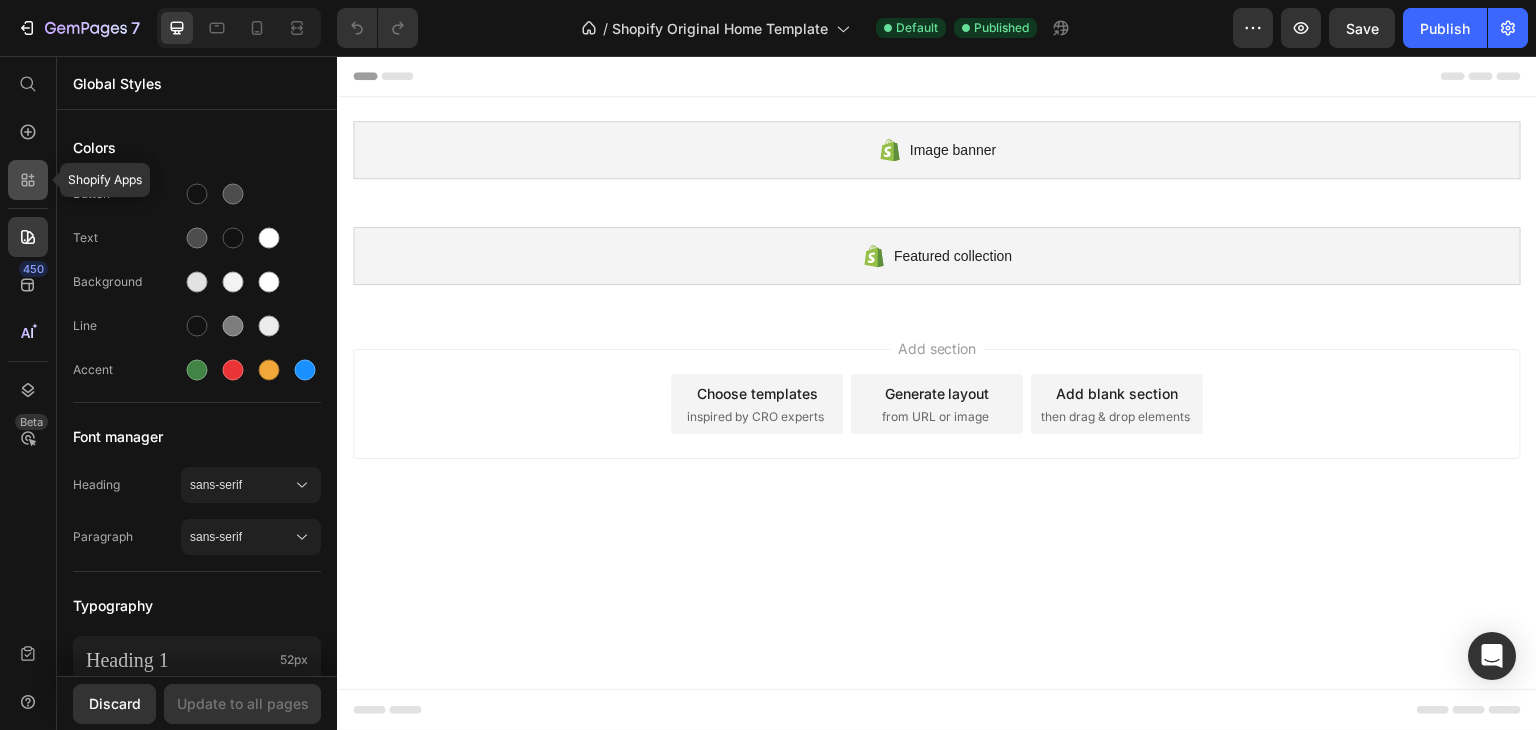 click 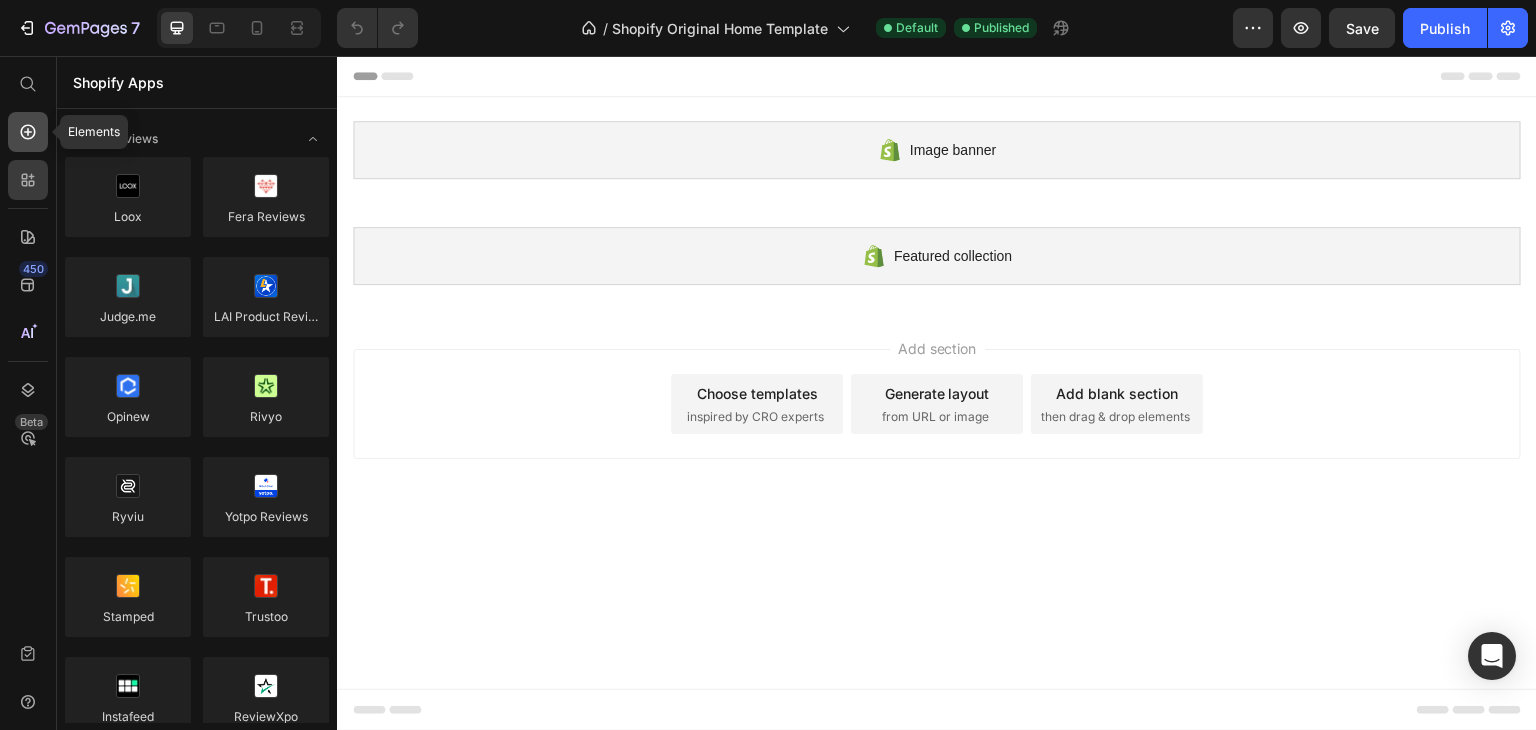 click 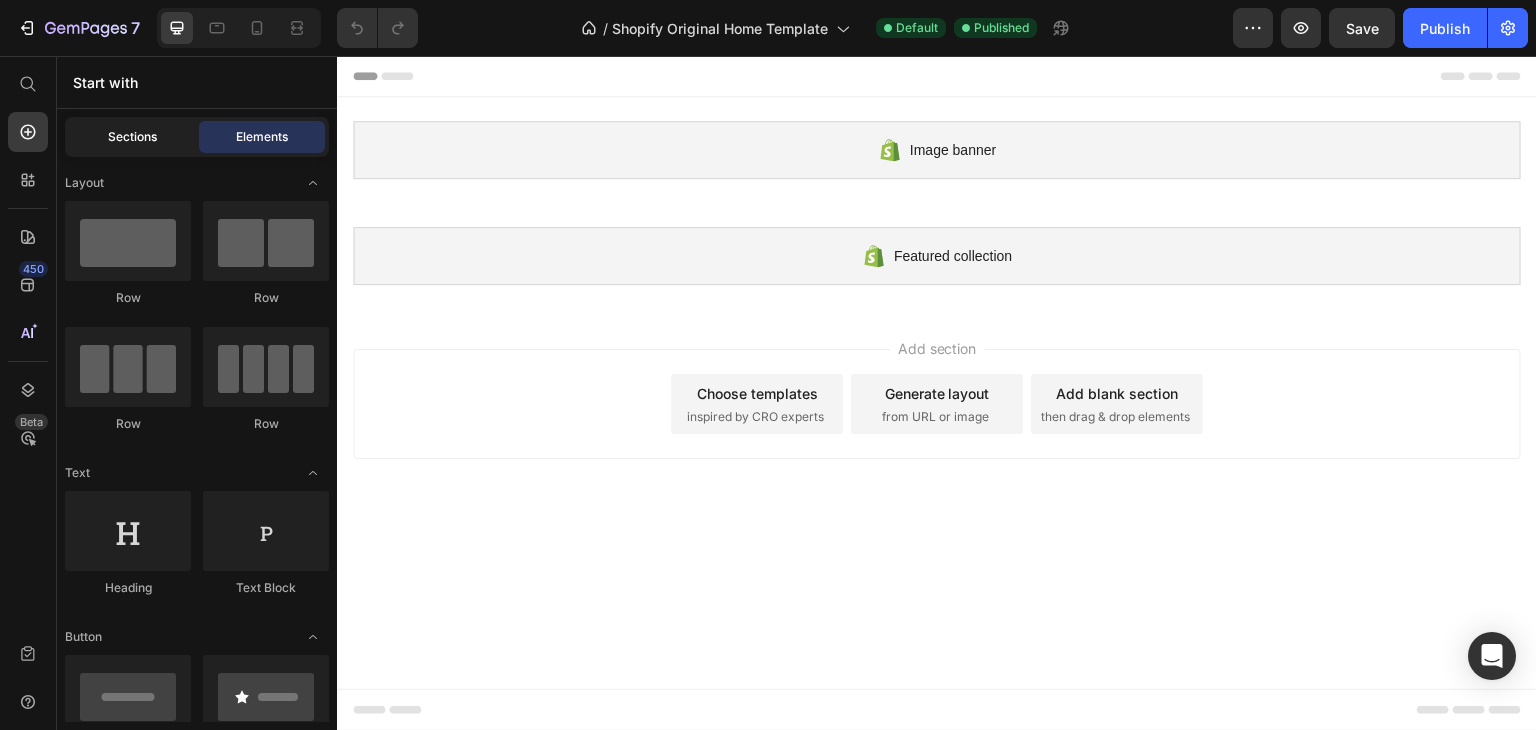 click on "Sections" at bounding box center [132, 137] 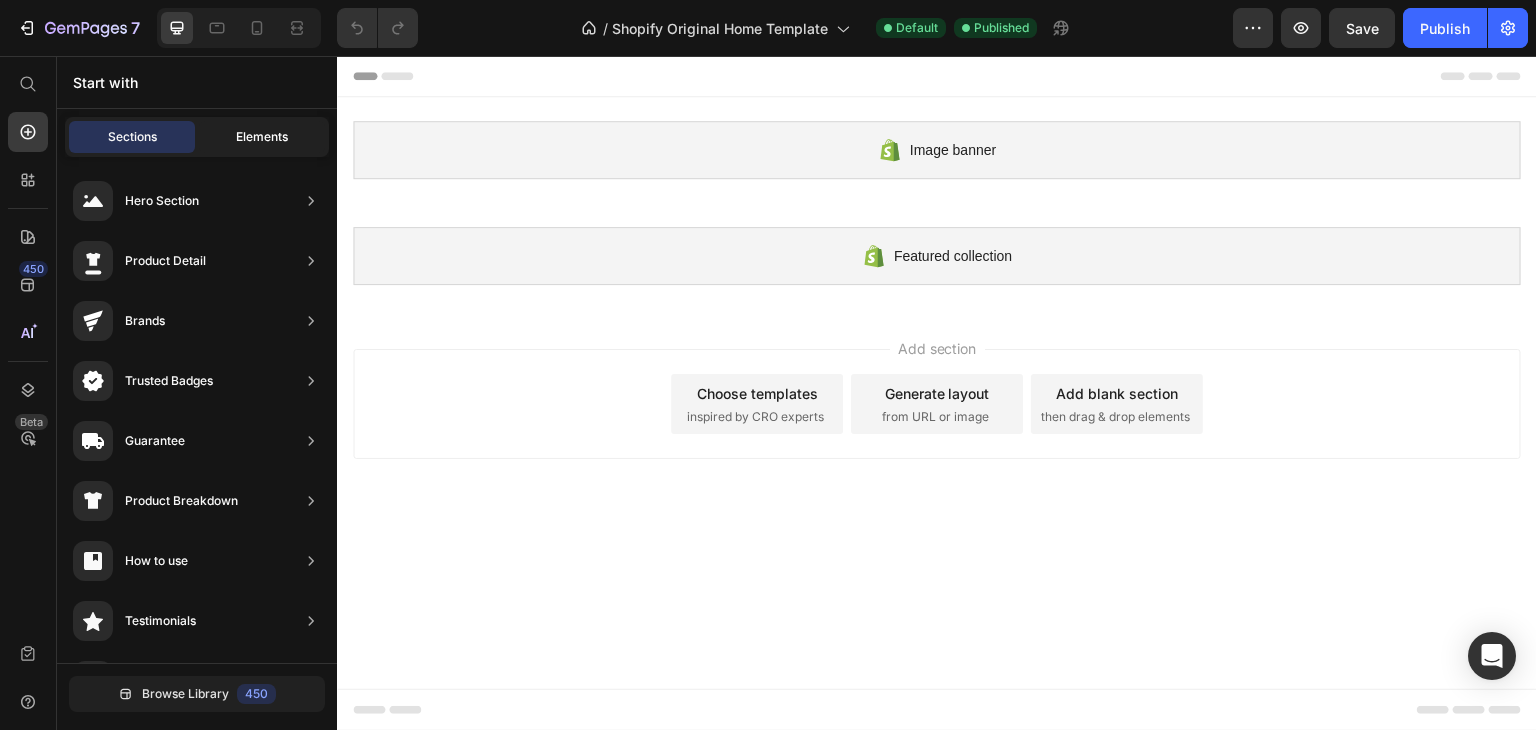 click on "Elements" at bounding box center [262, 137] 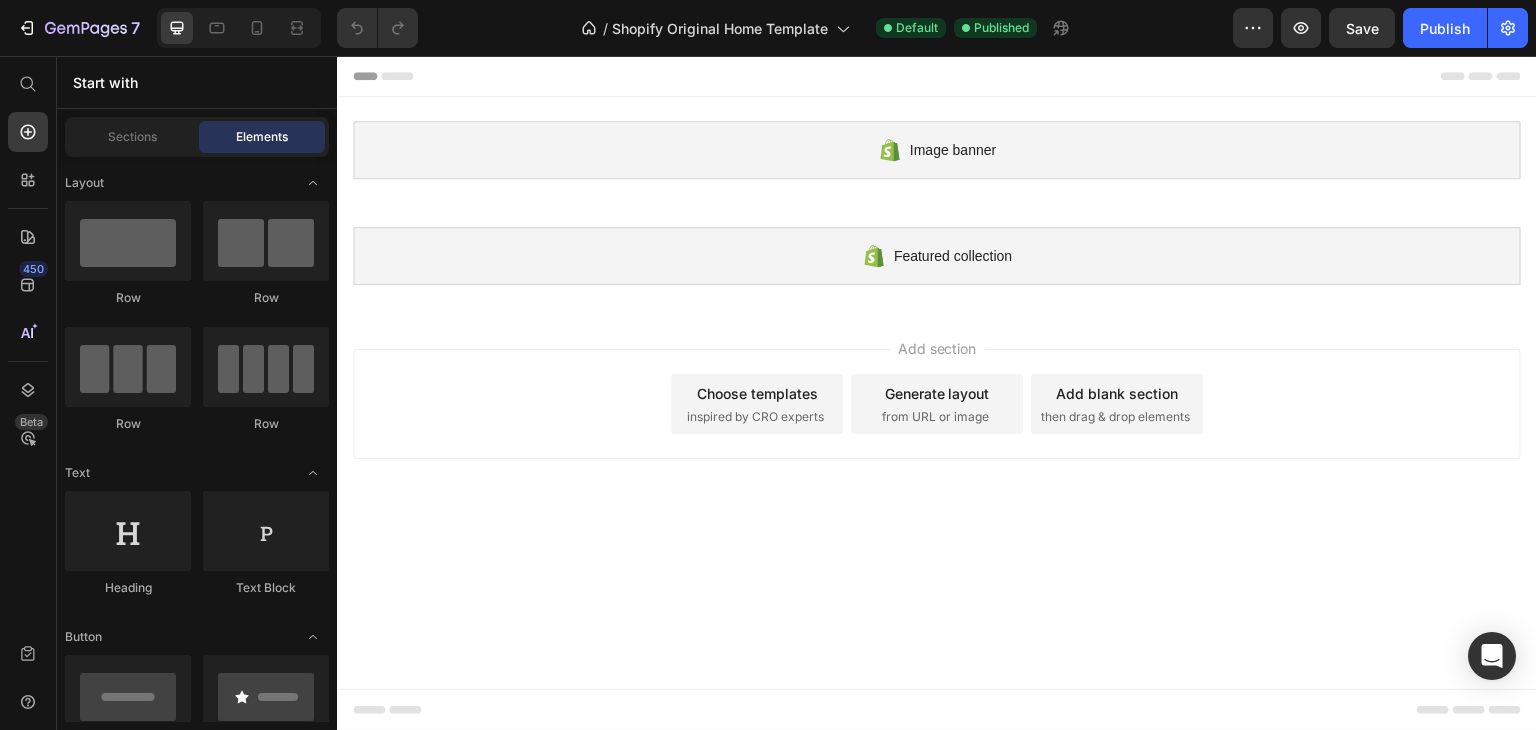click on "inspired by CRO experts" at bounding box center (755, 417) 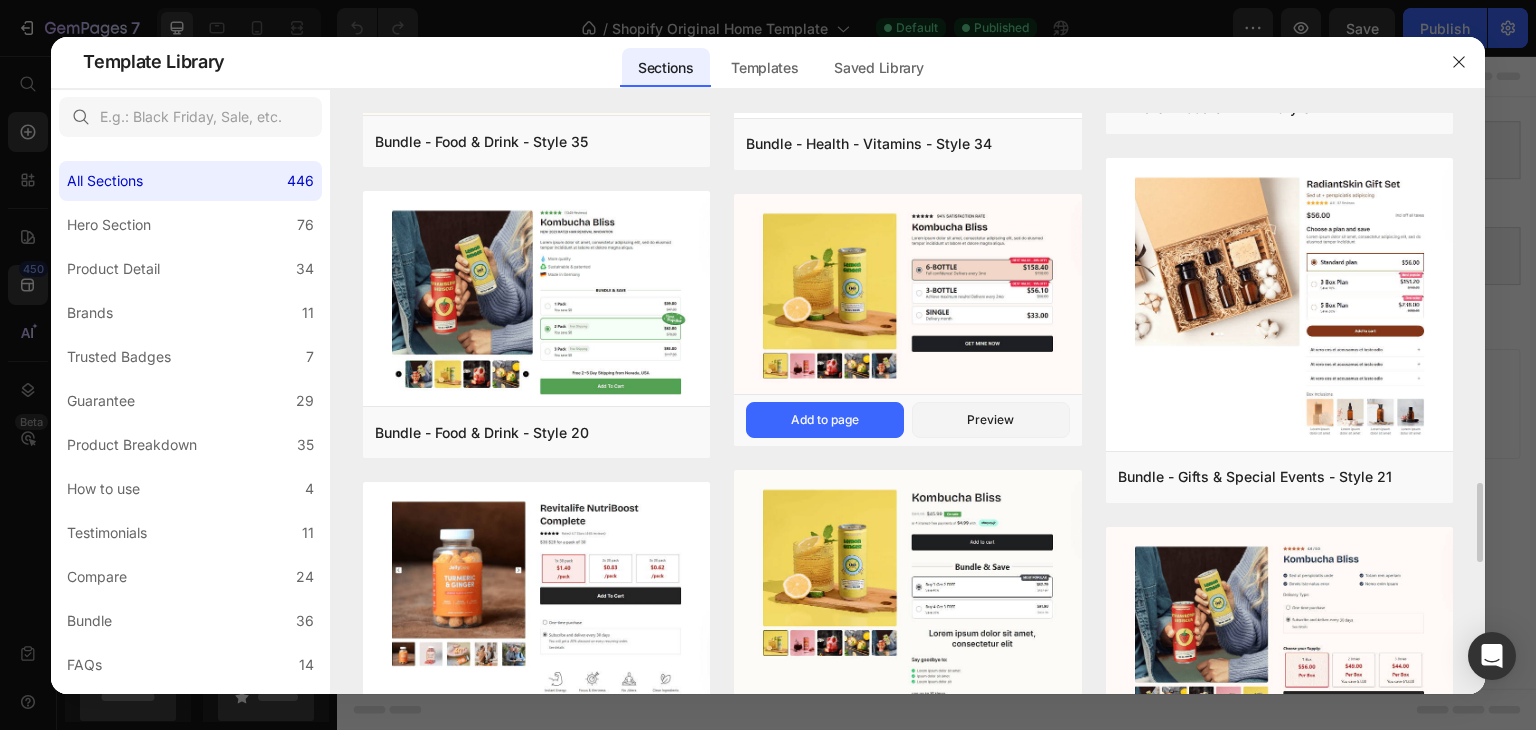 scroll, scrollTop: 1985, scrollLeft: 0, axis: vertical 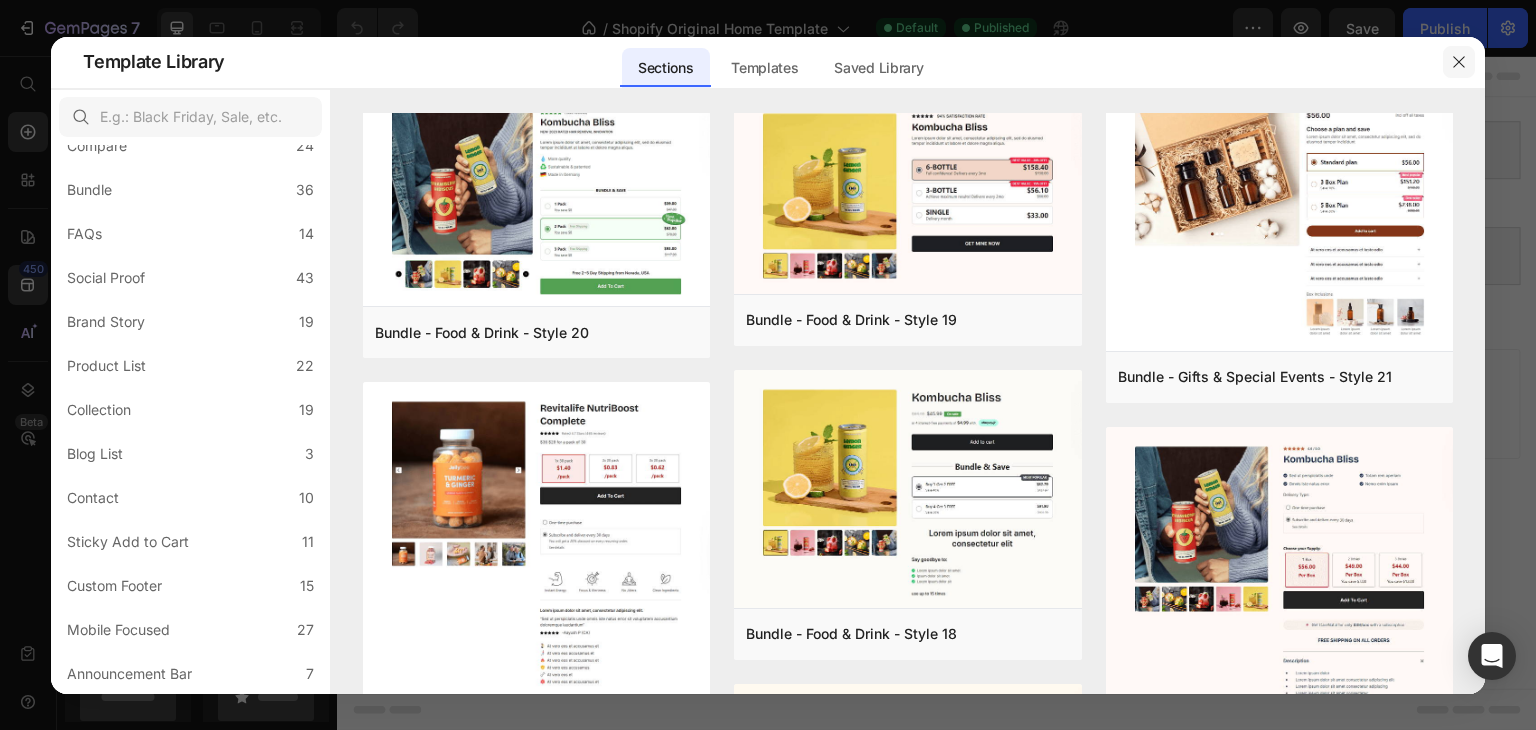 click 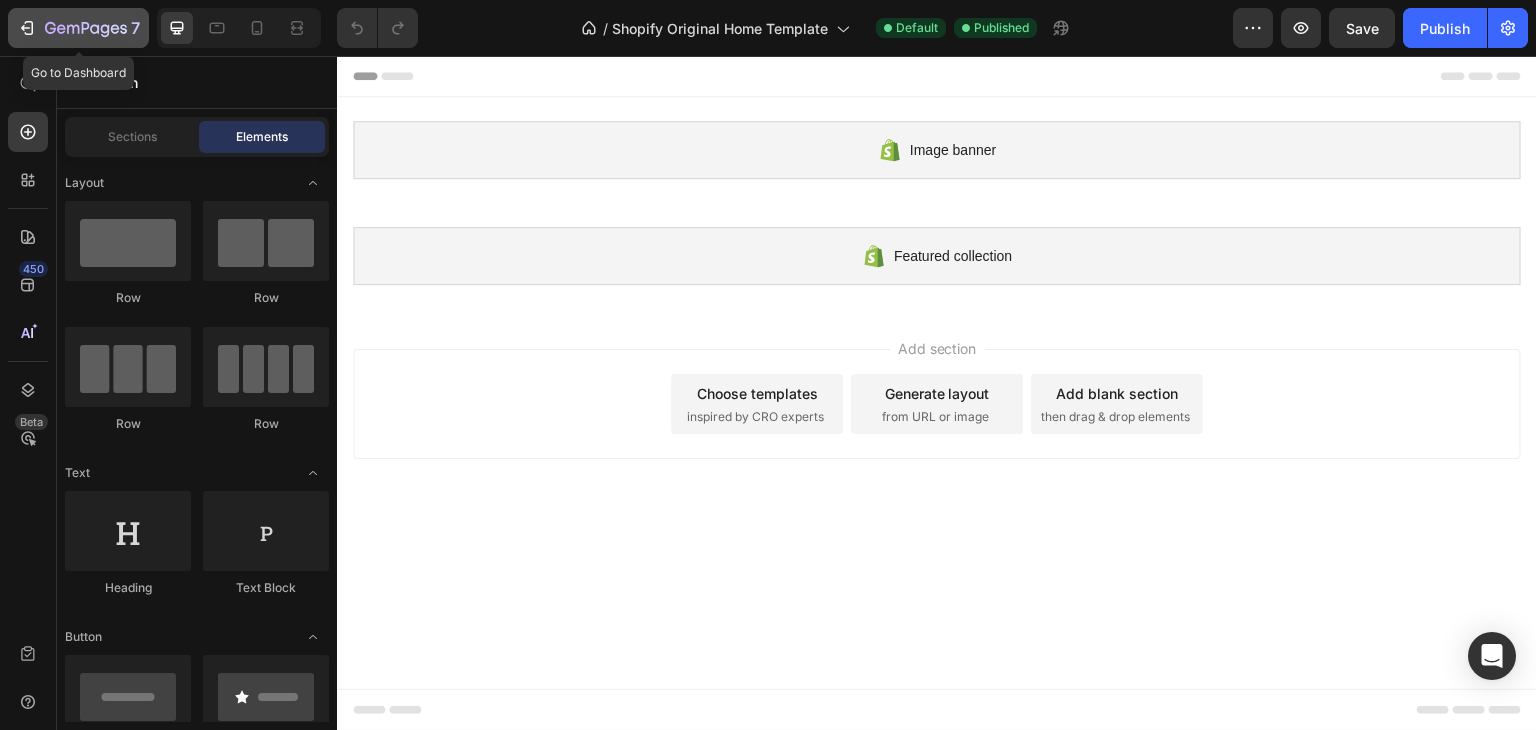 click 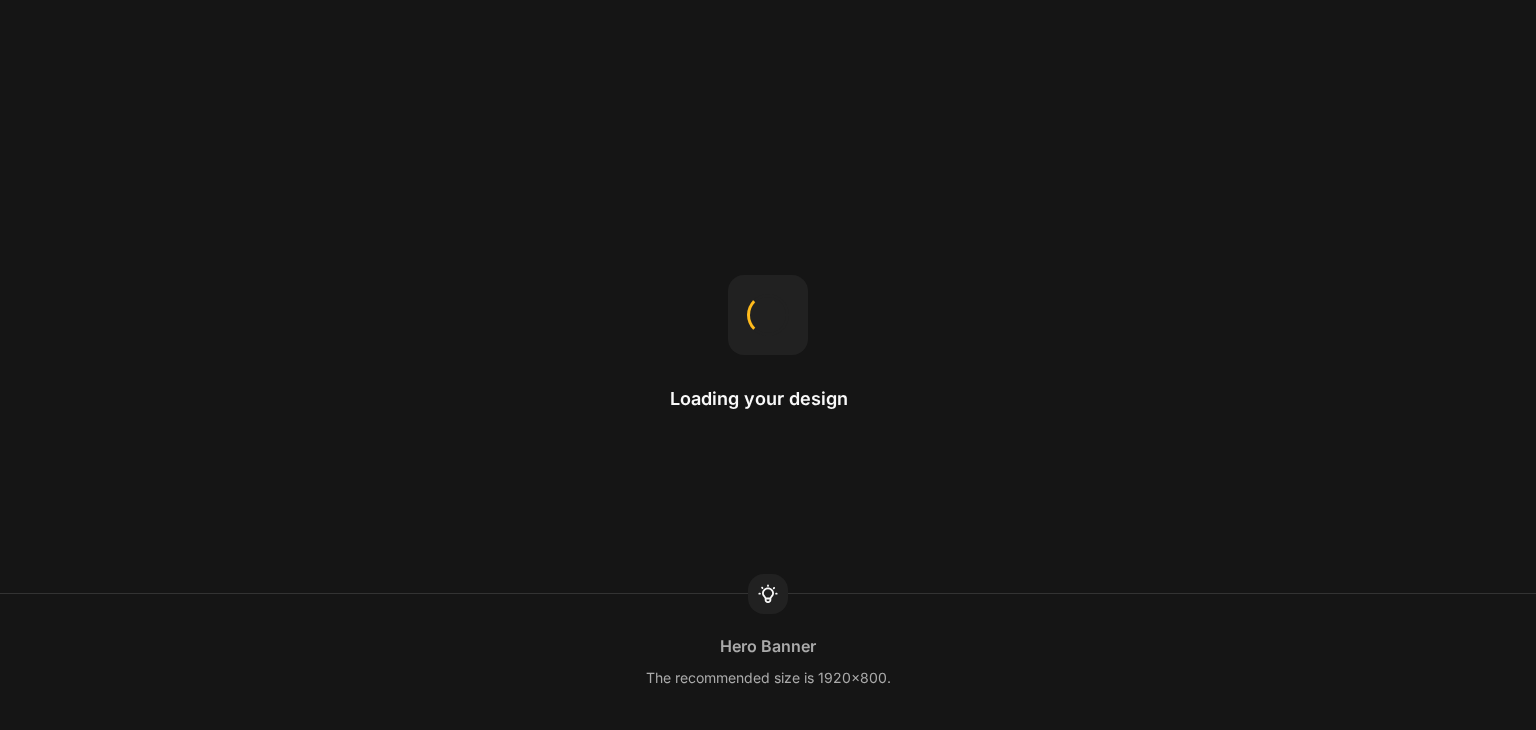 scroll, scrollTop: 0, scrollLeft: 0, axis: both 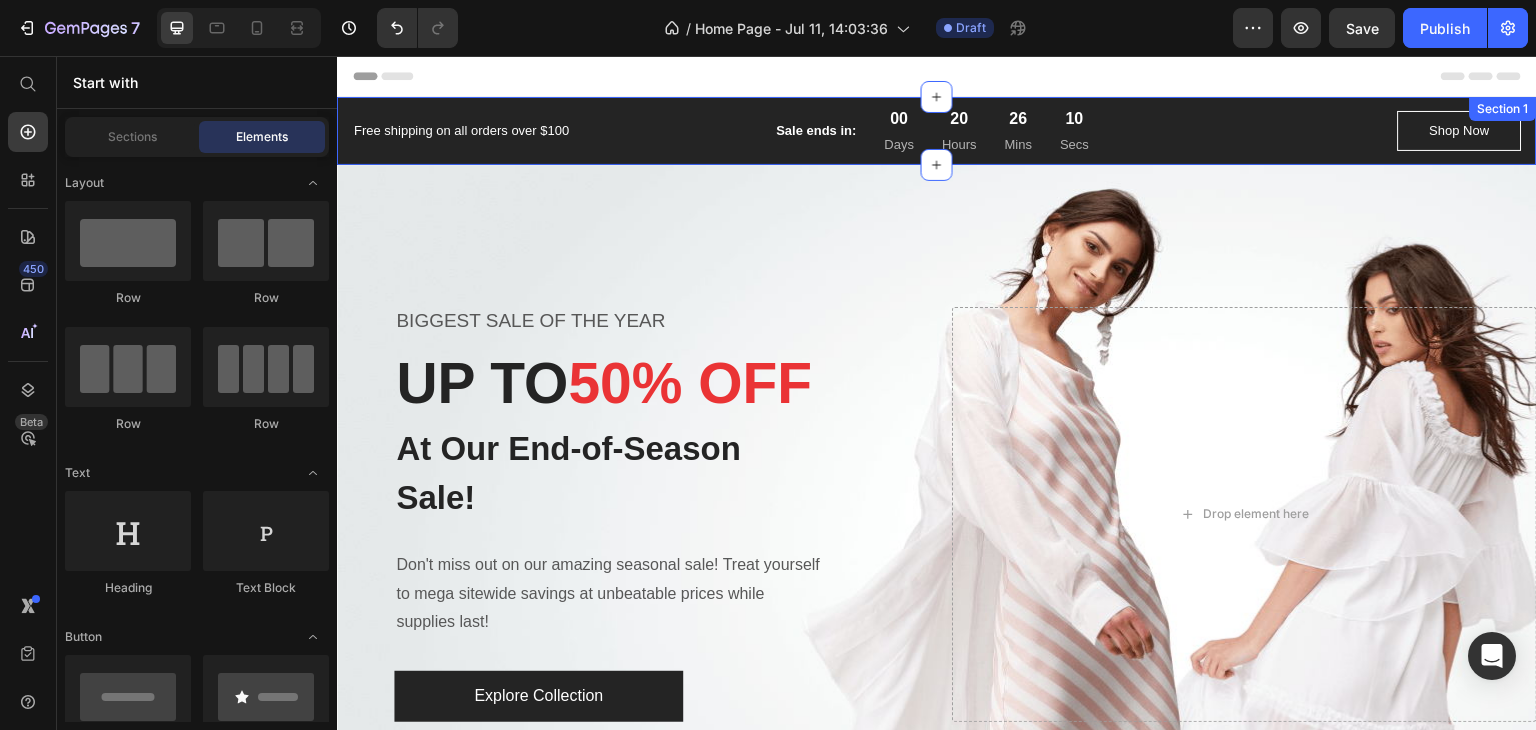 click on "Free shipping on all orders over $100 Text block Sale ends in: Text block 00 Days 20 Hours 26 Mins 10 Secs CountDown Timer Row Shop Now Button Row Section 1" at bounding box center (937, 131) 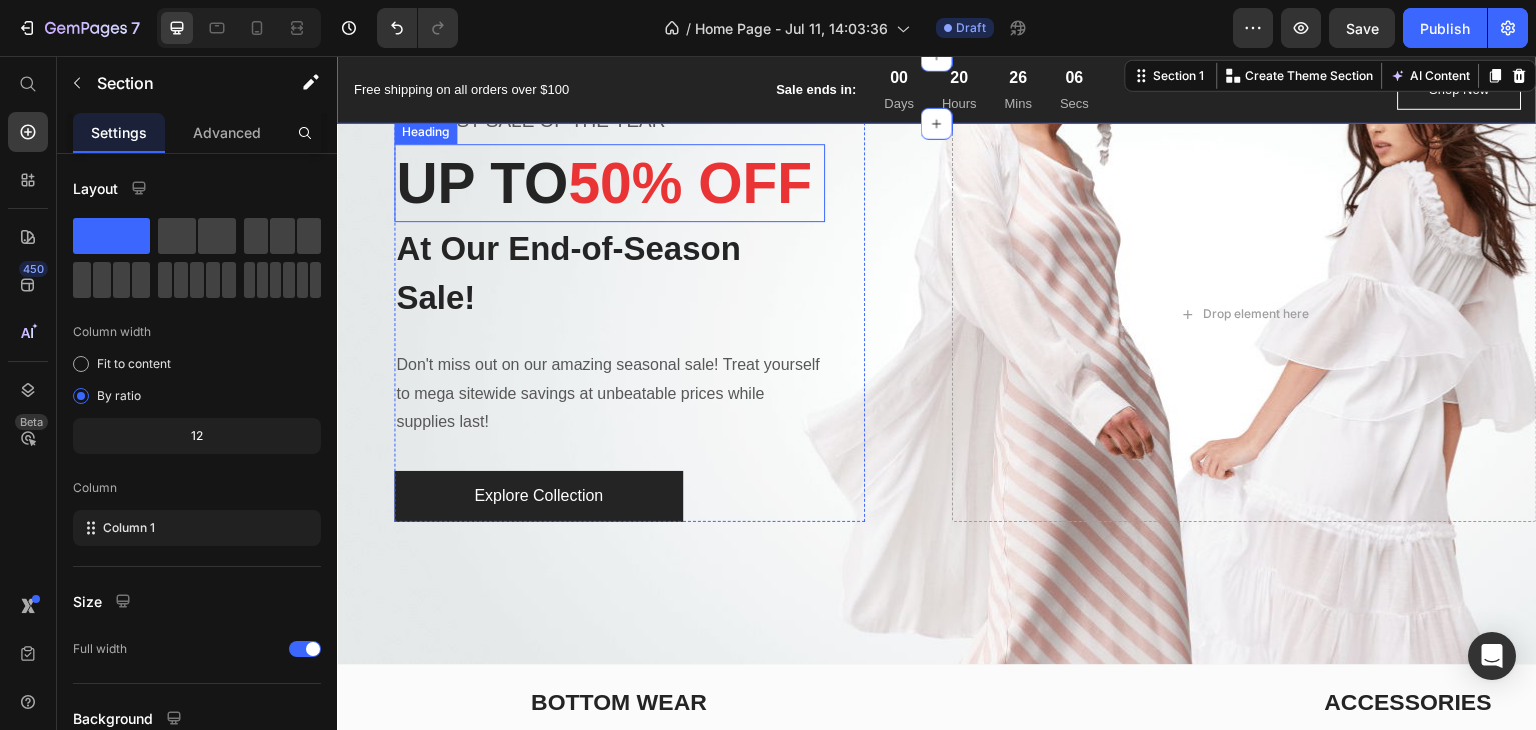 scroll, scrollTop: 0, scrollLeft: 0, axis: both 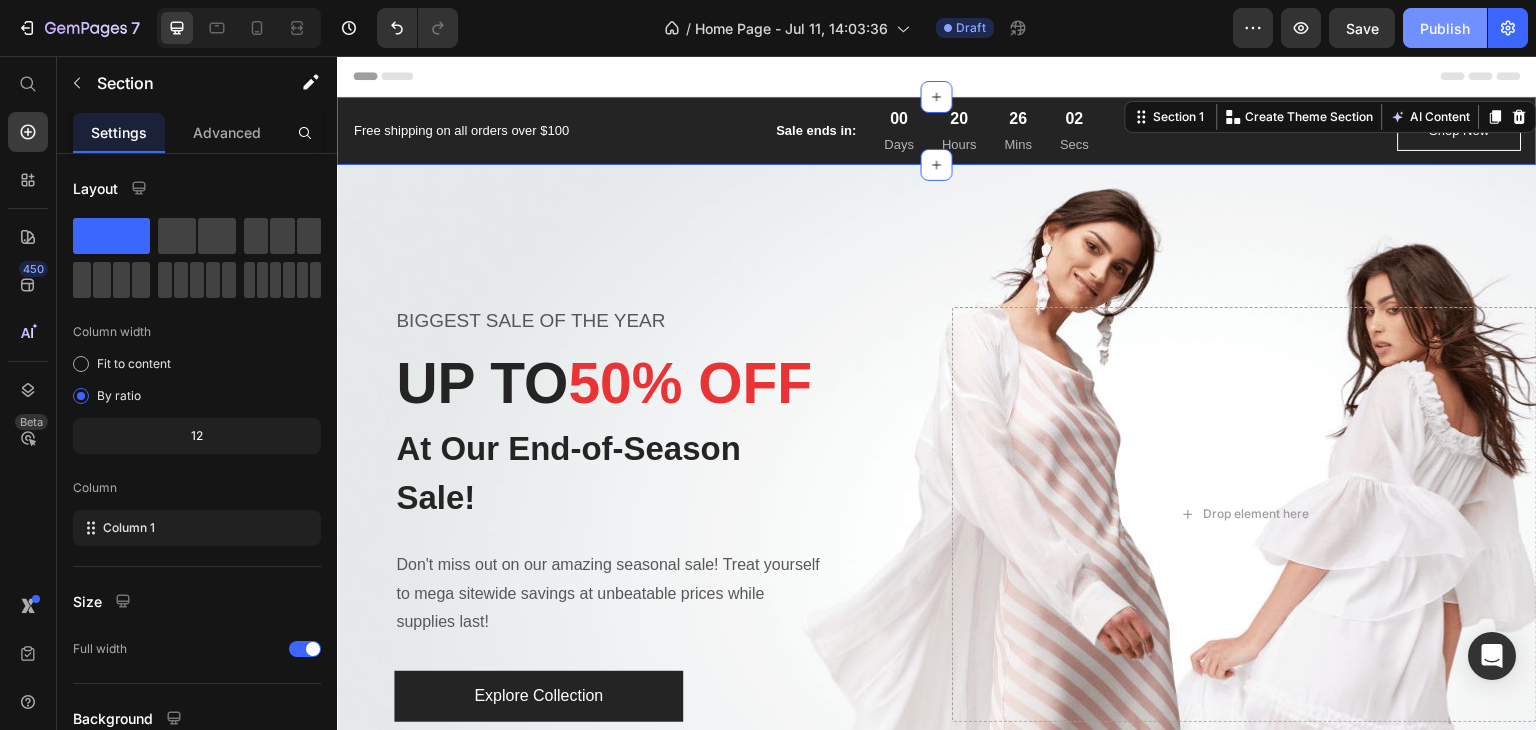 click on "Publish" at bounding box center (1445, 28) 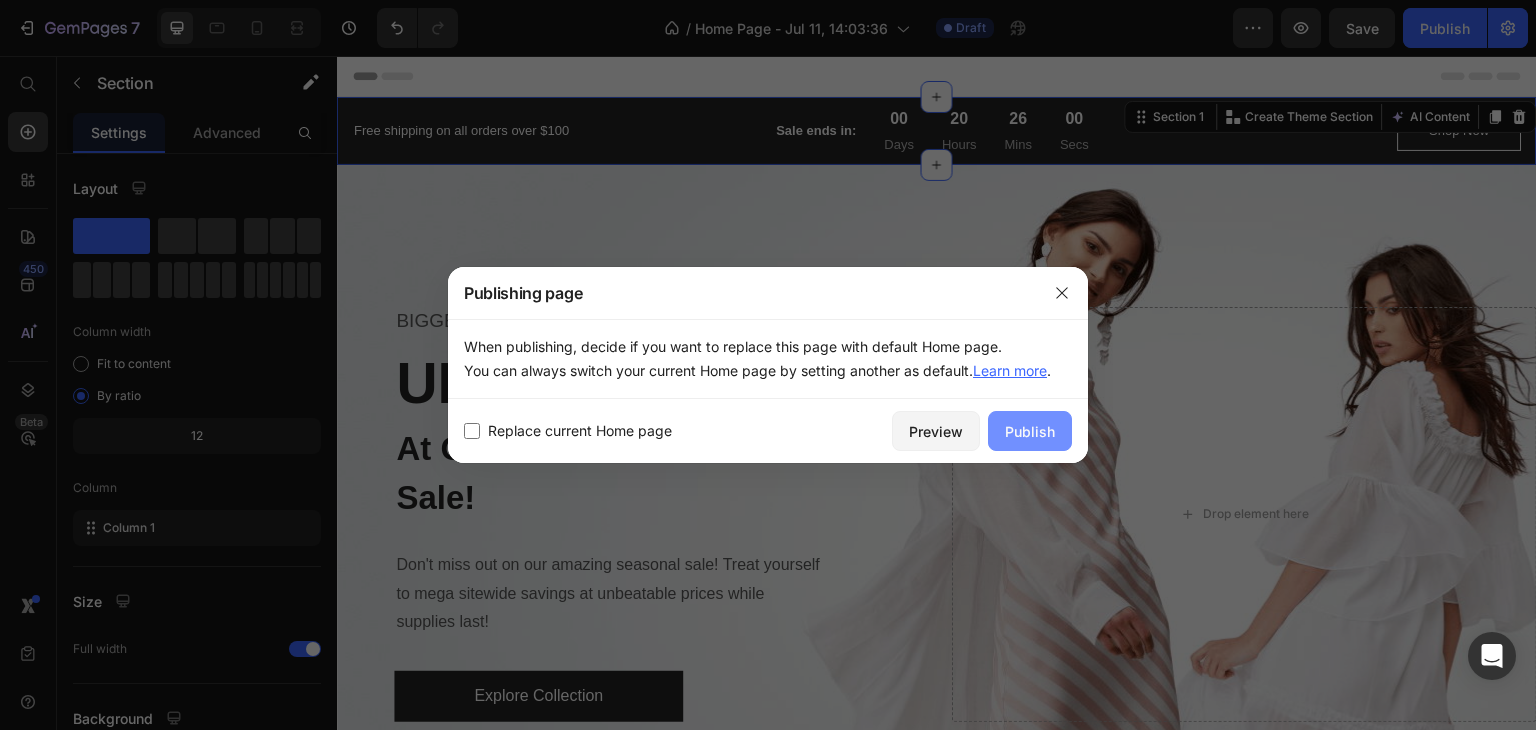 click on "Publish" at bounding box center (1030, 431) 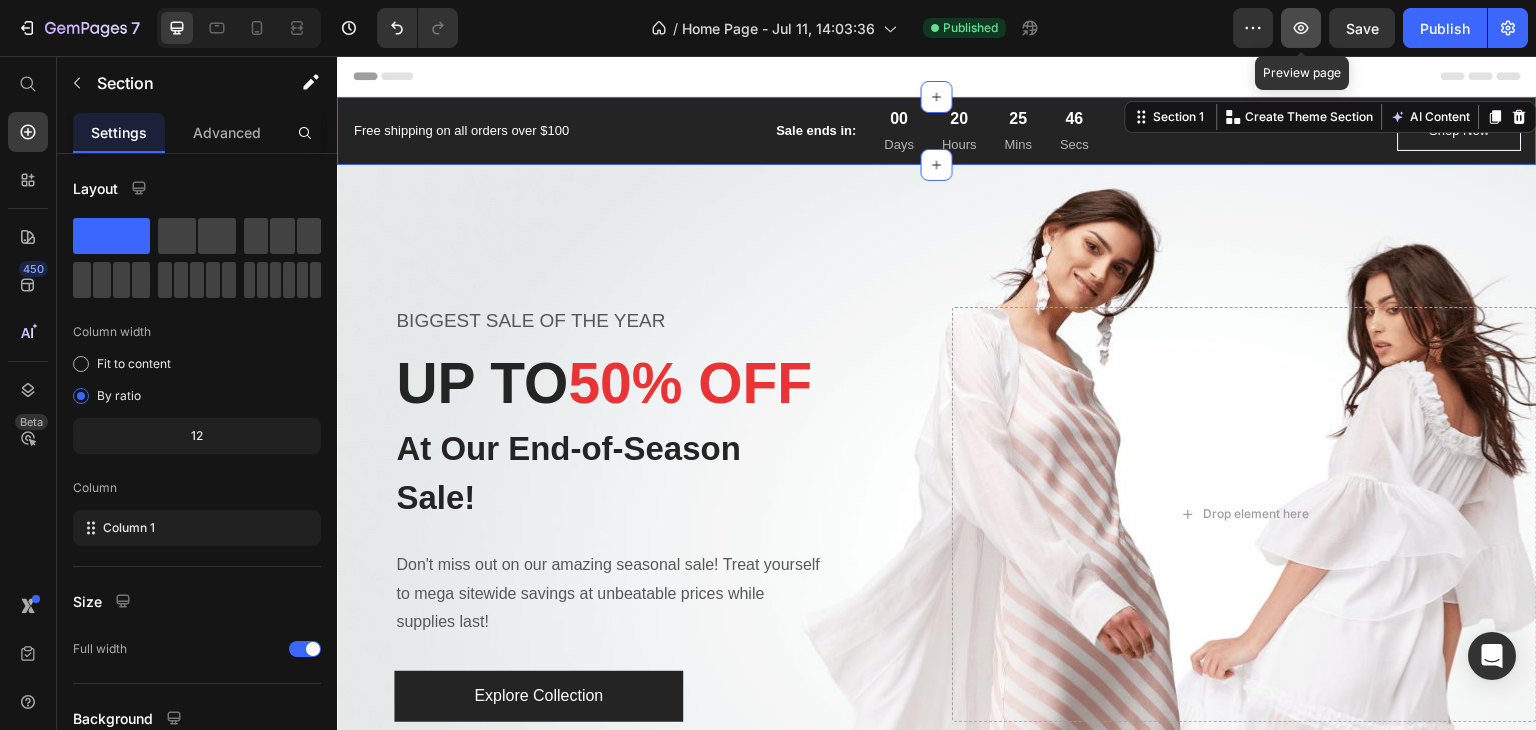 click 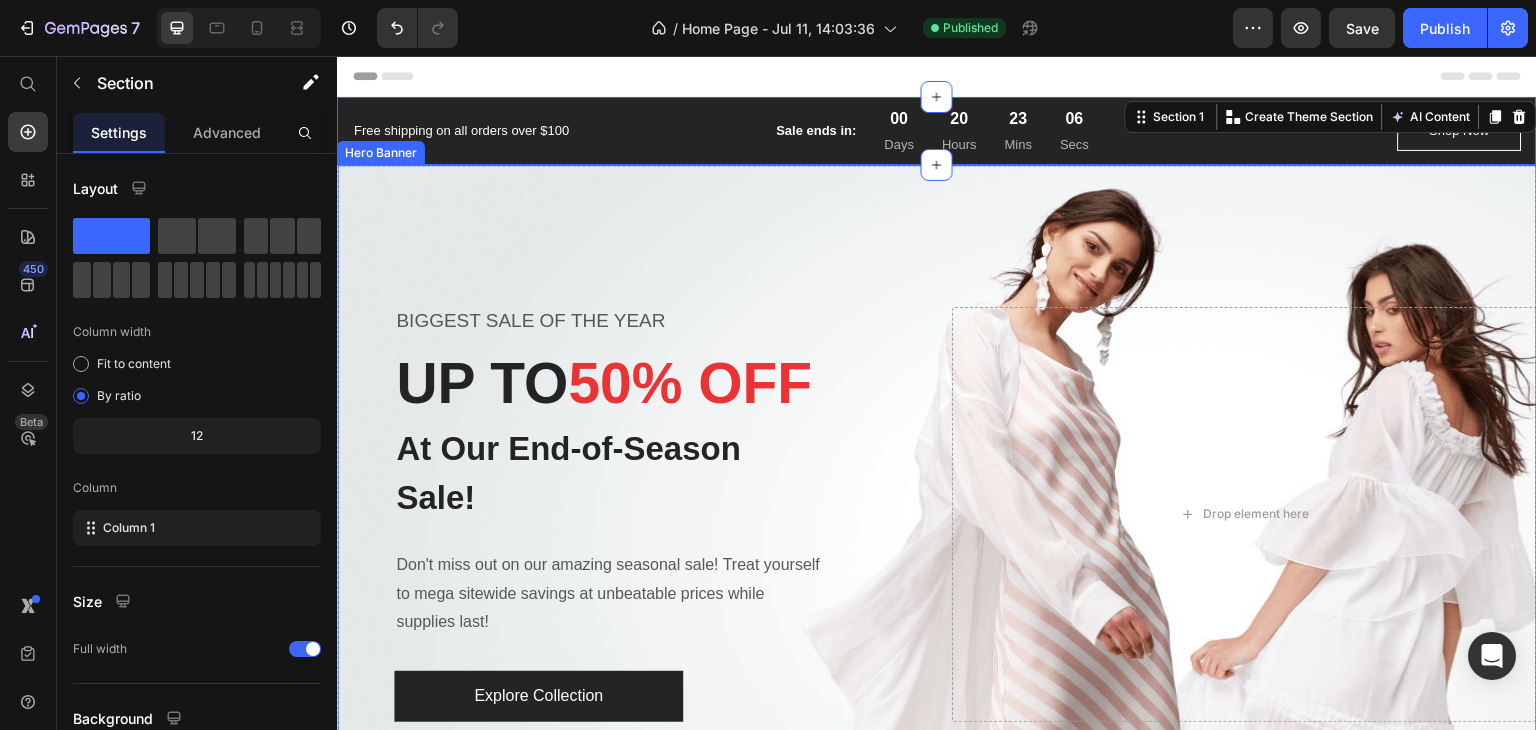 click at bounding box center [937, 515] 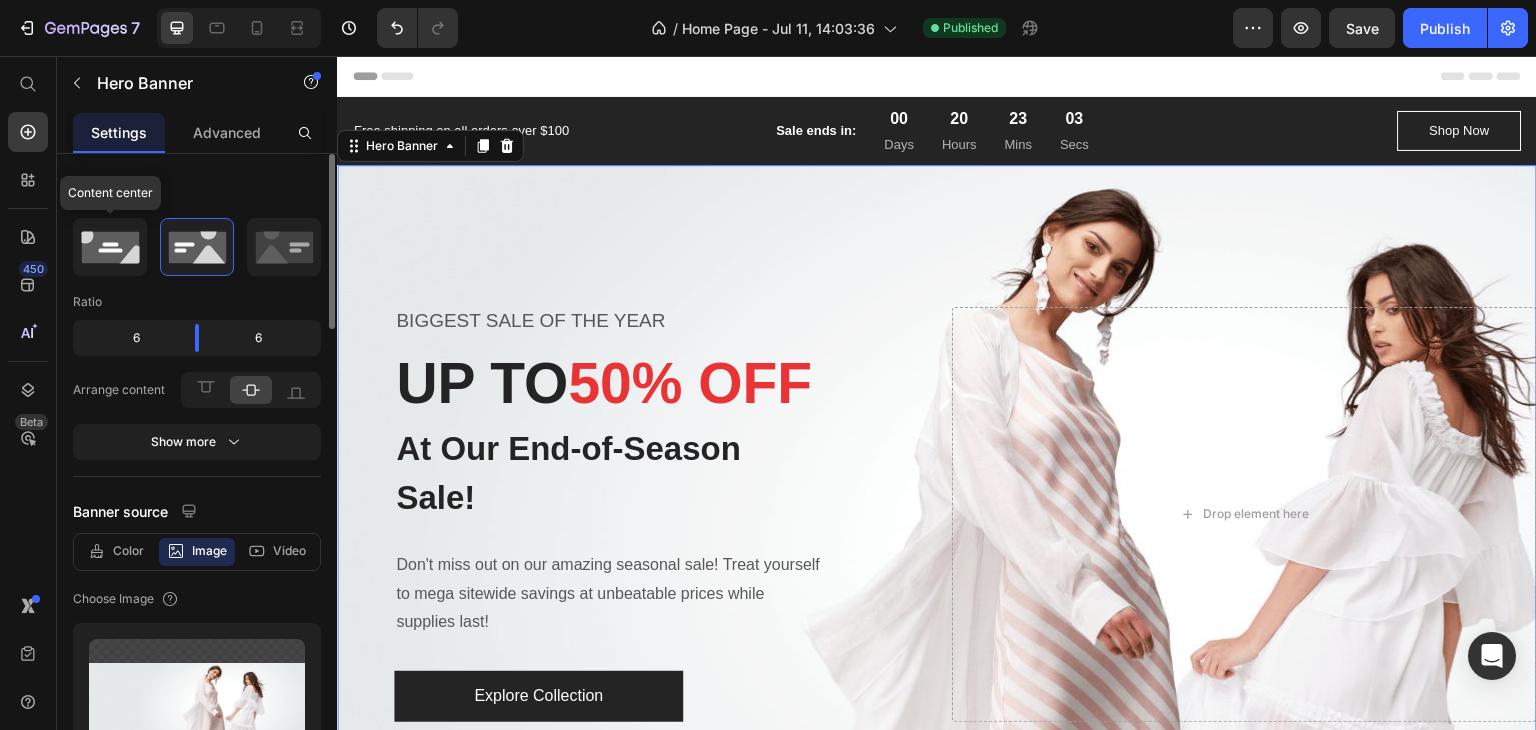 click 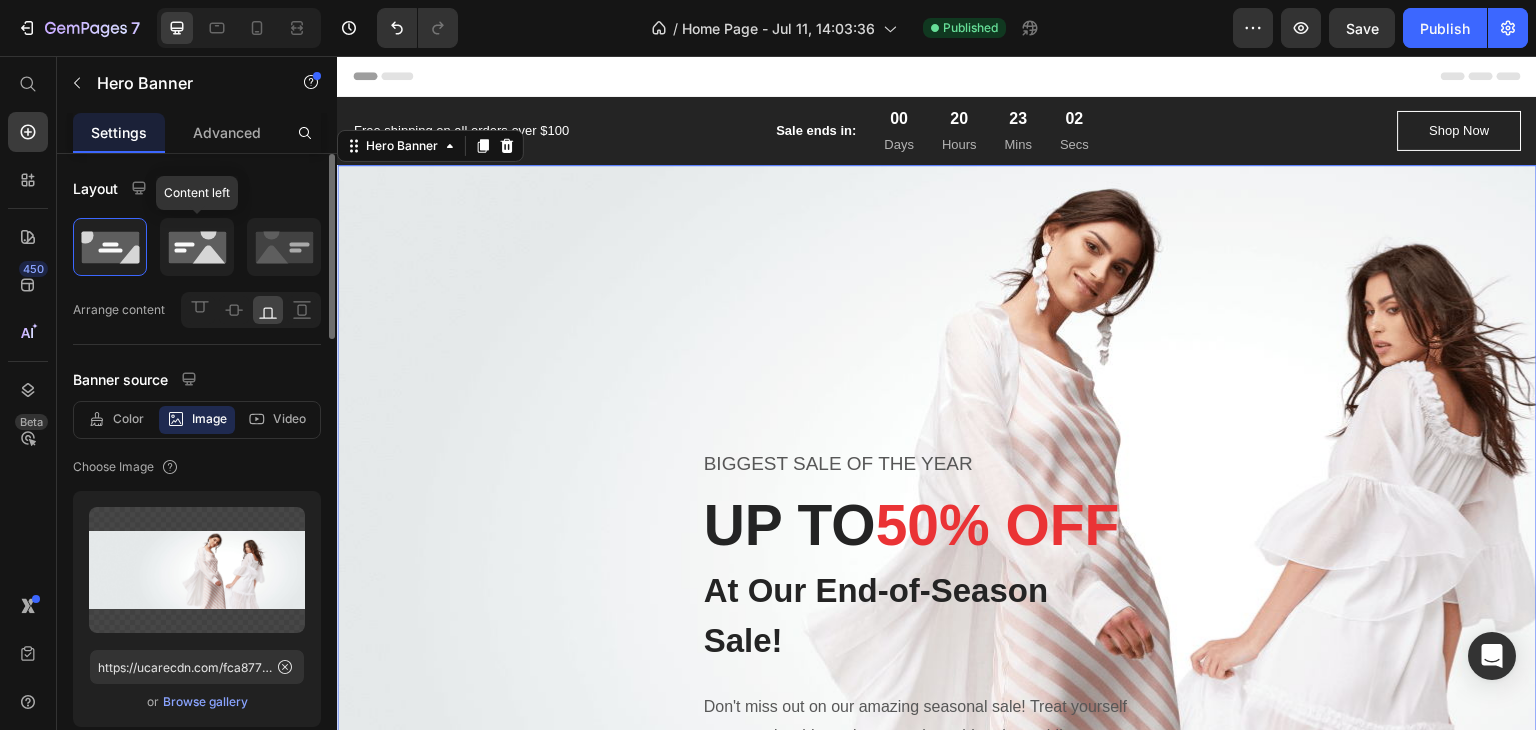 click 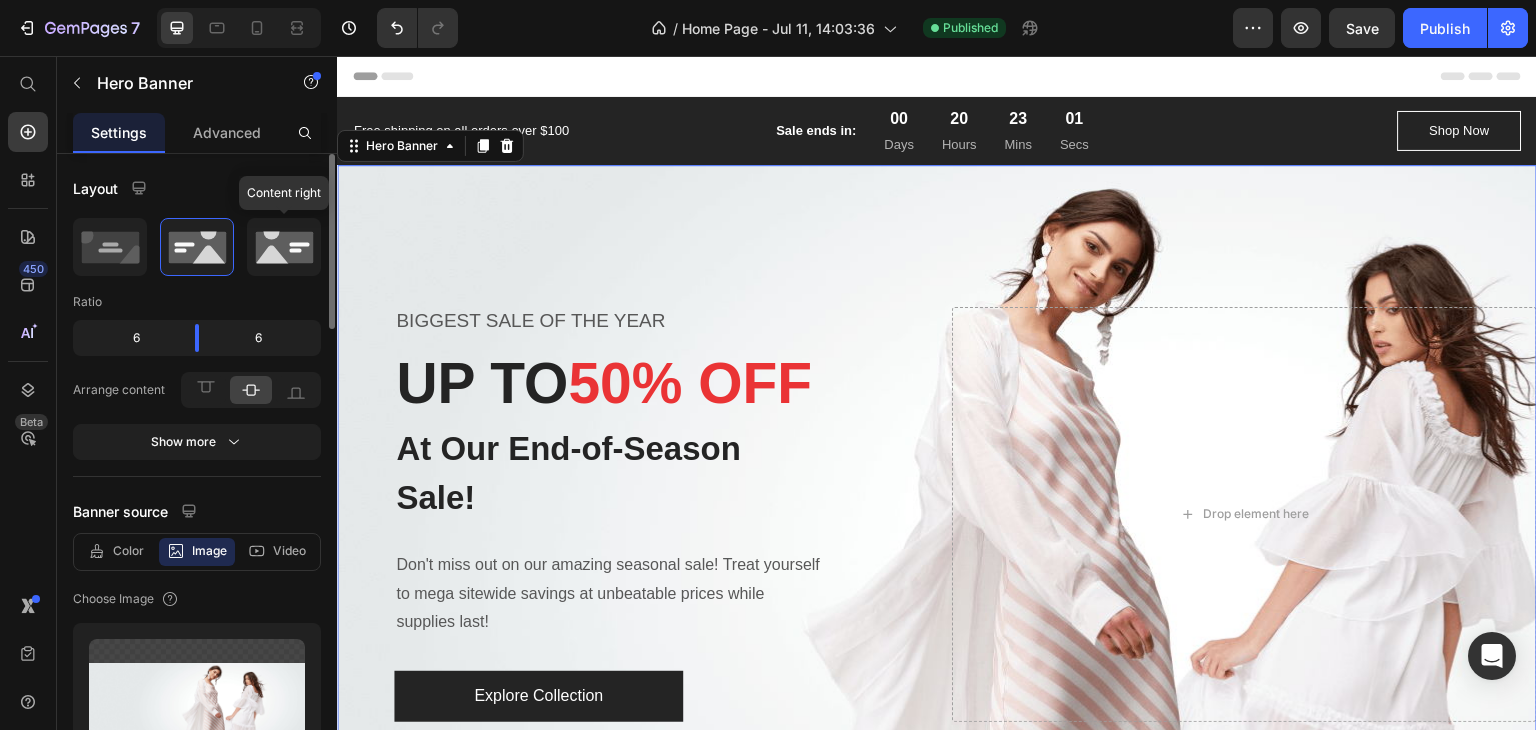 click 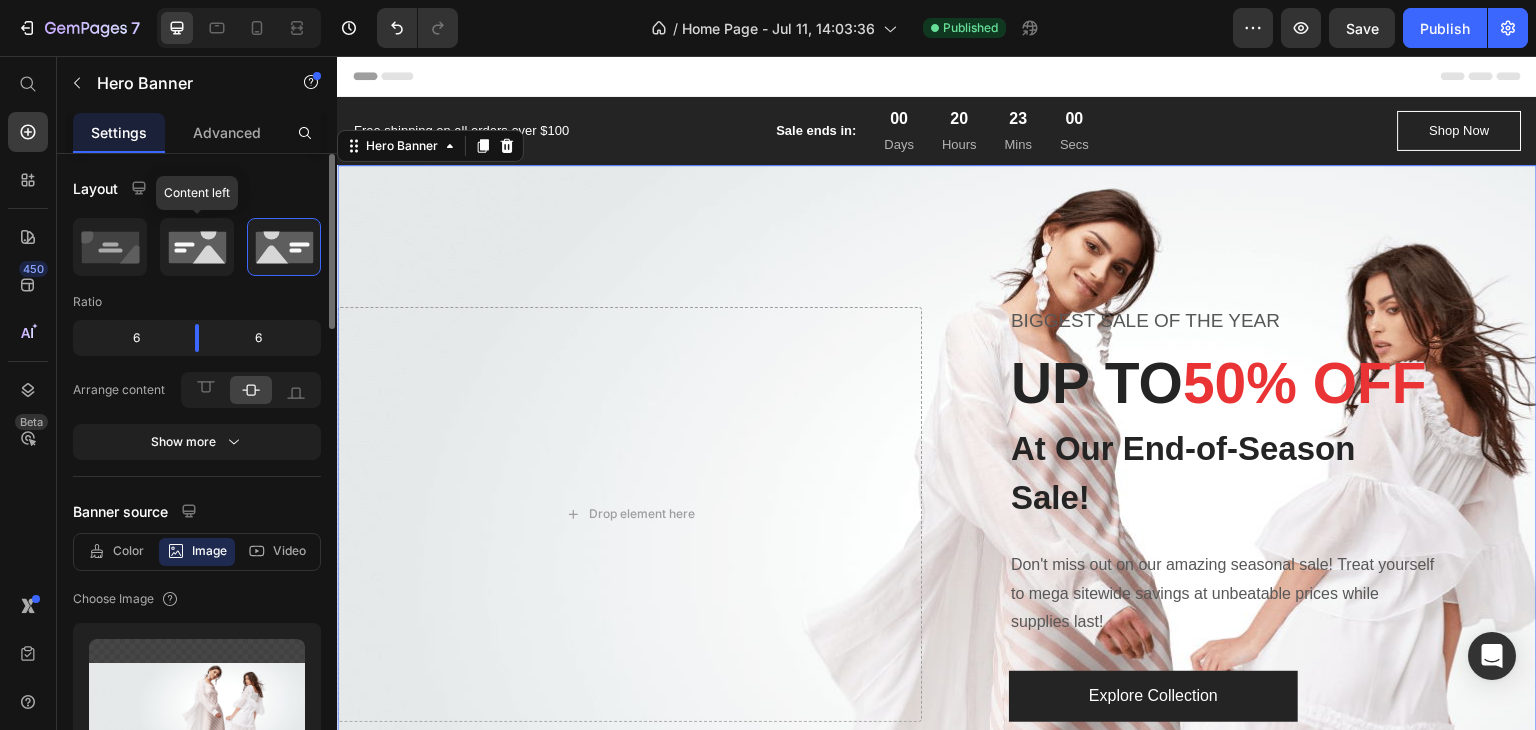 click 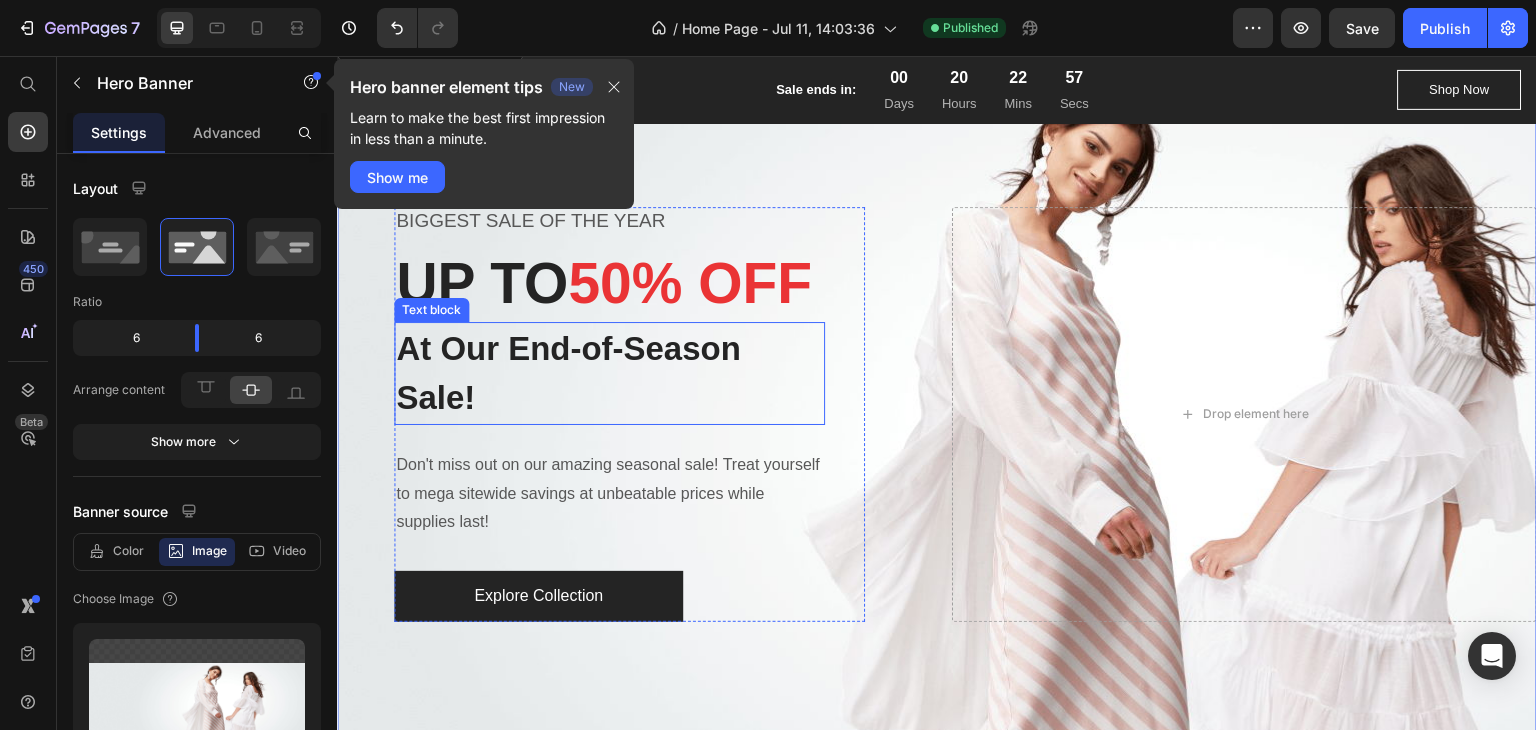 scroll, scrollTop: 0, scrollLeft: 0, axis: both 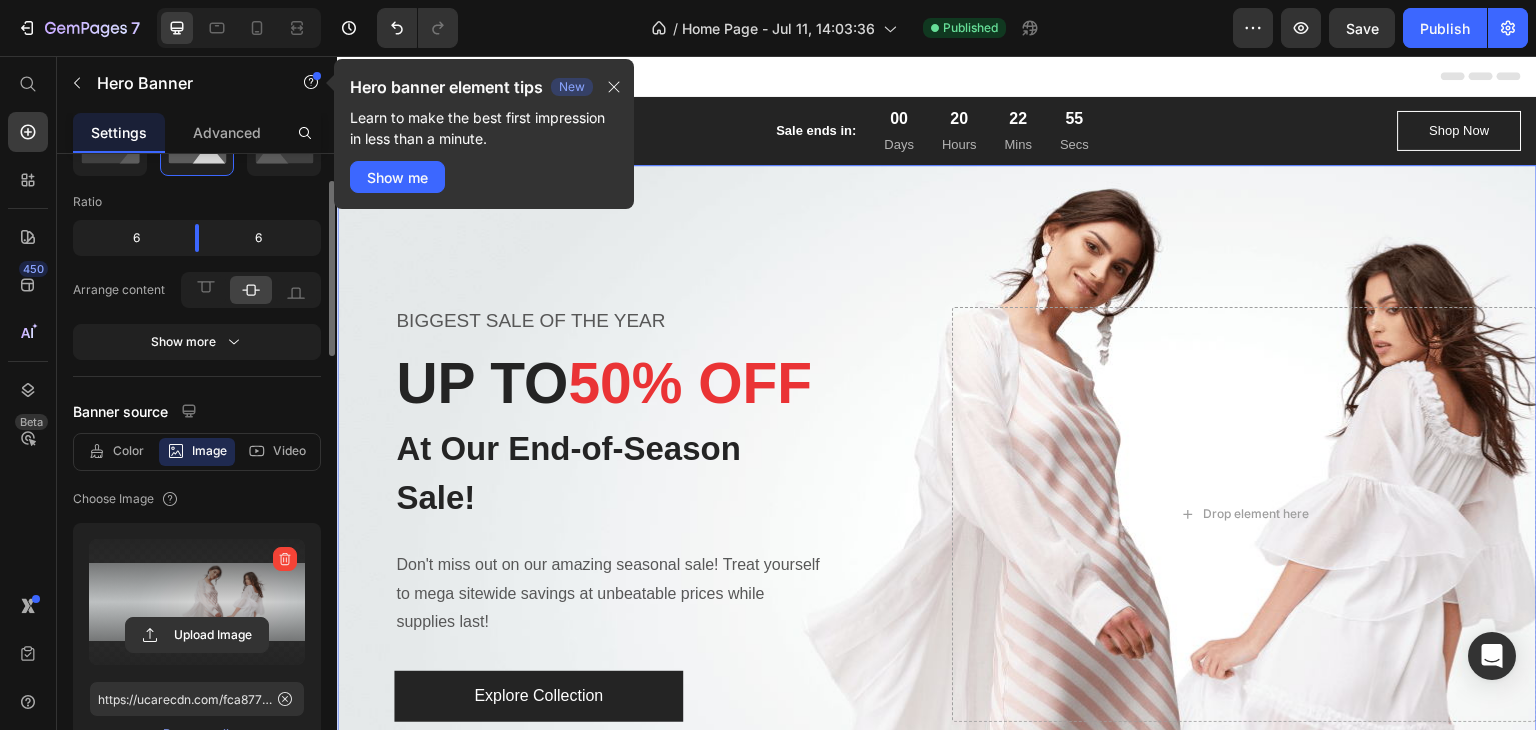click at bounding box center (197, 602) 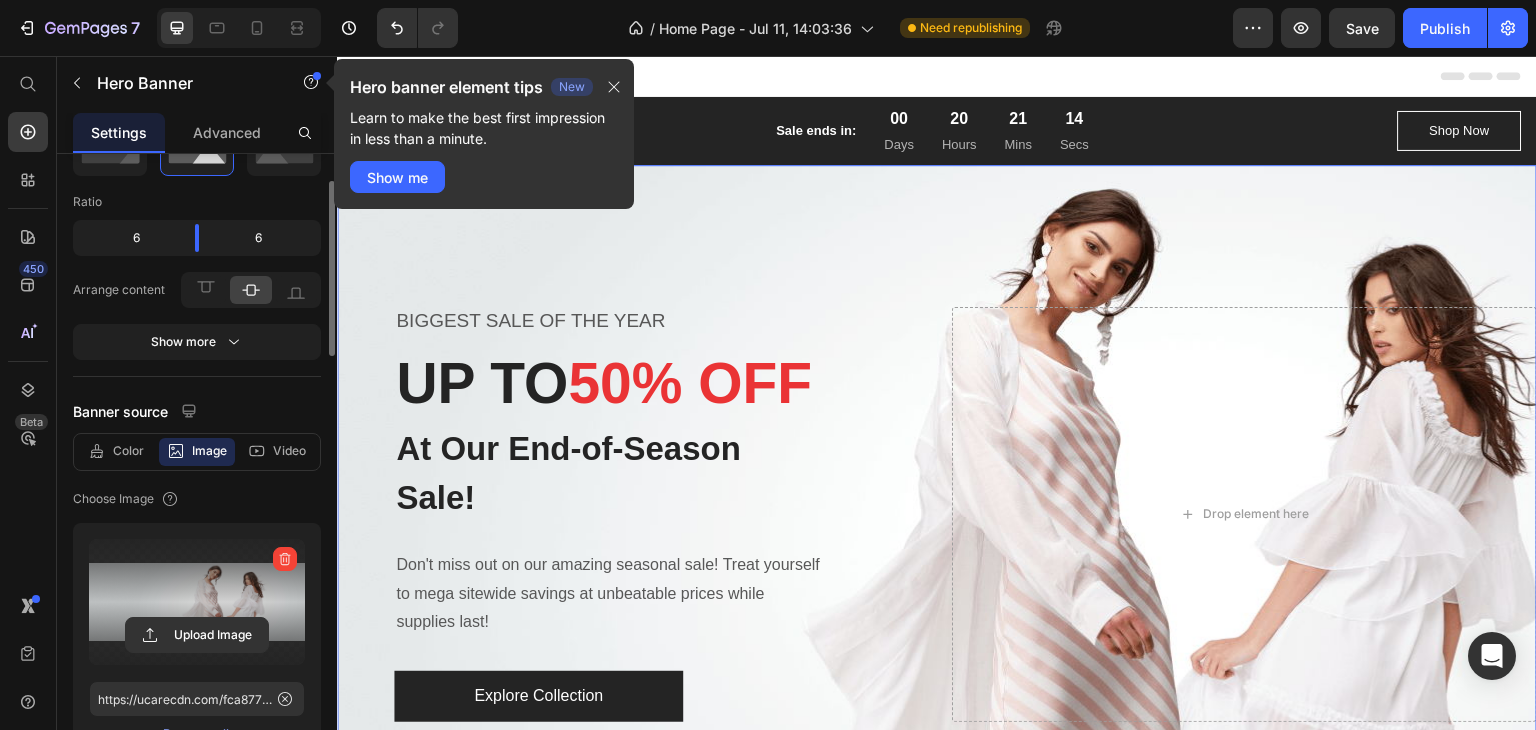 click at bounding box center [197, 602] 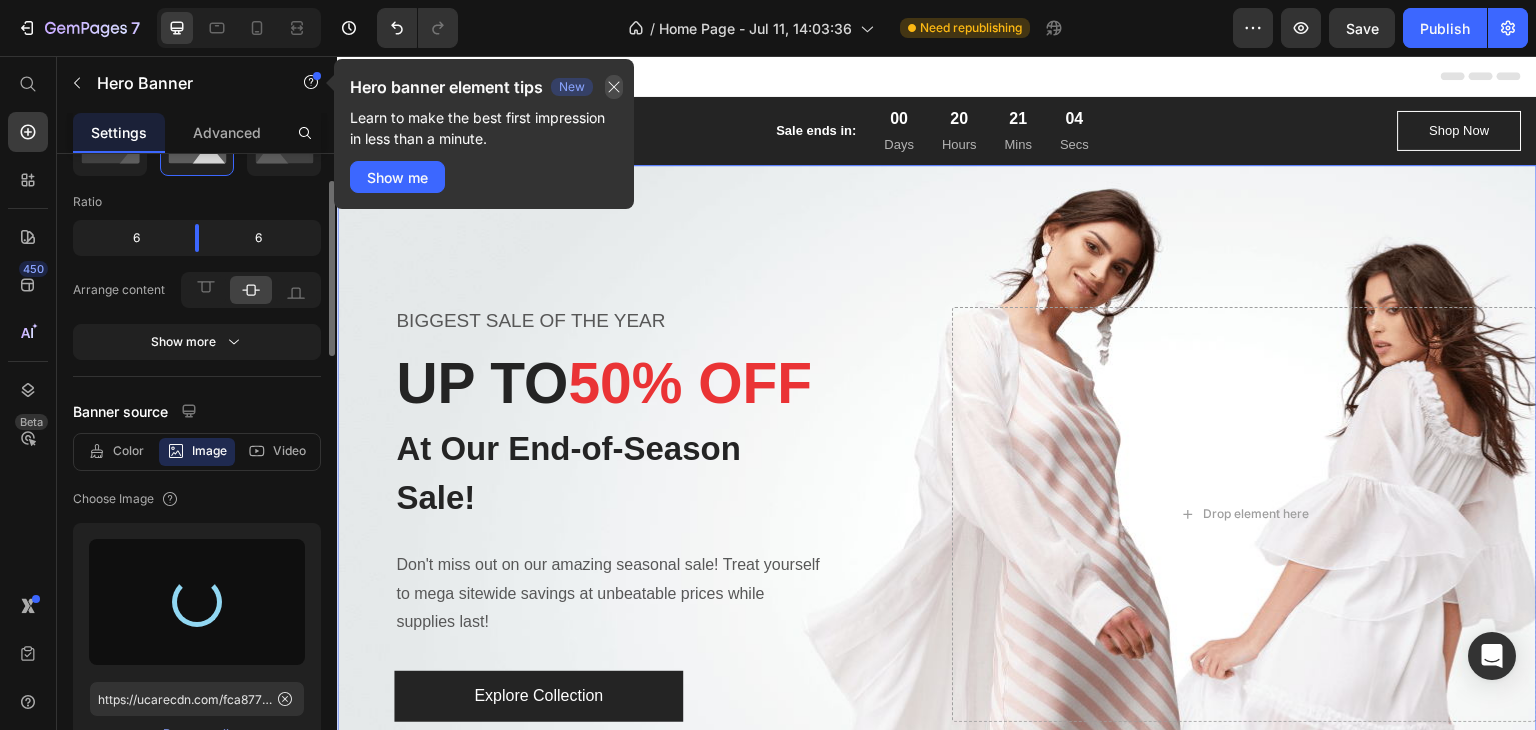 click 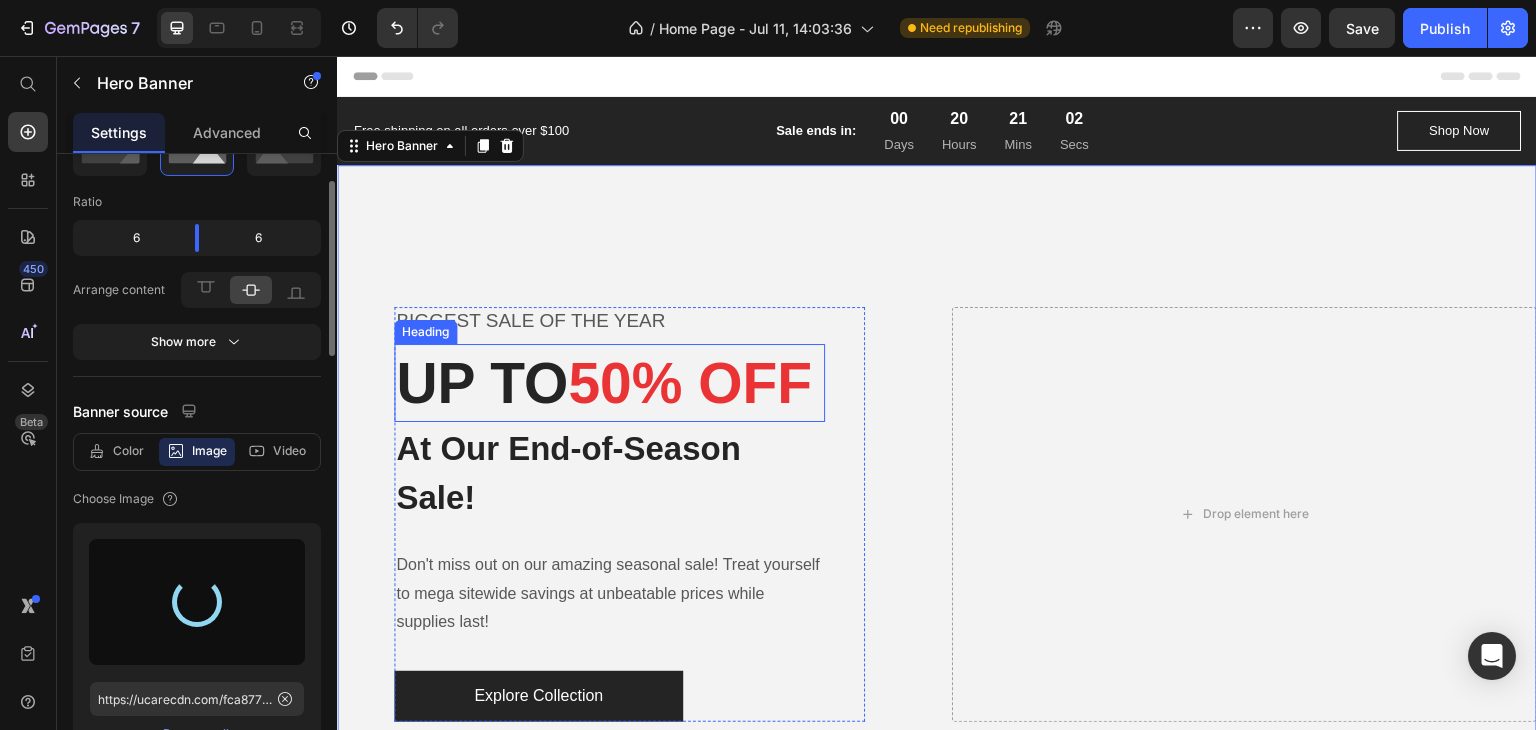 type on "https://cdn.shopify.com/s/files/1/0963/6564/2053/files/gempages_574964353401357087-3f1d7a9c-2c37-4a8d-bda5-2be9204fc348.jpg" 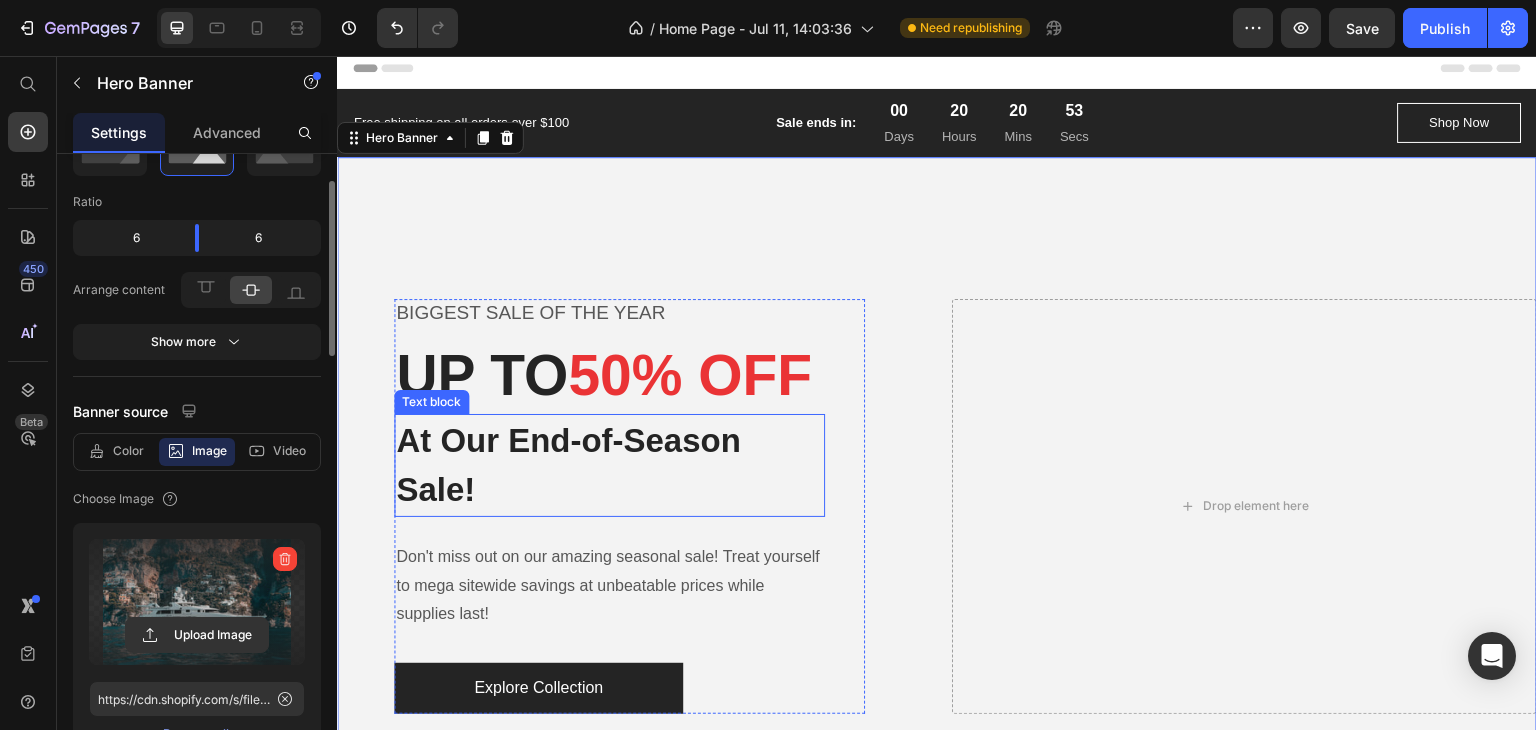 scroll, scrollTop: 0, scrollLeft: 0, axis: both 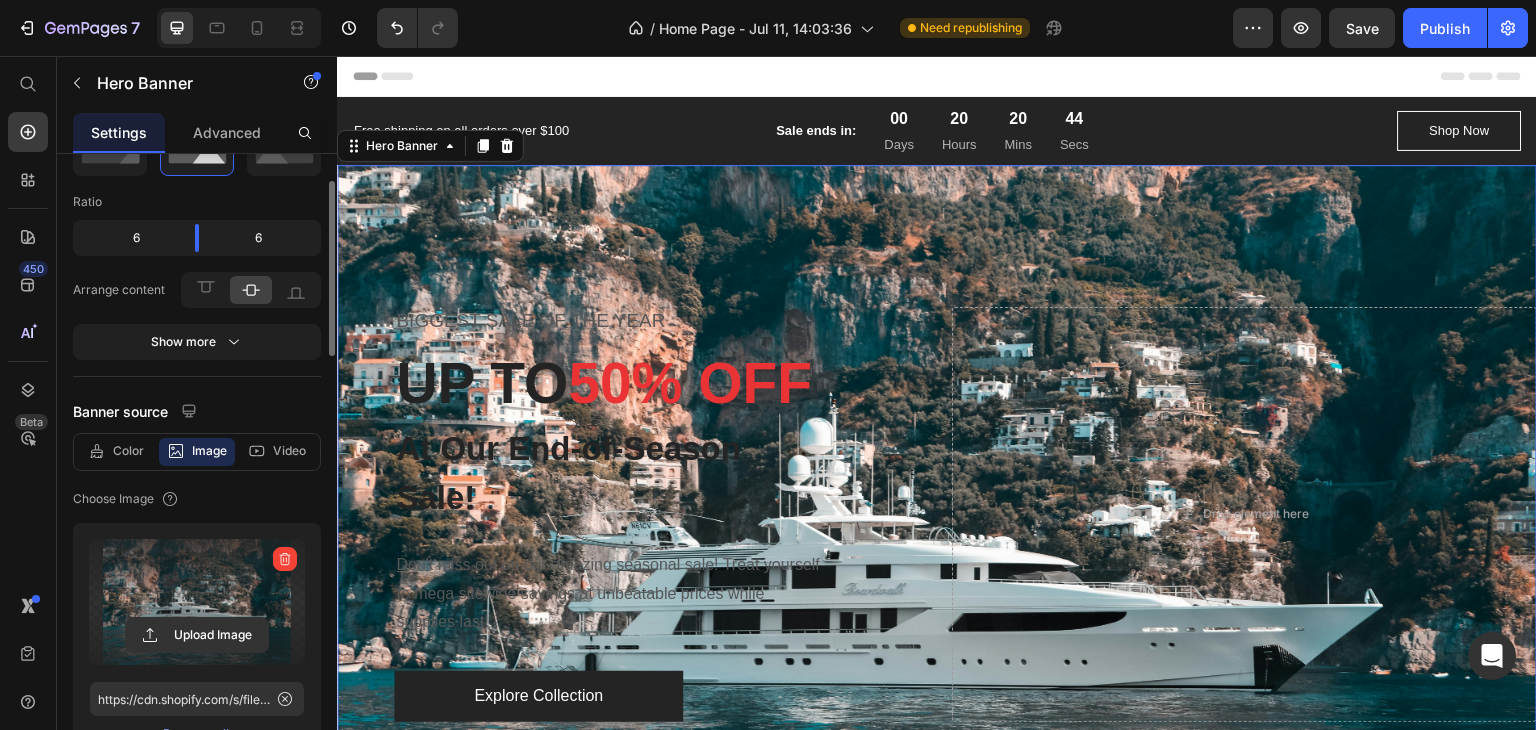 click at bounding box center [937, 515] 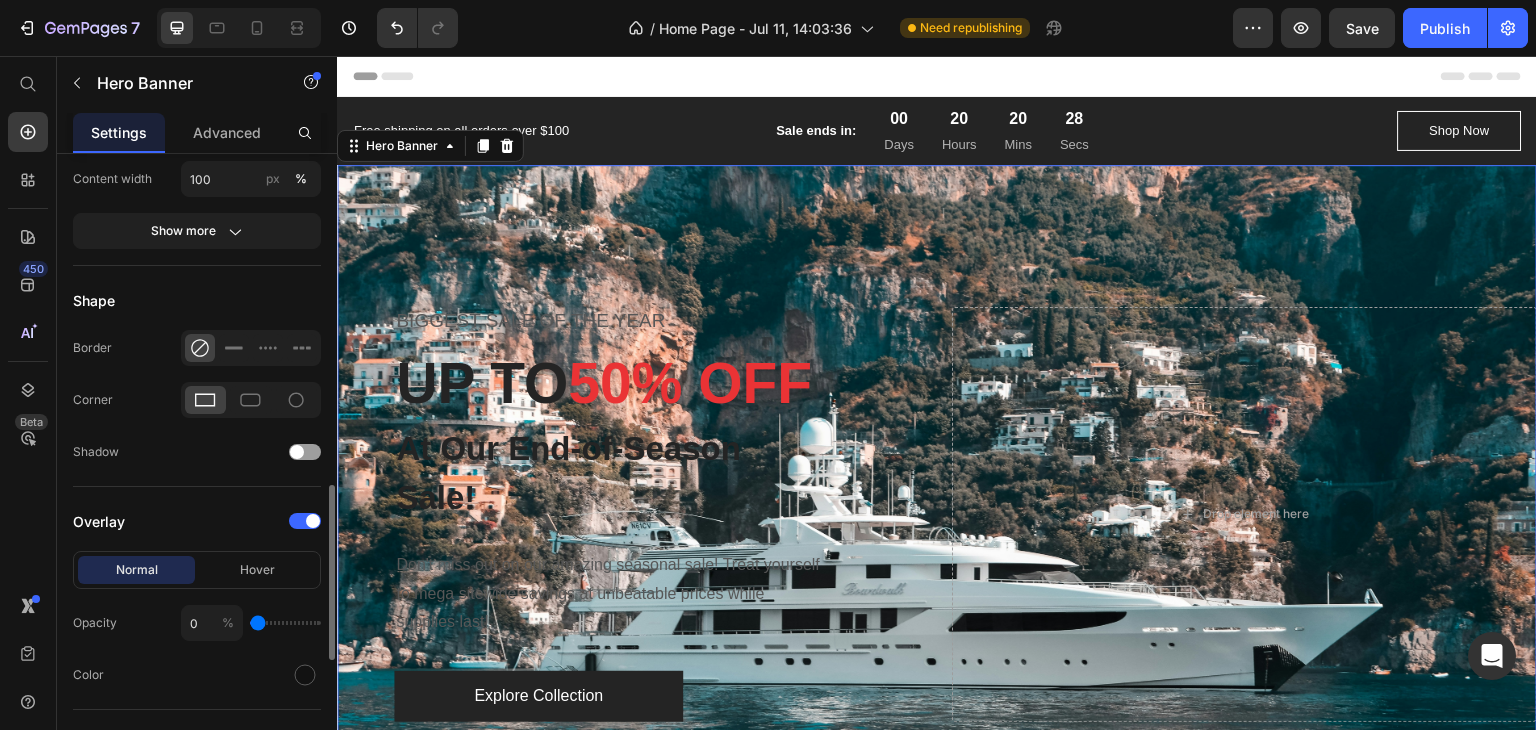 scroll, scrollTop: 1300, scrollLeft: 0, axis: vertical 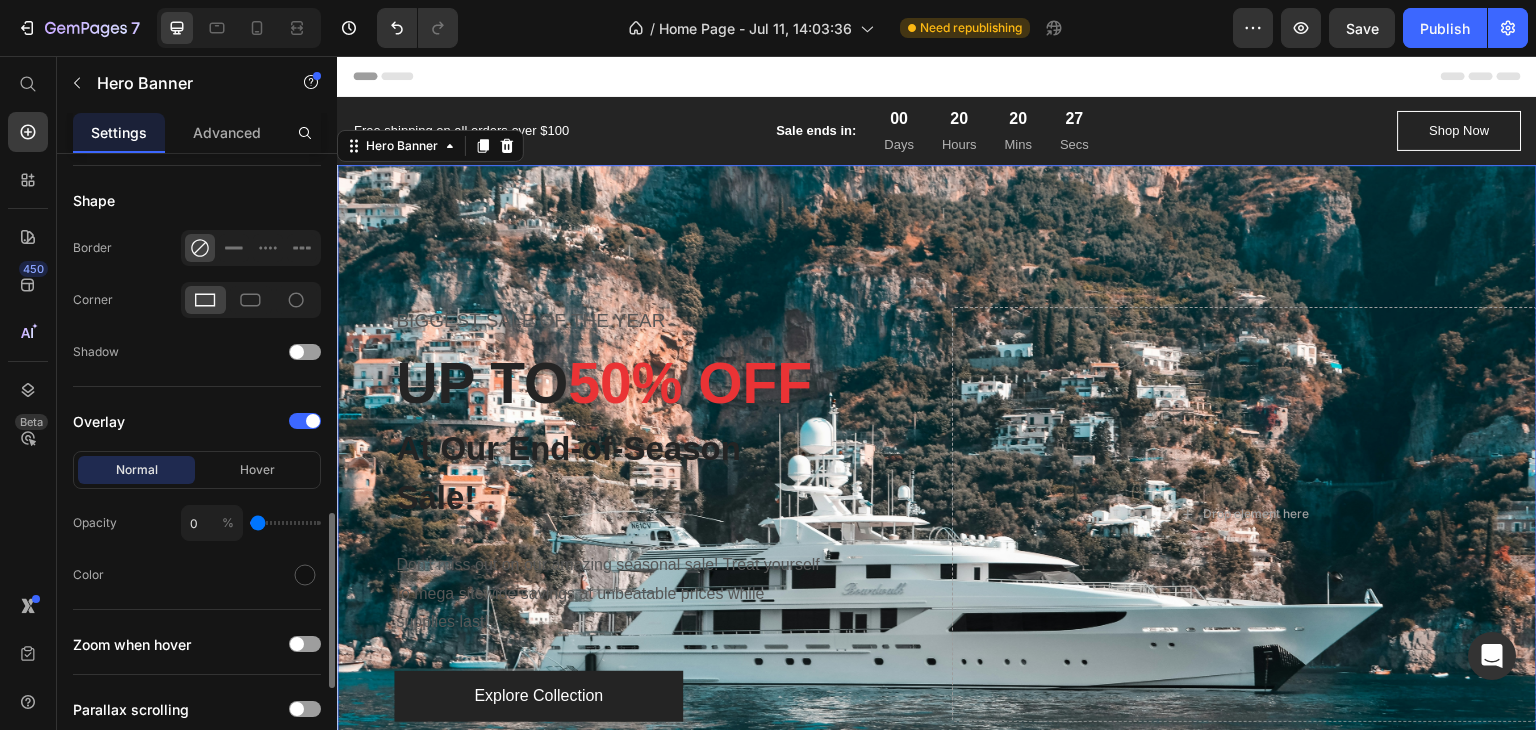 type on "1" 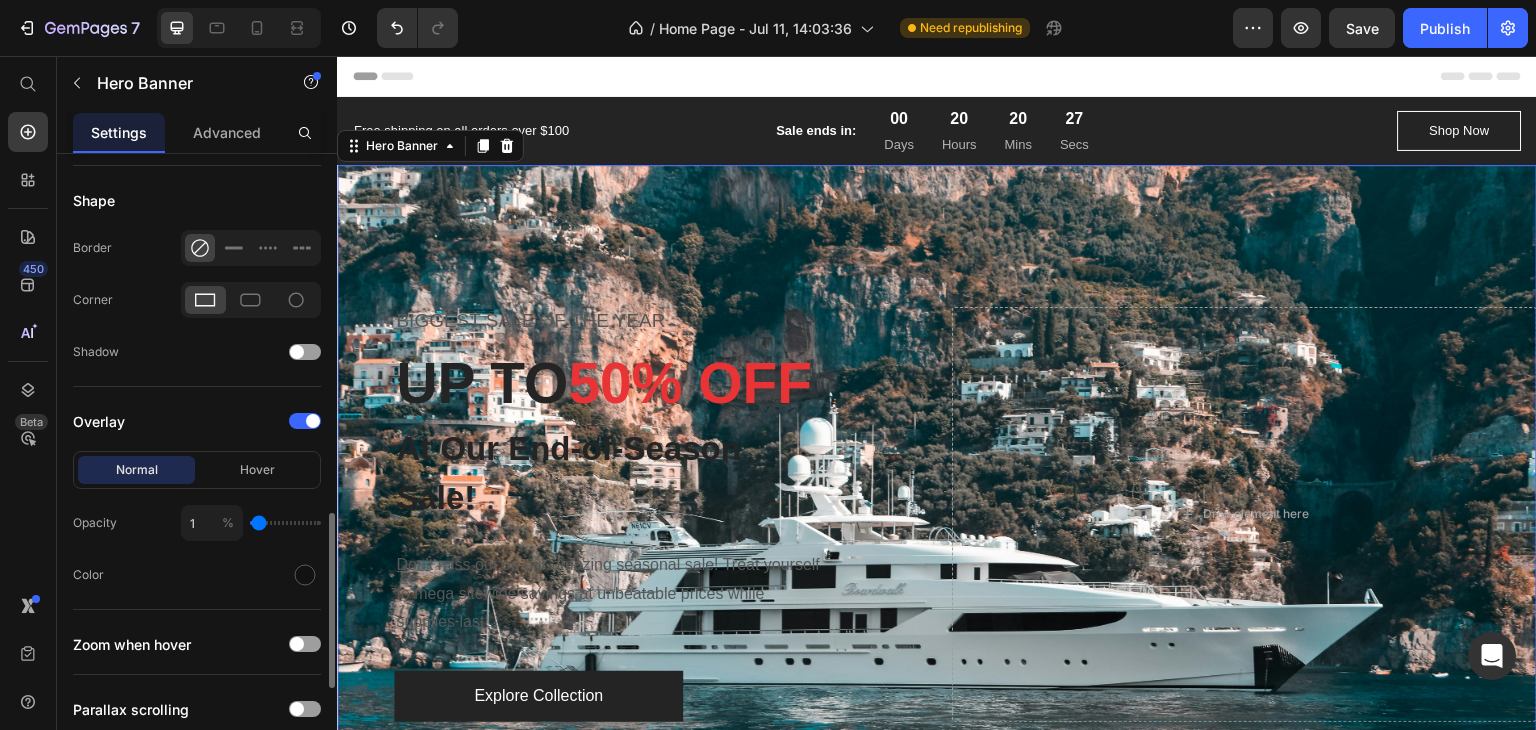 type on "4" 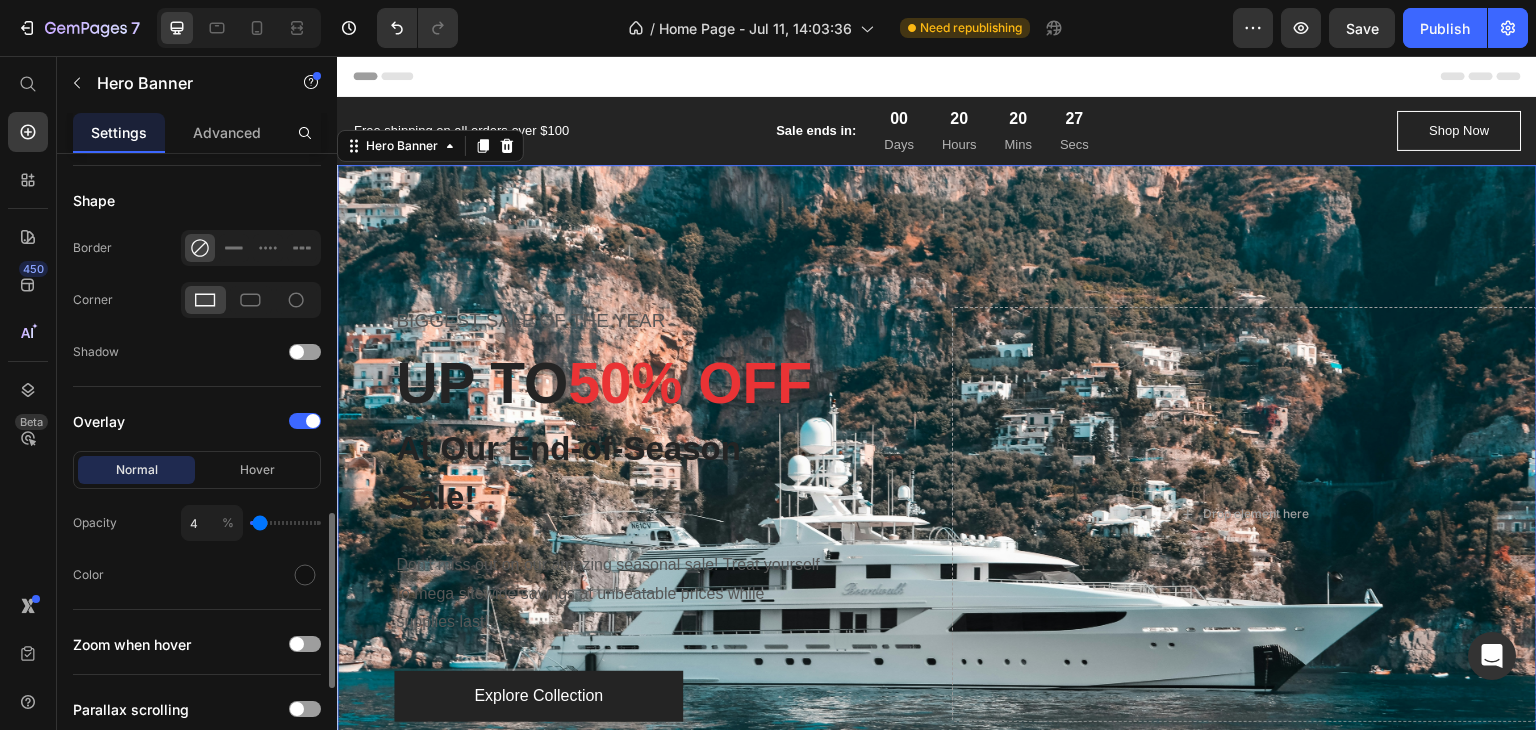 type on "5" 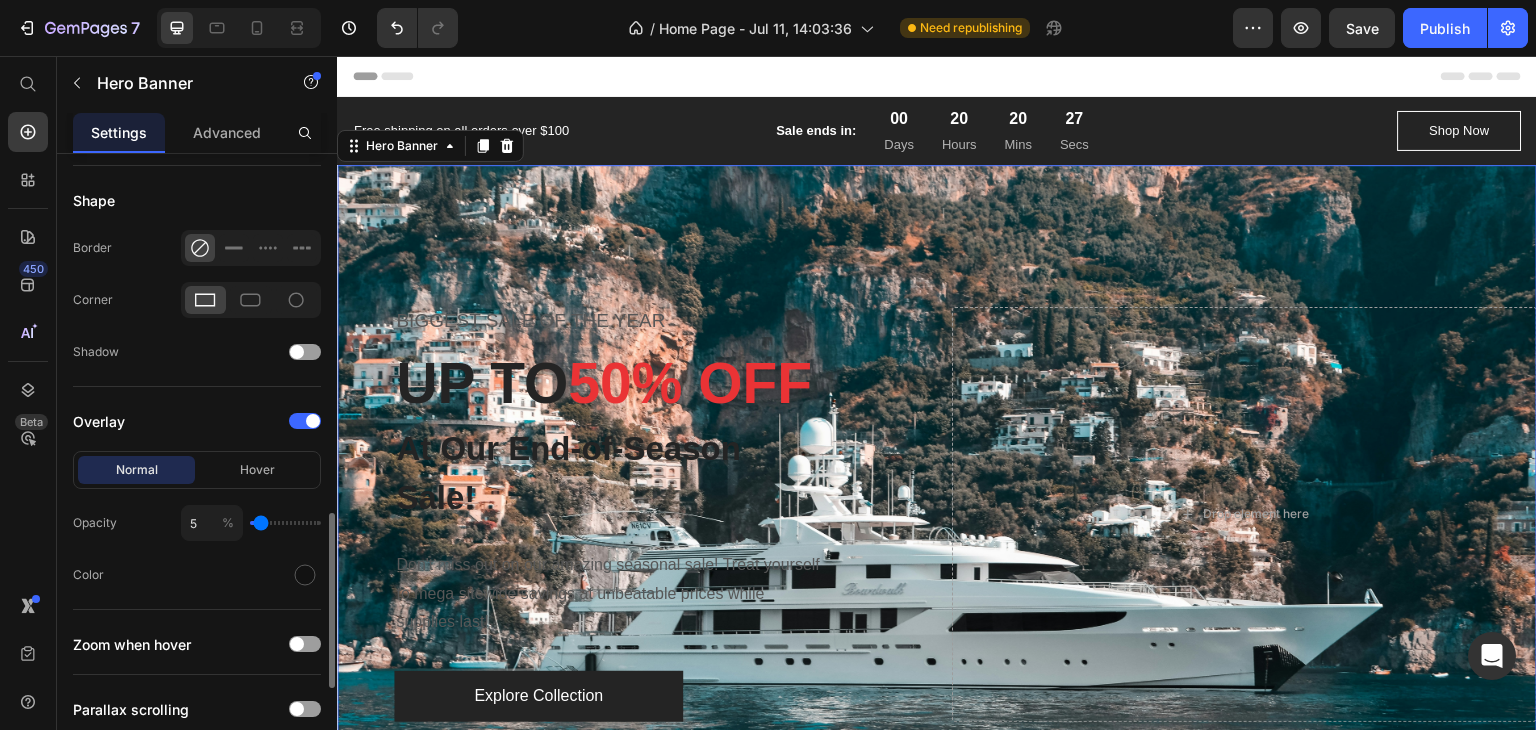 type on "12" 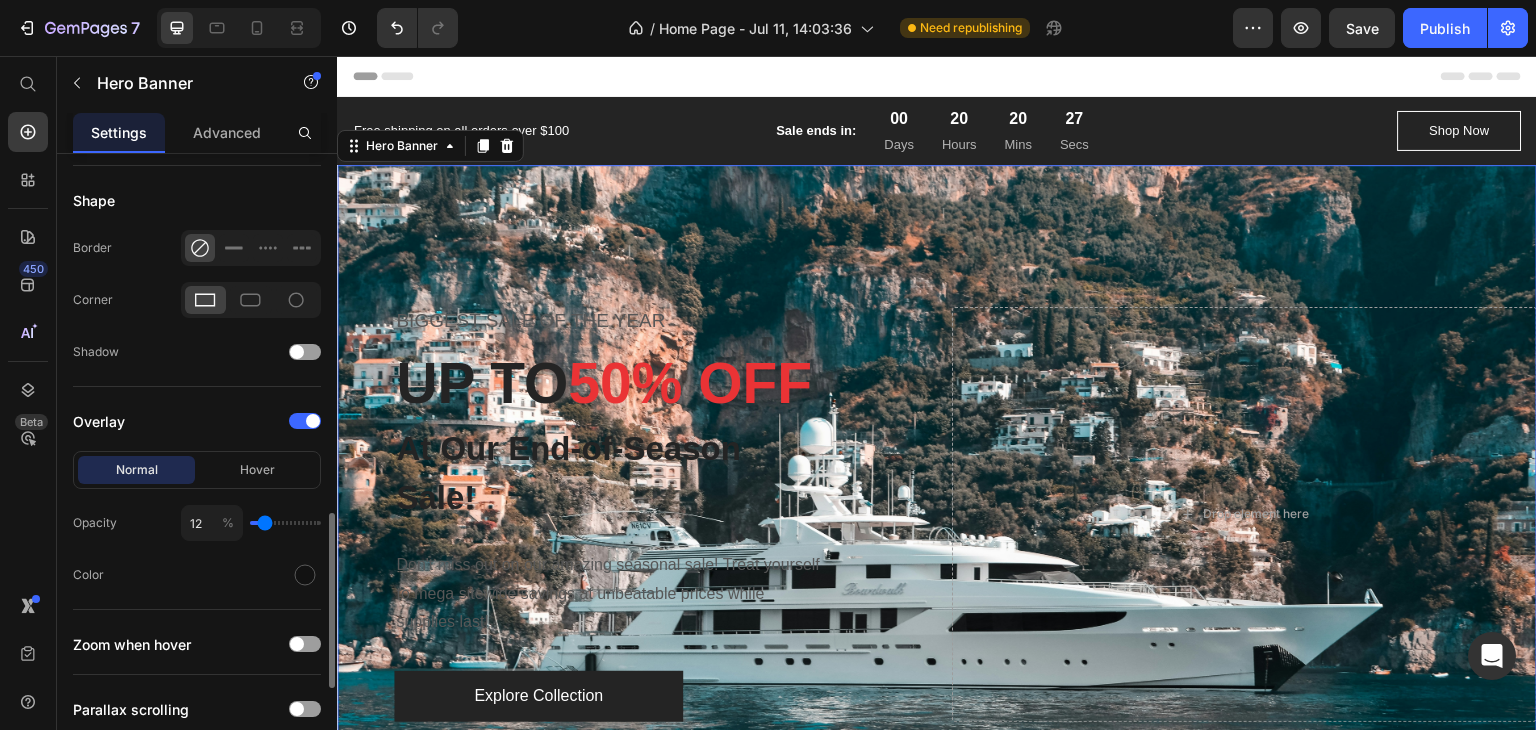 type on "15" 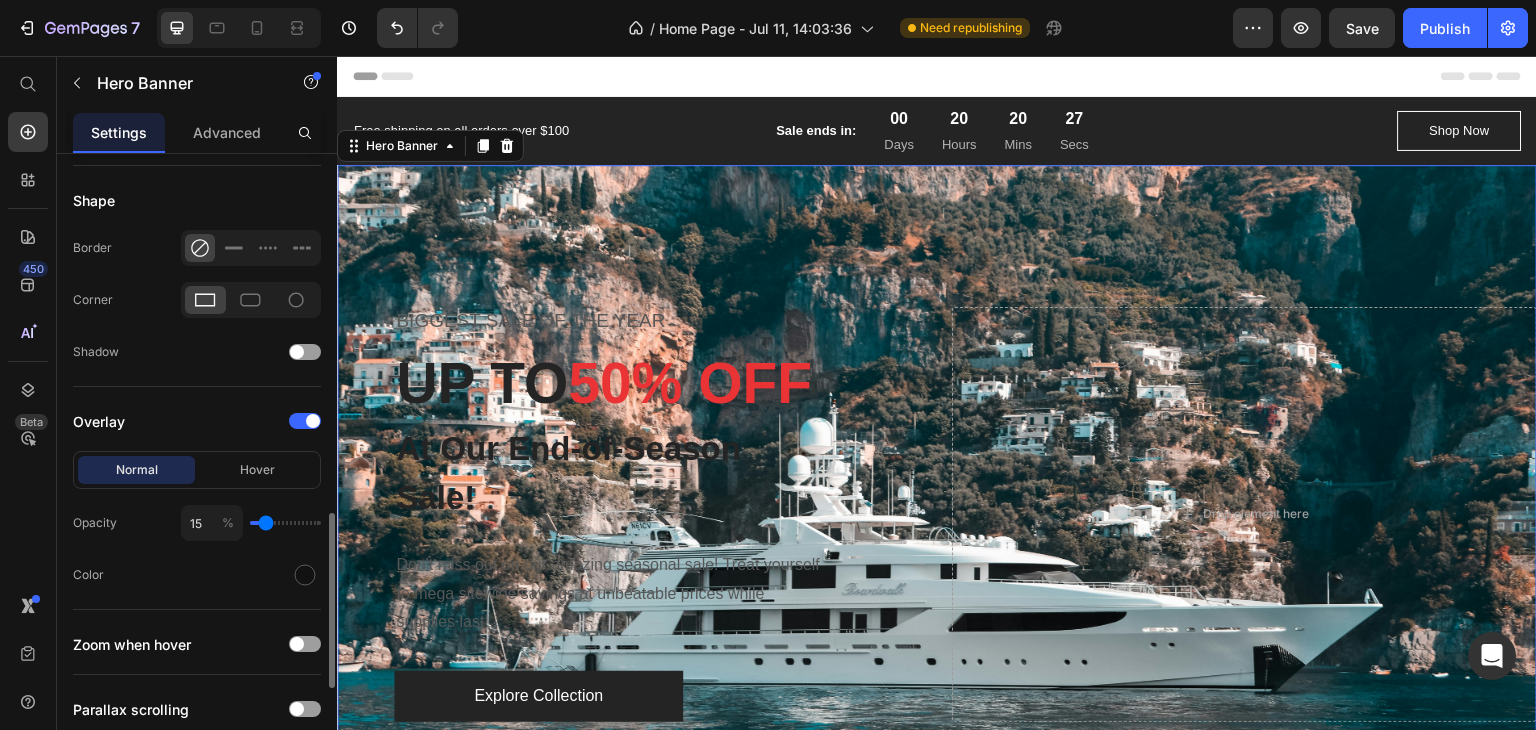 type on "17" 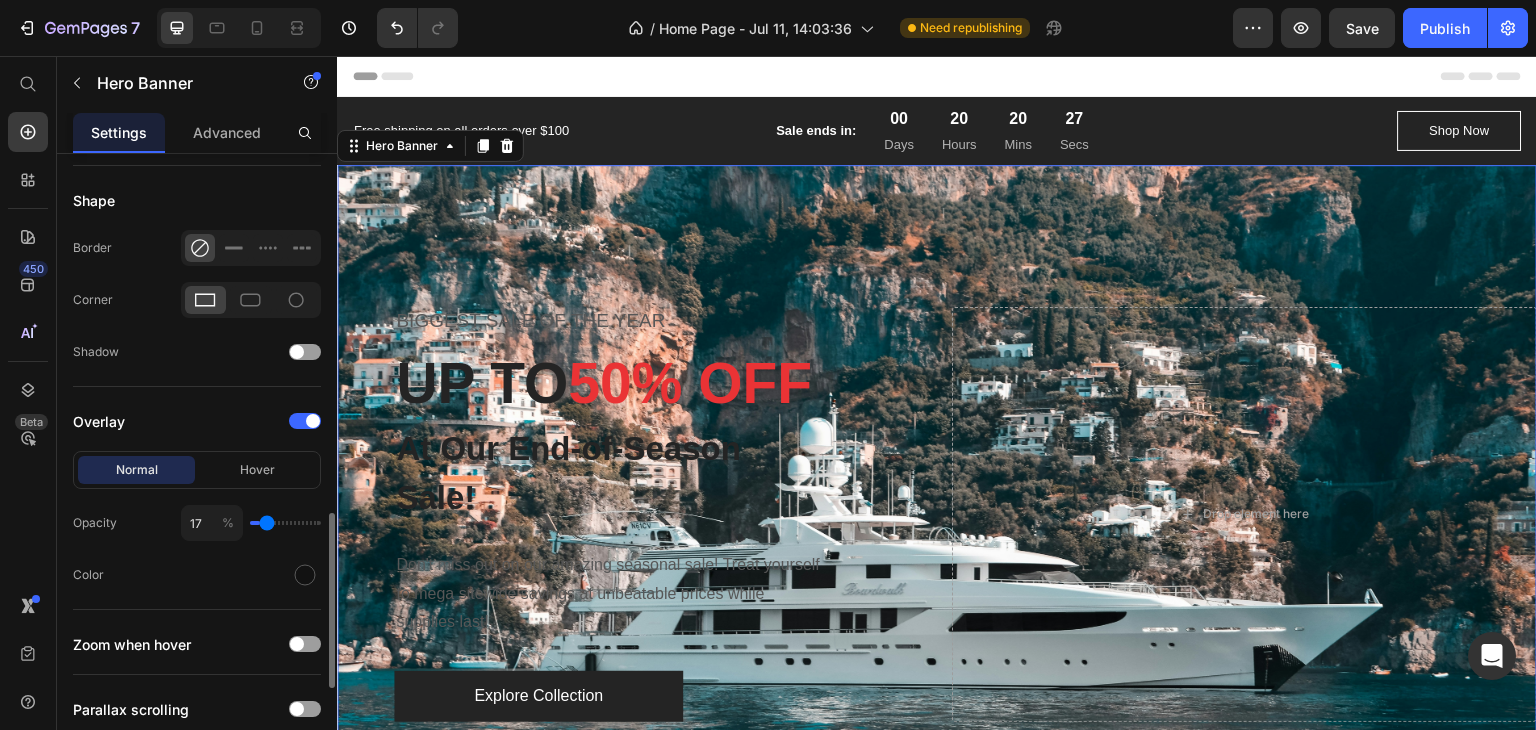 type on "20" 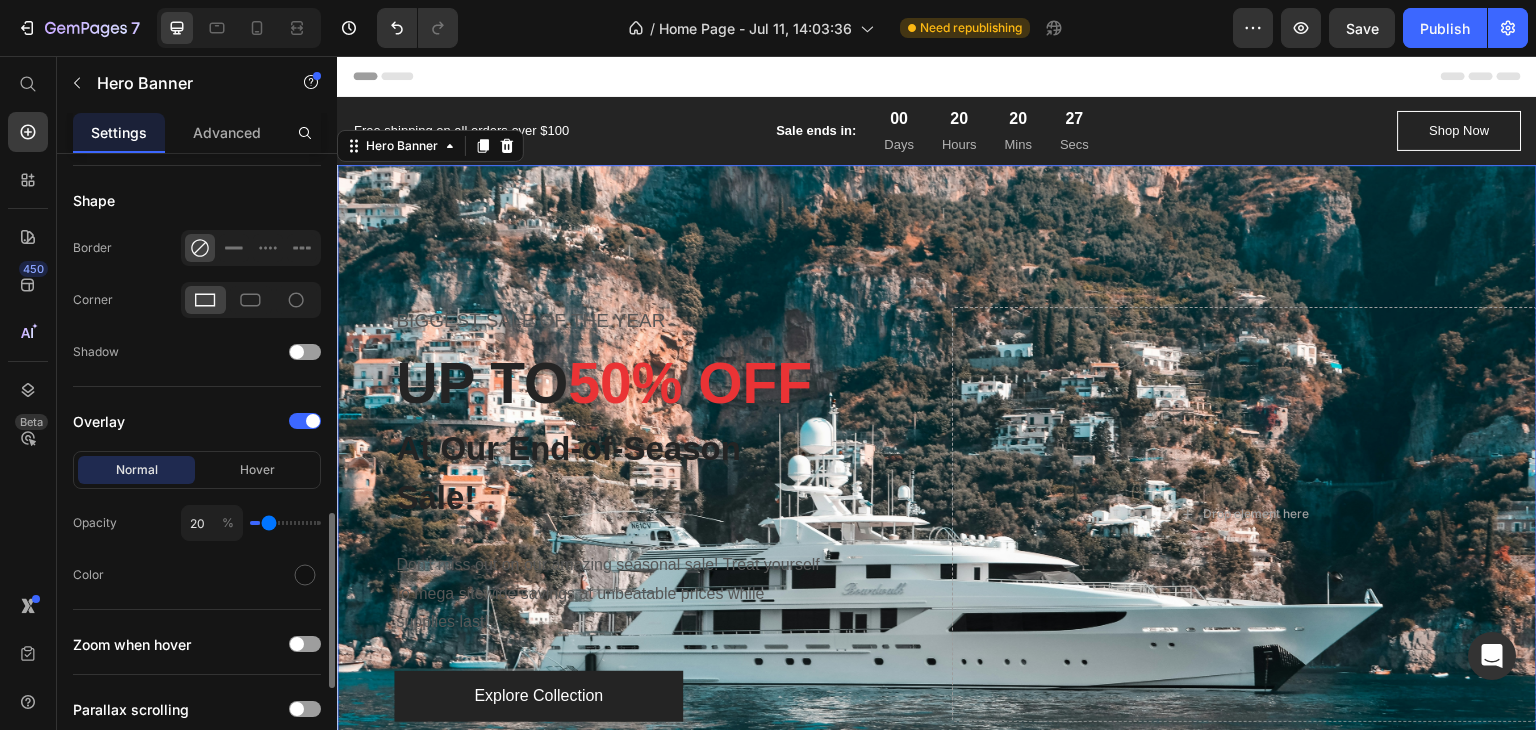 type on "21" 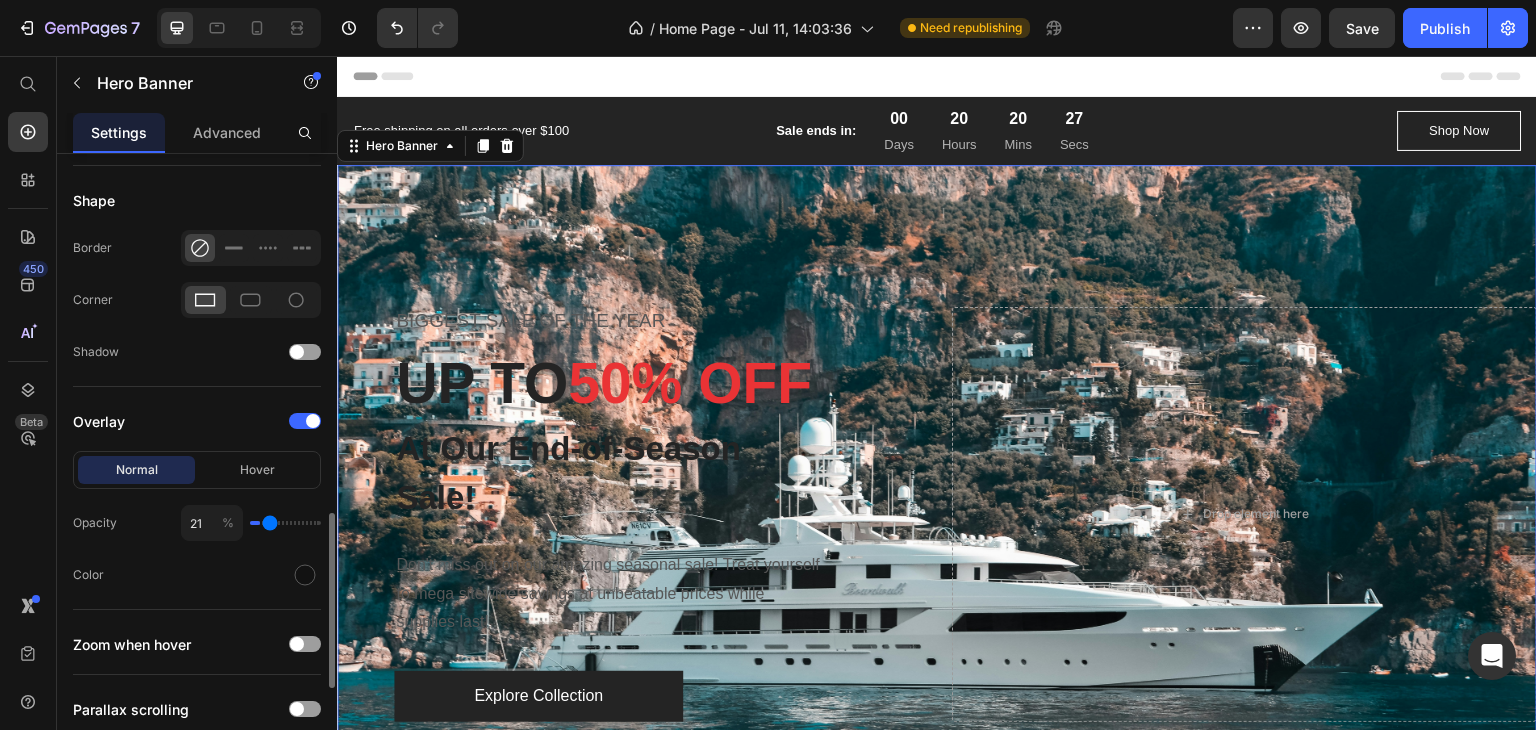 type on "23" 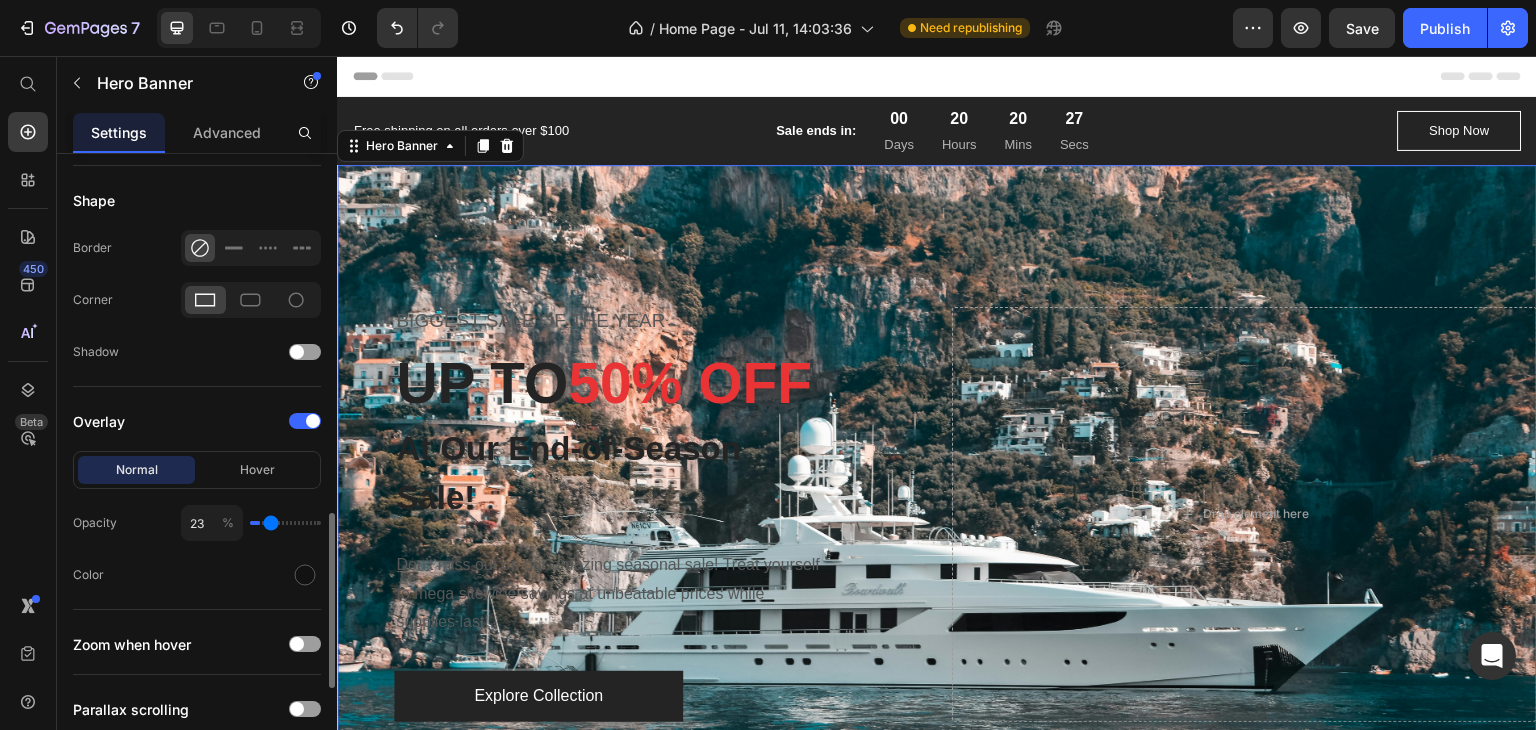 type on "24" 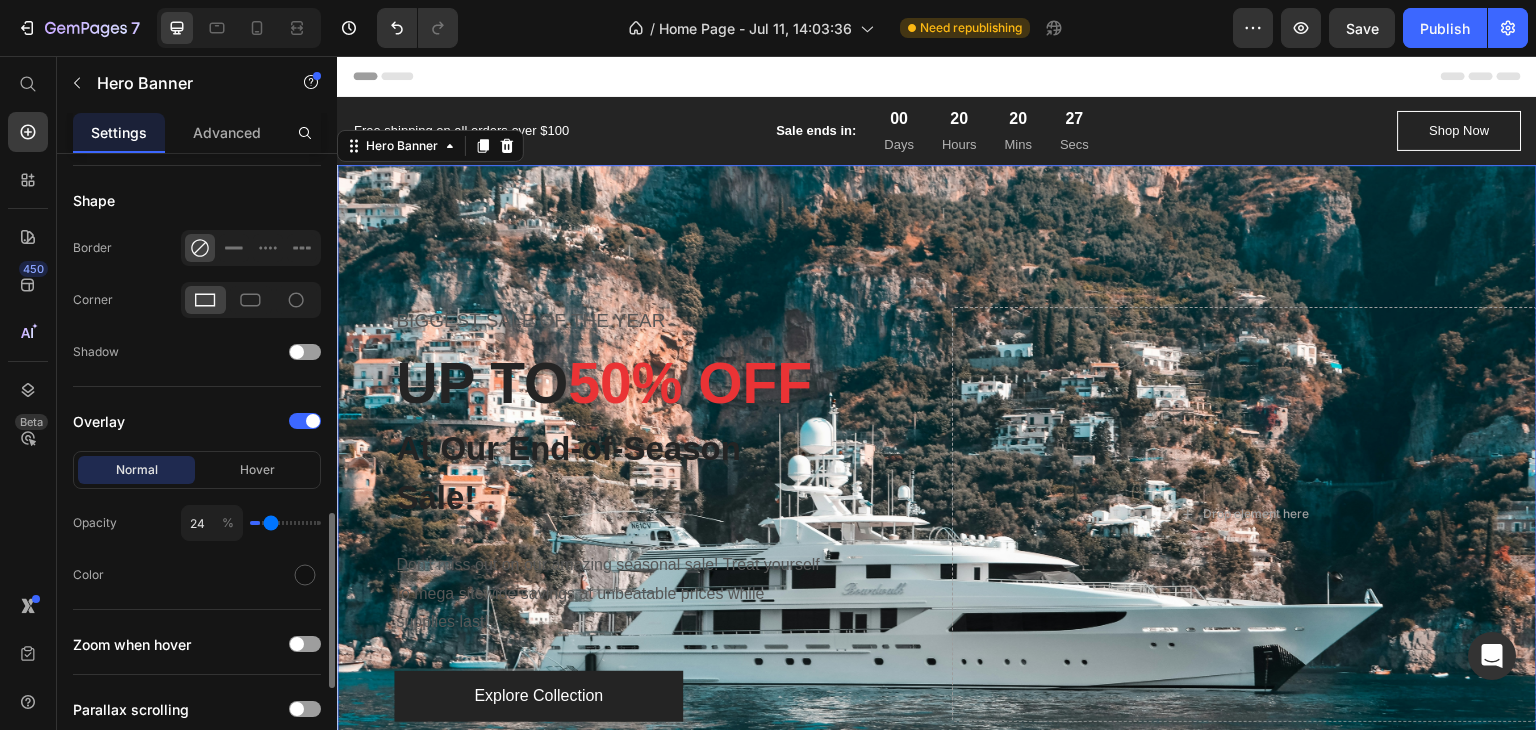 type on "25" 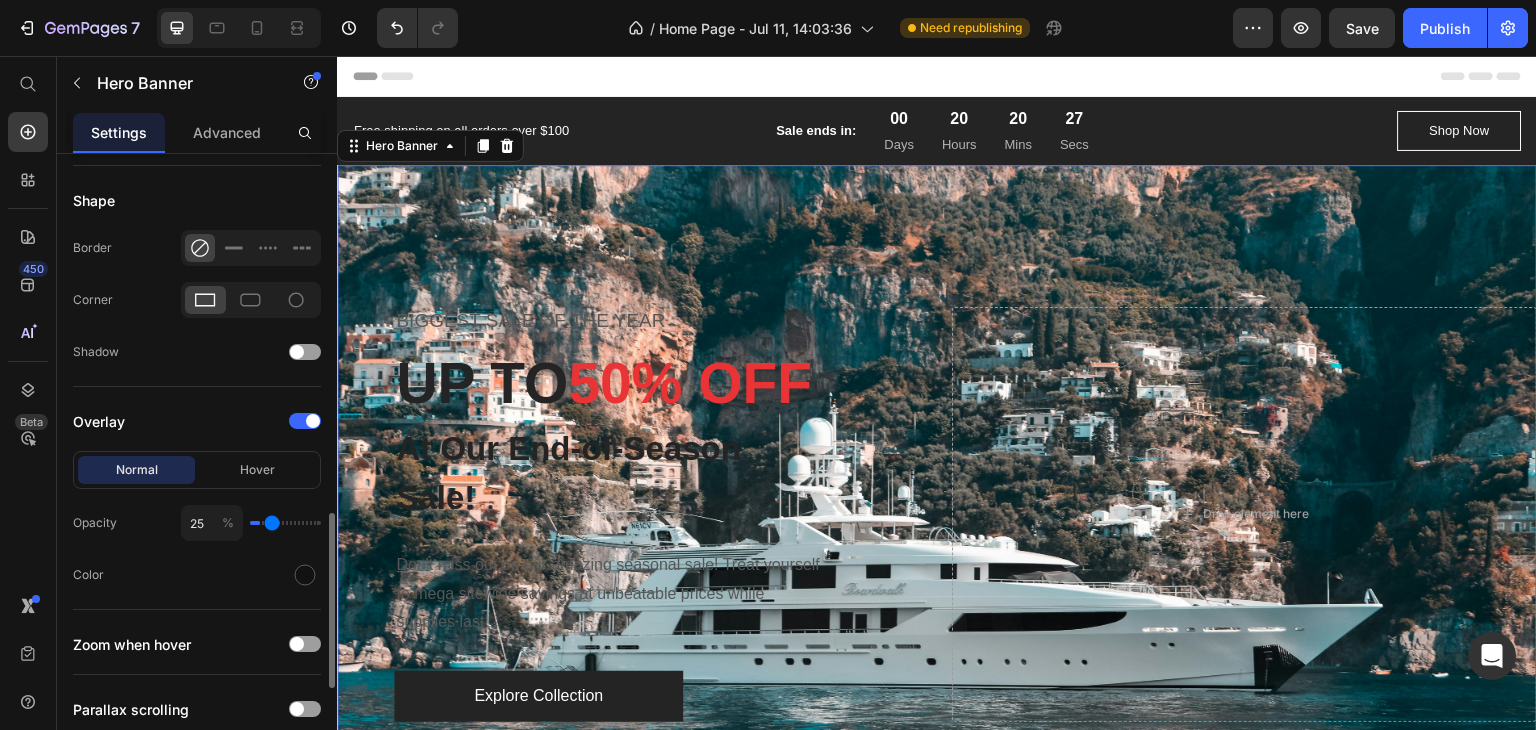 type on "27" 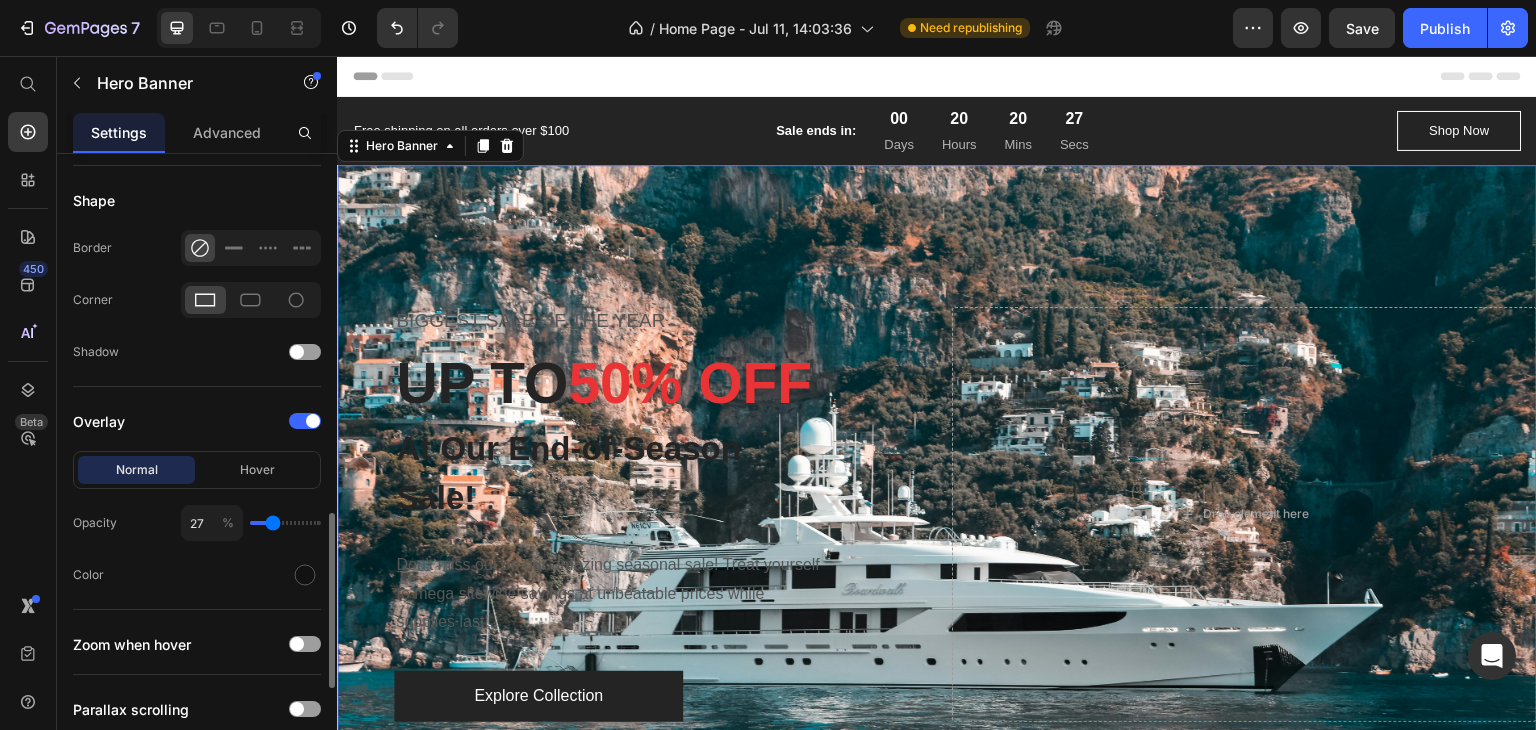 type on "28" 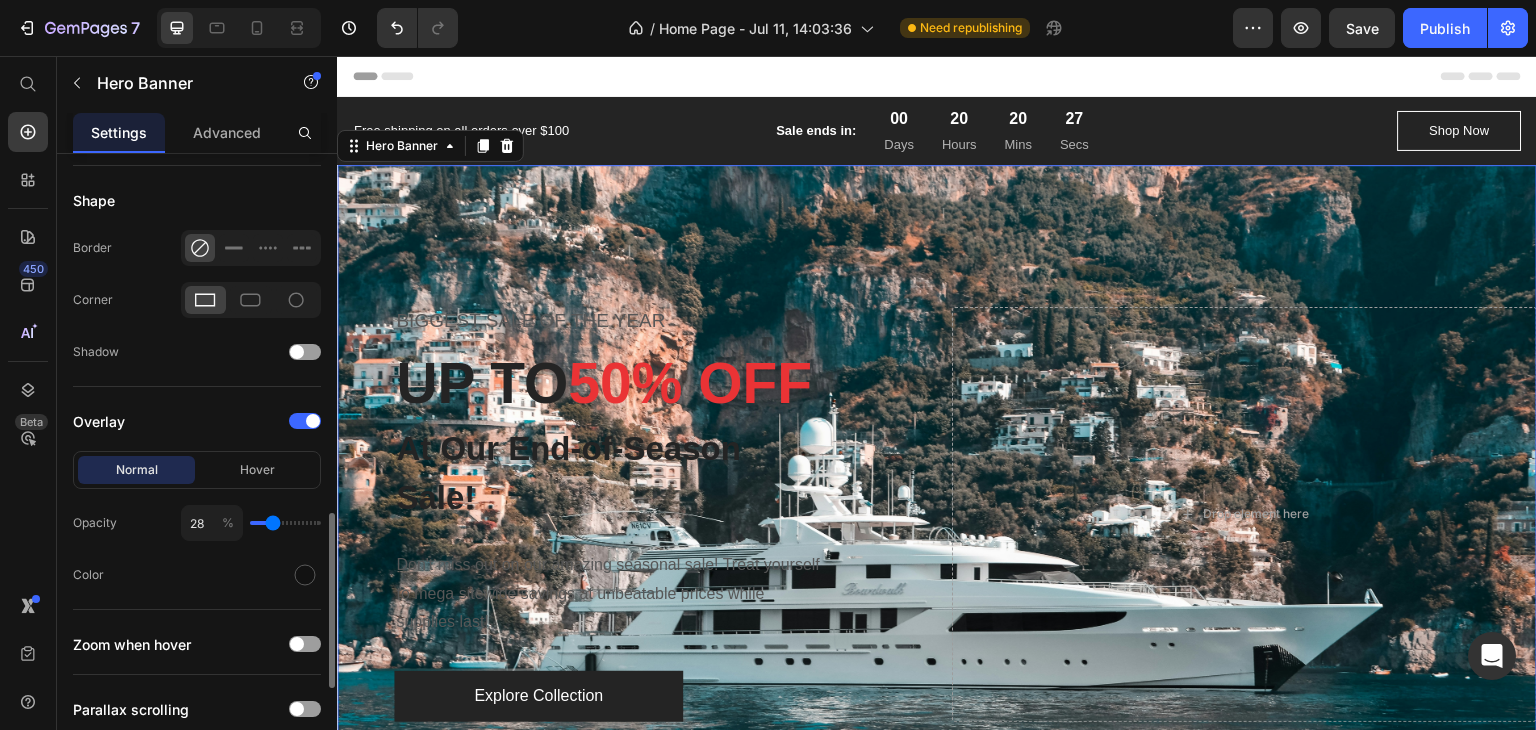 type on "31" 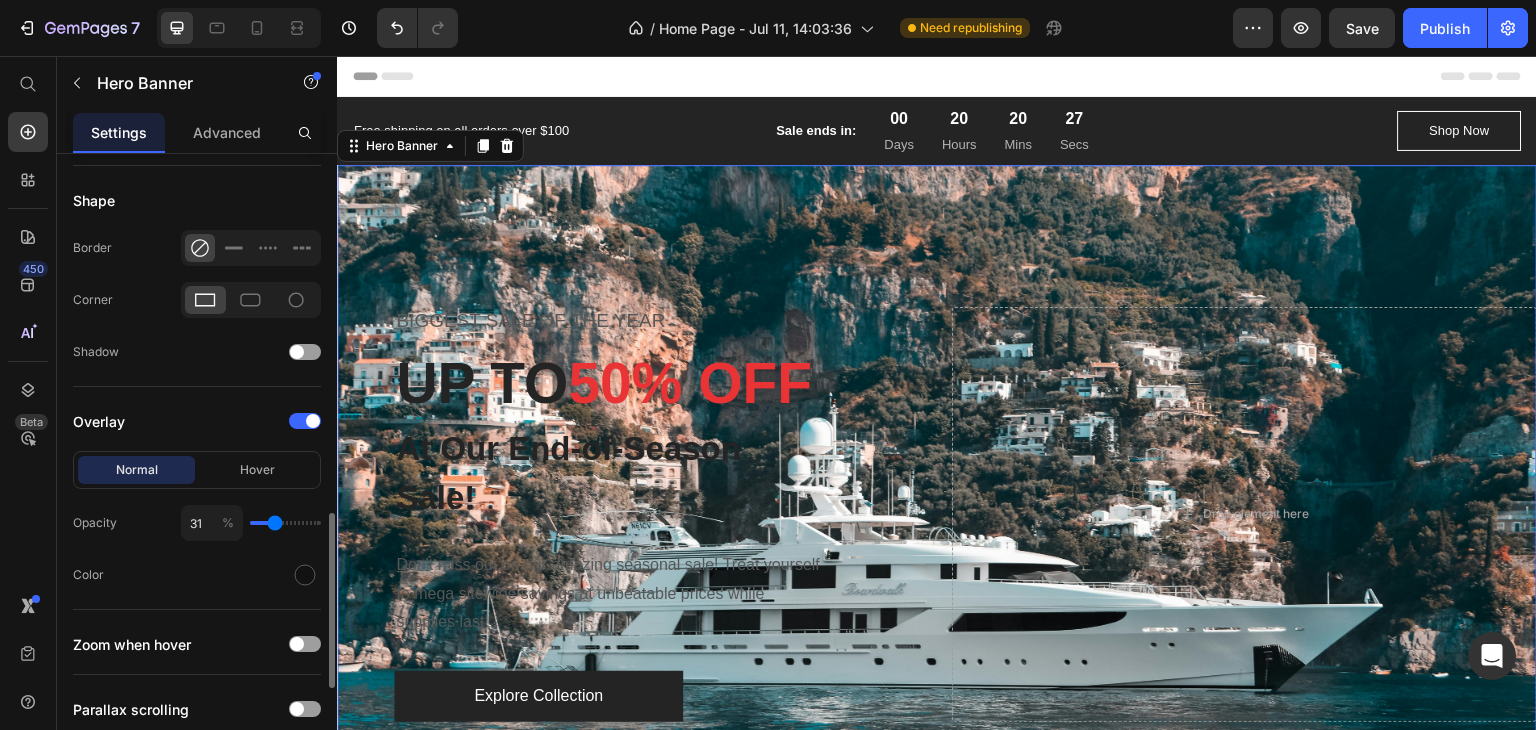 type on "39" 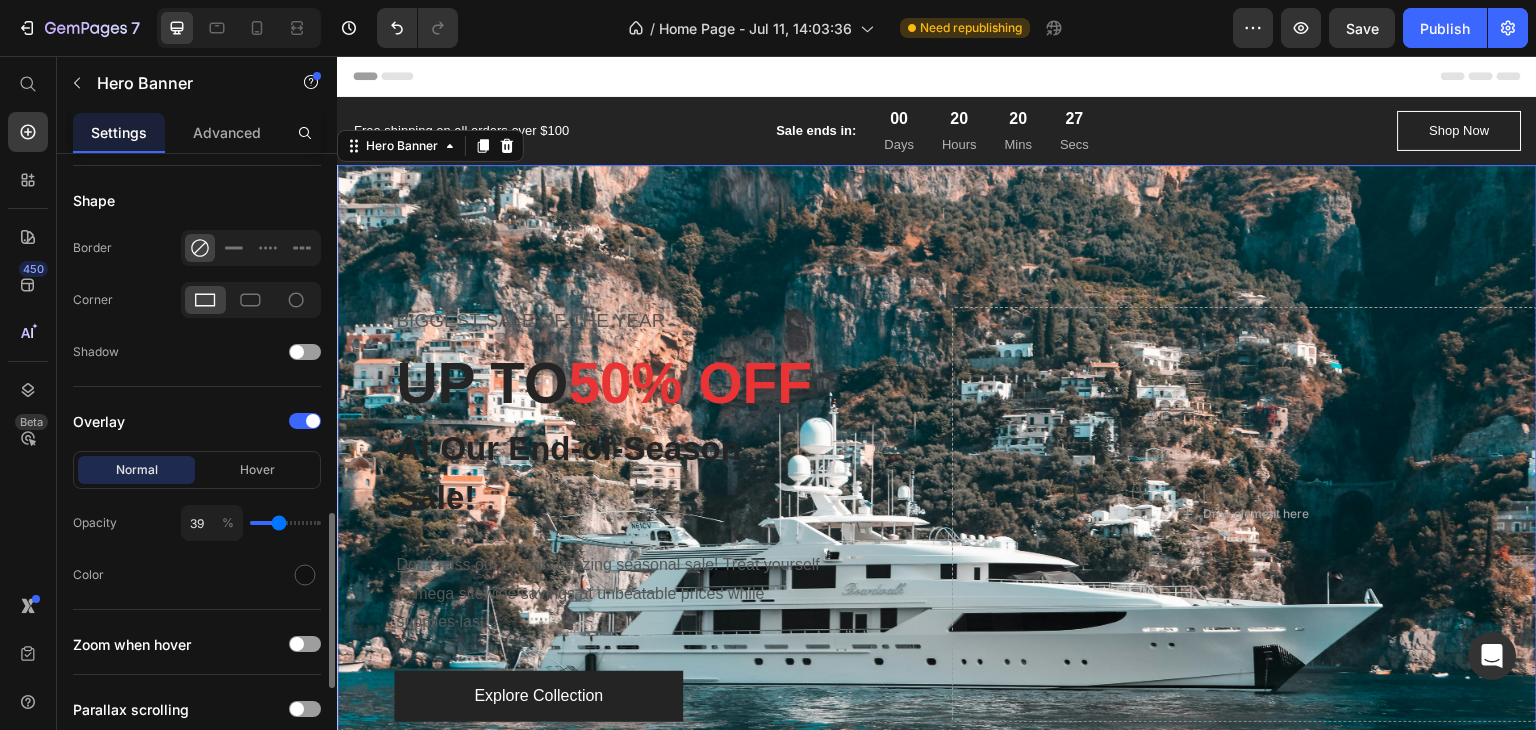 type on "43" 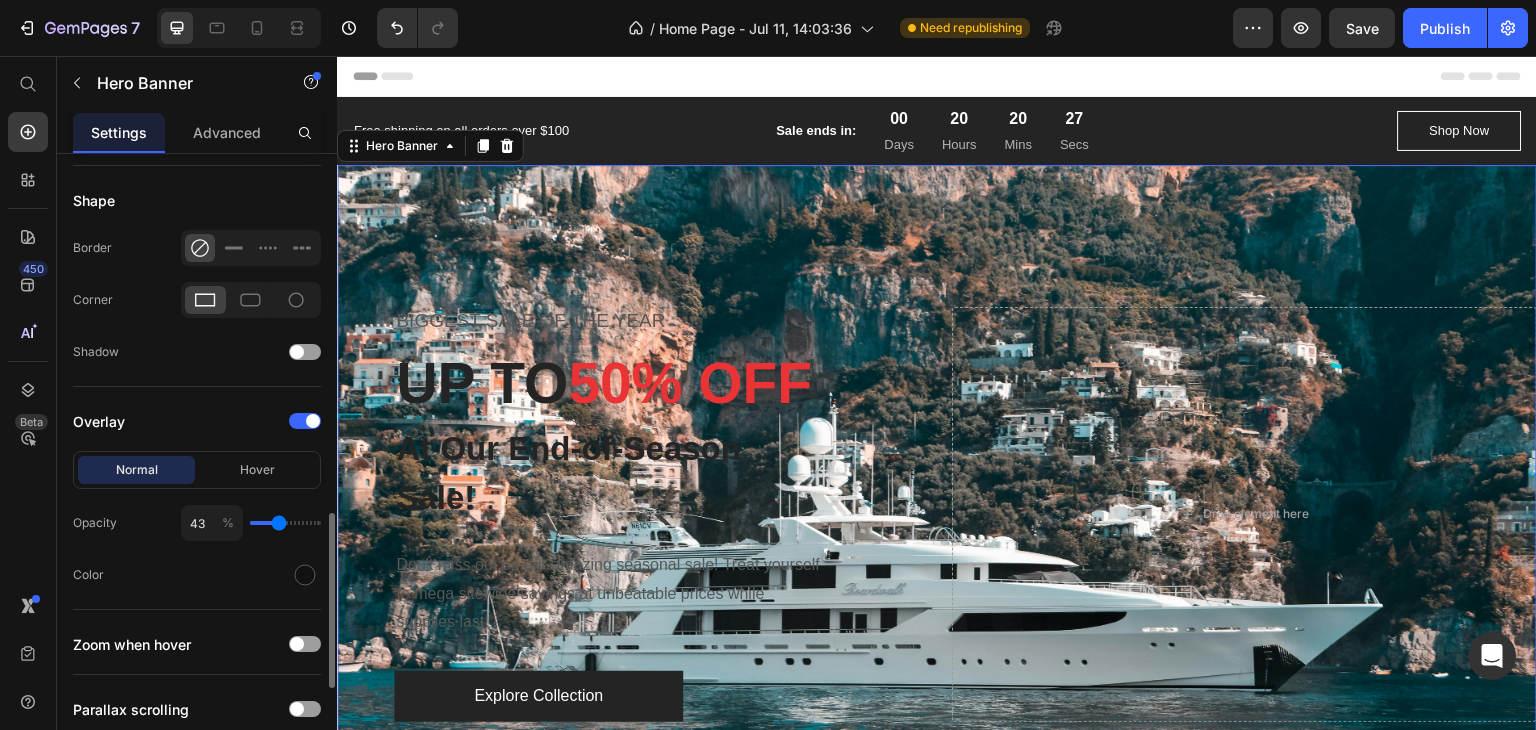 type on "43" 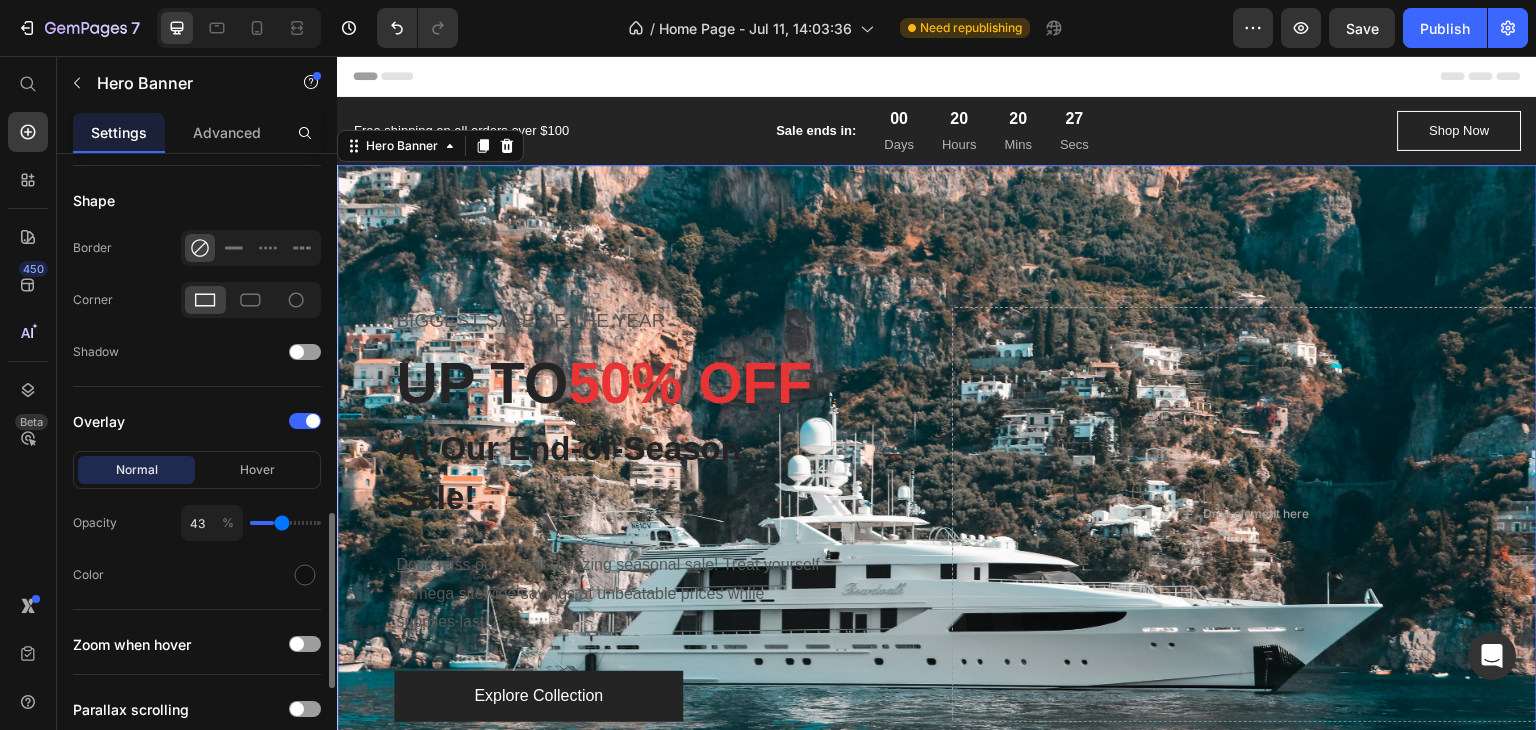 type on "47" 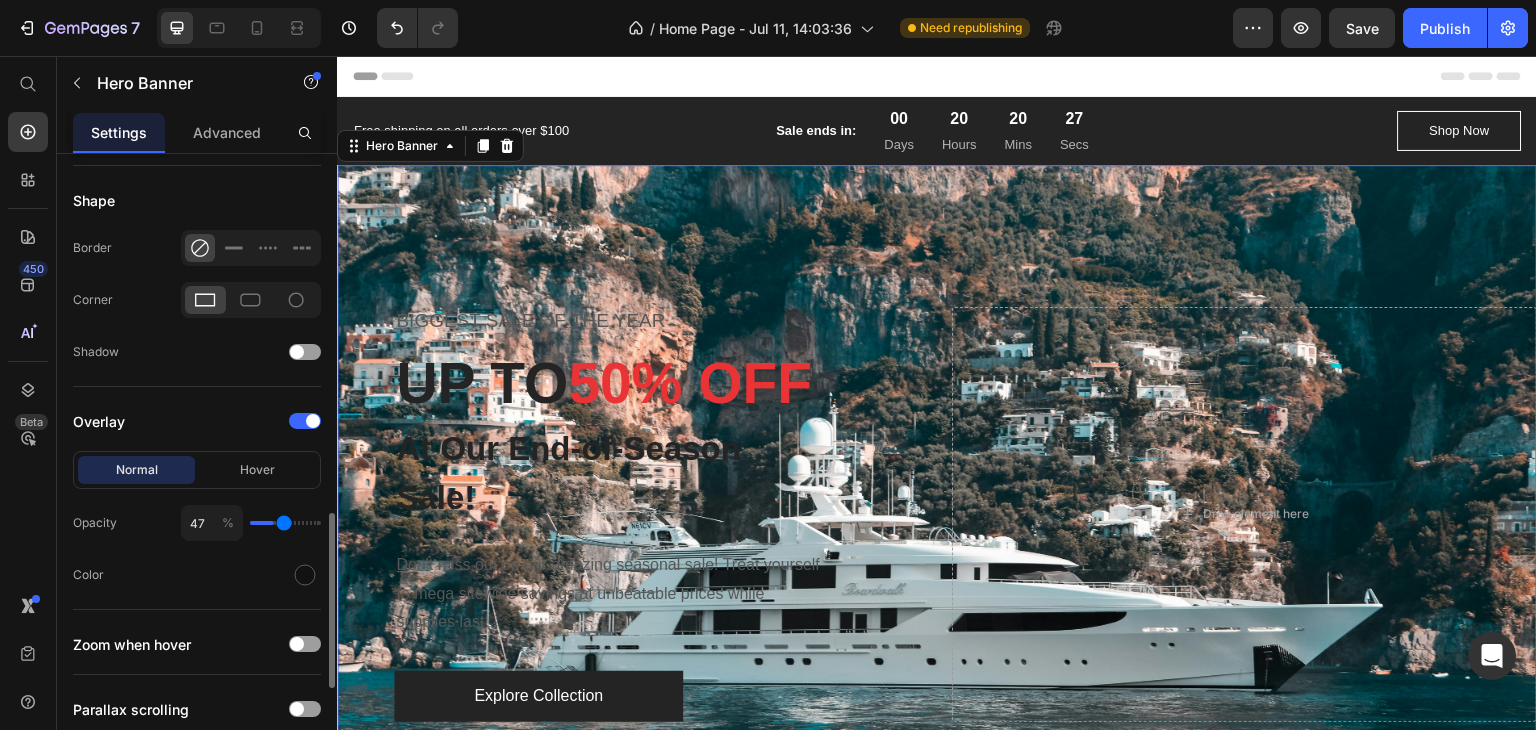 type on "50" 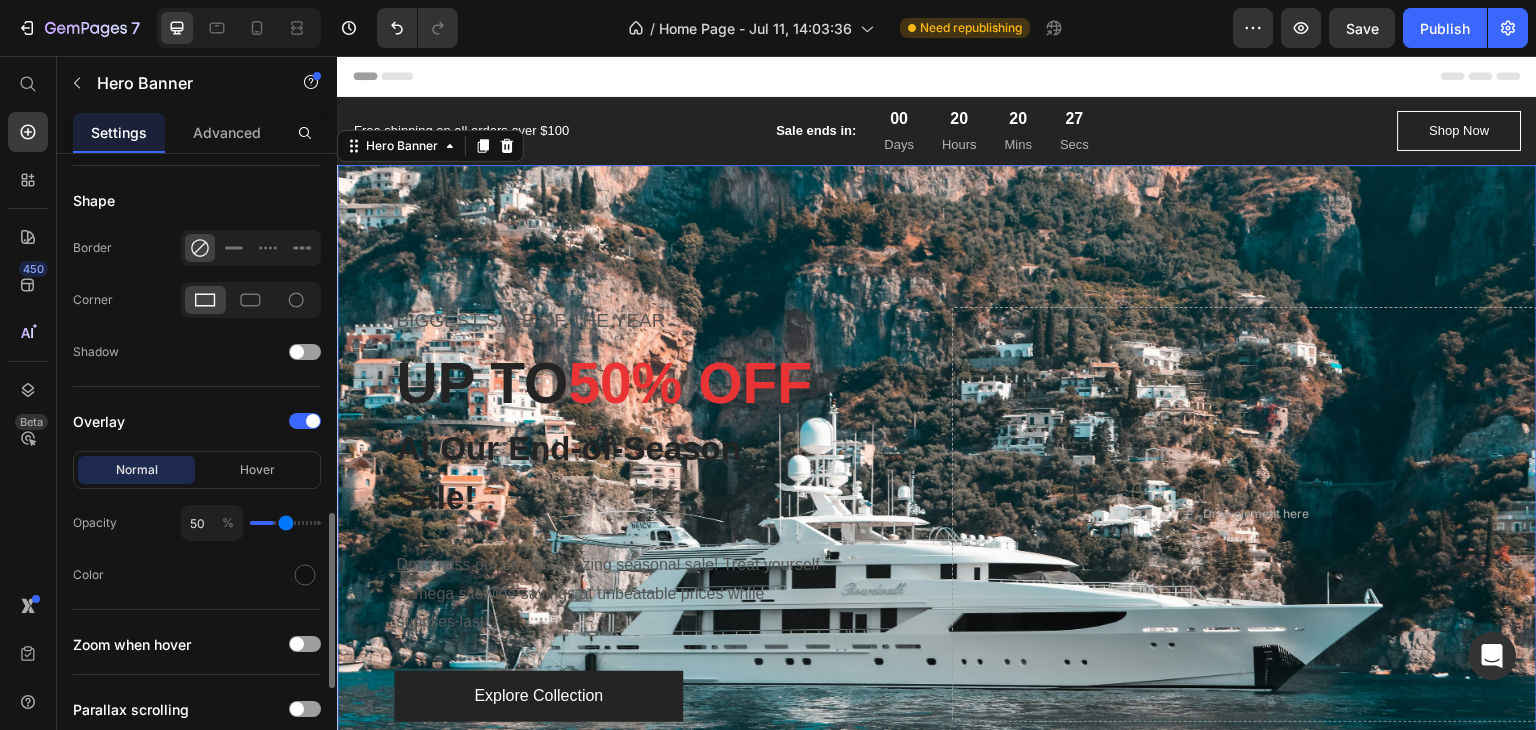 type on "55" 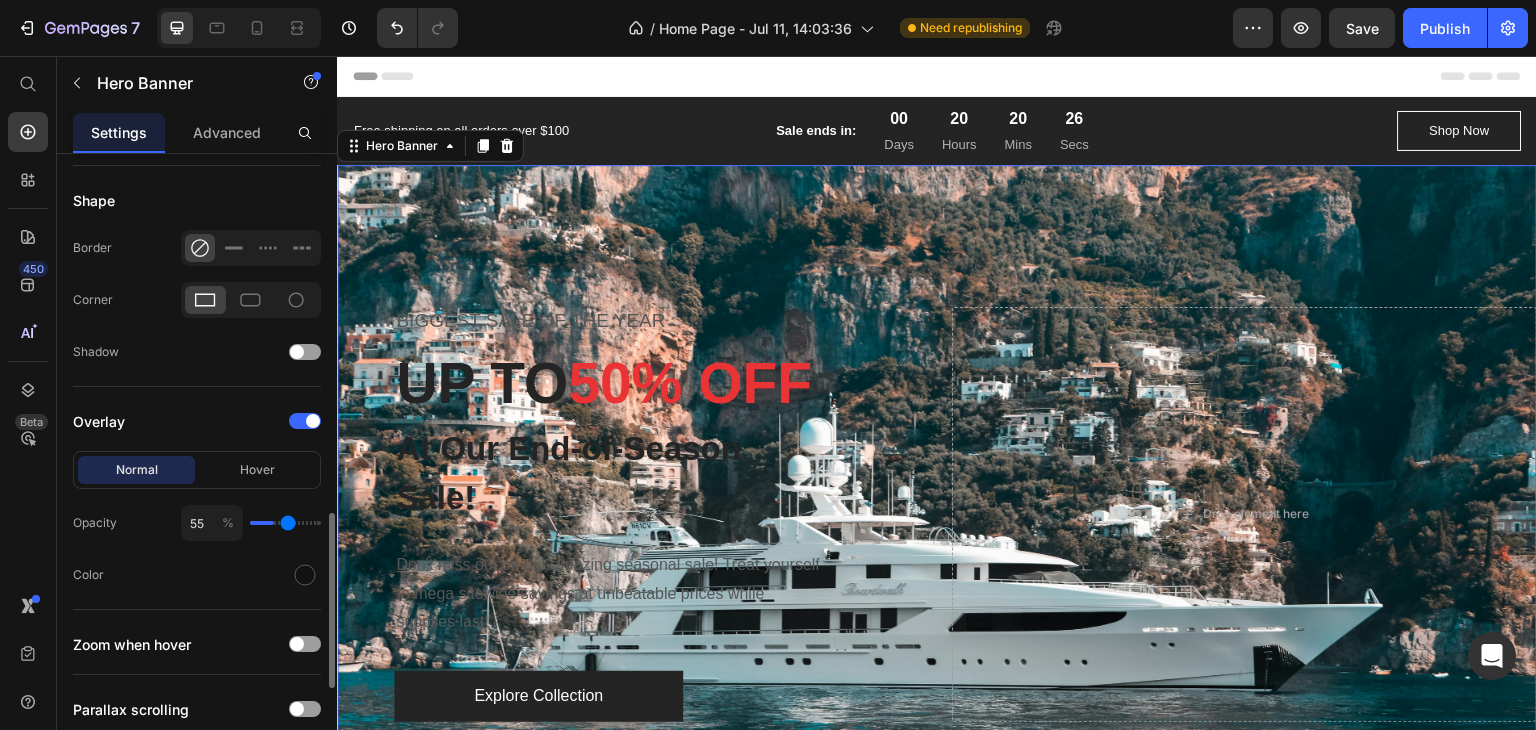 type on "63" 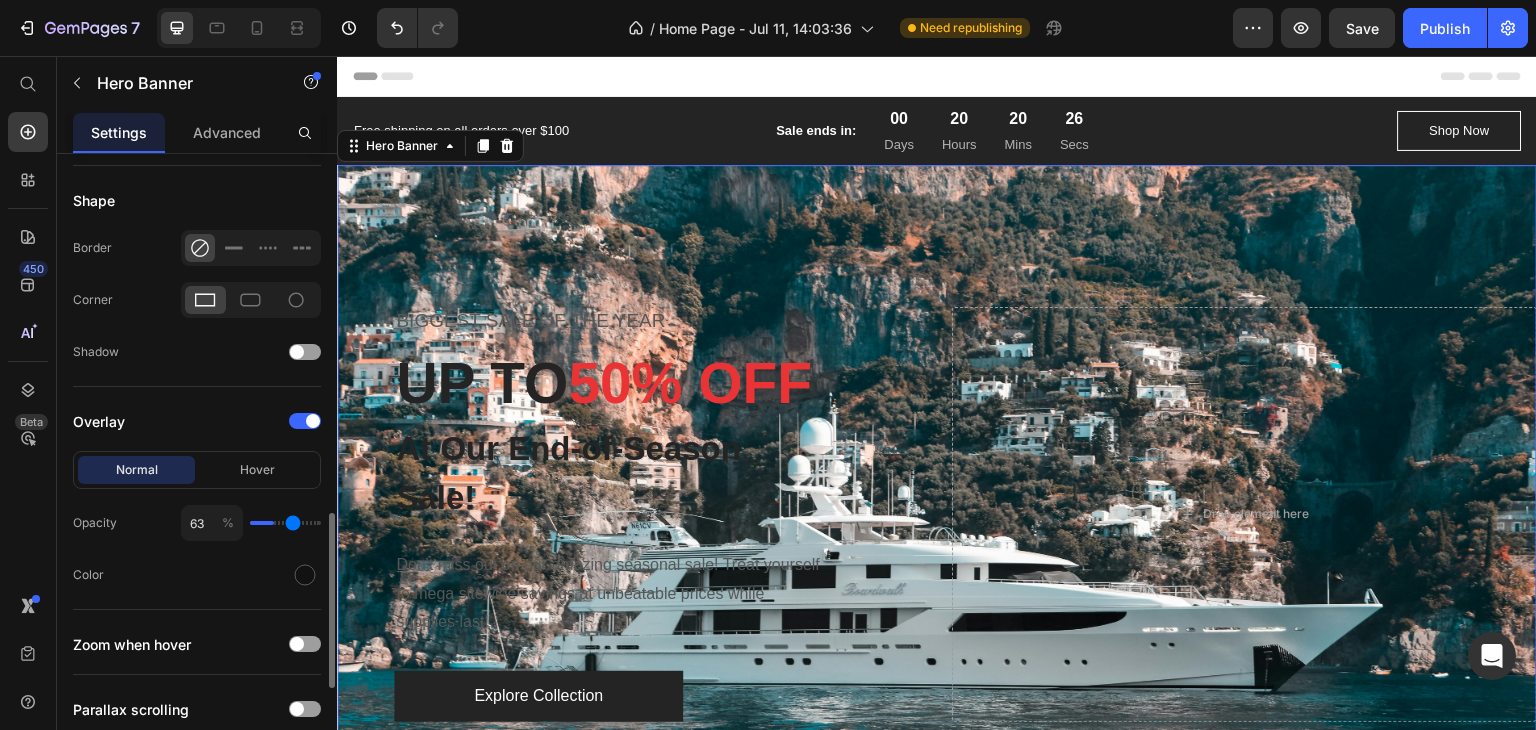 type on "71" 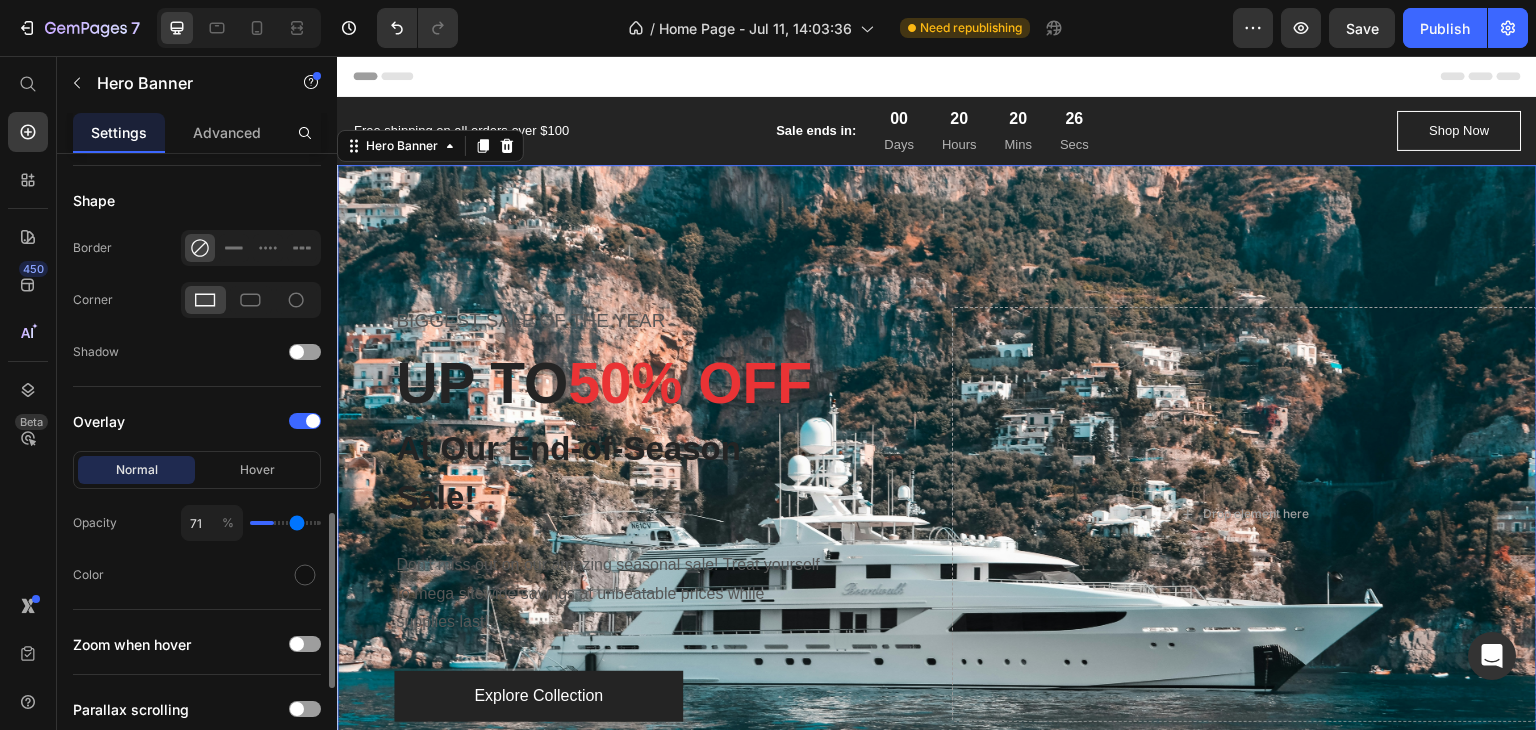 type on "85" 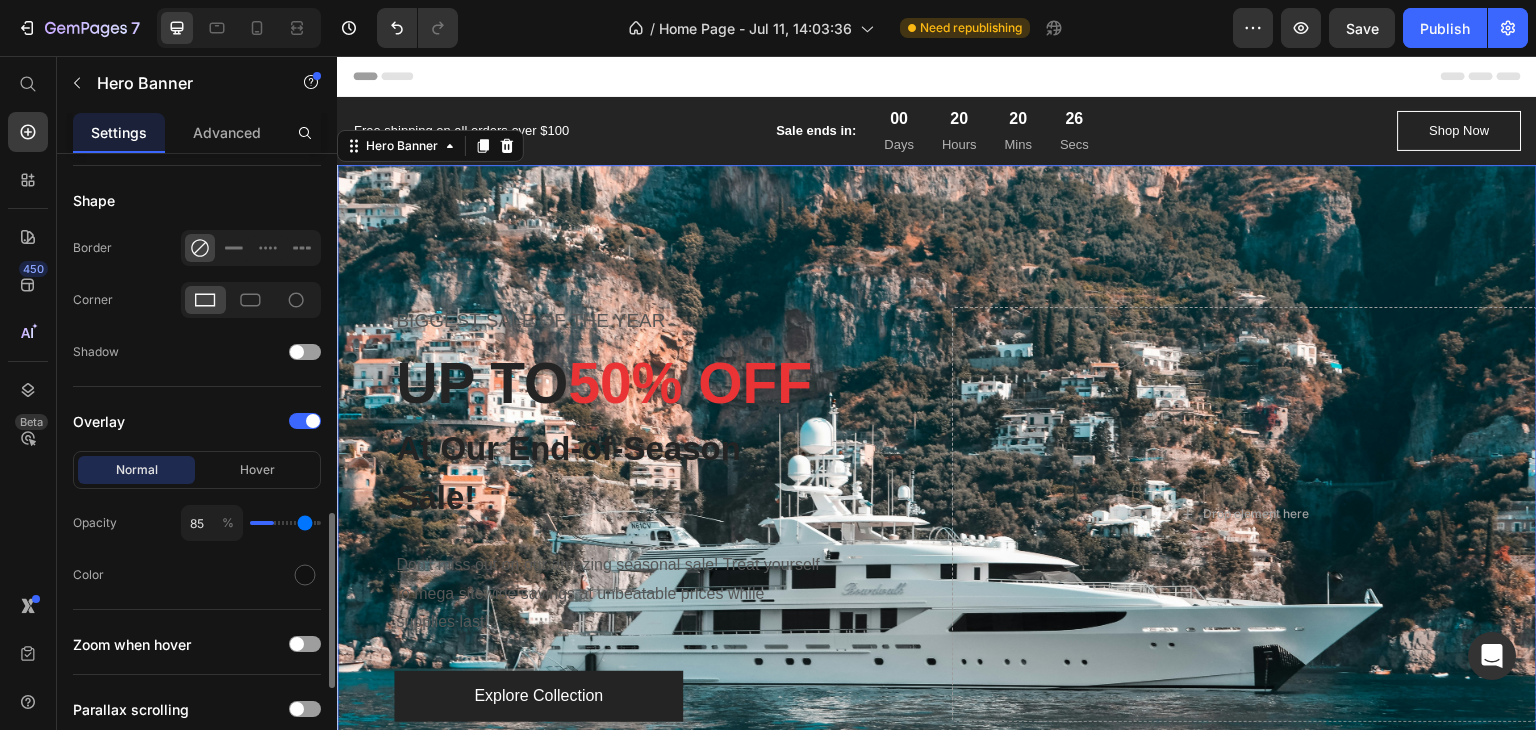type on "95" 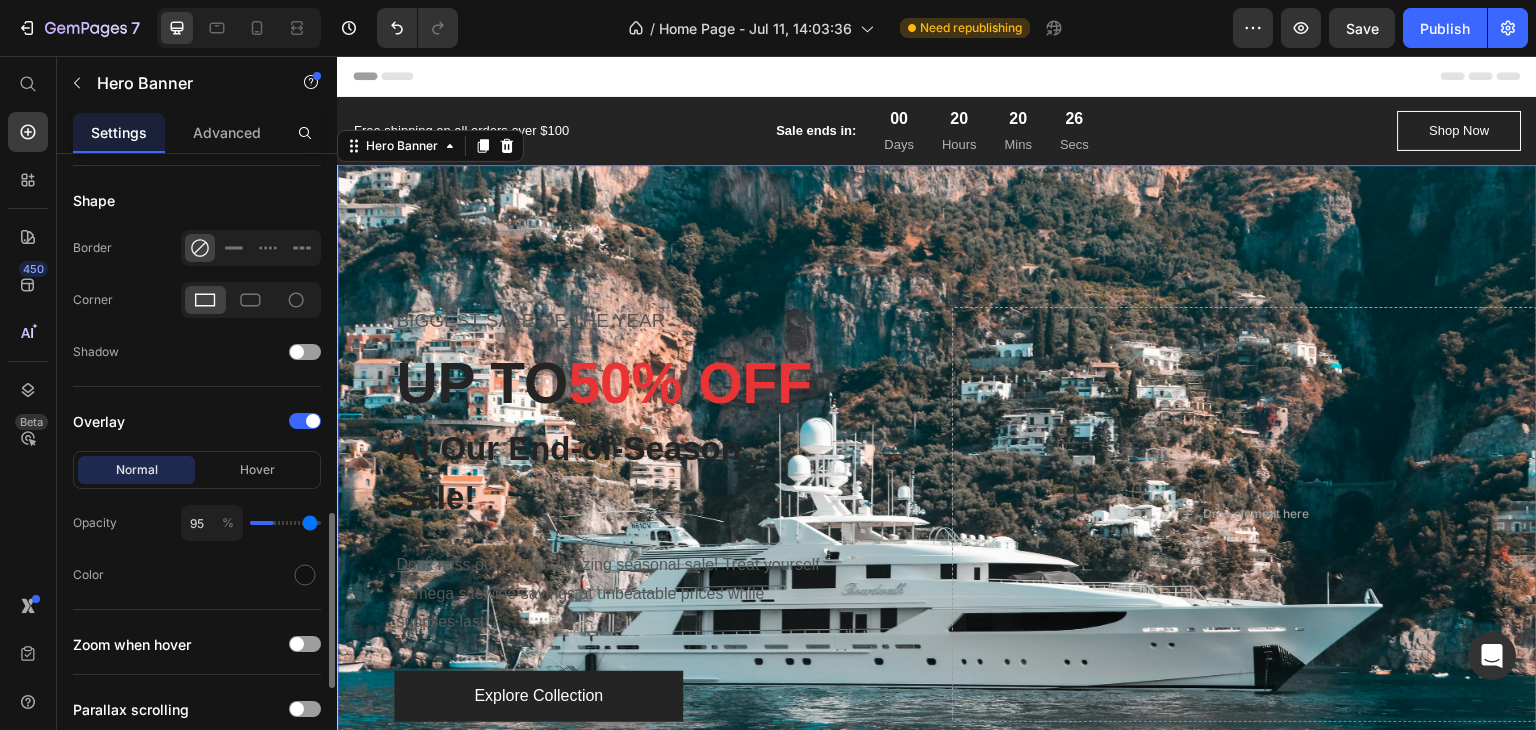 type on "100" 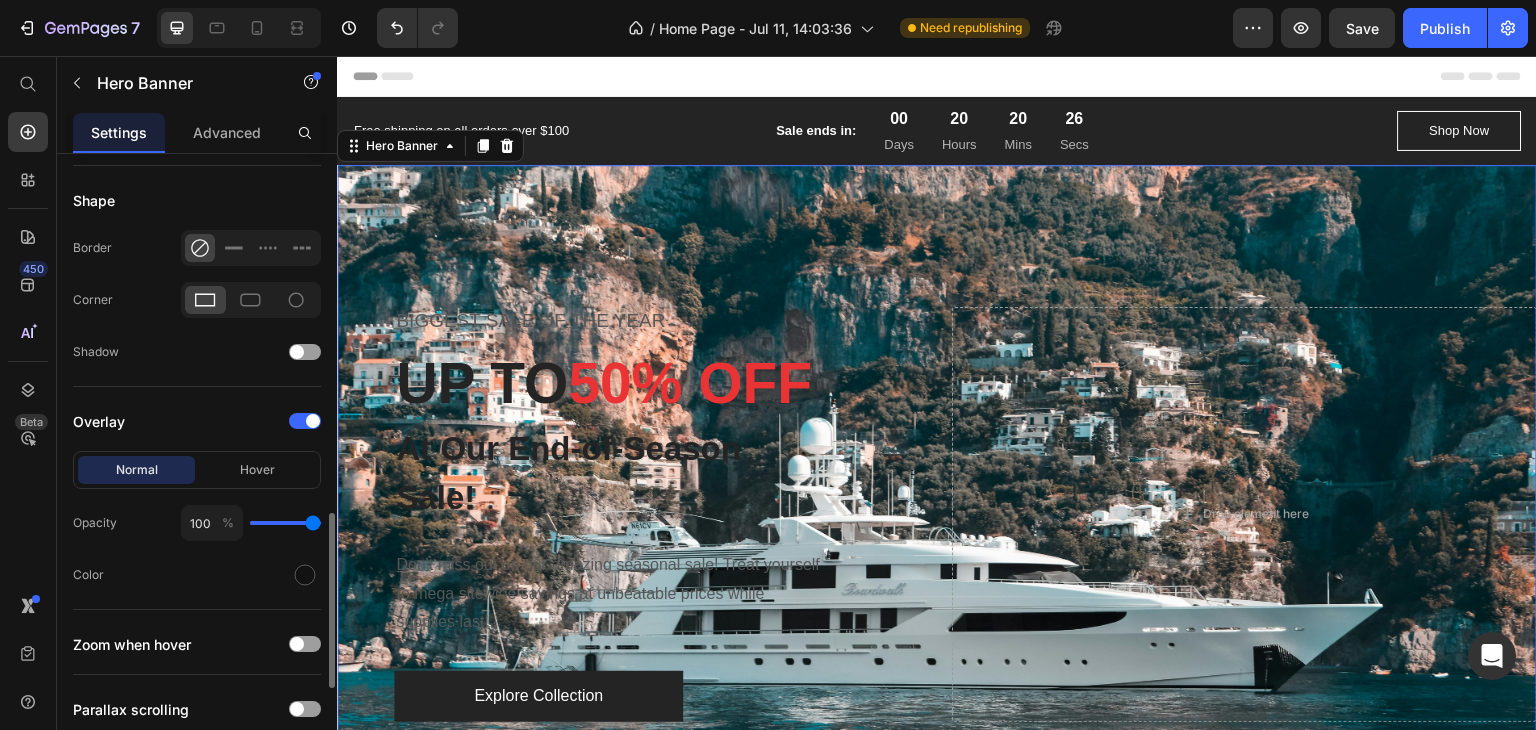 drag, startPoint x: 253, startPoint y: 521, endPoint x: 342, endPoint y: 524, distance: 89.050545 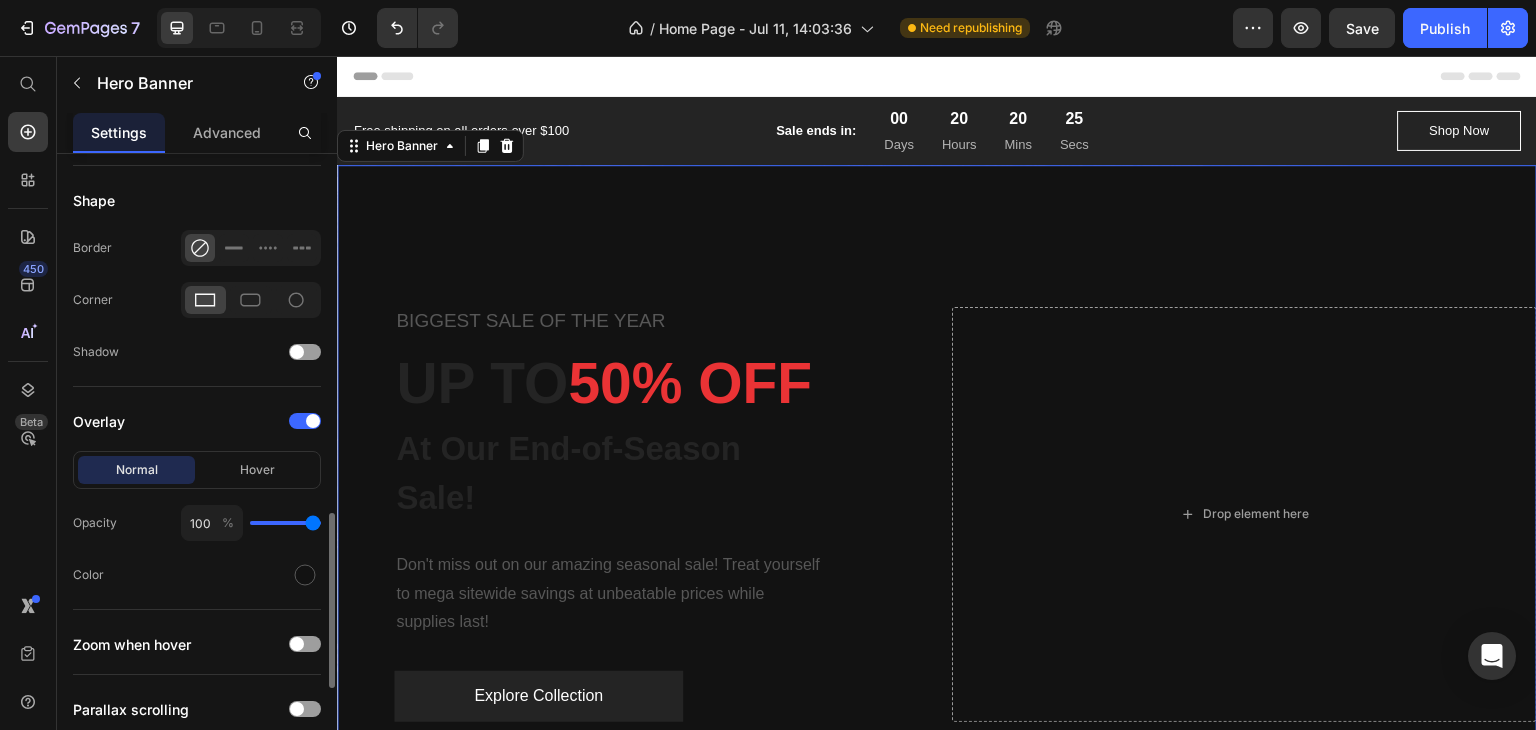 type on "95" 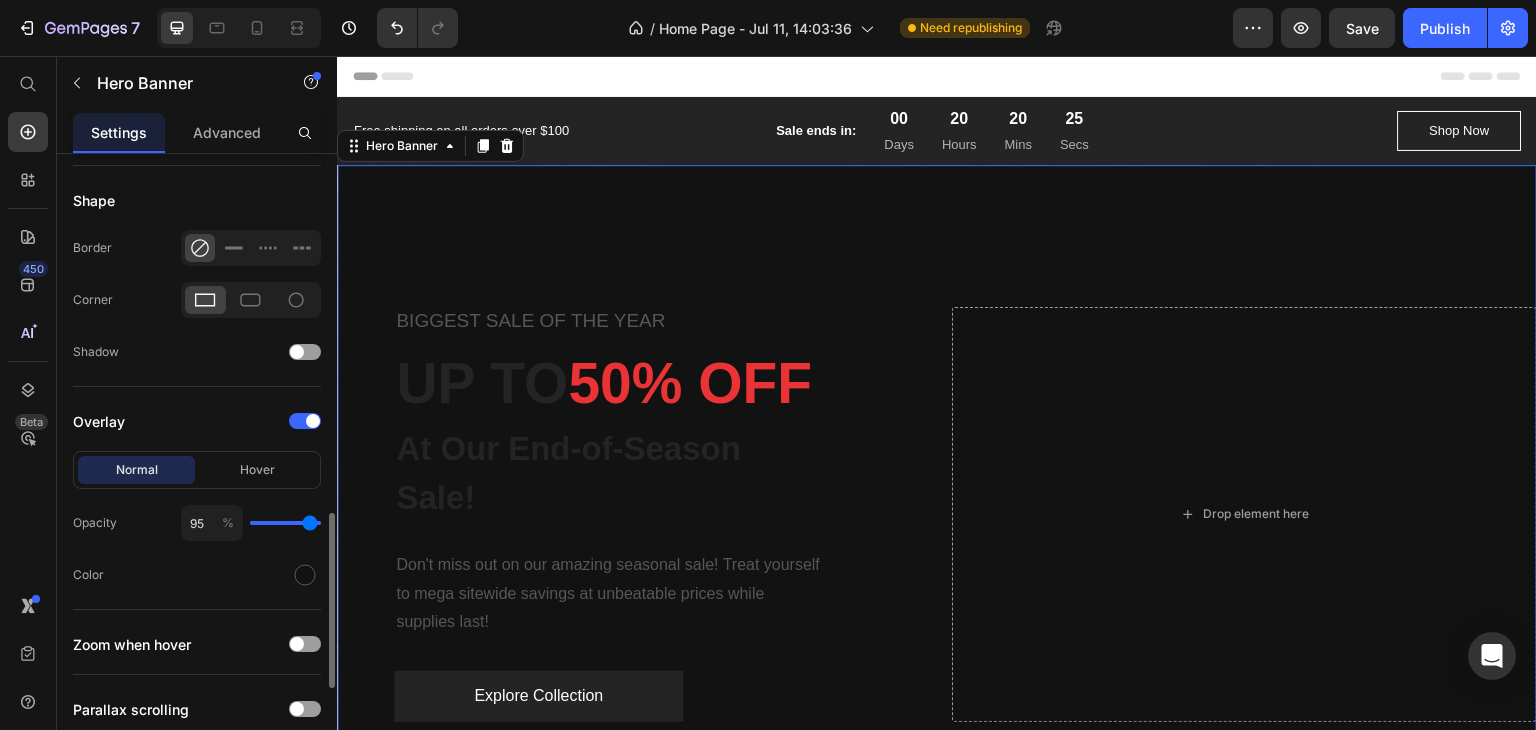 type on "94" 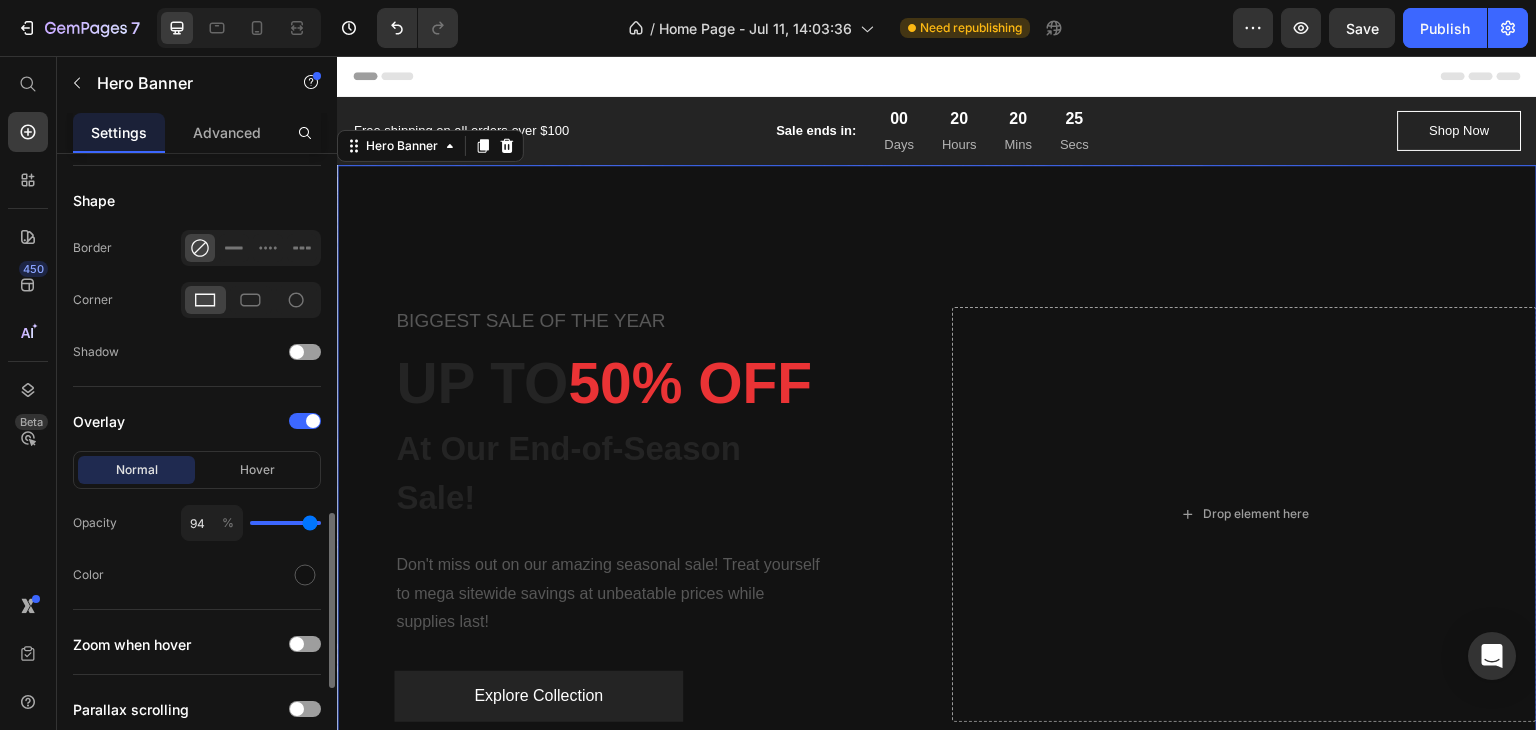 type on "91" 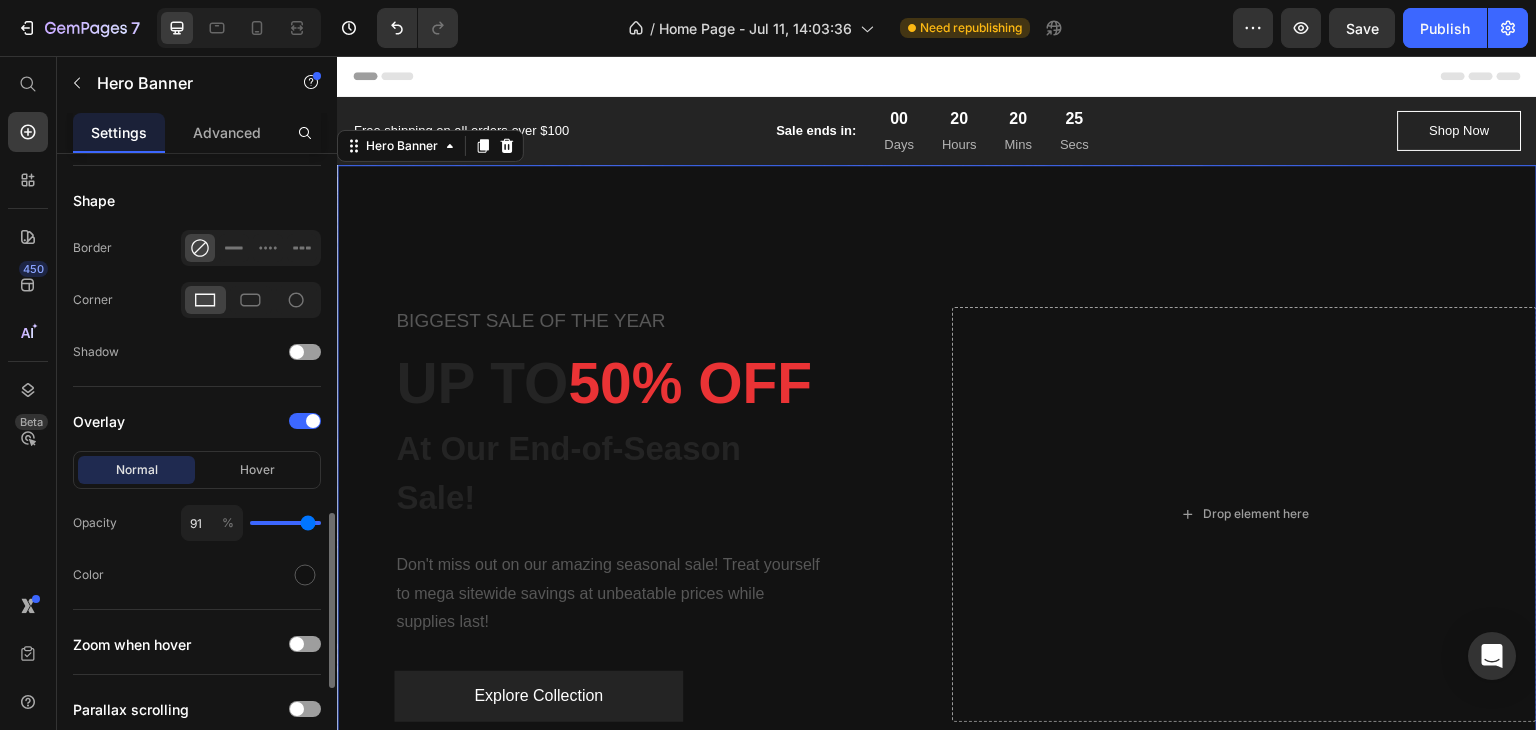 type on "87" 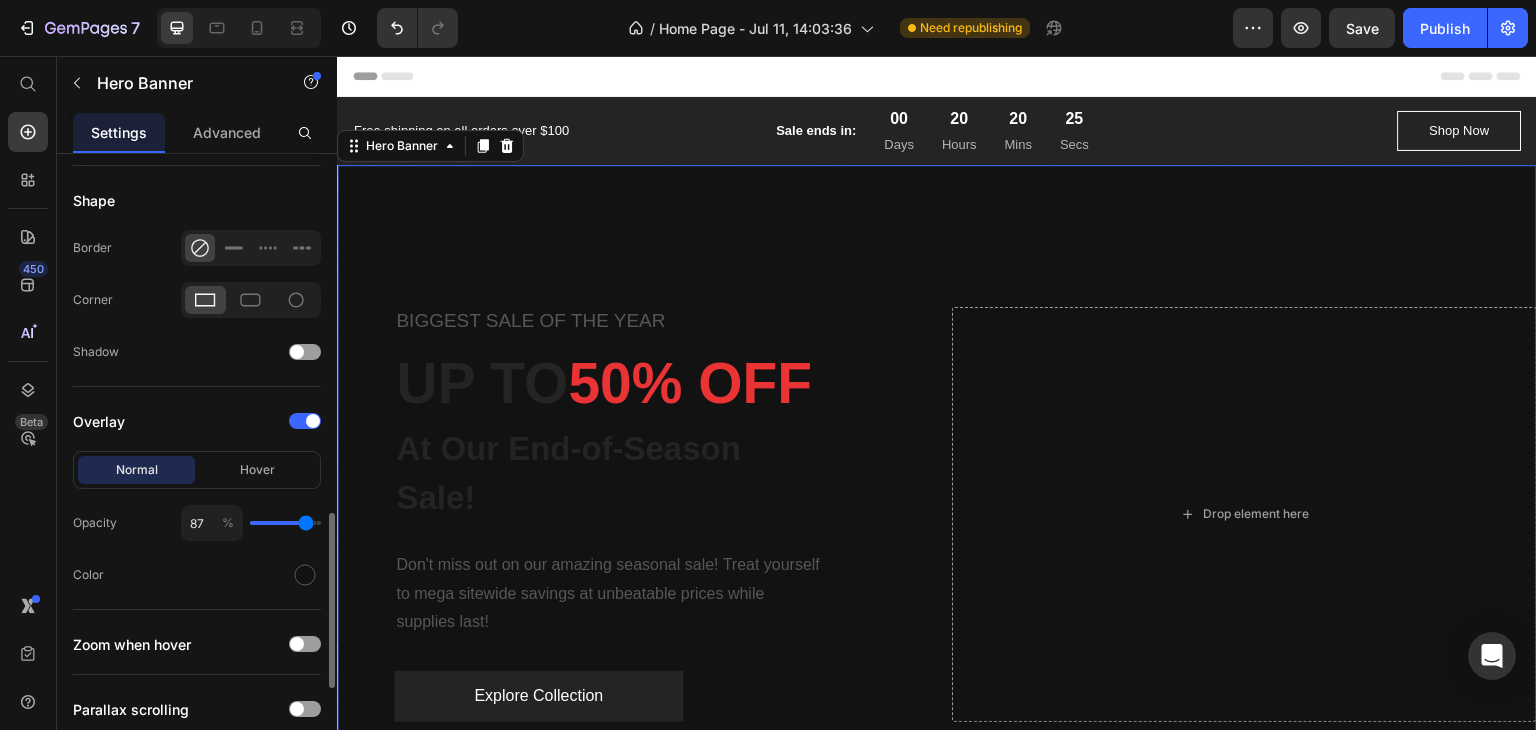 type on "79" 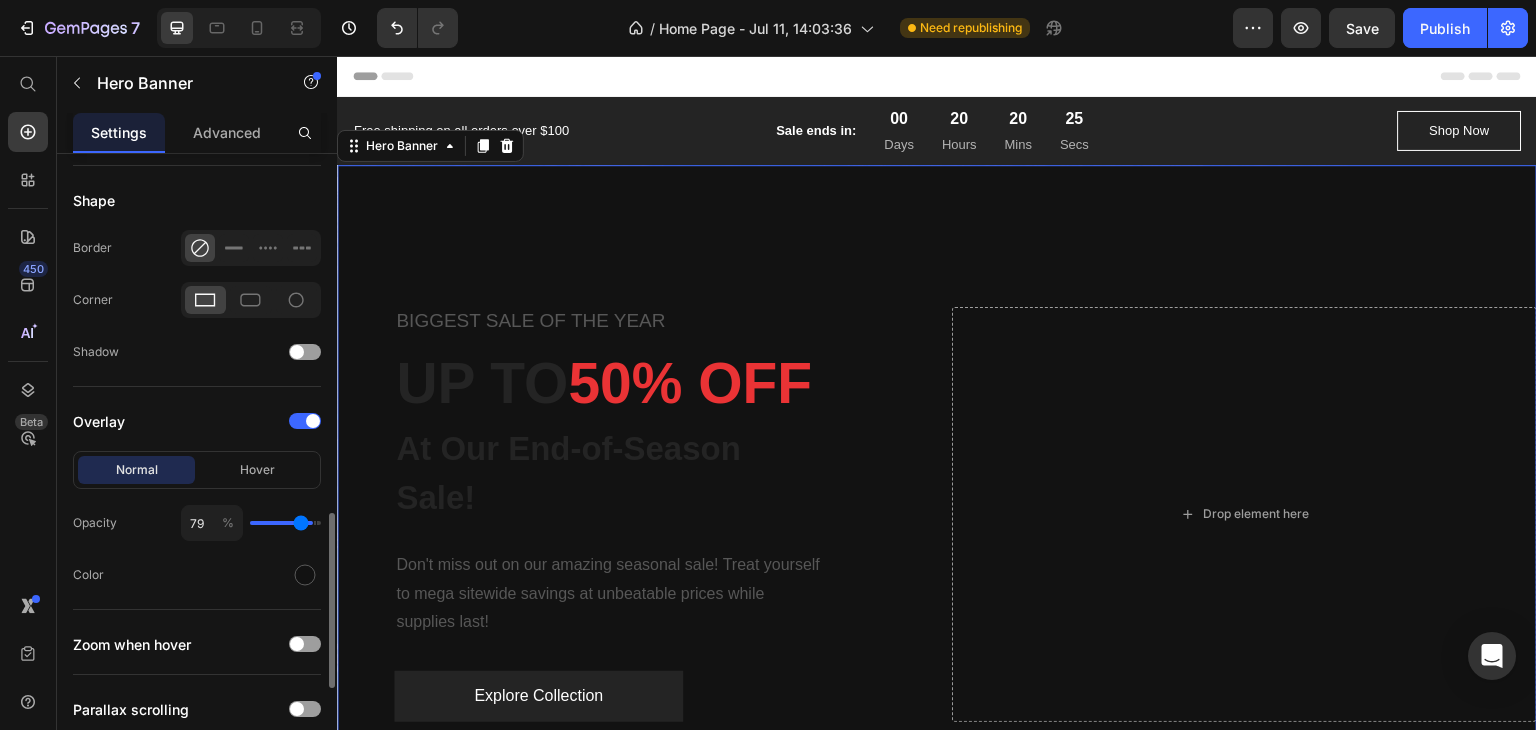 type on "68" 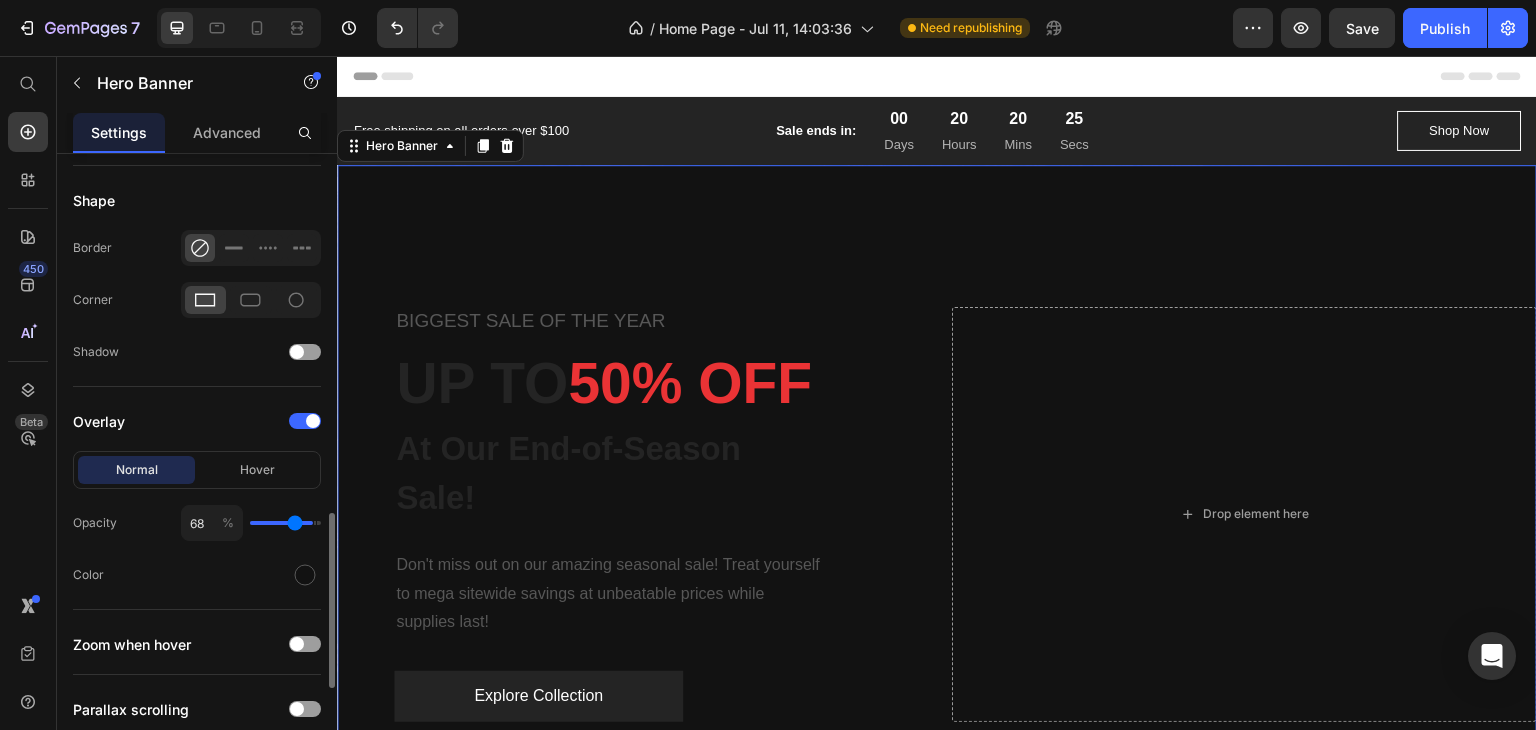 type on "56" 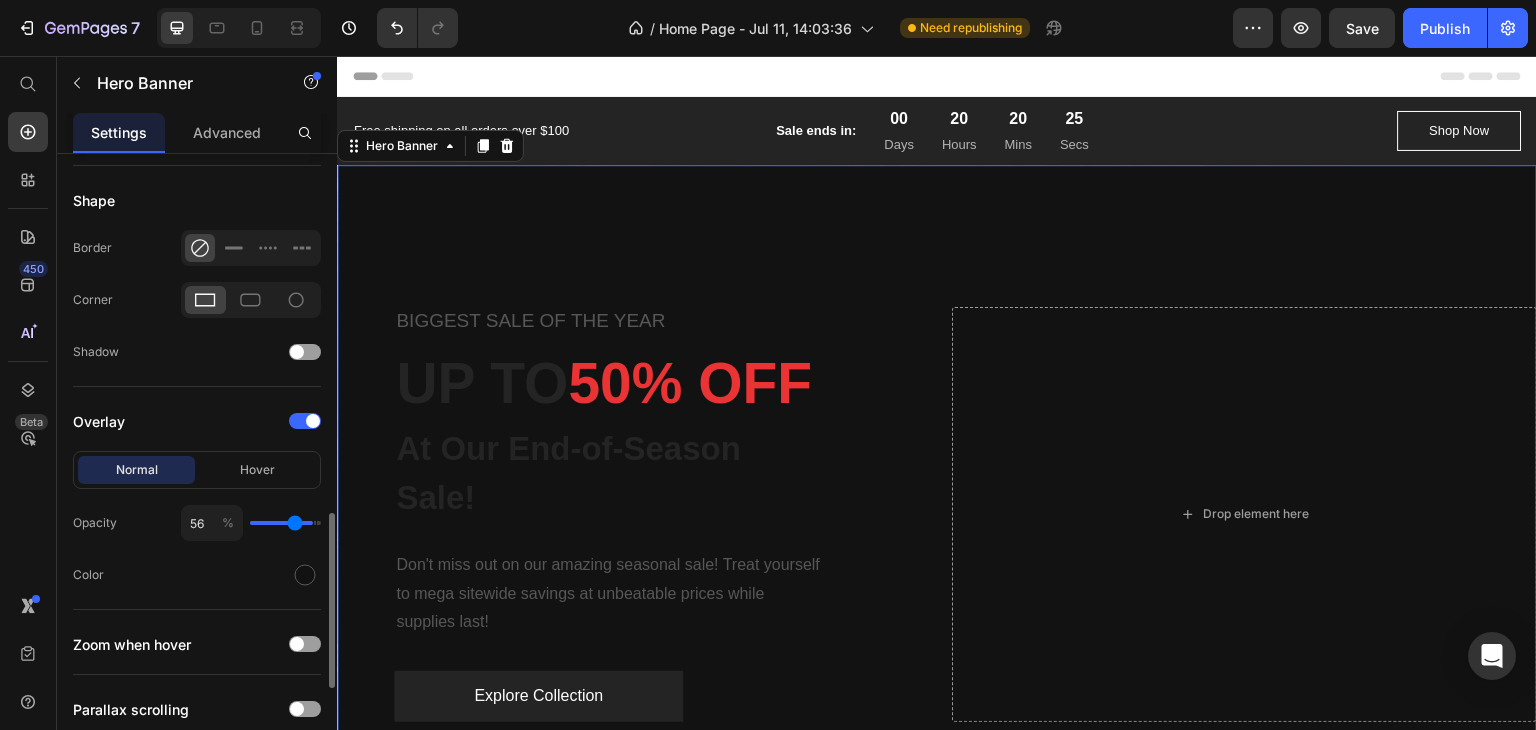 type on "56" 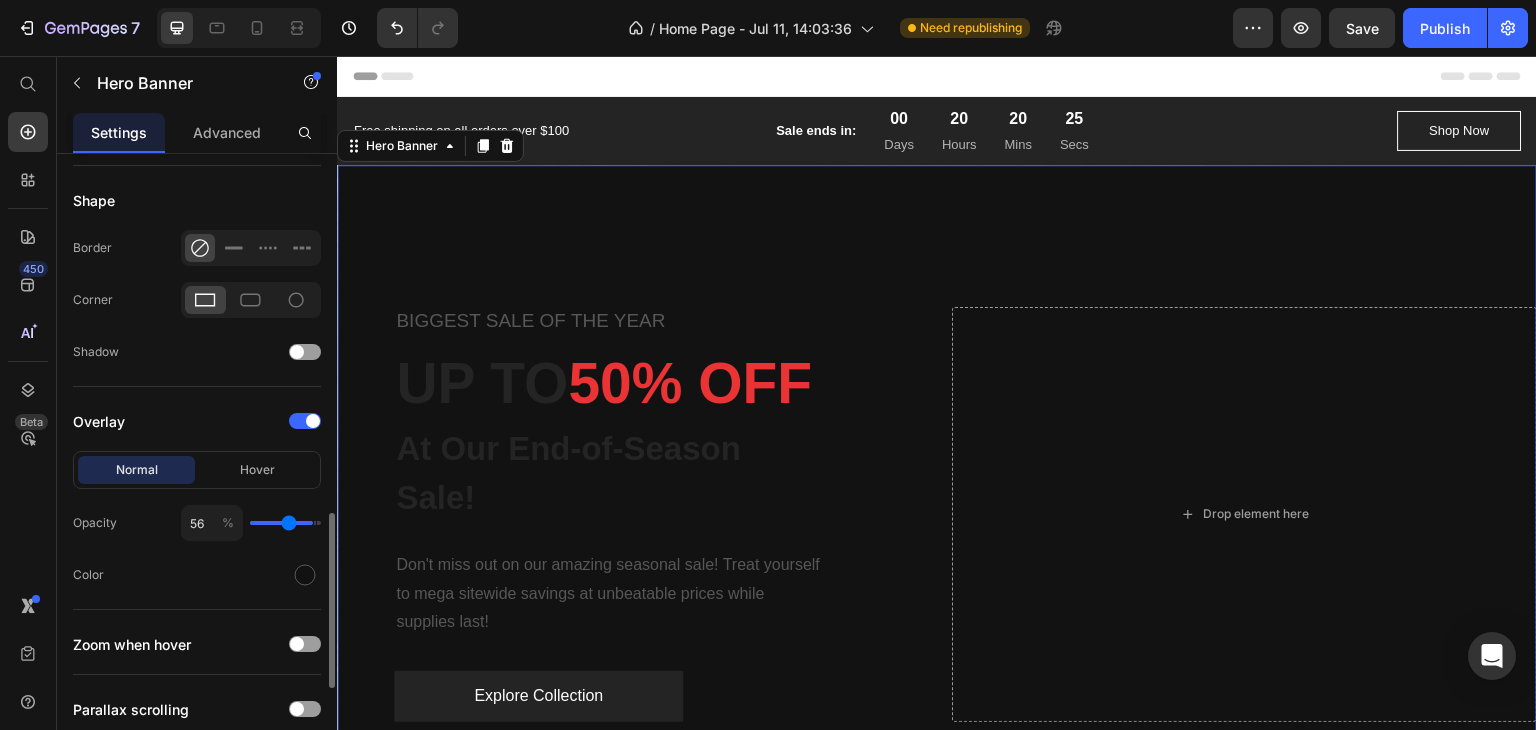 type on "50" 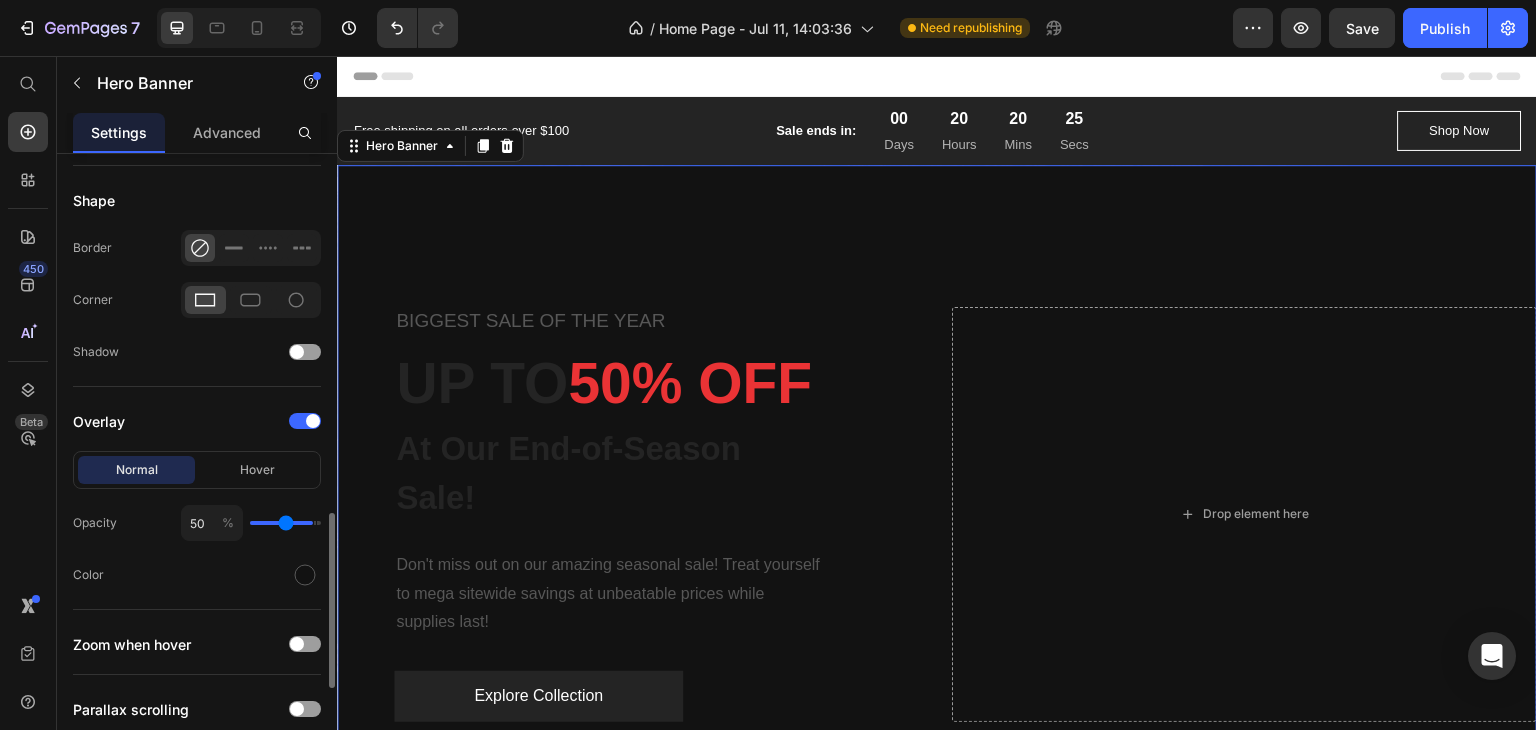 type on "49" 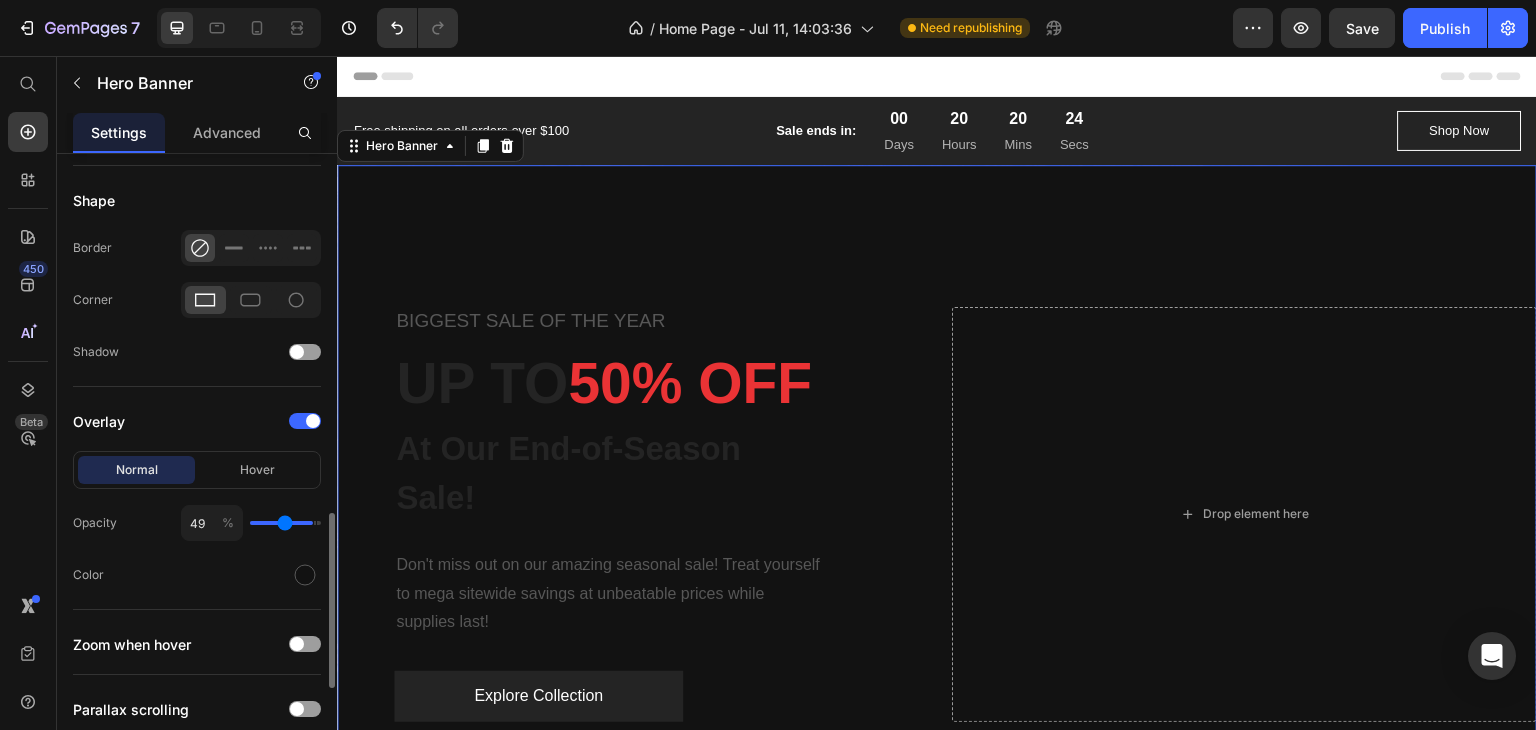type on "47" 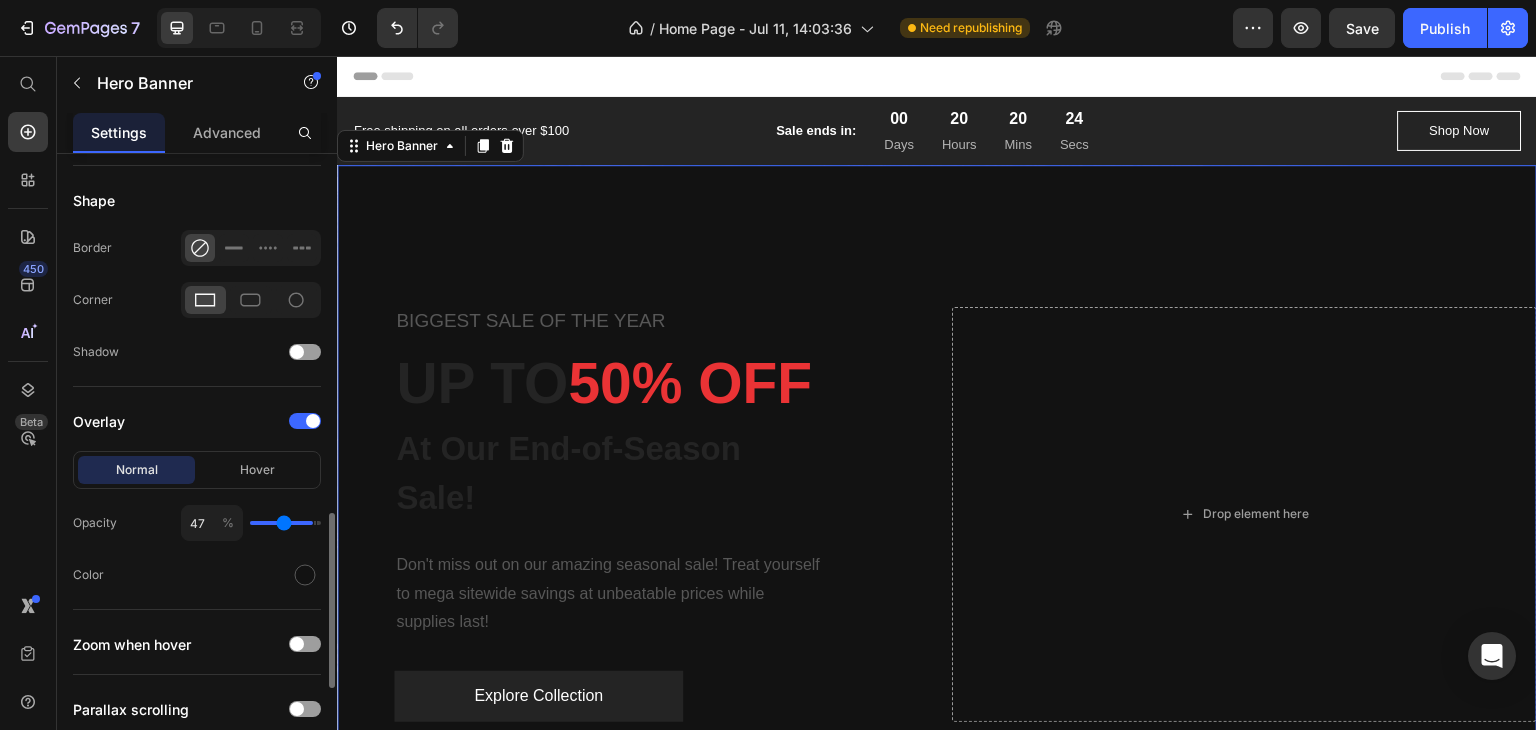 drag, startPoint x: 311, startPoint y: 515, endPoint x: 284, endPoint y: 512, distance: 27.166155 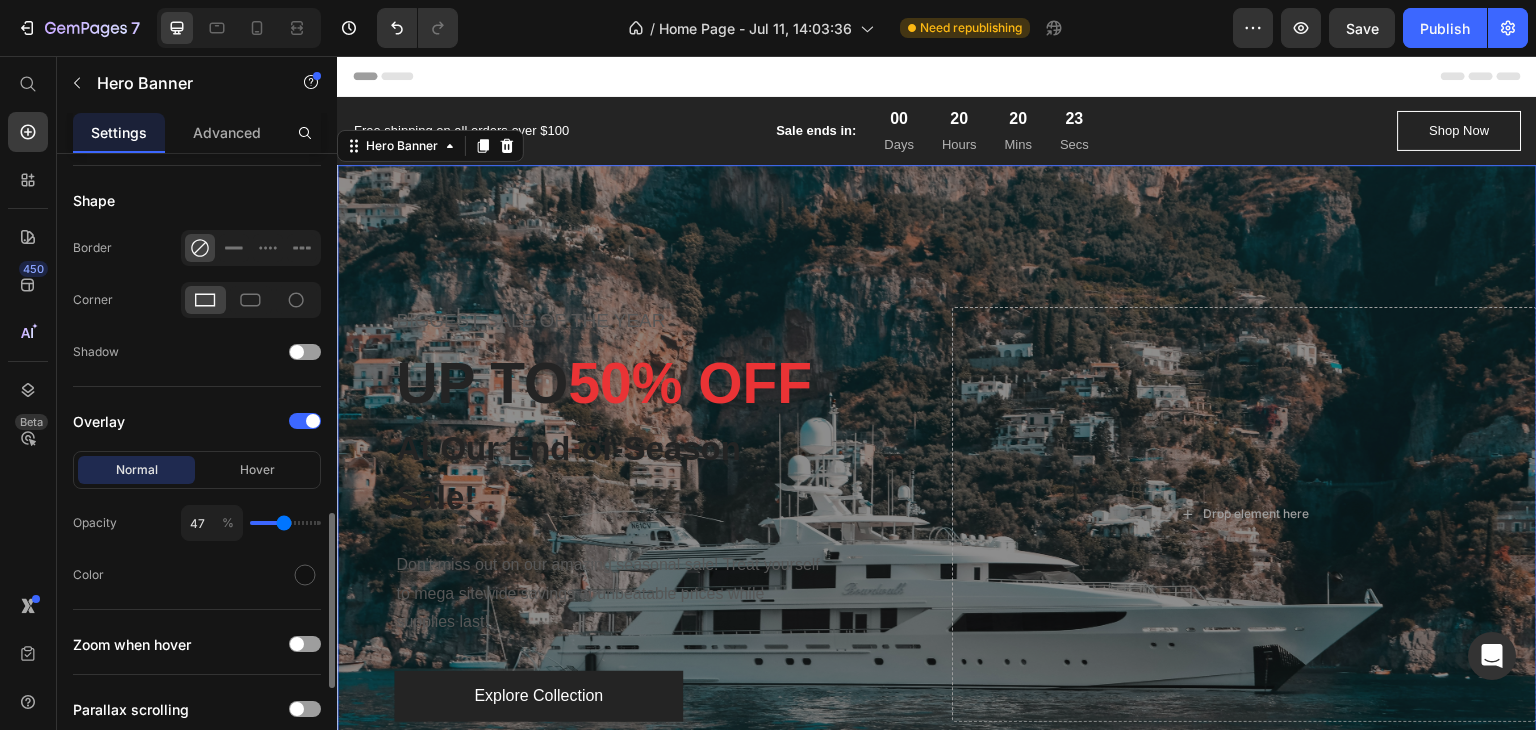 type on "44" 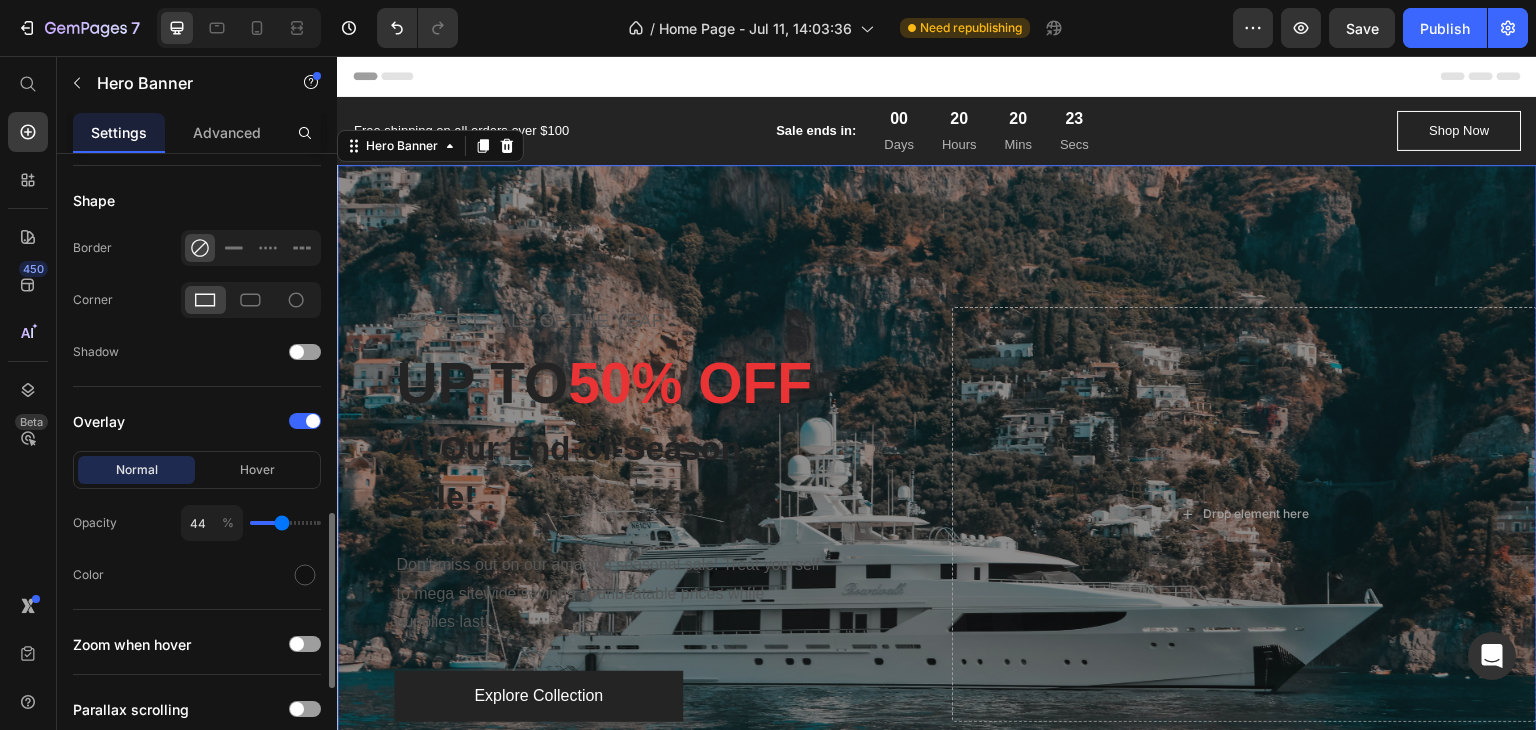 type on "41" 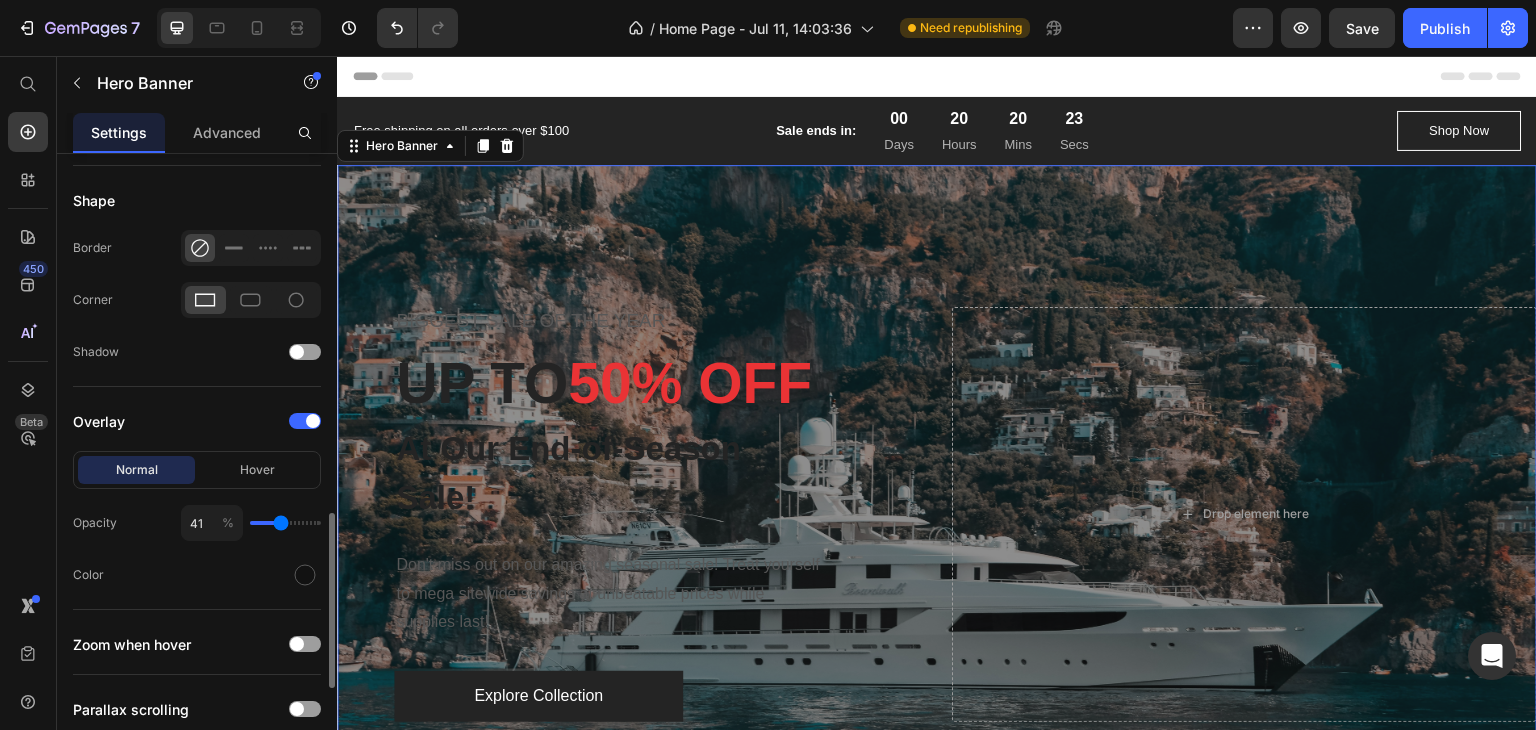 type on "40" 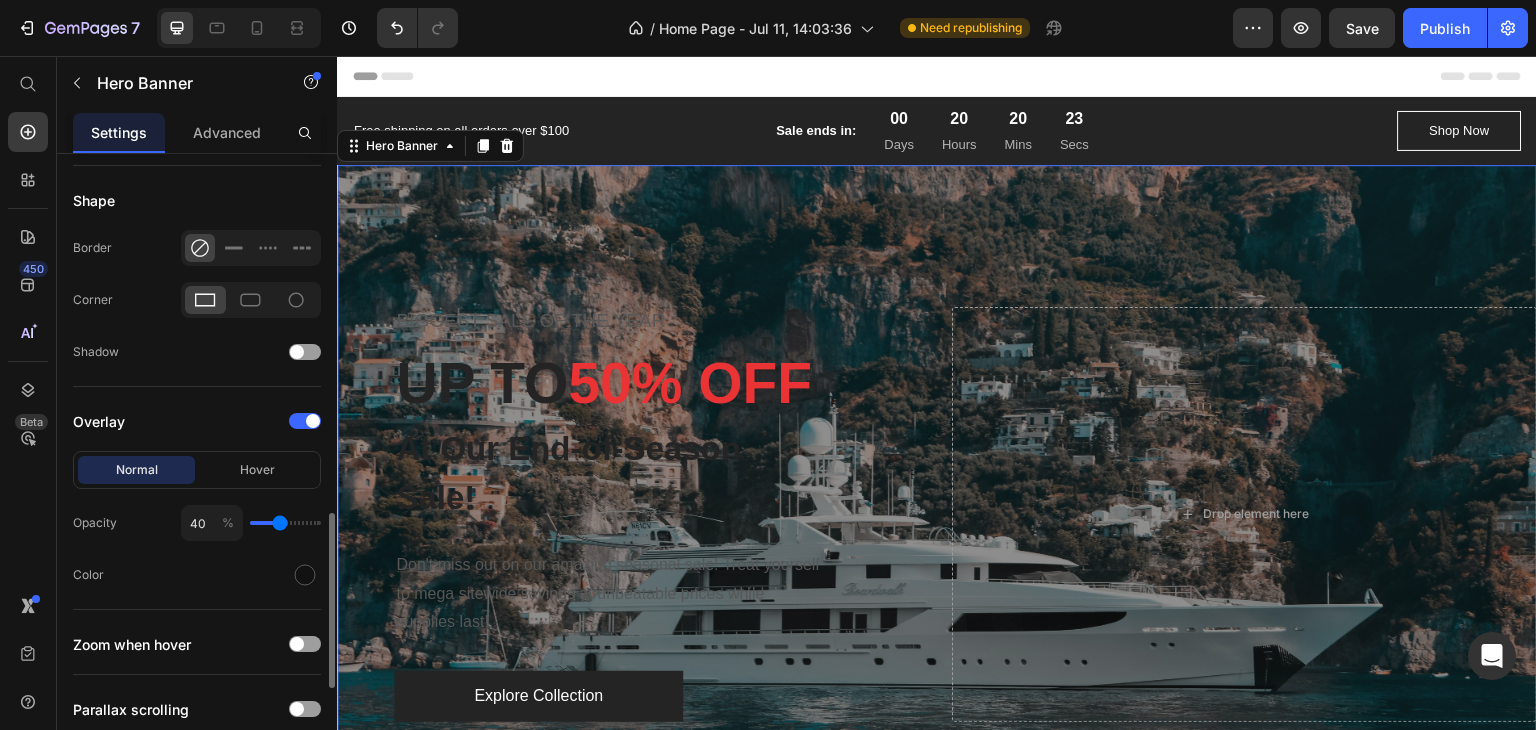 type on "39" 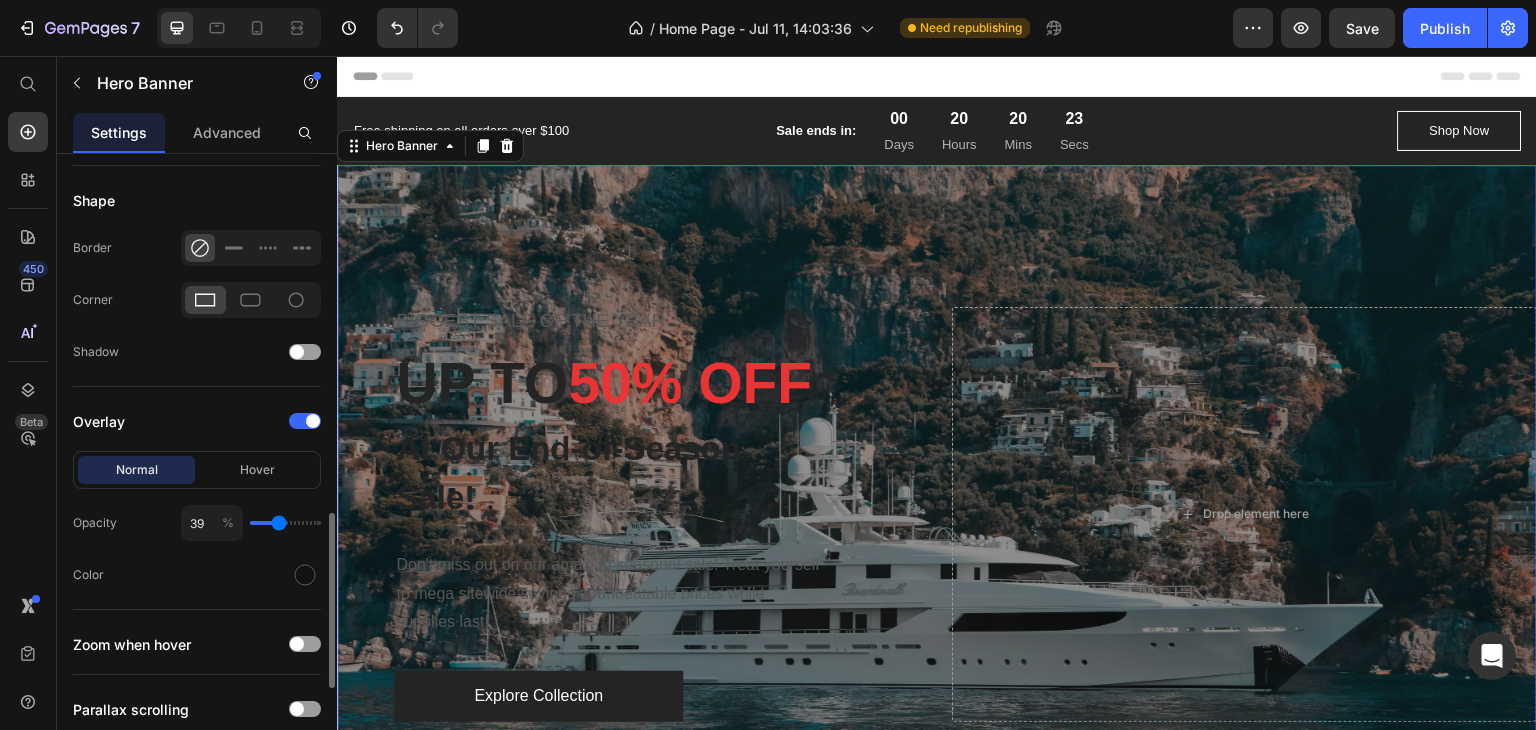 type on "37" 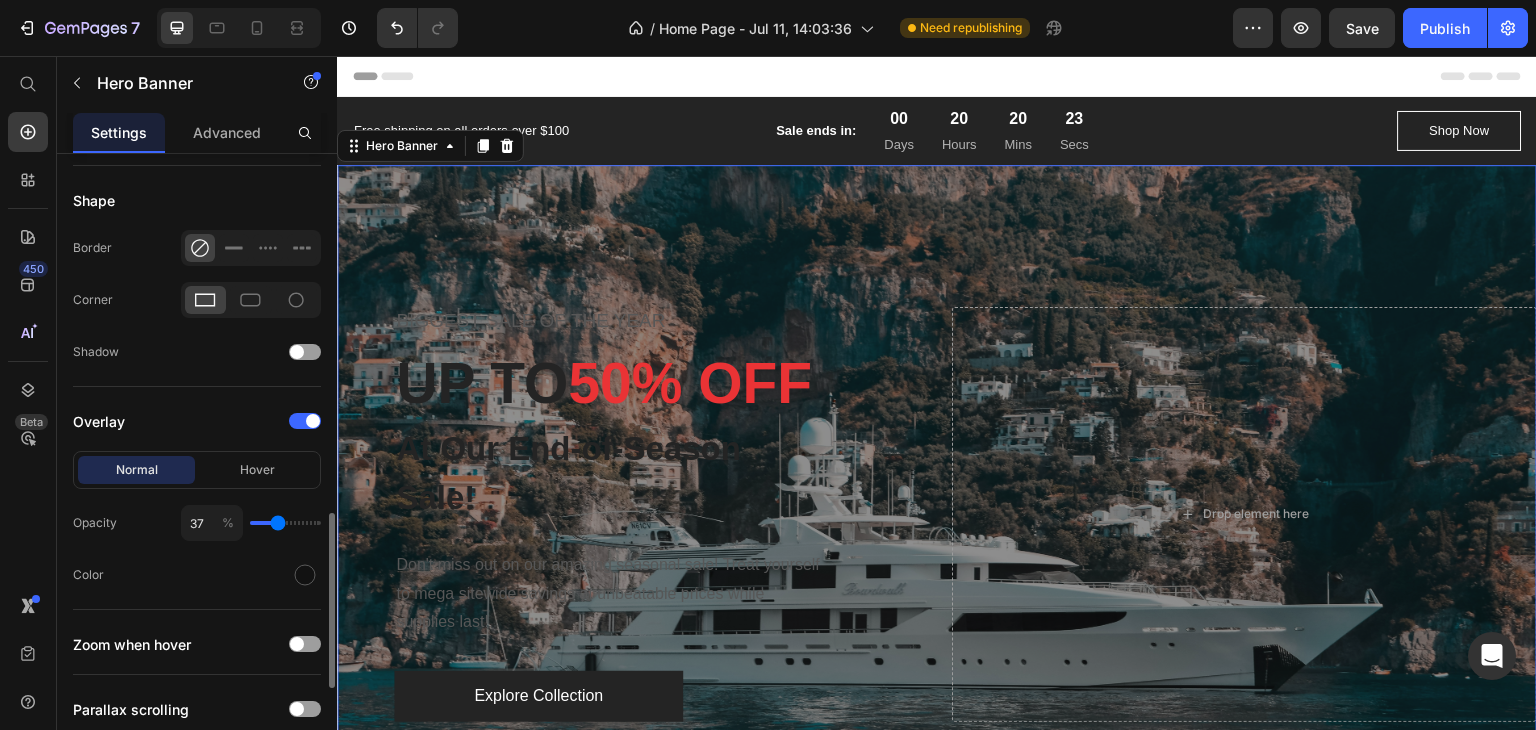 type on "34" 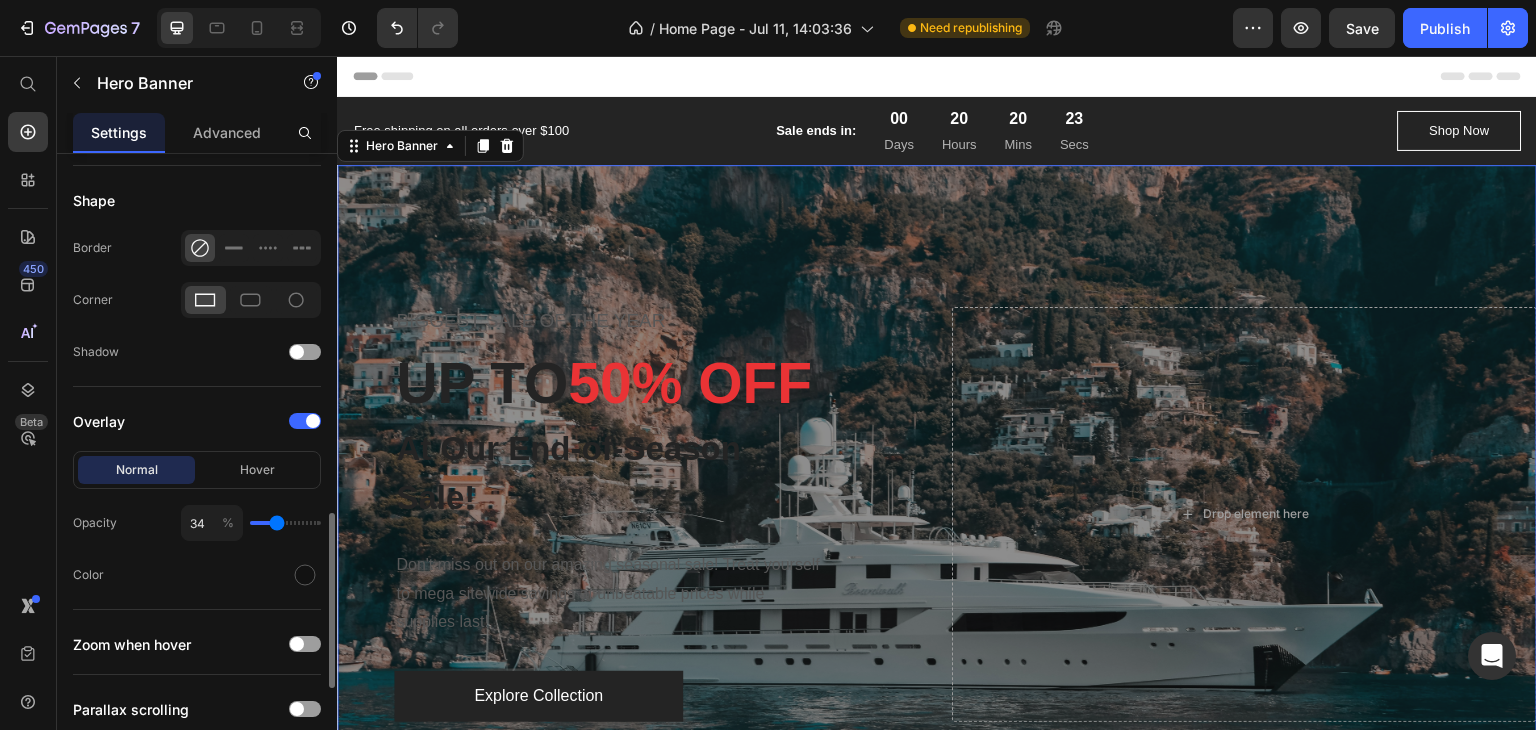 type on "34" 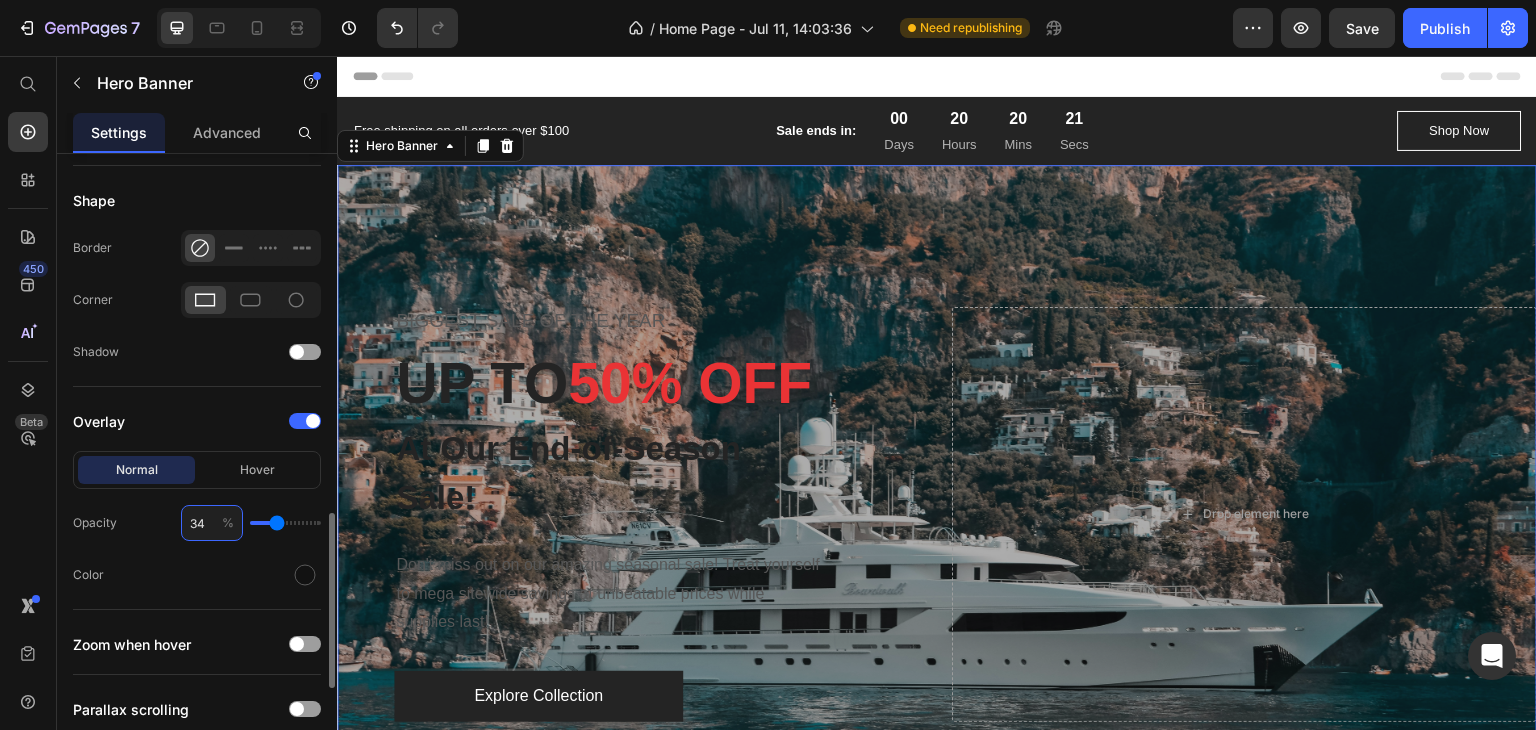 click on "34" at bounding box center (212, 523) 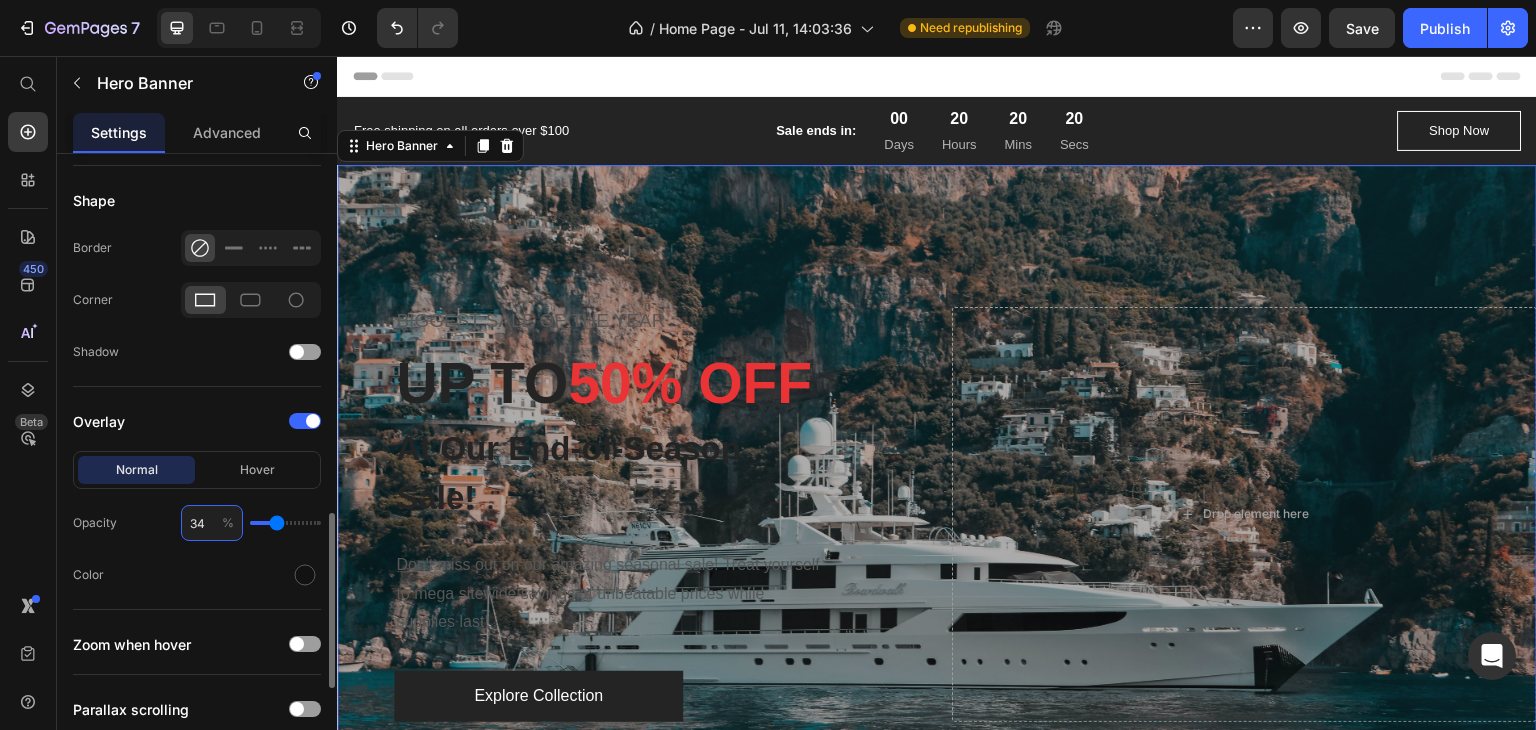 type on "2" 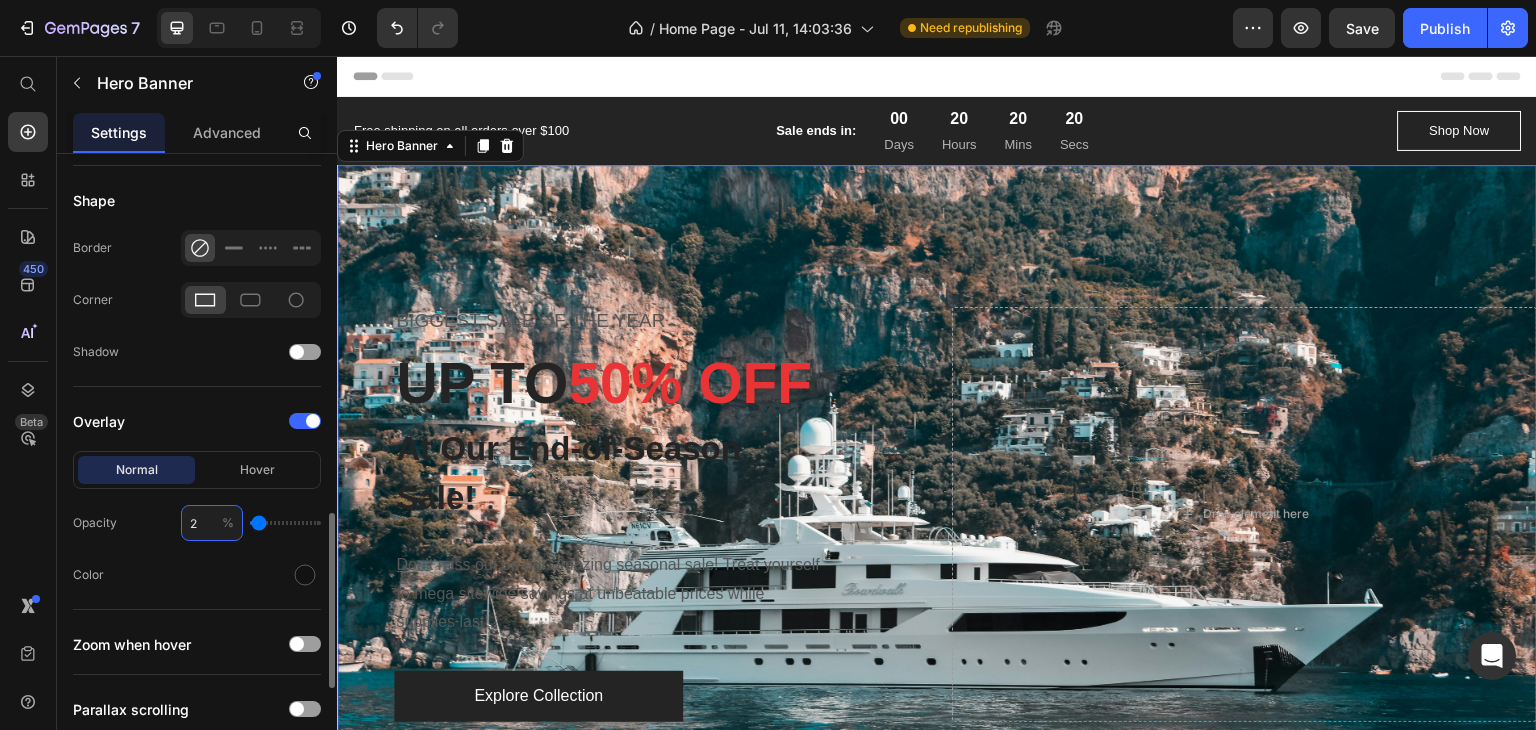 type on "20" 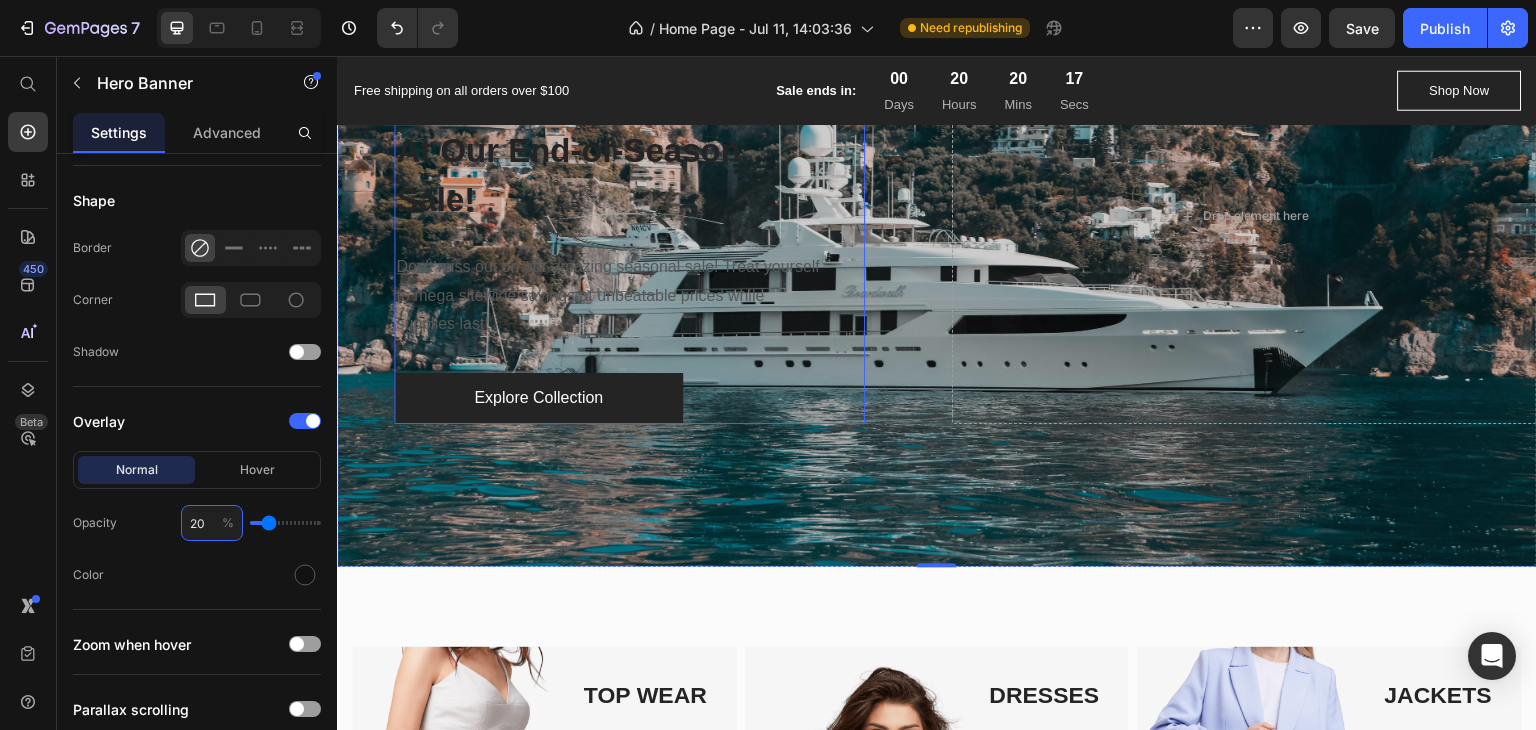 scroll, scrollTop: 200, scrollLeft: 0, axis: vertical 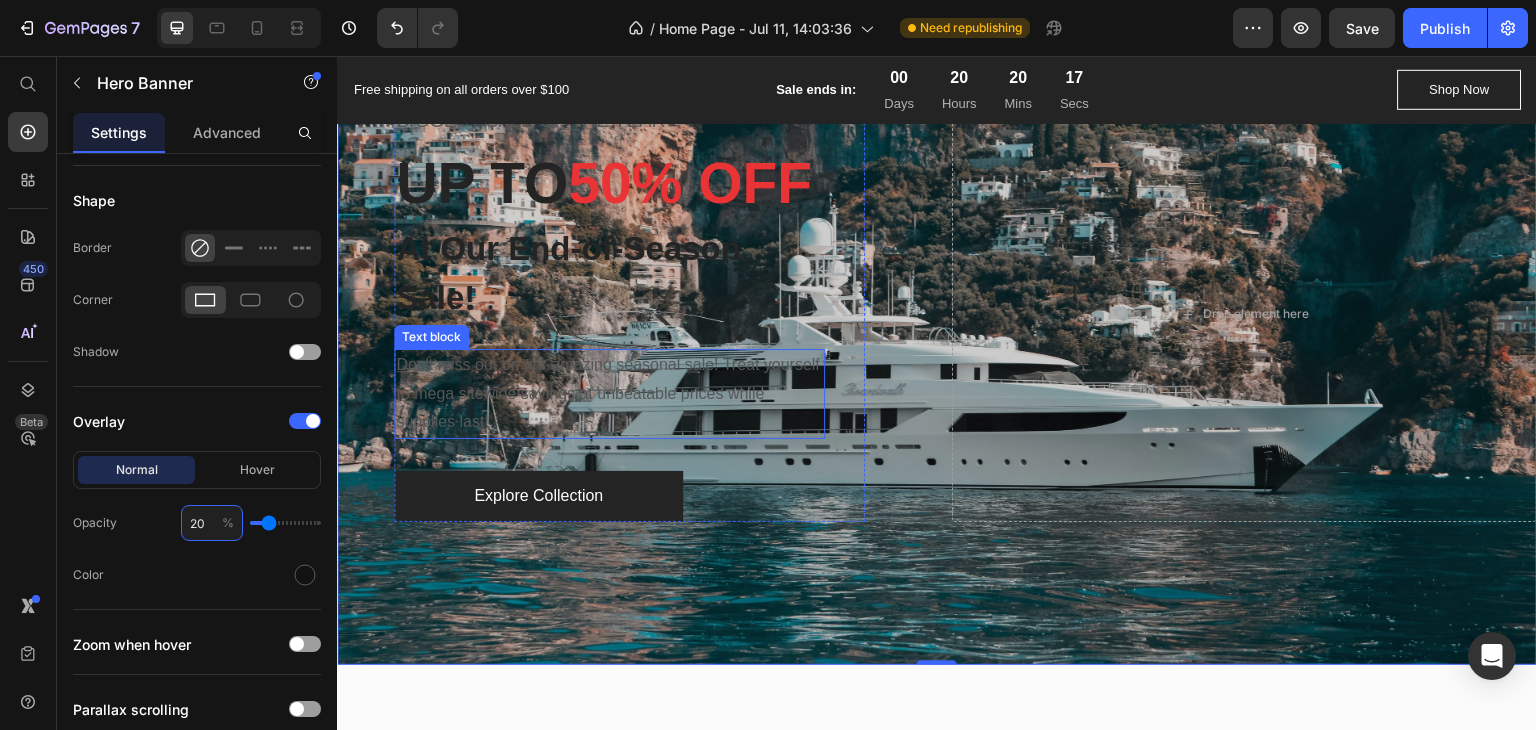 type on "2" 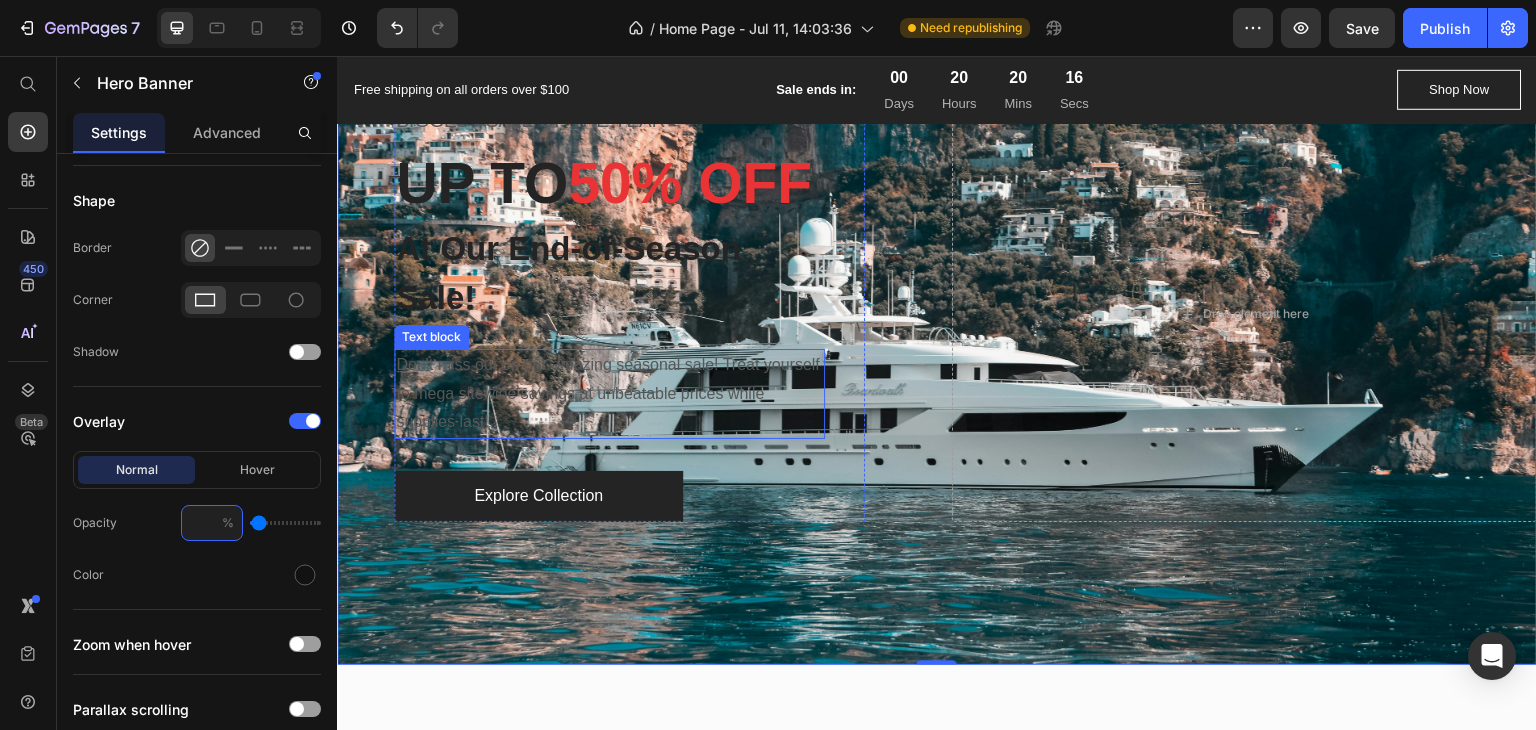 type on "3" 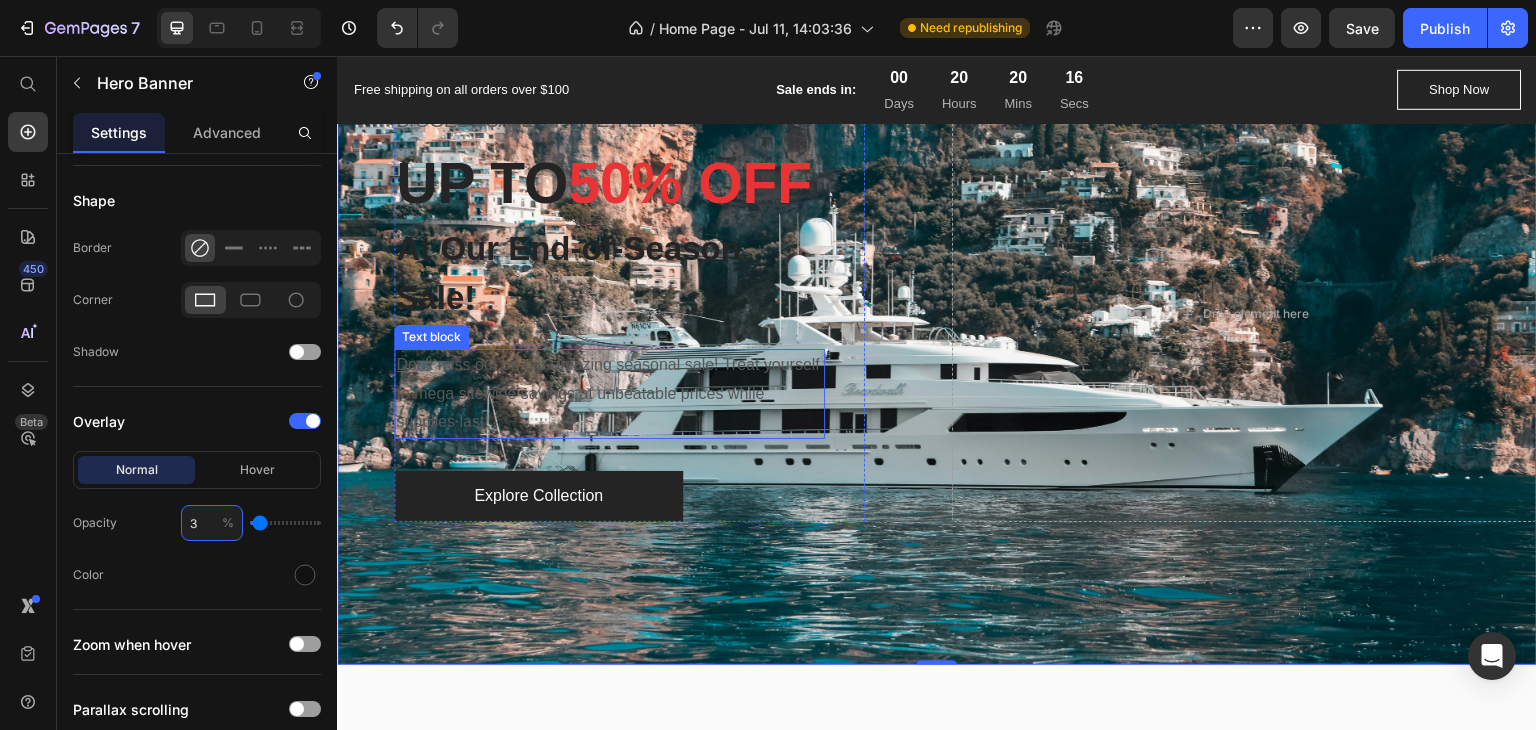 type on "30" 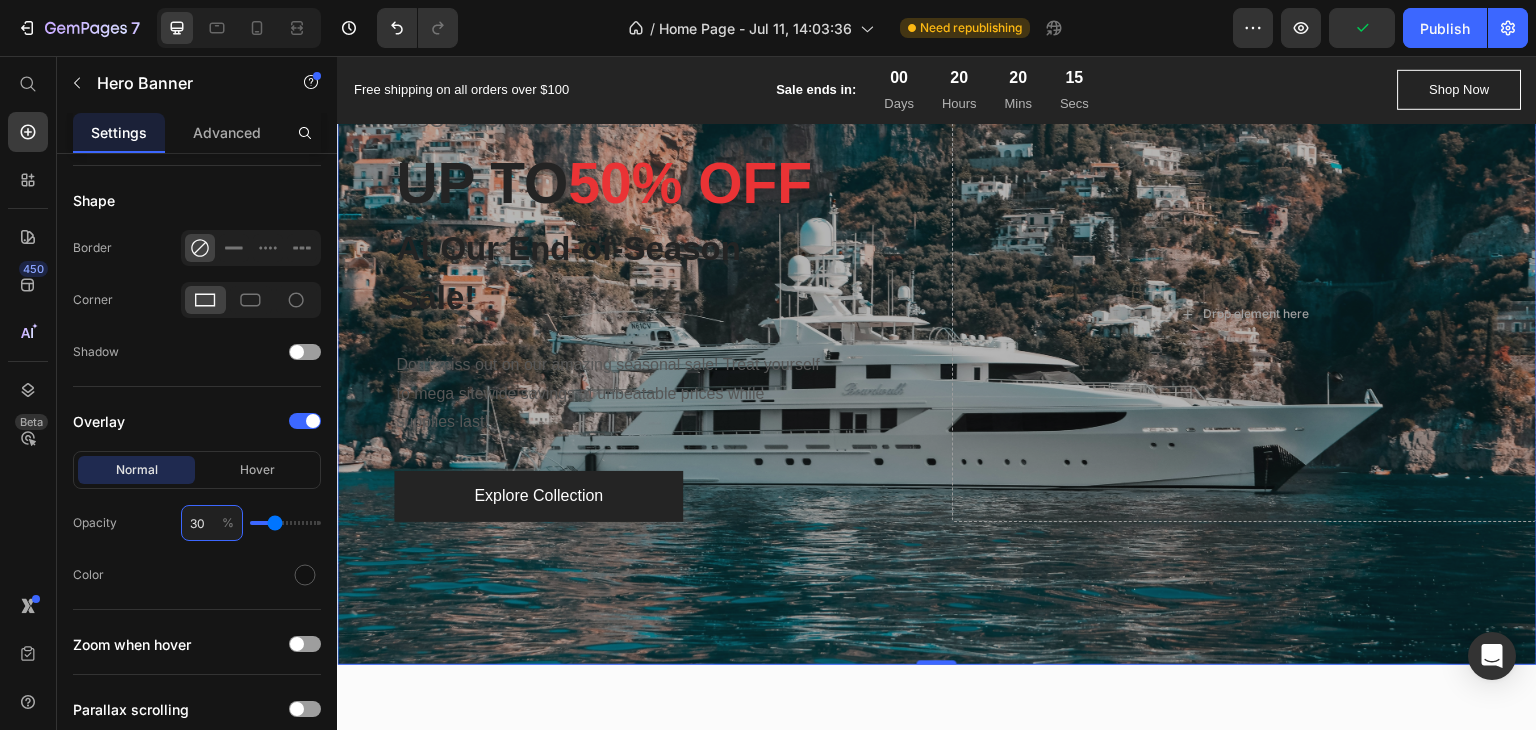 scroll, scrollTop: 100, scrollLeft: 0, axis: vertical 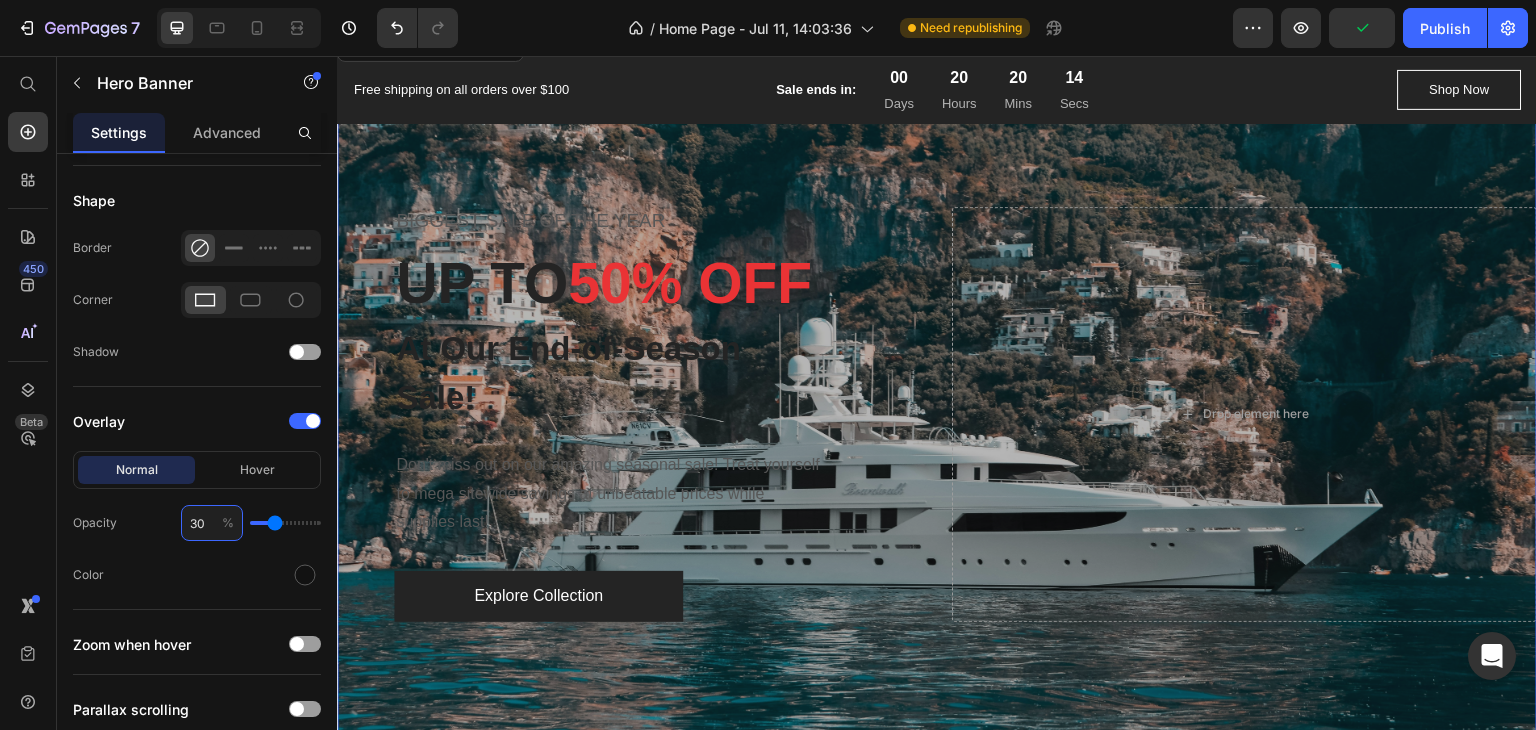 type on "30" 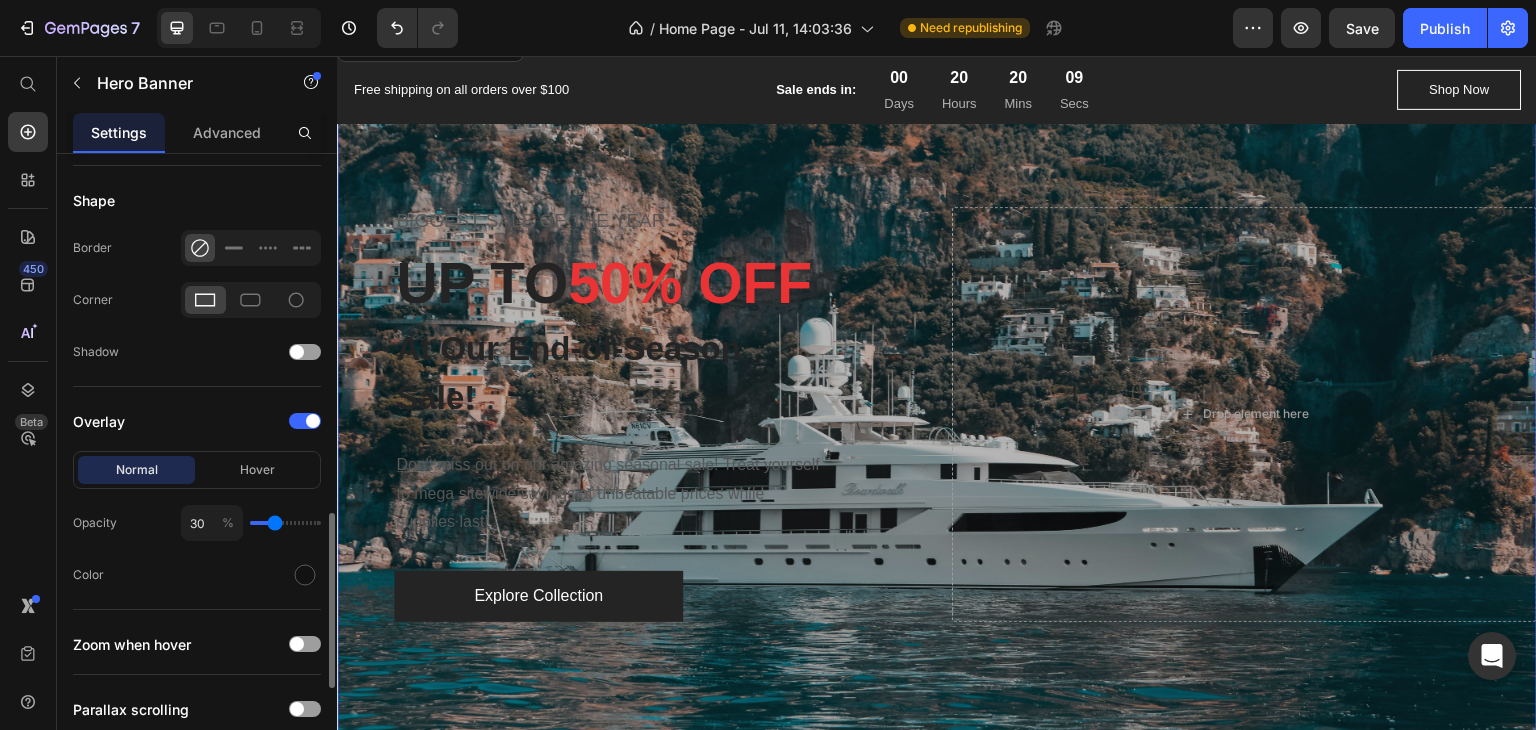click on "Color" 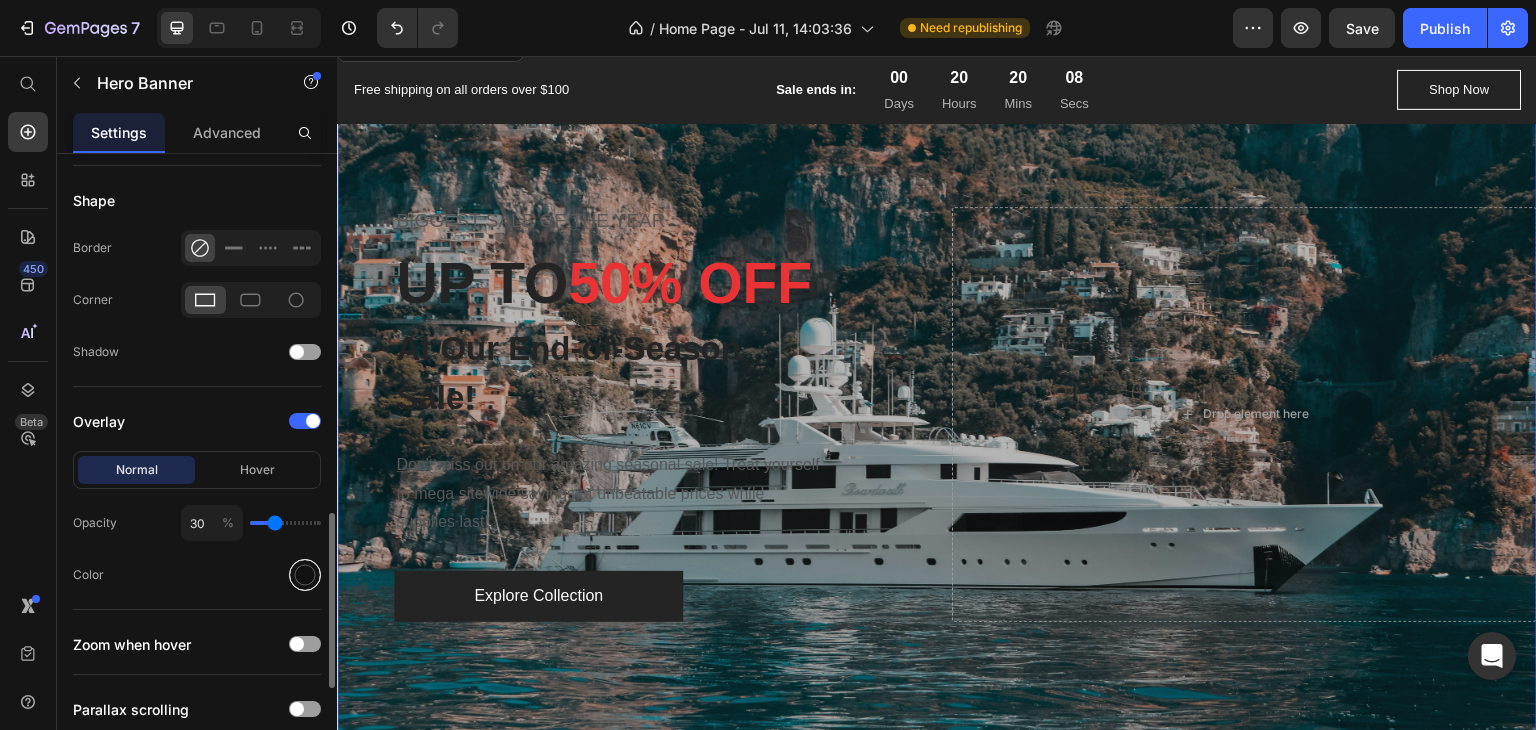 click at bounding box center (305, 575) 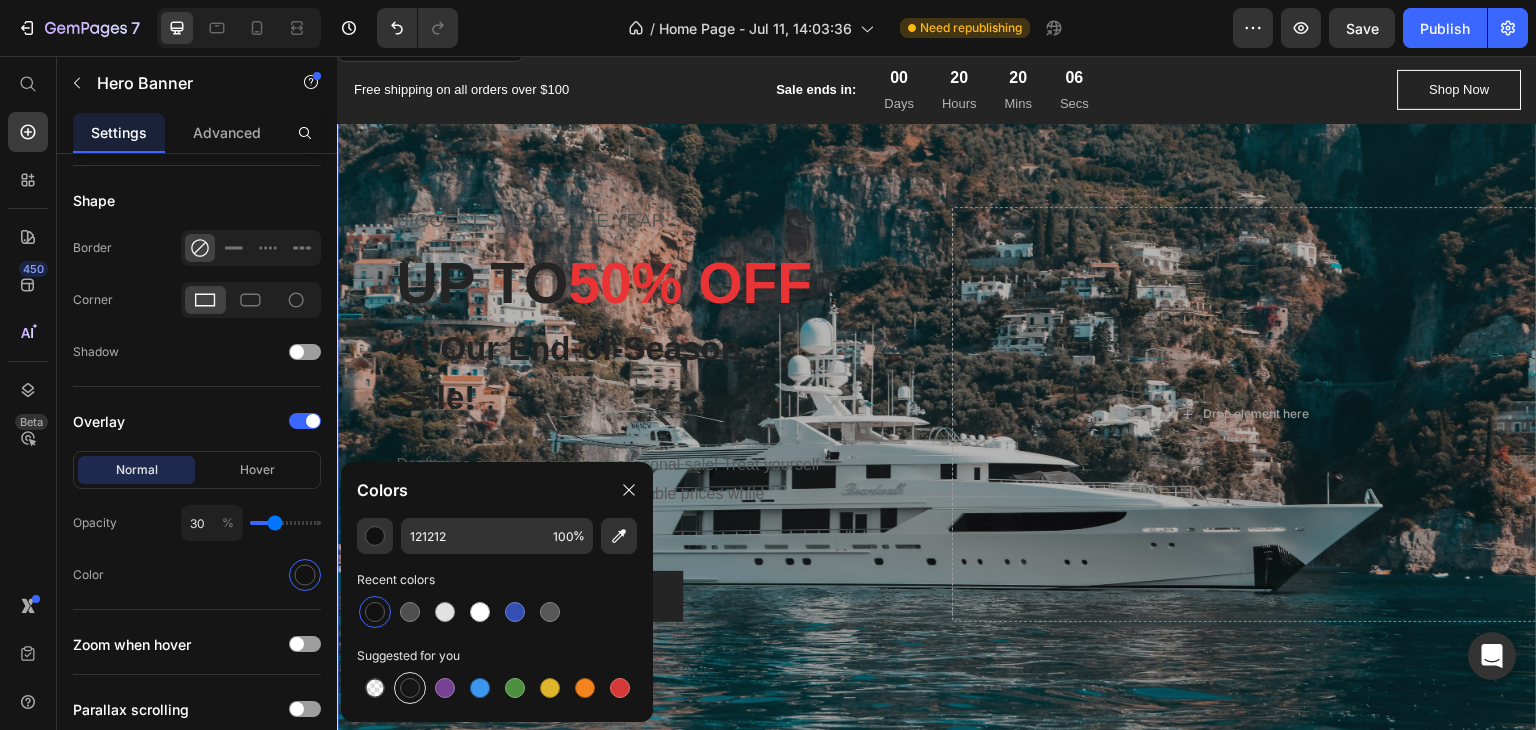 click at bounding box center [410, 688] 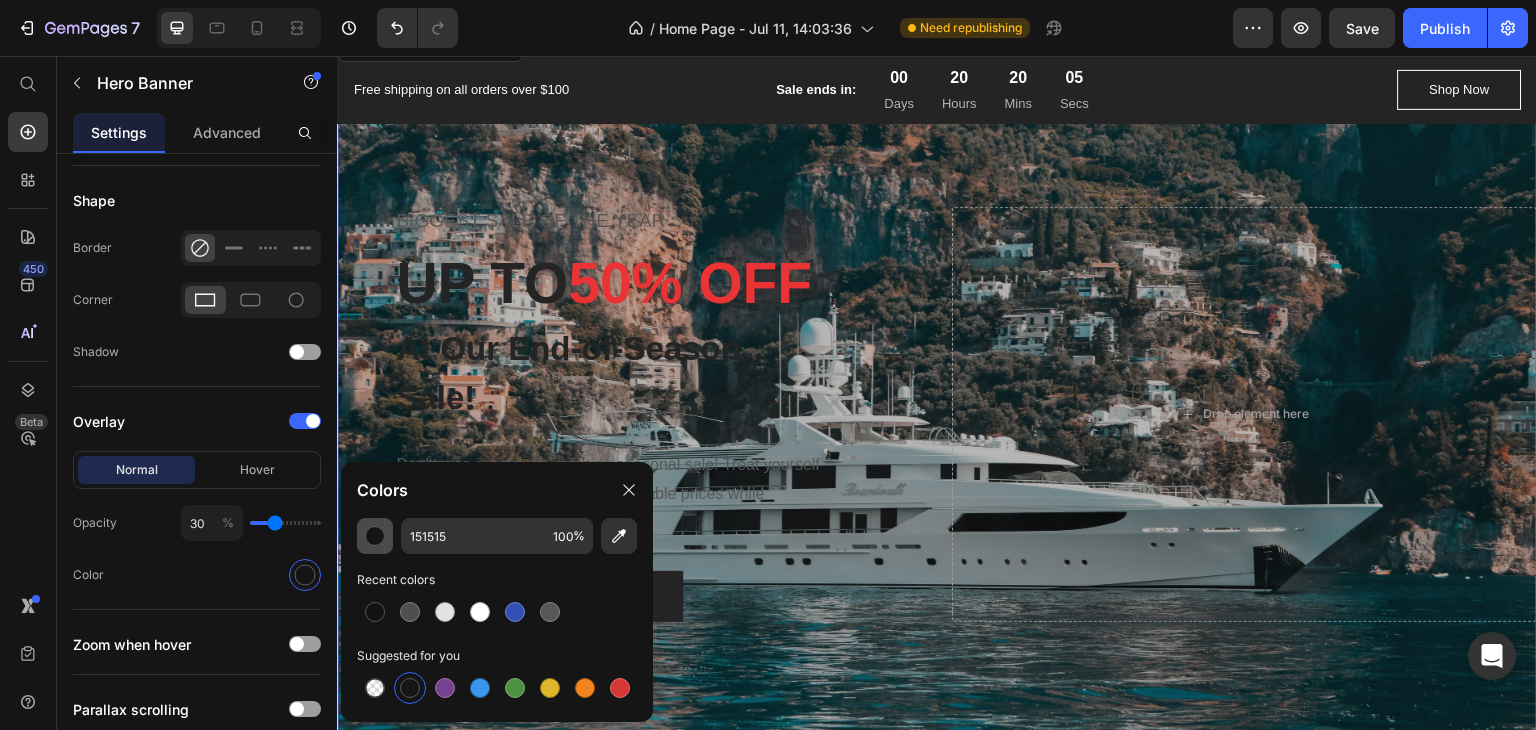 click at bounding box center [375, 536] 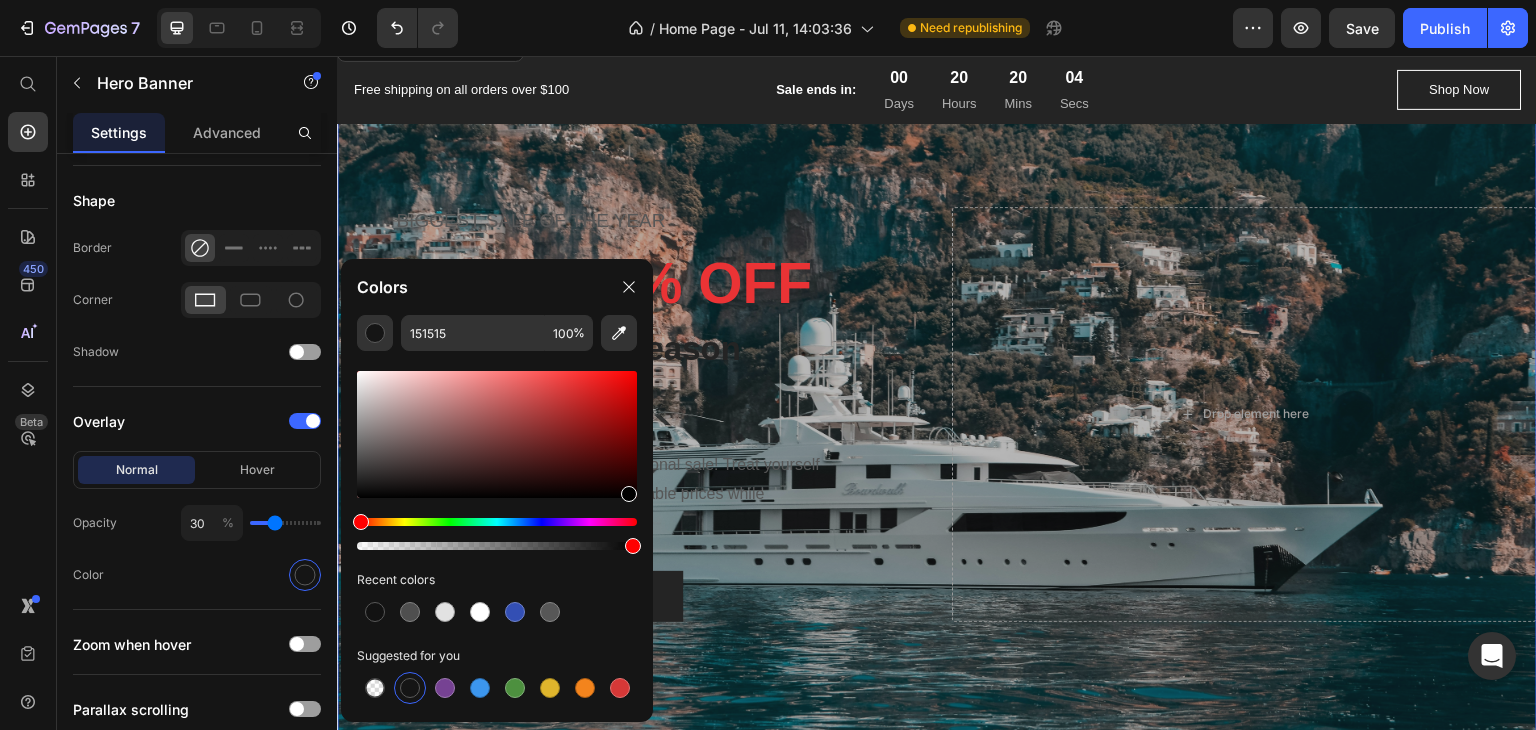drag, startPoint x: 965, startPoint y: 562, endPoint x: 698, endPoint y: 541, distance: 267.82455 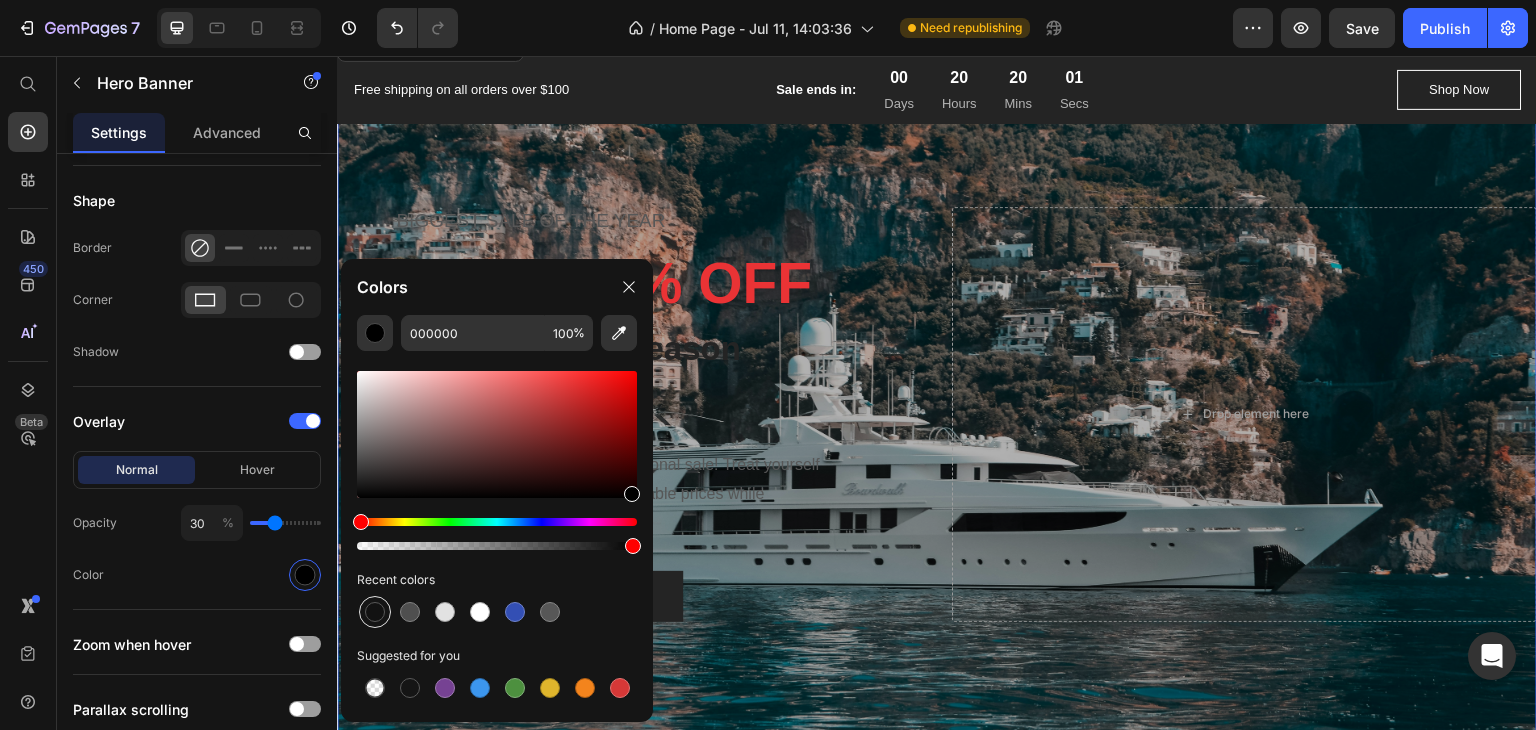 click at bounding box center (375, 612) 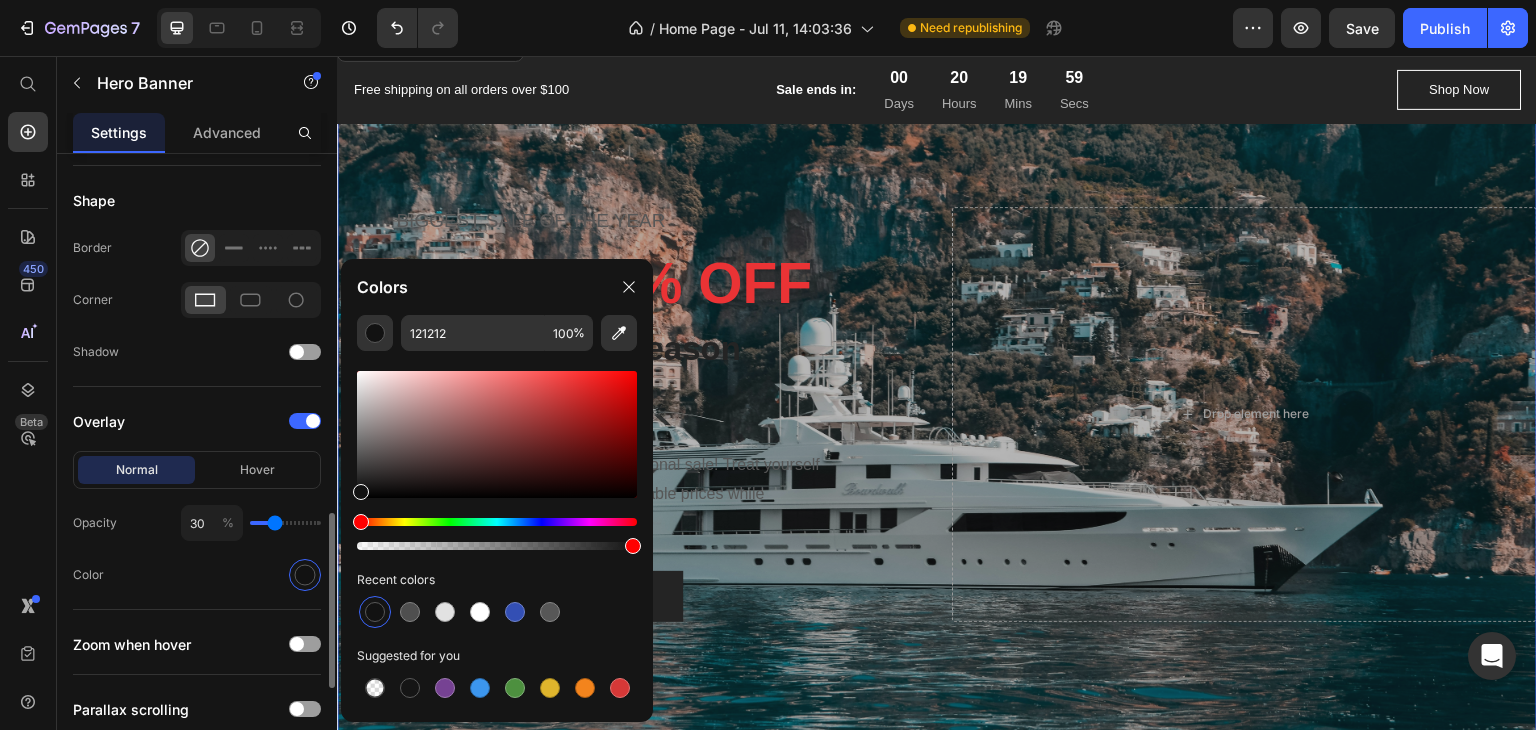 click on "Normal Hover Opacity 30 % Color" 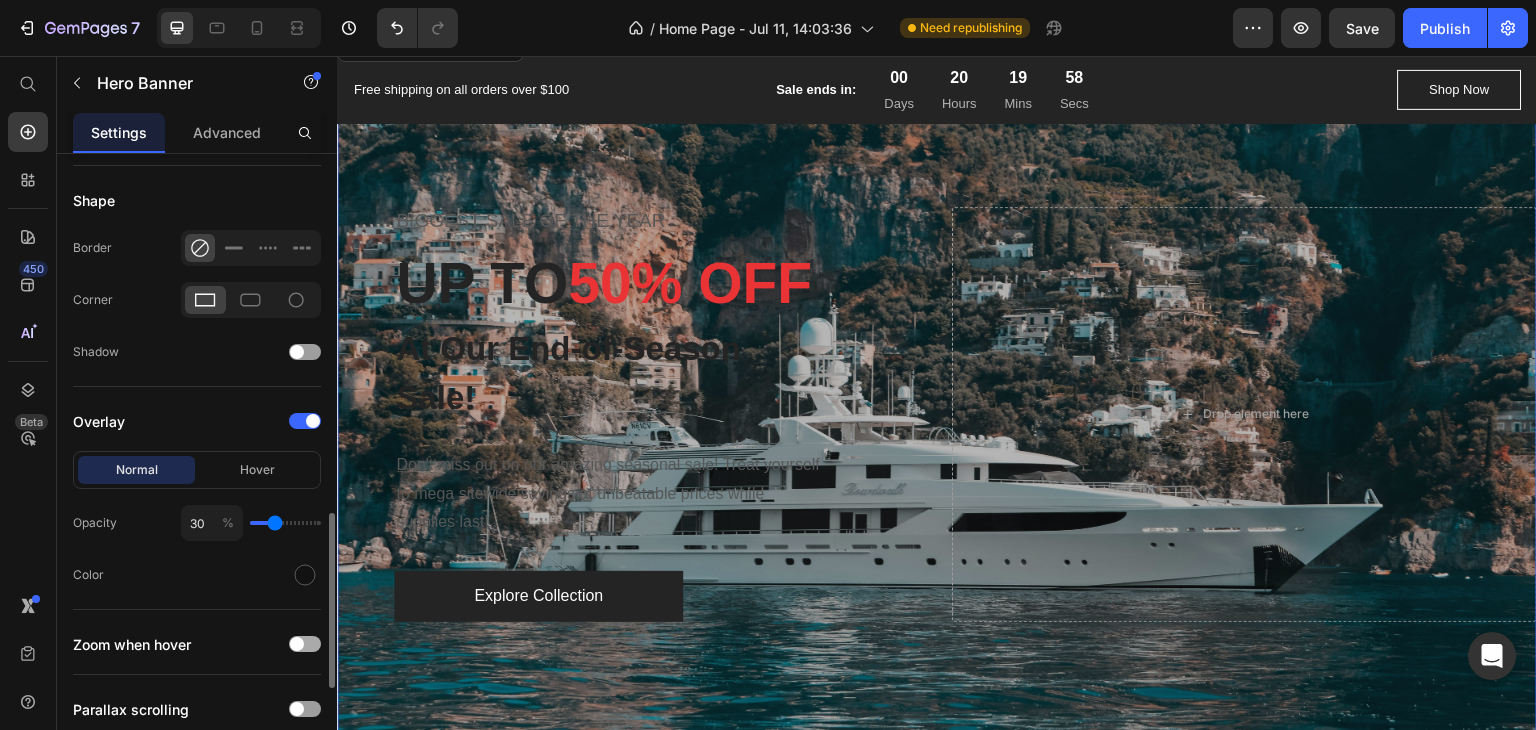 click at bounding box center [305, 644] 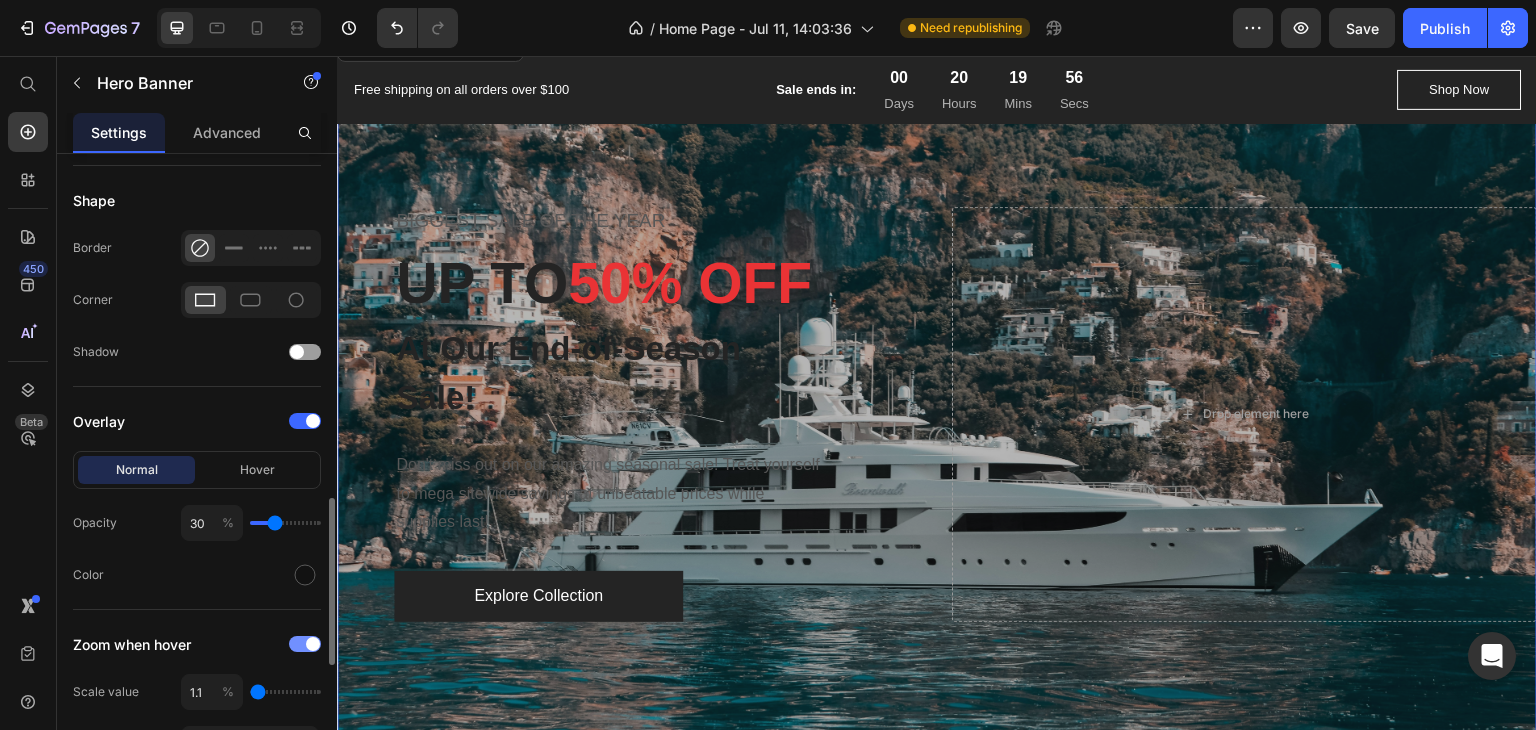 click at bounding box center [313, 644] 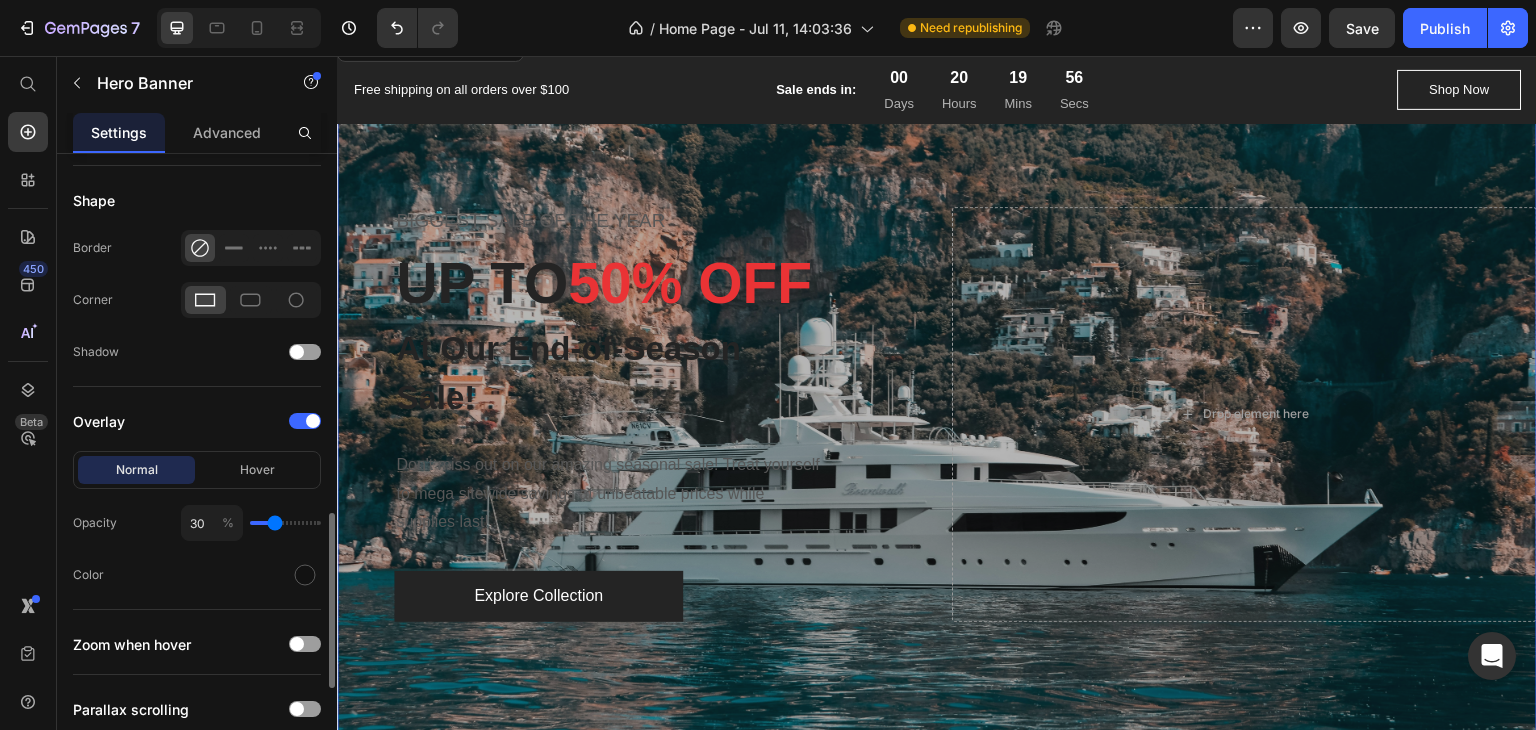 scroll, scrollTop: 1400, scrollLeft: 0, axis: vertical 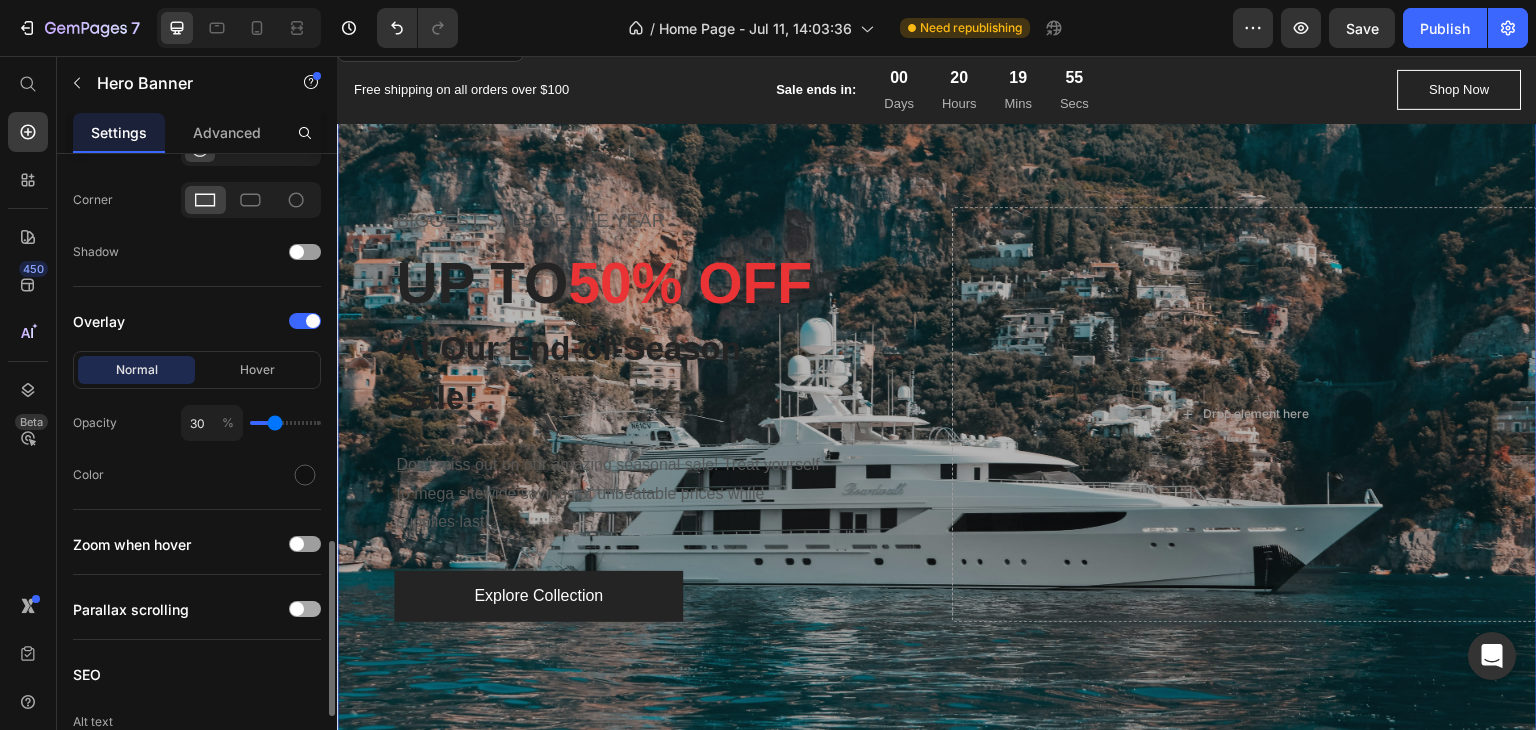 click at bounding box center [297, 609] 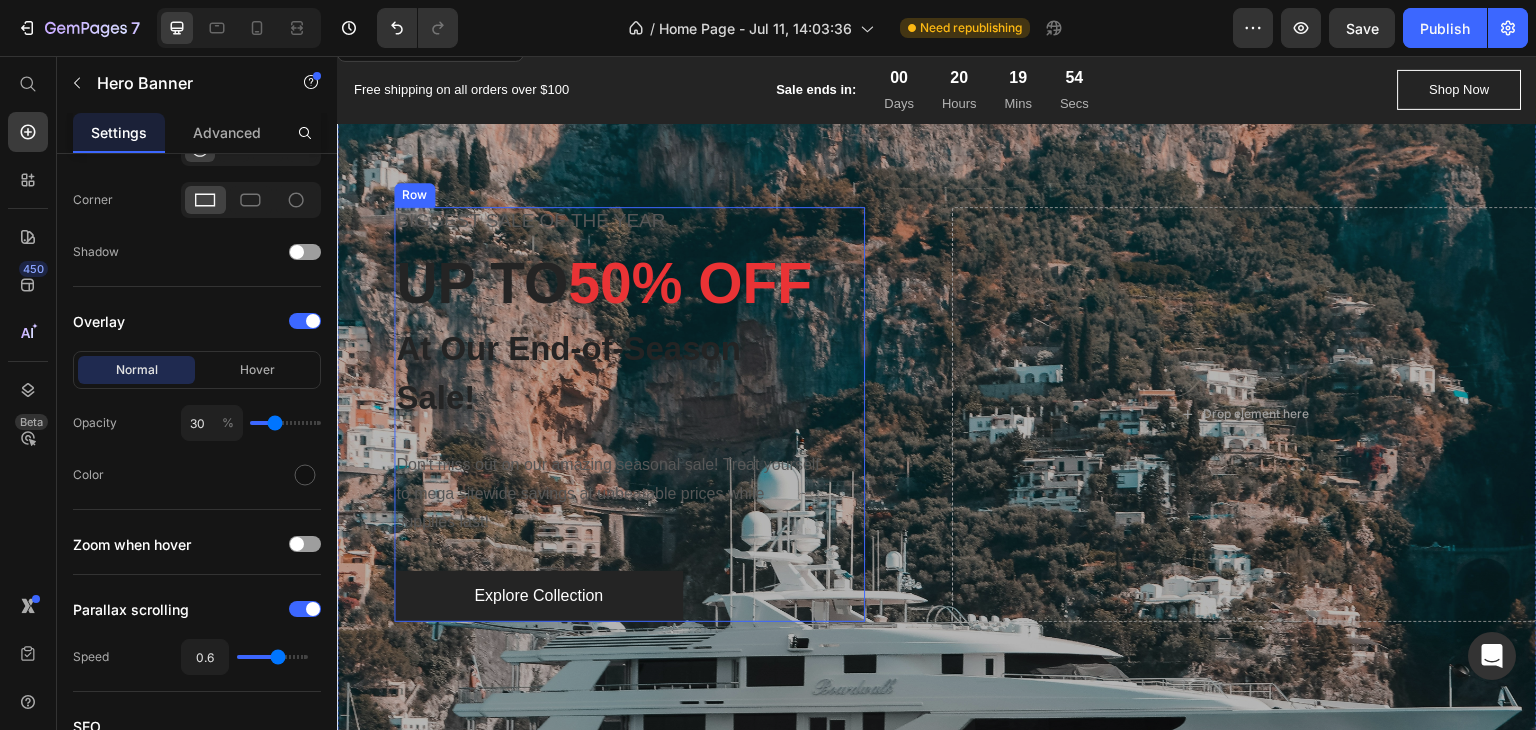 scroll, scrollTop: 300, scrollLeft: 0, axis: vertical 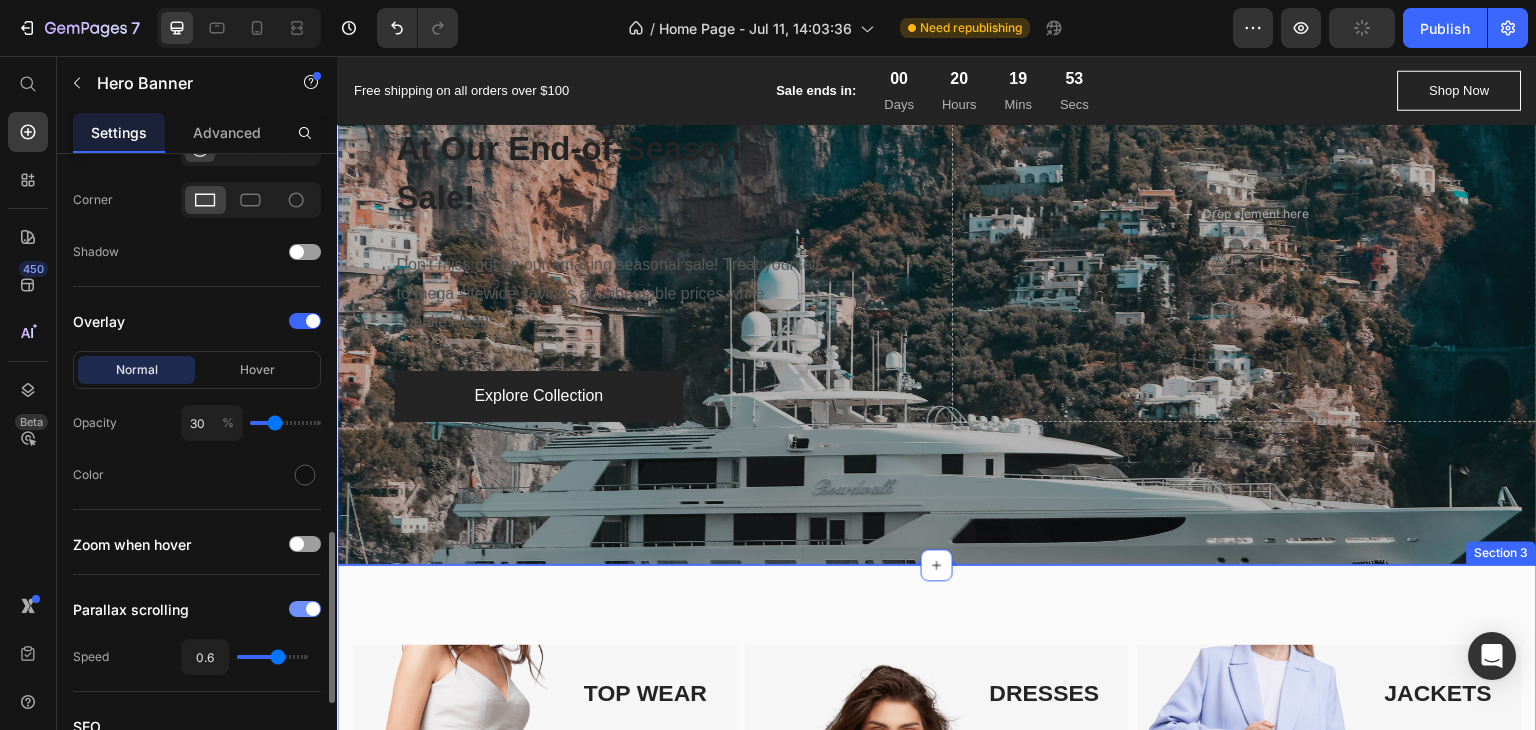 click at bounding box center [305, 609] 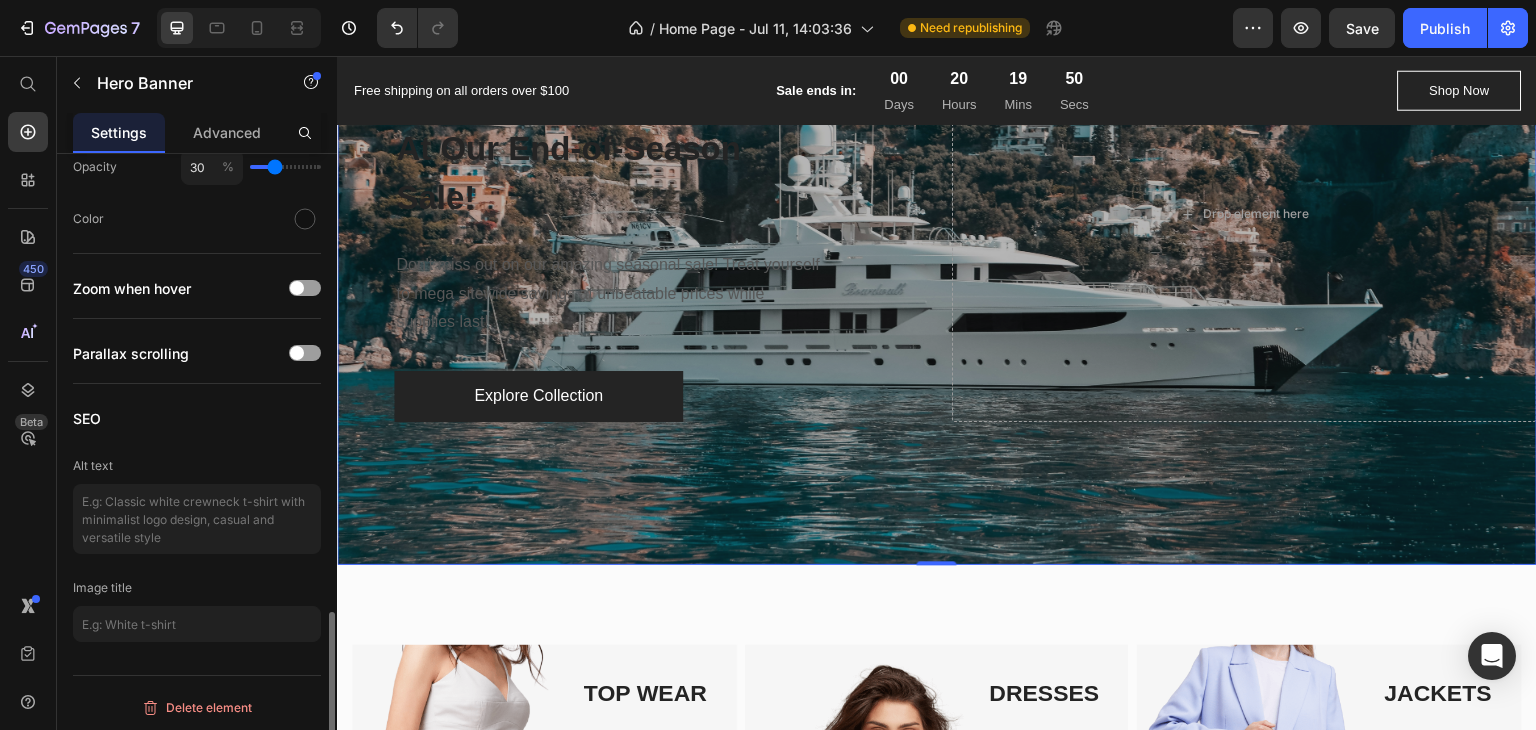 scroll, scrollTop: 1156, scrollLeft: 0, axis: vertical 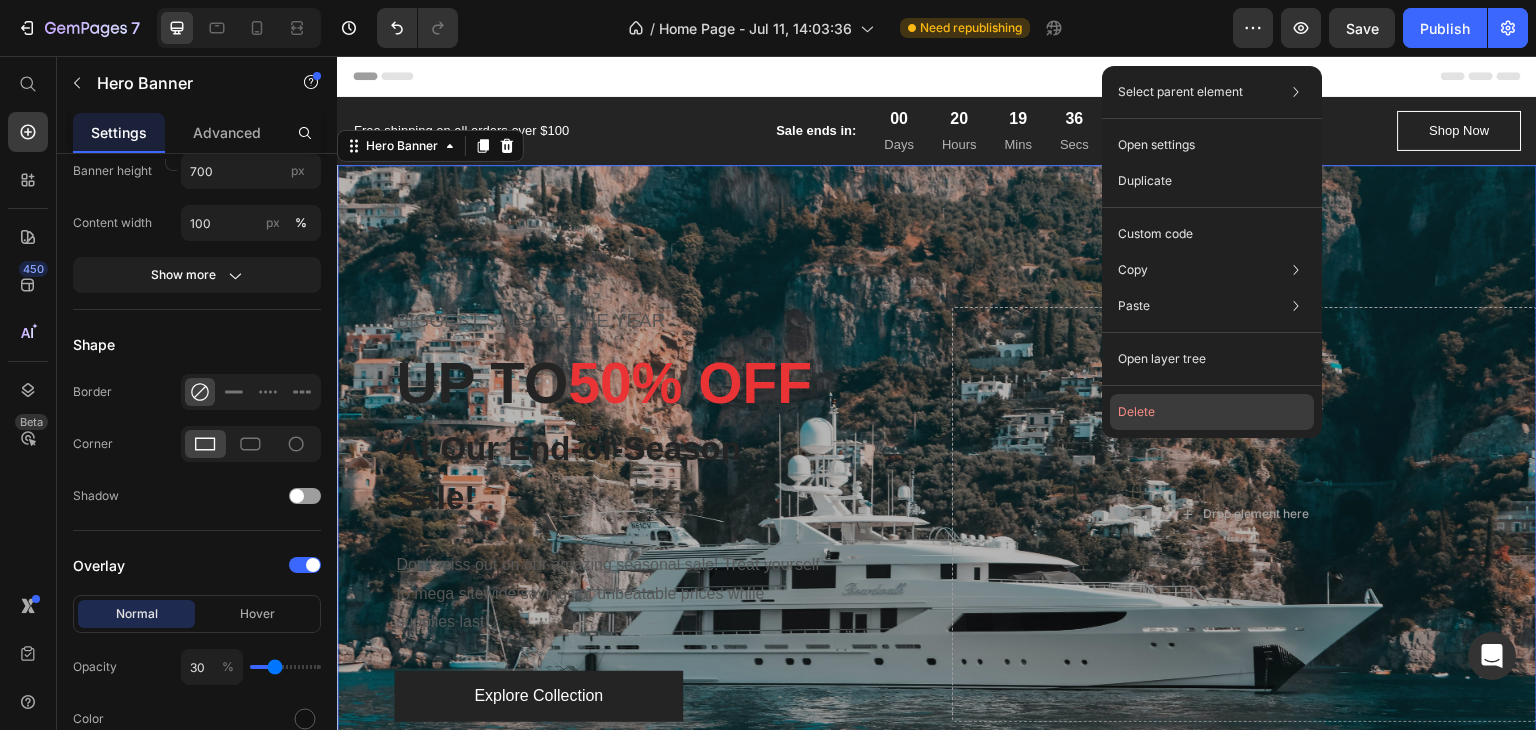 click on "Delete" 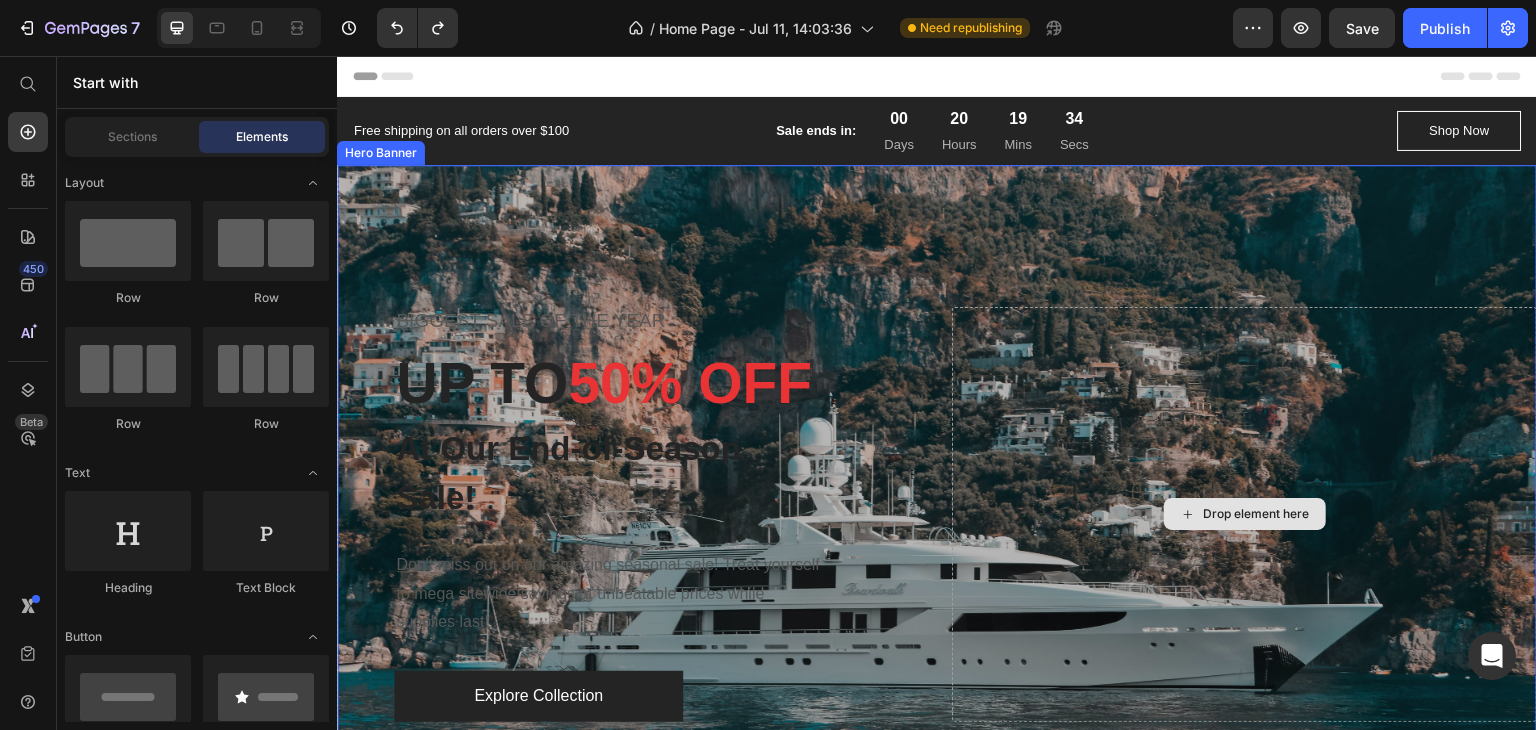 click on "Drop element here" at bounding box center (1244, 514) 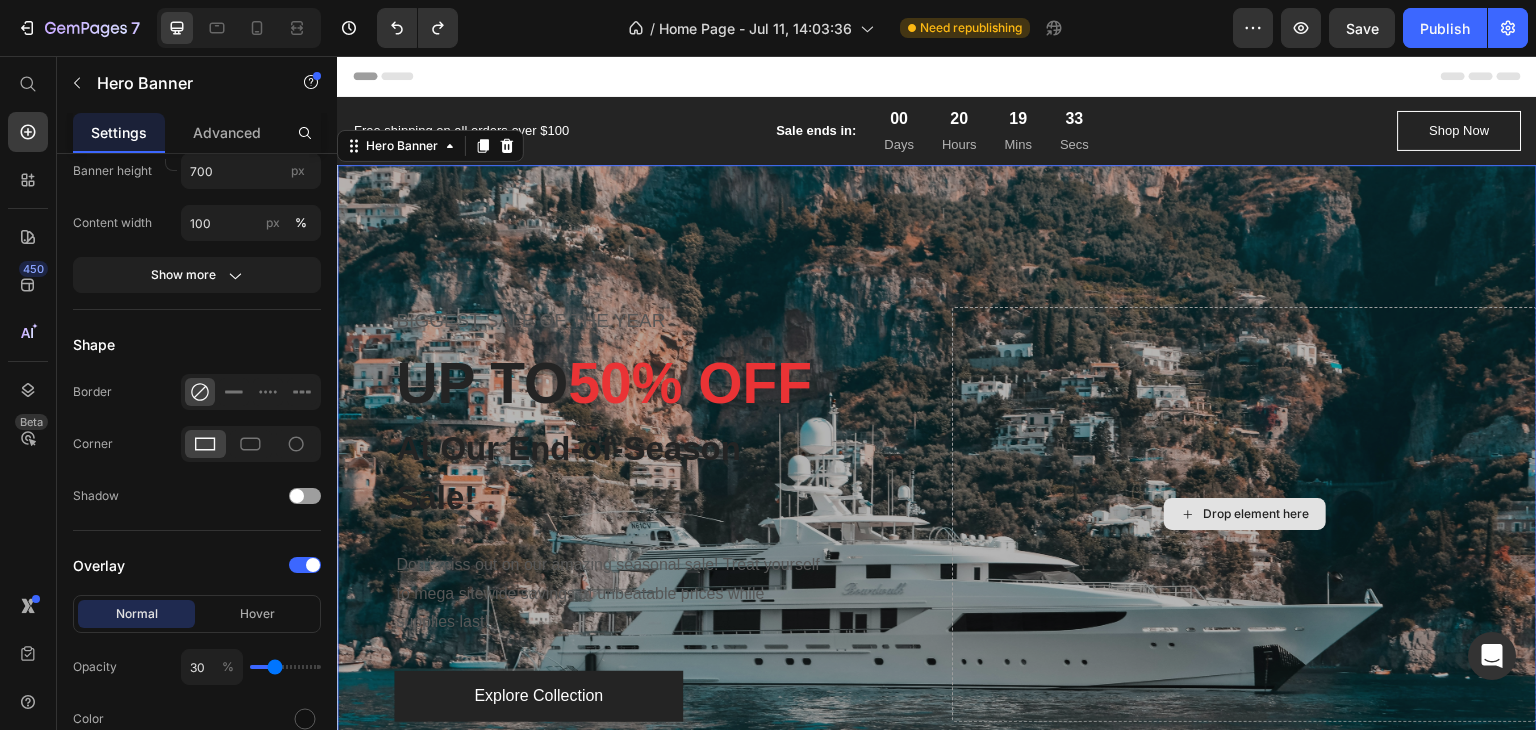 click on "Drop element here" at bounding box center (1244, 514) 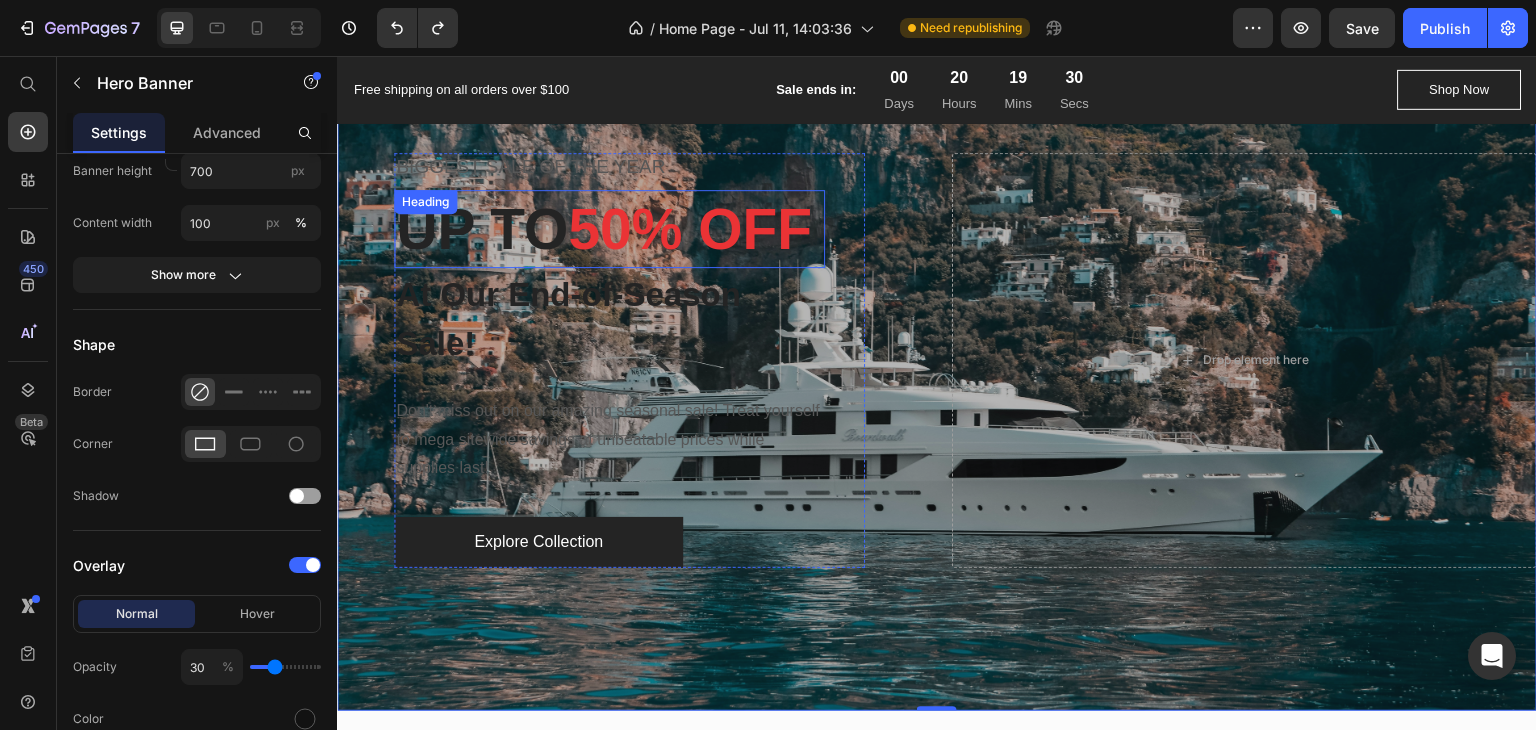 scroll, scrollTop: 0, scrollLeft: 0, axis: both 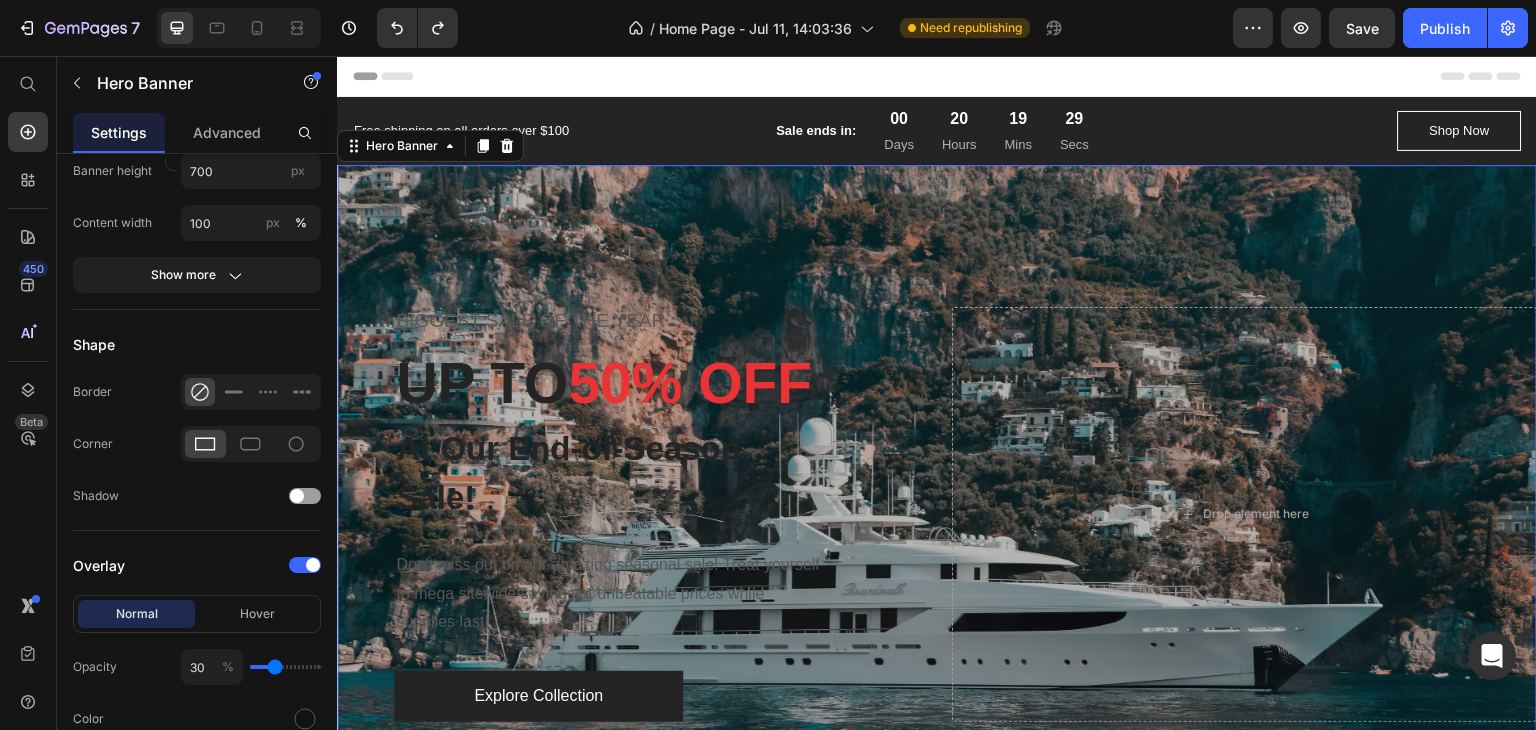 click at bounding box center [937, 515] 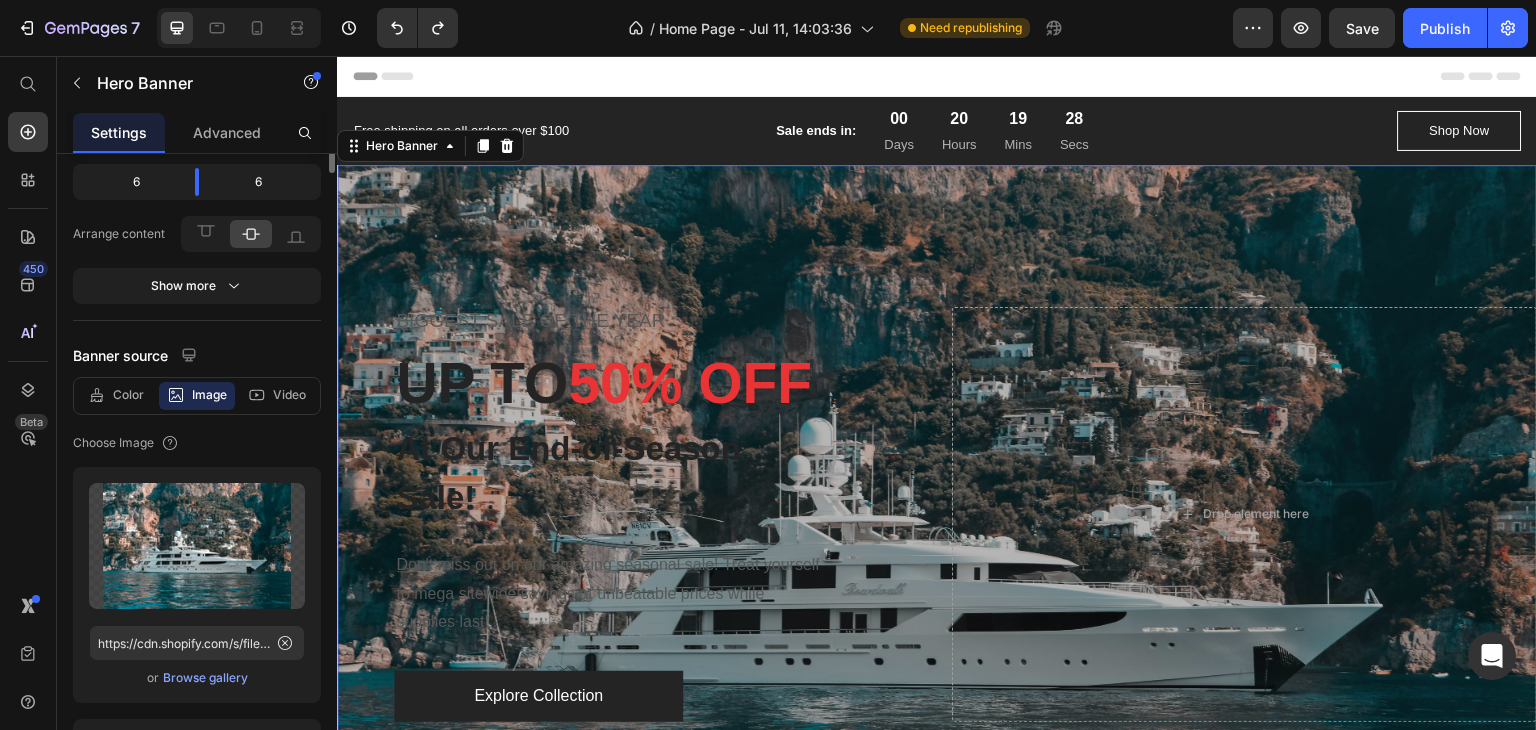 scroll, scrollTop: 0, scrollLeft: 0, axis: both 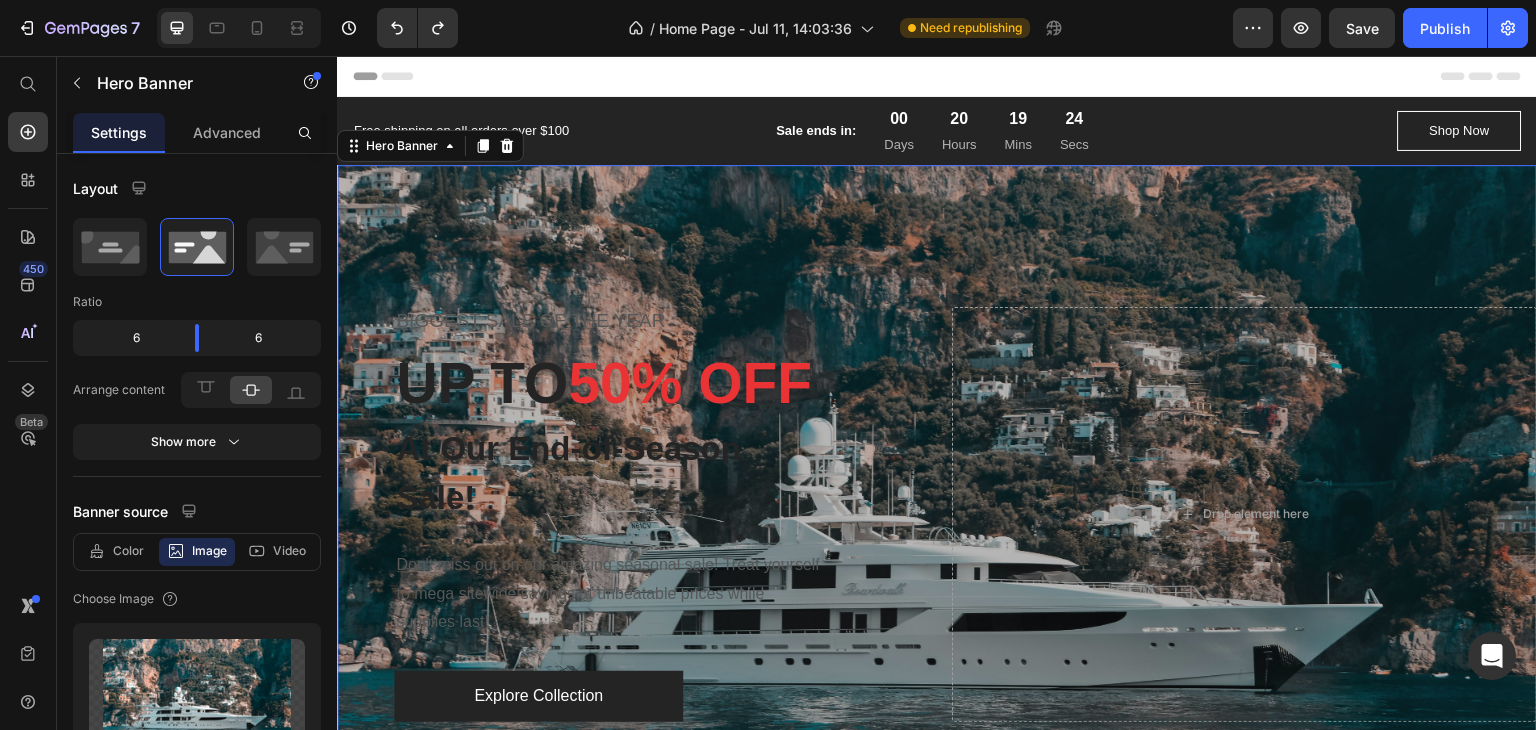 drag, startPoint x: 204, startPoint y: 127, endPoint x: 176, endPoint y: 125, distance: 28.071337 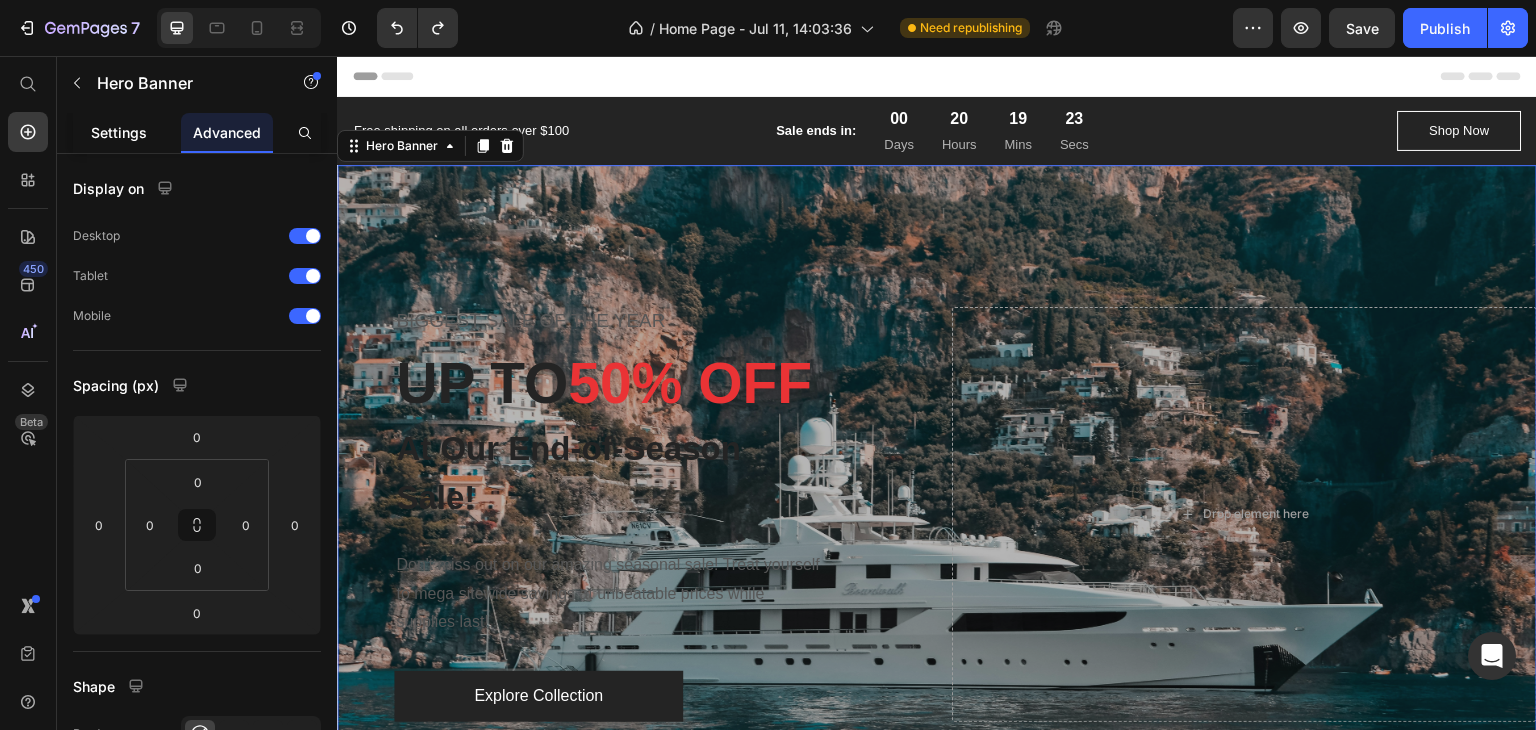 click on "Settings" at bounding box center [119, 132] 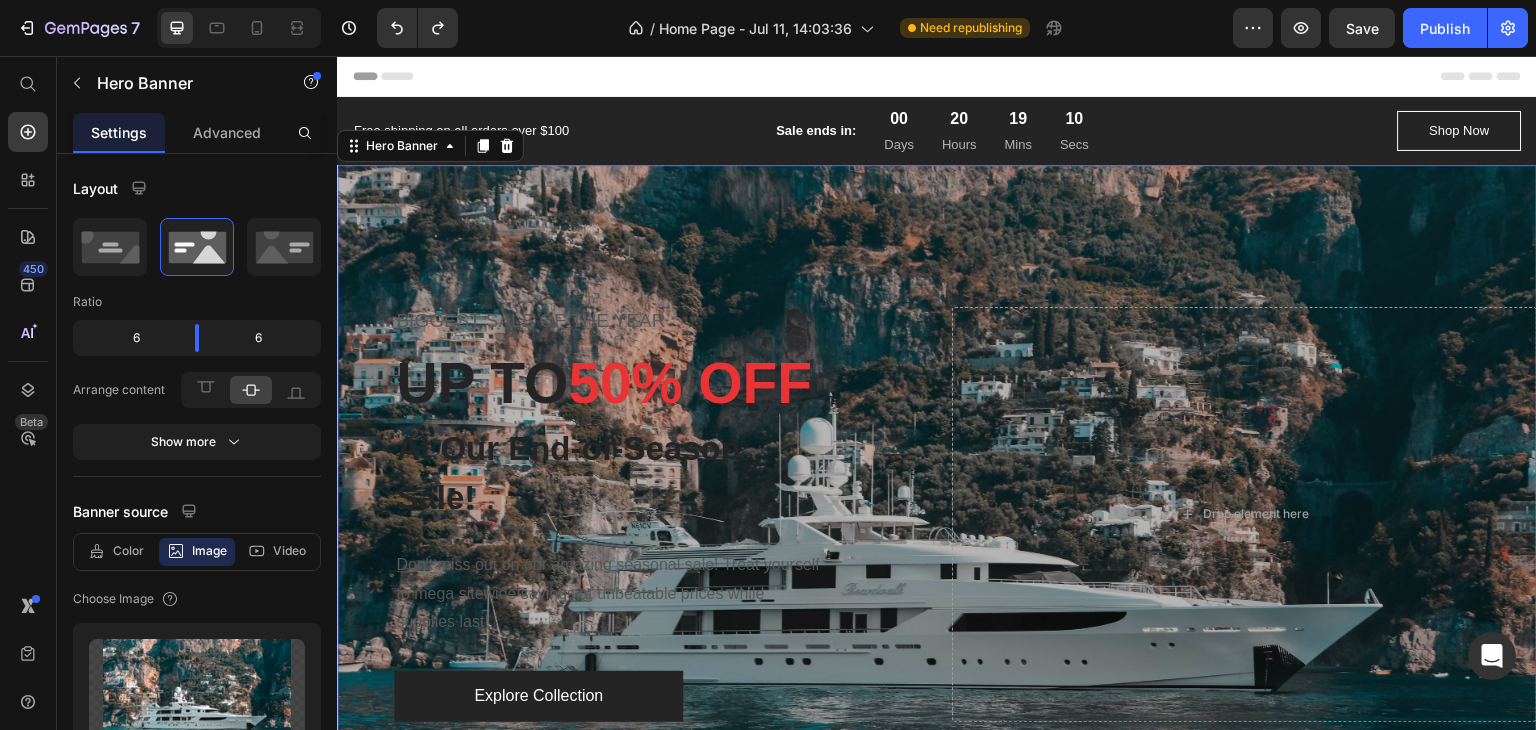 click at bounding box center (937, 515) 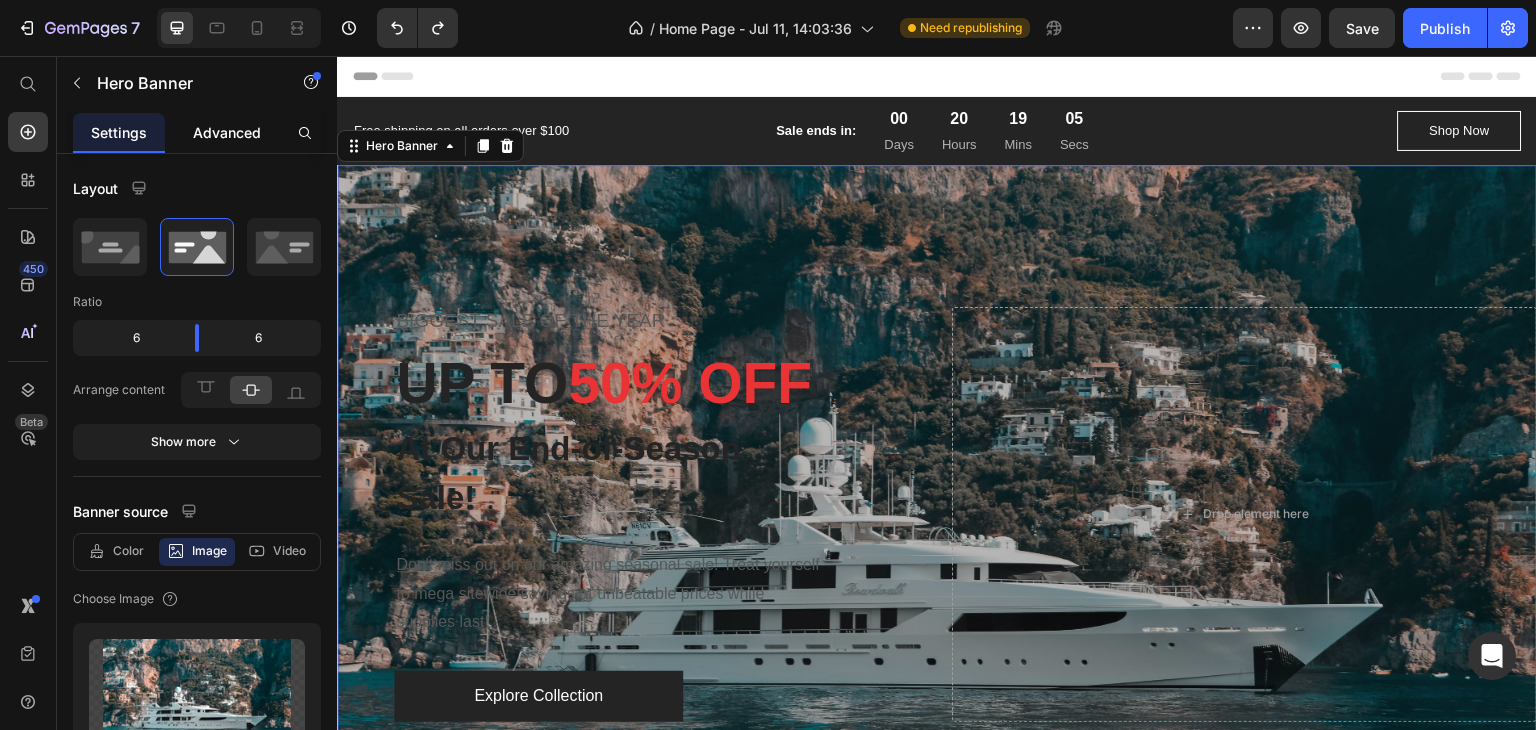 click on "Advanced" at bounding box center [227, 132] 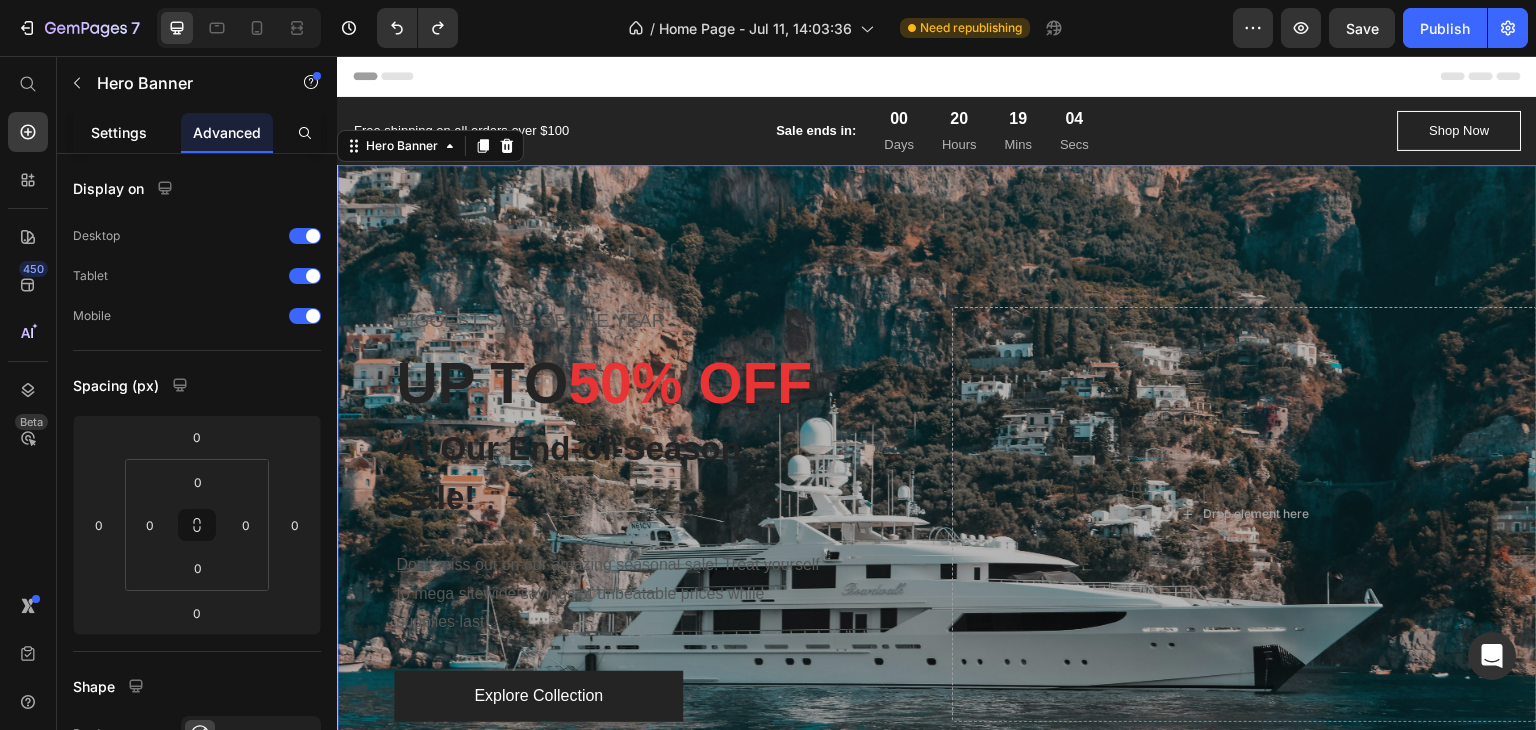 click on "Settings" at bounding box center (119, 132) 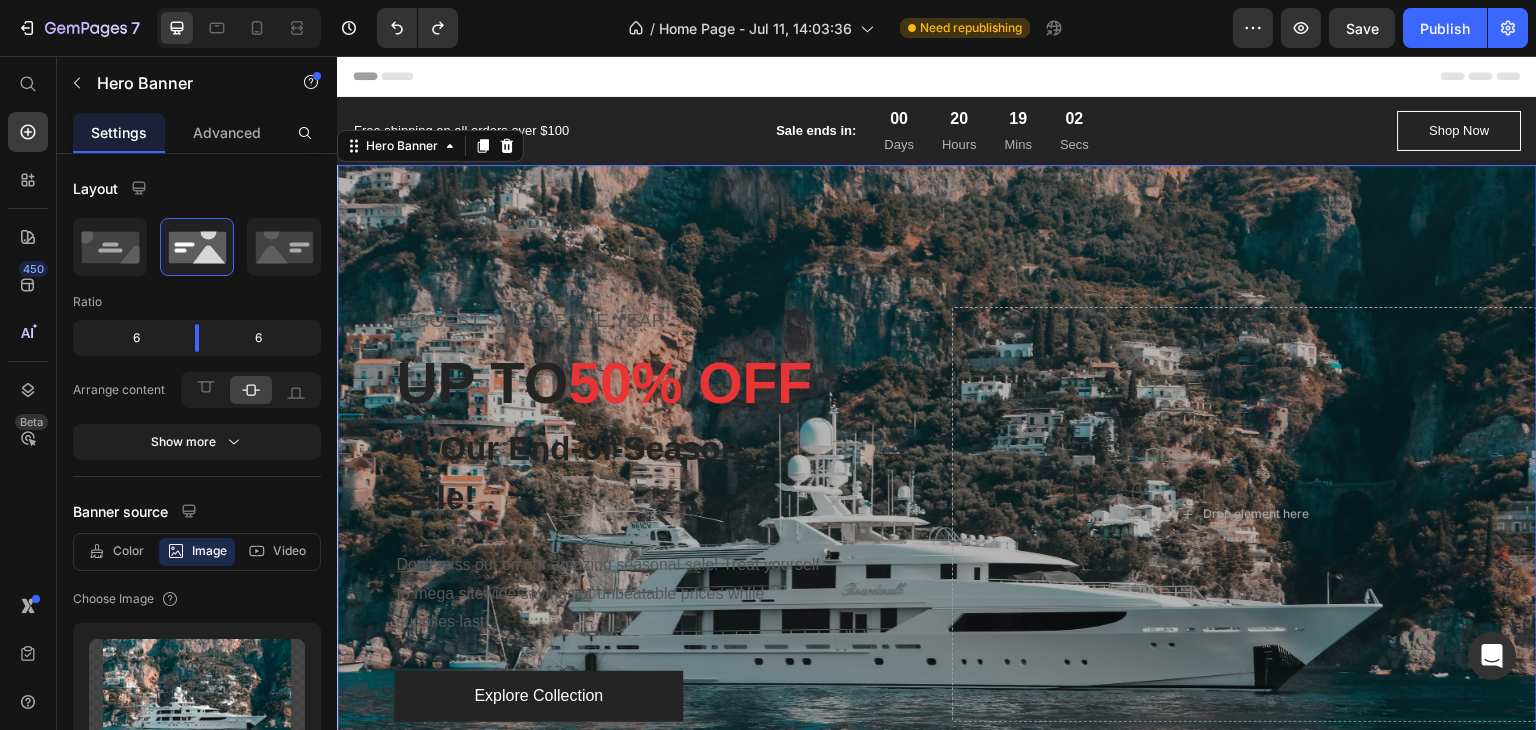 click at bounding box center [937, 515] 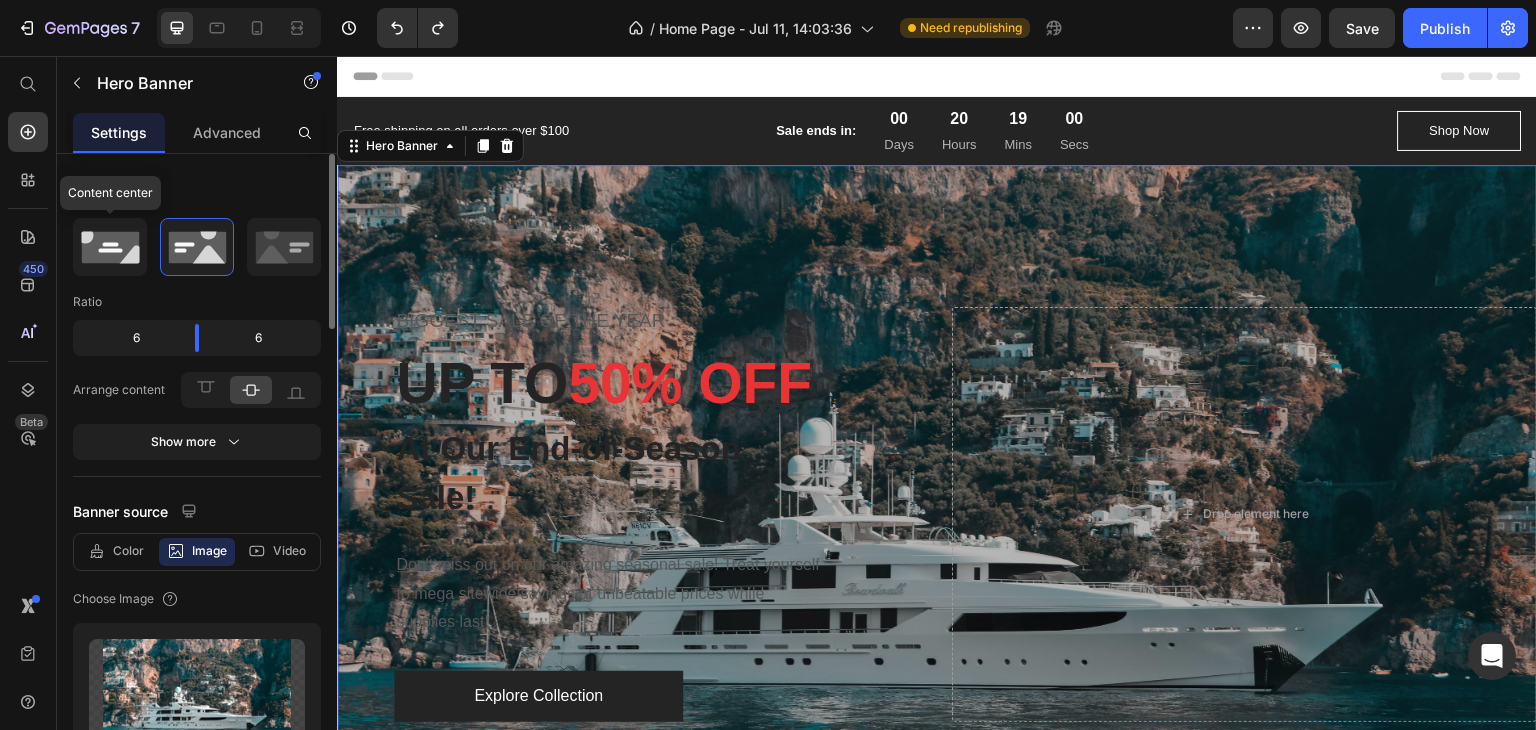 click 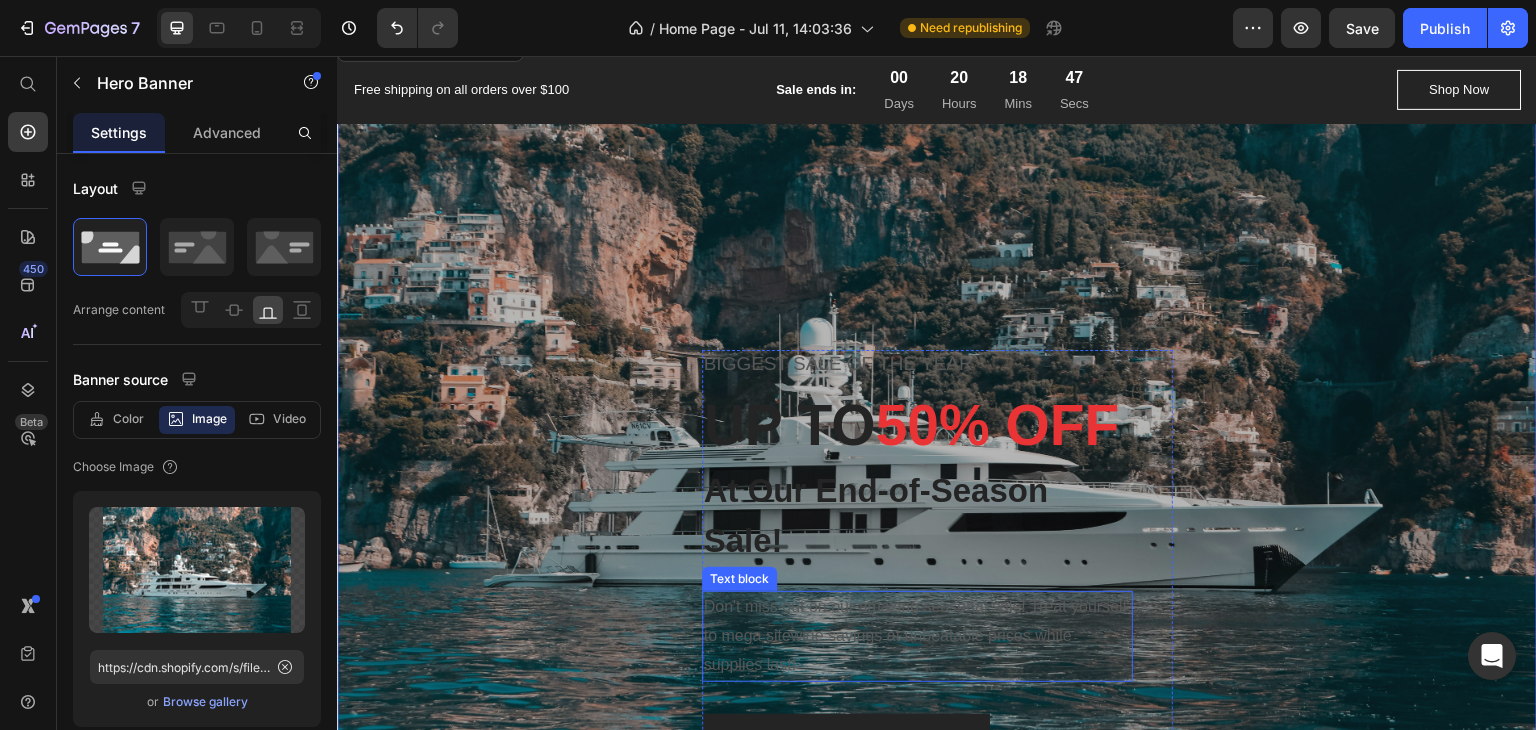 scroll, scrollTop: 0, scrollLeft: 0, axis: both 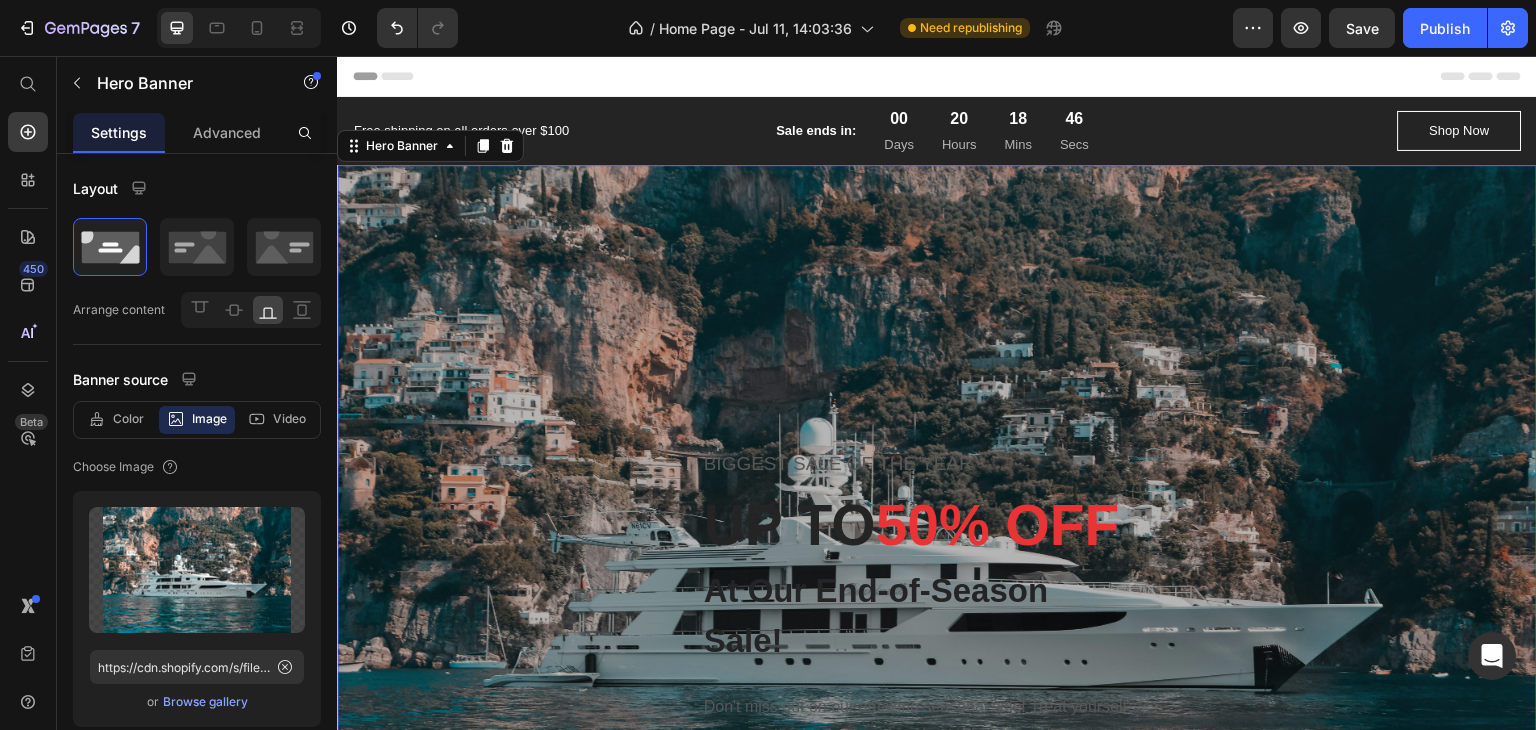 click at bounding box center [937, 515] 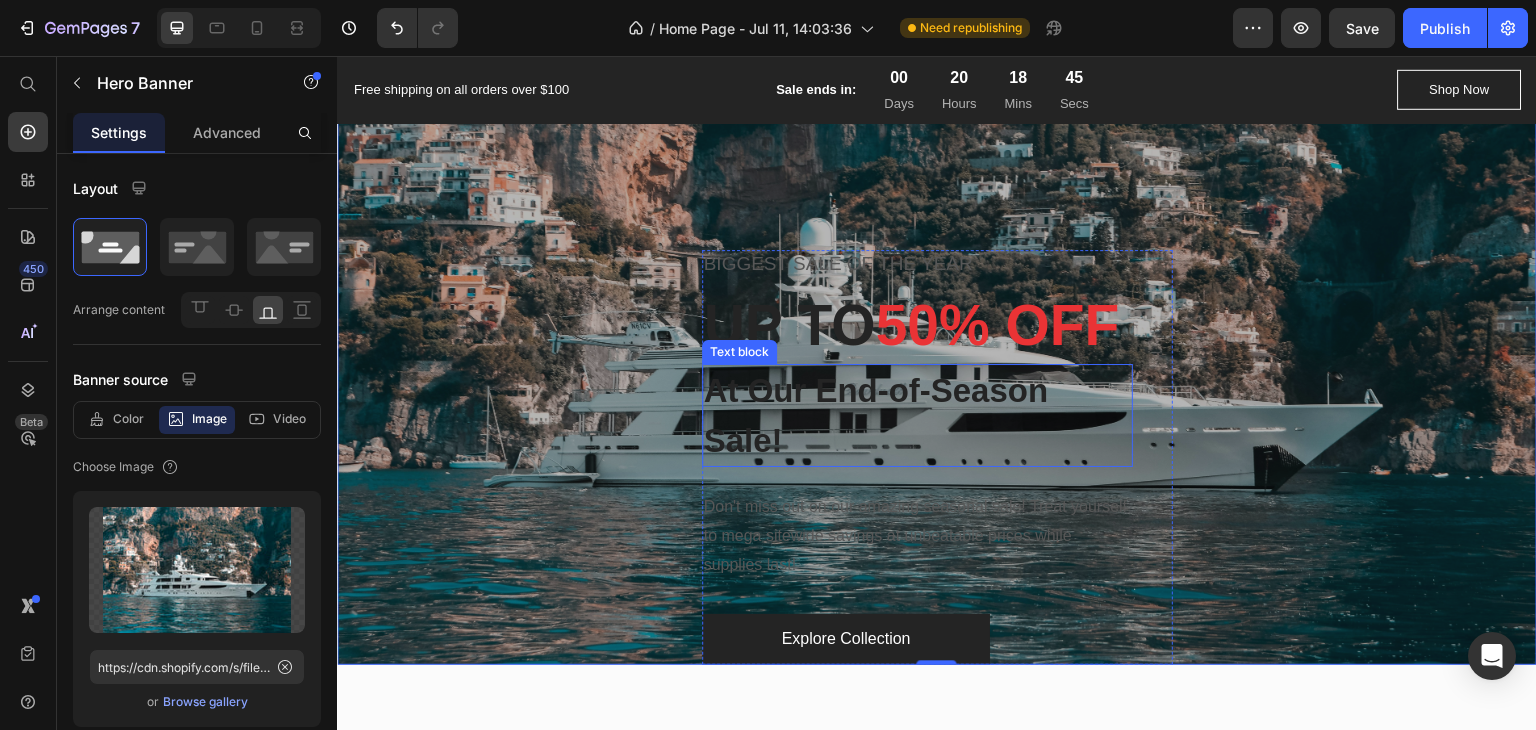 click on "At Our End-of-Season Sale!" at bounding box center [917, 415] 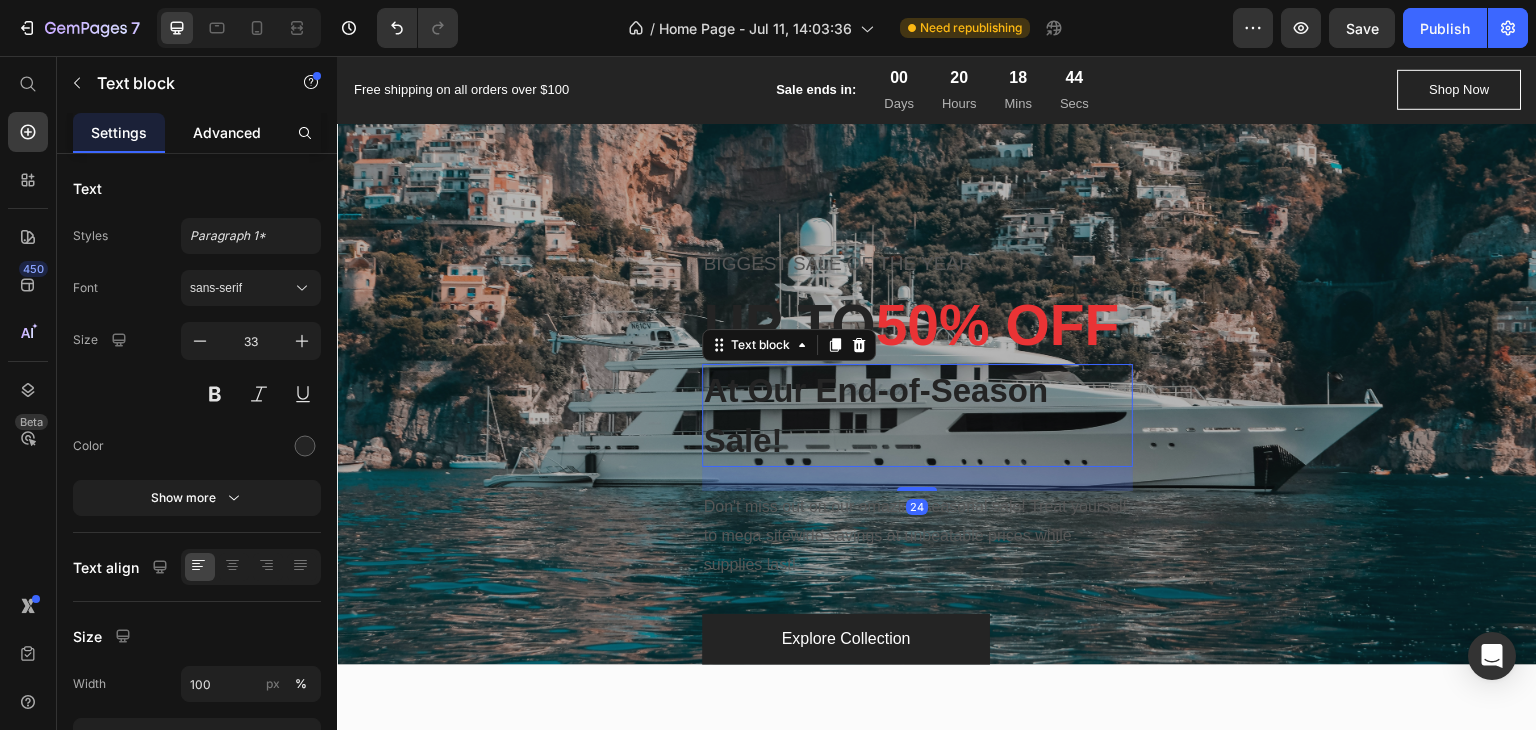 click on "Advanced" at bounding box center [227, 132] 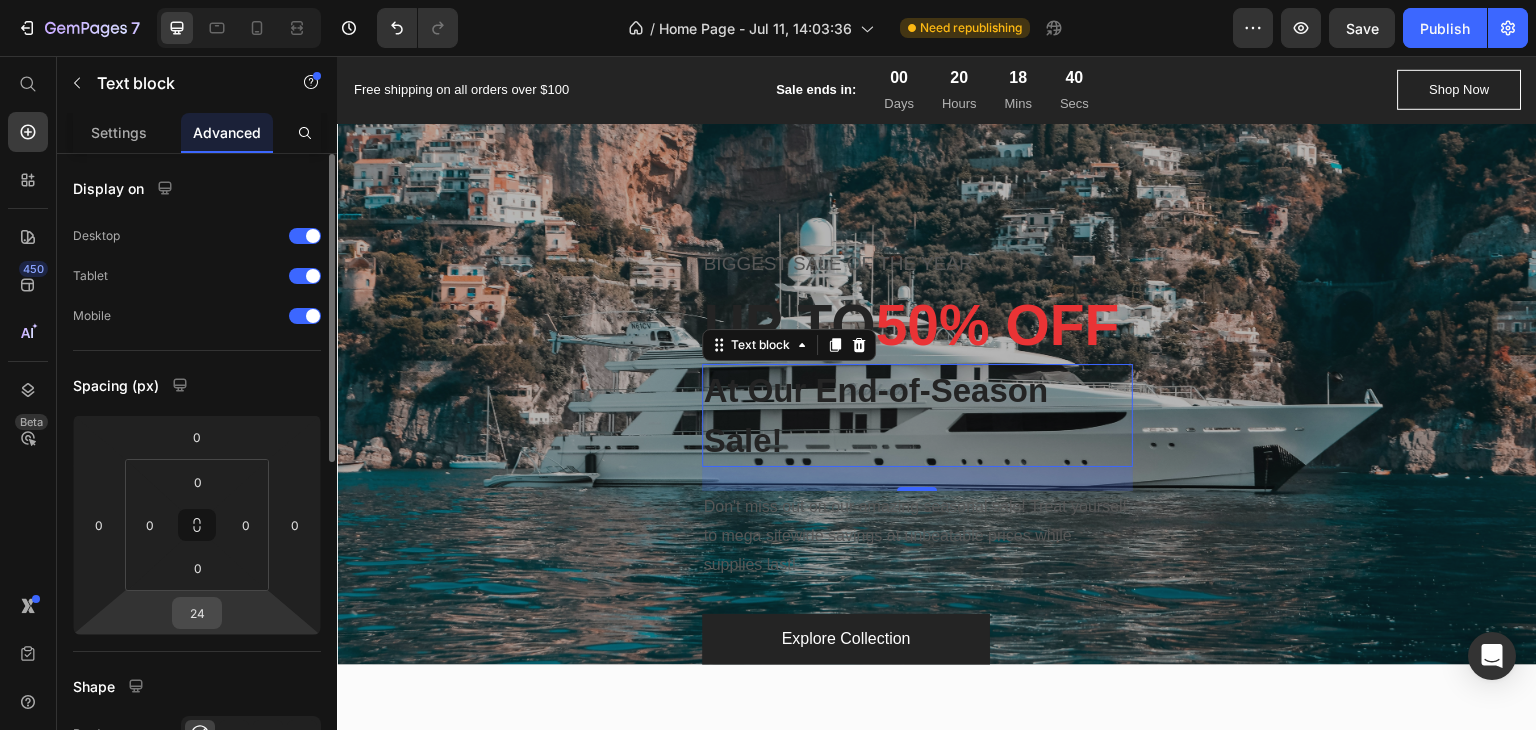 click on "24" at bounding box center (197, 613) 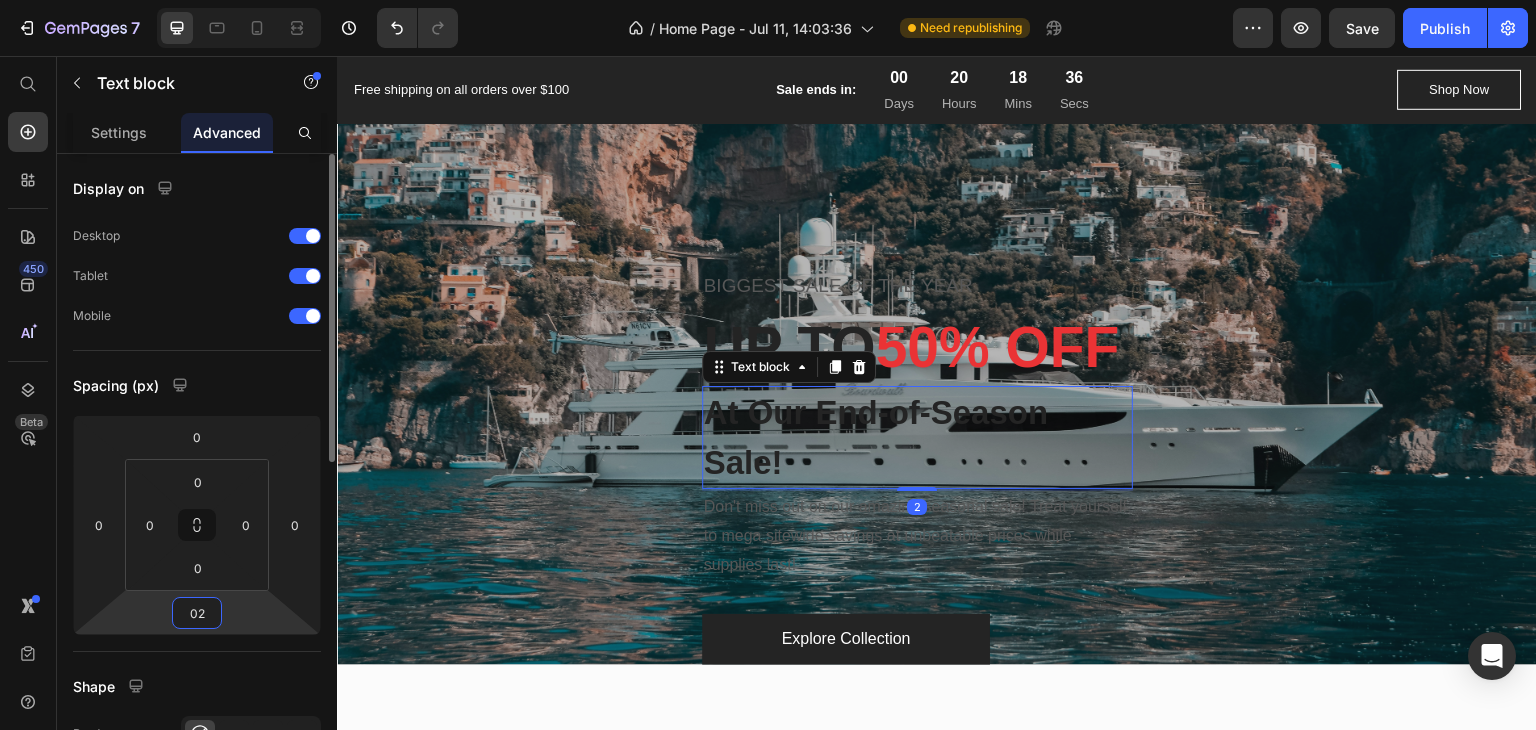 type on "0" 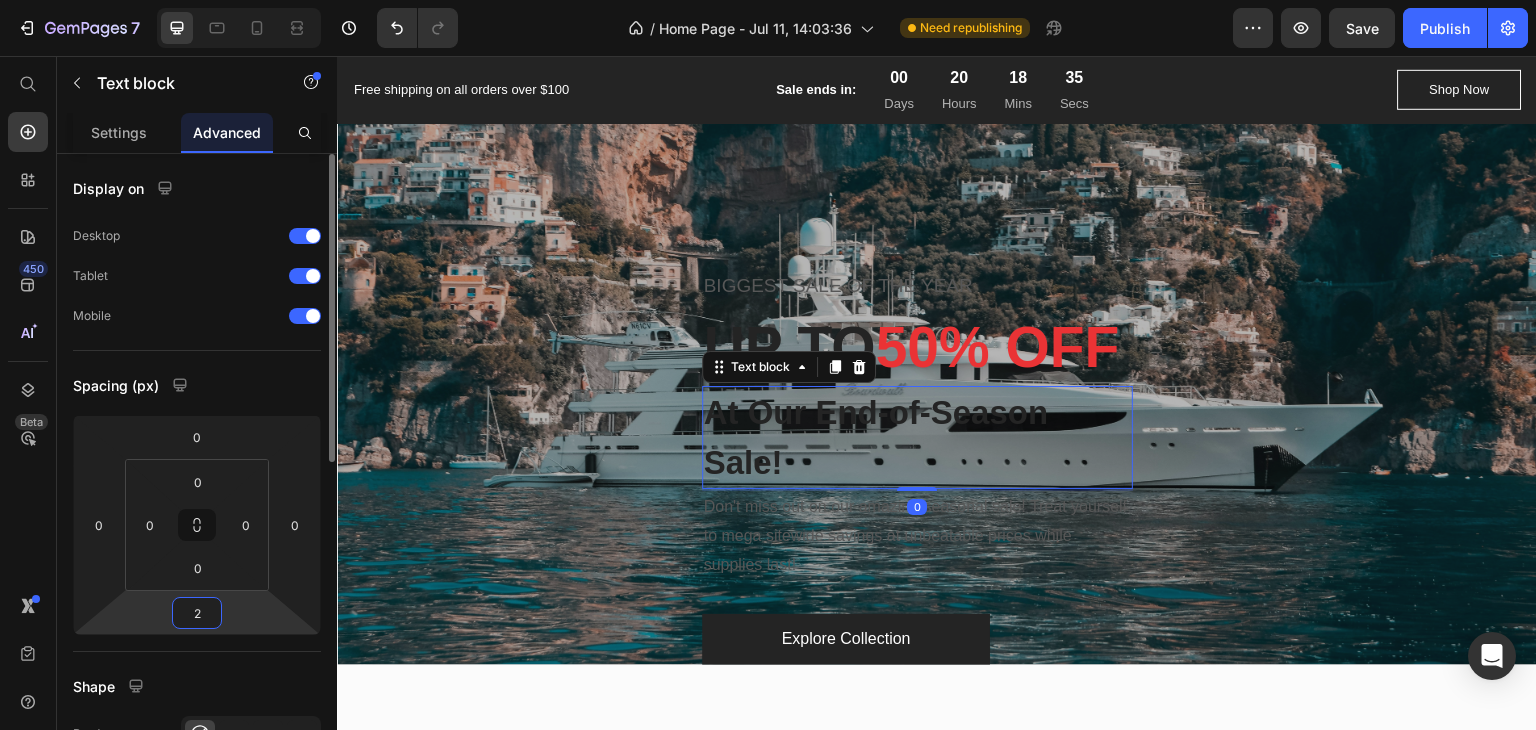 type on "24" 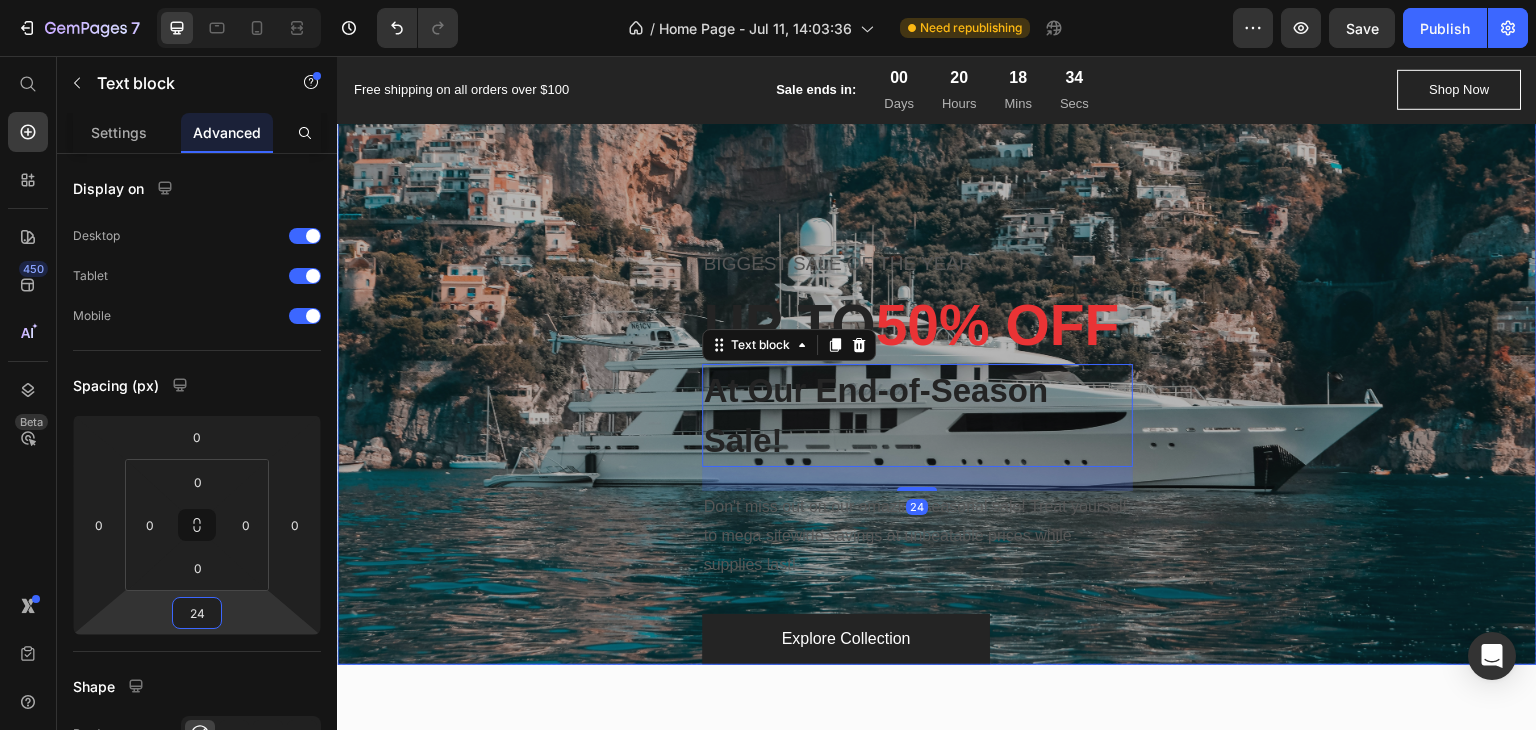click on "BIGGEST SALE OF THE YEAR Text block UP TO  50% OFF Heading At Our End-of-Season Sale! Text block   24 Don't miss out on our amazing seasonal sale! Treat yourself to mega sitewide savings at unbeatable prices while supplies last! Text block Explore Collection Button Row" at bounding box center [937, 457] 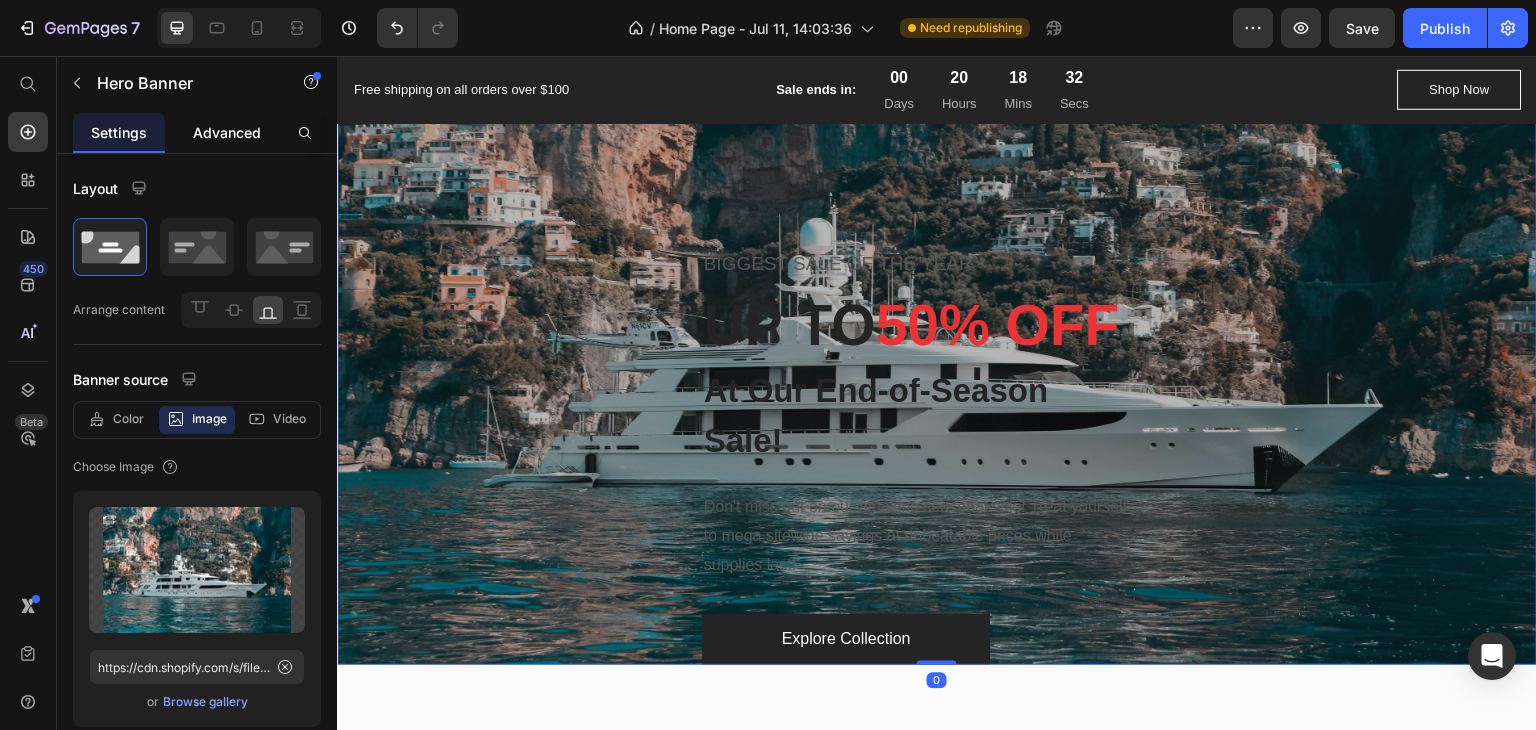 click on "Advanced" at bounding box center [227, 132] 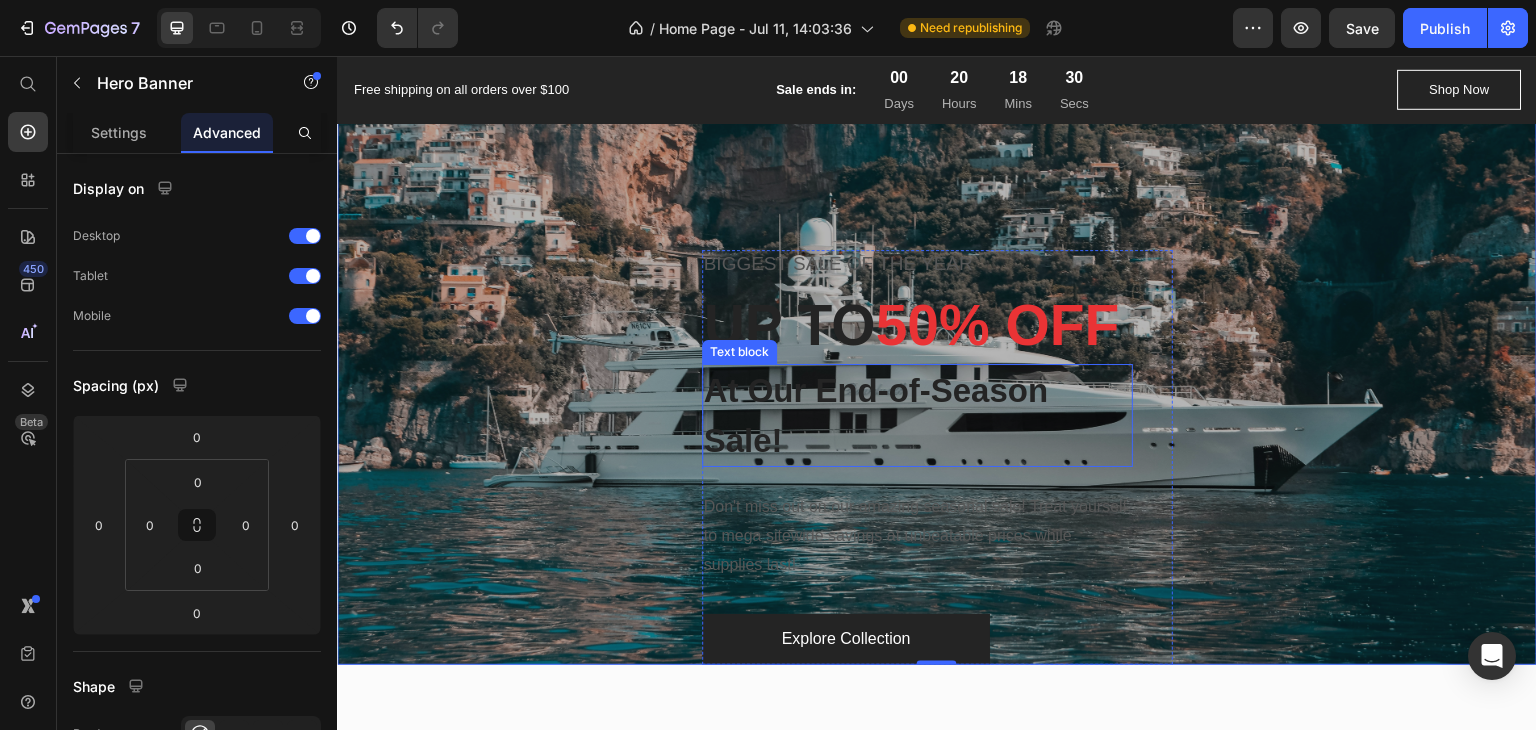 scroll, scrollTop: 0, scrollLeft: 0, axis: both 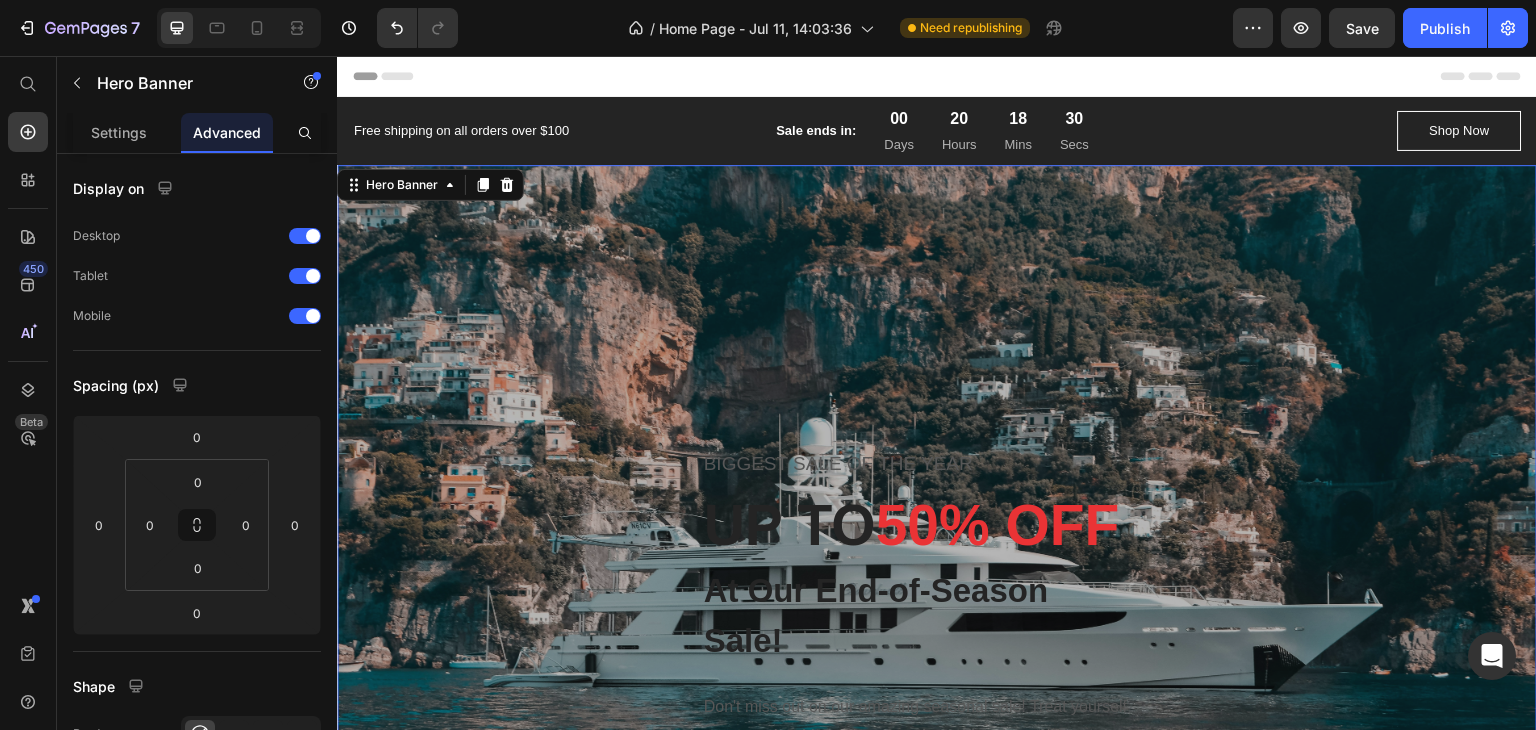 click at bounding box center [937, 515] 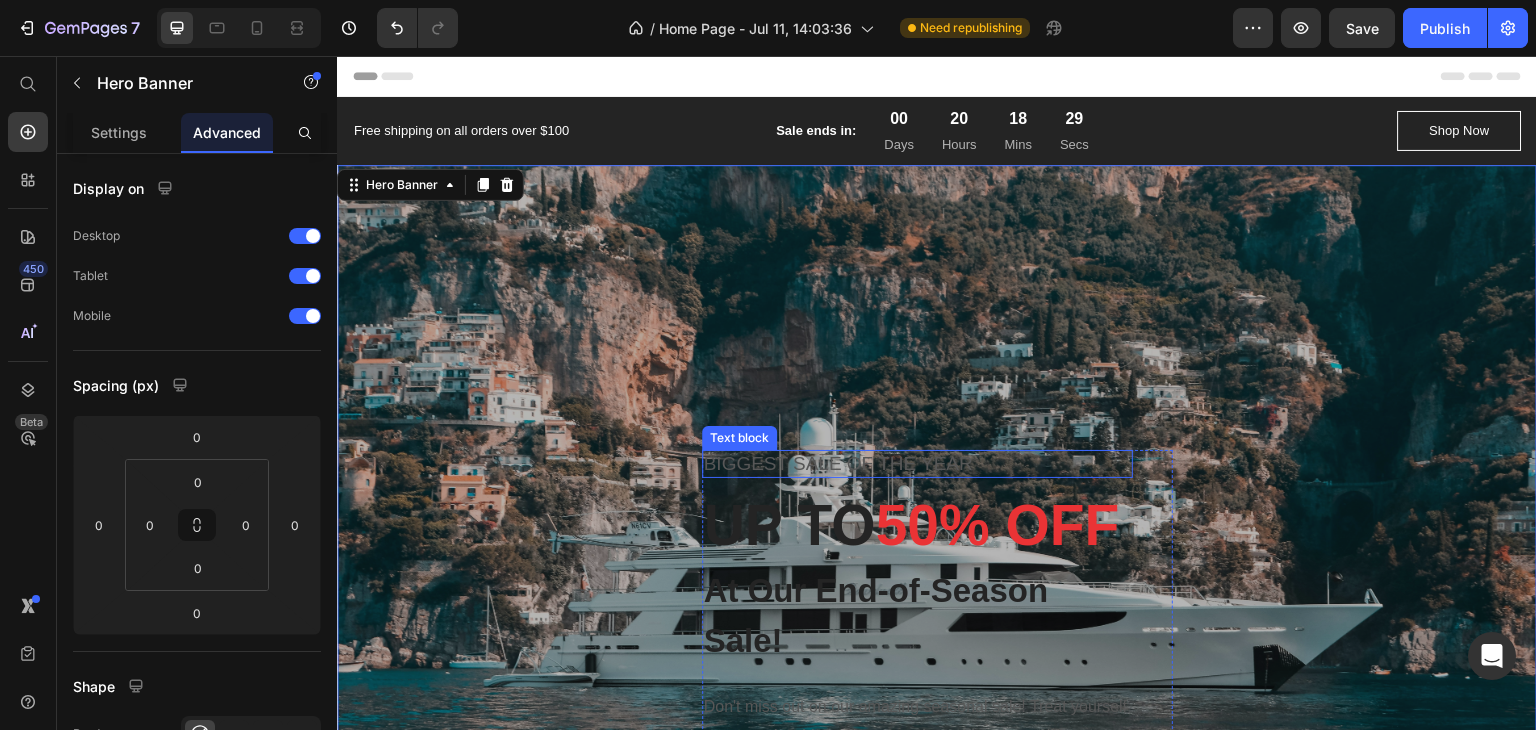 click on "BIGGEST SALE OF THE YEAR" at bounding box center (917, 464) 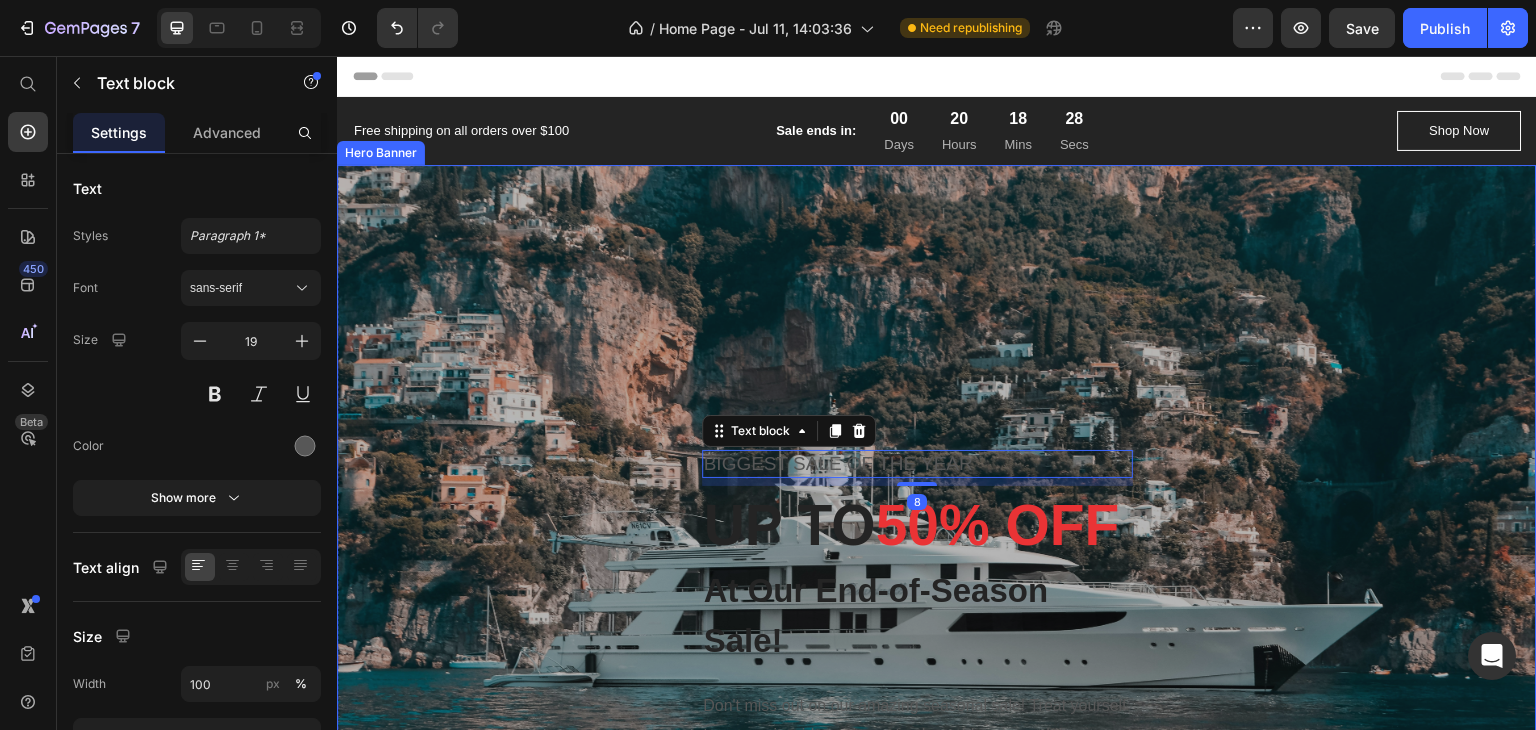 click at bounding box center (937, 515) 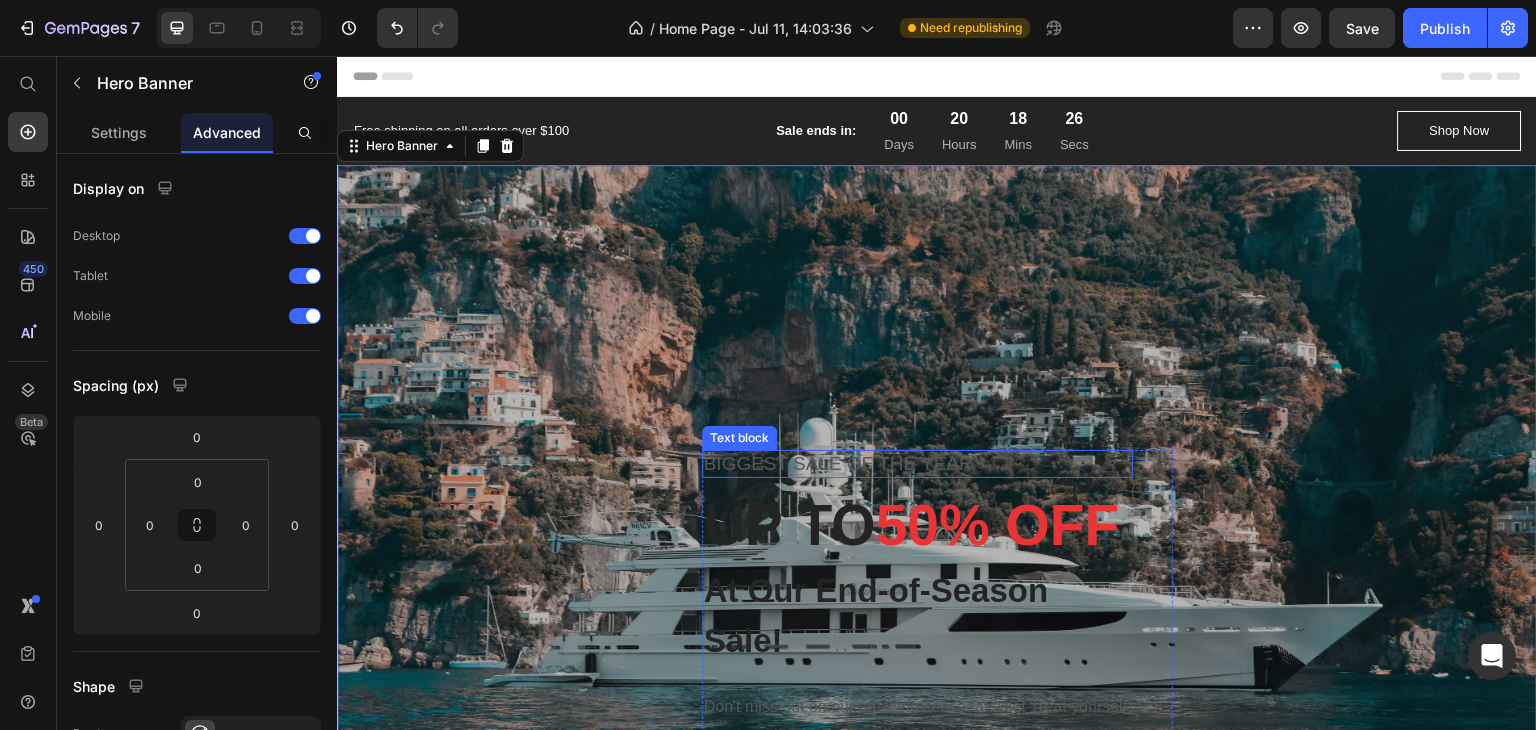 click on "BIGGEST SALE OF THE YEAR" at bounding box center (917, 464) 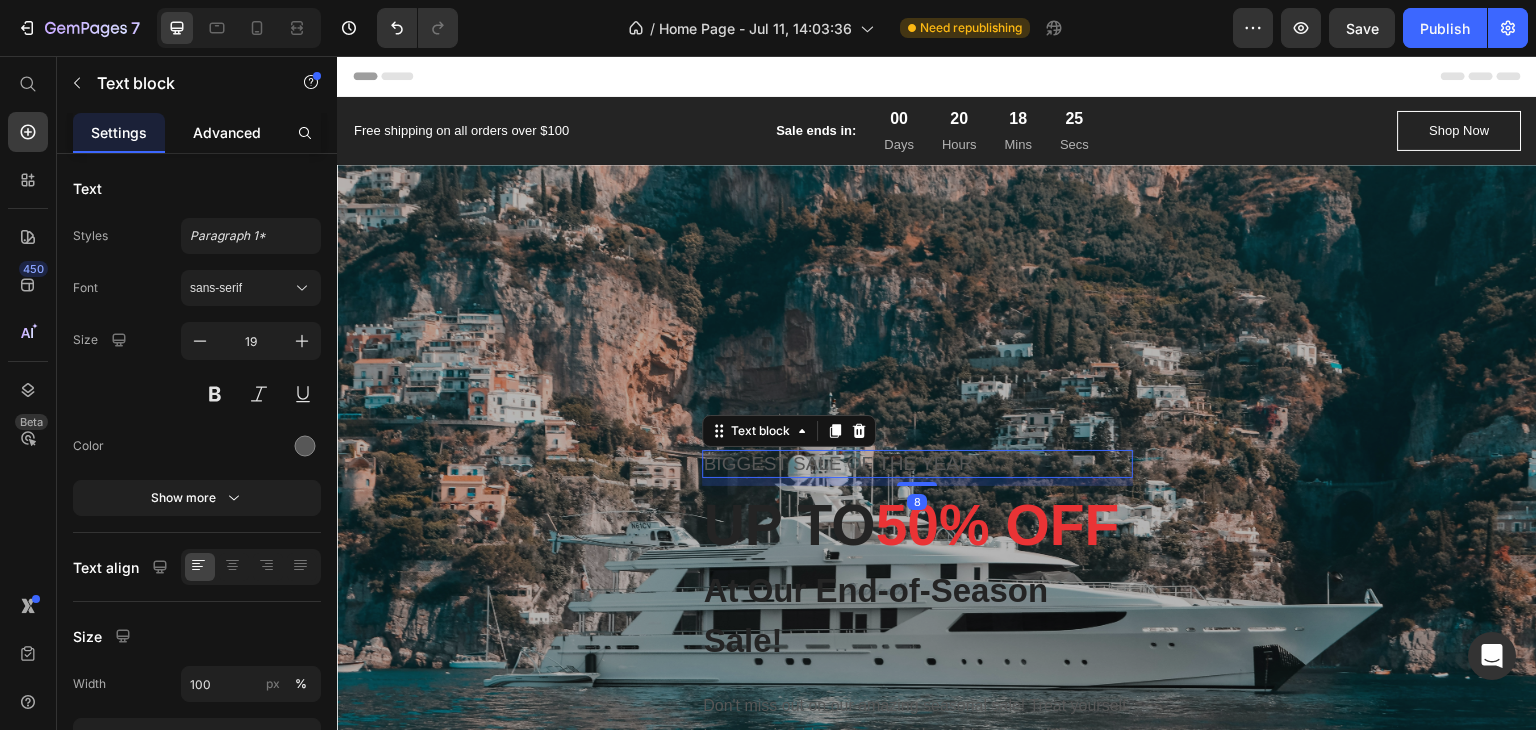 click on "Advanced" 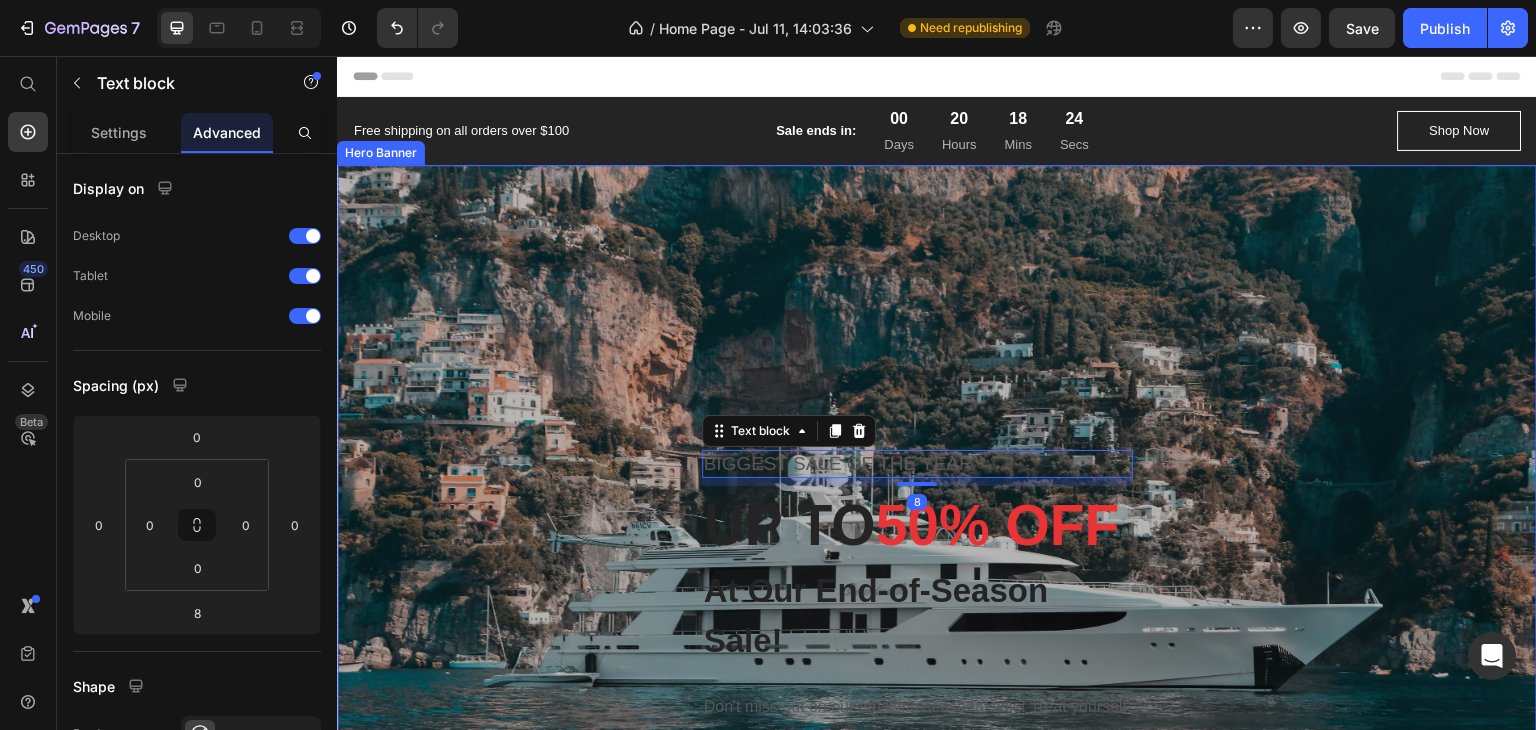 click at bounding box center [937, 515] 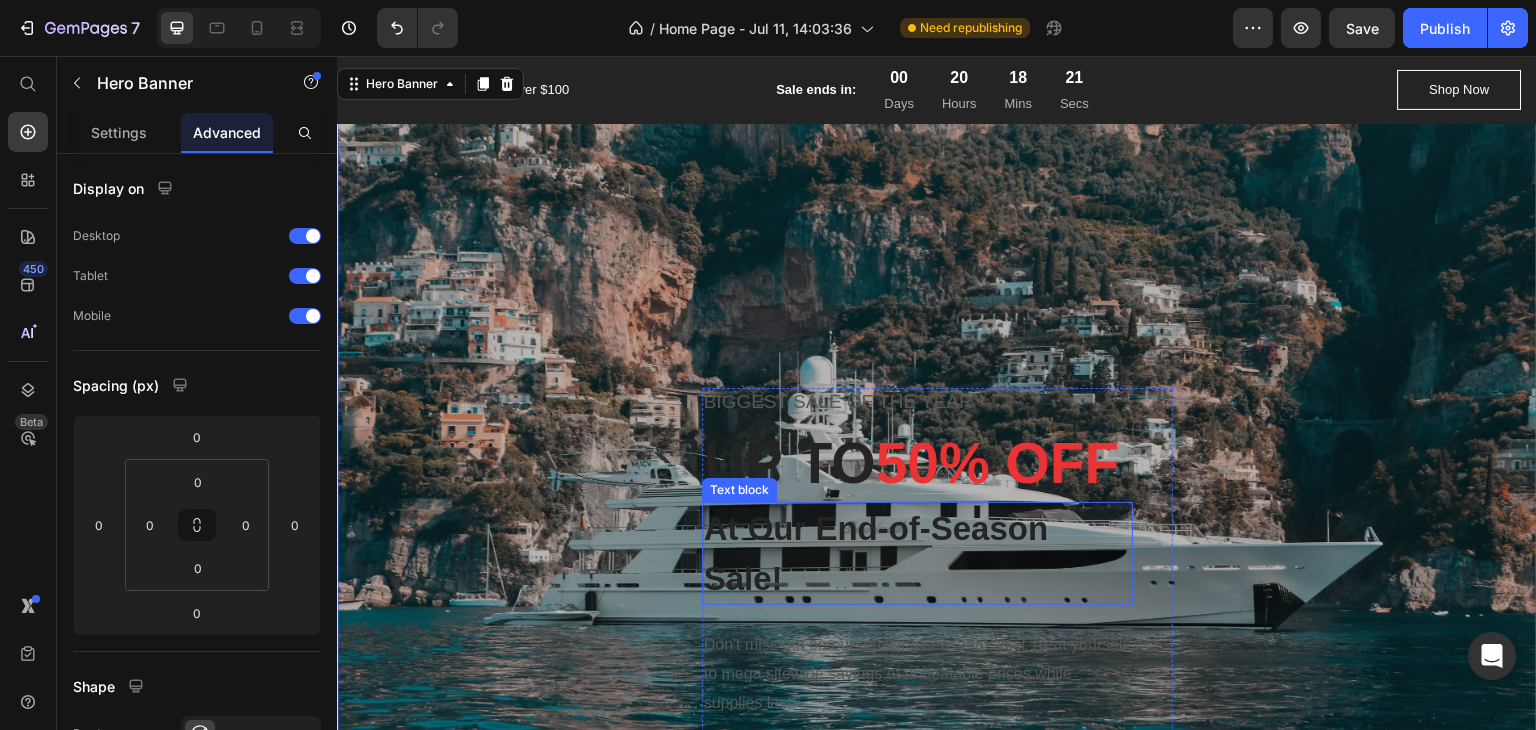 scroll, scrollTop: 0, scrollLeft: 0, axis: both 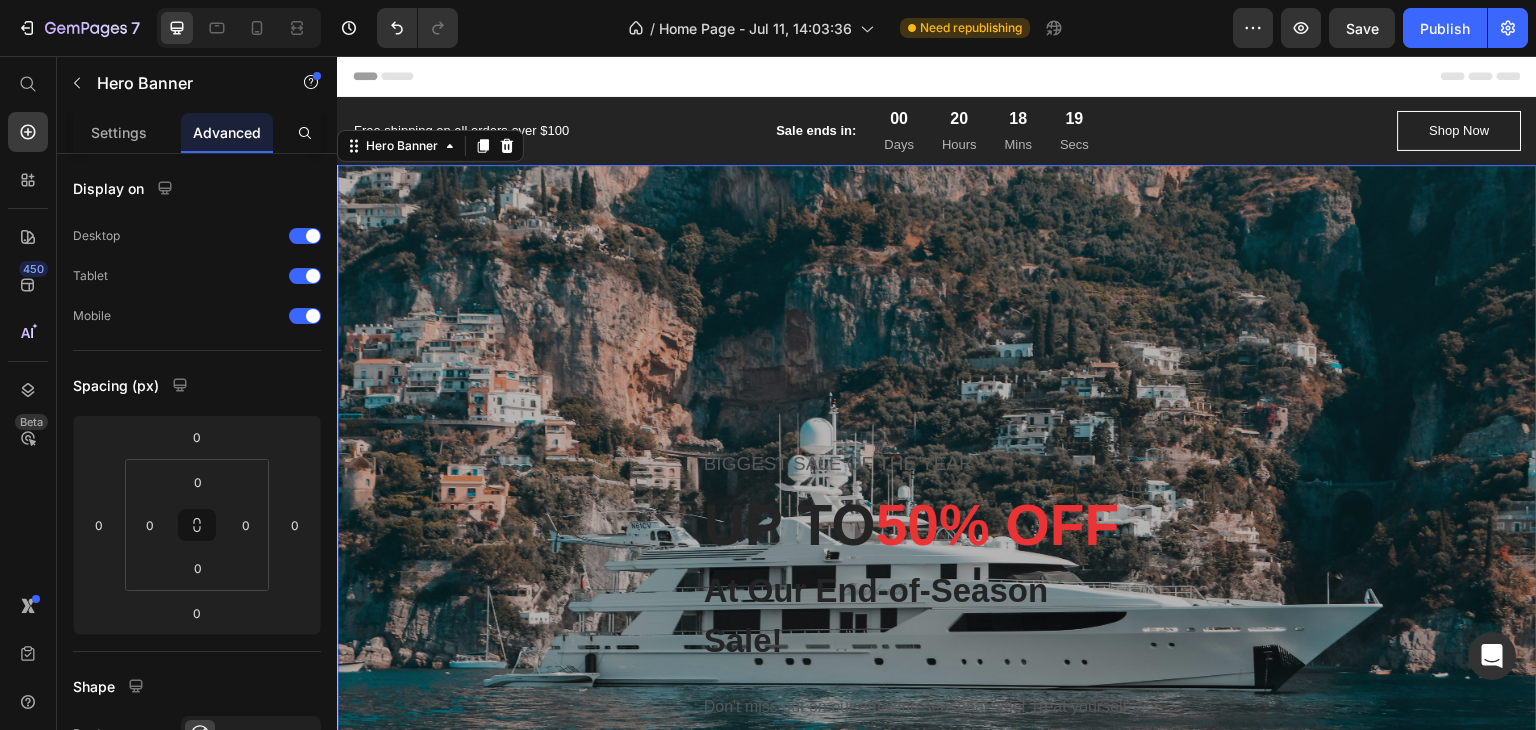 click at bounding box center (937, 515) 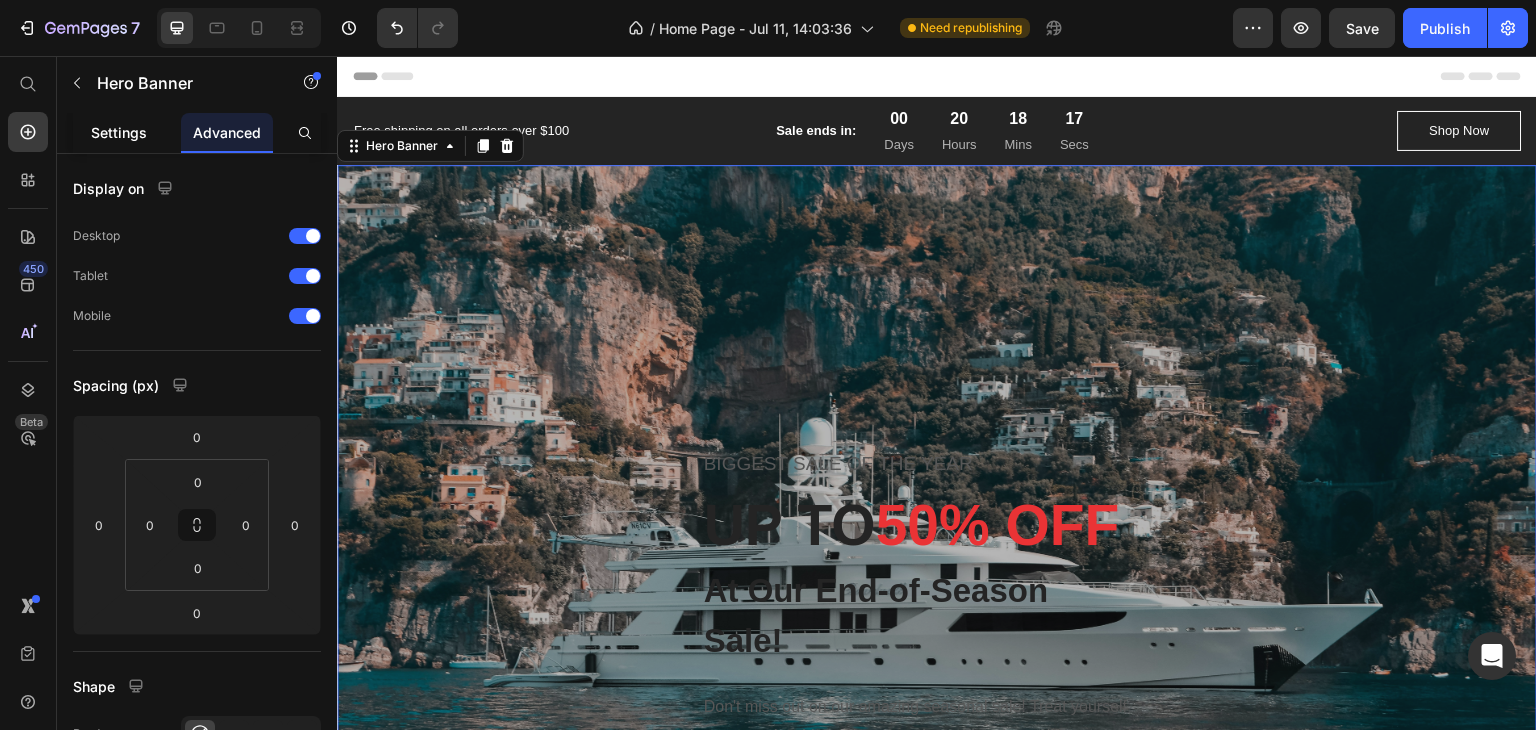 click on "Settings" at bounding box center [119, 132] 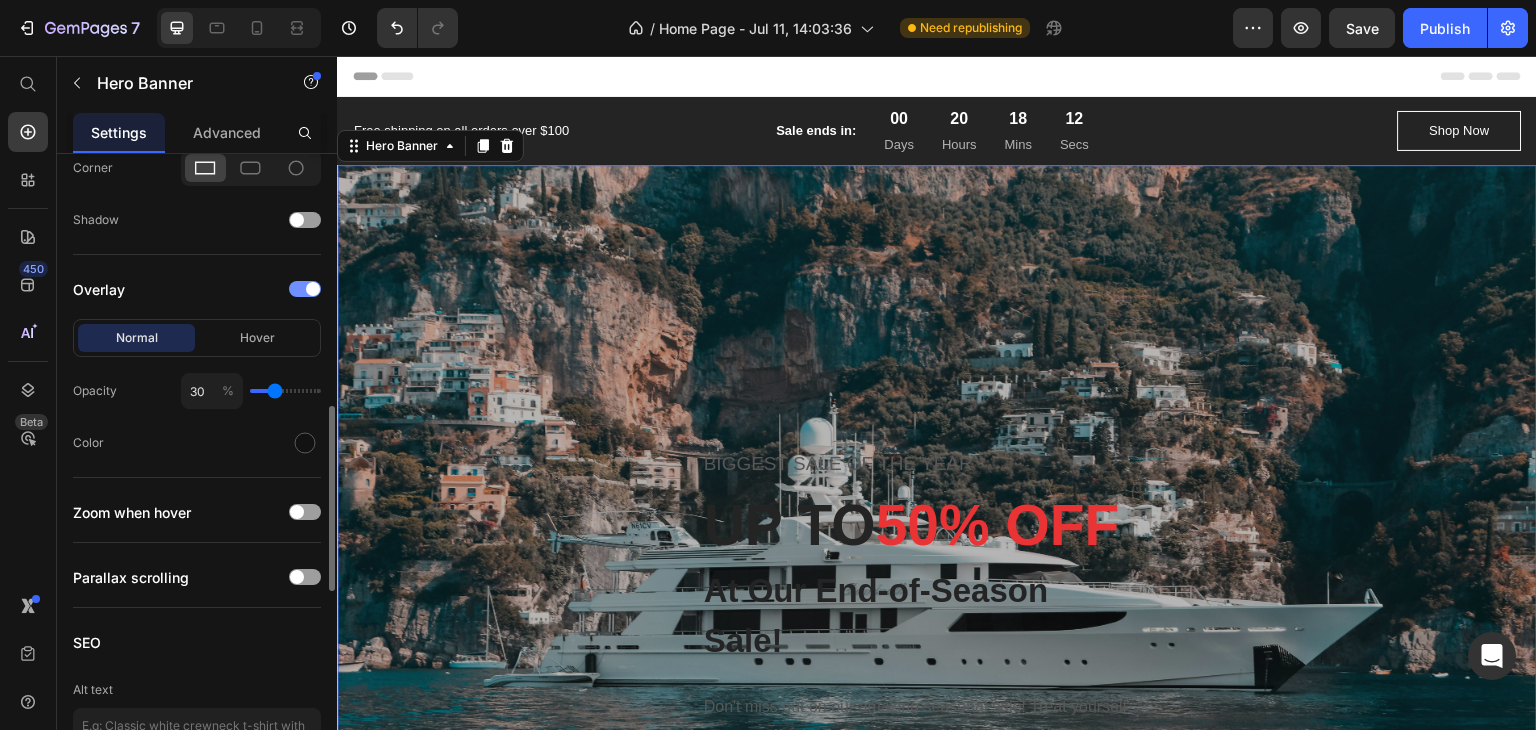 scroll, scrollTop: 1200, scrollLeft: 0, axis: vertical 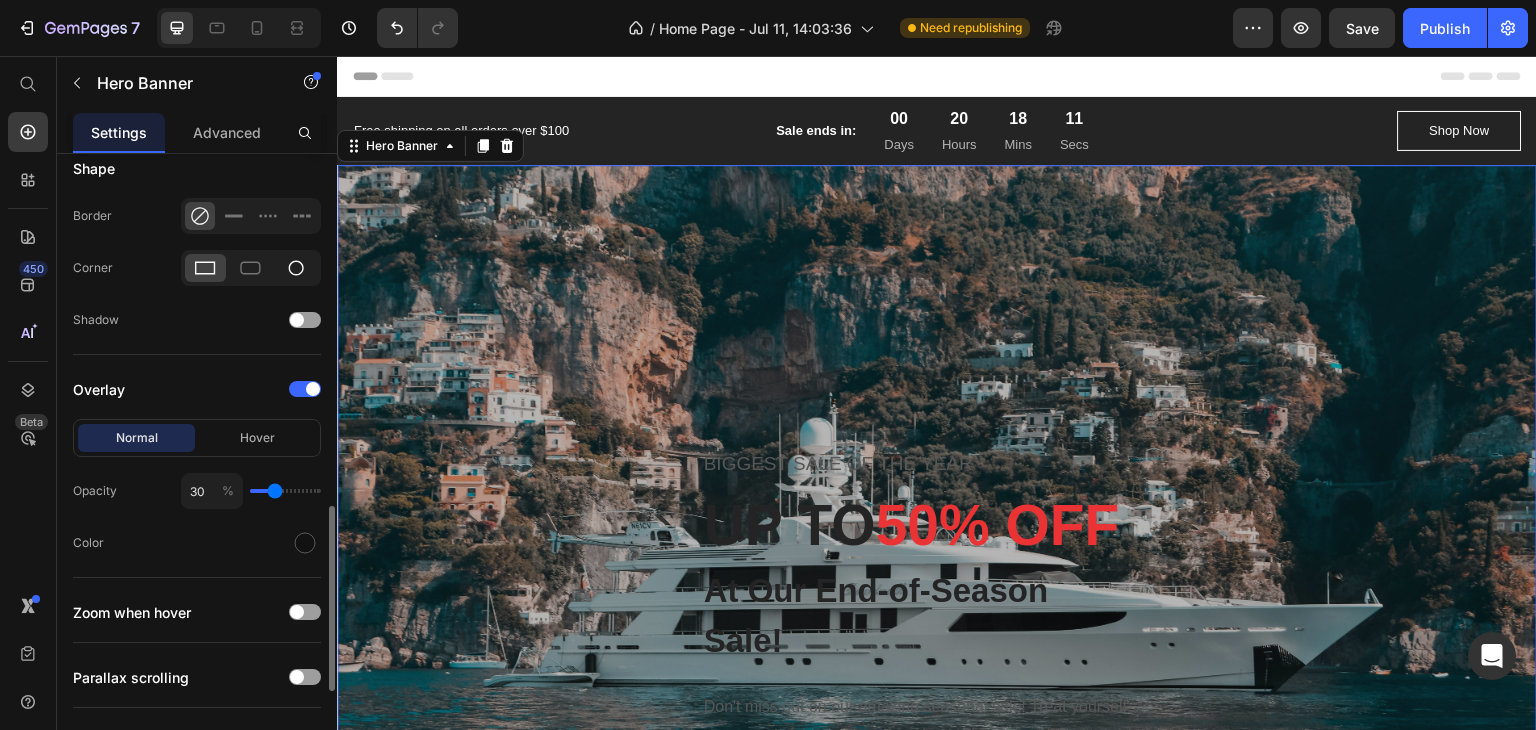 click 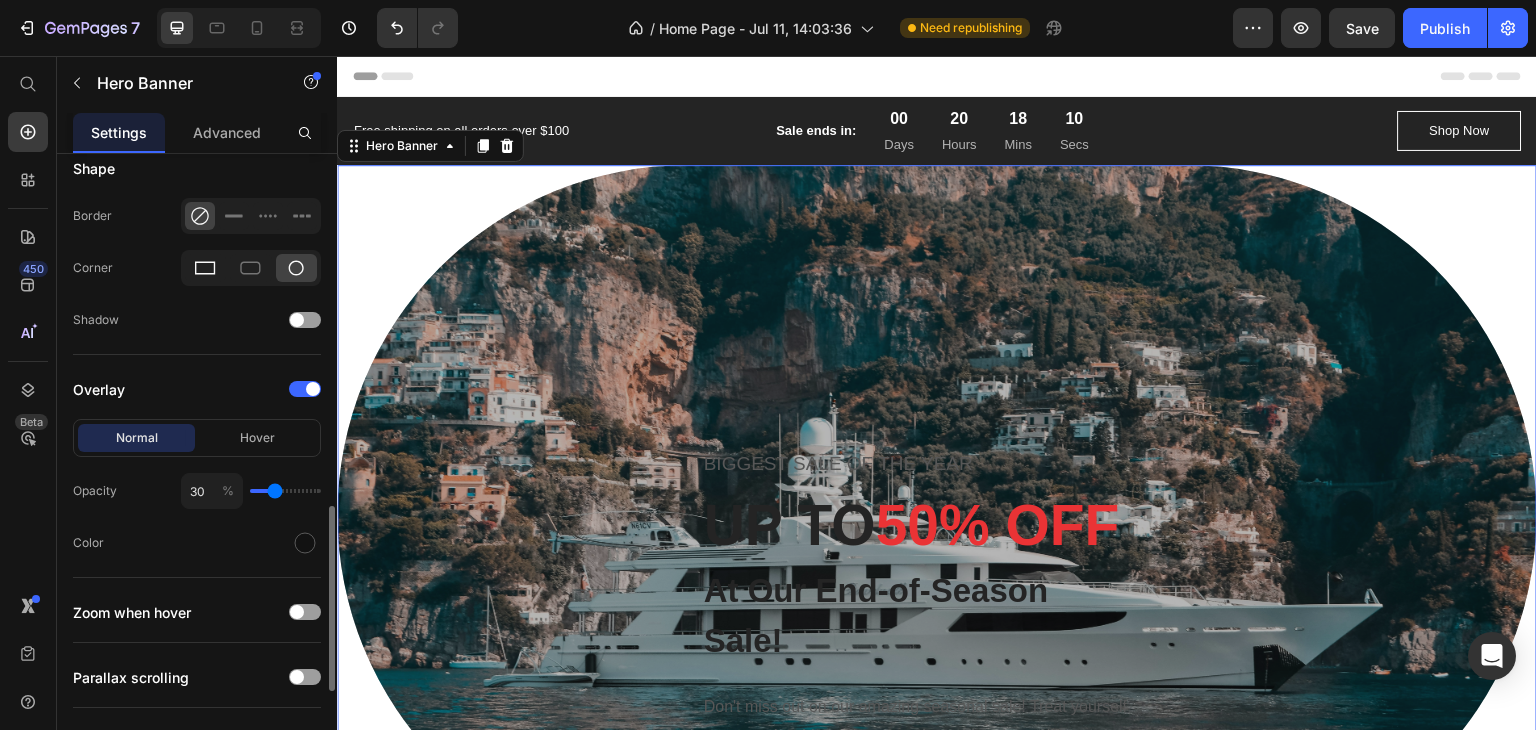 click 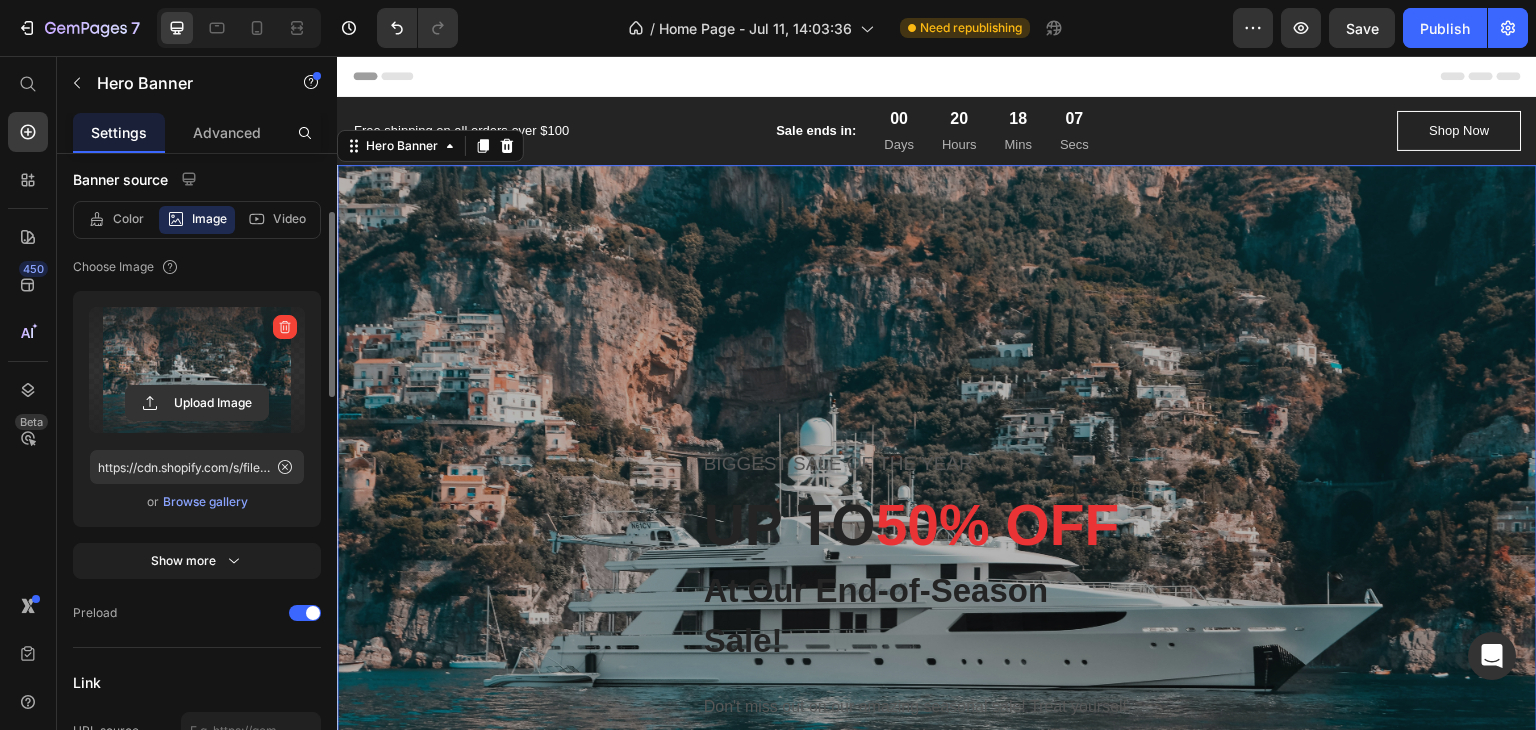 scroll, scrollTop: 0, scrollLeft: 0, axis: both 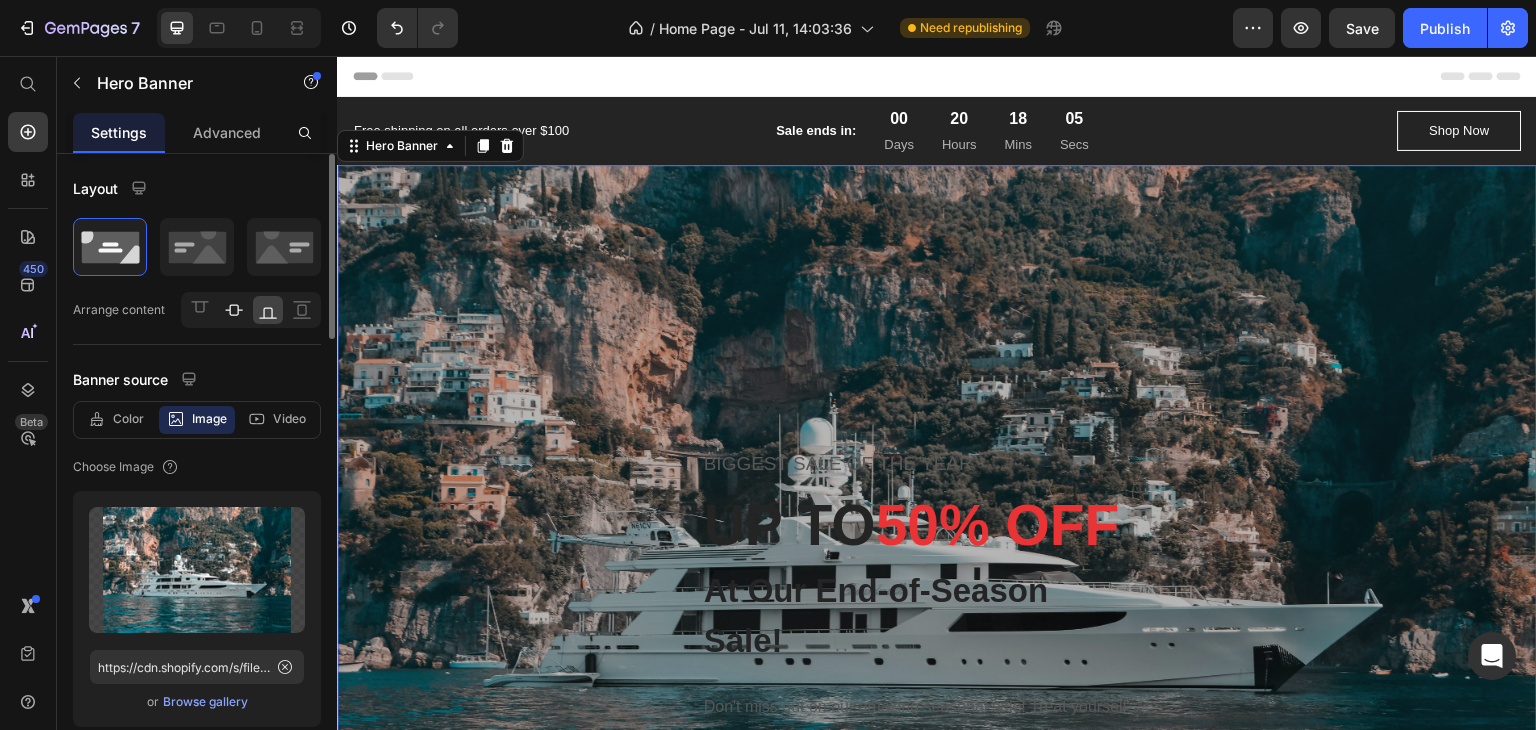 click 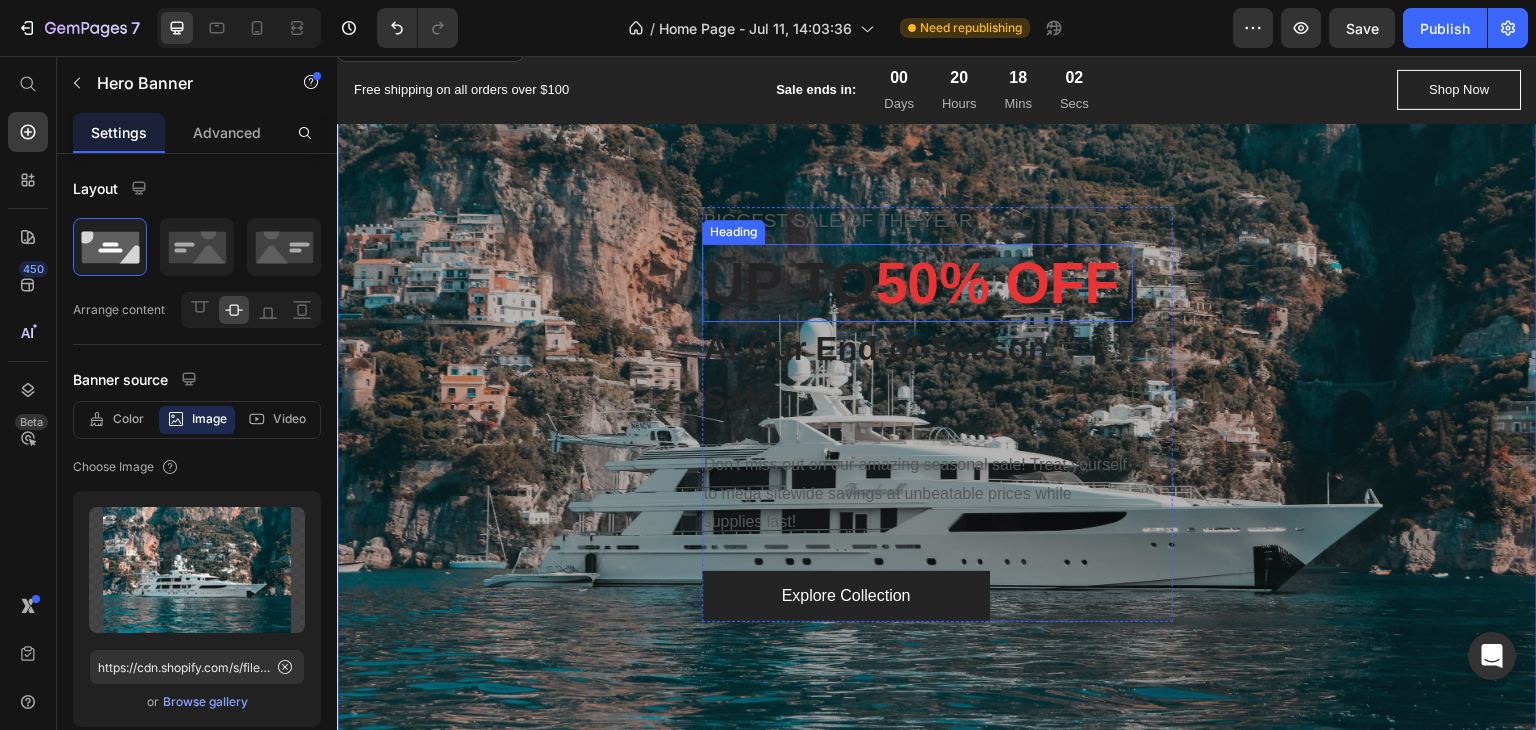scroll, scrollTop: 0, scrollLeft: 0, axis: both 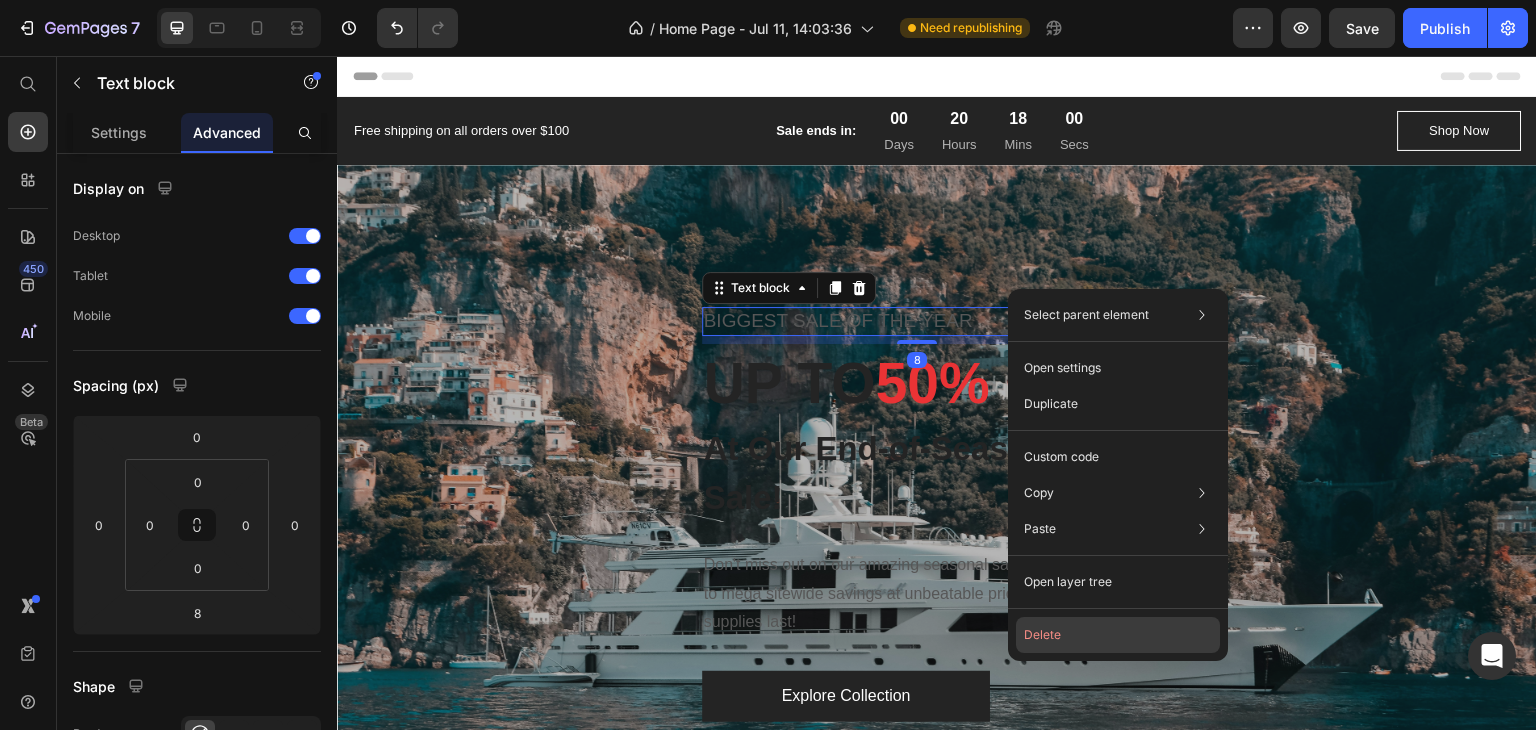 drag, startPoint x: 1039, startPoint y: 633, endPoint x: 692, endPoint y: 546, distance: 357.74014 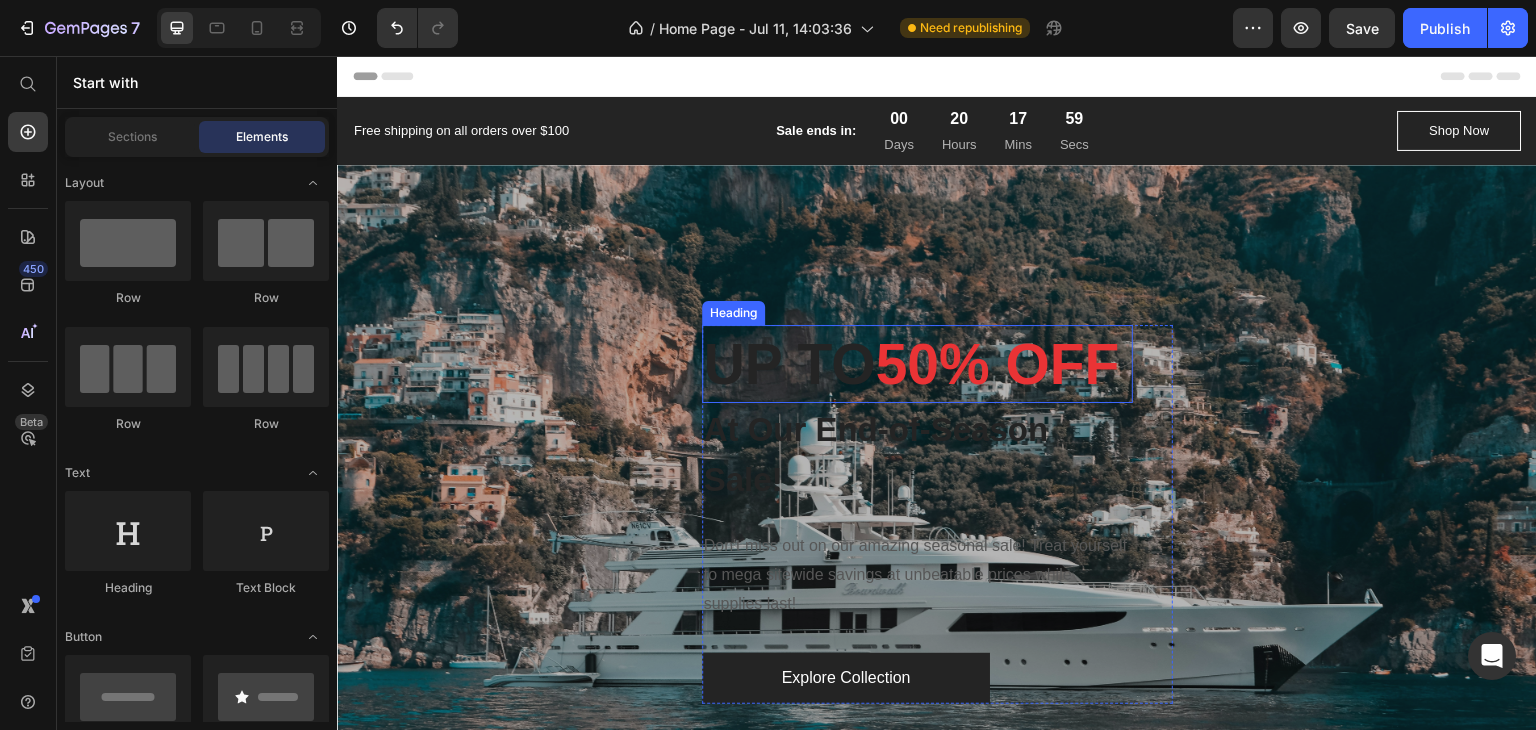click on "UP TO  50% OFF" at bounding box center (917, 364) 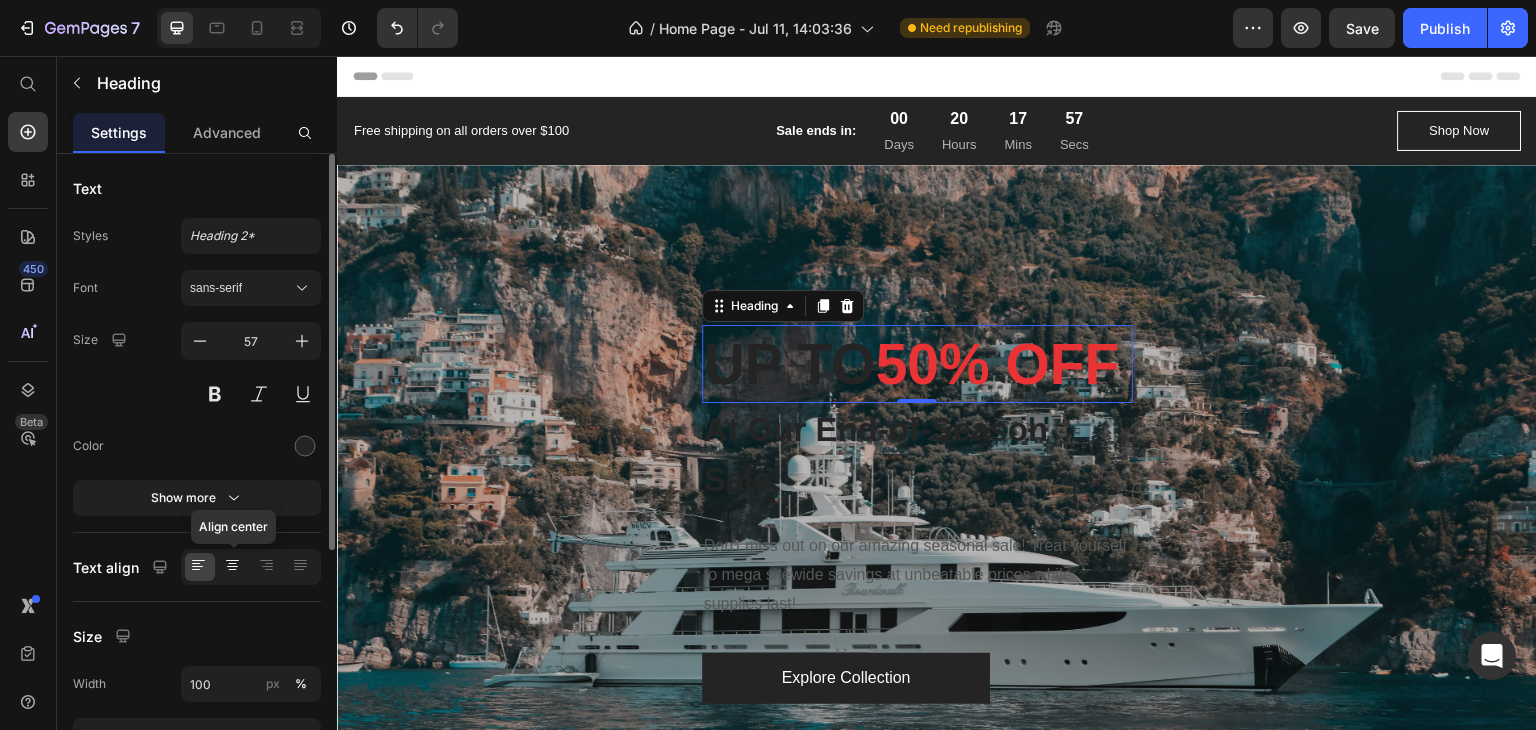 click 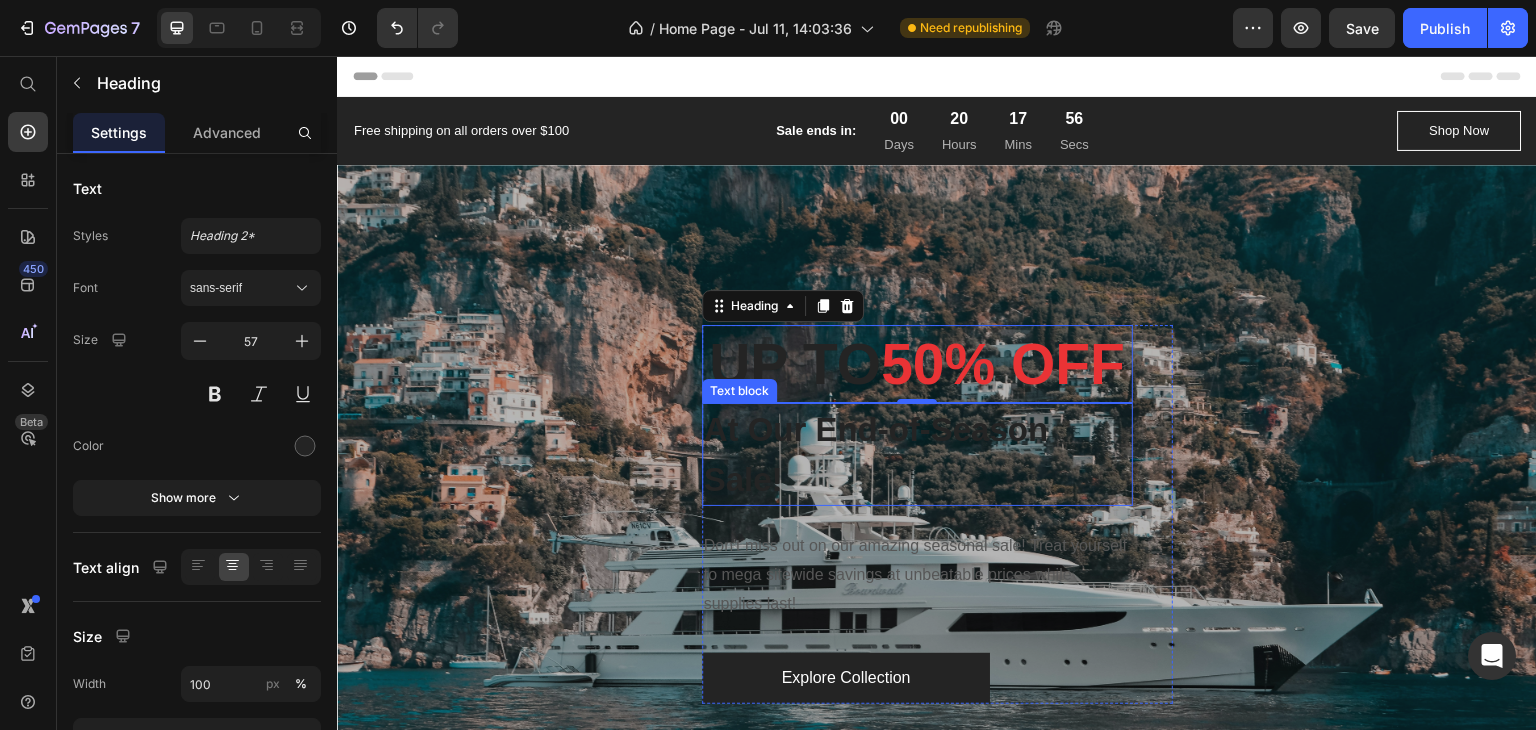 drag, startPoint x: 872, startPoint y: 480, endPoint x: 909, endPoint y: 520, distance: 54.48853 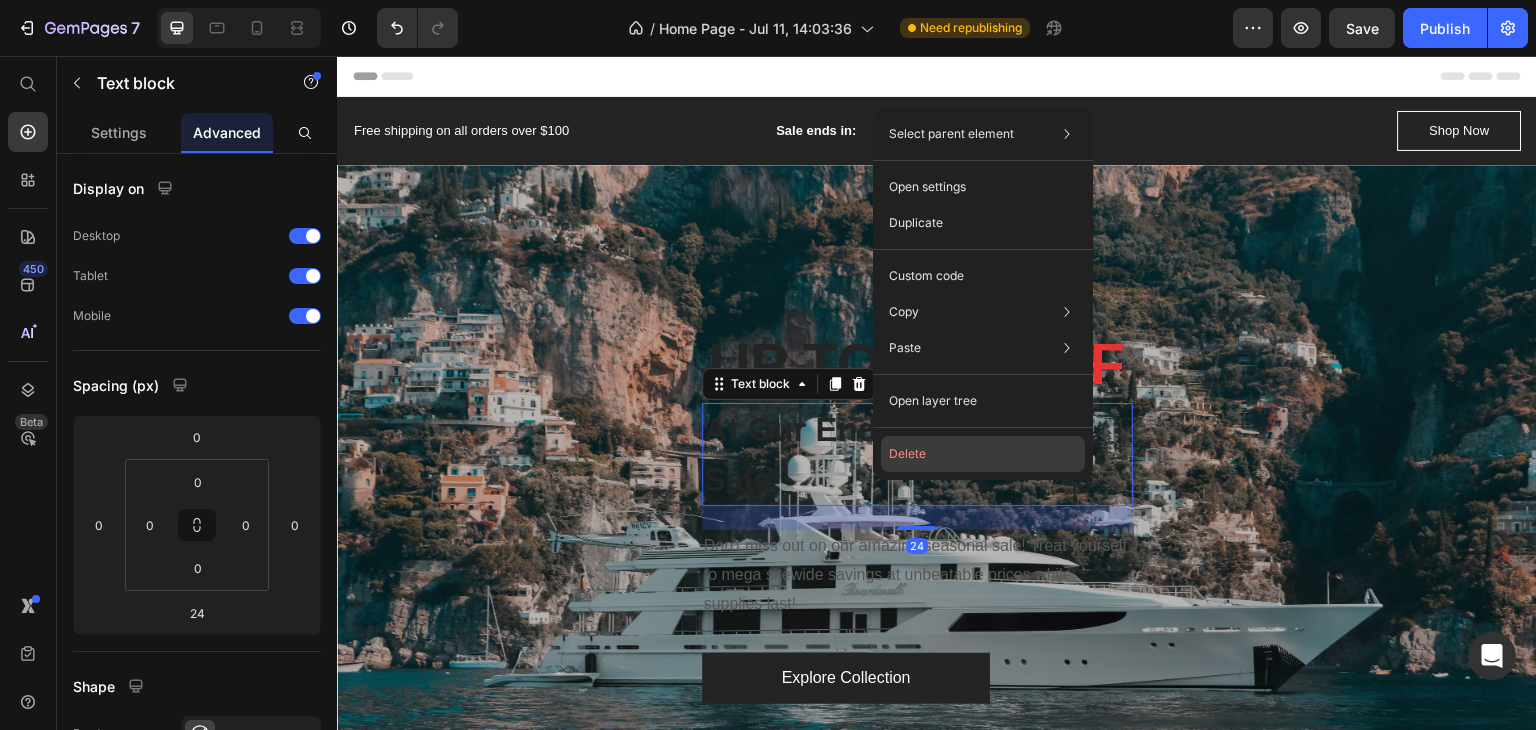 click on "Delete" 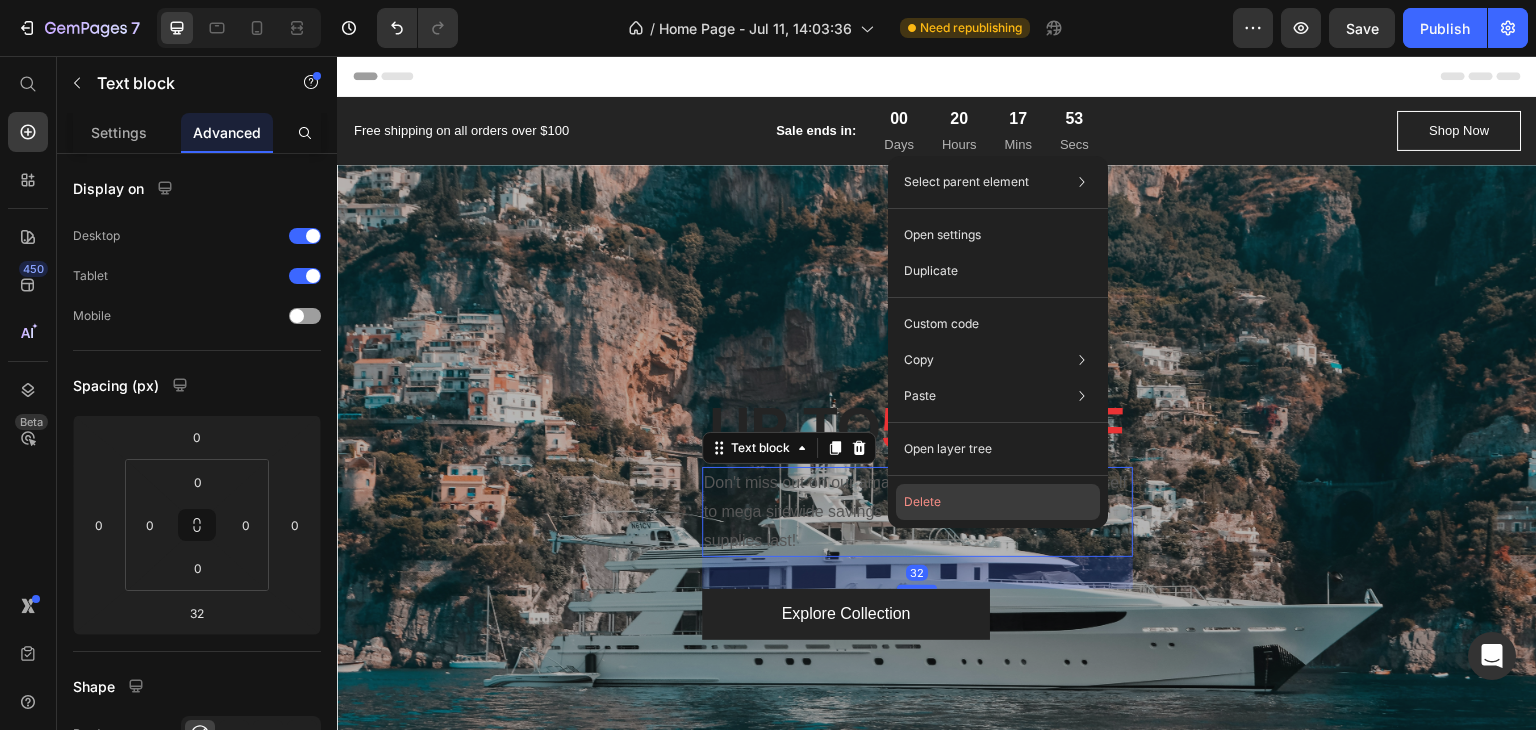 click on "Delete" 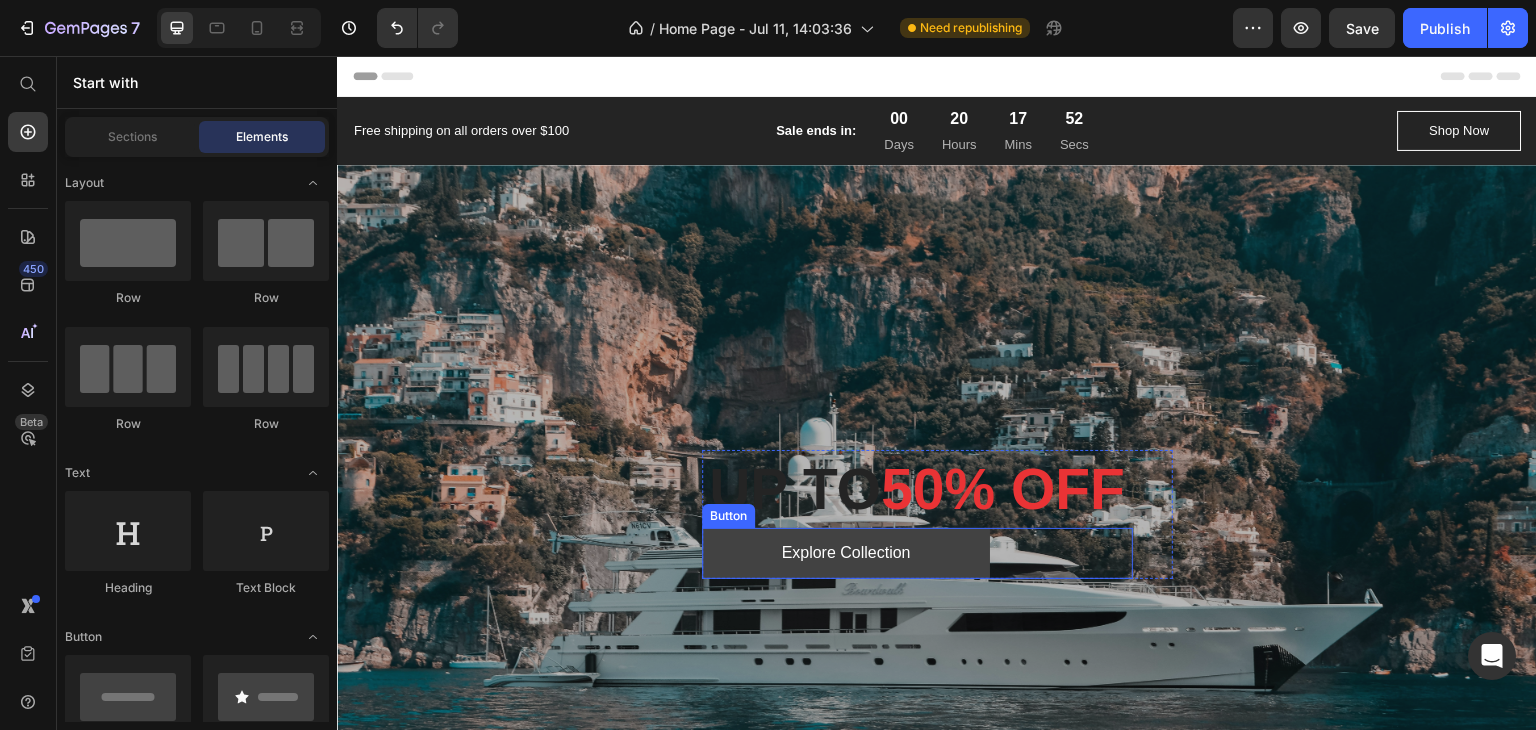 click on "Explore Collection" at bounding box center (846, 553) 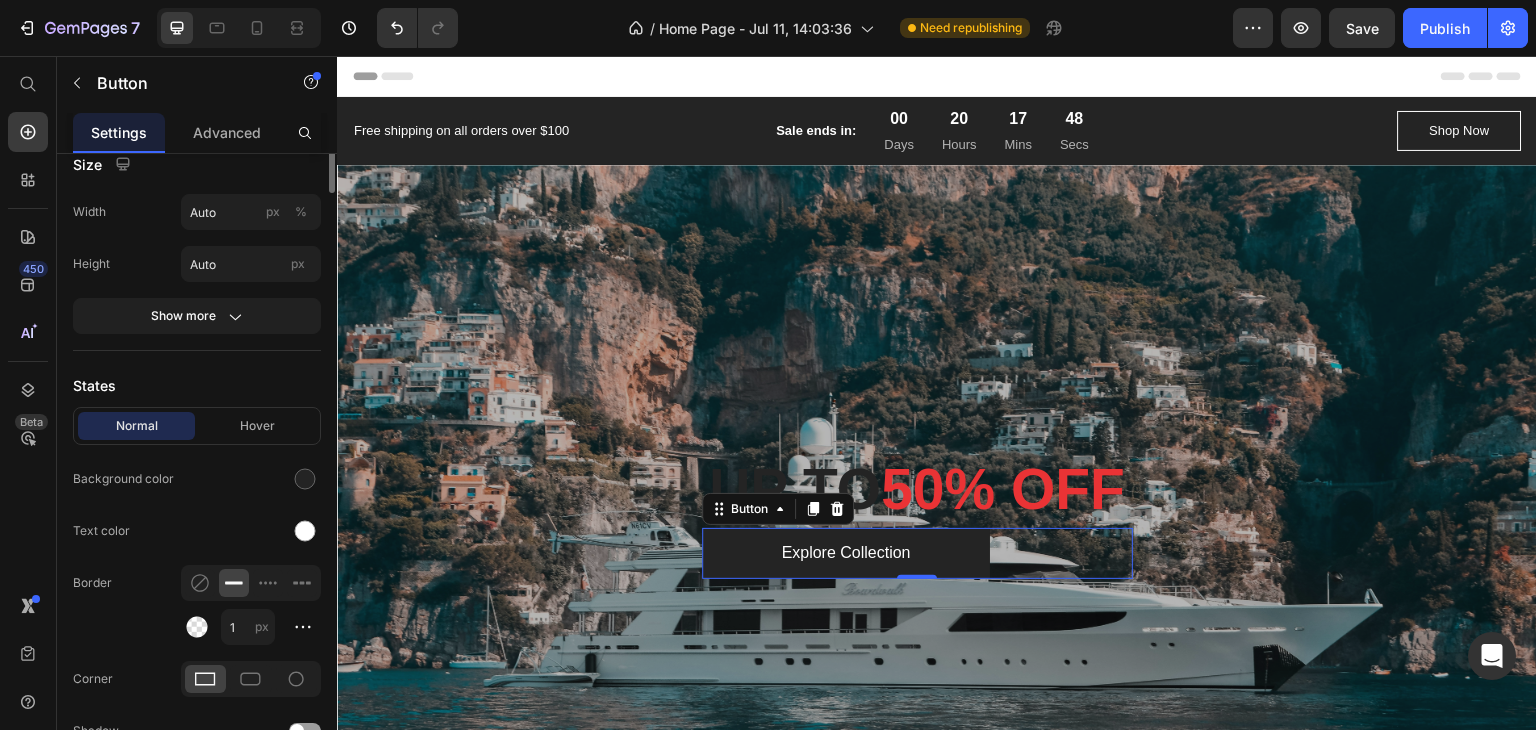 scroll, scrollTop: 0, scrollLeft: 0, axis: both 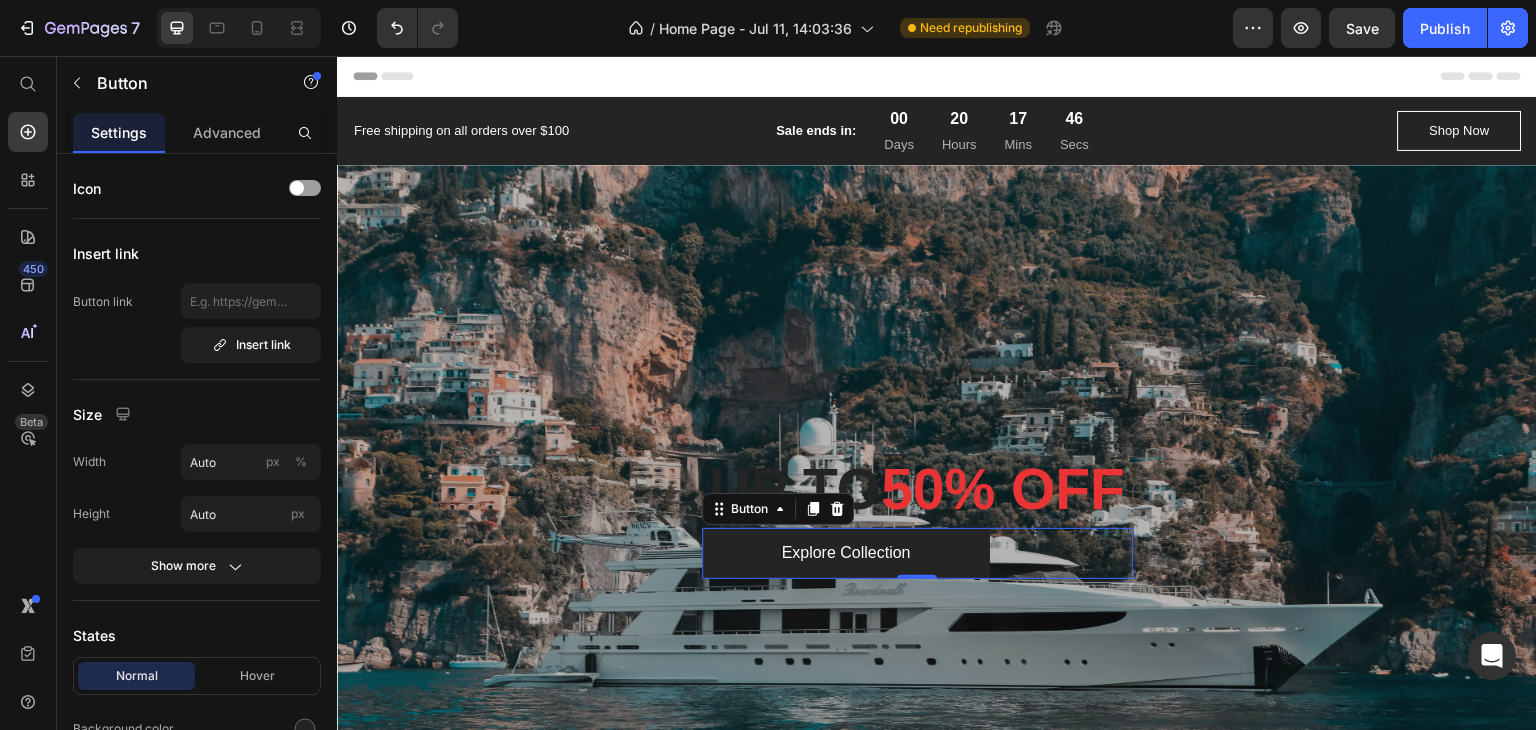 drag, startPoint x: 204, startPoint y: 136, endPoint x: 132, endPoint y: 128, distance: 72.443085 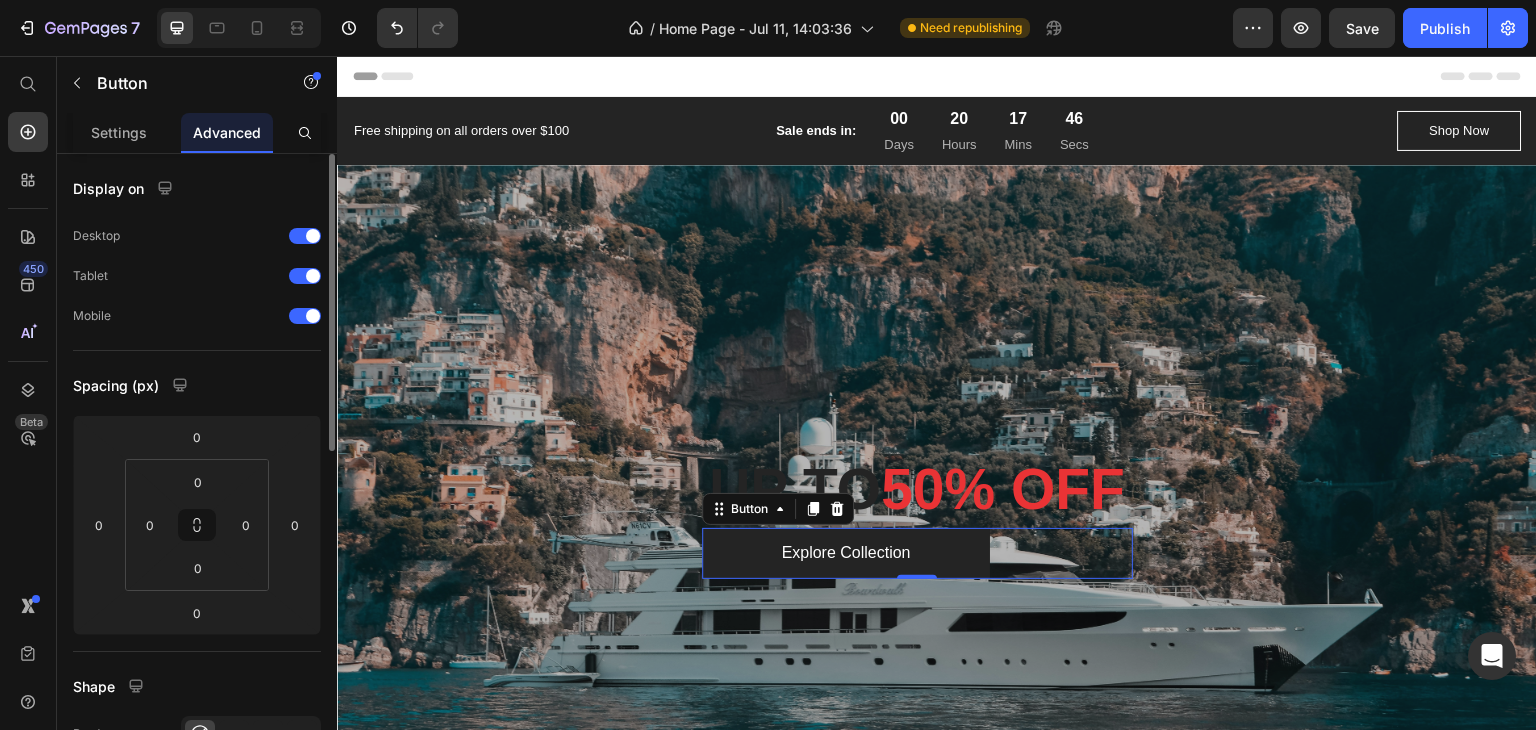 drag, startPoint x: 119, startPoint y: 122, endPoint x: 155, endPoint y: 171, distance: 60.80296 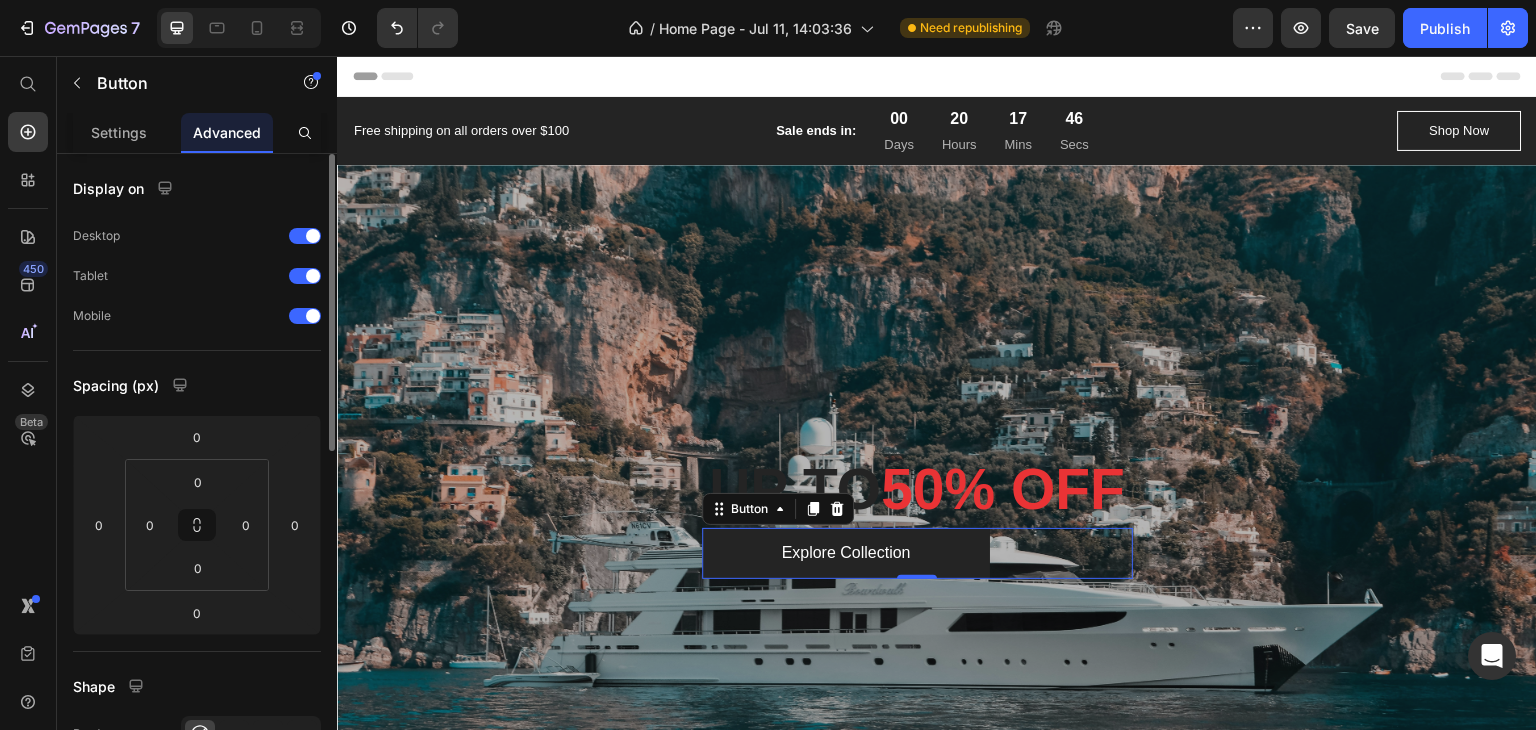 click on "Settings" at bounding box center (119, 132) 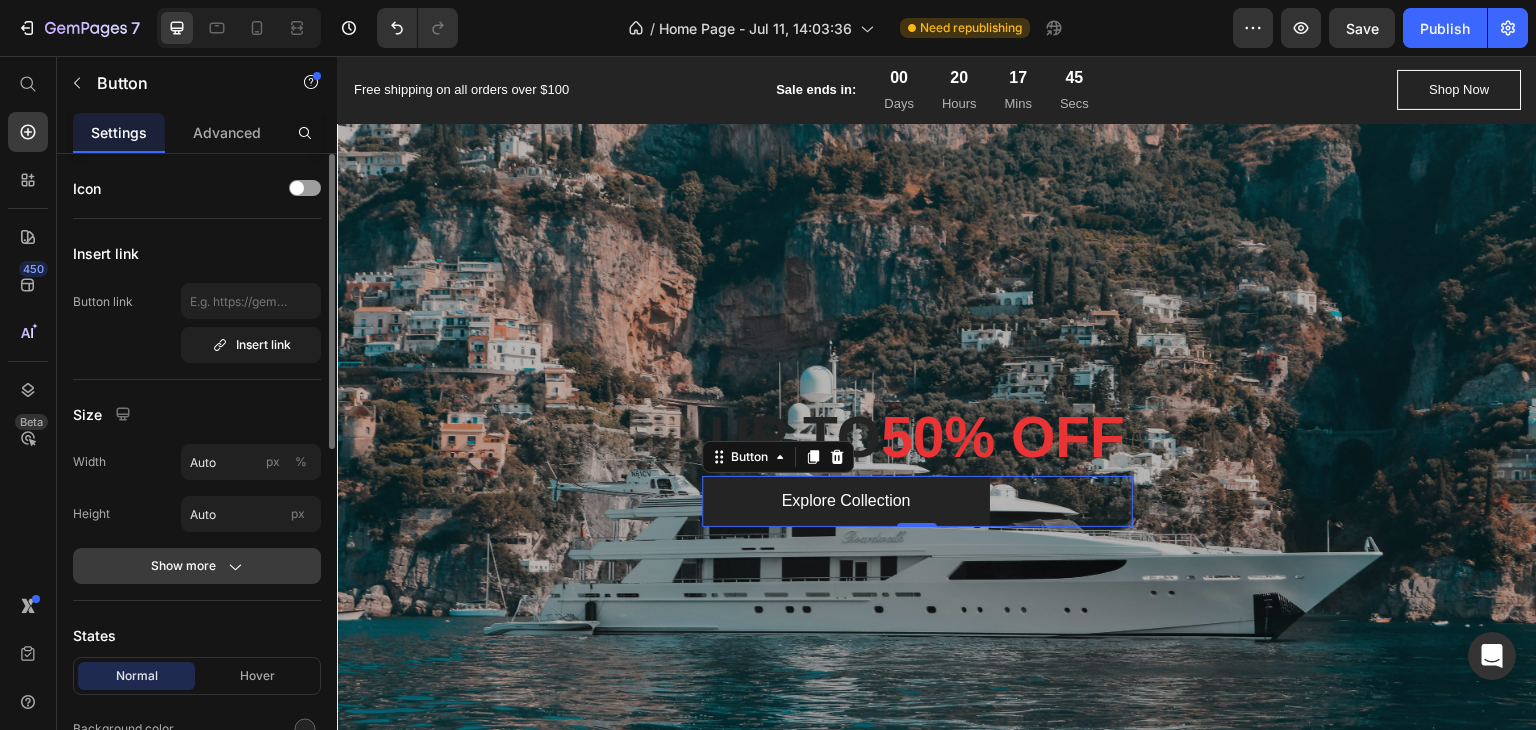 scroll, scrollTop: 200, scrollLeft: 0, axis: vertical 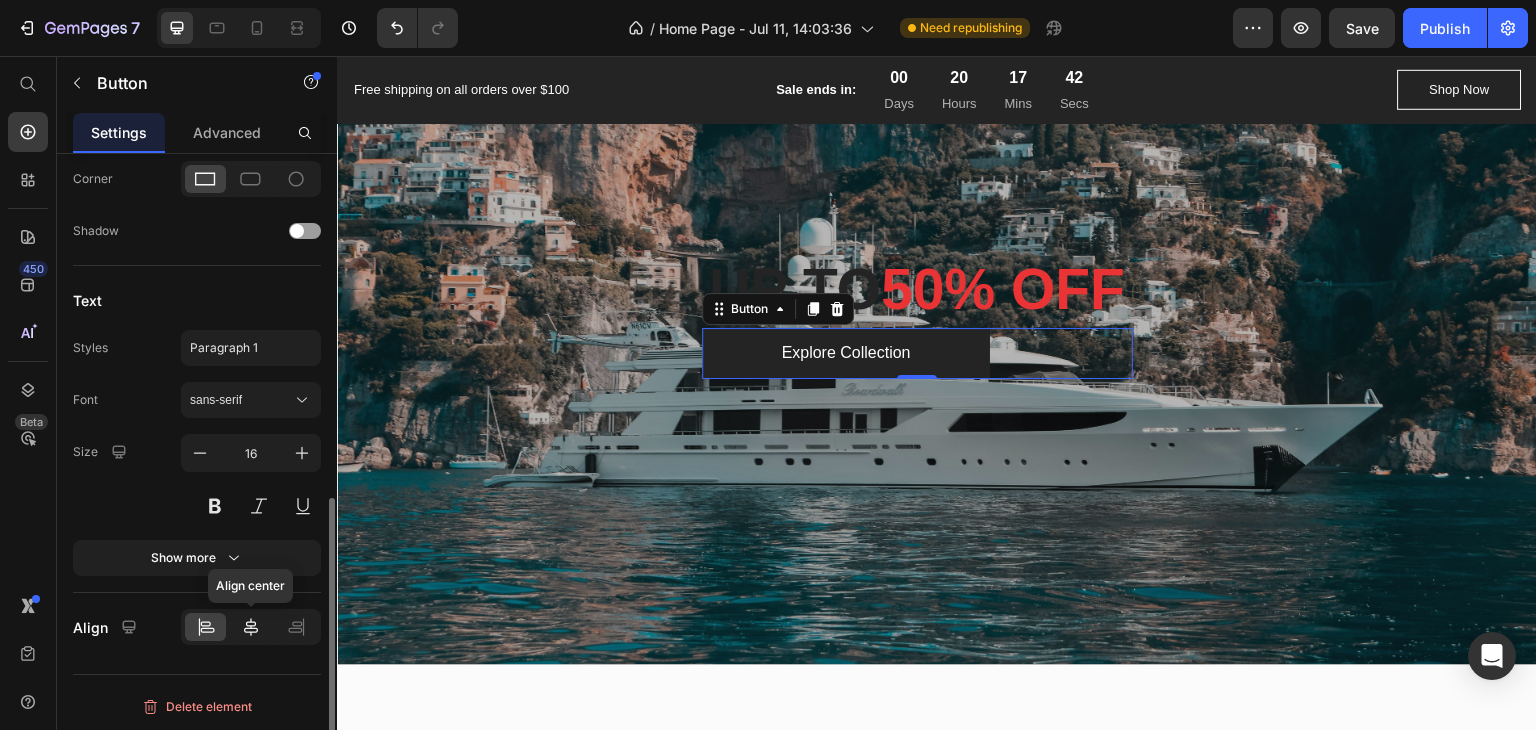 click 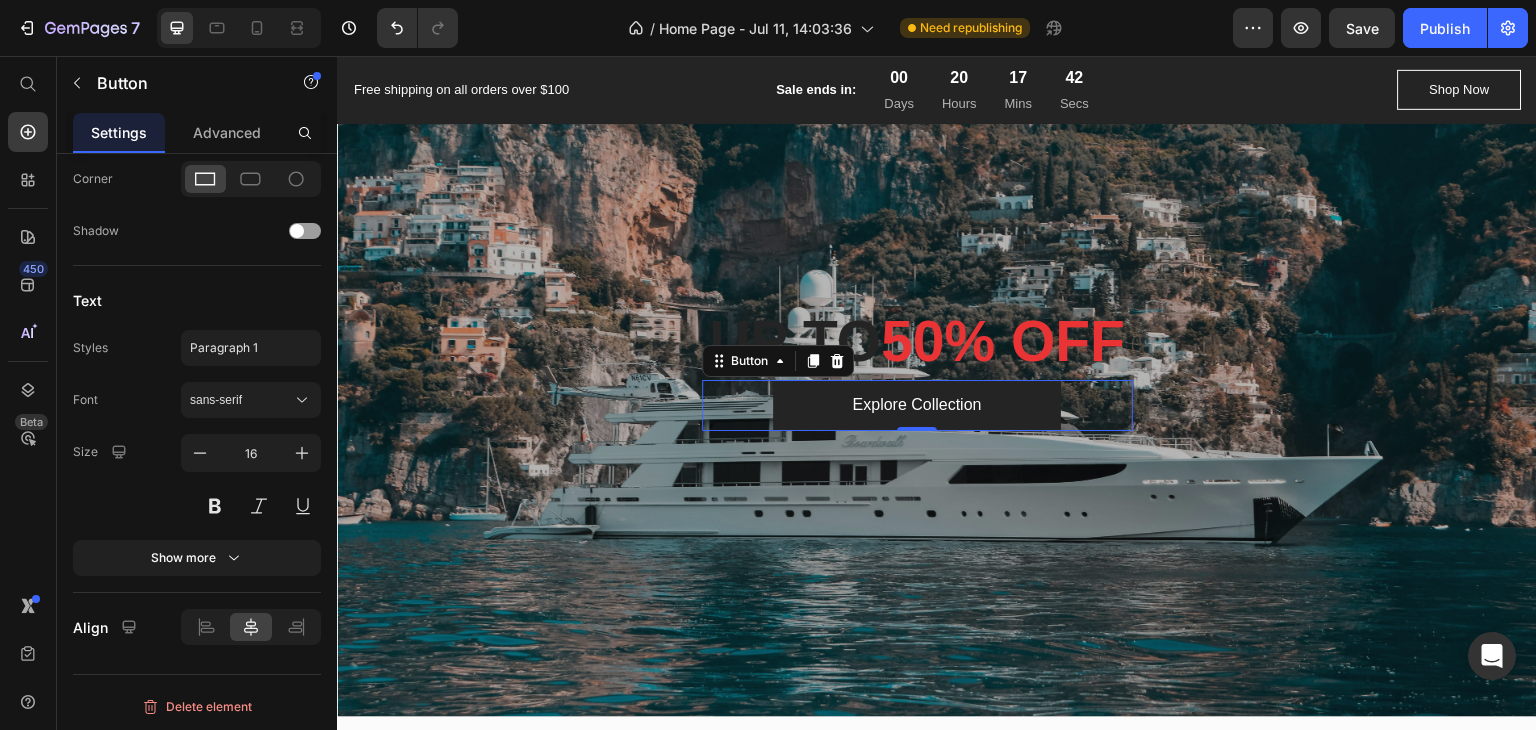 scroll, scrollTop: 100, scrollLeft: 0, axis: vertical 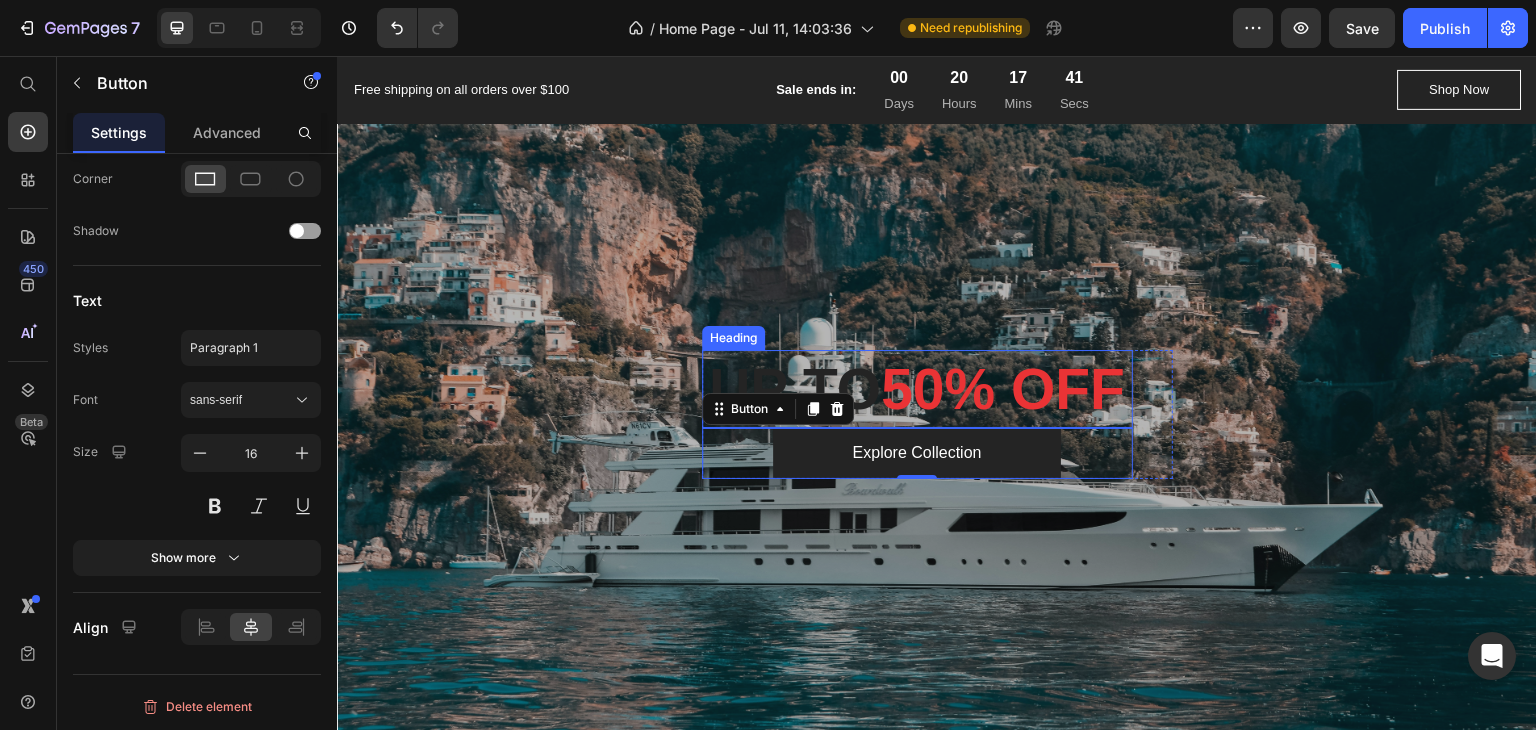 click on "UP TO  50% OFF" at bounding box center [917, 389] 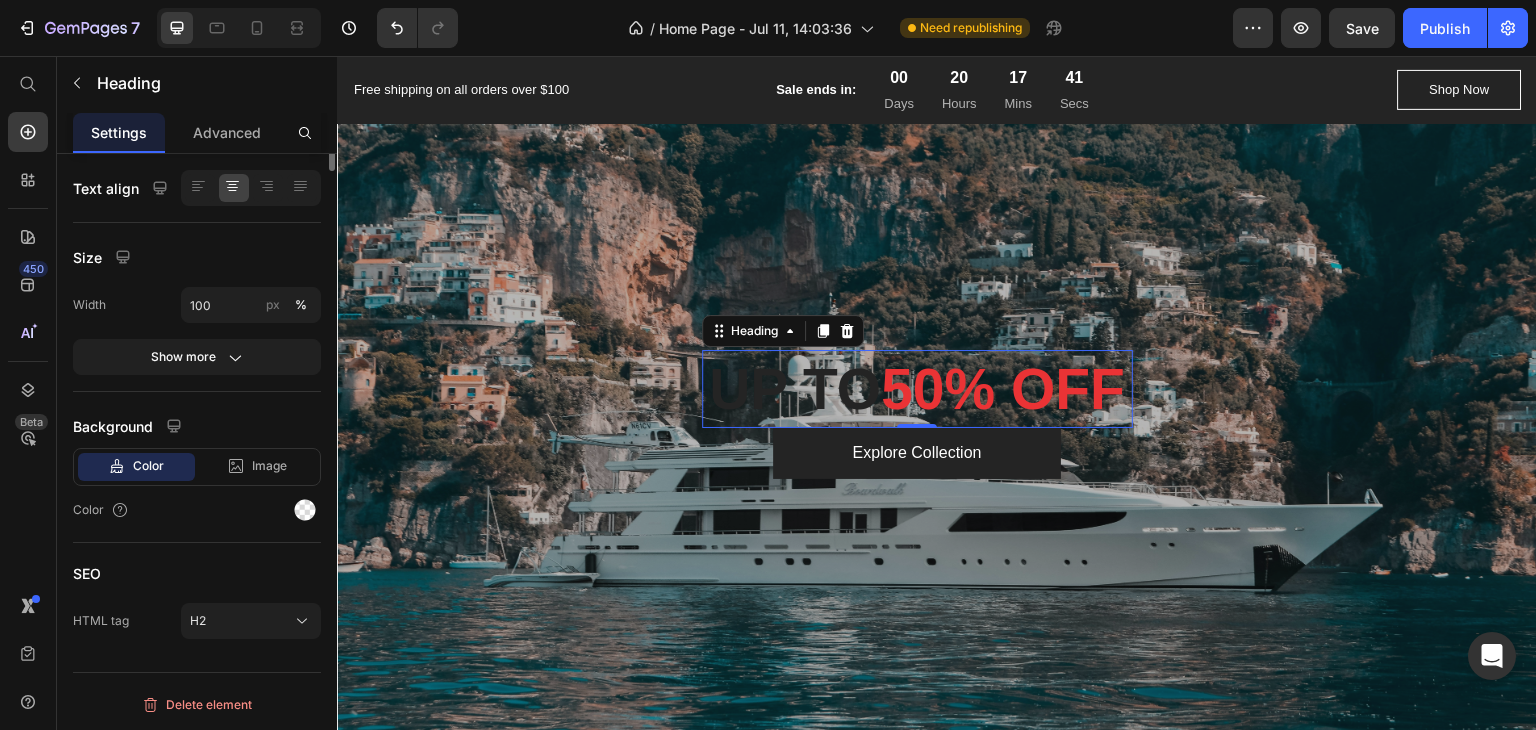 scroll, scrollTop: 0, scrollLeft: 0, axis: both 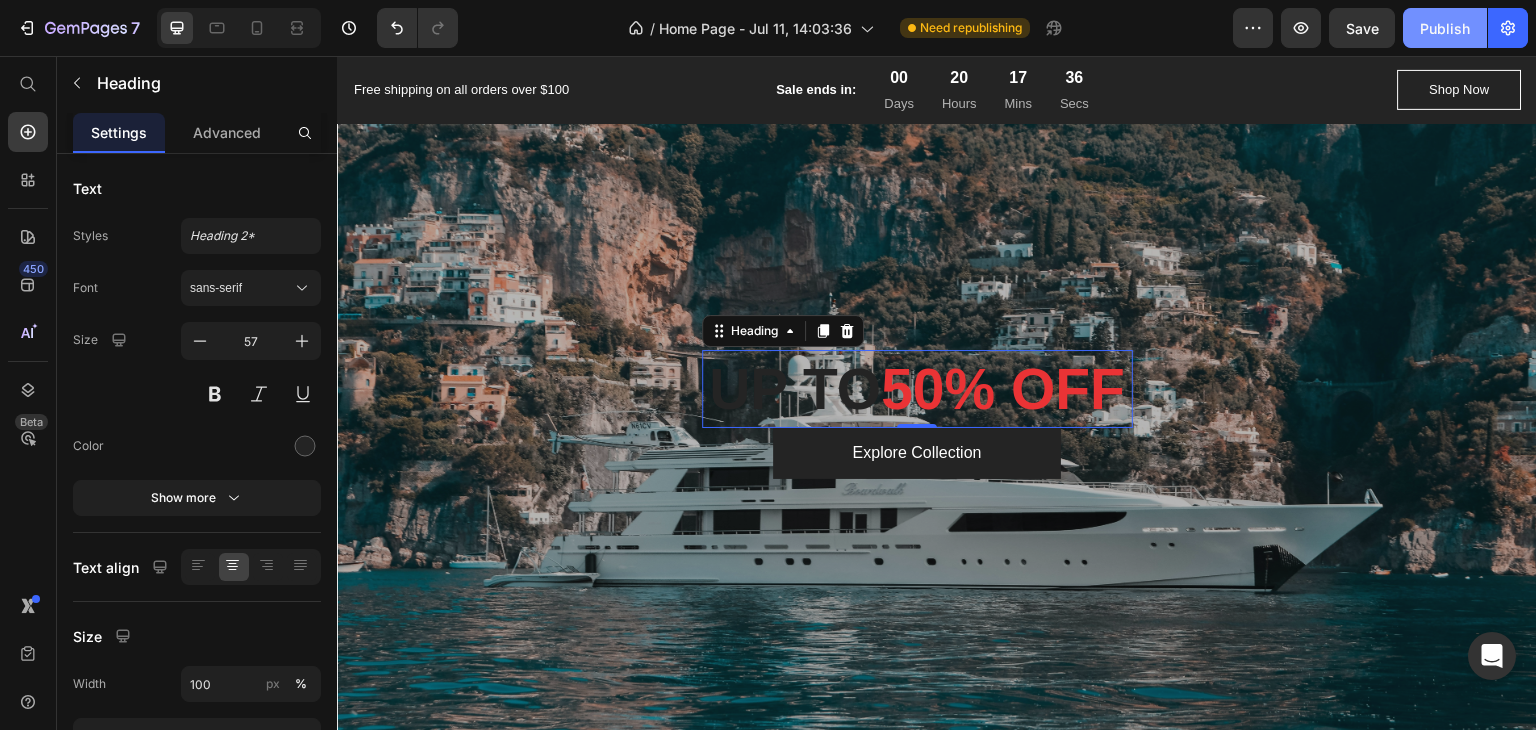 click on "Publish" at bounding box center [1445, 28] 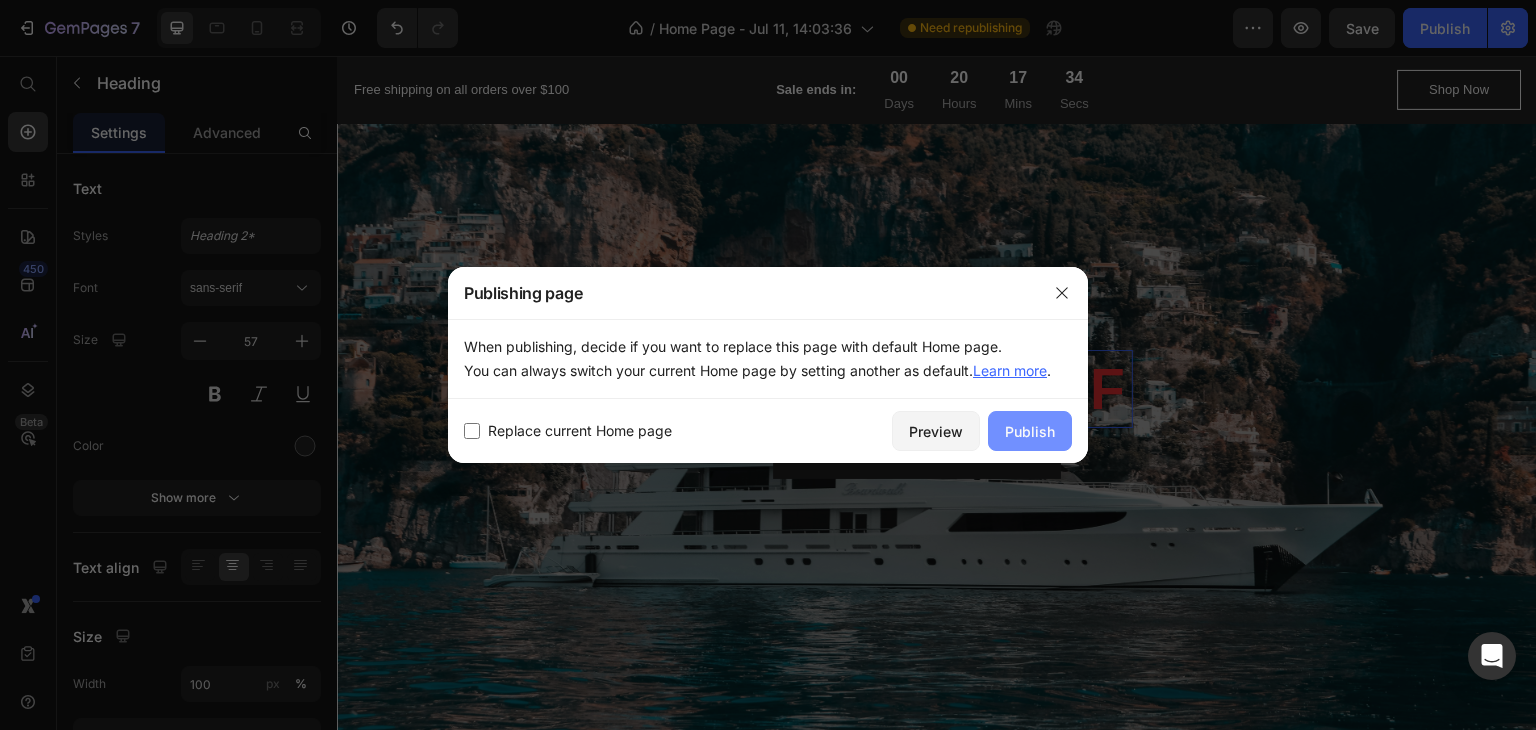 click on "Publish" at bounding box center [1030, 431] 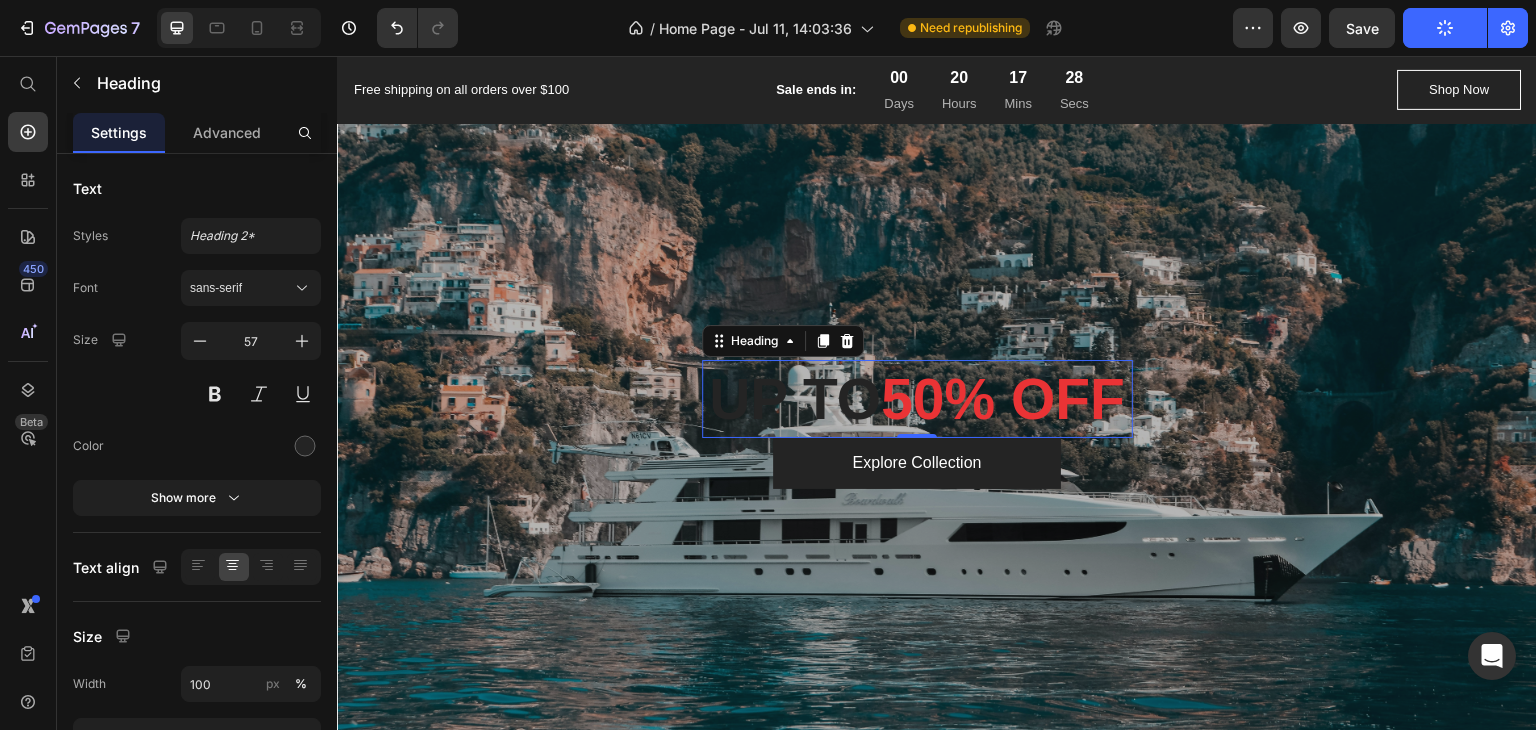 scroll, scrollTop: 0, scrollLeft: 0, axis: both 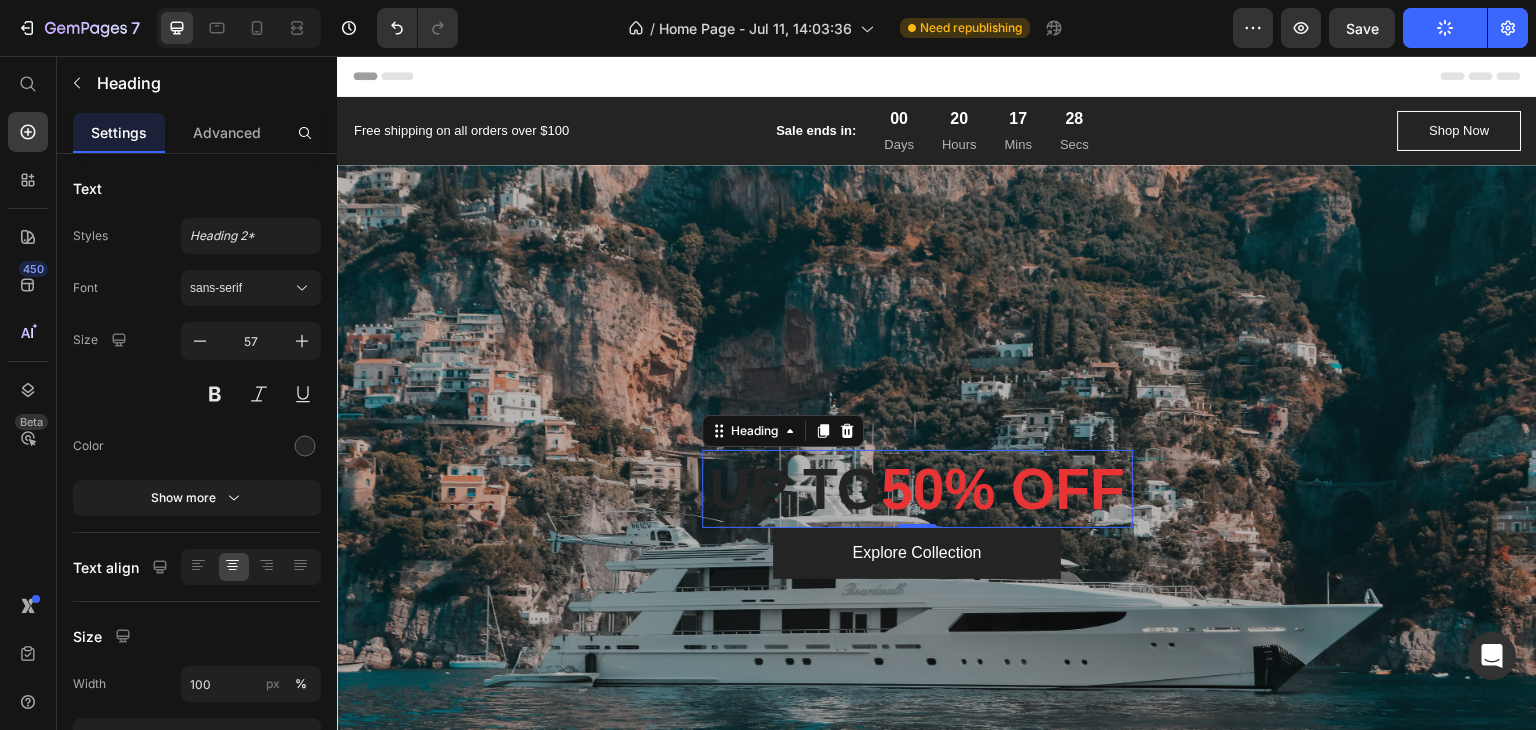click on "UP TO  50% OFF" at bounding box center [917, 489] 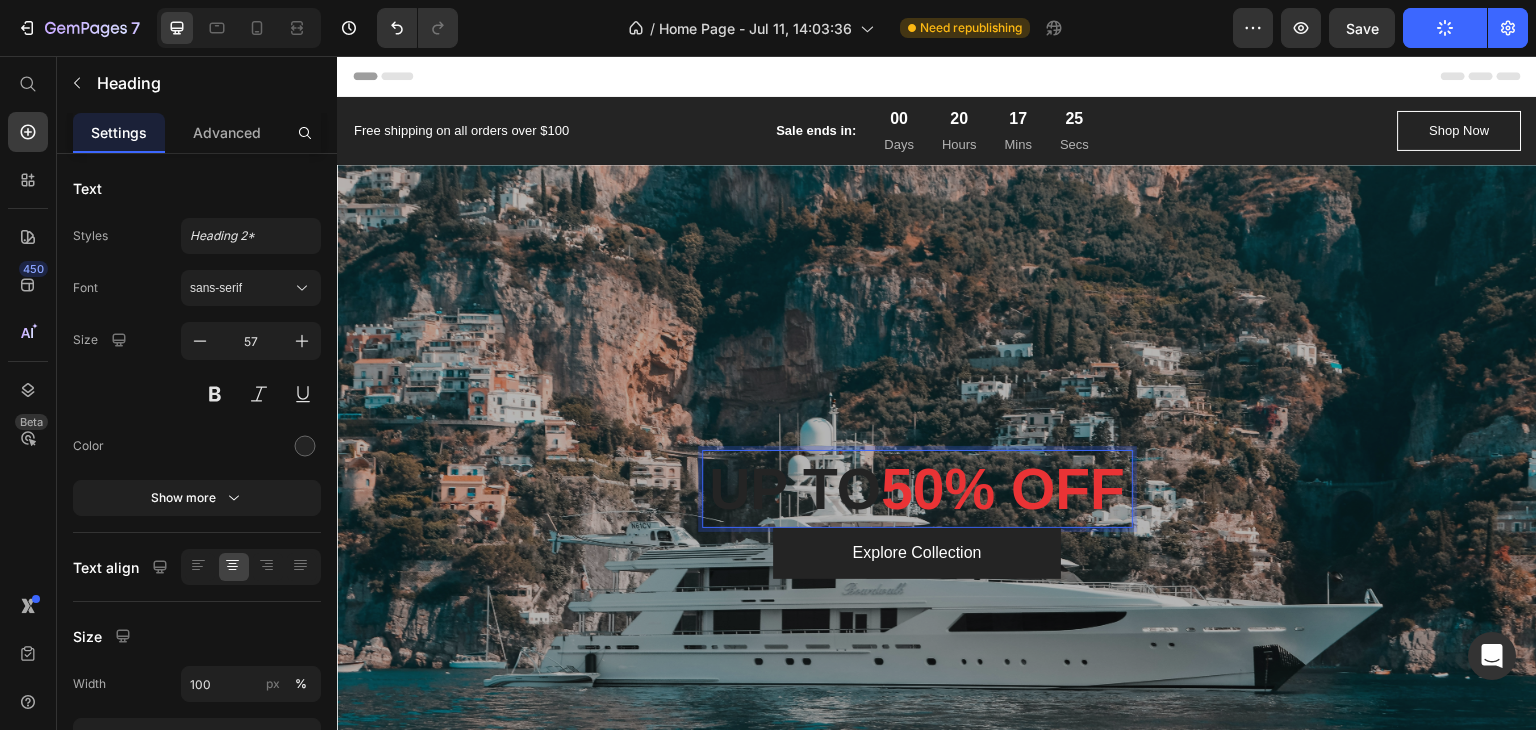 click on "UP TO  50% OFF" at bounding box center [917, 489] 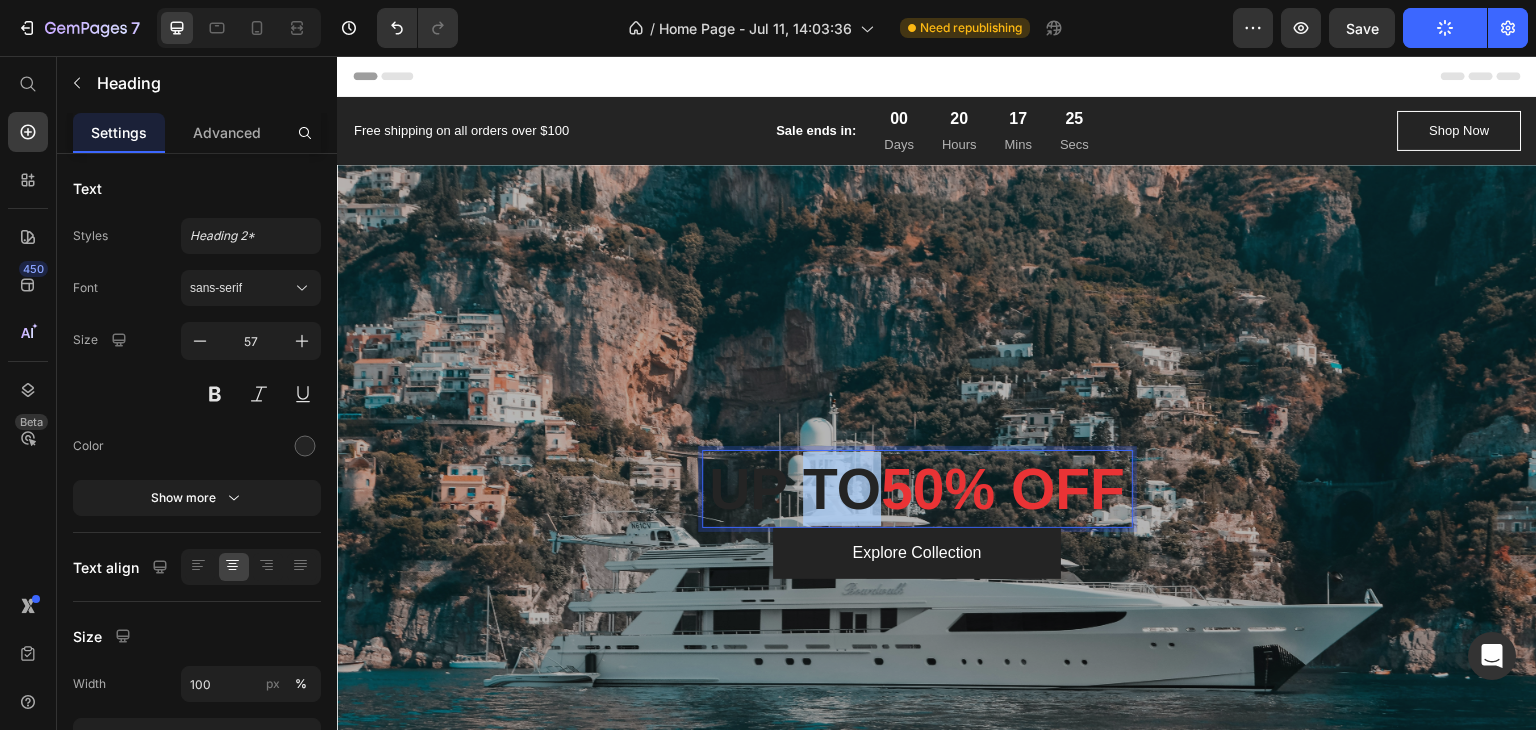 click on "UP TO  50% OFF" at bounding box center (917, 489) 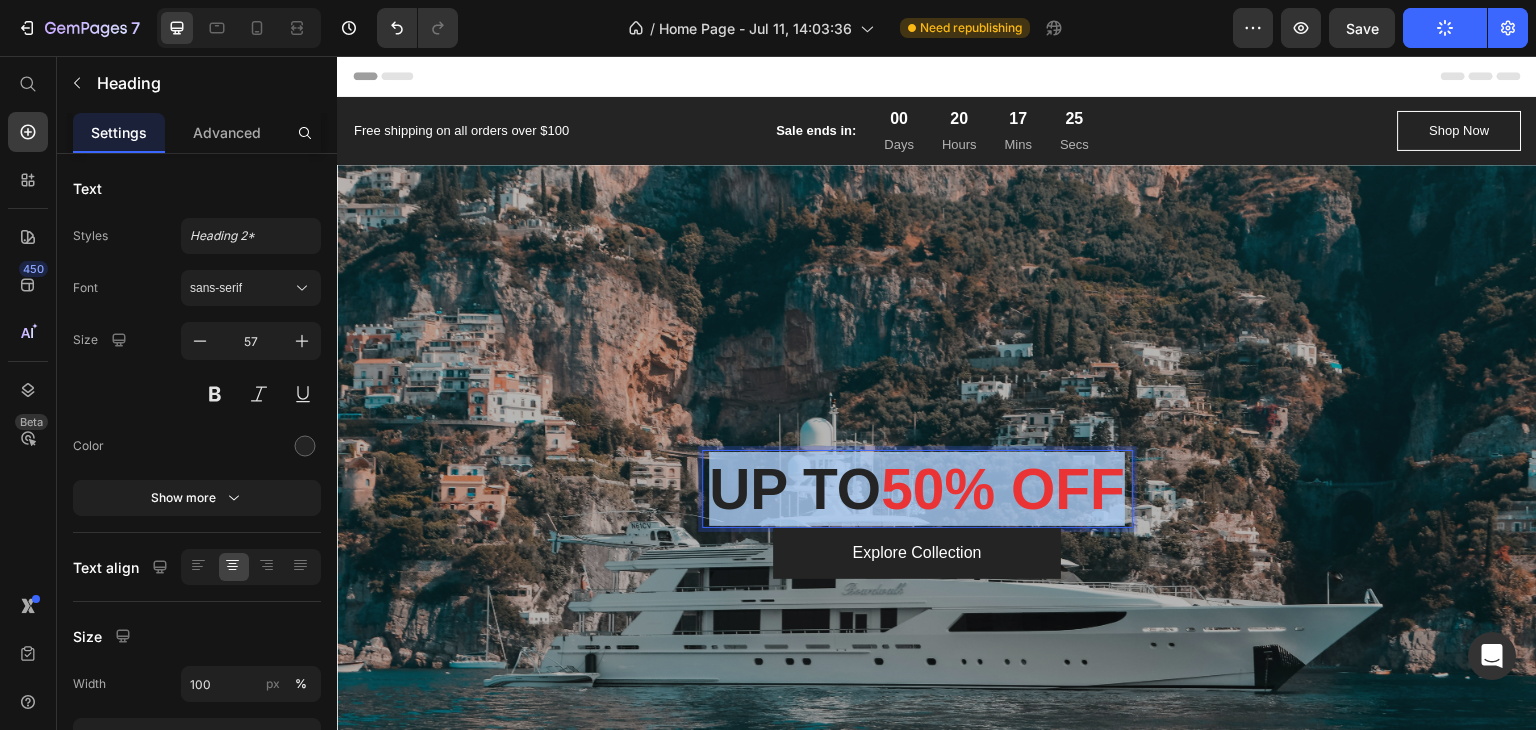 click on "UP TO  50% OFF" at bounding box center [917, 489] 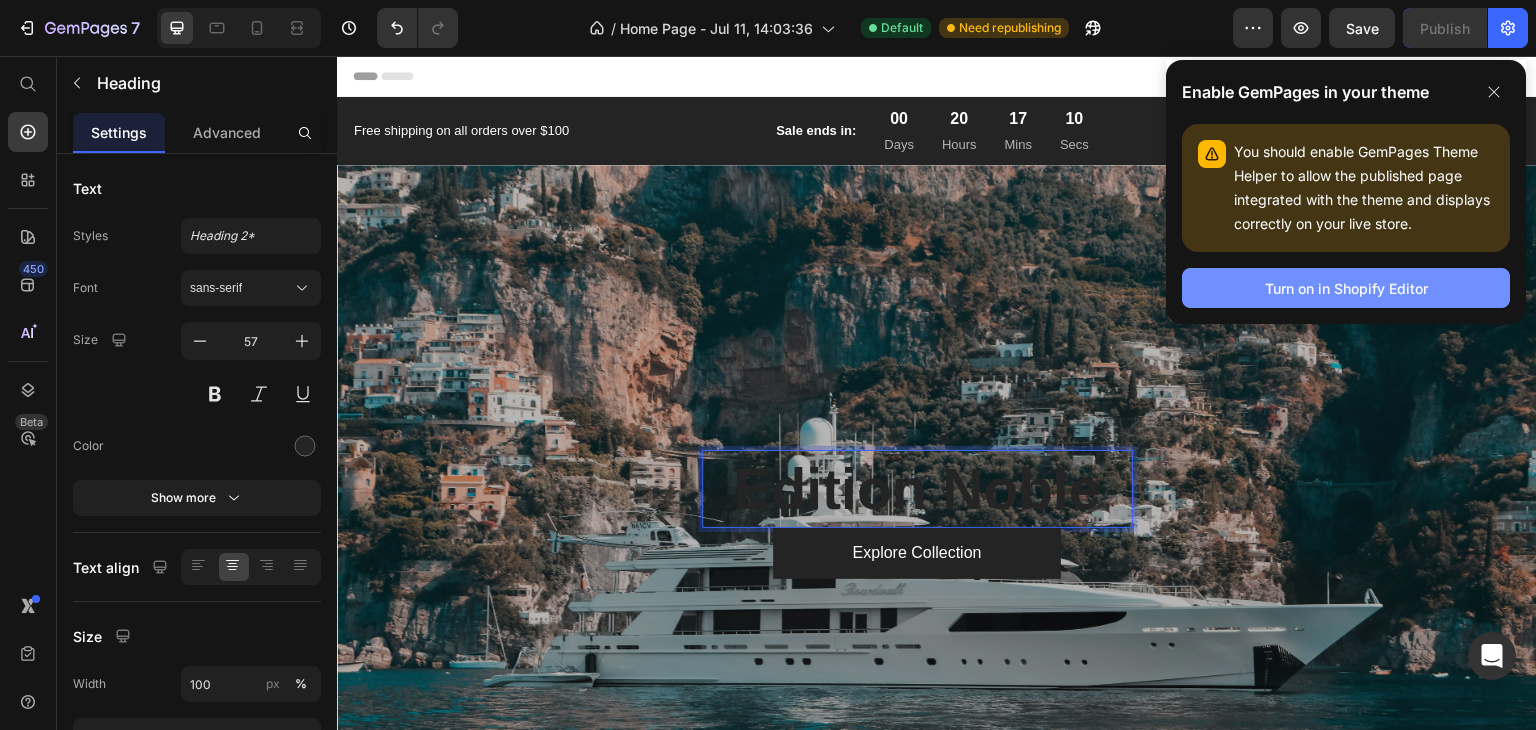 click on "Turn on in Shopify Editor" at bounding box center (1346, 288) 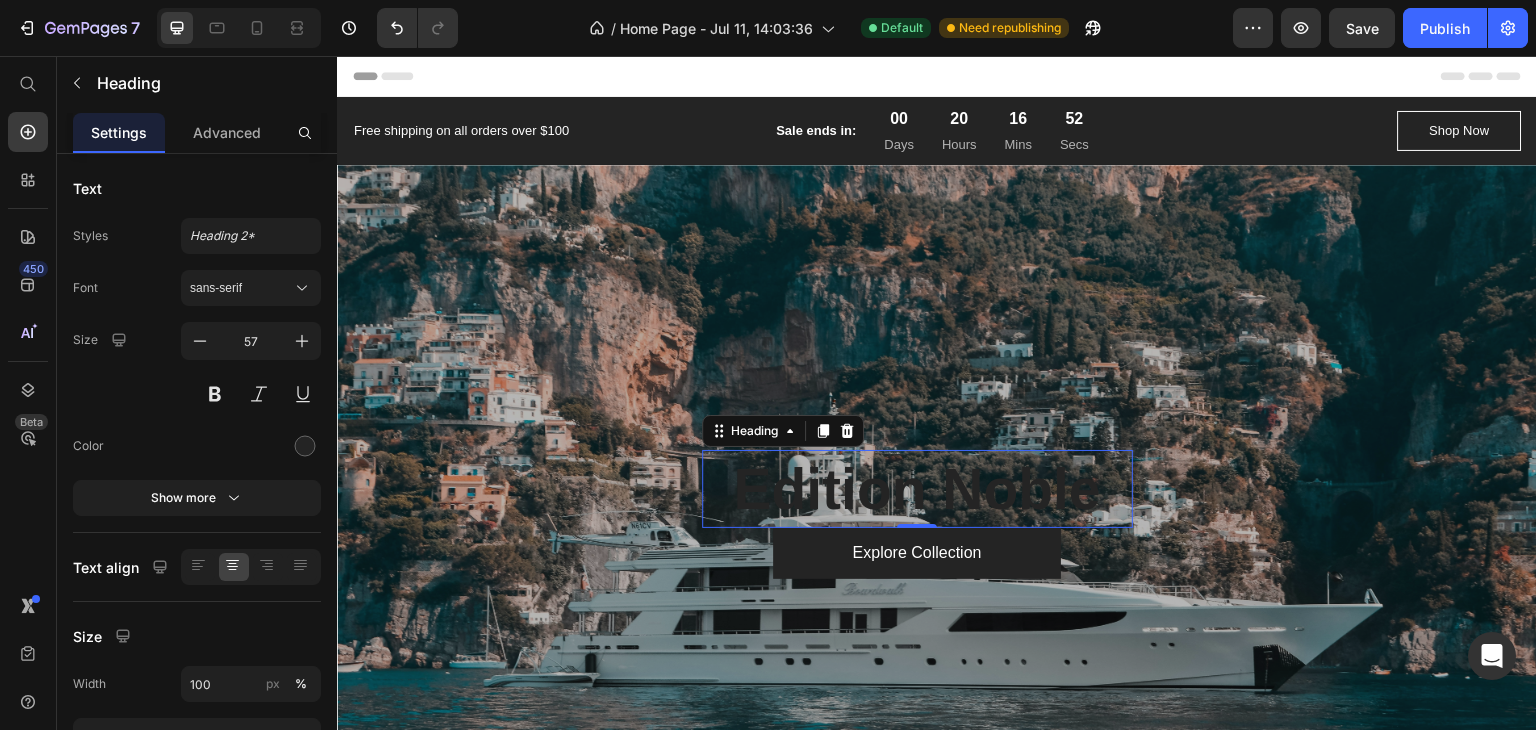click on "Edition Noble" at bounding box center (917, 489) 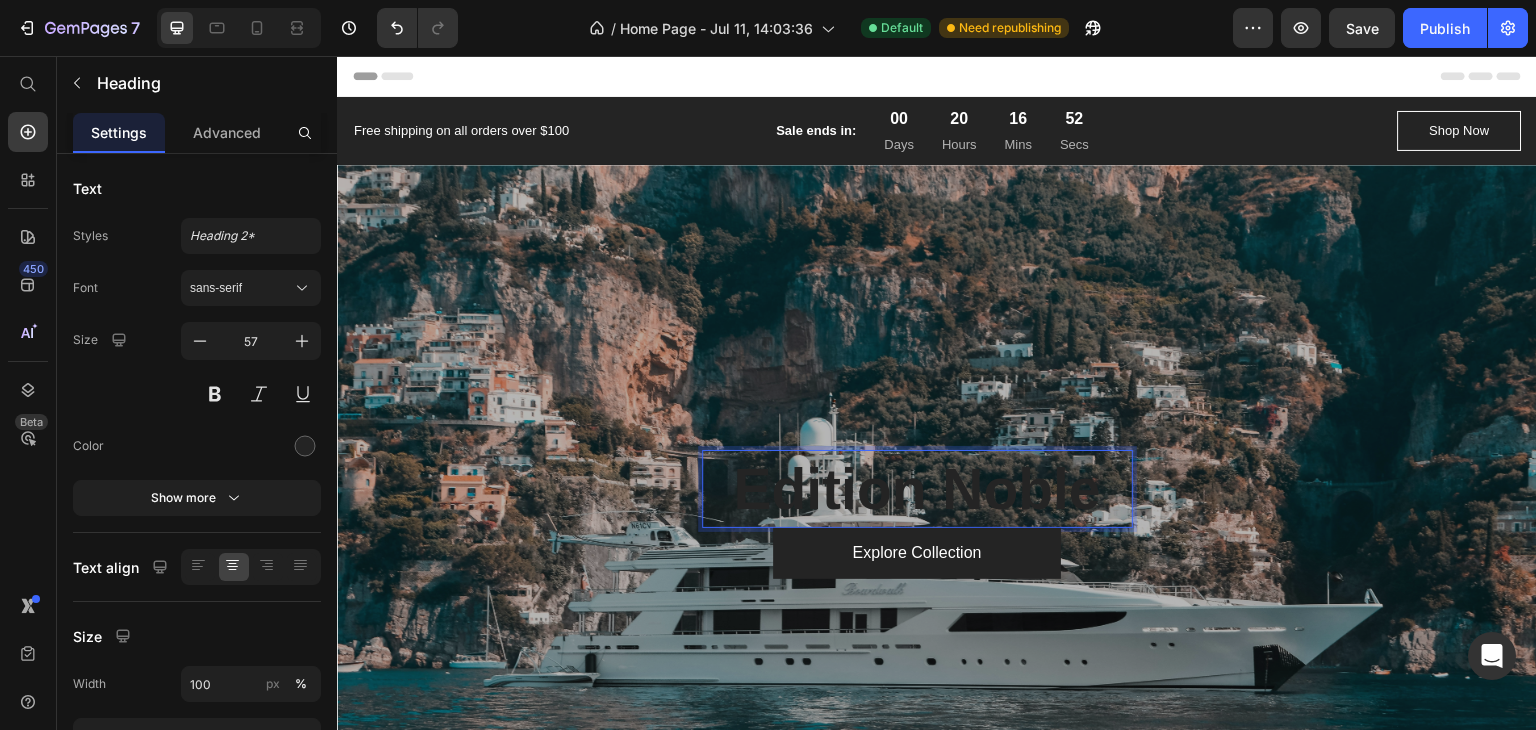 click on "Edition Noble" at bounding box center [917, 489] 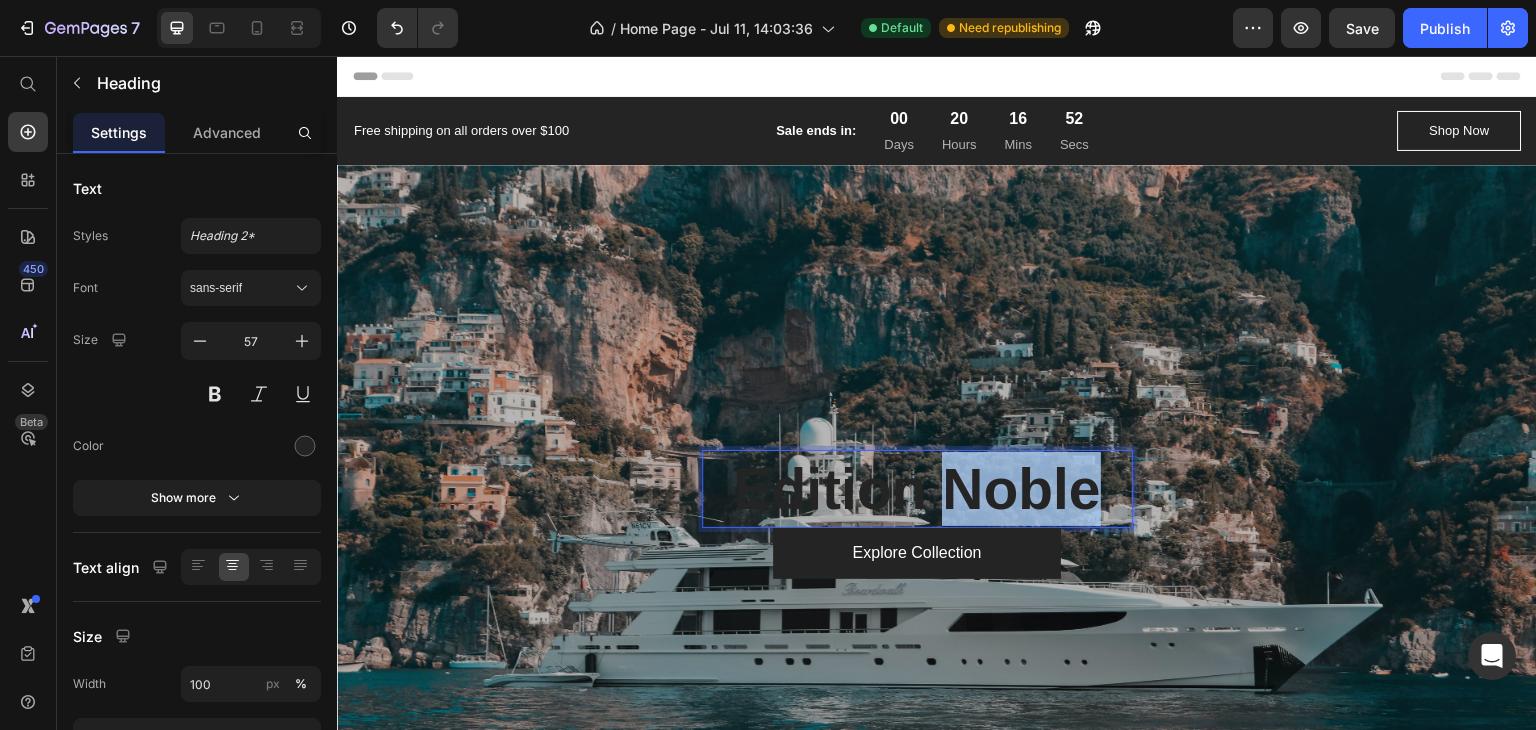 click on "Edition Noble" at bounding box center (917, 489) 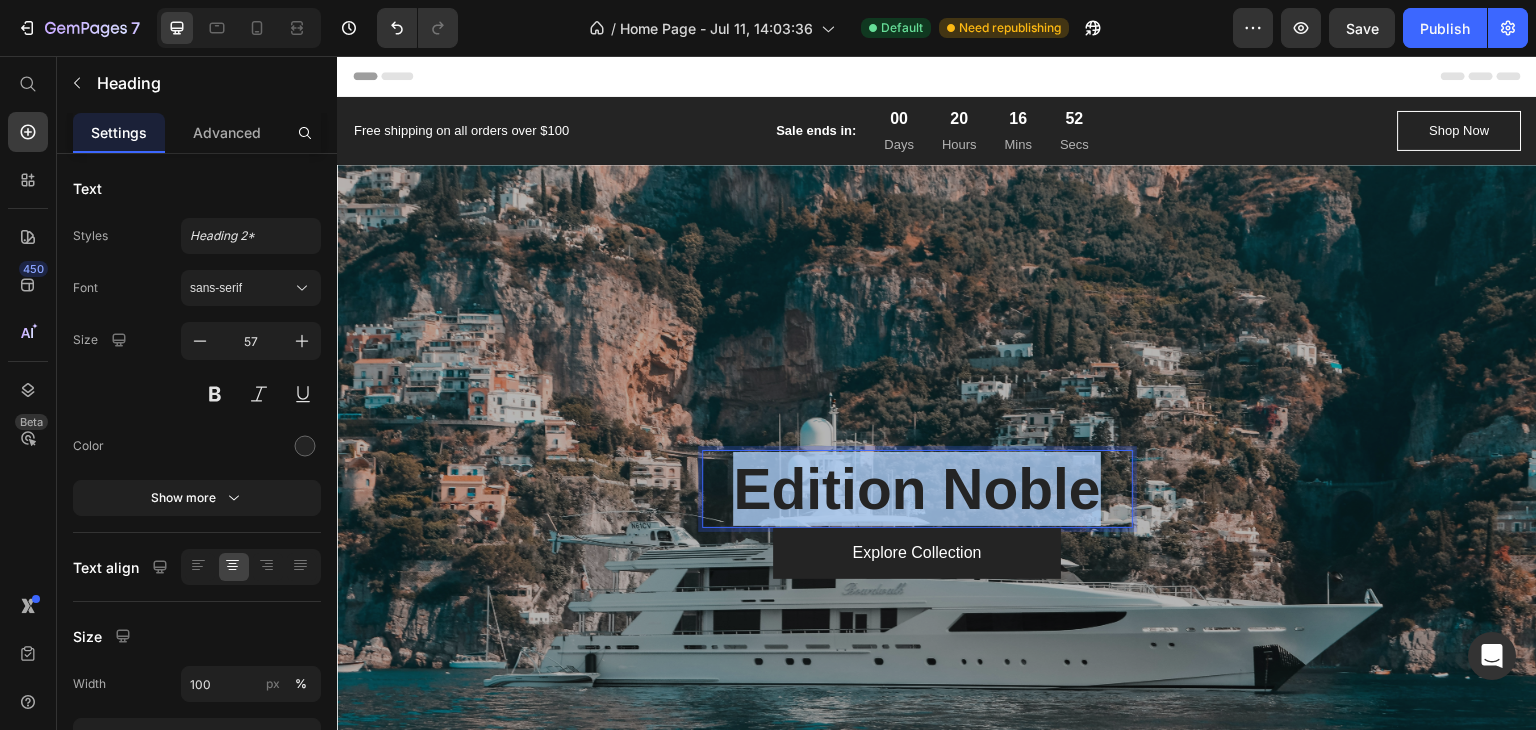 click on "Edition Noble" at bounding box center (917, 489) 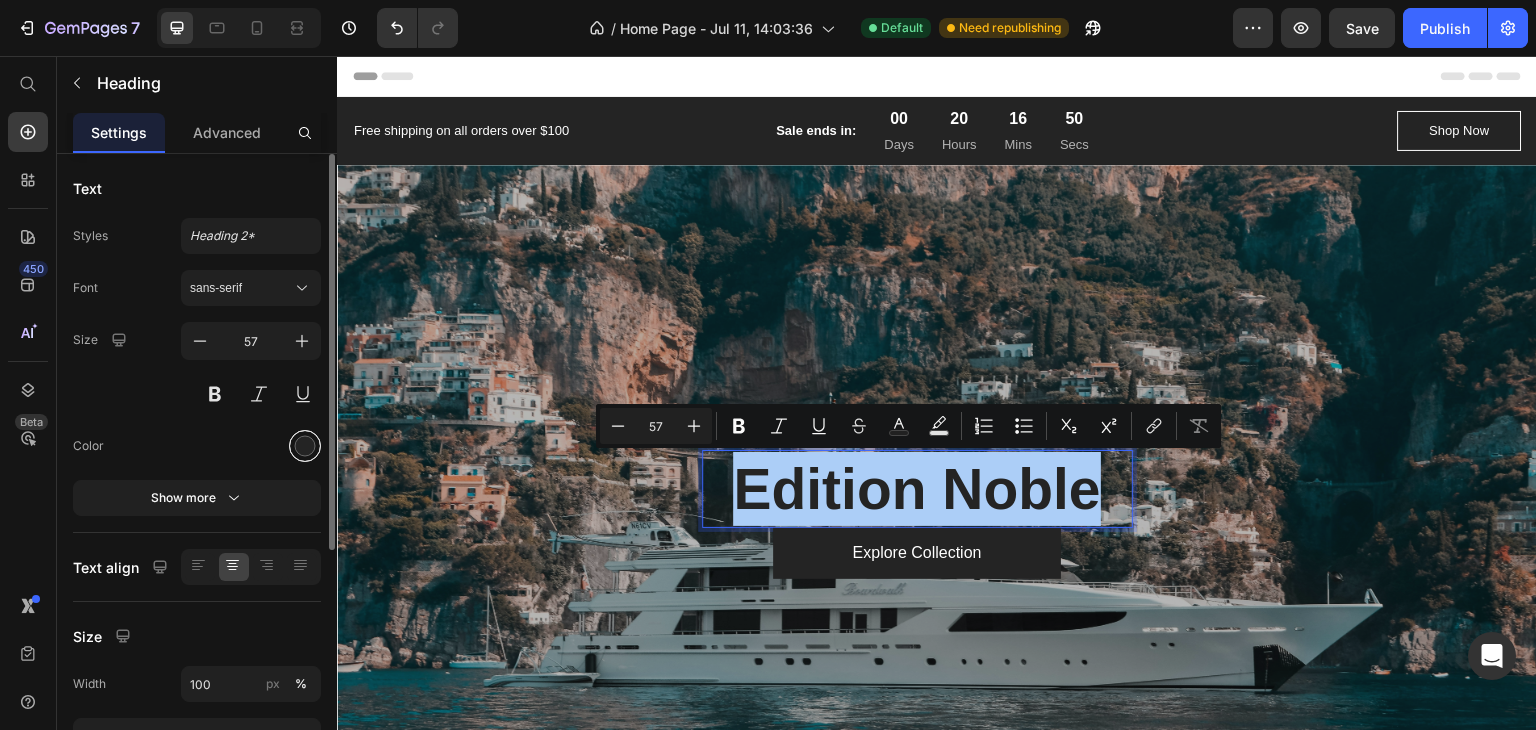 click at bounding box center (305, 446) 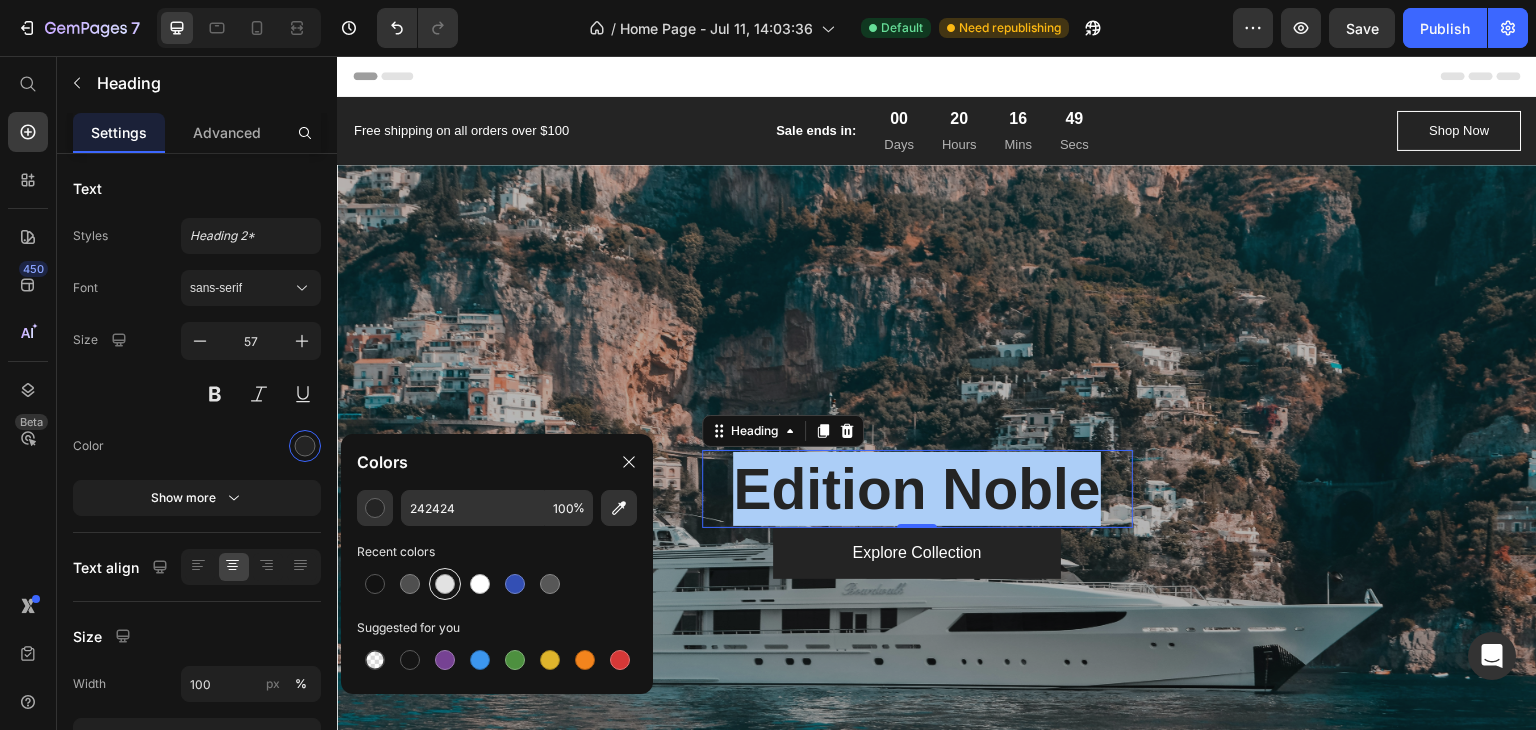 click at bounding box center (445, 584) 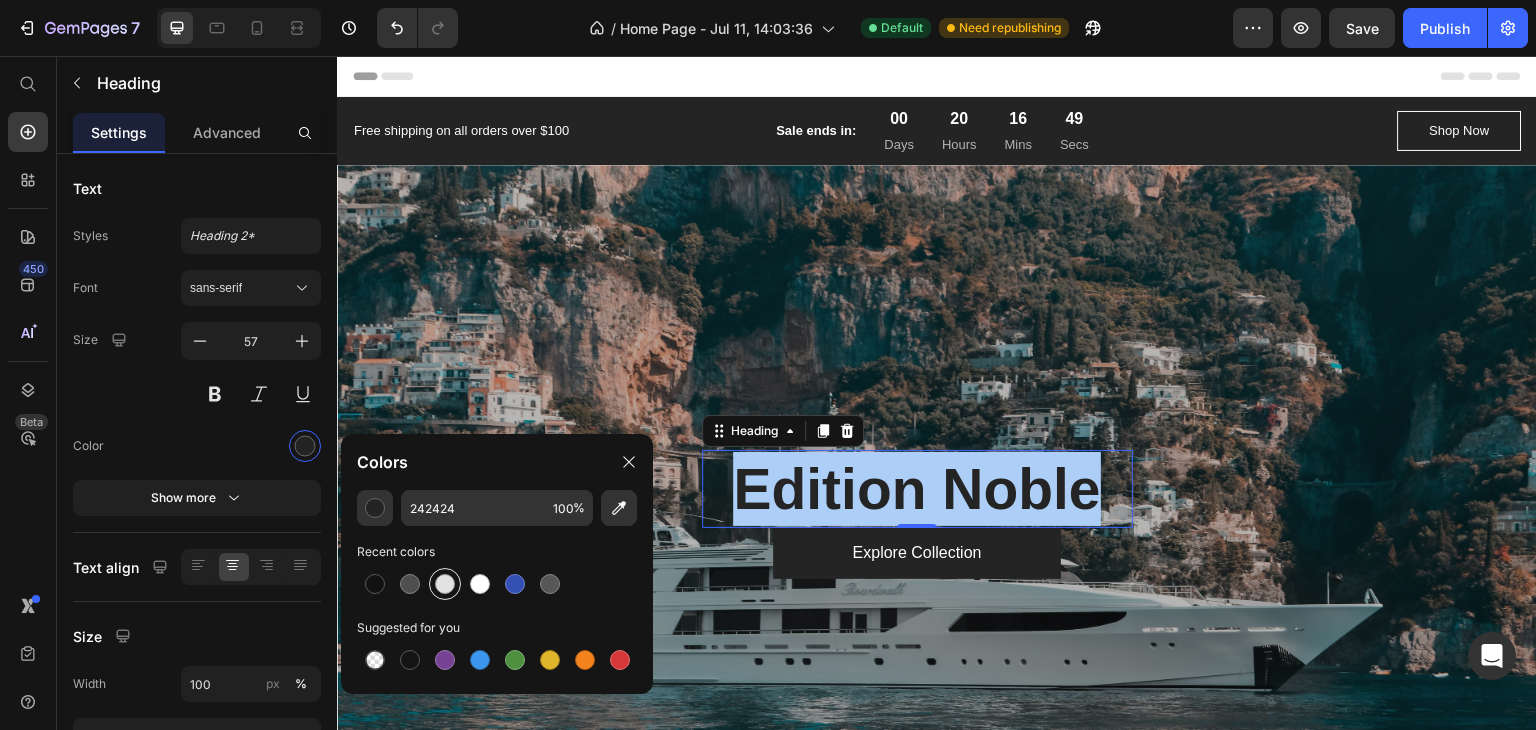 type on "E2E2E2" 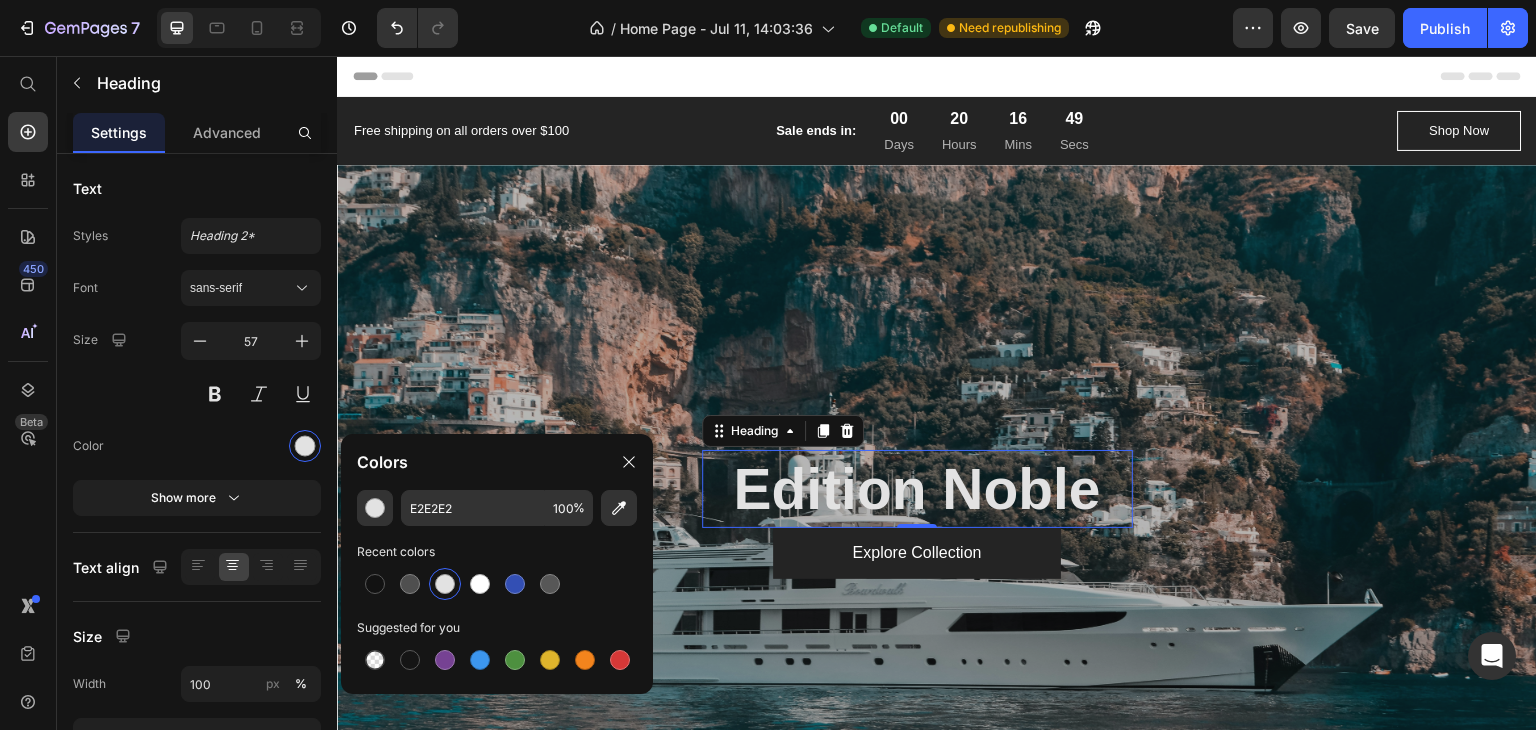 click at bounding box center (937, 515) 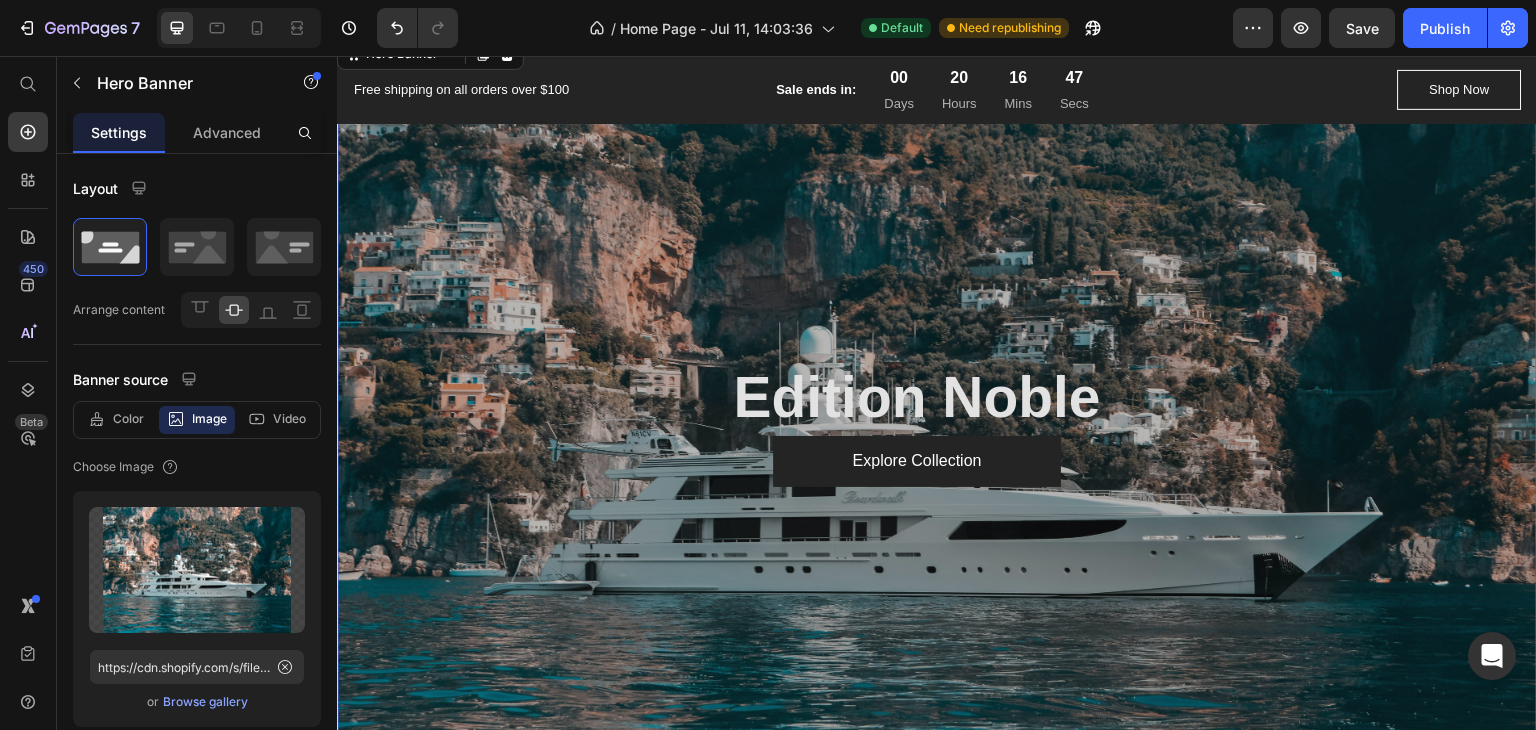 scroll, scrollTop: 100, scrollLeft: 0, axis: vertical 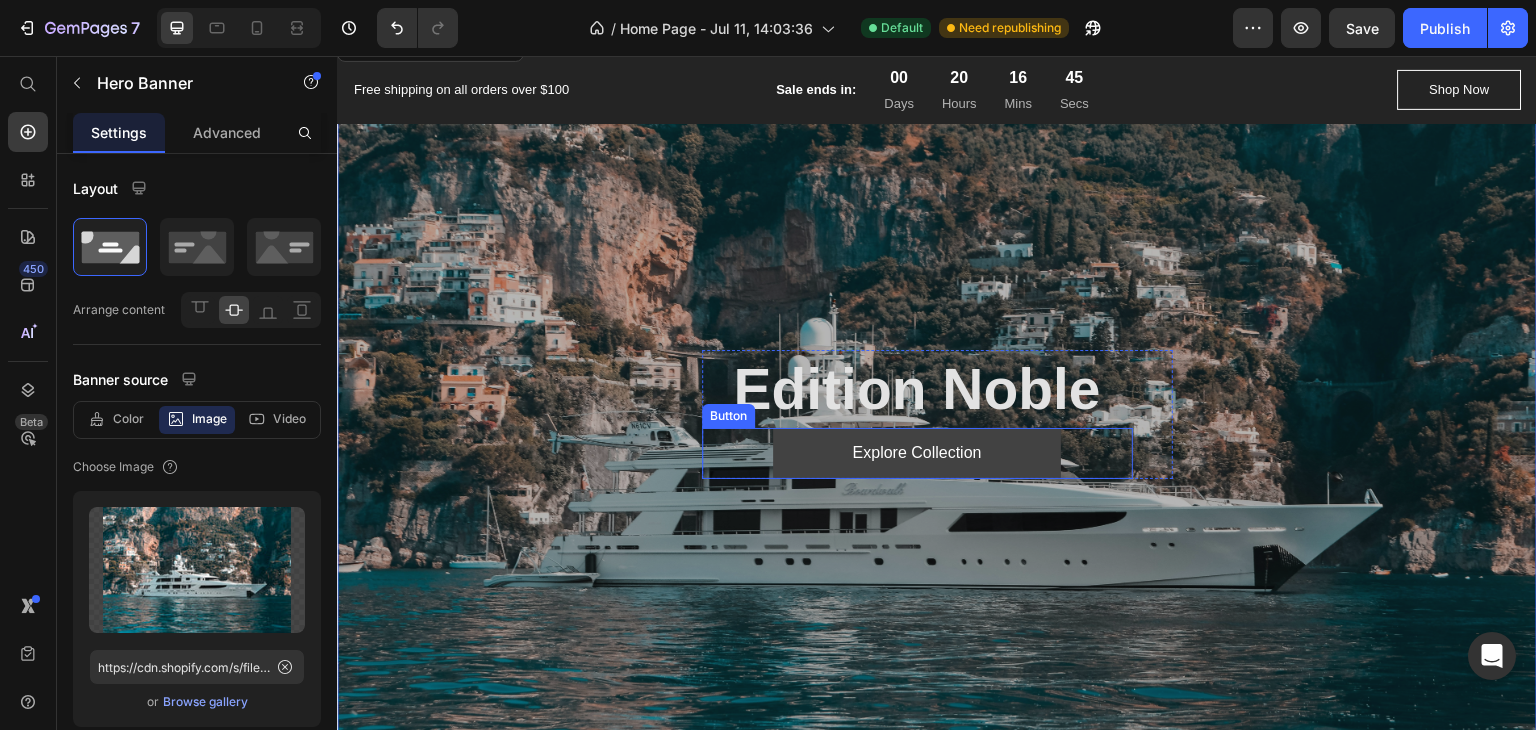 click on "Explore Collection" at bounding box center (917, 453) 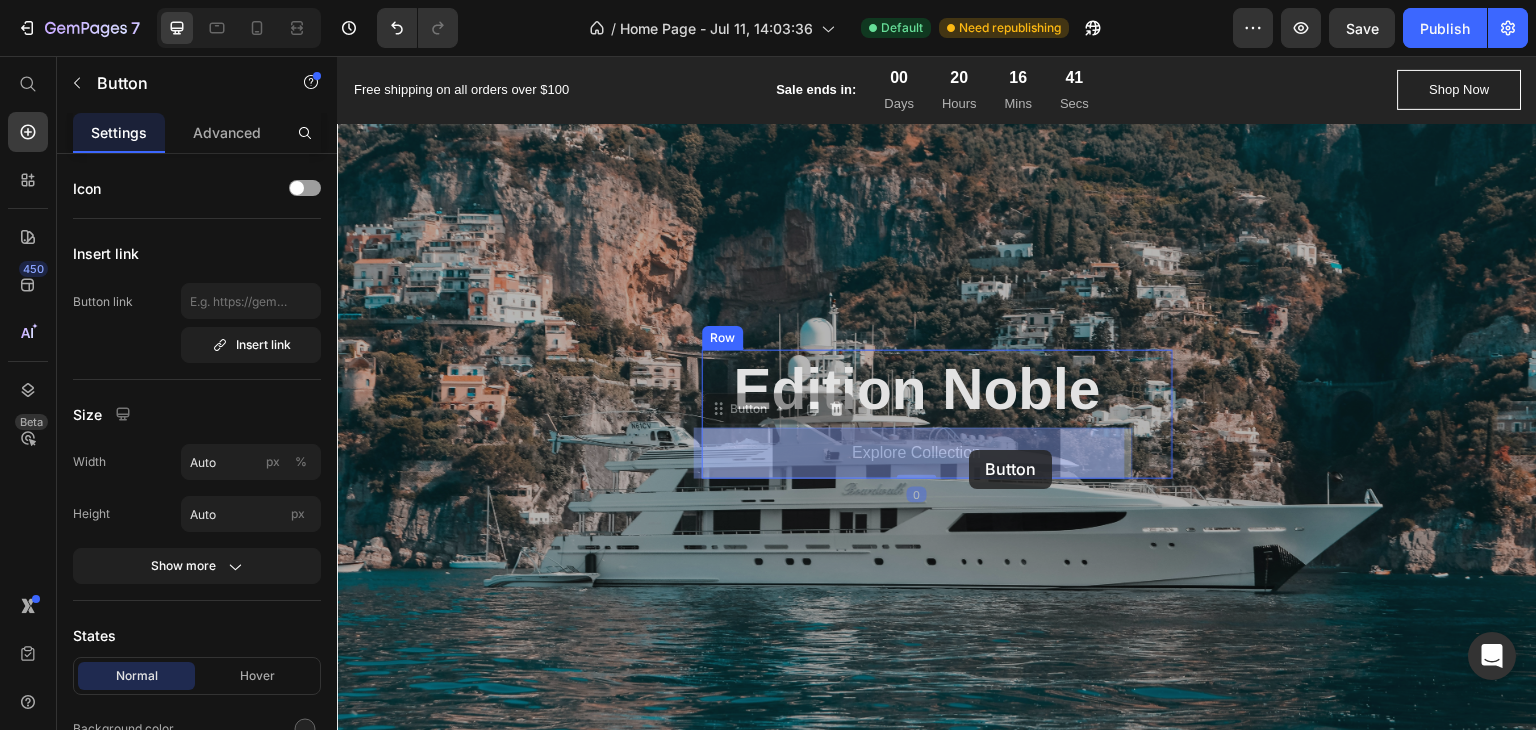 drag, startPoint x: 1102, startPoint y: 446, endPoint x: 970, endPoint y: 450, distance: 132.0606 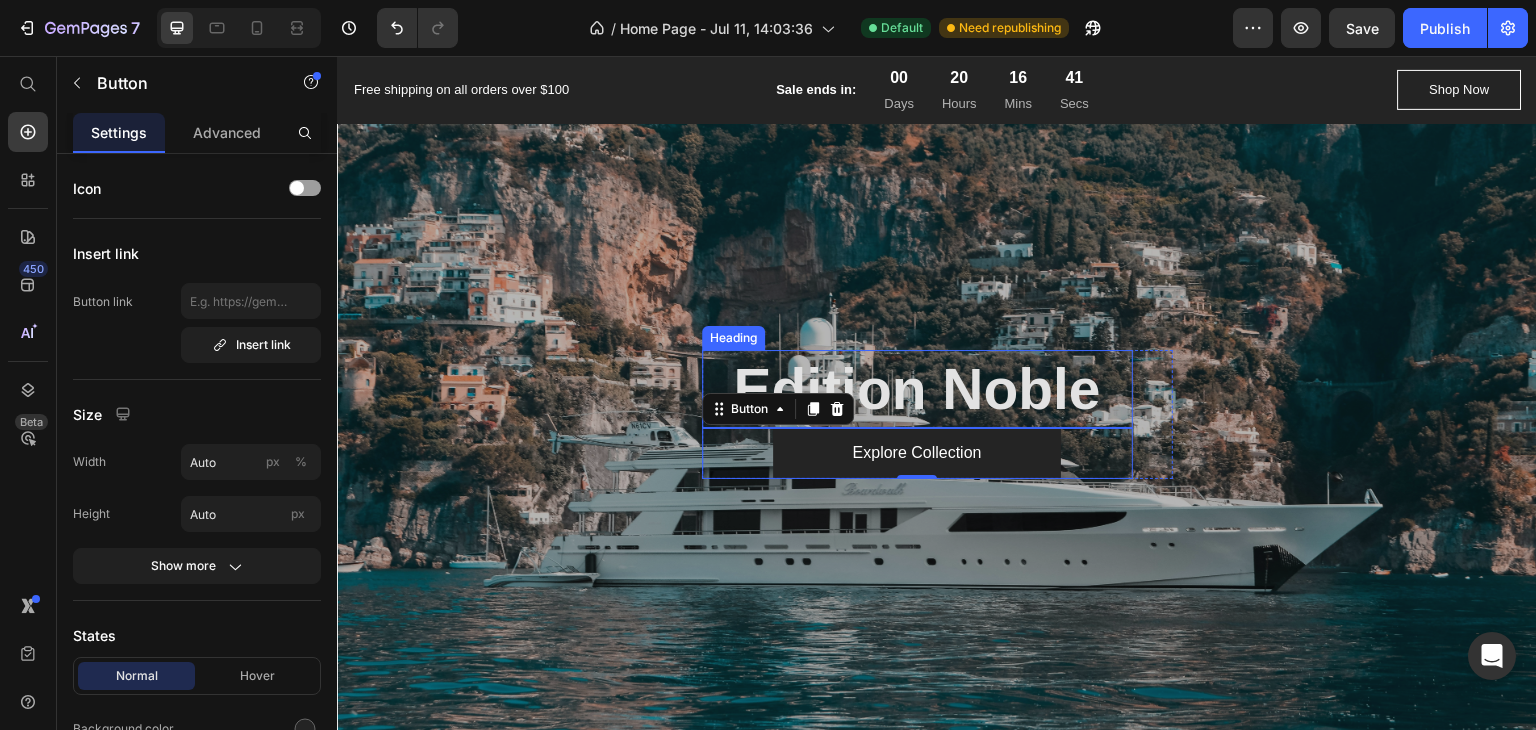 click on "Edition Noble" at bounding box center (917, 389) 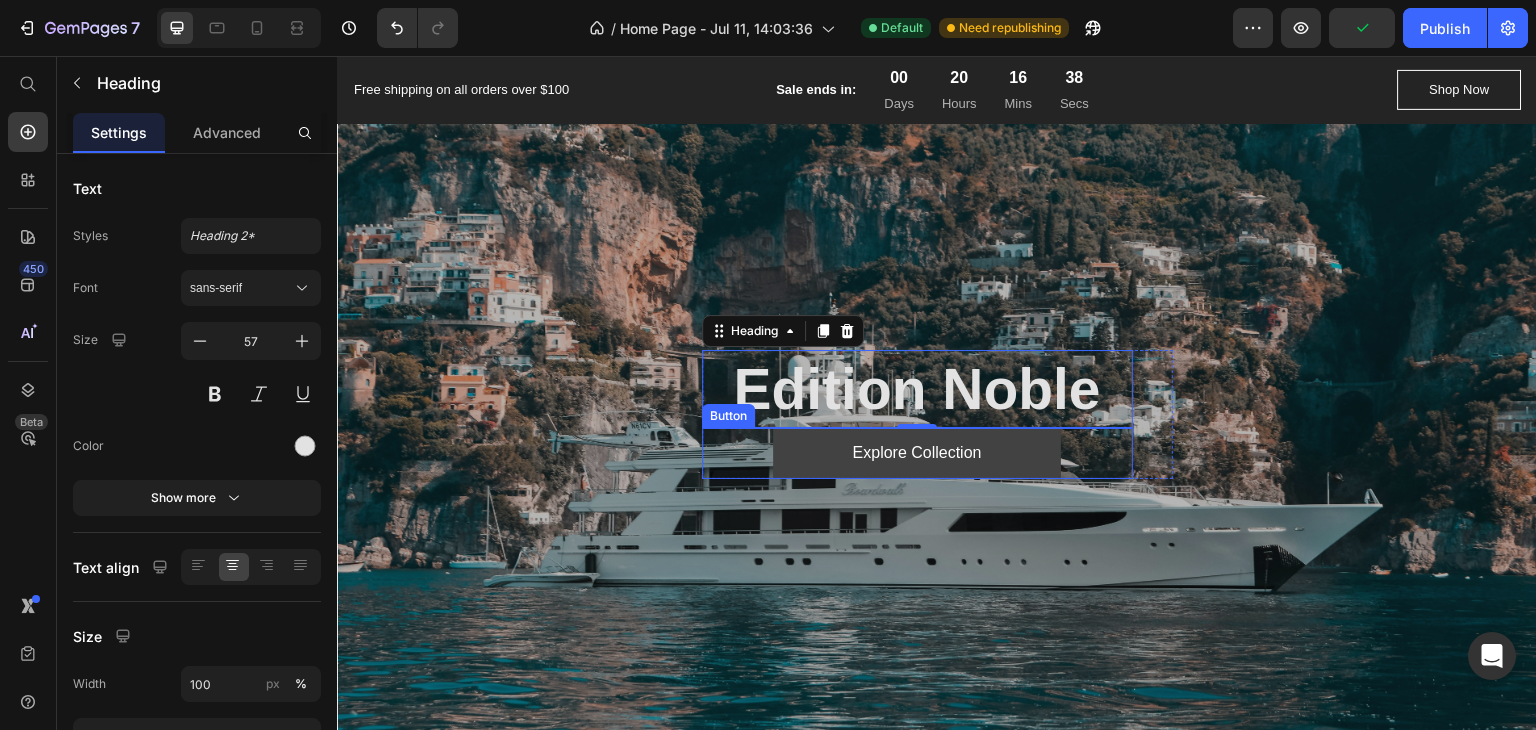 click on "Explore Collection" at bounding box center (917, 453) 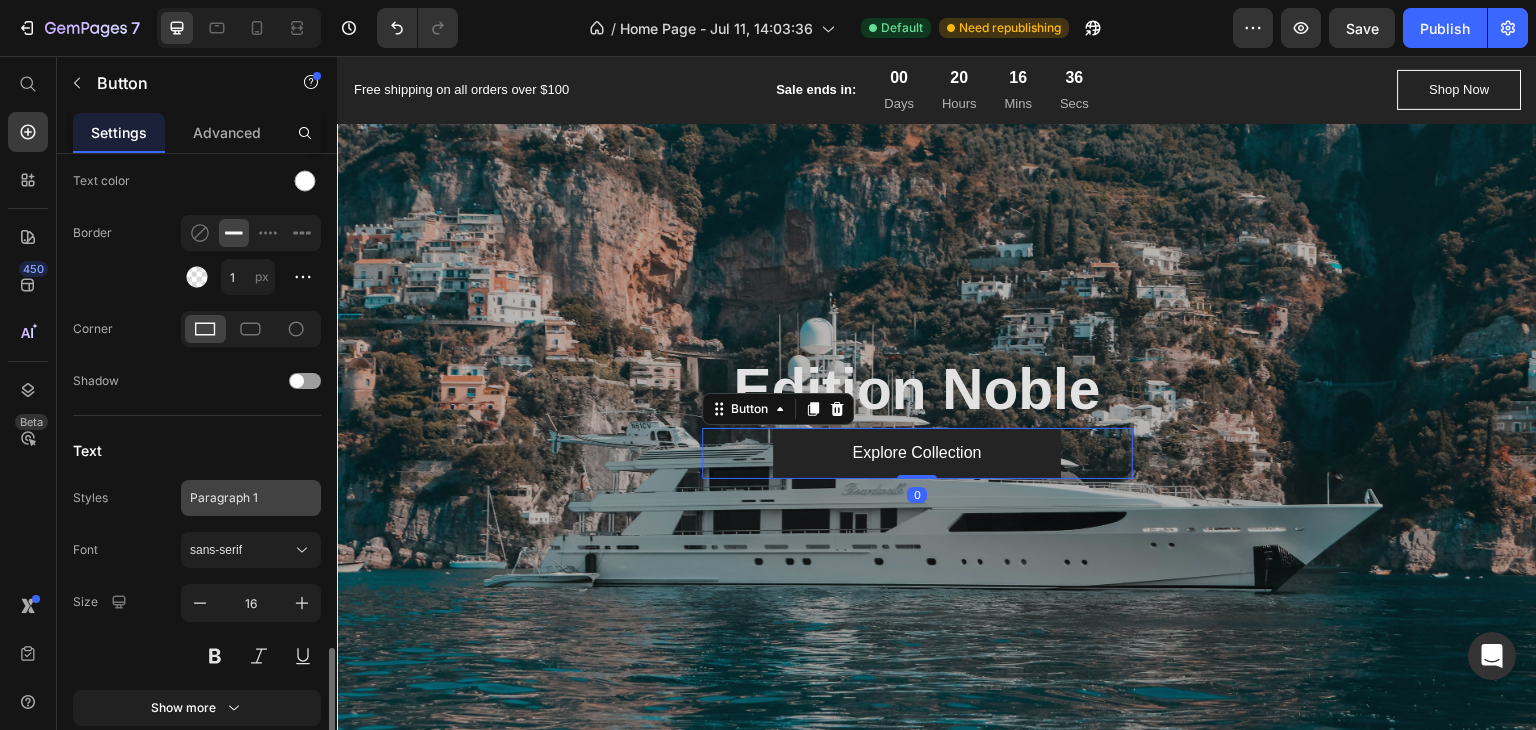 scroll, scrollTop: 750, scrollLeft: 0, axis: vertical 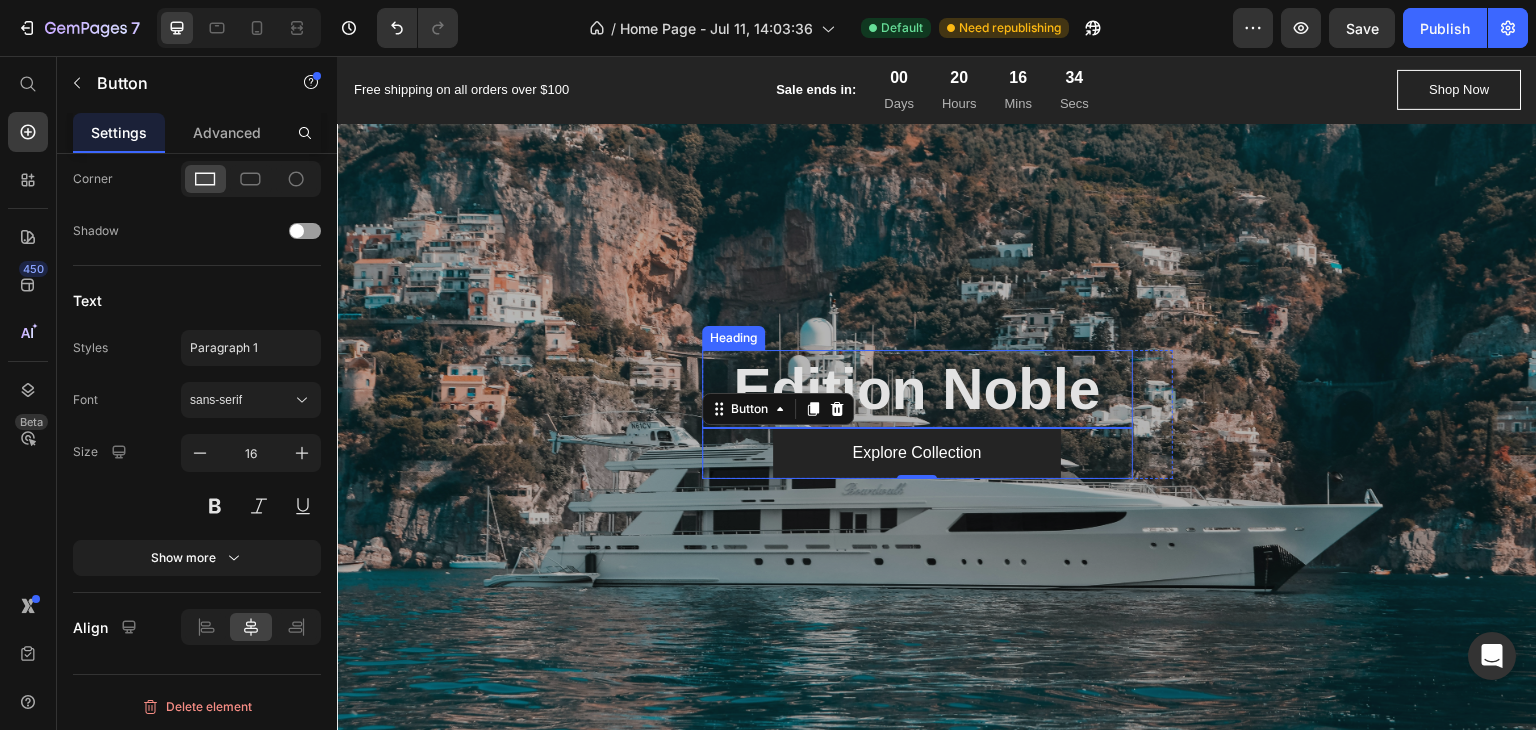 click on "Edition Noble" at bounding box center [917, 389] 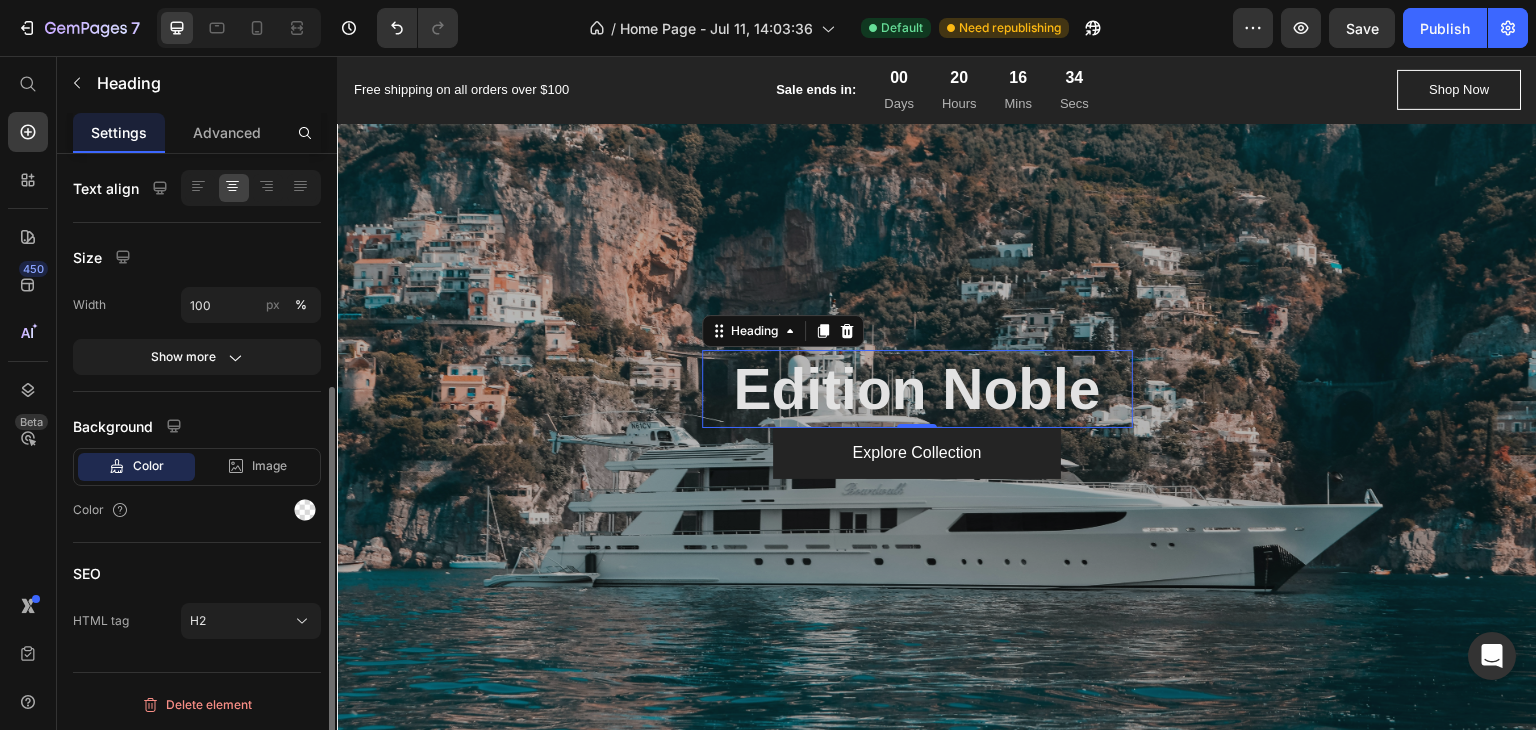 scroll, scrollTop: 0, scrollLeft: 0, axis: both 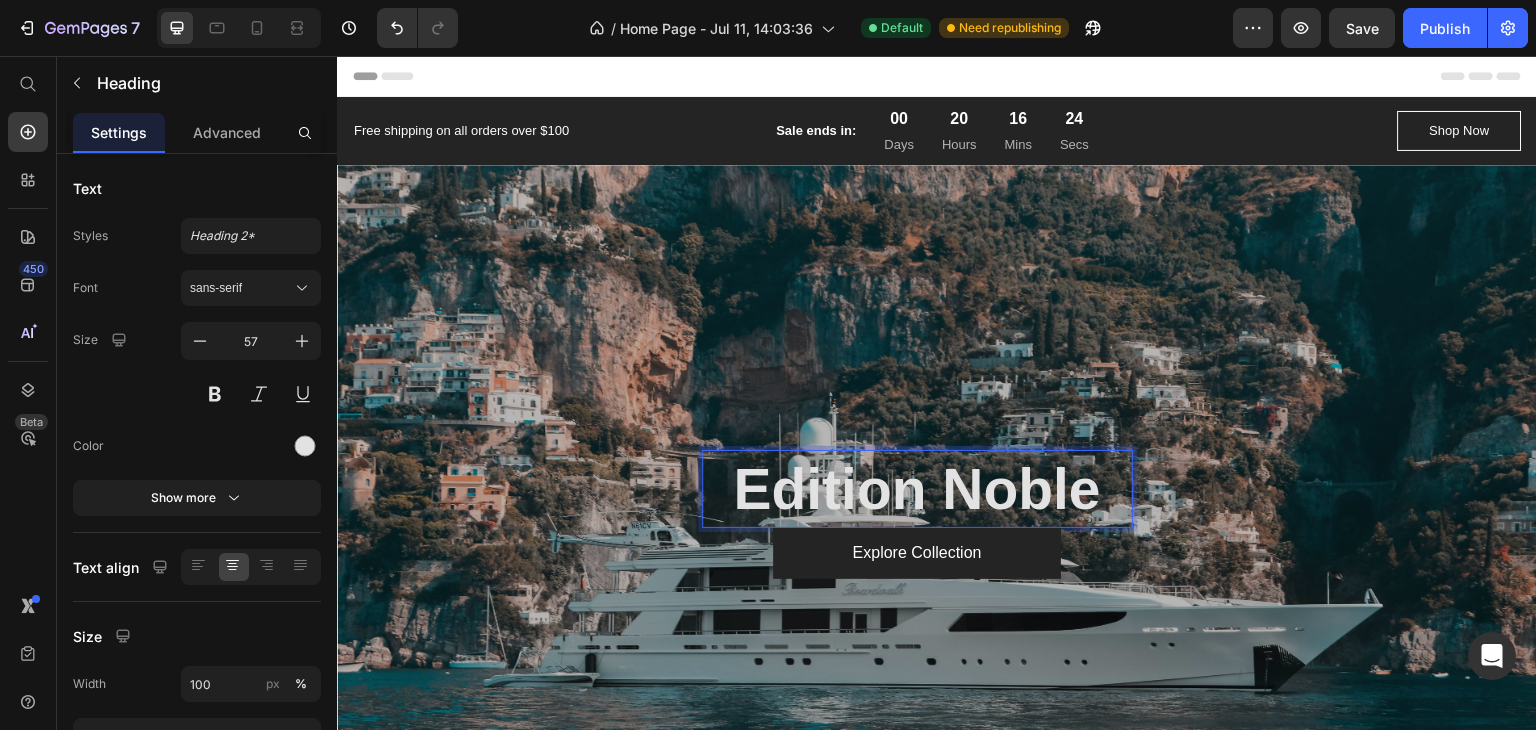 click on "Edition Noble" at bounding box center [917, 489] 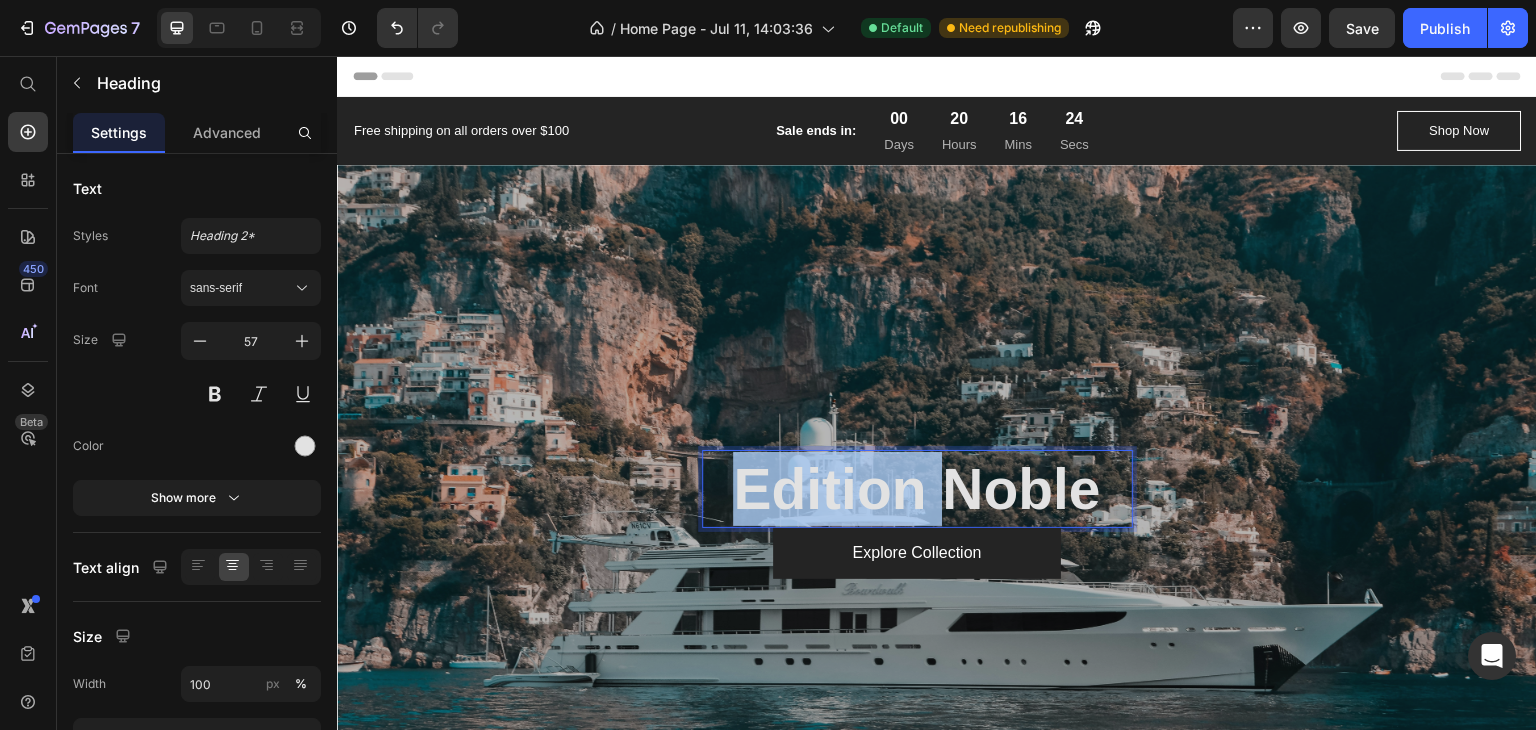 click on "Edition Noble" at bounding box center (917, 489) 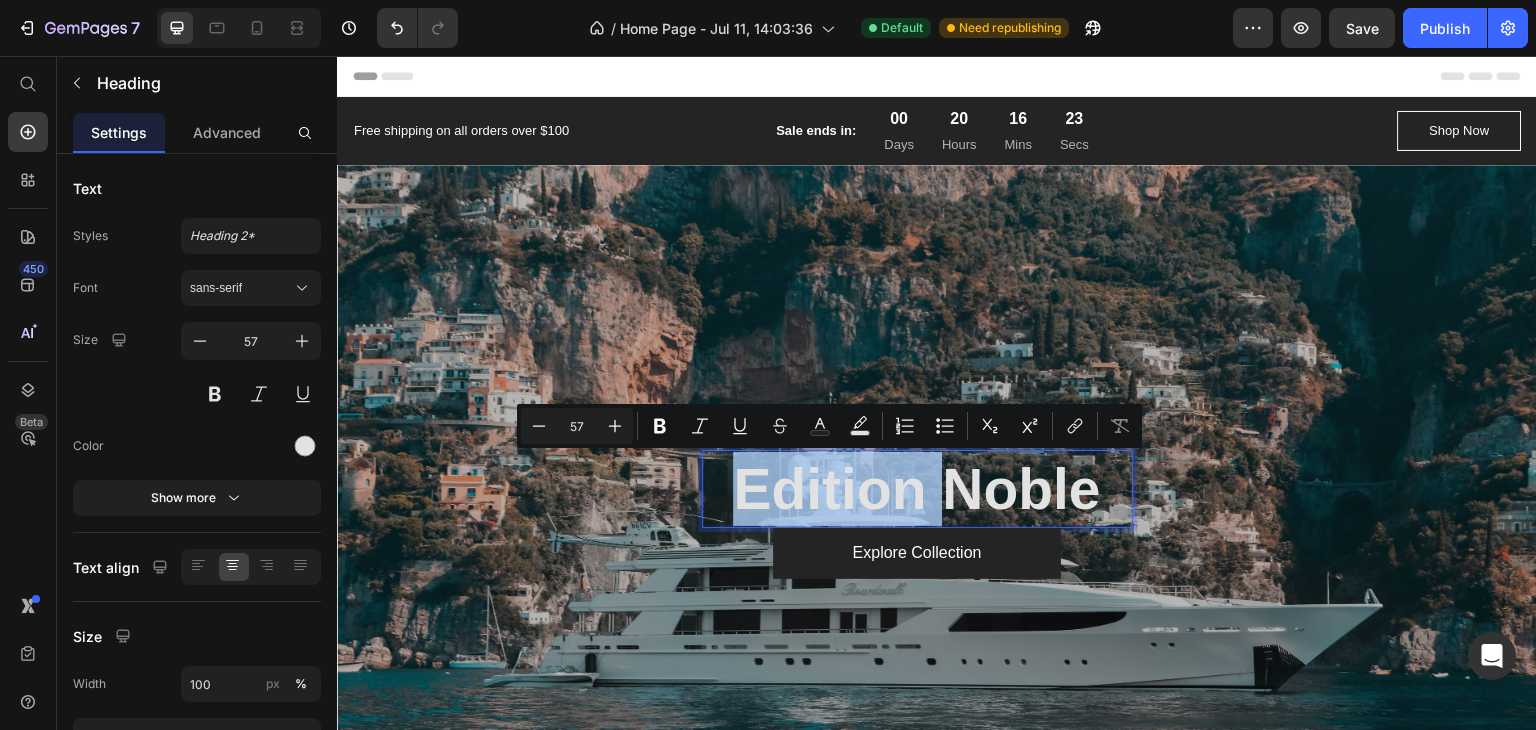 click on "Edition Noble" at bounding box center (917, 489) 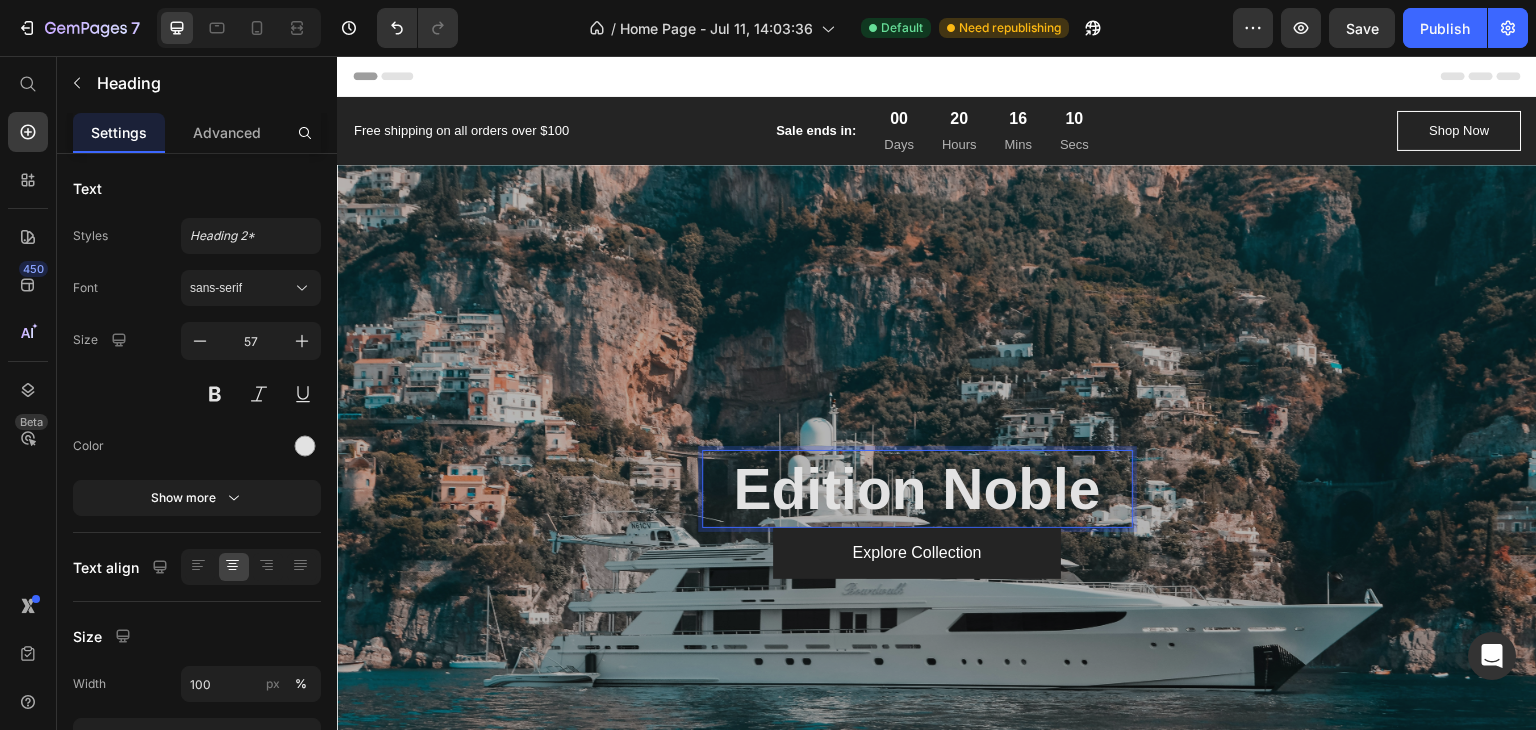 click on "Edition Noble" at bounding box center (917, 489) 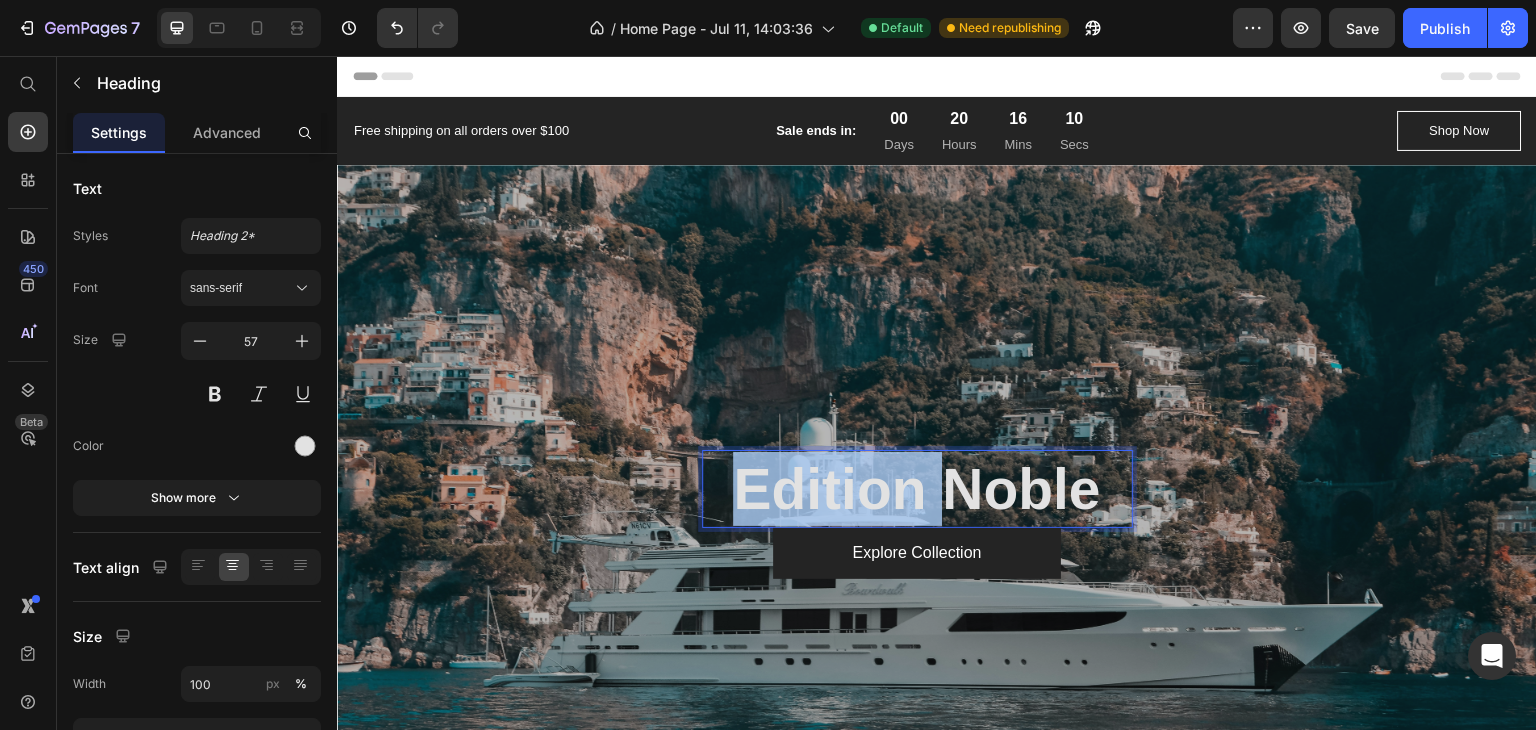 click on "Edition Noble" at bounding box center (917, 489) 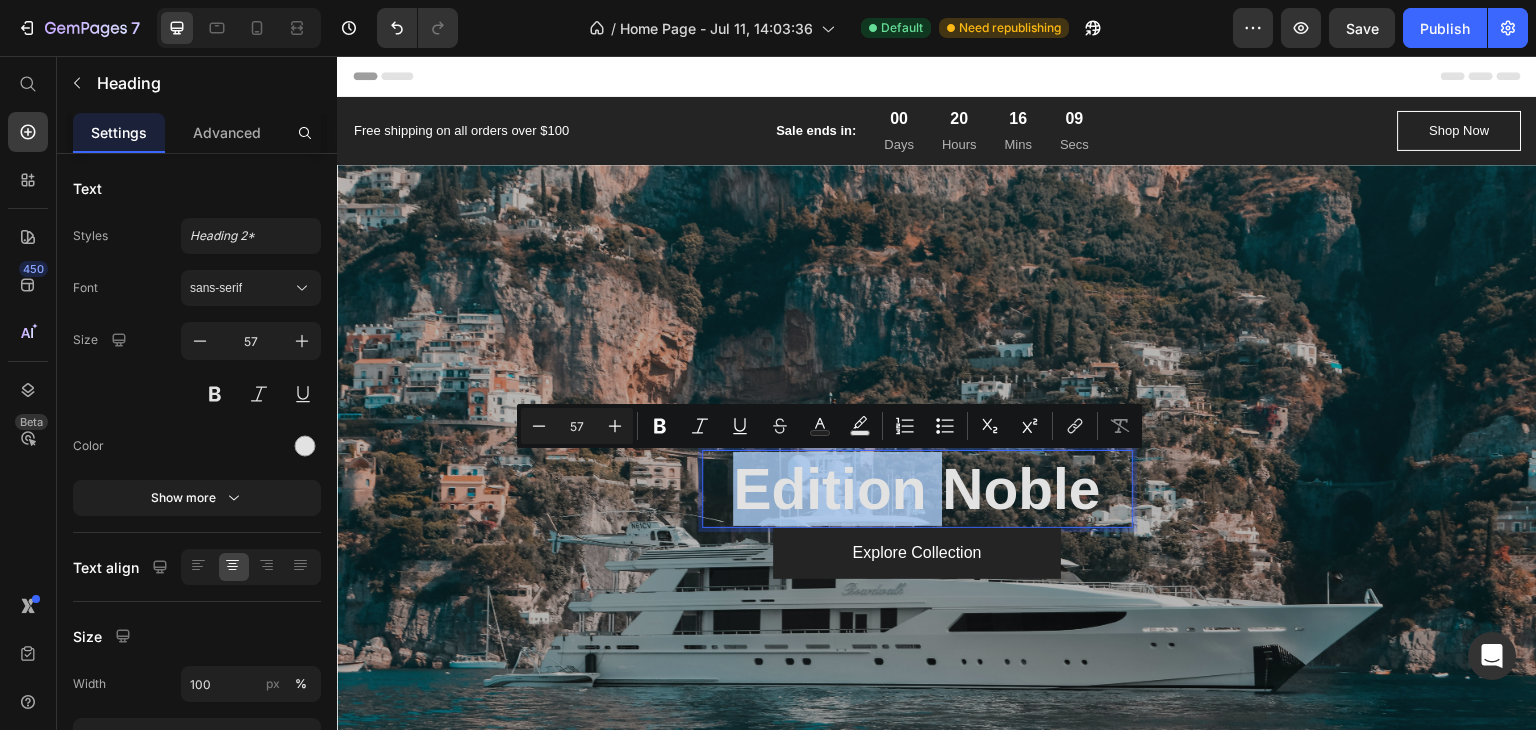 click on "Edition Noble" at bounding box center (917, 489) 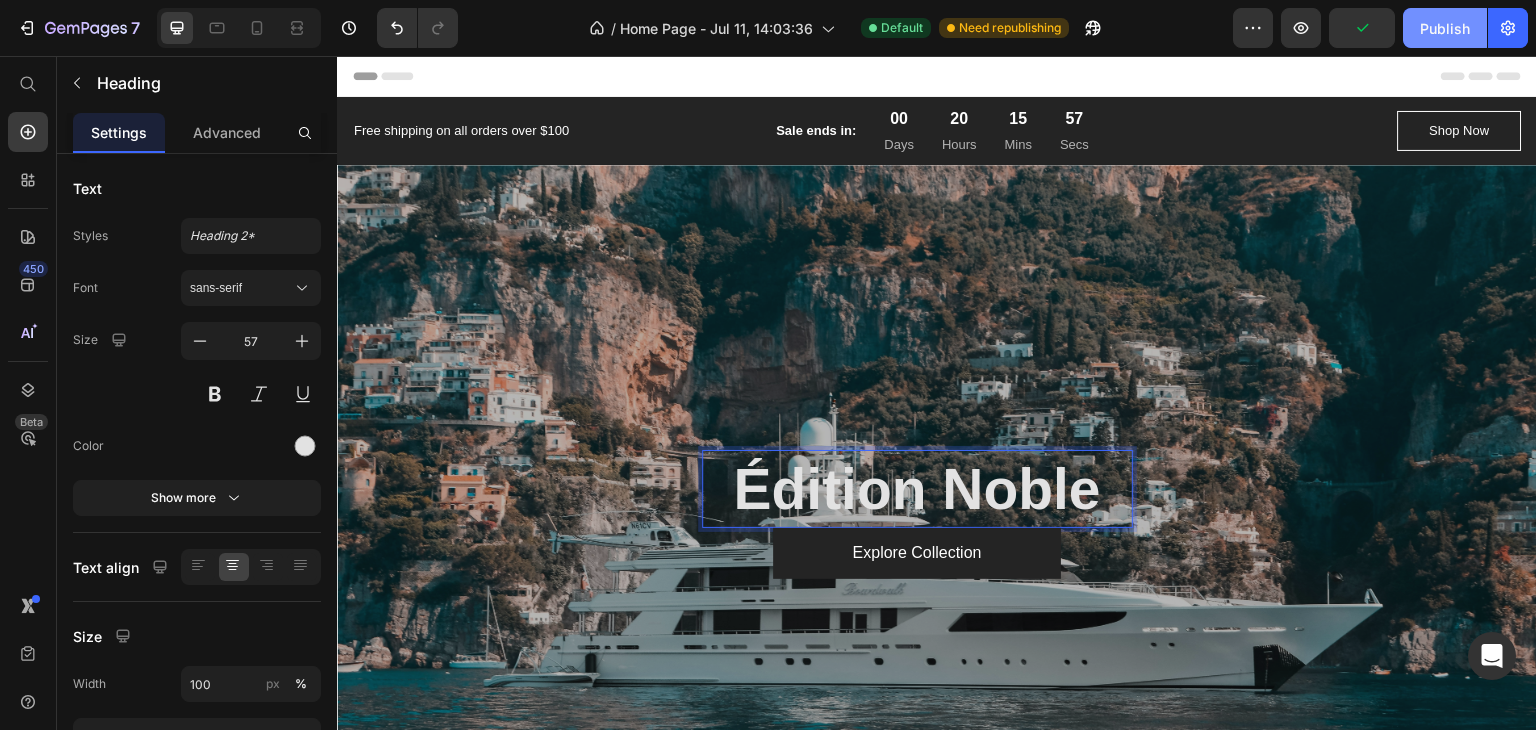 click on "Publish" at bounding box center [1445, 28] 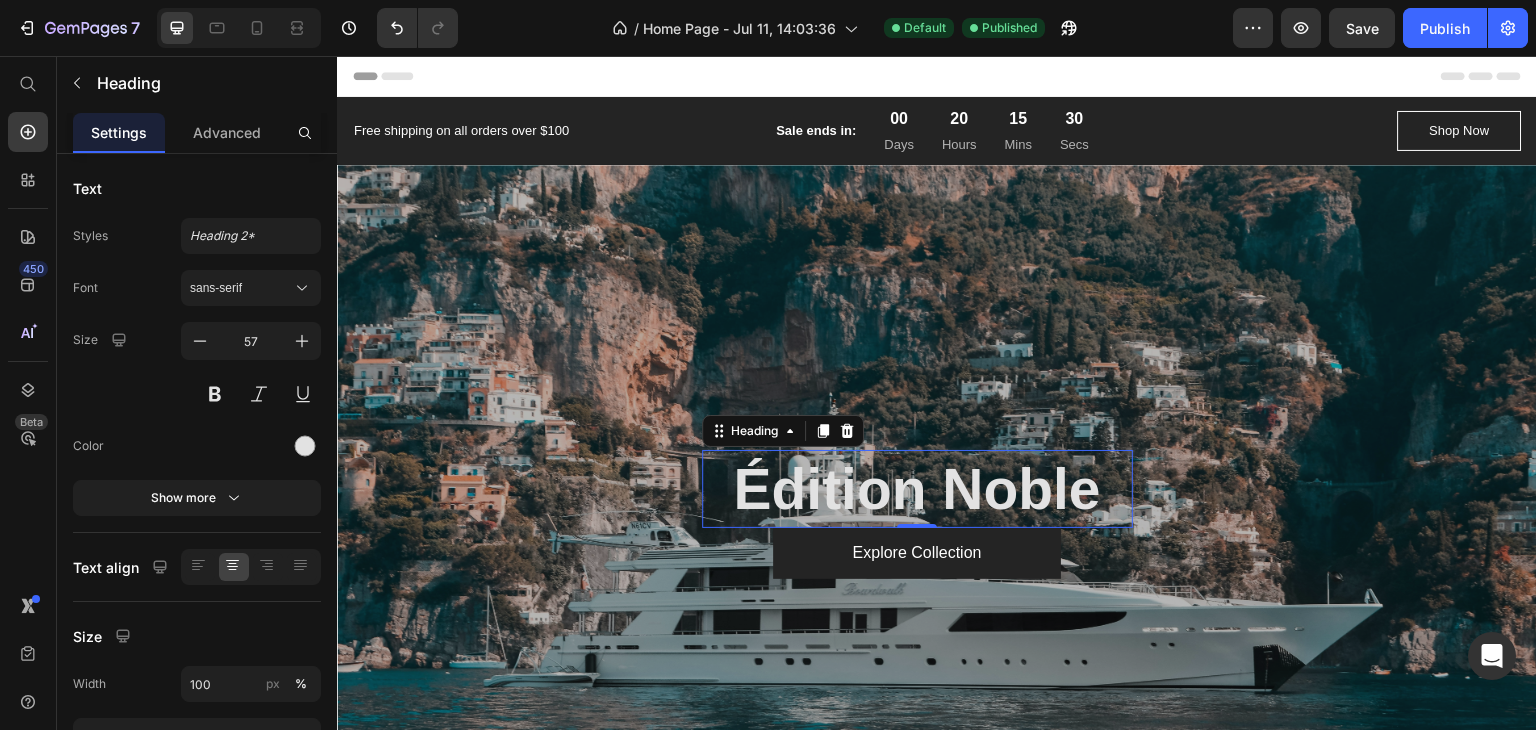 click at bounding box center (937, 515) 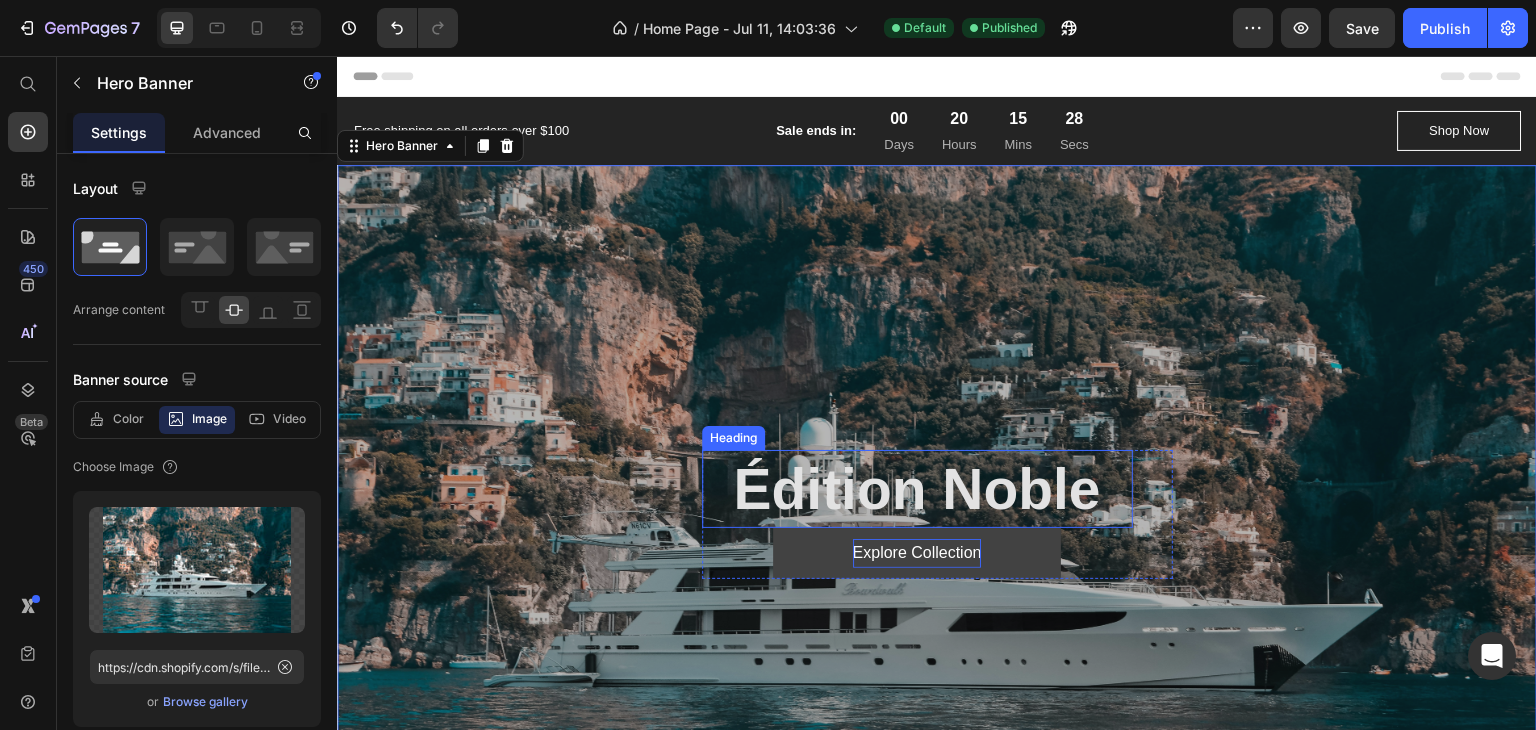 scroll, scrollTop: 100, scrollLeft: 0, axis: vertical 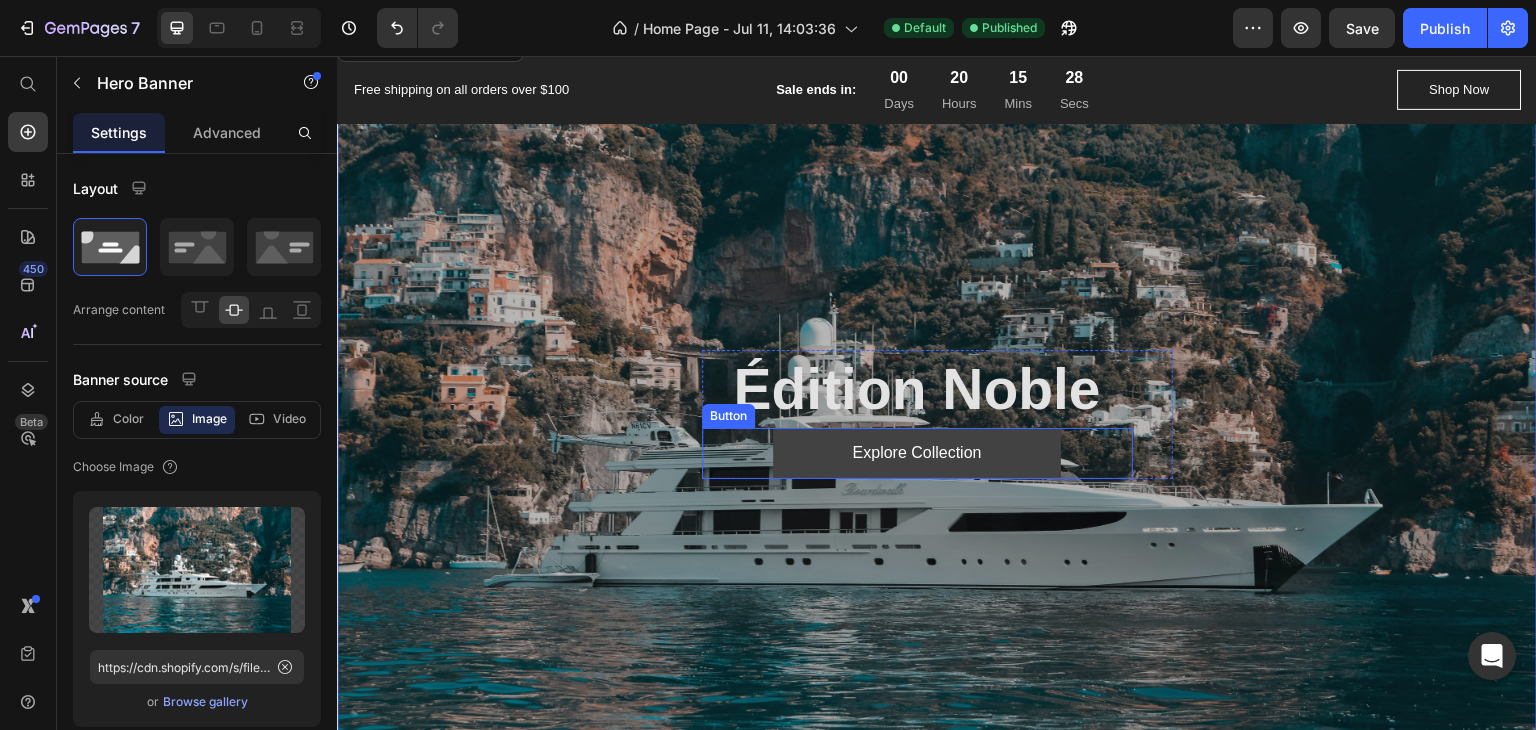 click on "Explore Collection" at bounding box center (917, 453) 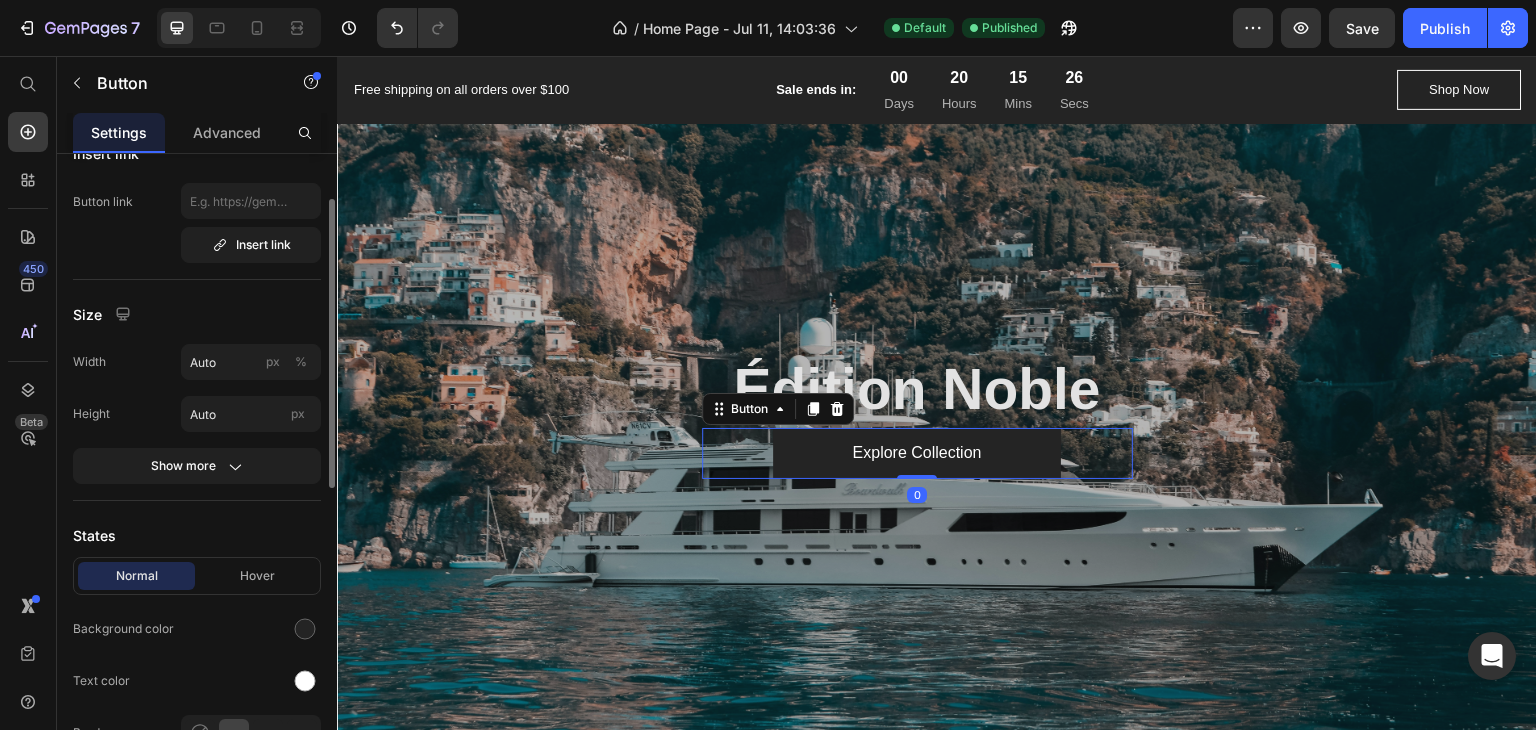 scroll, scrollTop: 300, scrollLeft: 0, axis: vertical 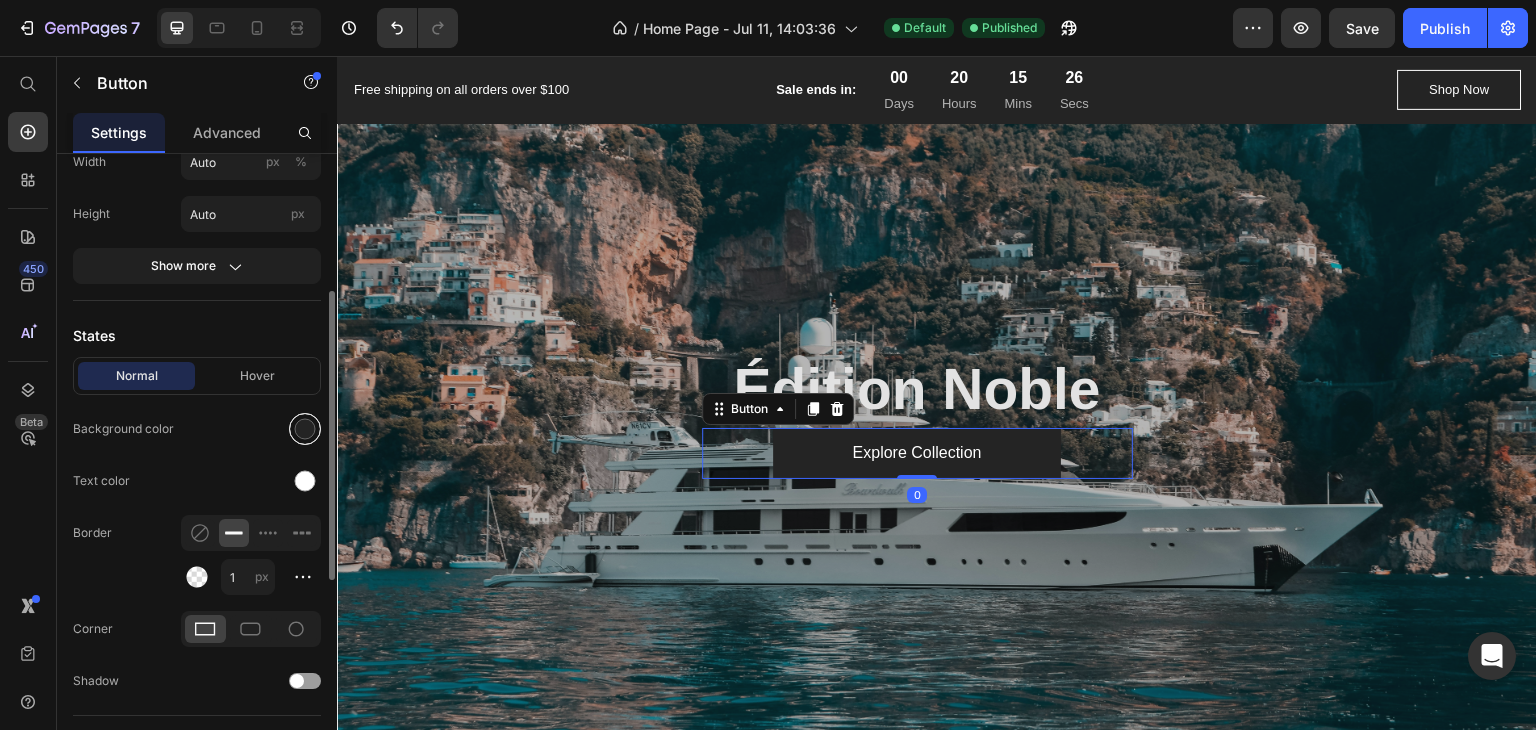 click at bounding box center [305, 429] 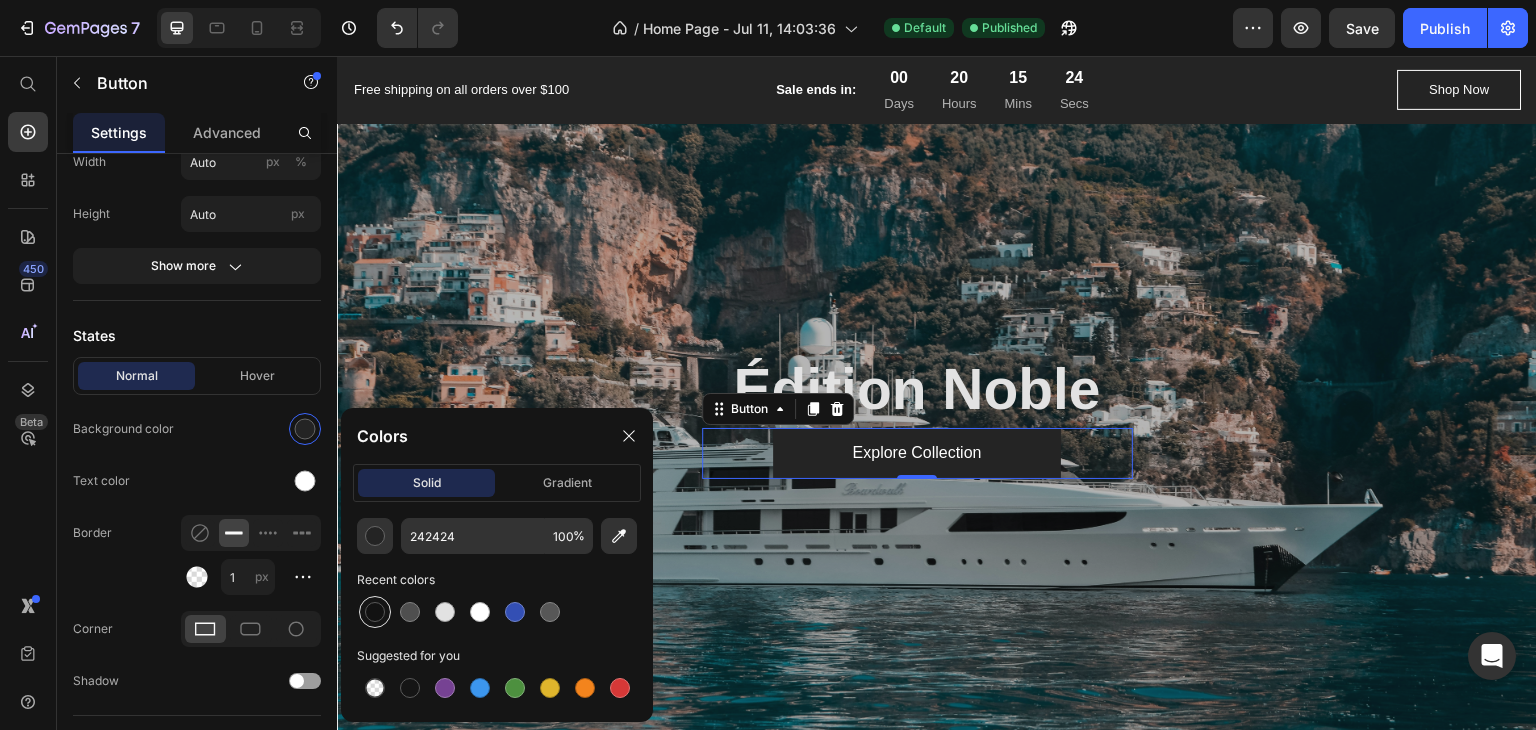 click at bounding box center (375, 612) 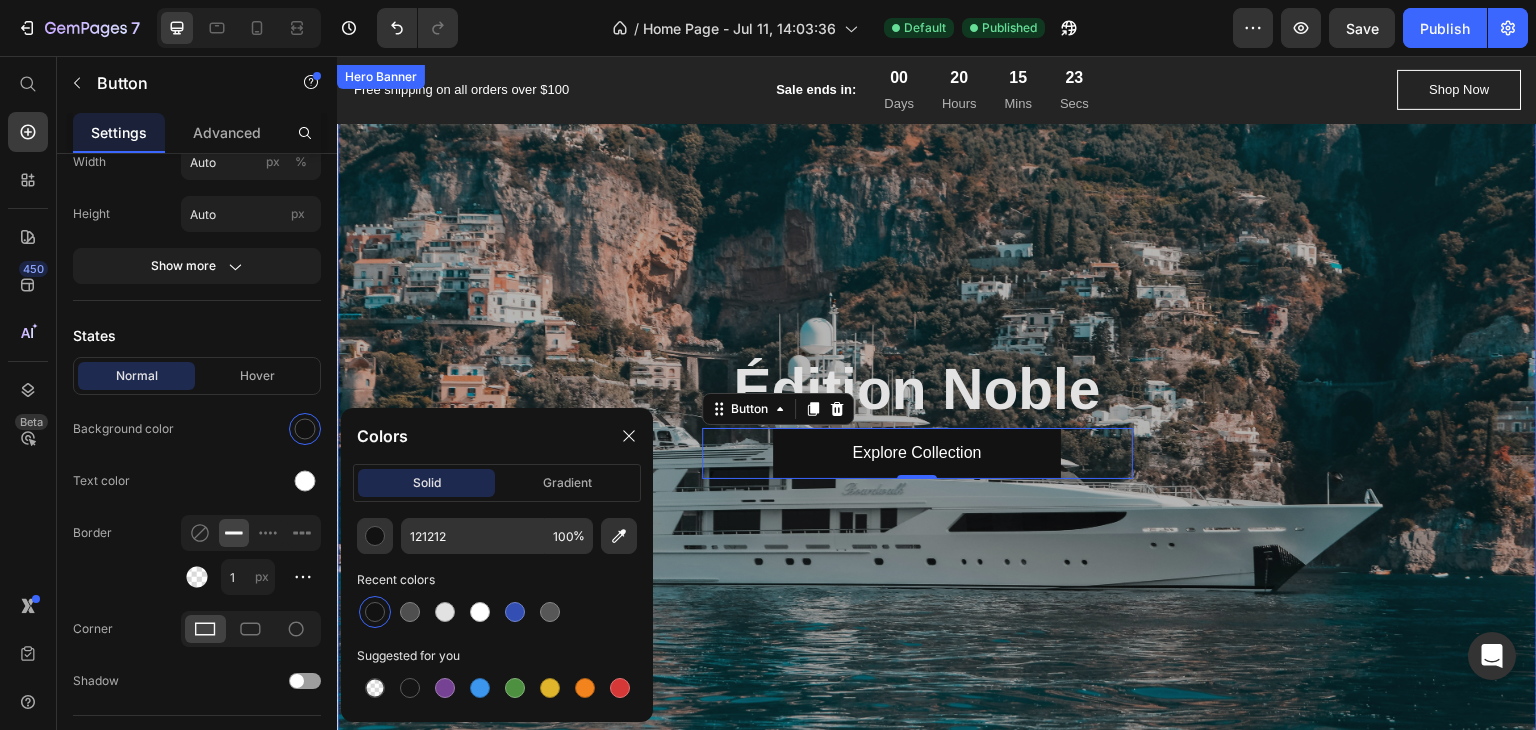 click at bounding box center [937, 415] 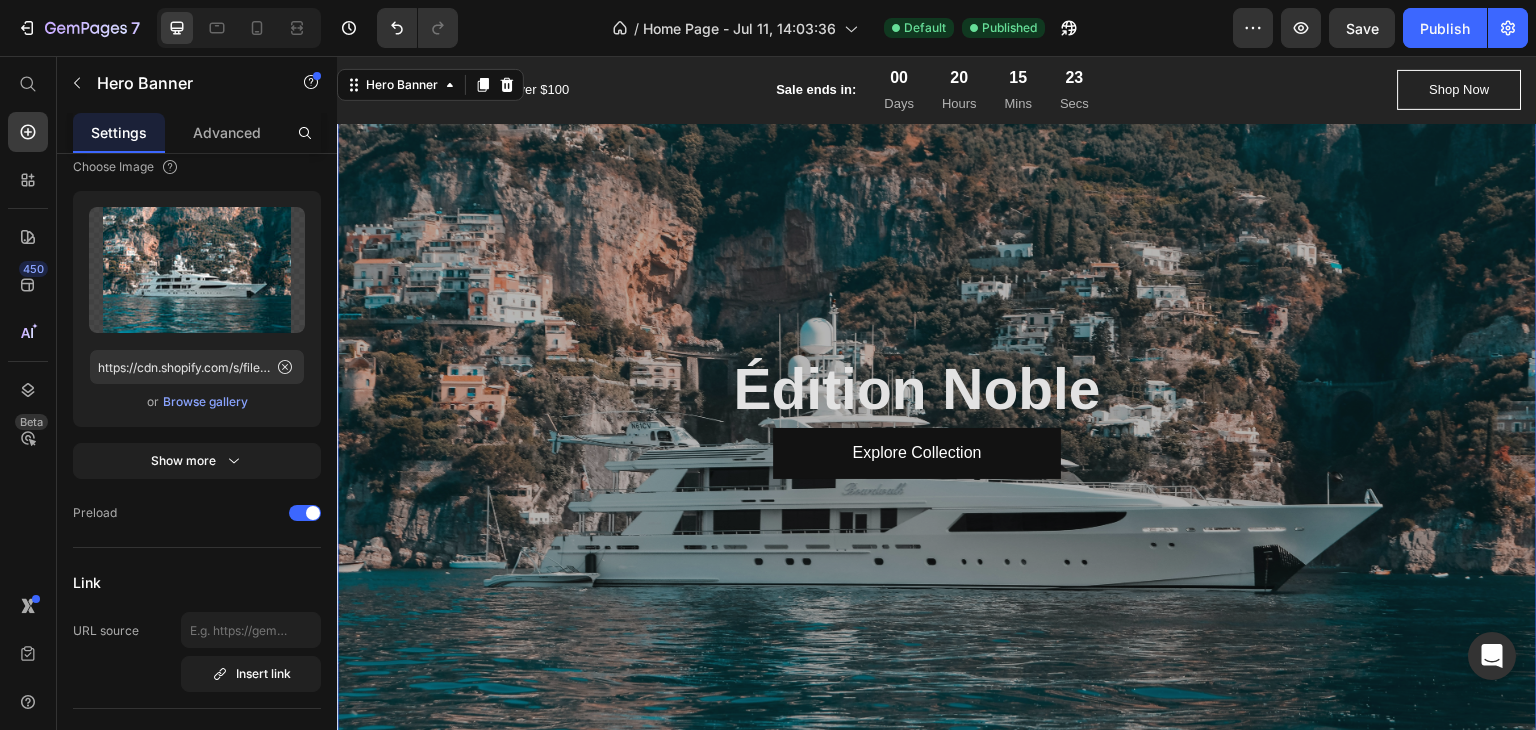 scroll, scrollTop: 0, scrollLeft: 0, axis: both 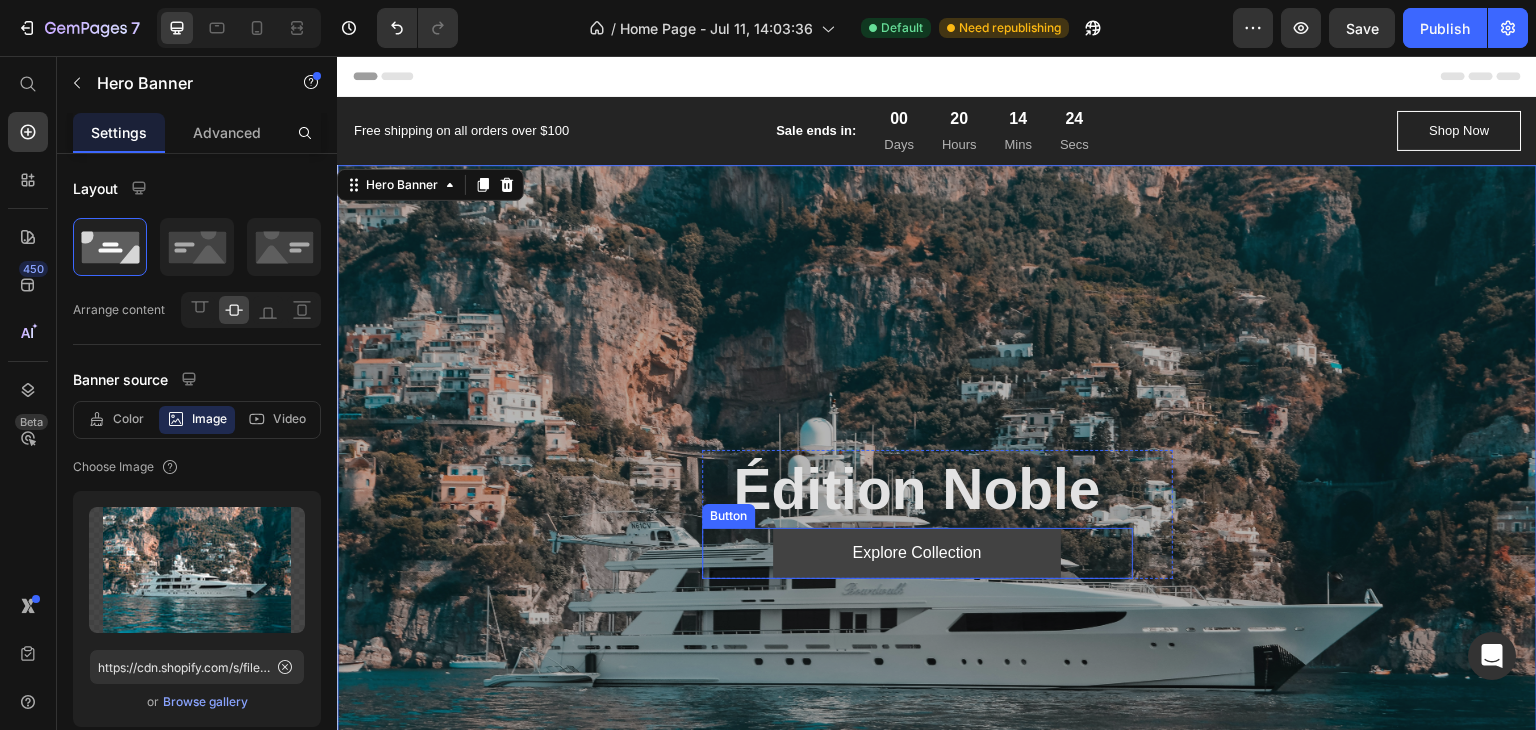 click on "Explore Collection" at bounding box center [917, 553] 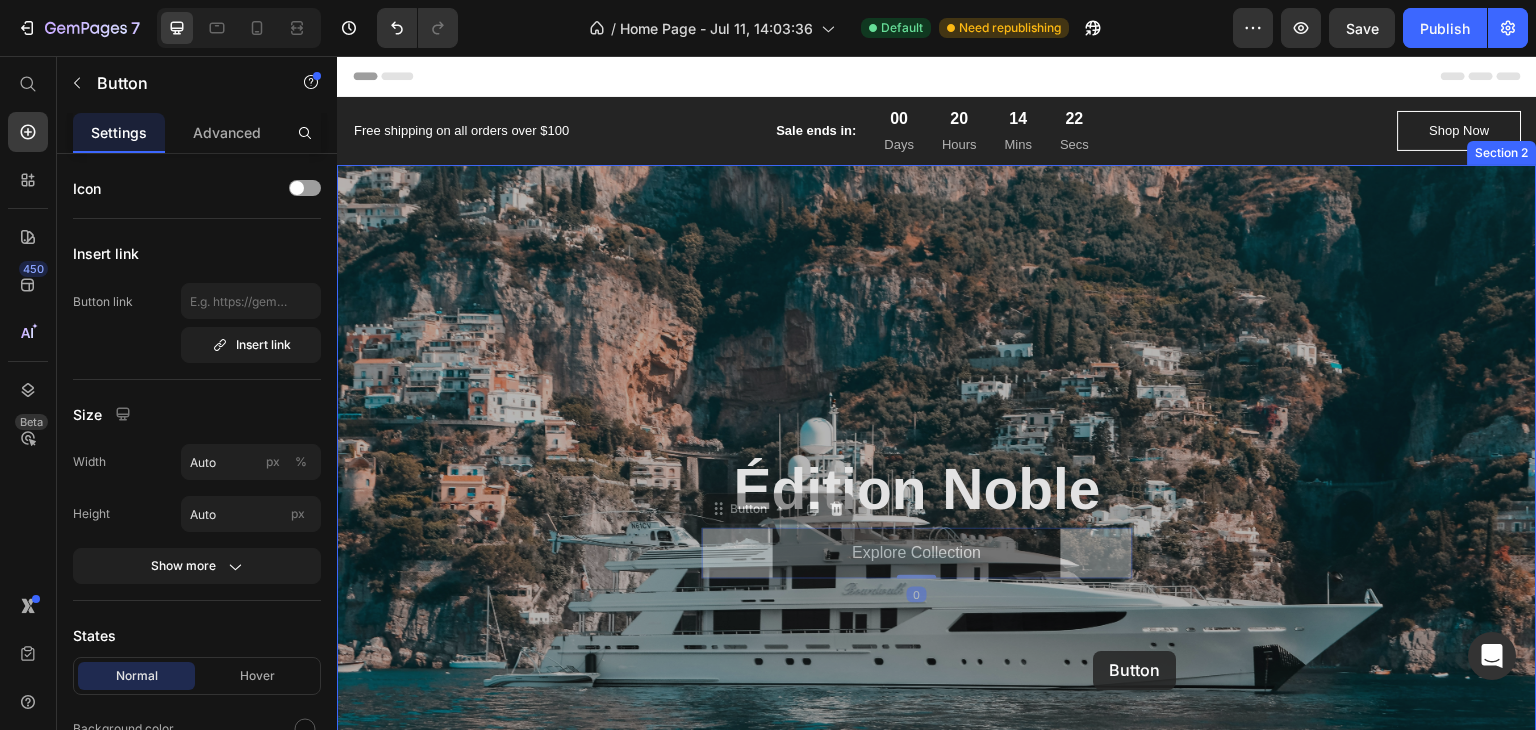 drag, startPoint x: 1101, startPoint y: 542, endPoint x: 1094, endPoint y: 651, distance: 109.22454 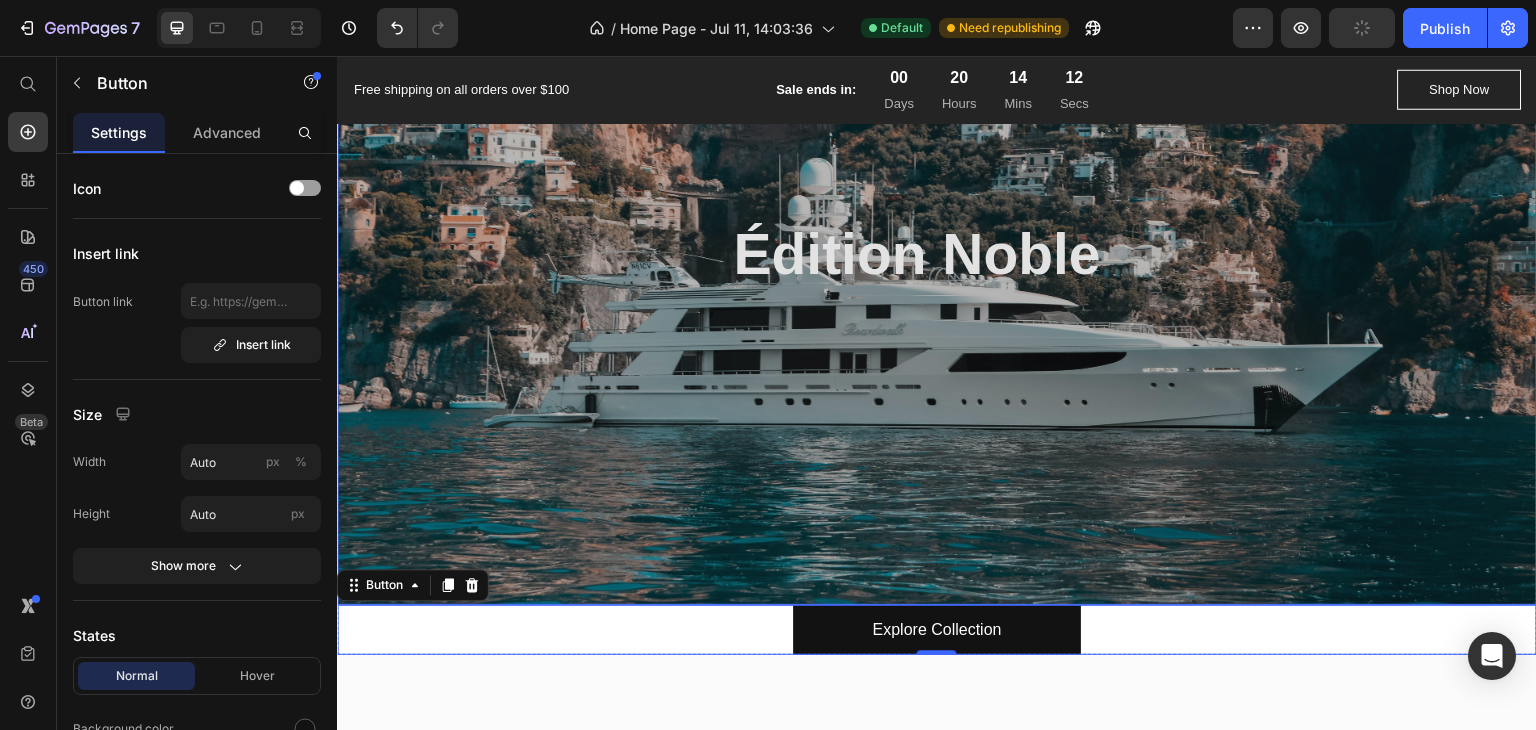 scroll, scrollTop: 0, scrollLeft: 0, axis: both 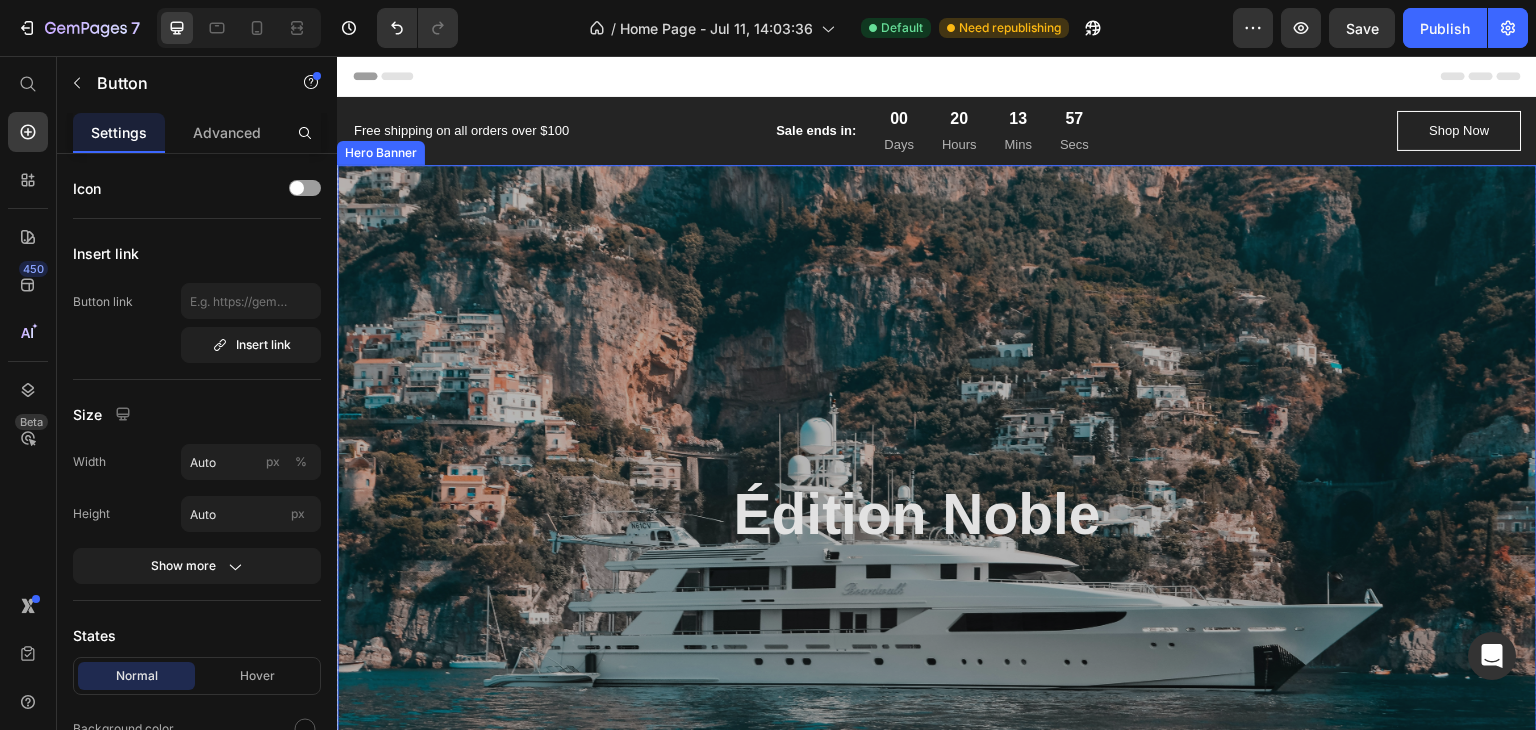 click at bounding box center (937, 515) 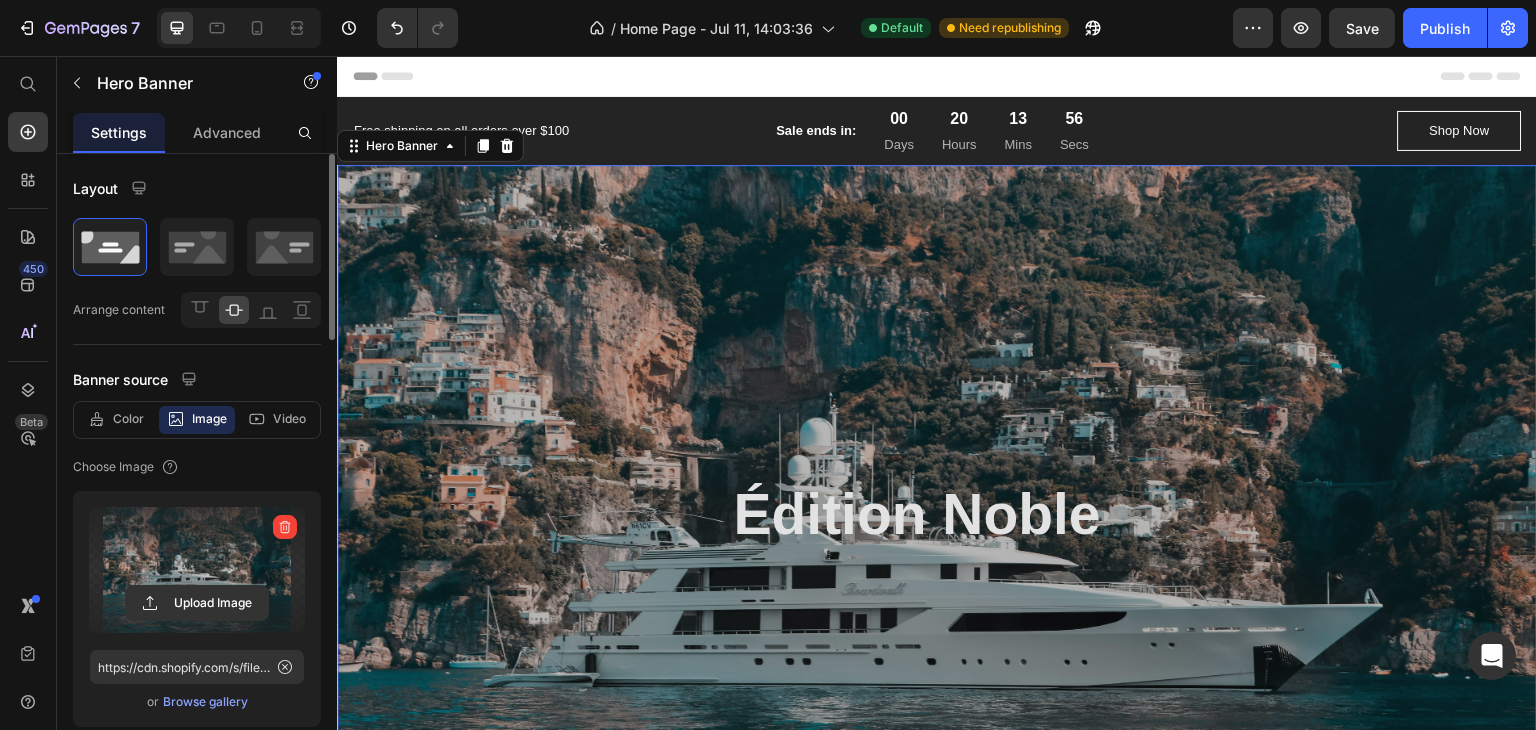 click at bounding box center (197, 570) 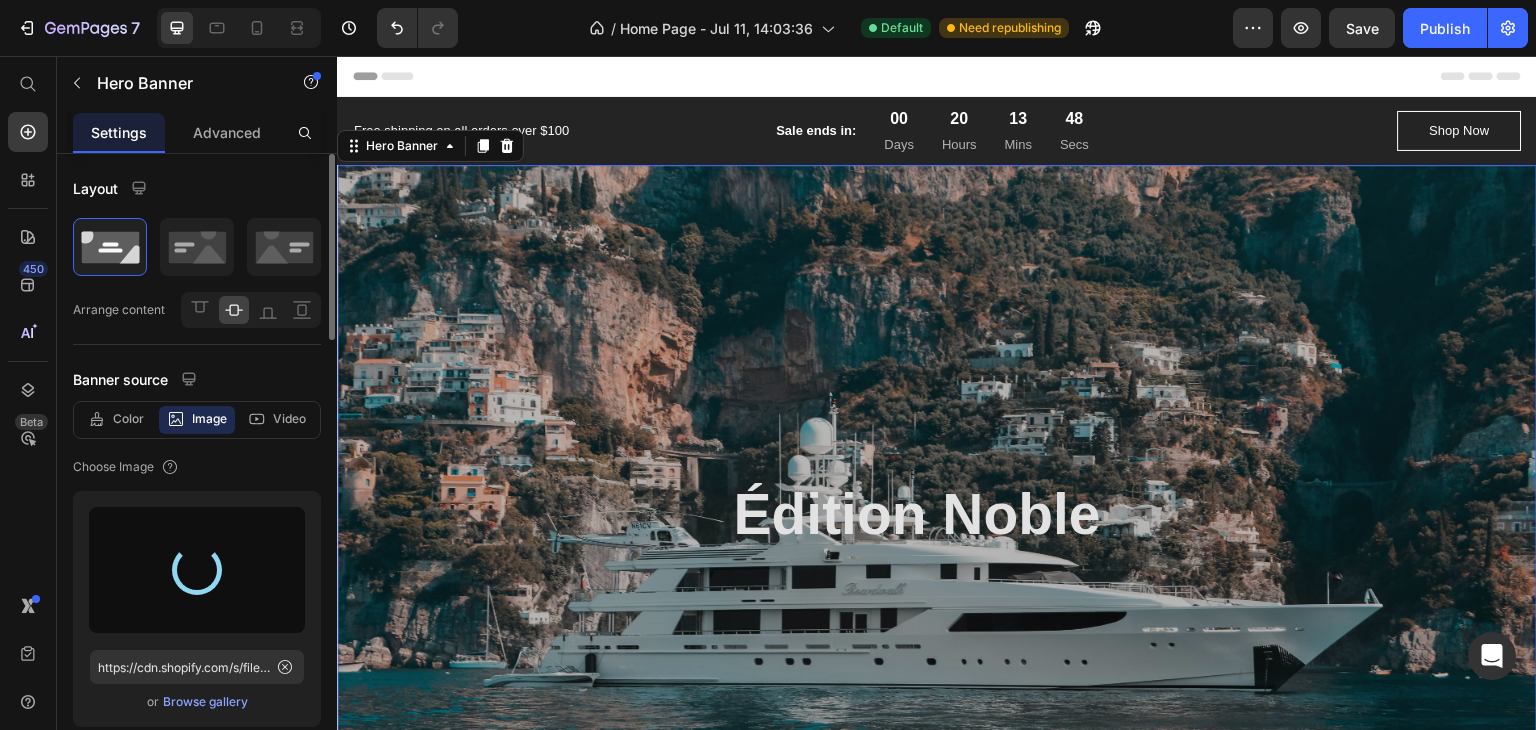 scroll, scrollTop: 100, scrollLeft: 0, axis: vertical 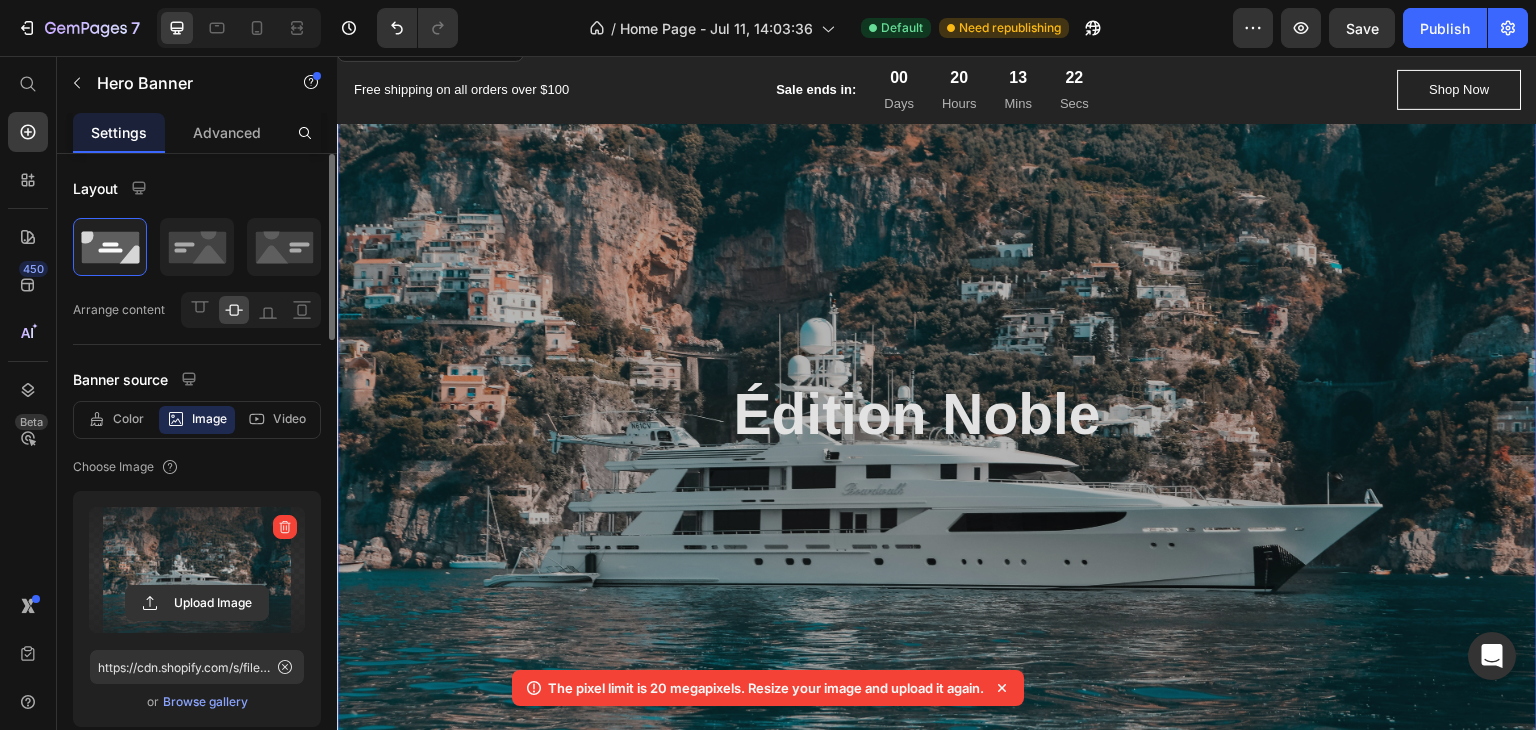 click at bounding box center (197, 570) 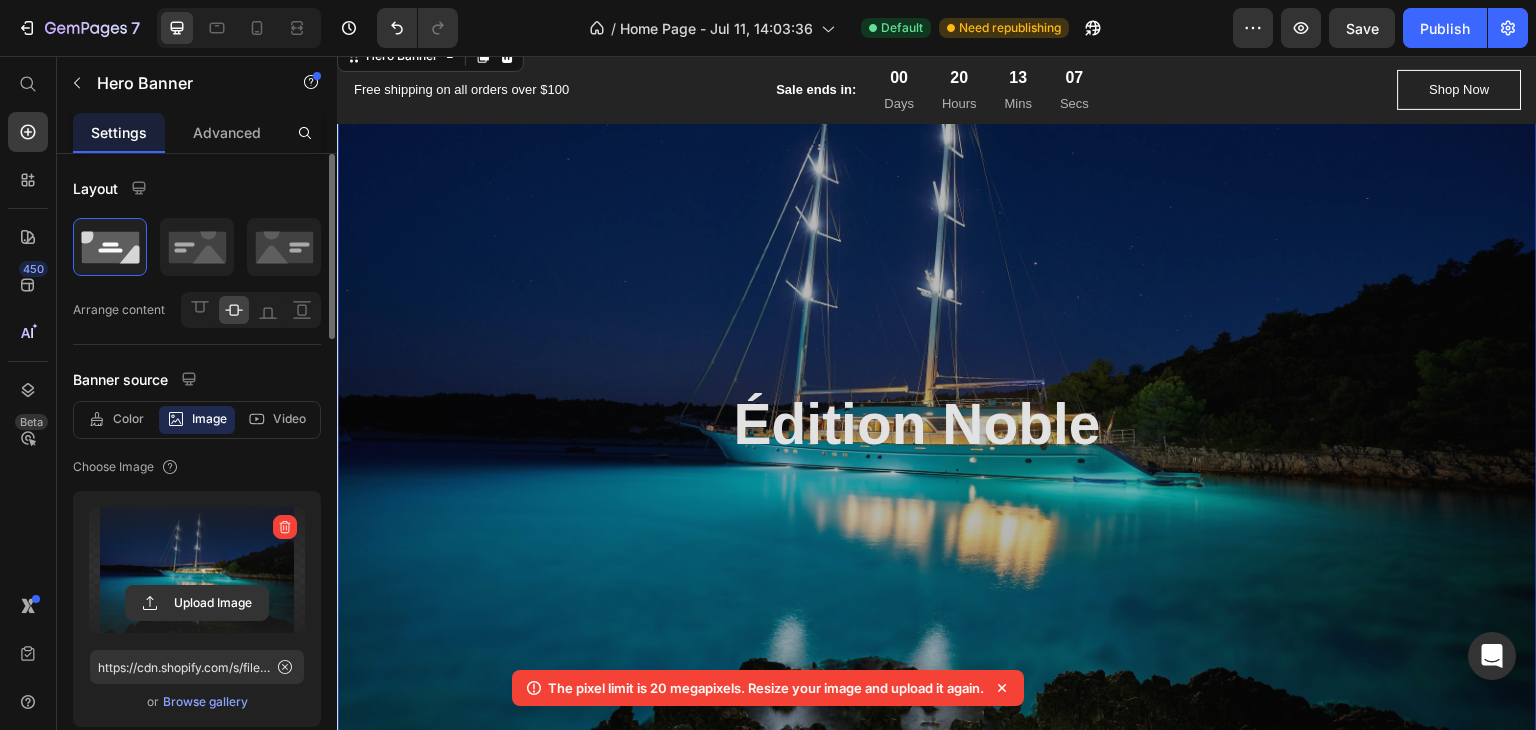 scroll, scrollTop: 100, scrollLeft: 0, axis: vertical 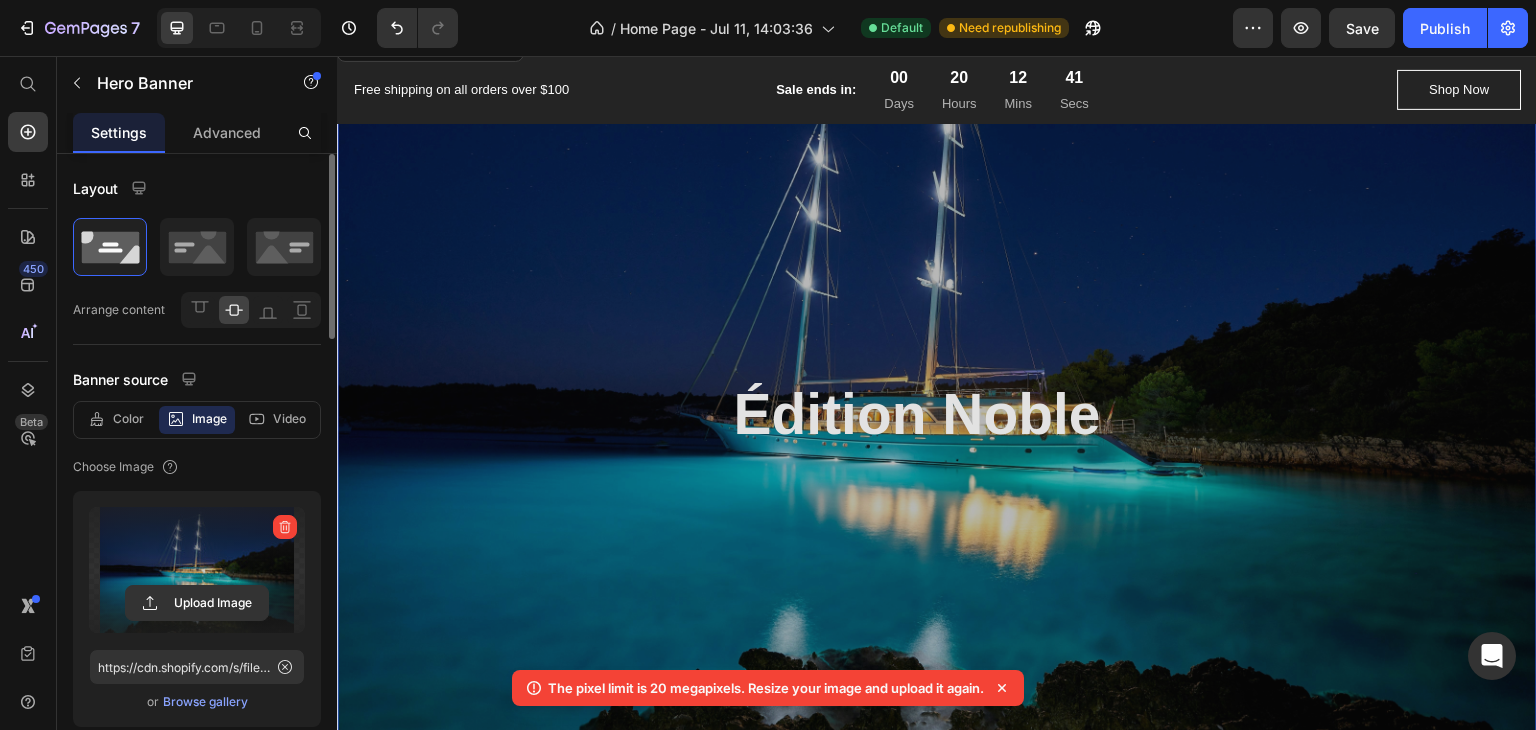 click at bounding box center (197, 570) 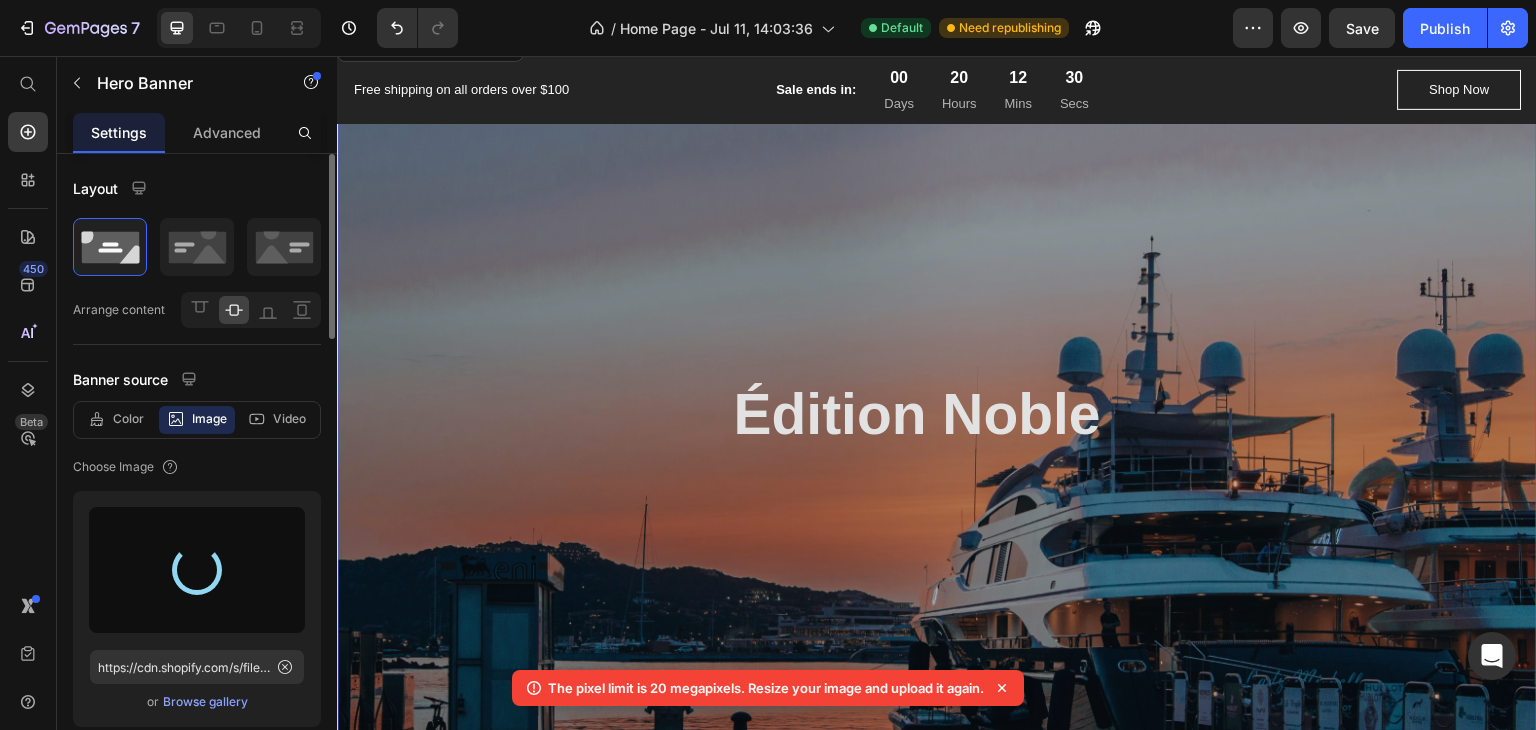 type on "https://cdn.shopify.com/s/files/1/0963/6564/2053/files/gempages_574964353401357087-1c2f33d2-266b-4def-8f09-57453758e263.jpg" 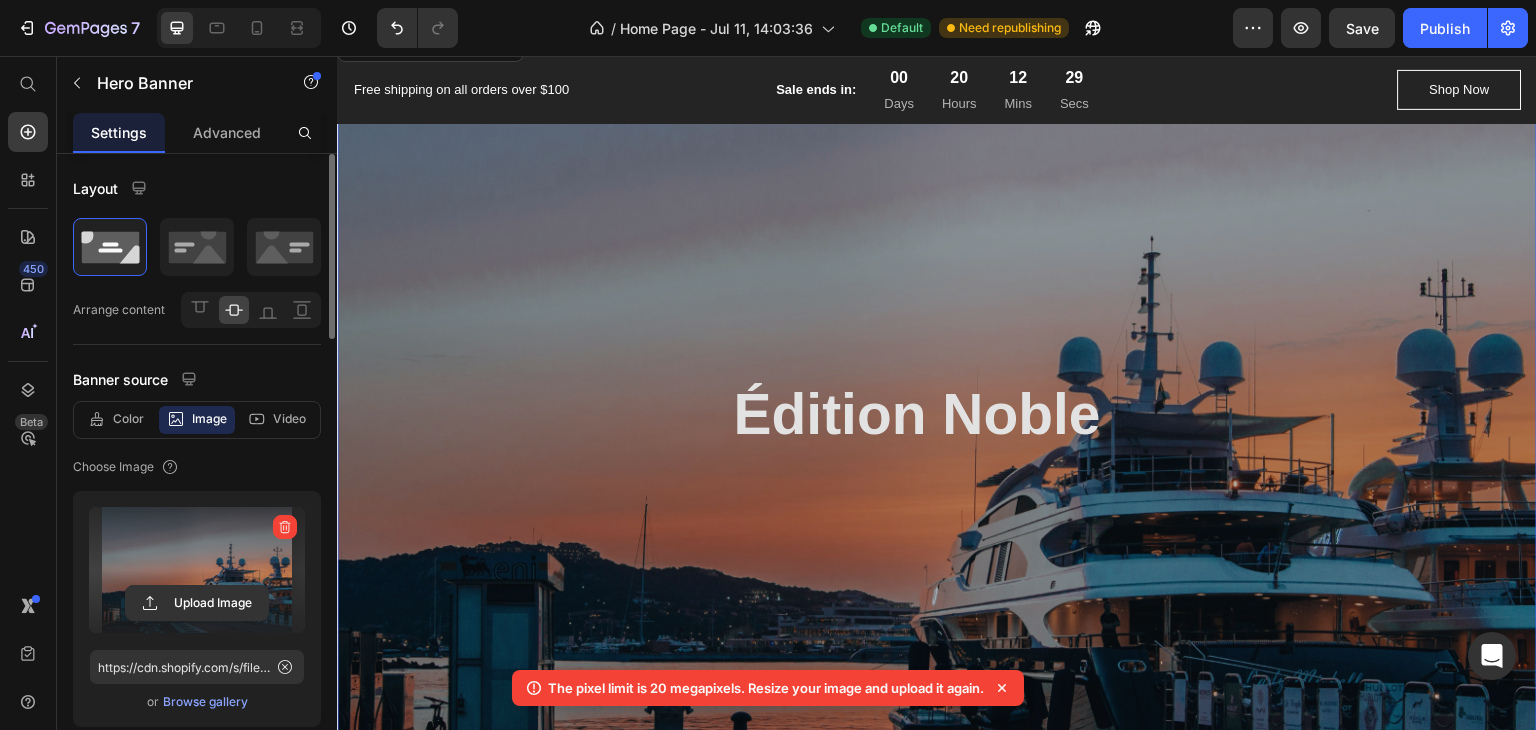 click 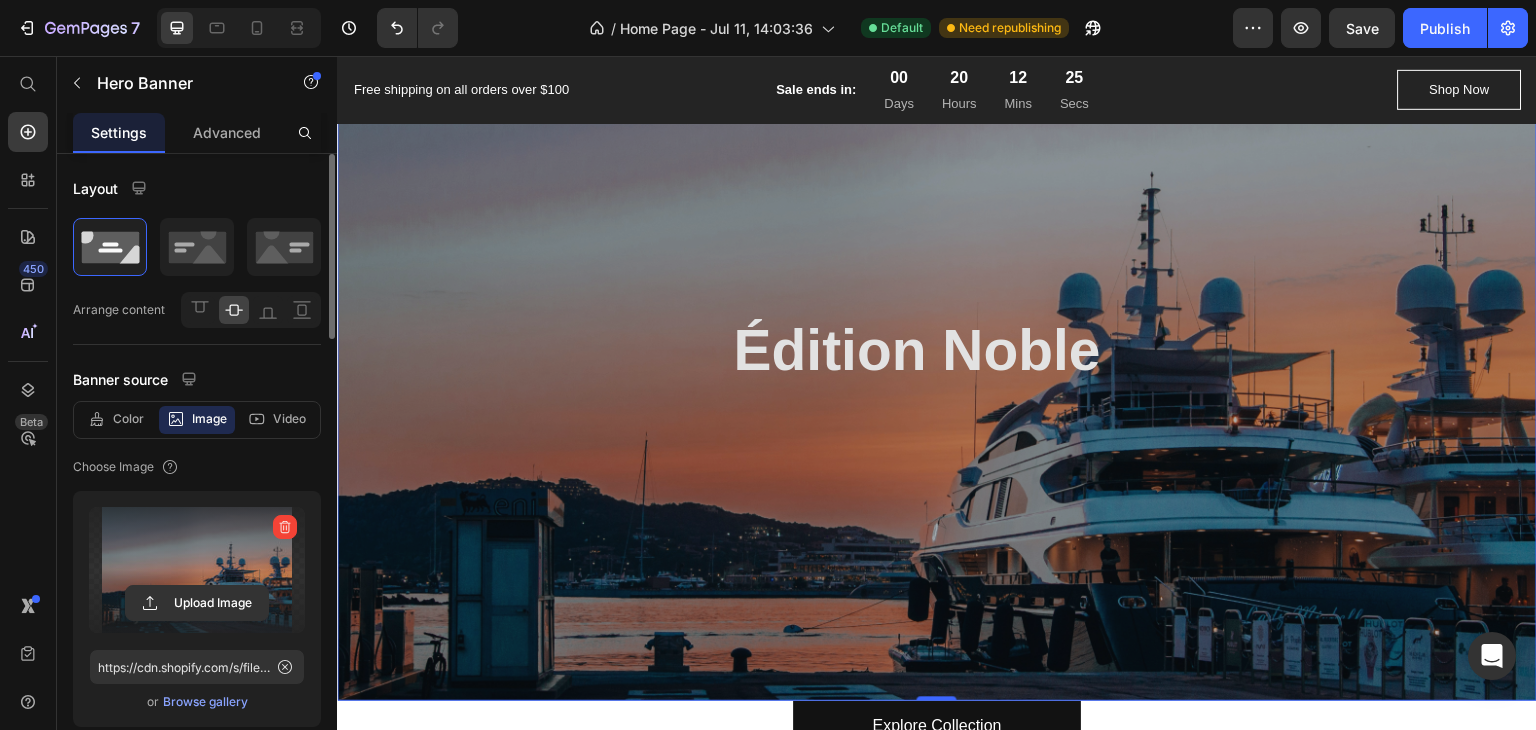 scroll, scrollTop: 200, scrollLeft: 0, axis: vertical 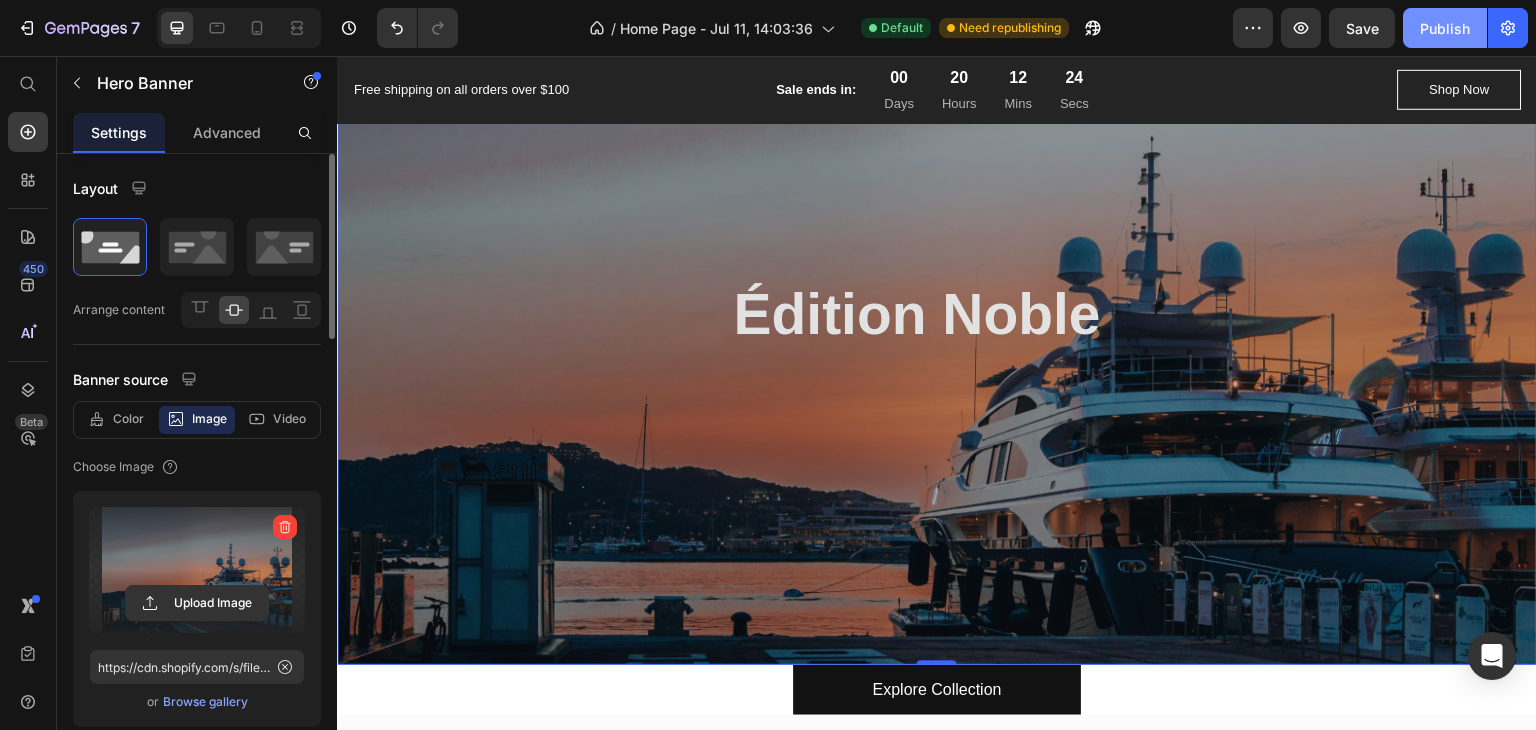 click on "Publish" 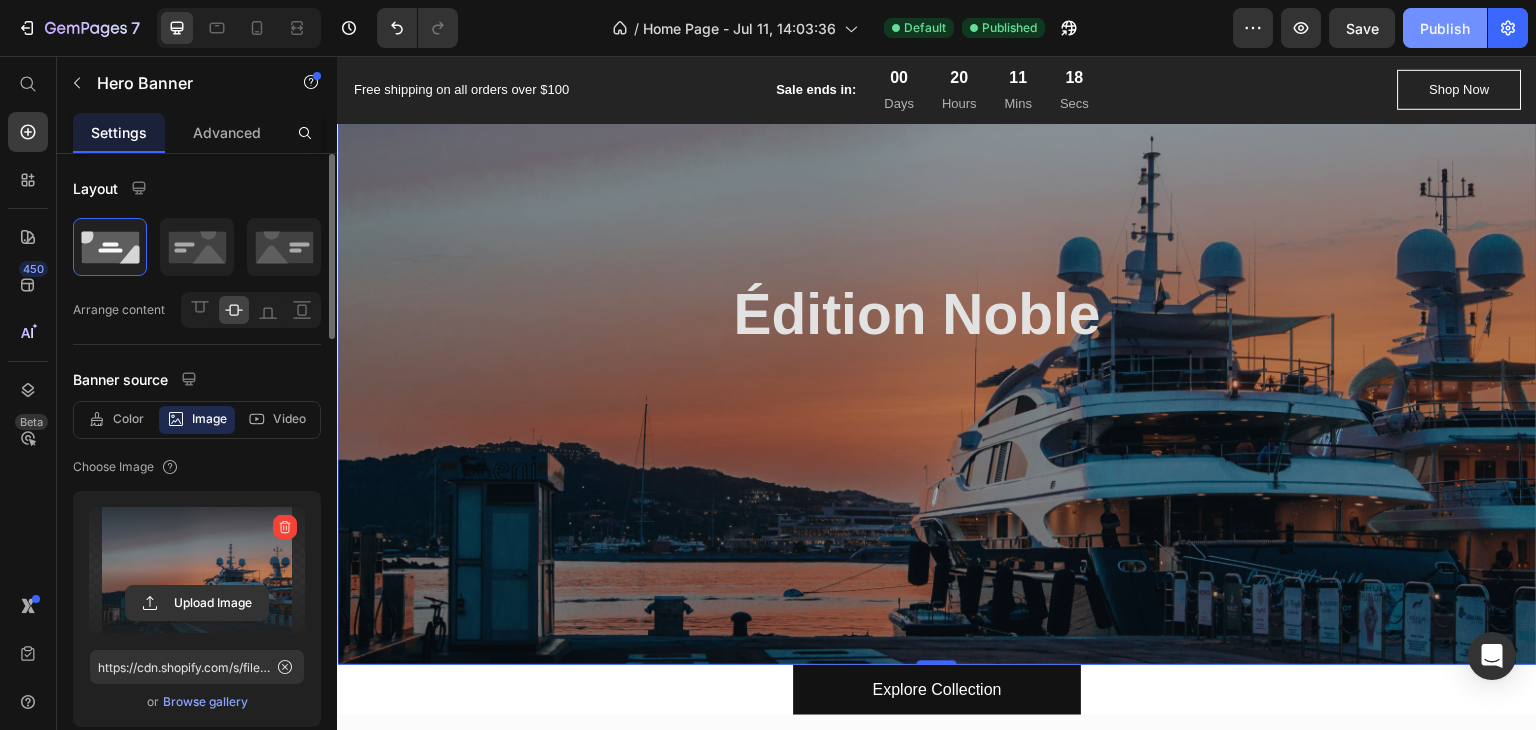 click on "Publish" at bounding box center [1445, 28] 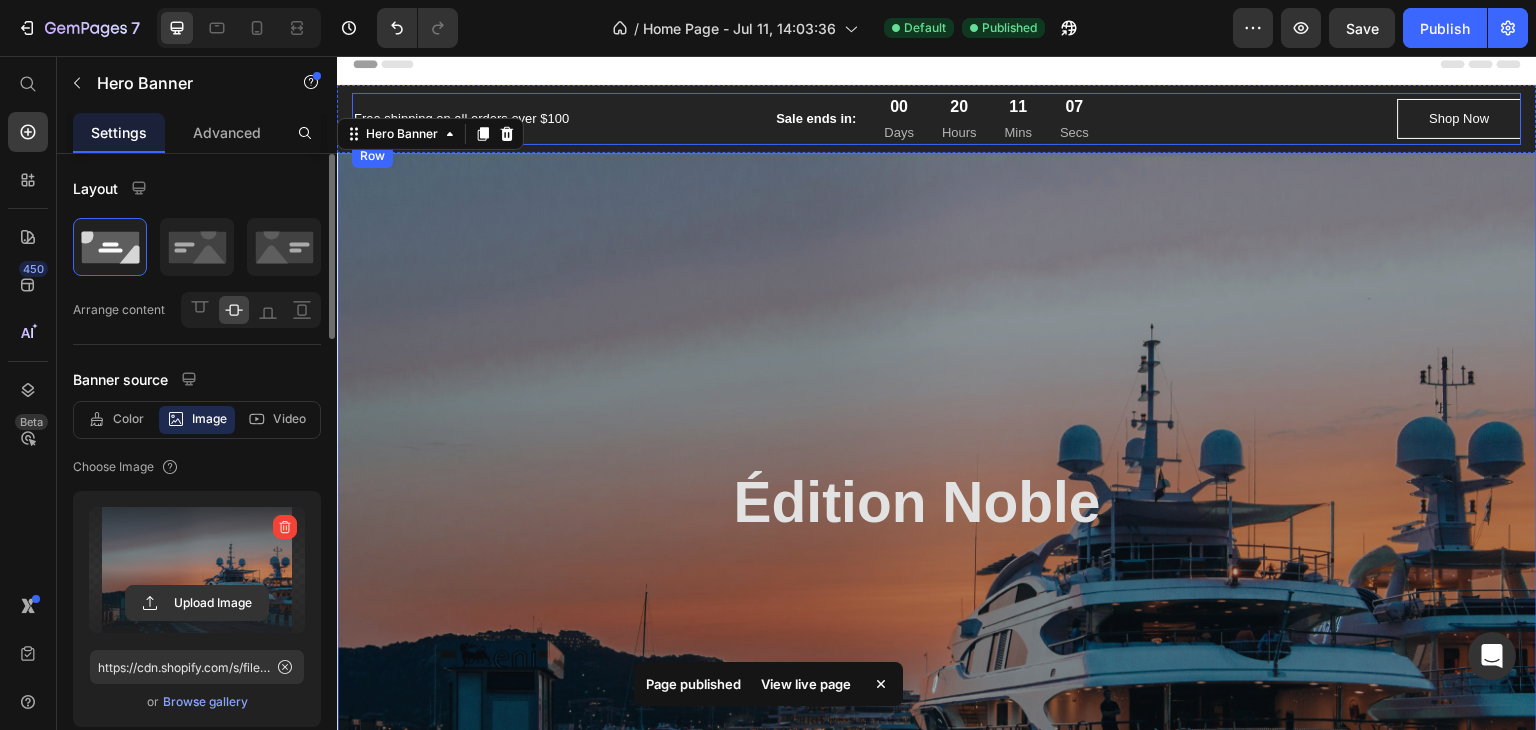 scroll, scrollTop: 0, scrollLeft: 0, axis: both 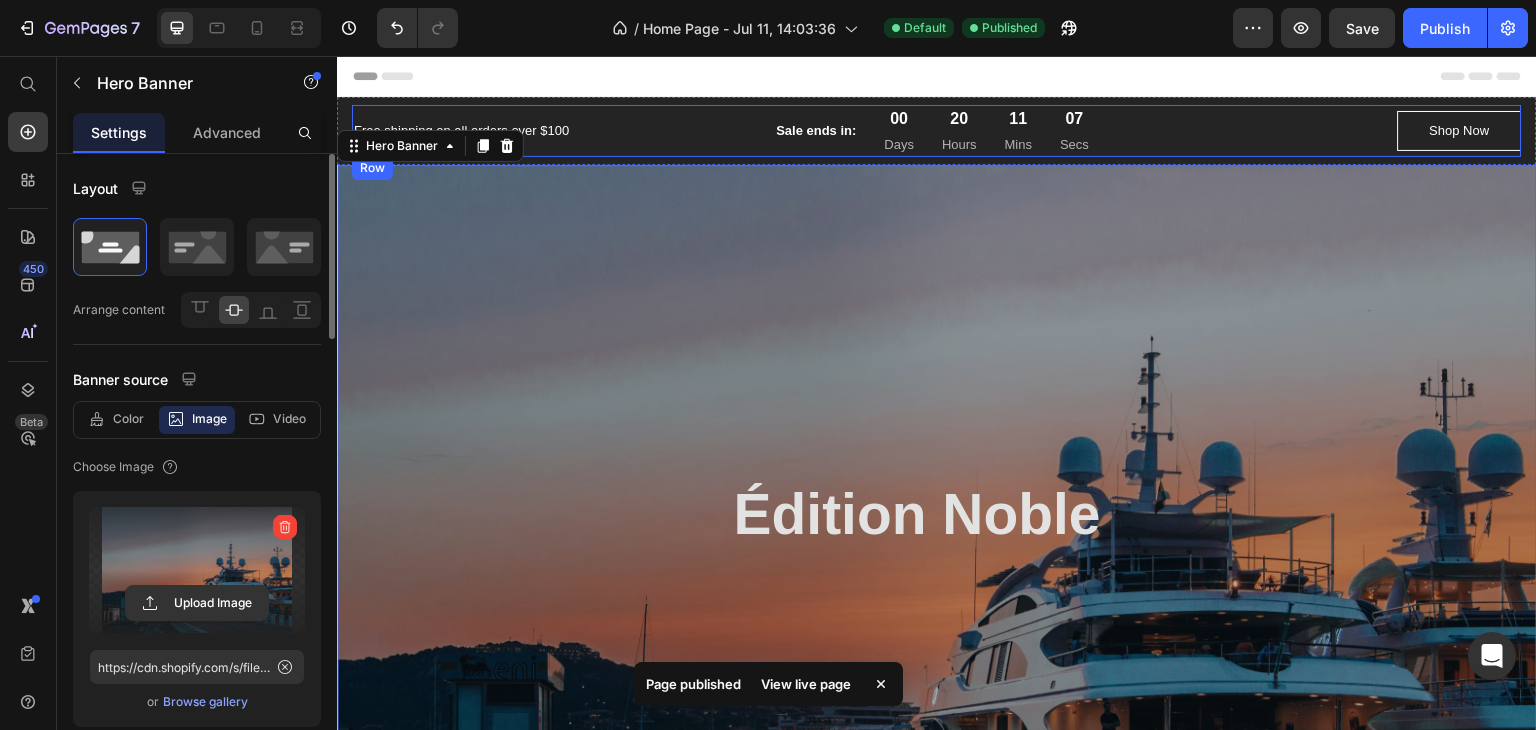 click on "Free shipping on all orders over $100 Text block Sale ends in: Text block 00 Days 20 Hours 11 Mins 07 Secs CountDown Timer Row Shop Now Button Row" at bounding box center [937, 131] 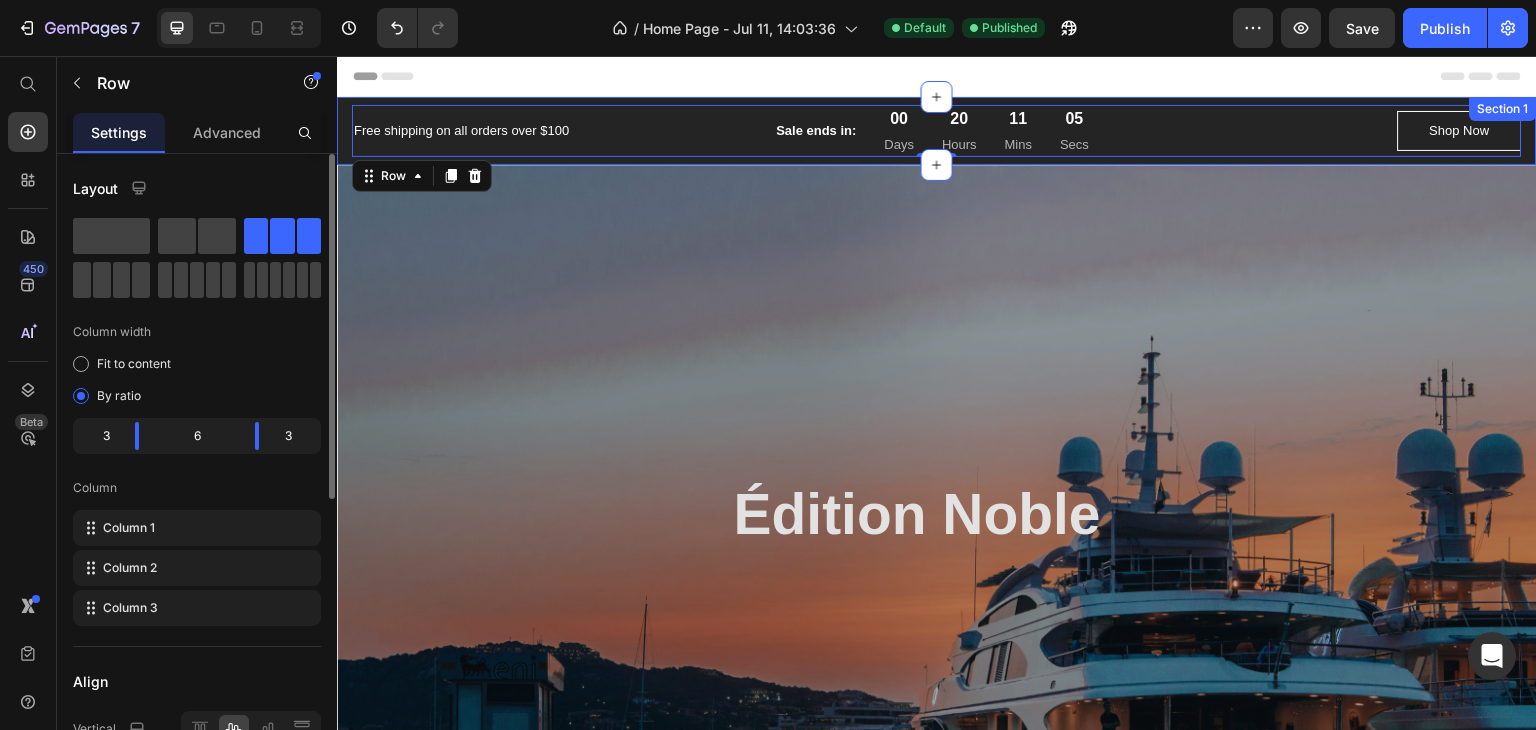 click on "Free shipping on all orders over $100 Text block Sale ends in: Text block 00 Days 20 Hours 11 Mins 05 Secs CountDown Timer Row Shop Now Button Row   0 Section 1" at bounding box center (937, 131) 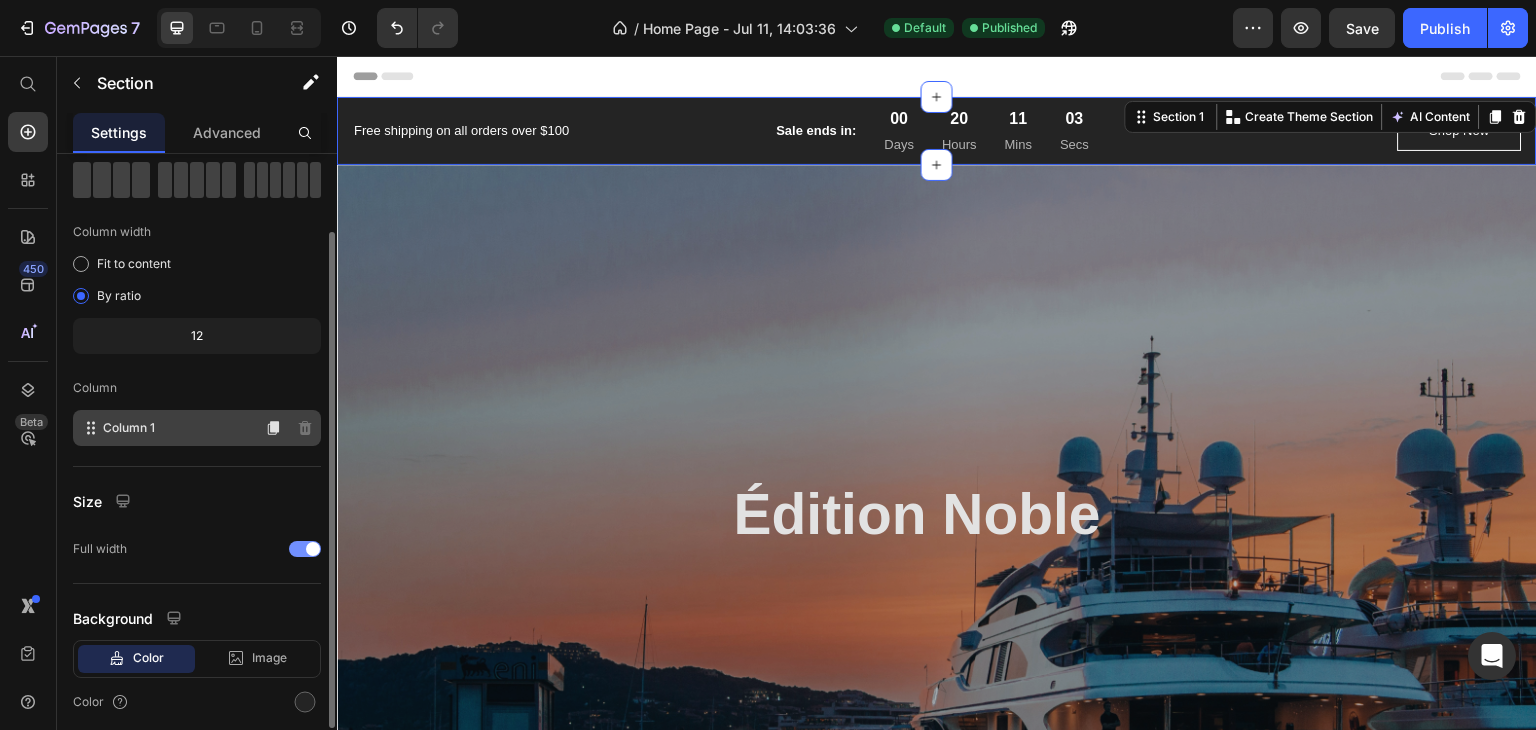 scroll, scrollTop: 173, scrollLeft: 0, axis: vertical 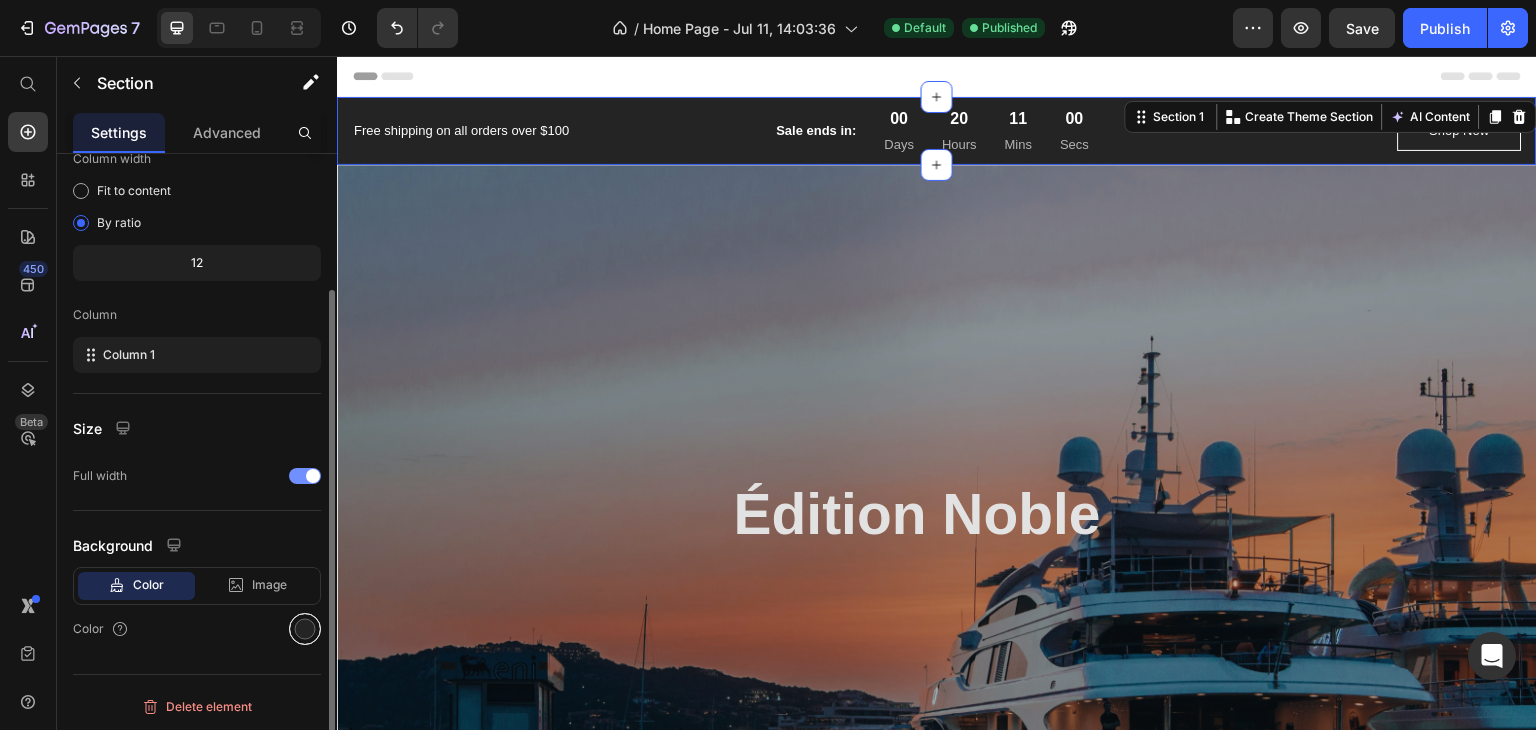 click at bounding box center (305, 629) 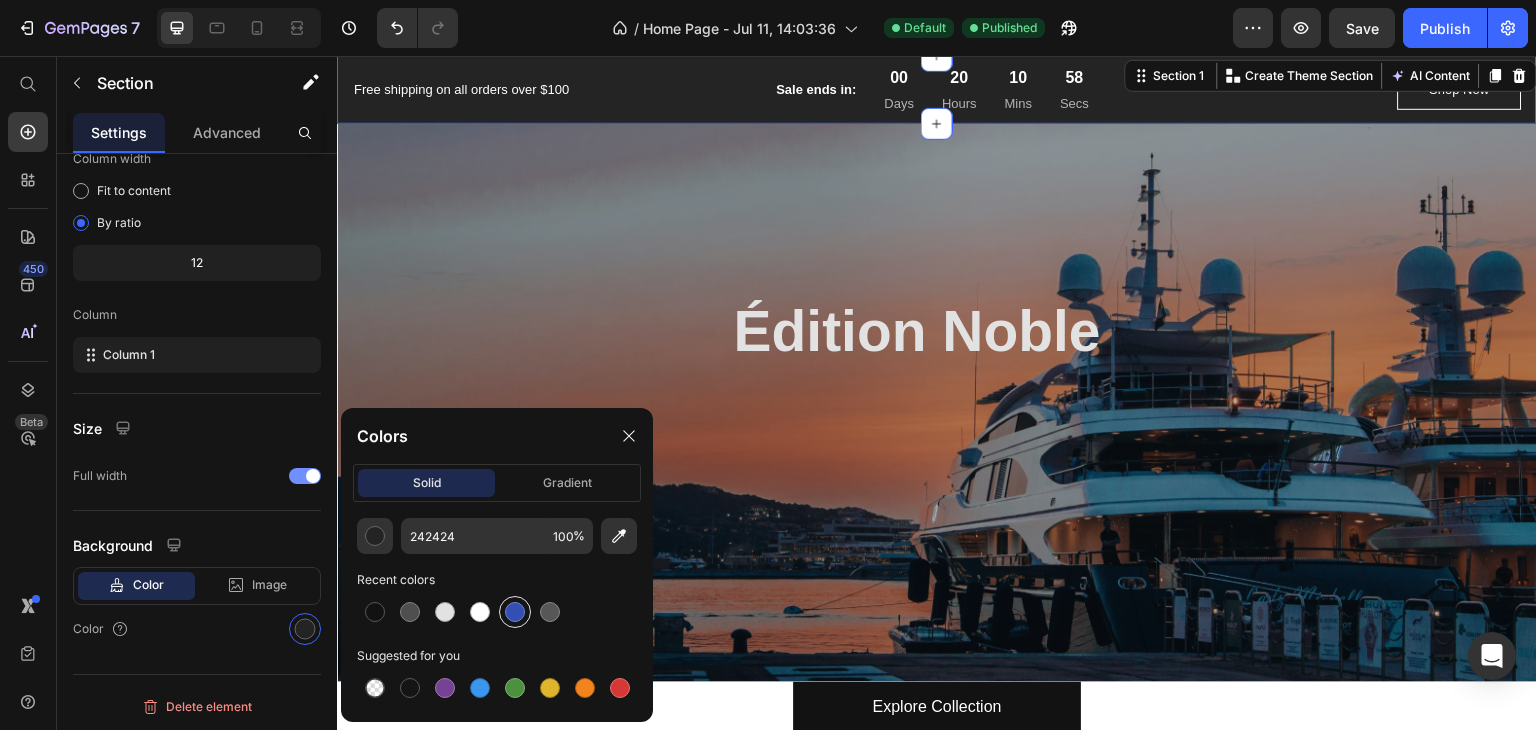 scroll, scrollTop: 200, scrollLeft: 0, axis: vertical 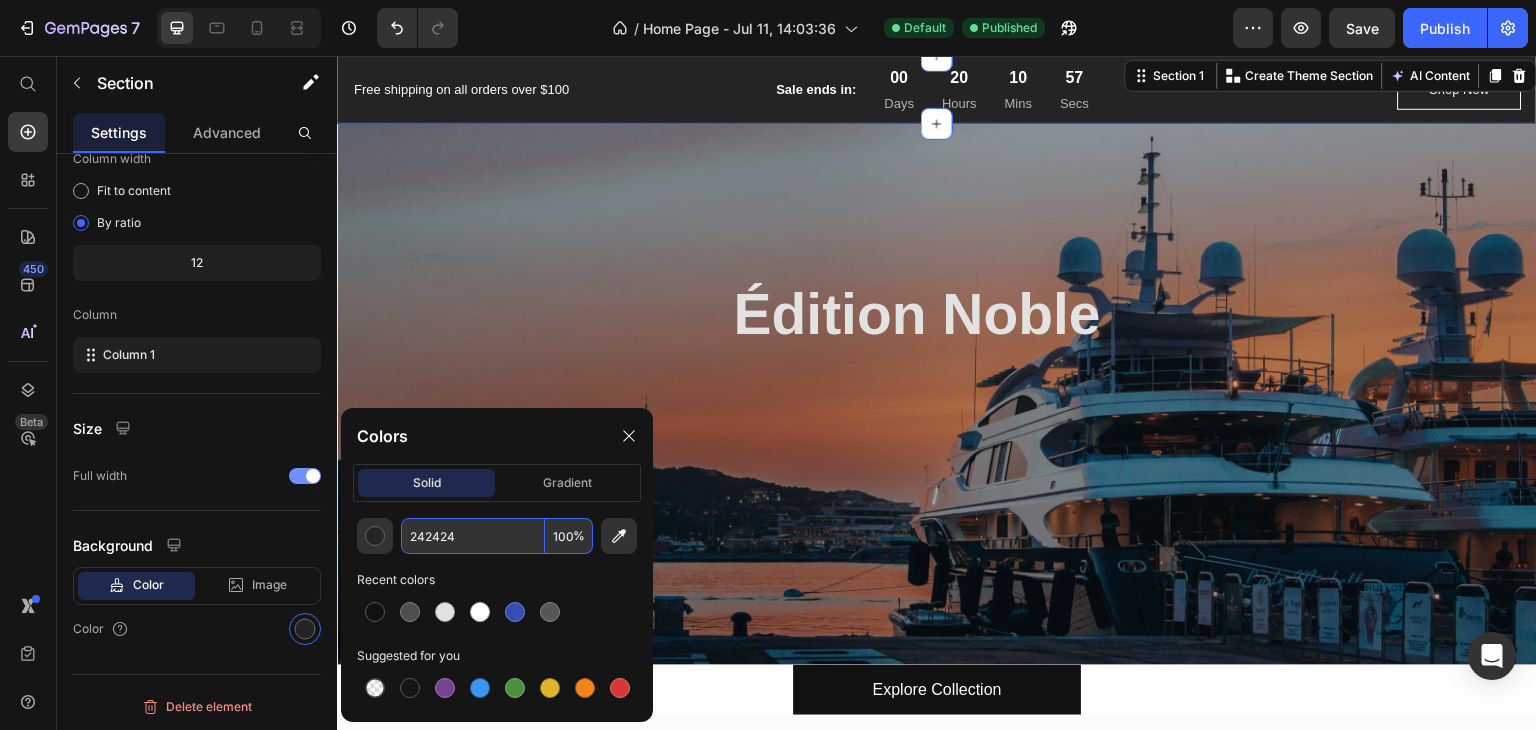 click on "100" at bounding box center (569, 536) 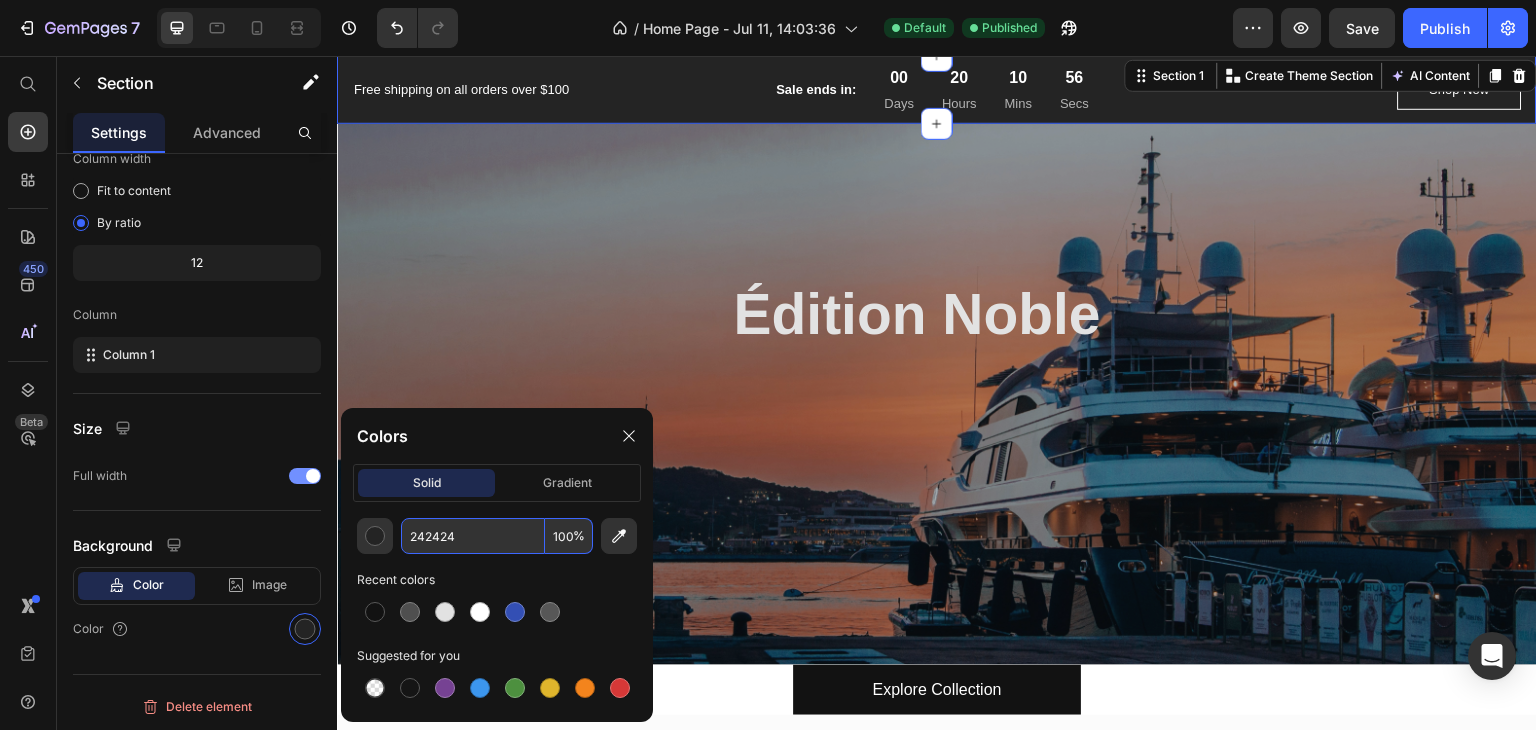 type on "0" 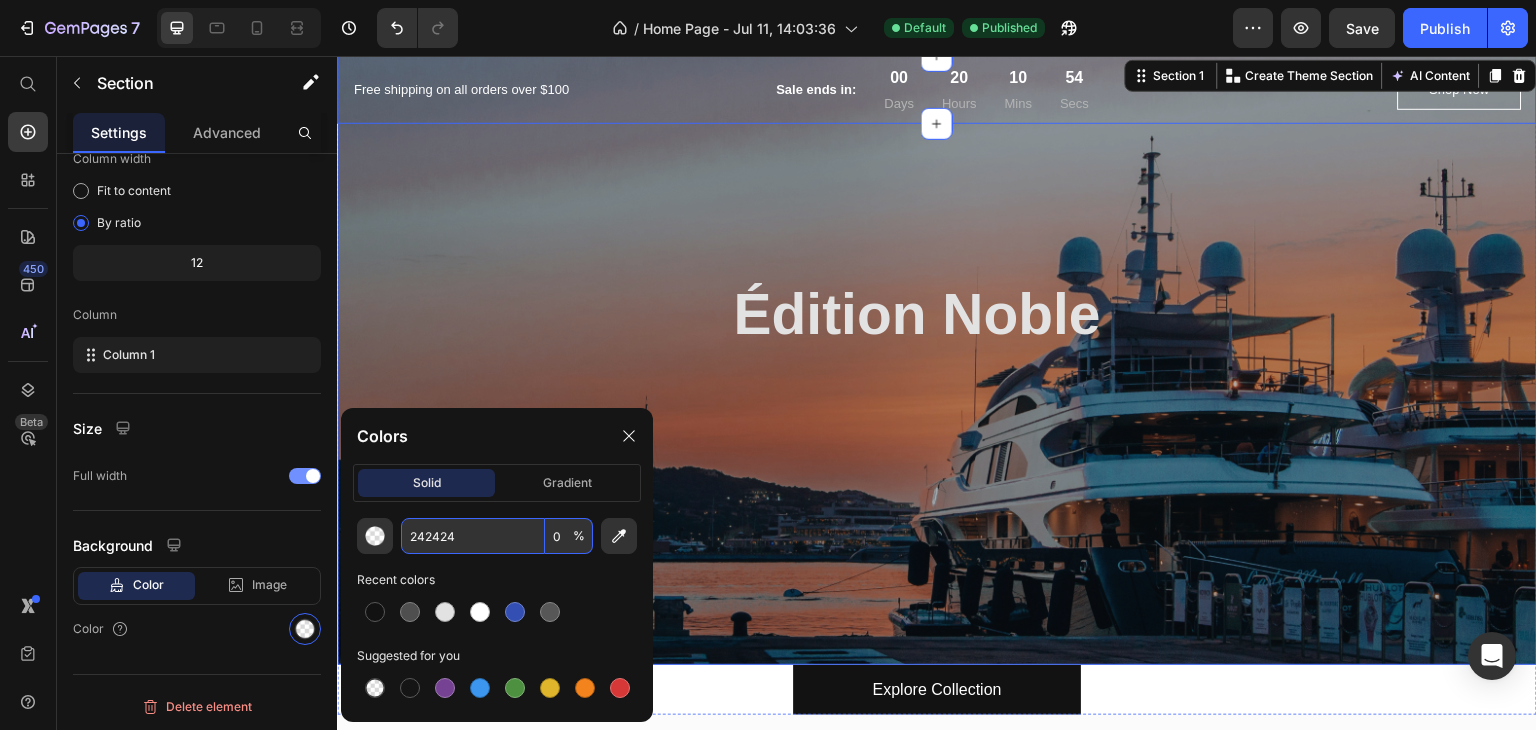 click at bounding box center (937, 315) 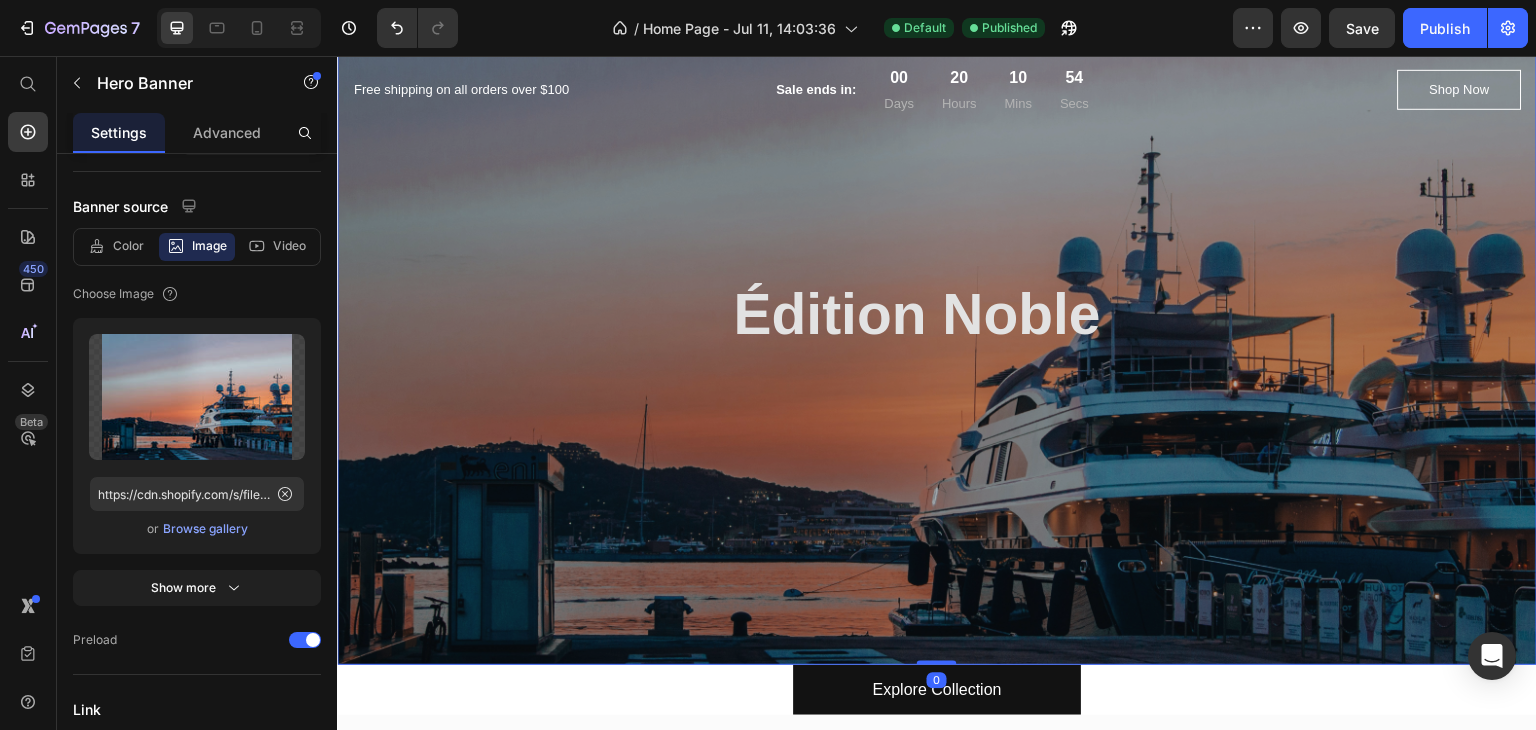 scroll, scrollTop: 0, scrollLeft: 0, axis: both 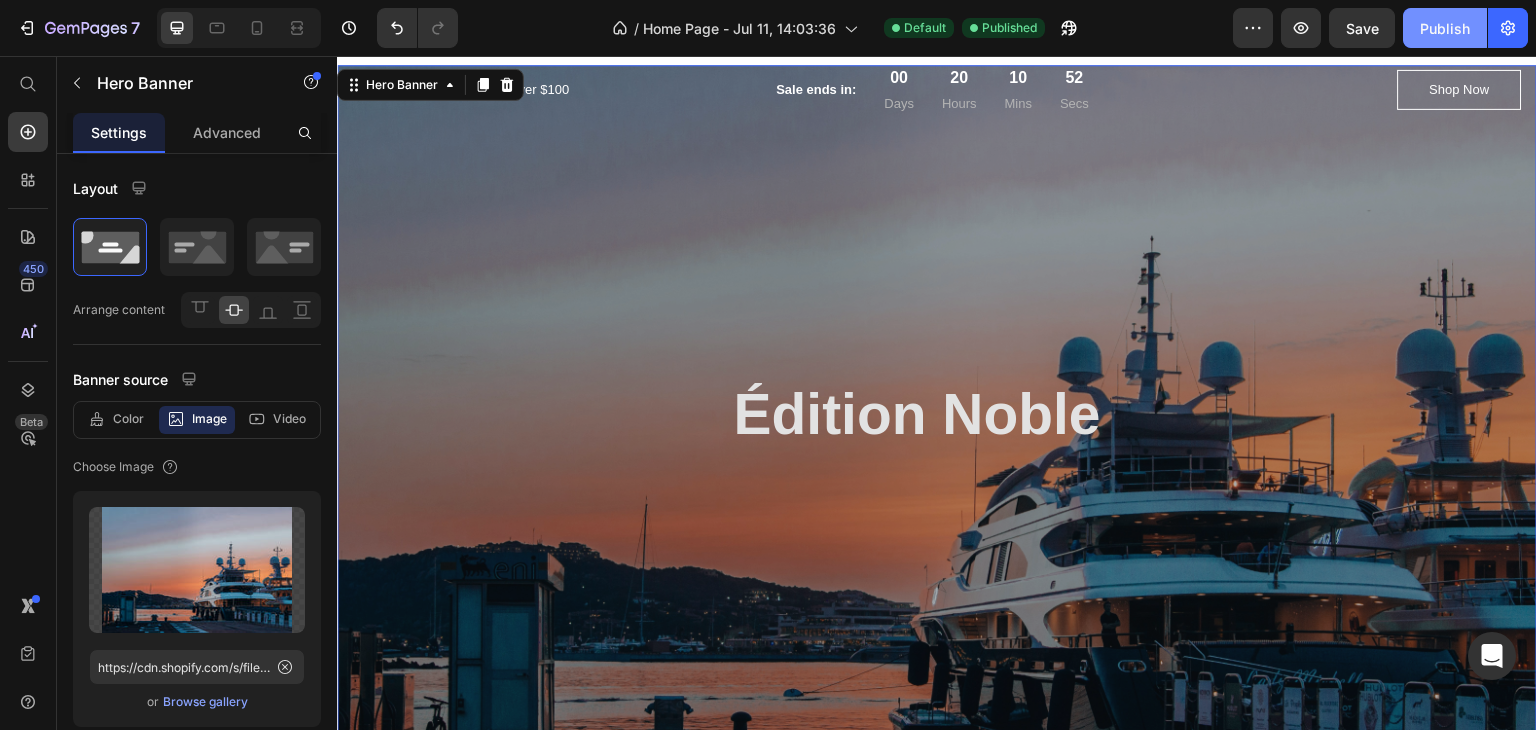 click on "Publish" at bounding box center (1445, 28) 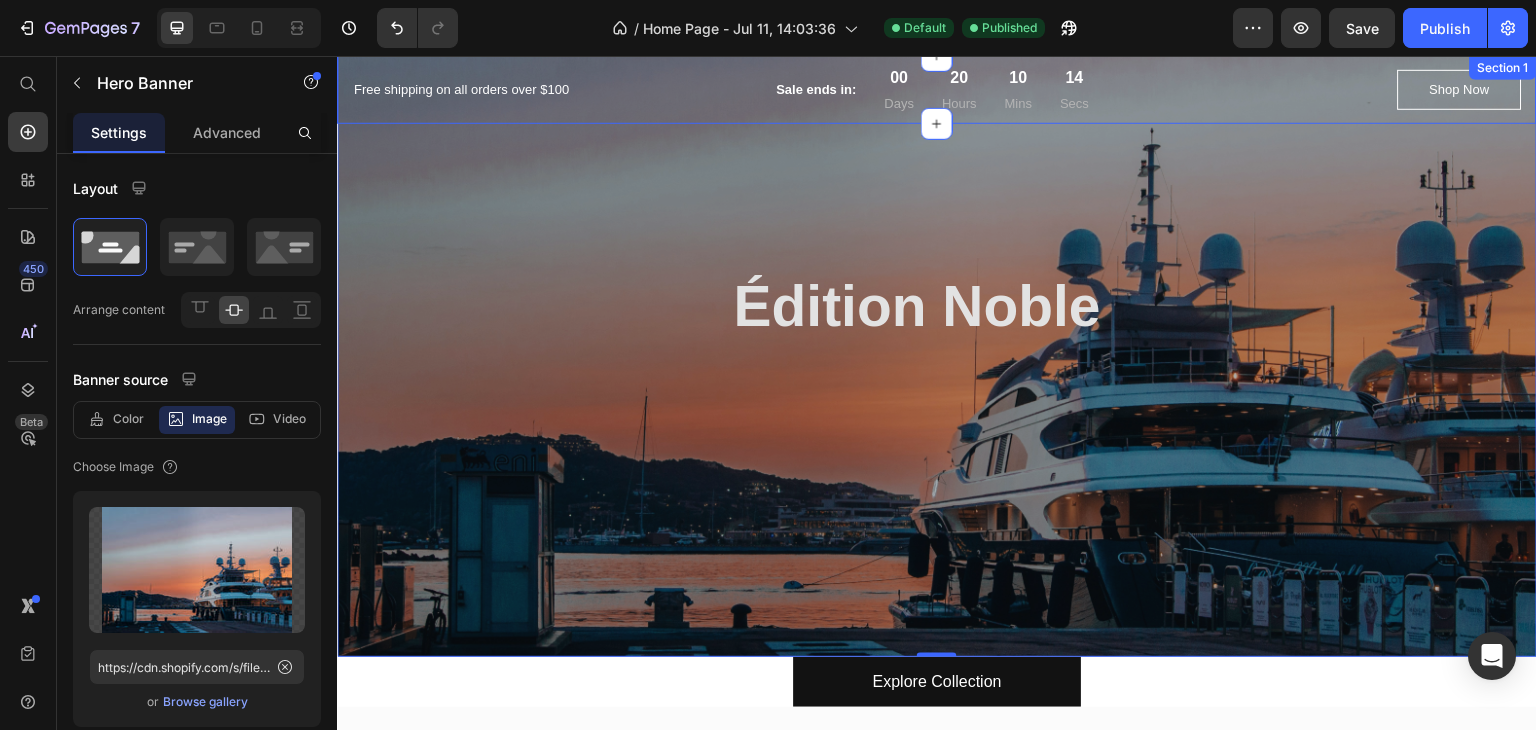 scroll, scrollTop: 200, scrollLeft: 0, axis: vertical 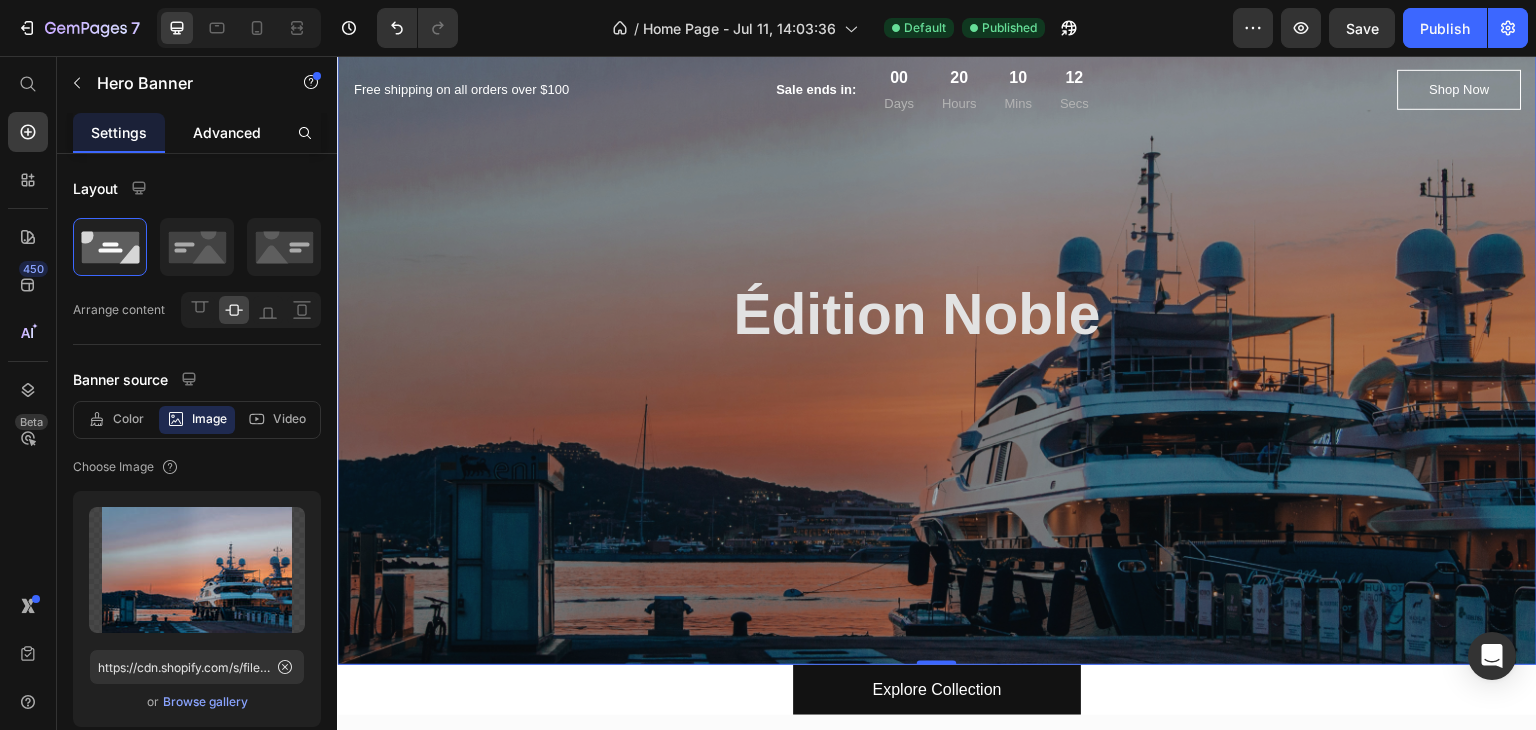 click on "Advanced" at bounding box center [227, 132] 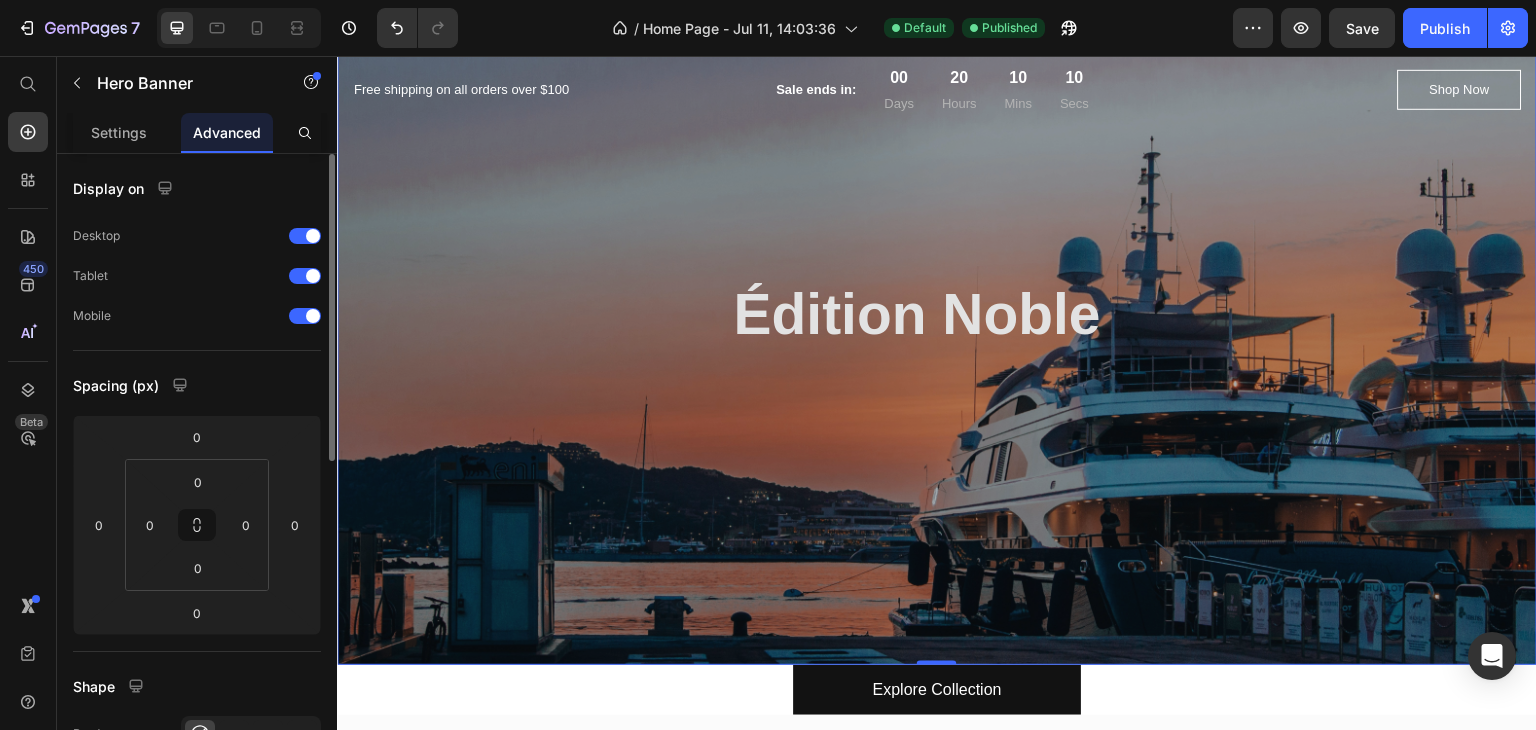 drag, startPoint x: 150, startPoint y: 127, endPoint x: 151, endPoint y: 185, distance: 58.00862 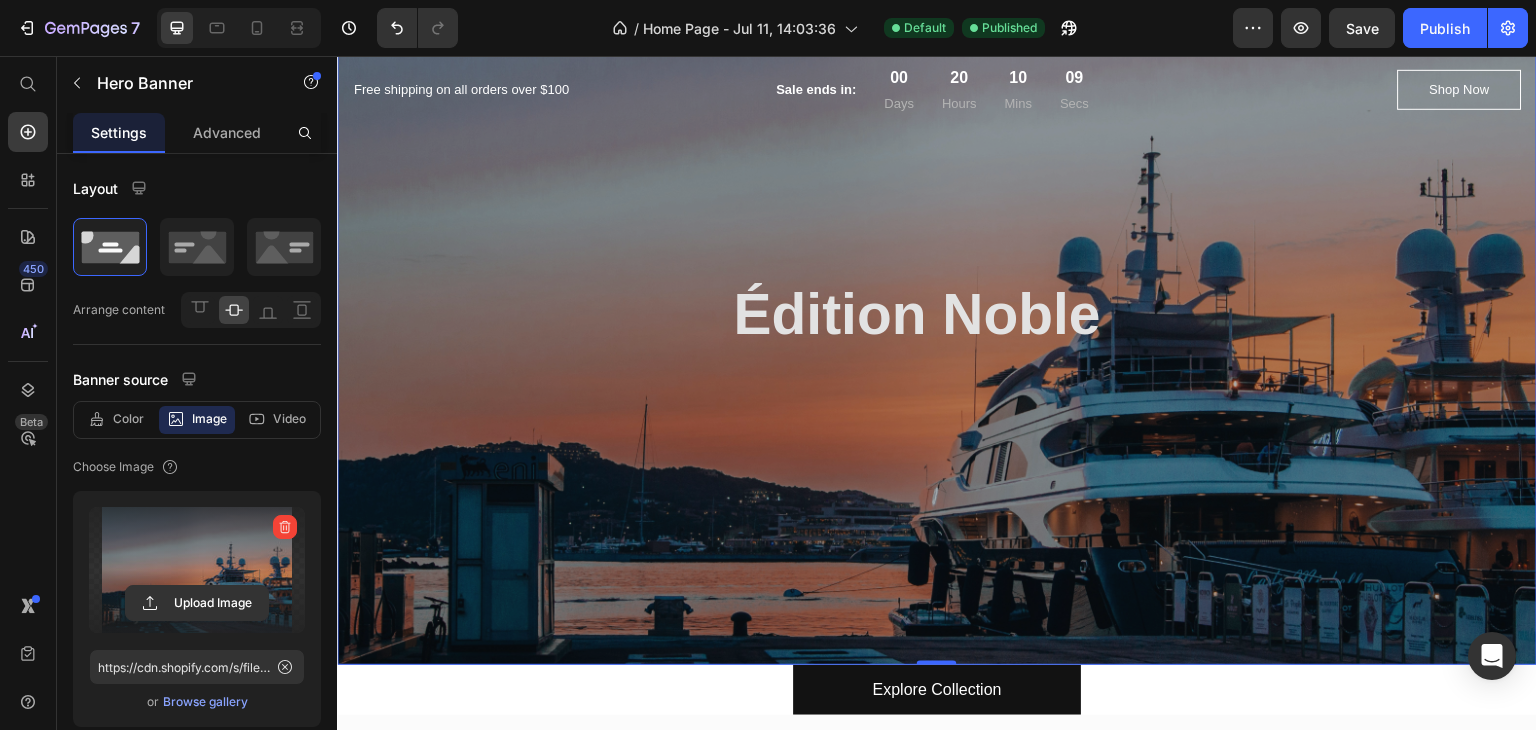 scroll, scrollTop: 100, scrollLeft: 0, axis: vertical 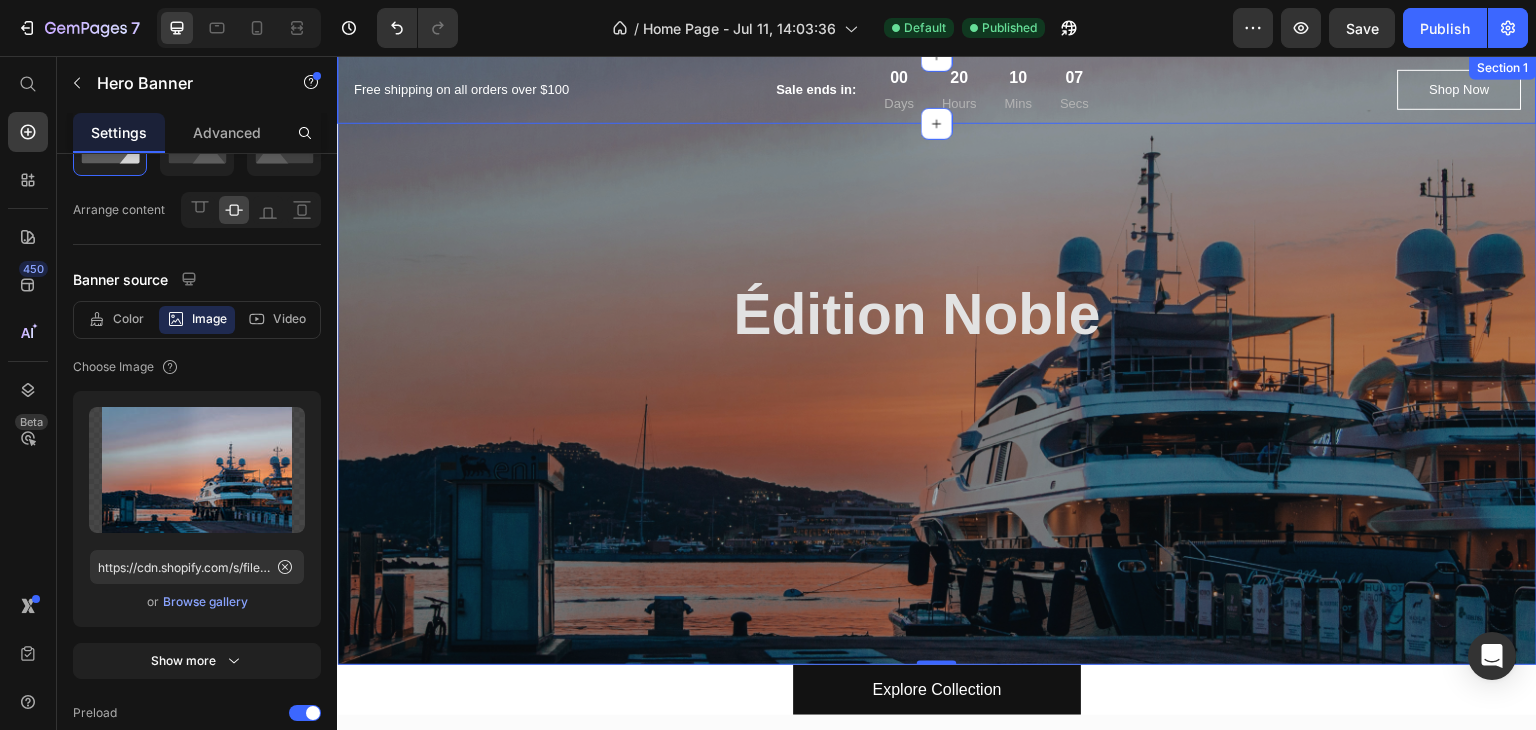 click on "Free shipping on all orders over $100 Text block Sale ends in: Text block 00 Days 20 Hours 10 Mins 07 Secs CountDown Timer Row Shop Now Button Row Section 1" at bounding box center [937, 90] 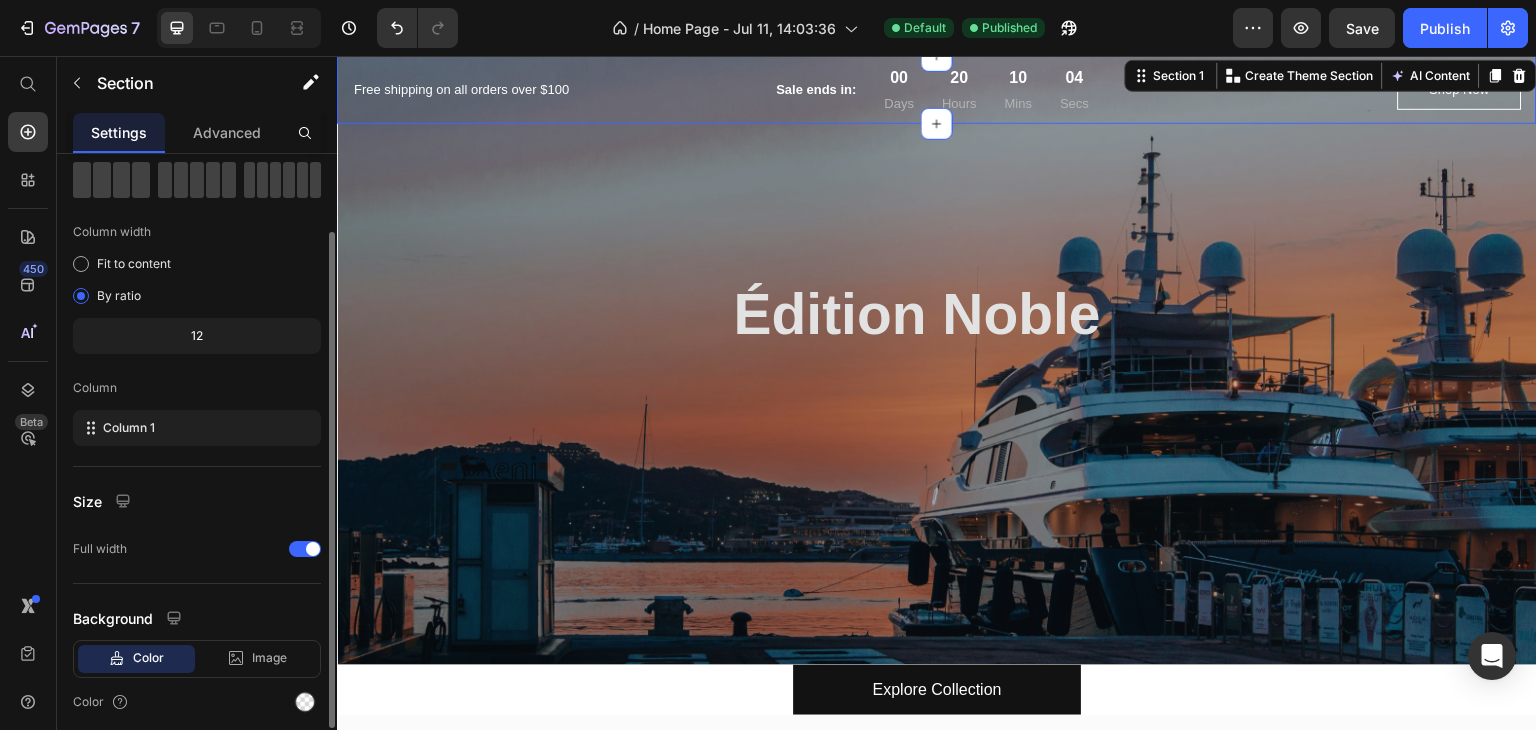 scroll, scrollTop: 173, scrollLeft: 0, axis: vertical 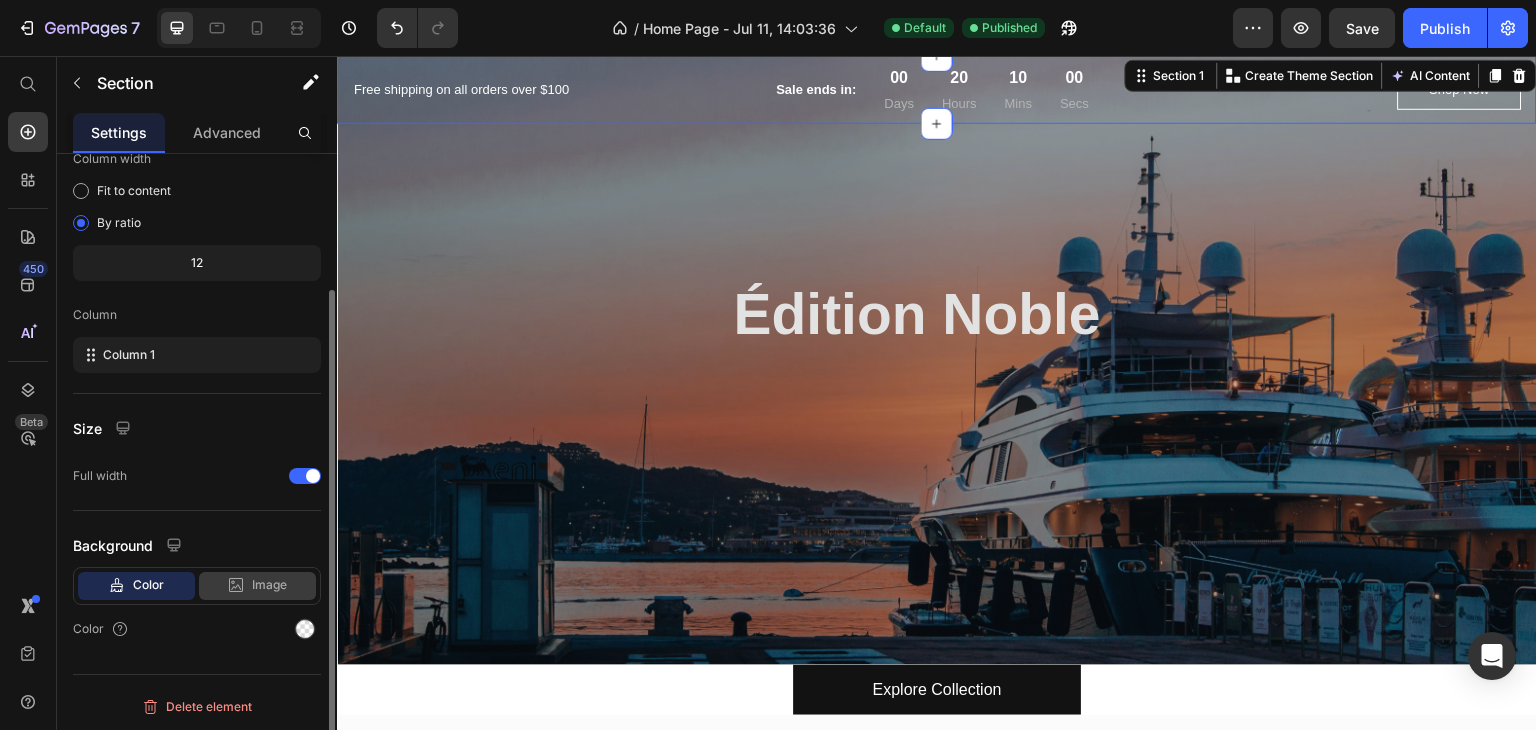click on "Image" at bounding box center (269, 585) 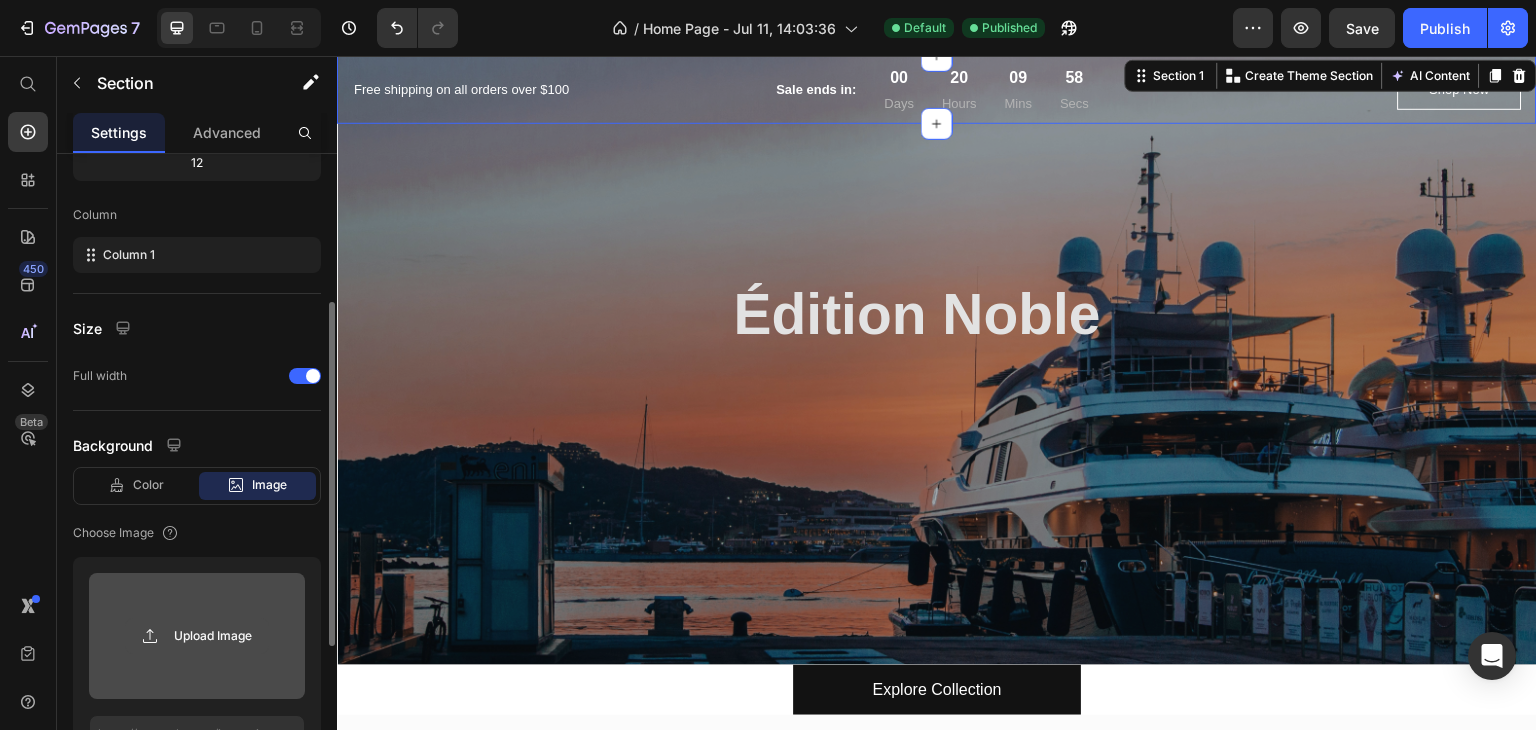 scroll, scrollTop: 473, scrollLeft: 0, axis: vertical 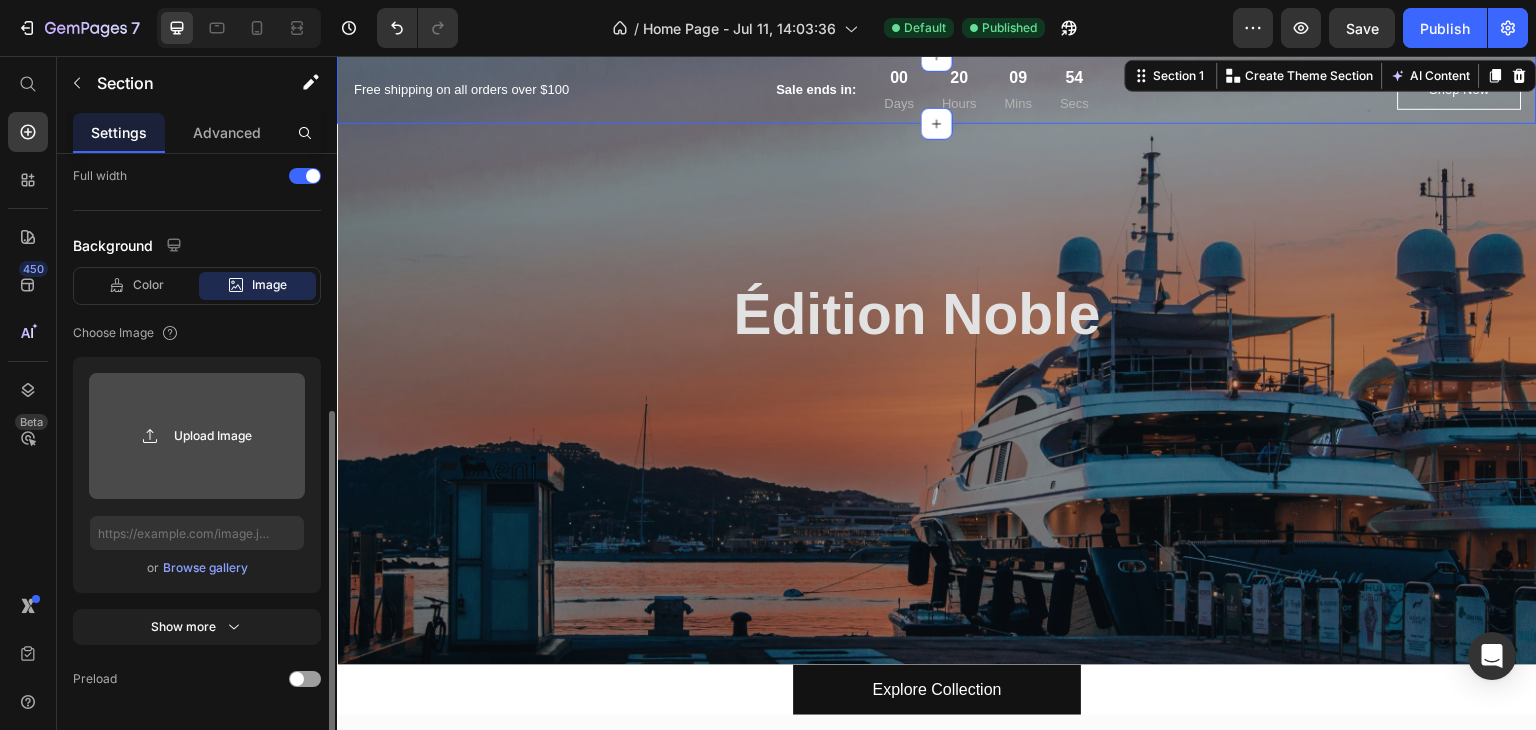 click 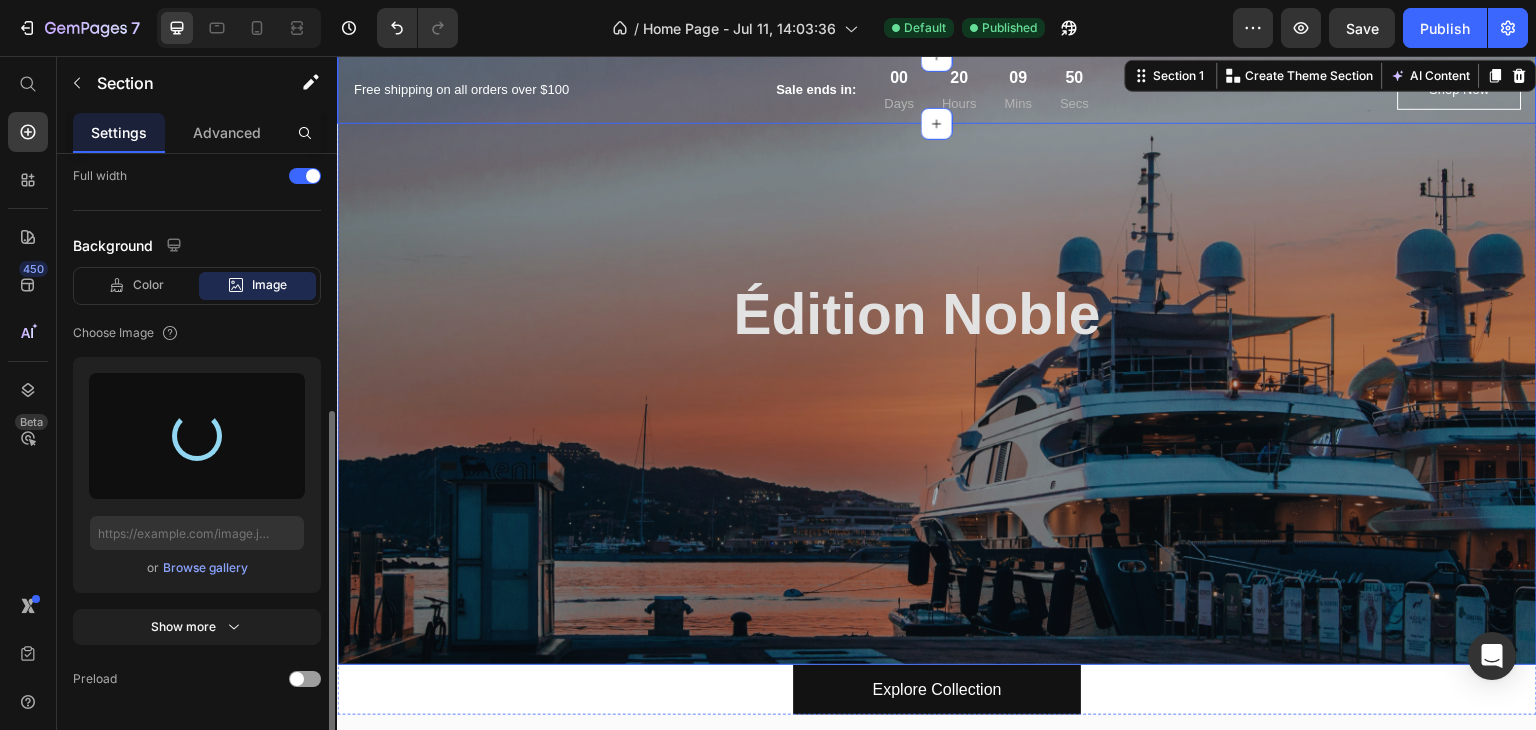 scroll, scrollTop: 0, scrollLeft: 0, axis: both 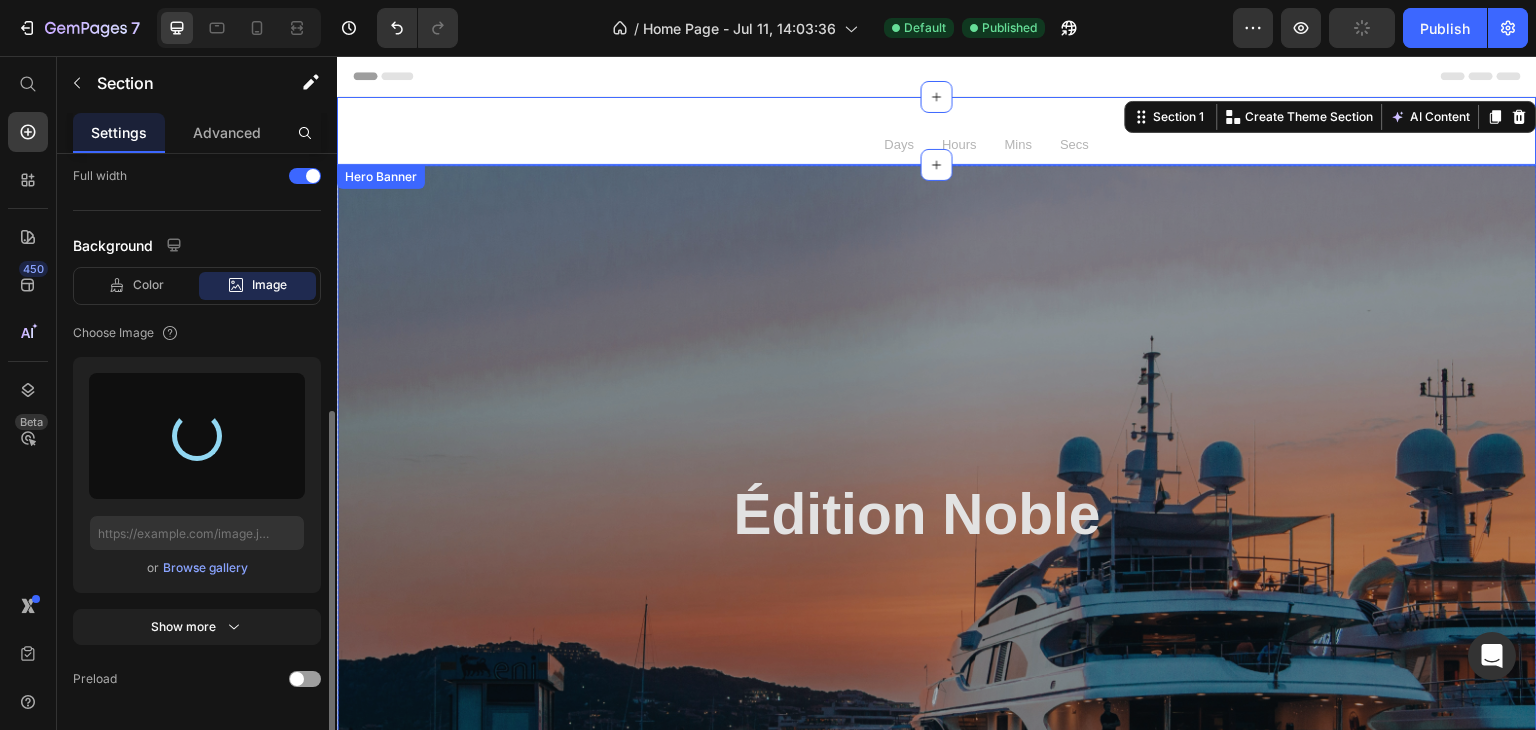 type on "https://cdn.shopify.com/s/files/1/0963/6564/2053/files/gempages_574964353401357087-1c2f33d2-266b-4def-8f09-57453758e263.jpg" 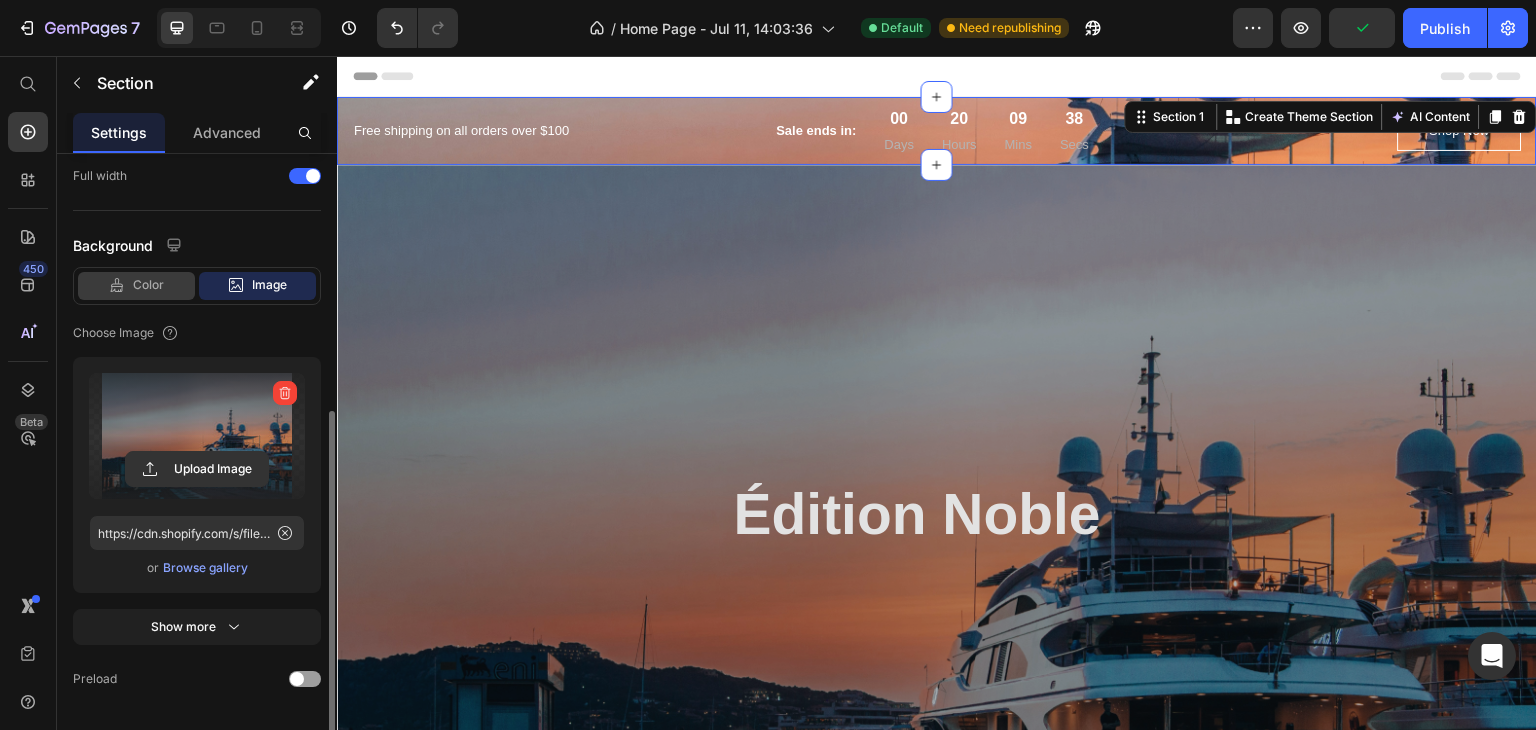 click on "Color" at bounding box center [148, 285] 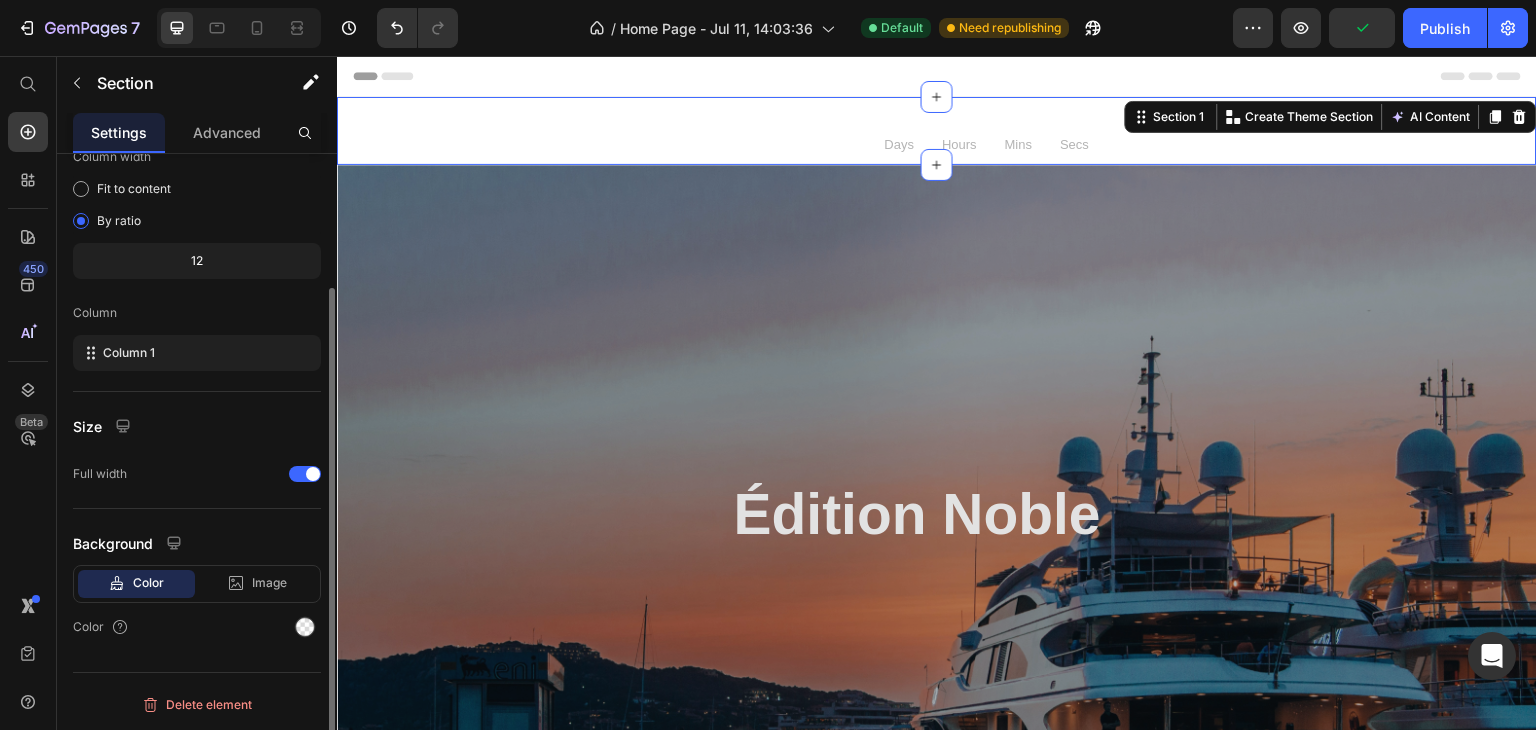 scroll, scrollTop: 173, scrollLeft: 0, axis: vertical 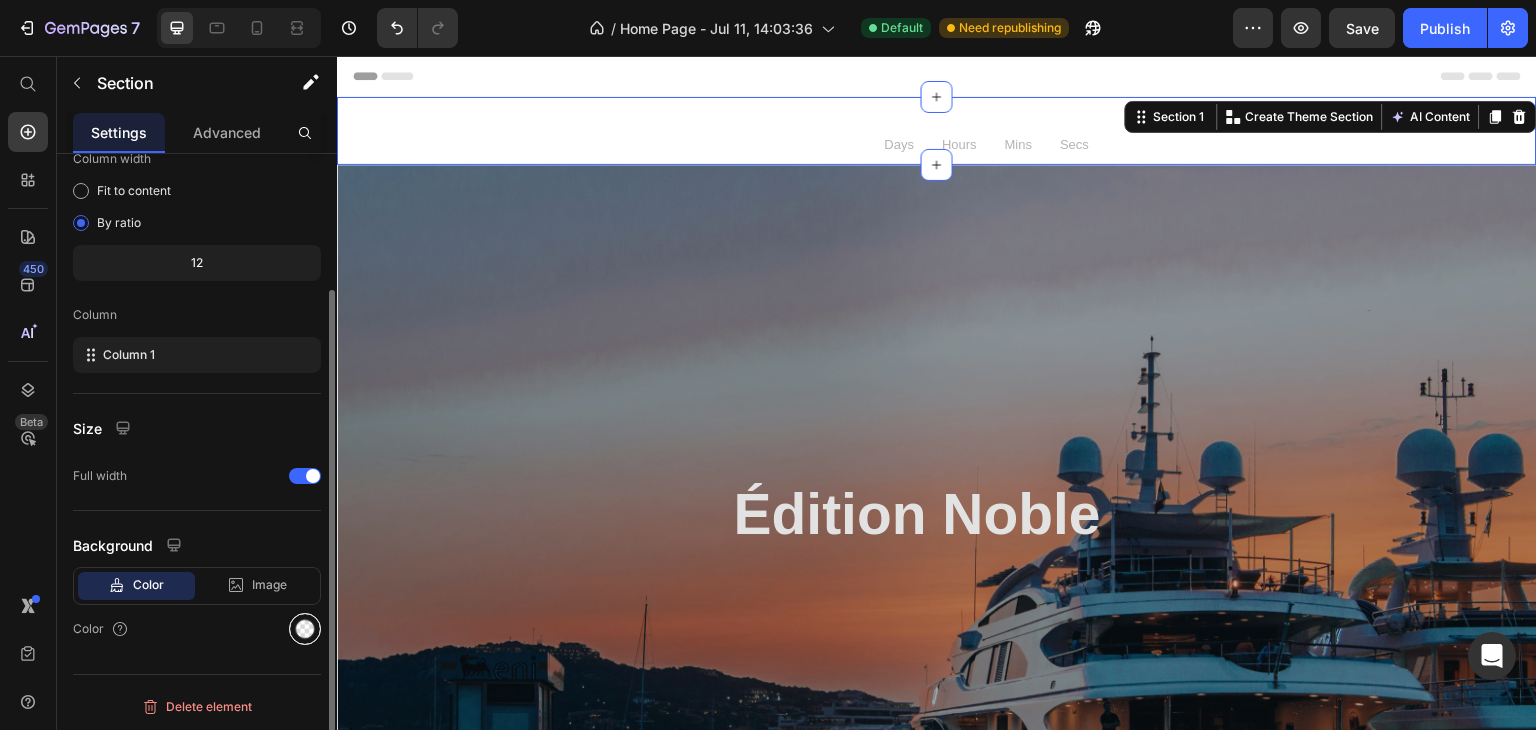 click at bounding box center (305, 629) 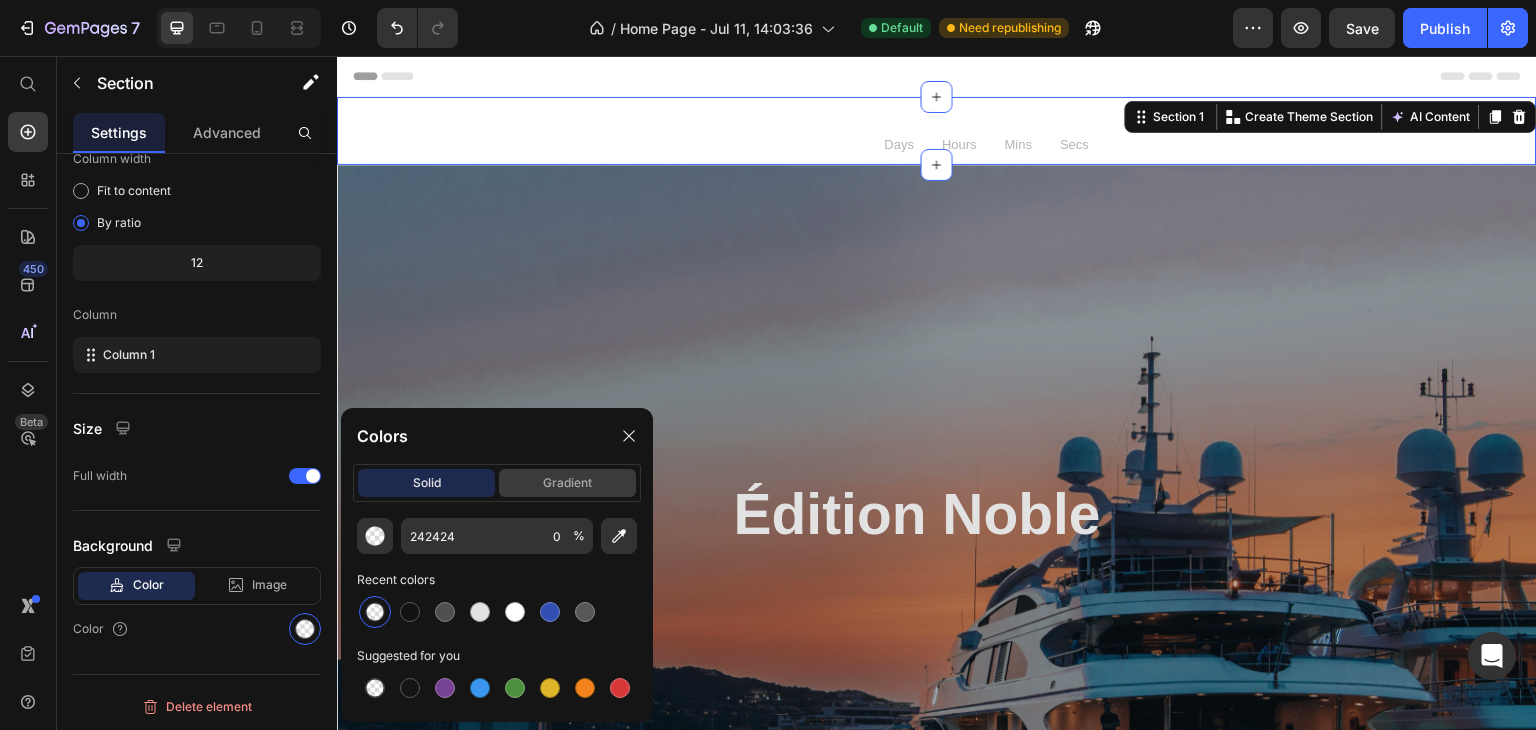 click on "gradient" 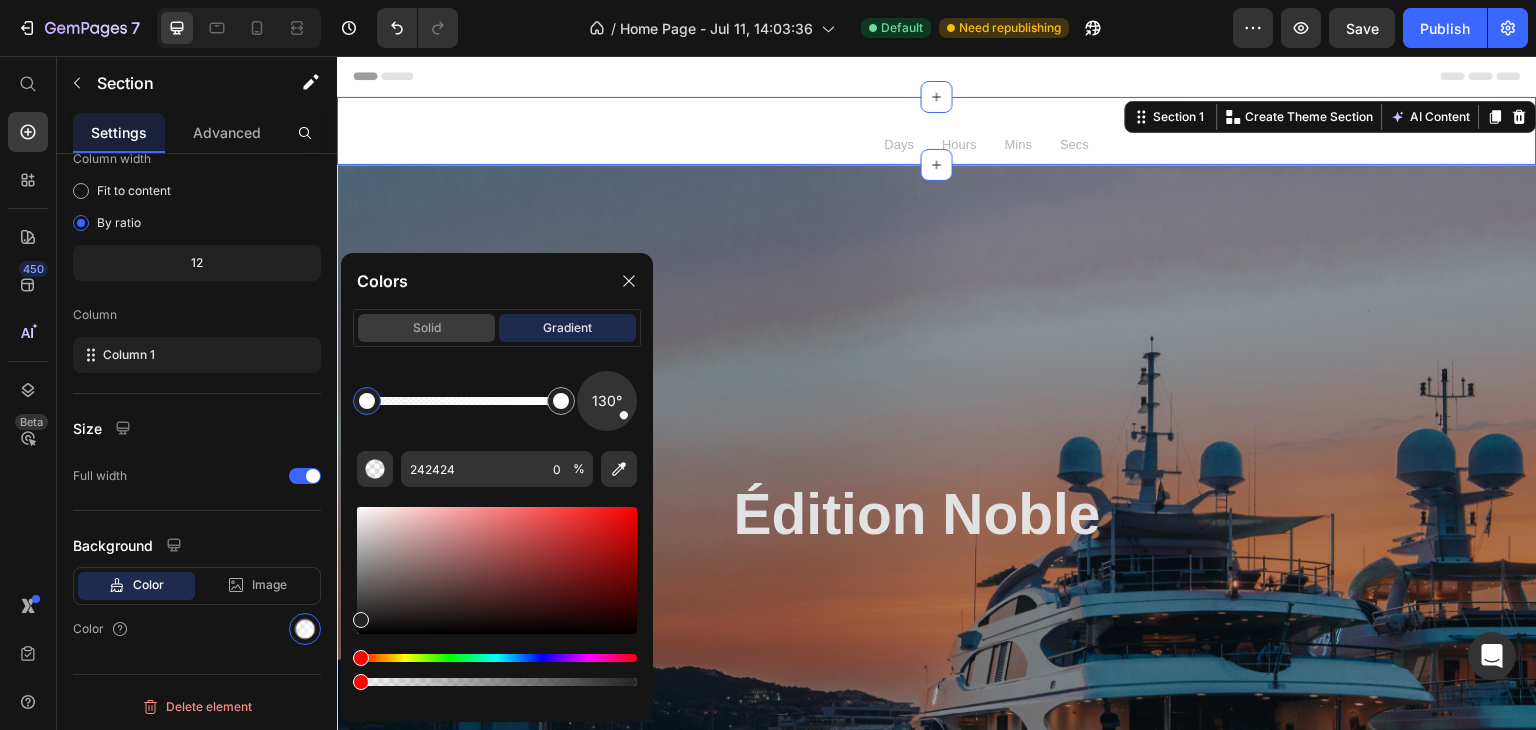 click on "solid" 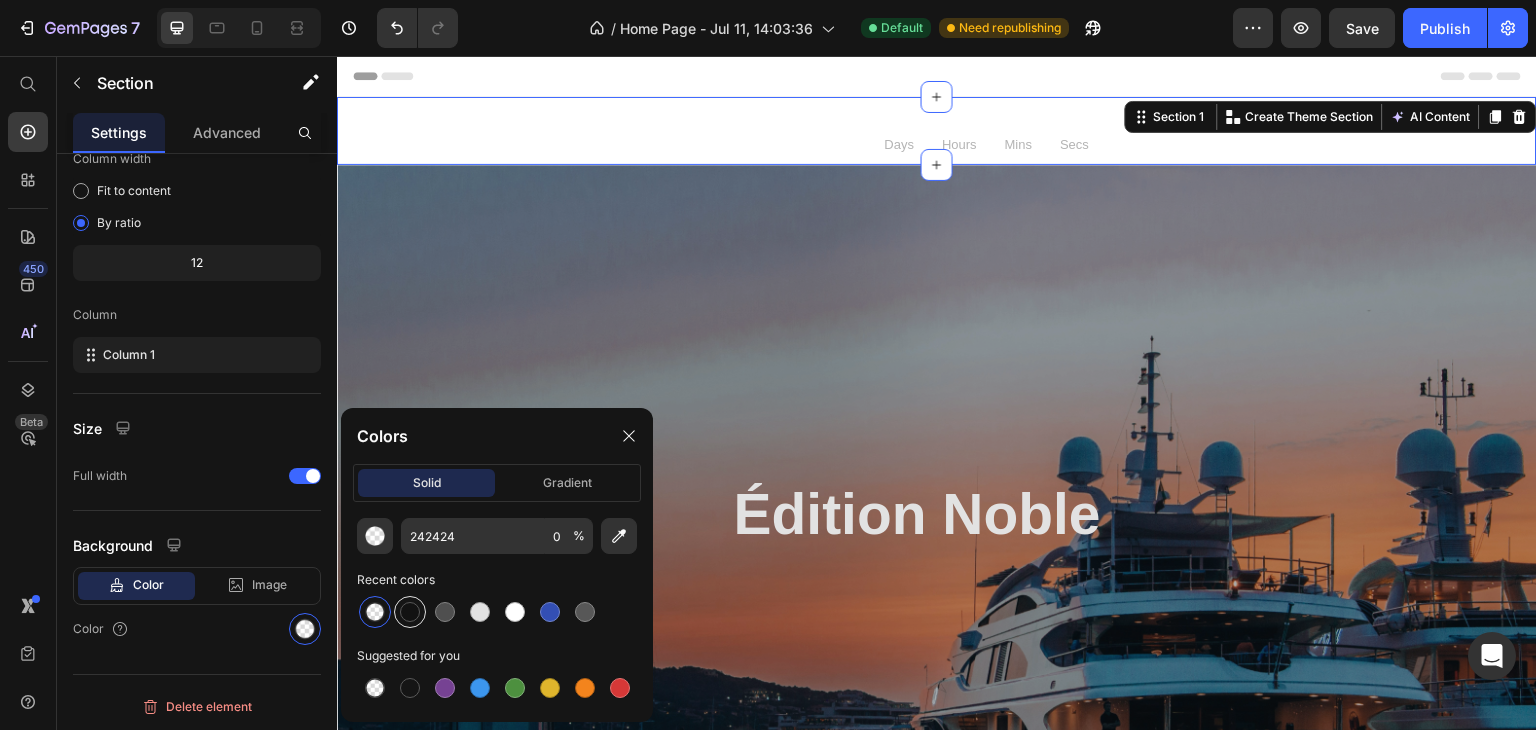 click at bounding box center (410, 612) 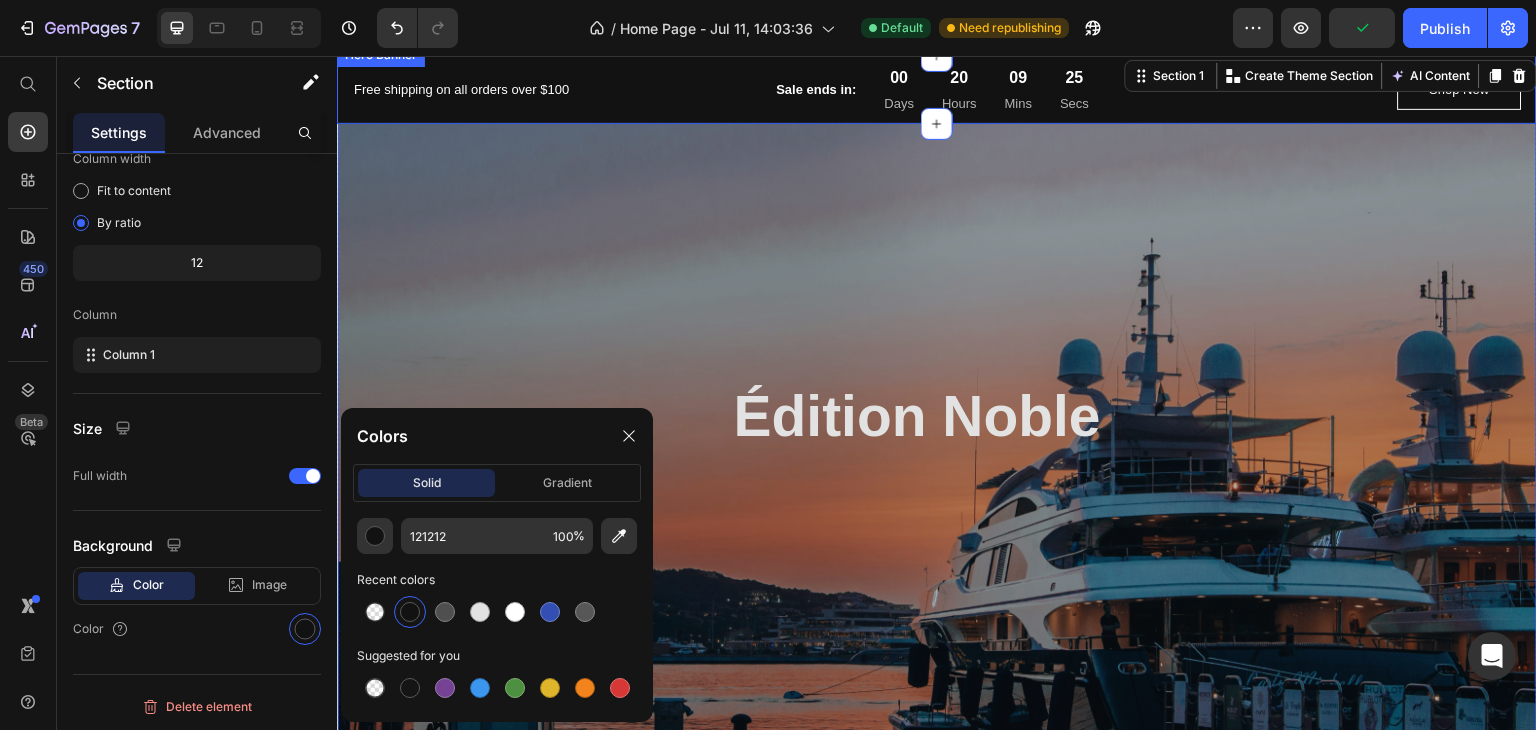 scroll, scrollTop: 0, scrollLeft: 0, axis: both 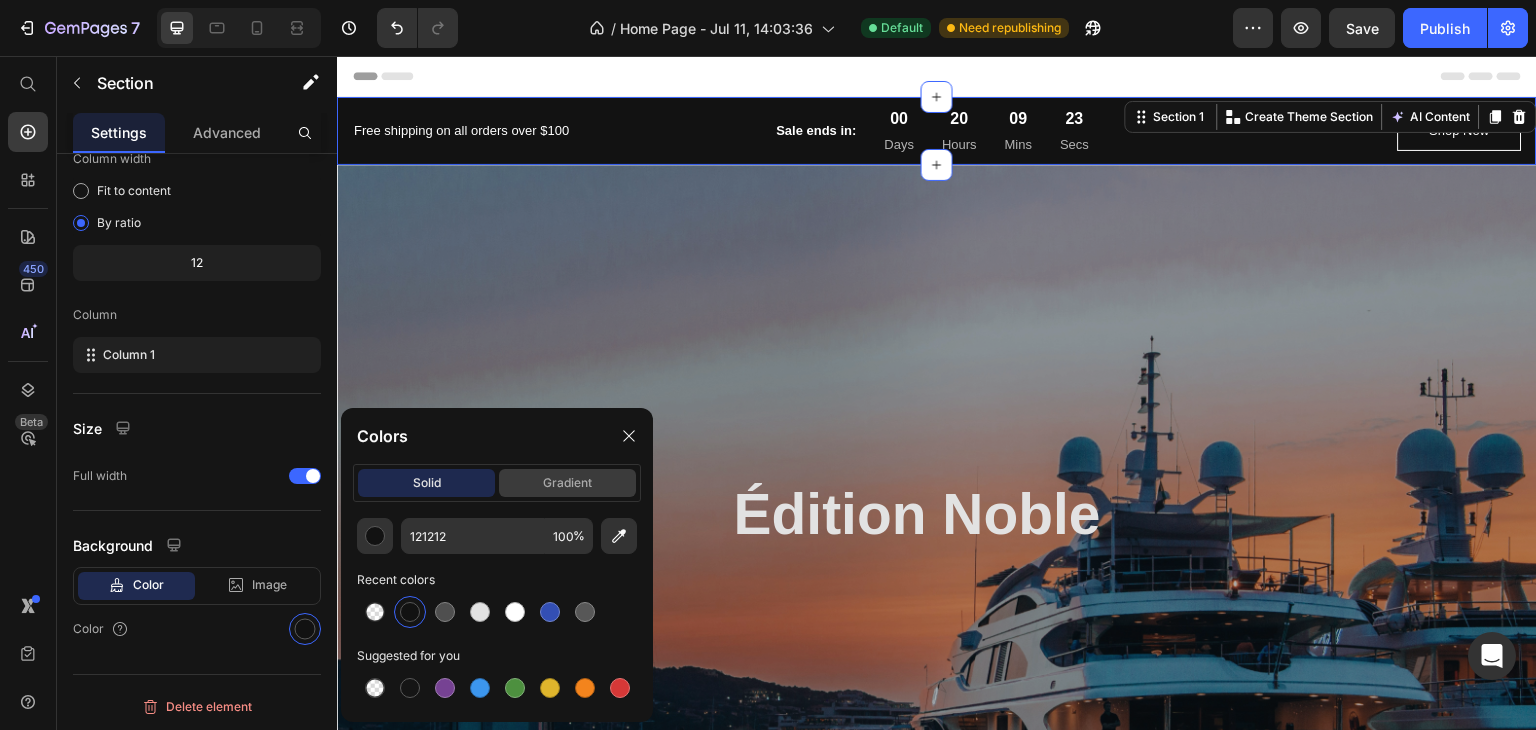 click on "gradient" 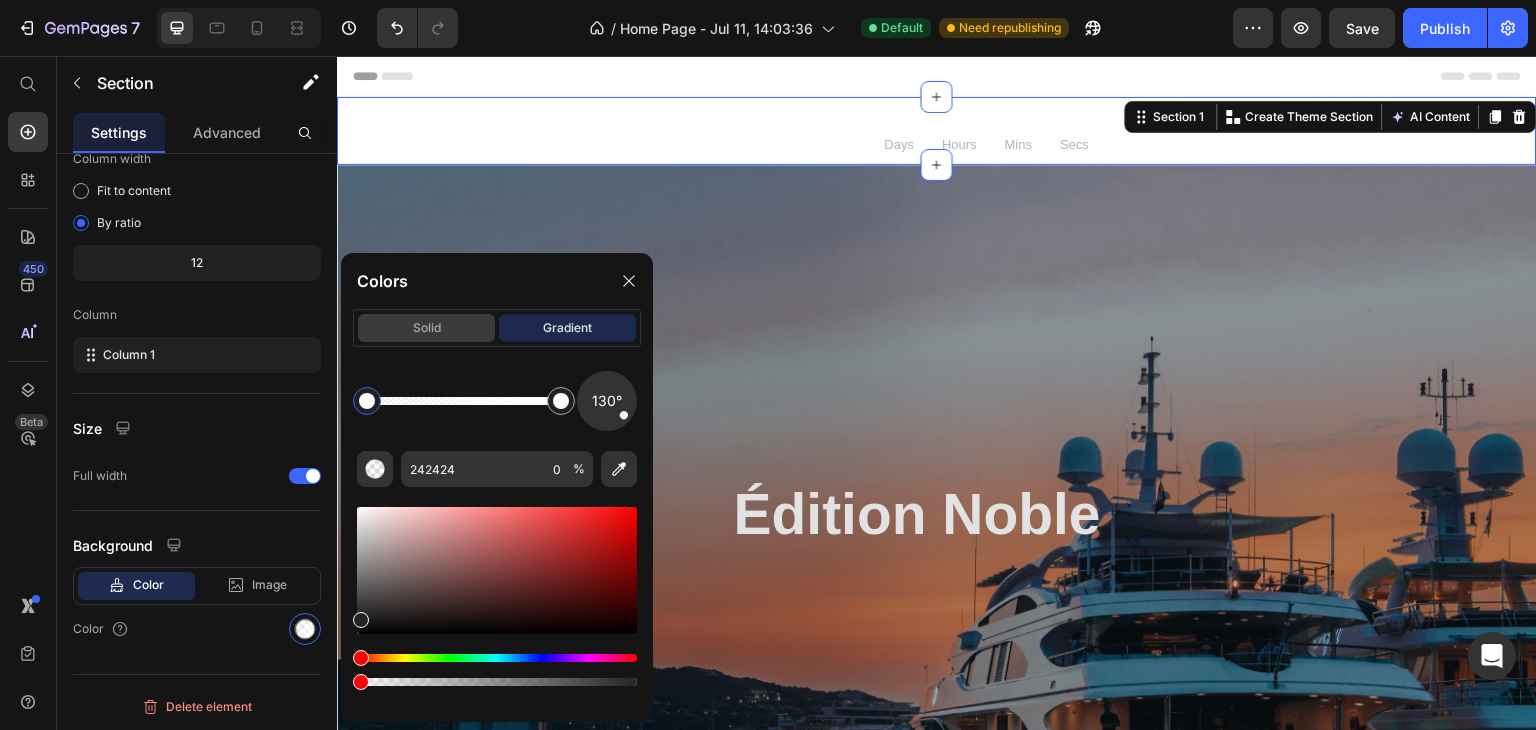 click on "solid" 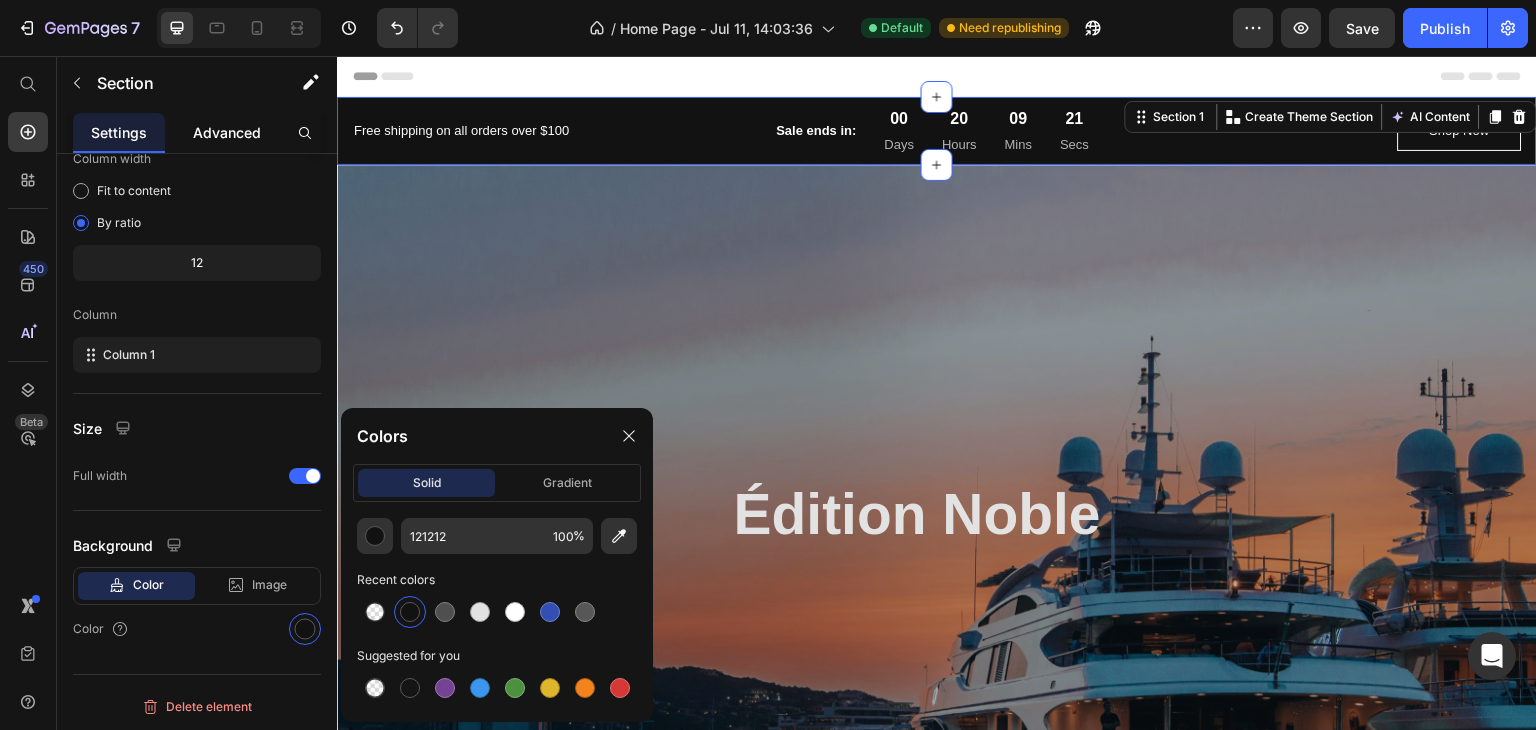 click on "Advanced" at bounding box center [227, 132] 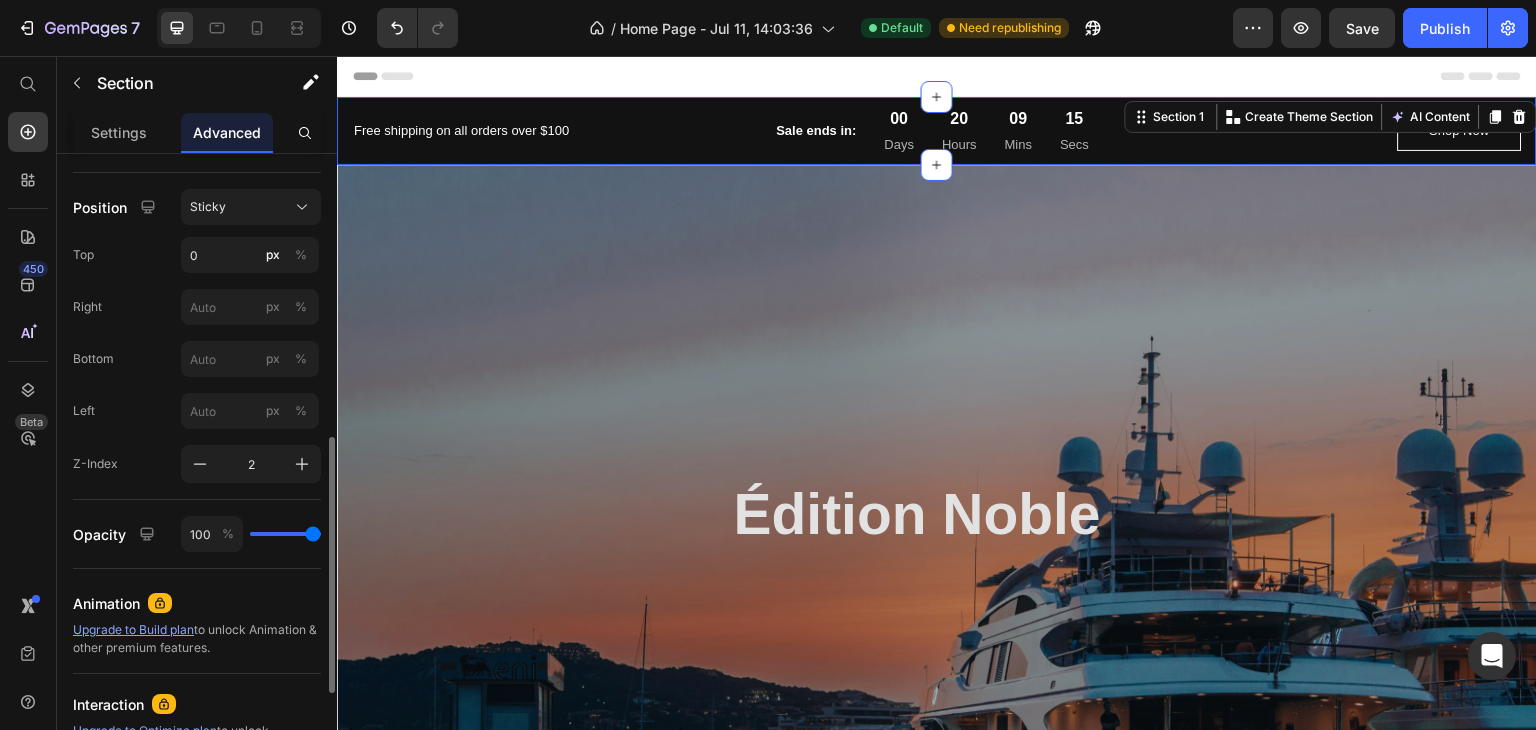scroll, scrollTop: 800, scrollLeft: 0, axis: vertical 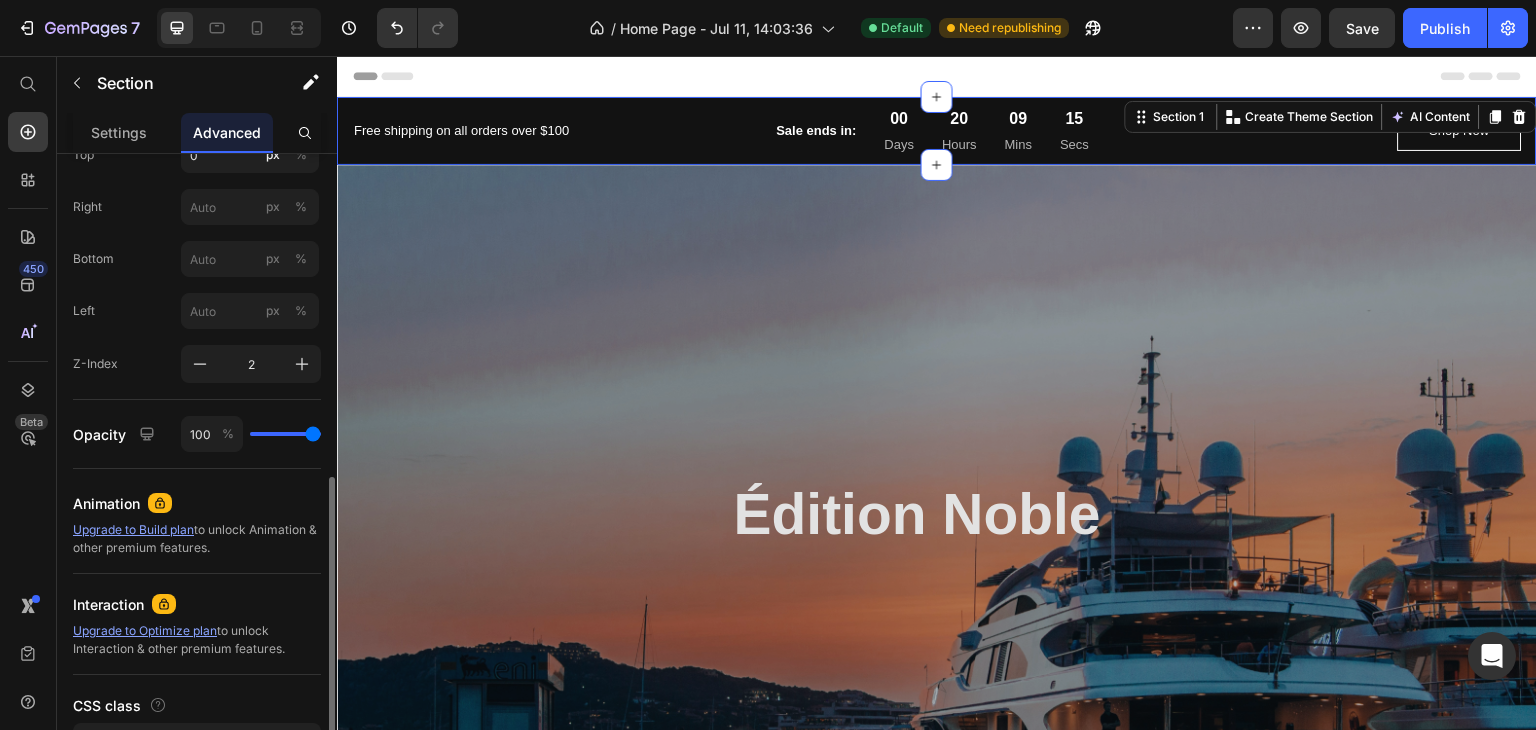 type on "91" 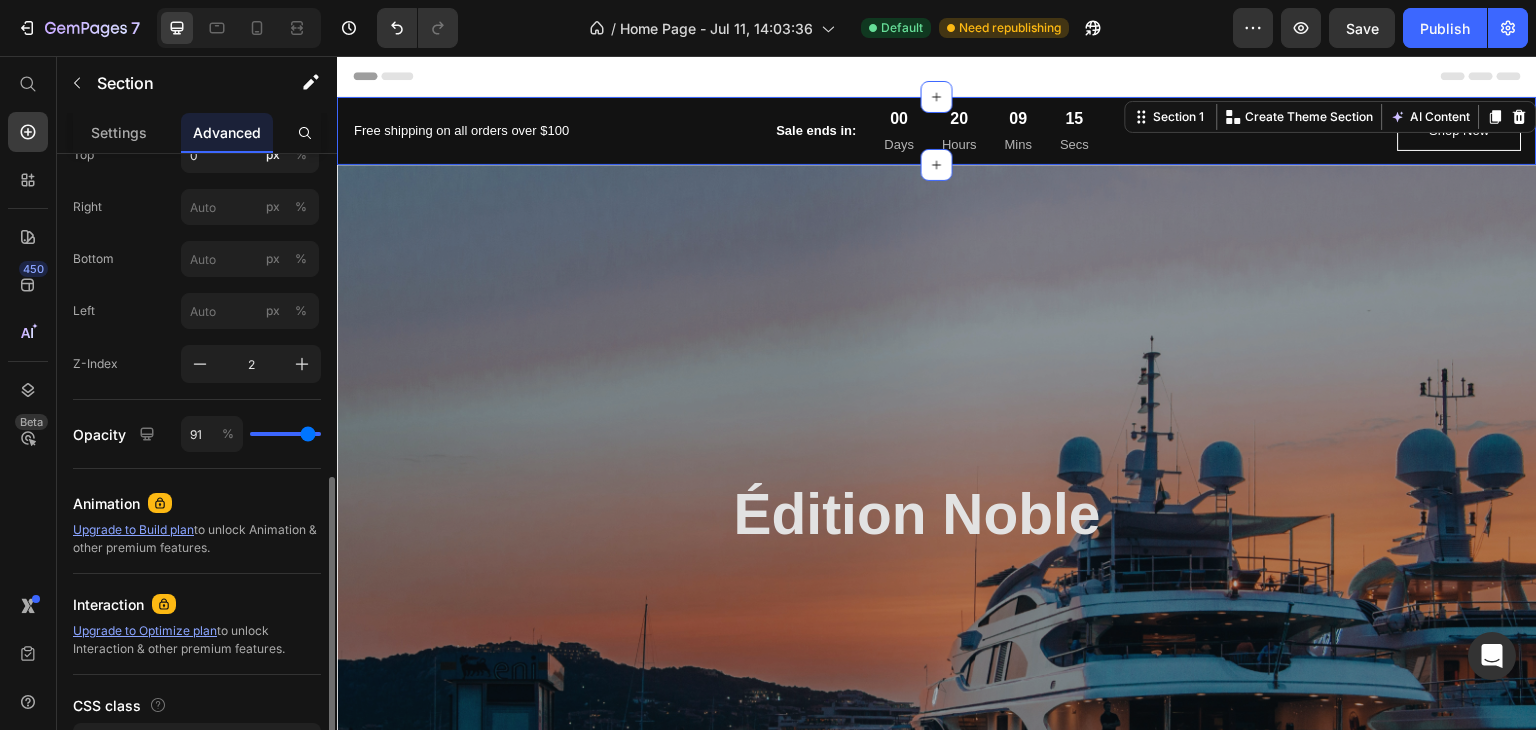 type on "76" 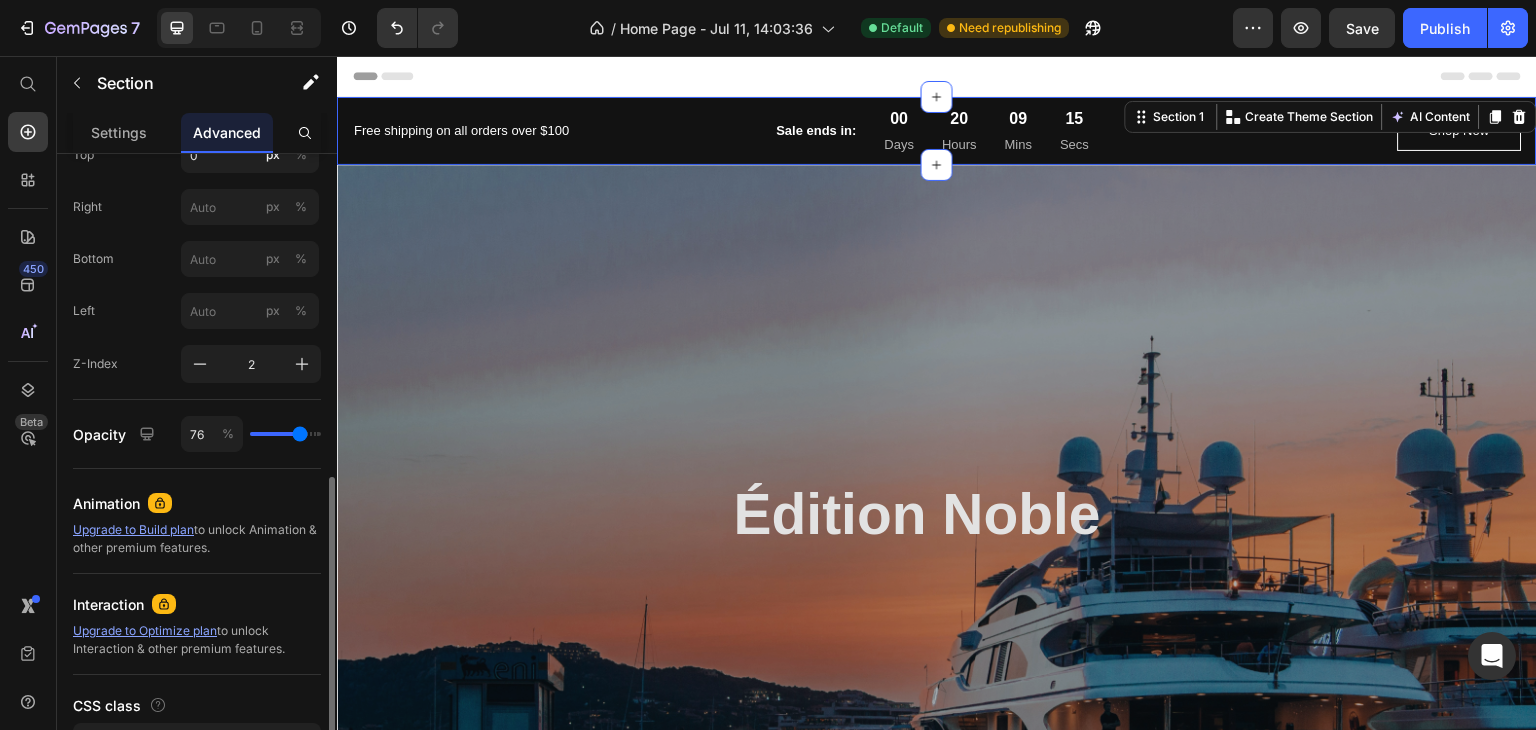 type on "49" 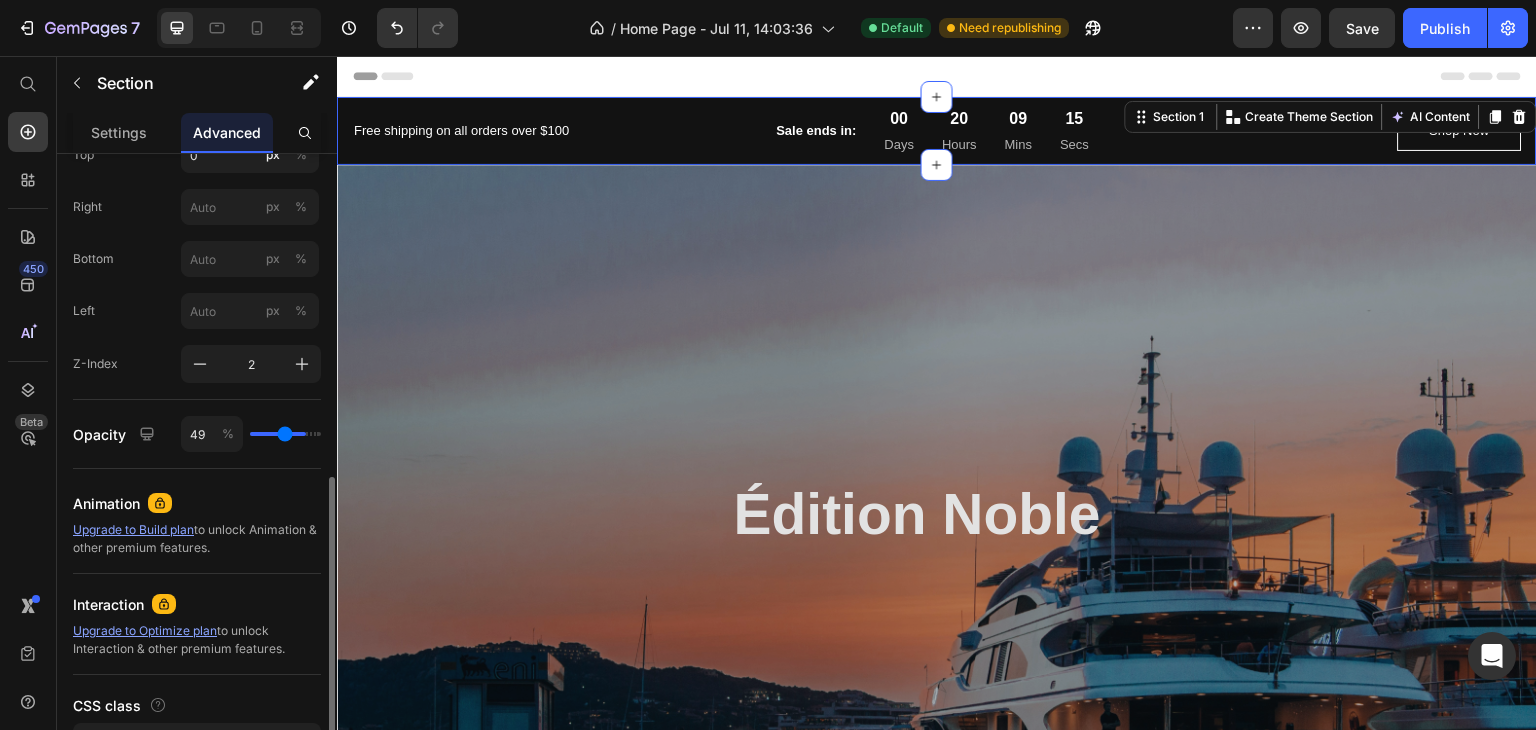 type on "24" 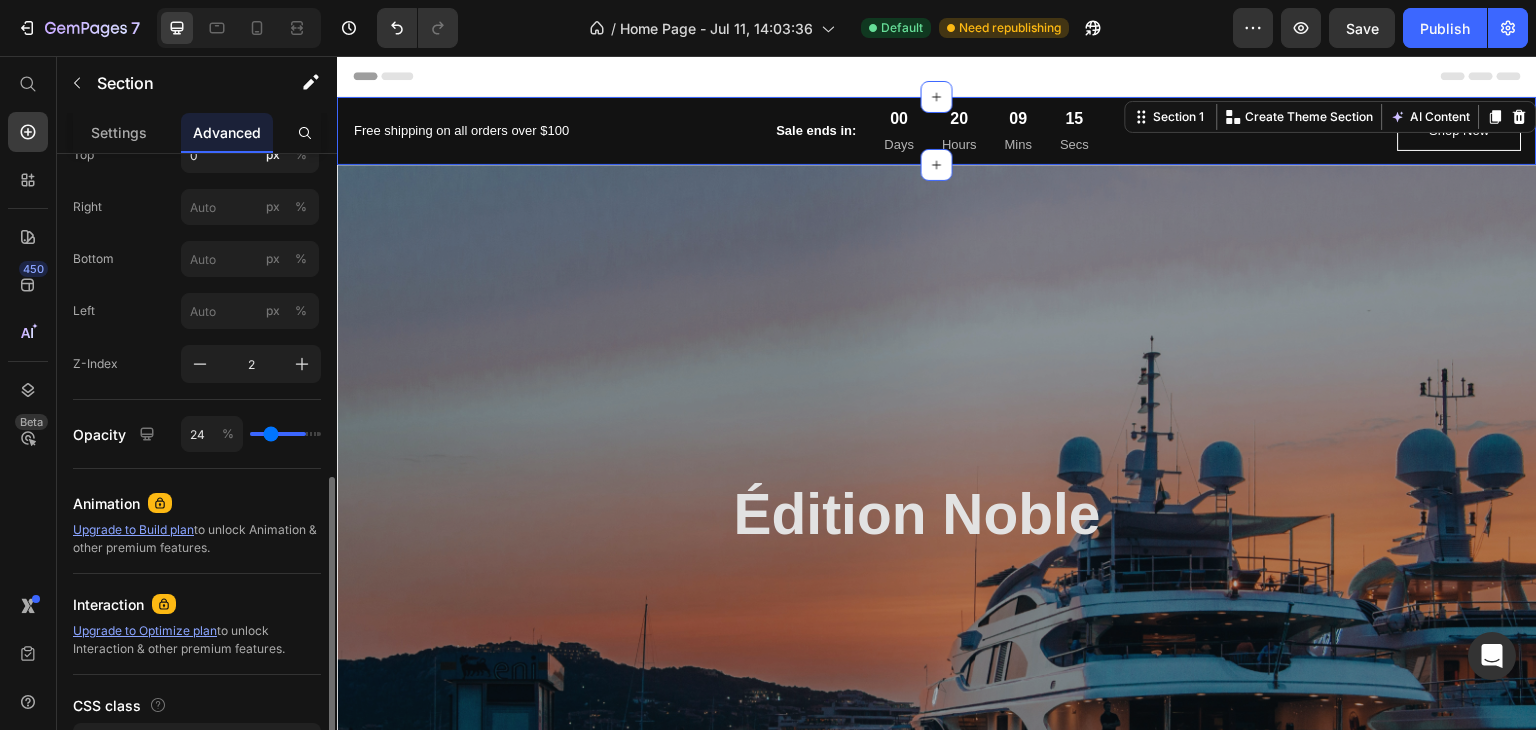 type on "0" 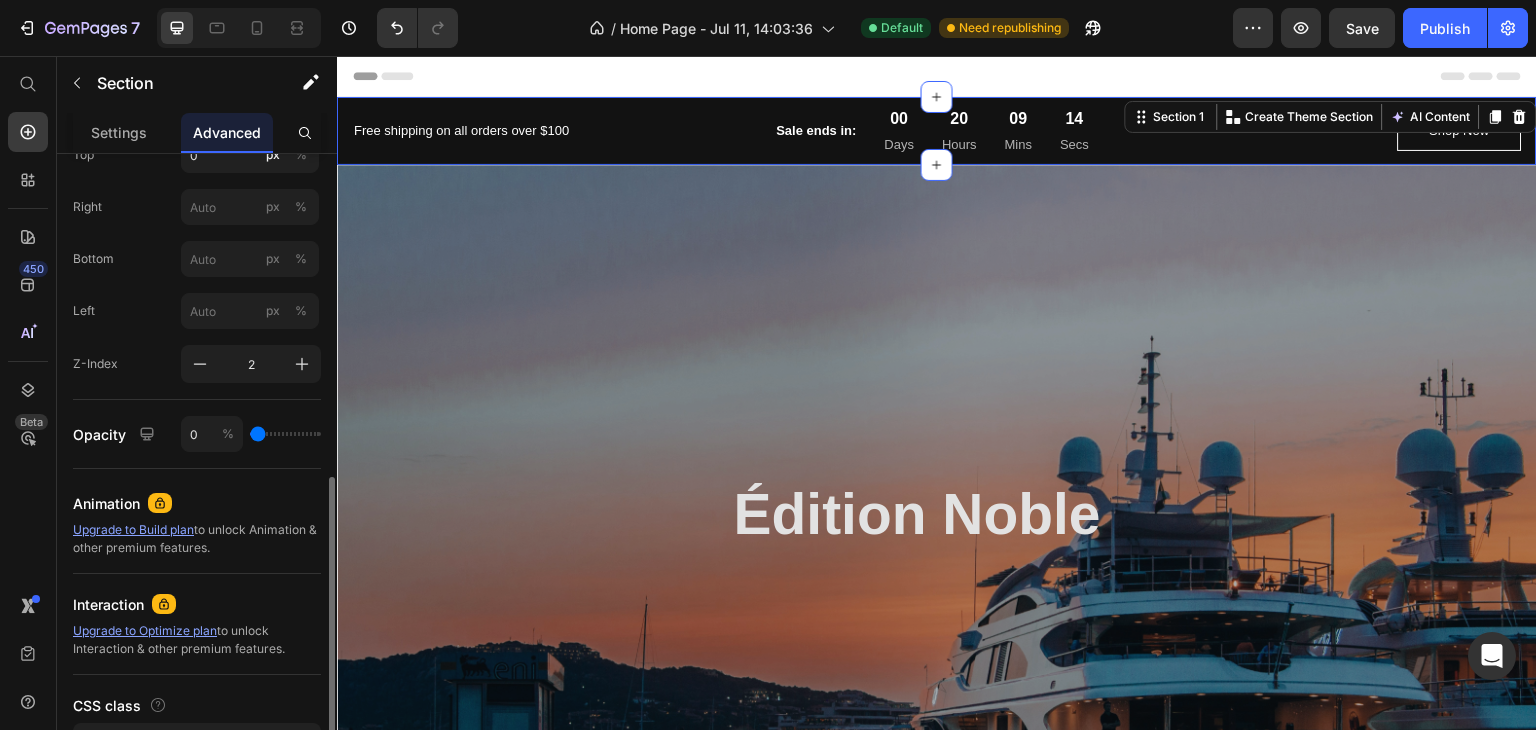 drag, startPoint x: 314, startPoint y: 436, endPoint x: 192, endPoint y: 431, distance: 122.10242 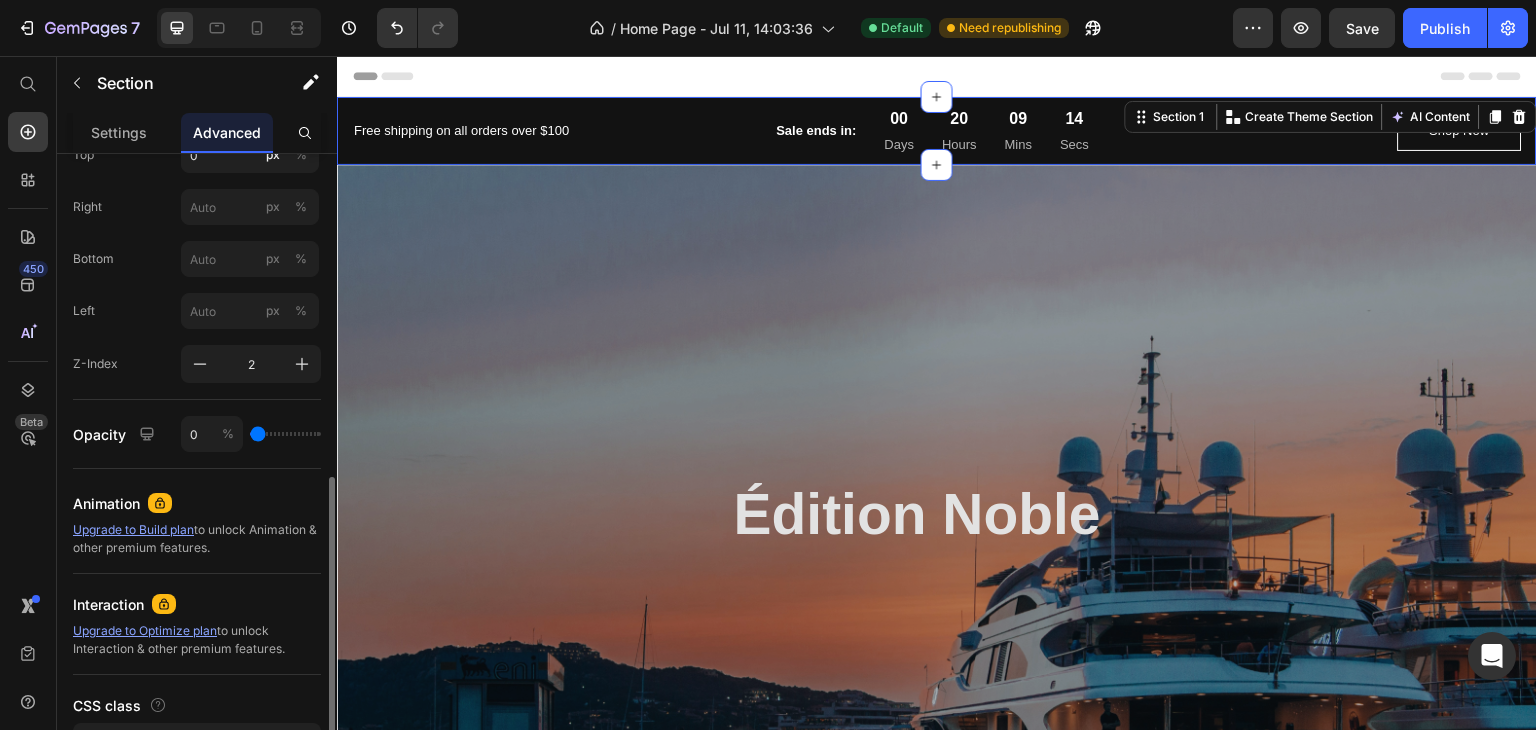 type on "0" 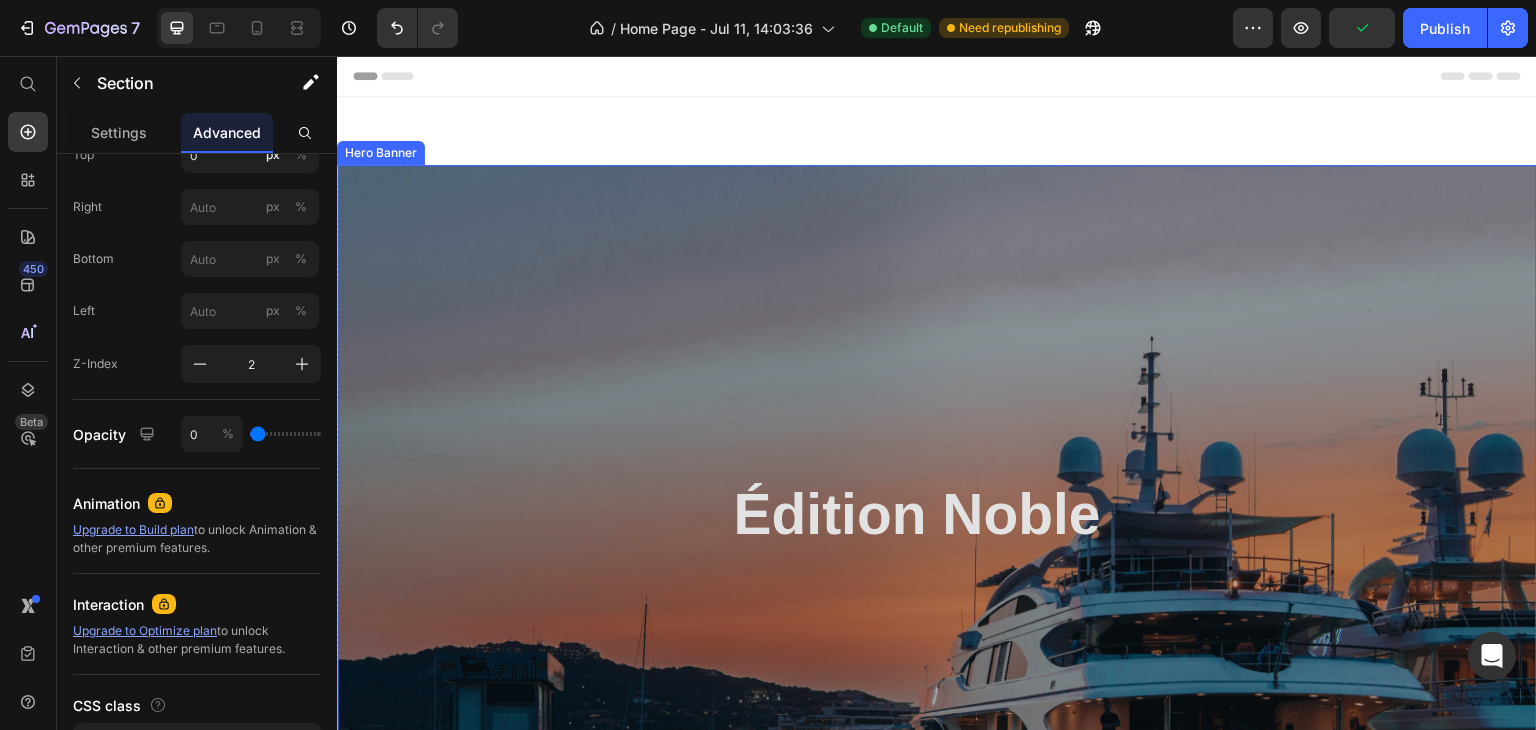 scroll, scrollTop: 0, scrollLeft: 0, axis: both 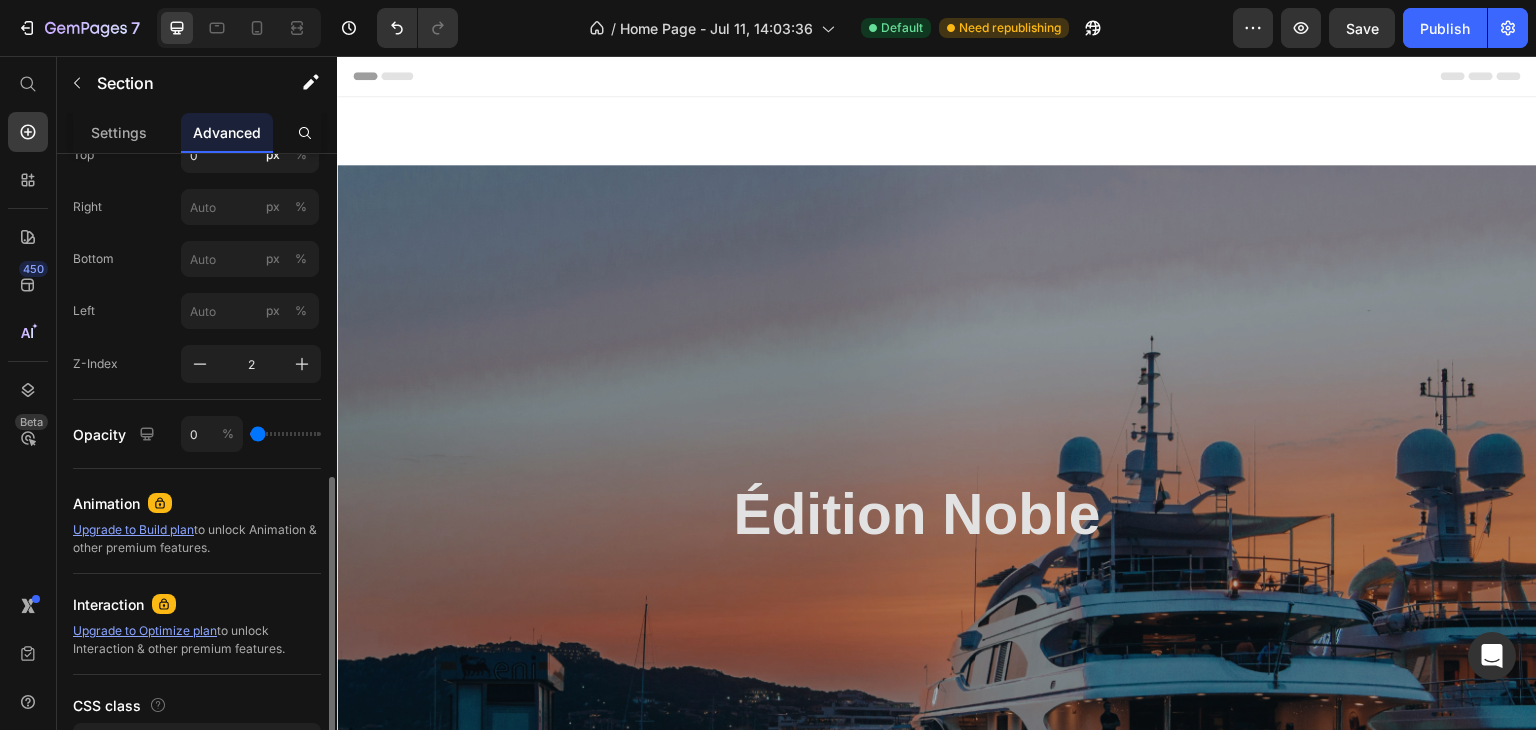 type on "4" 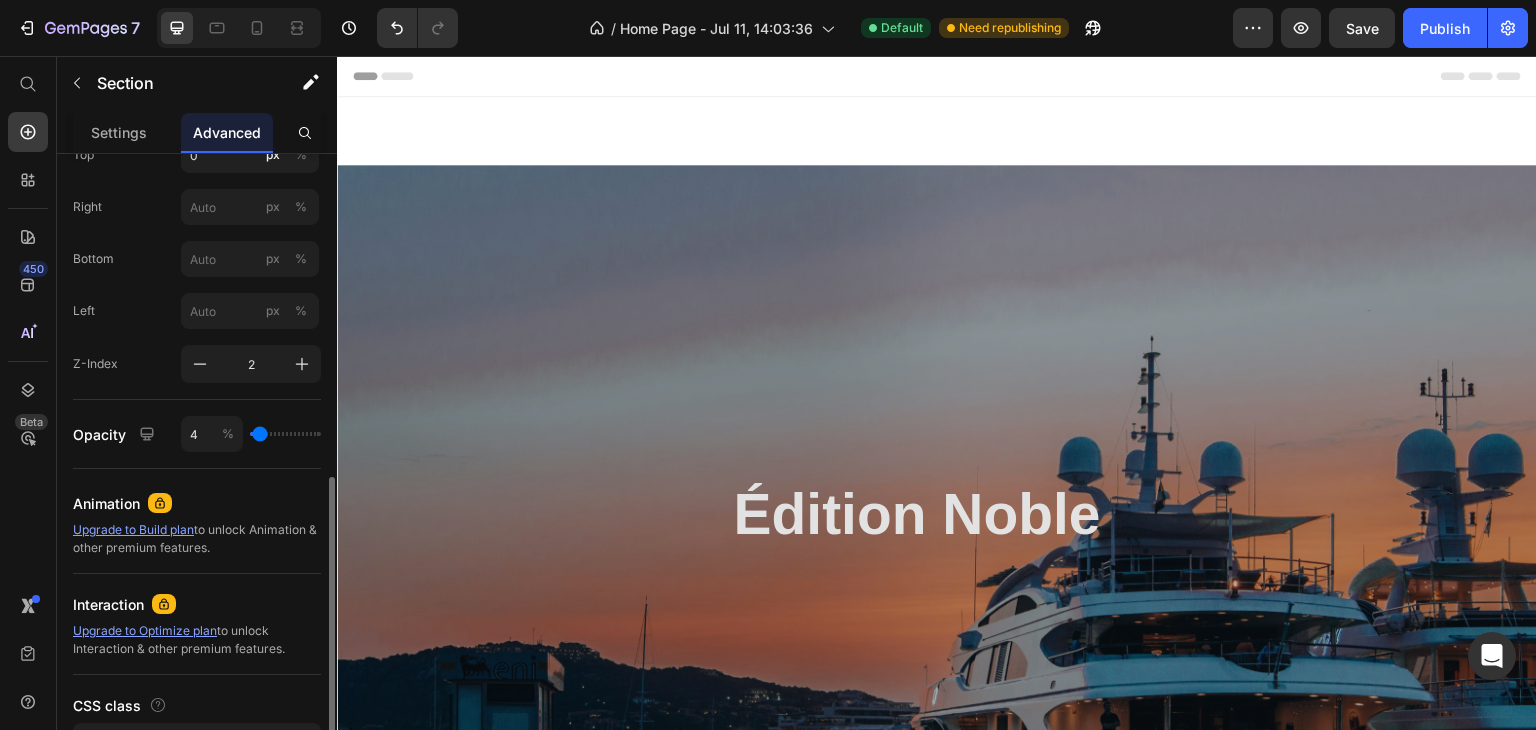 type on "9" 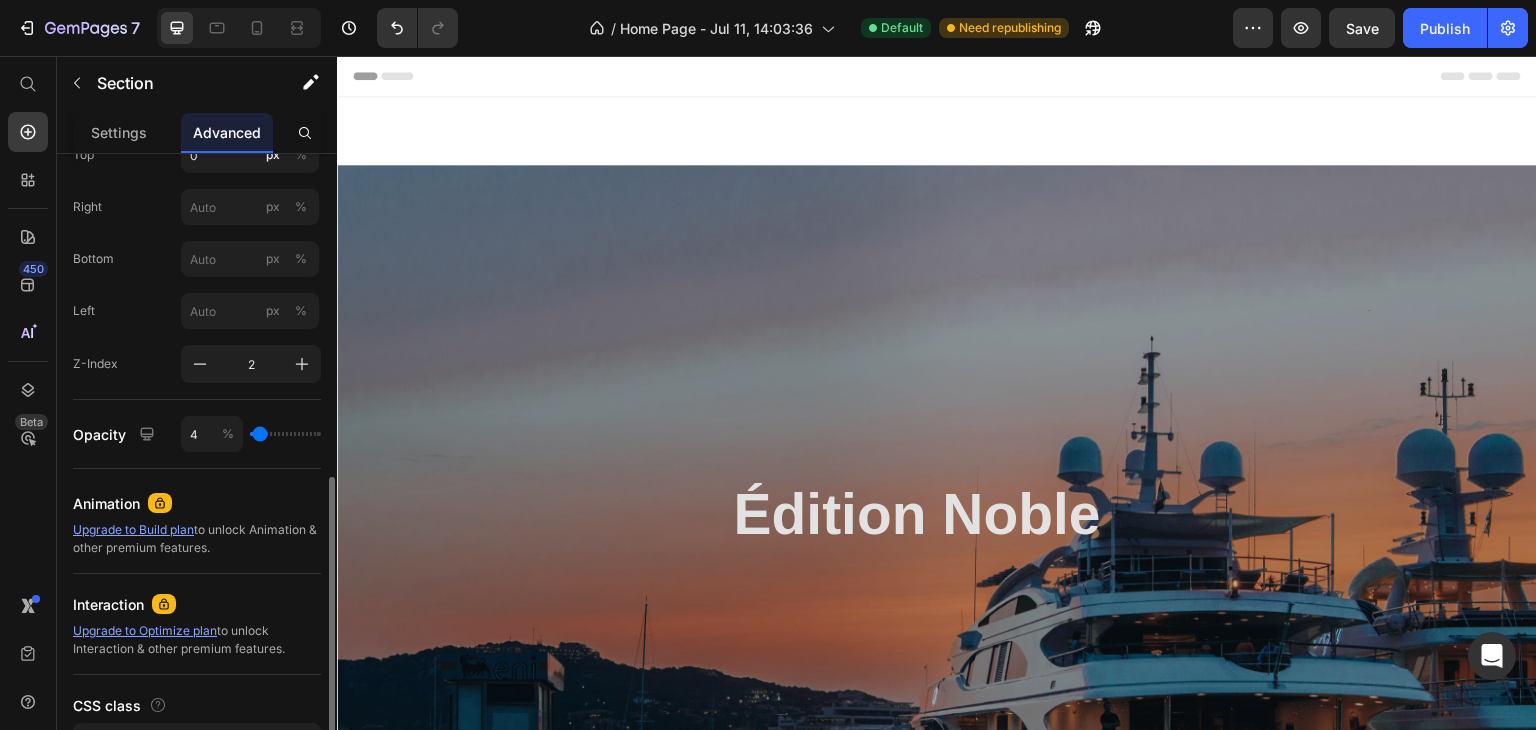 type on "9" 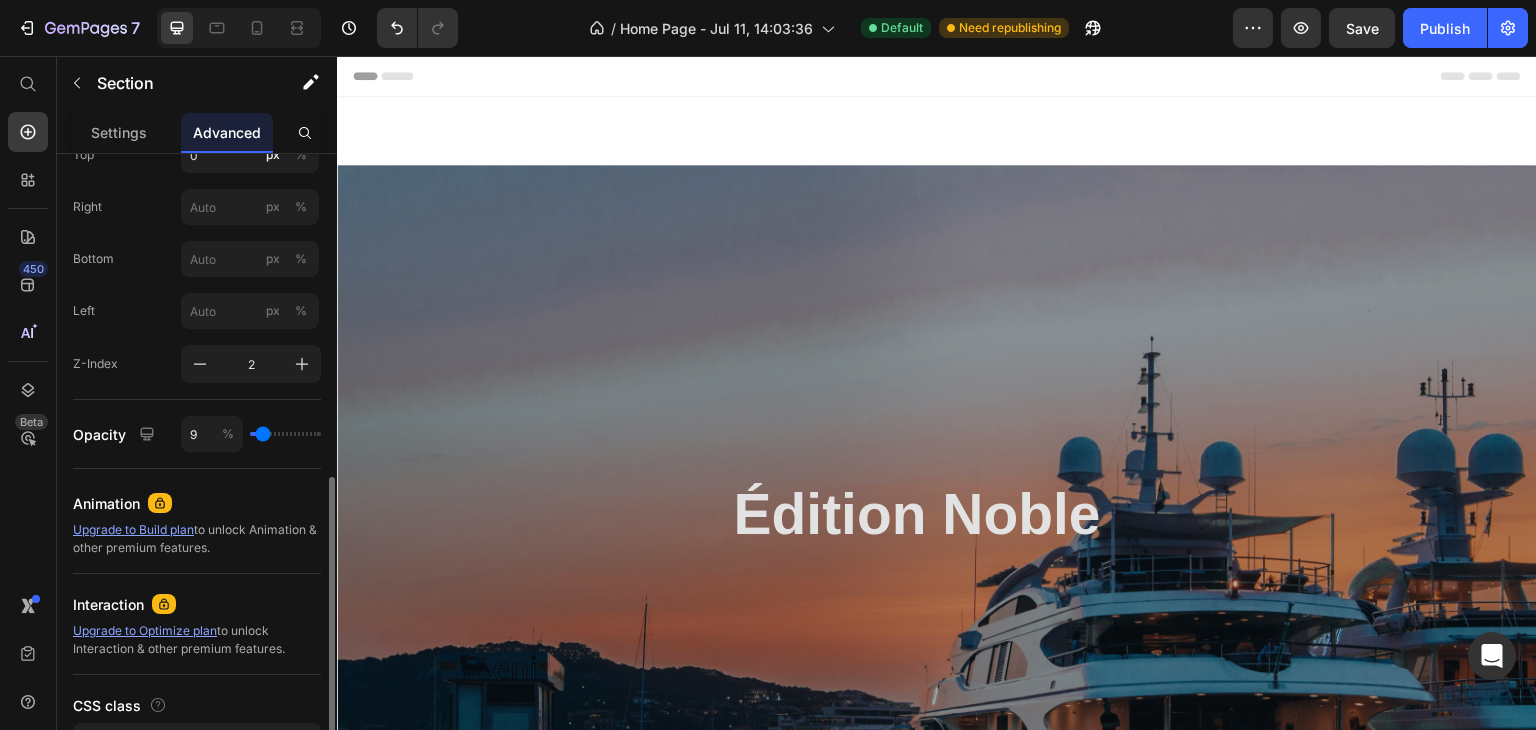 type on "21" 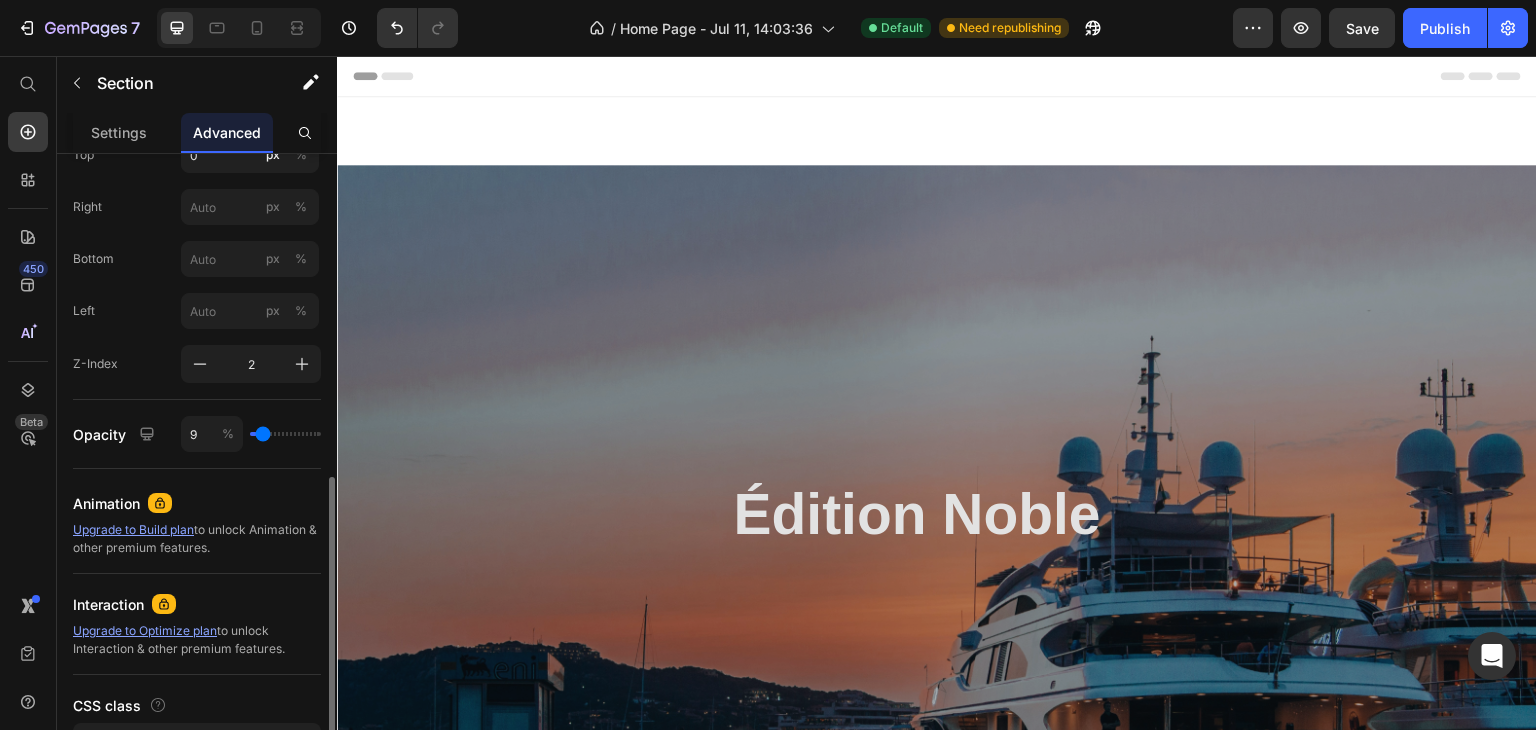 type on "21" 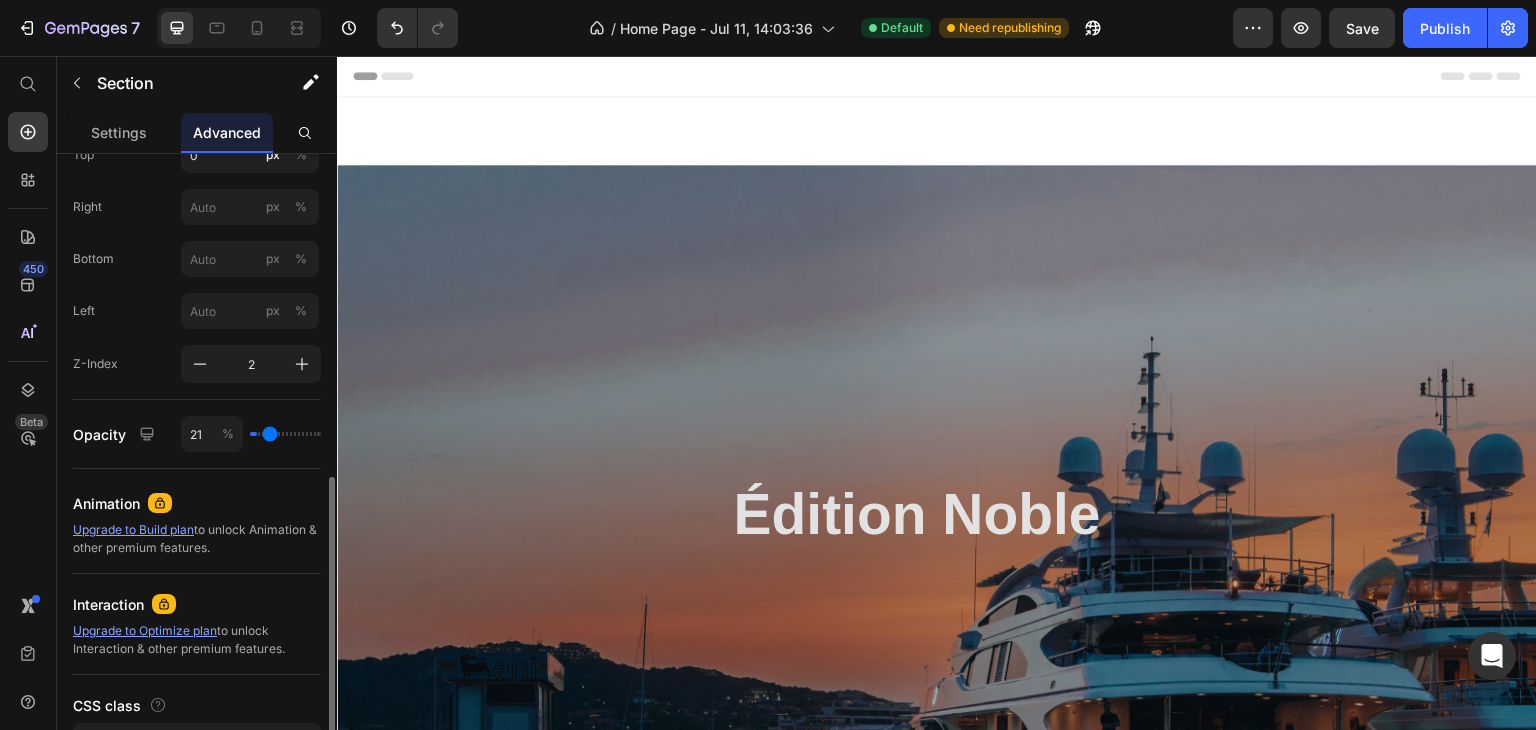 type on "31" 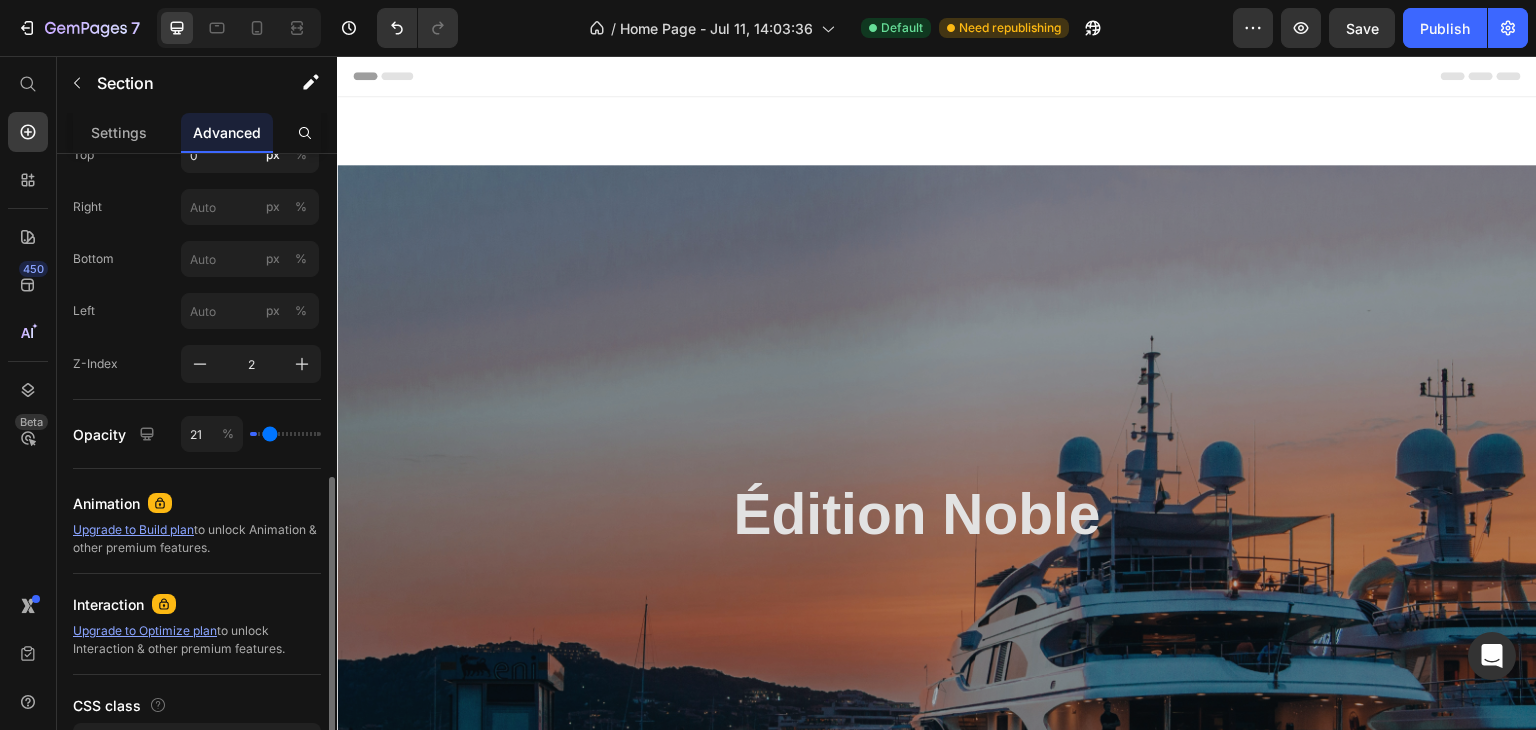 type on "31" 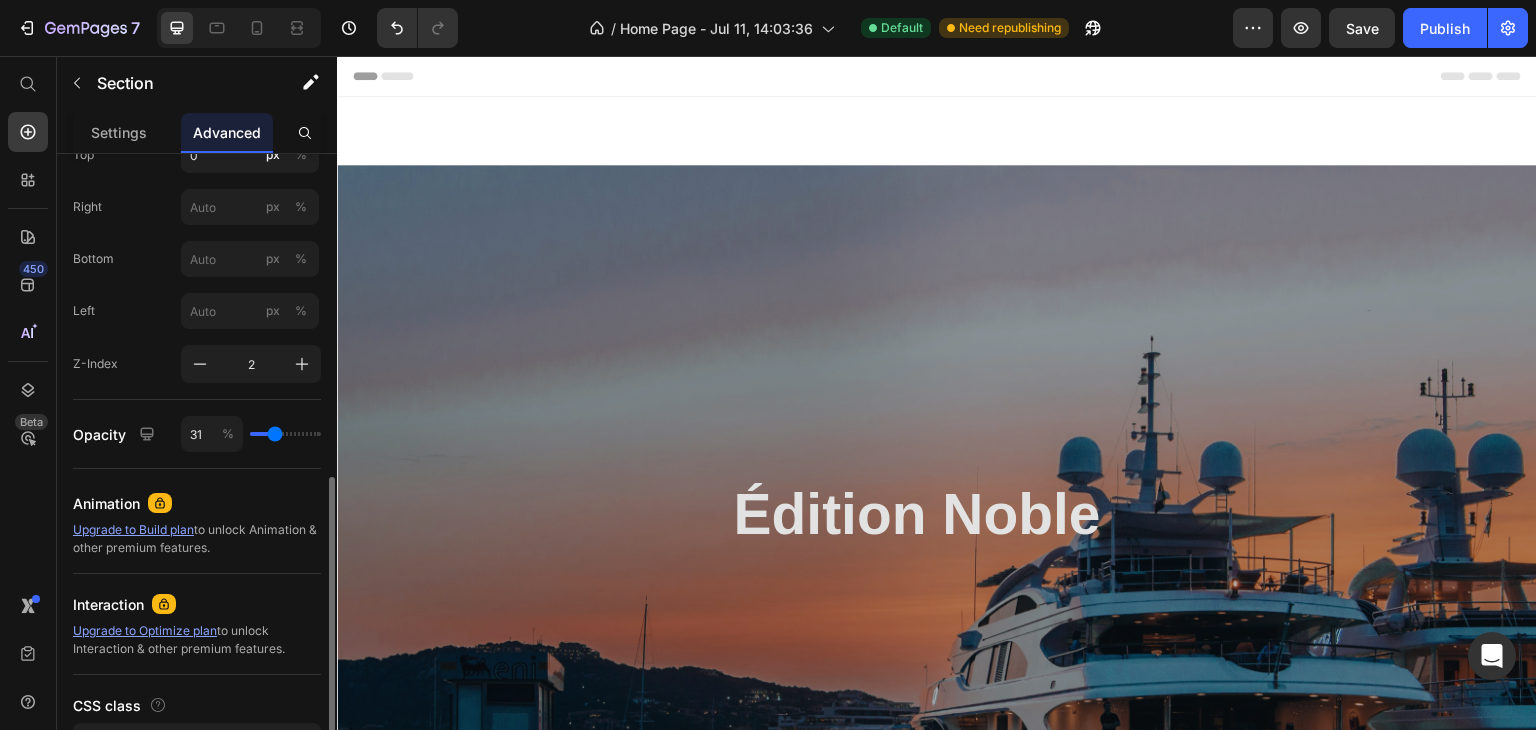 type on "46" 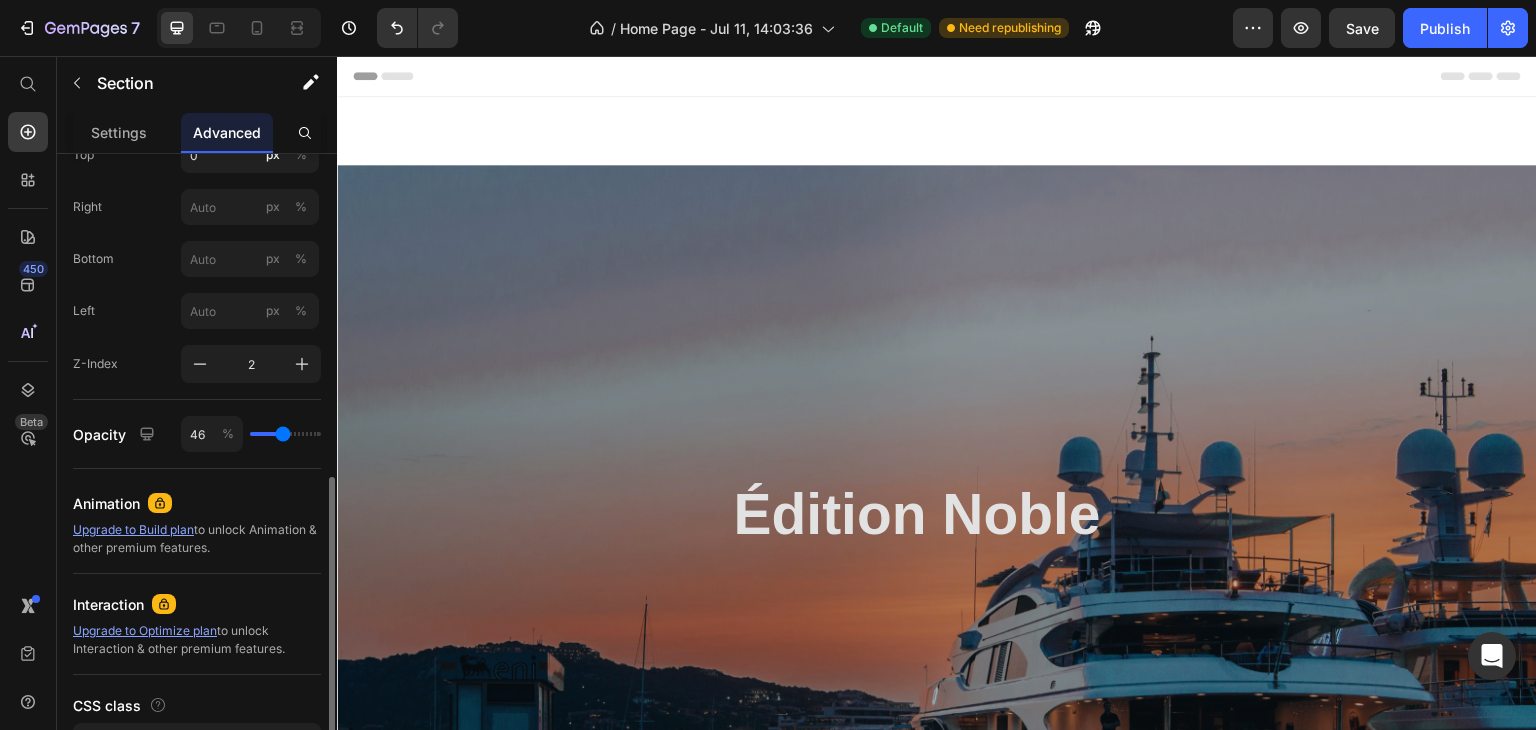type on "72" 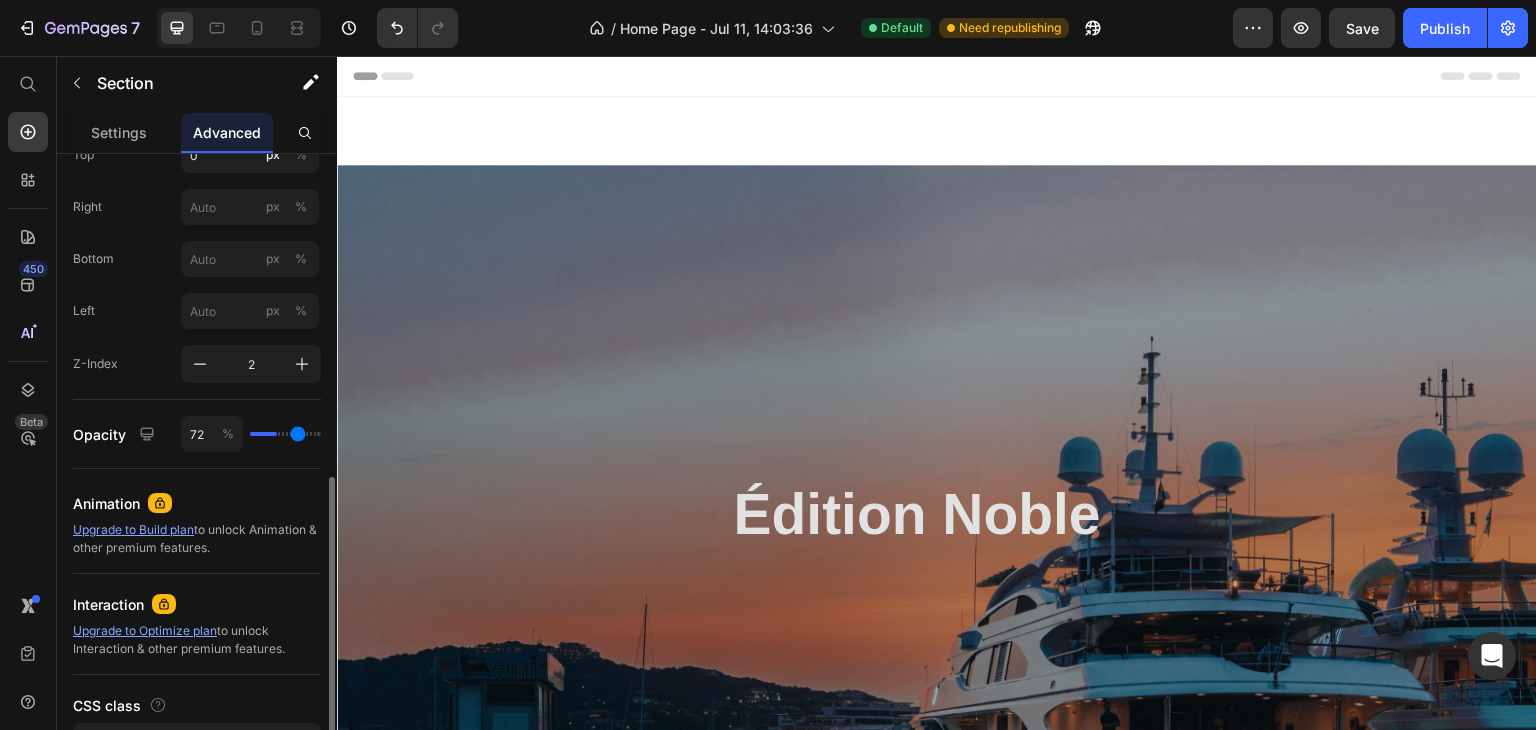 type on "91" 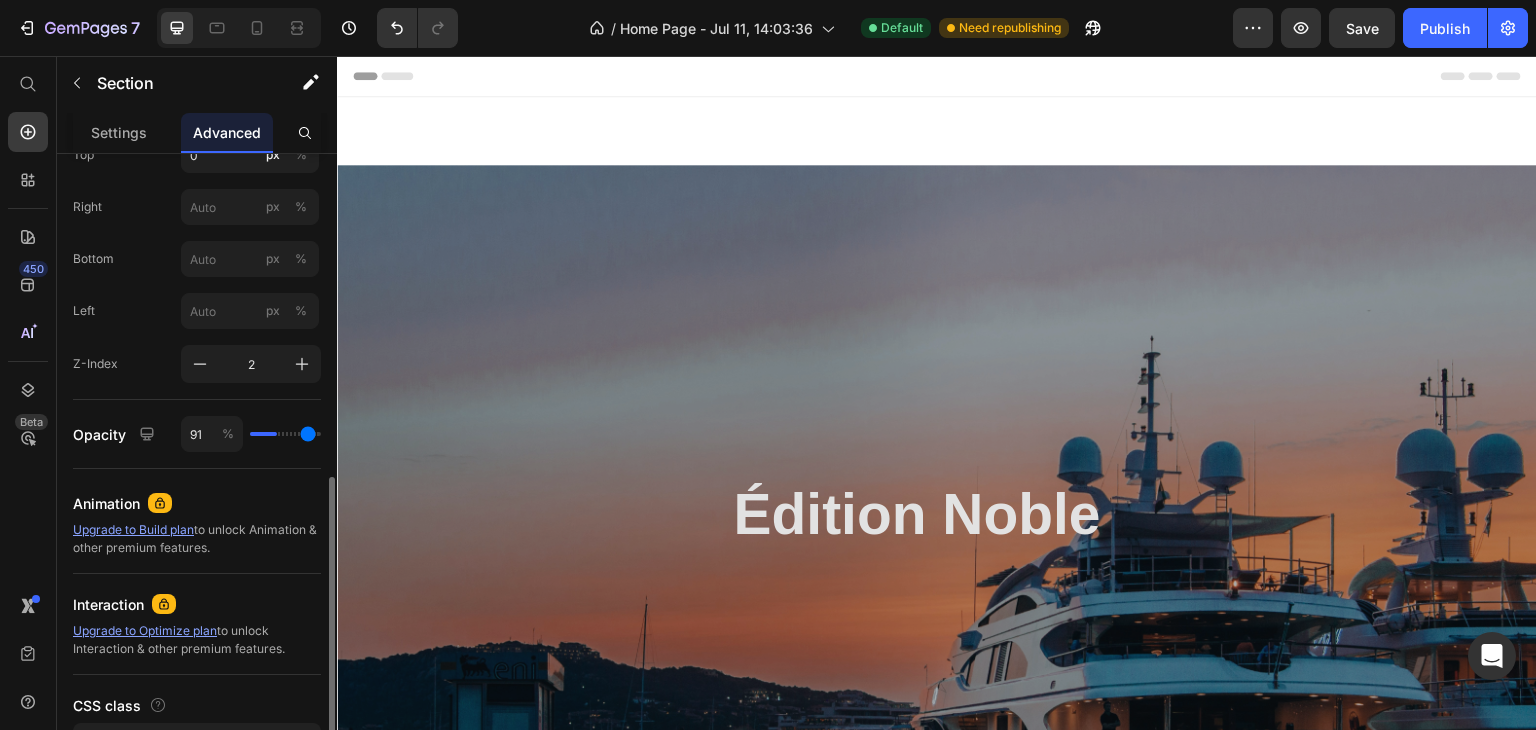 type on "100" 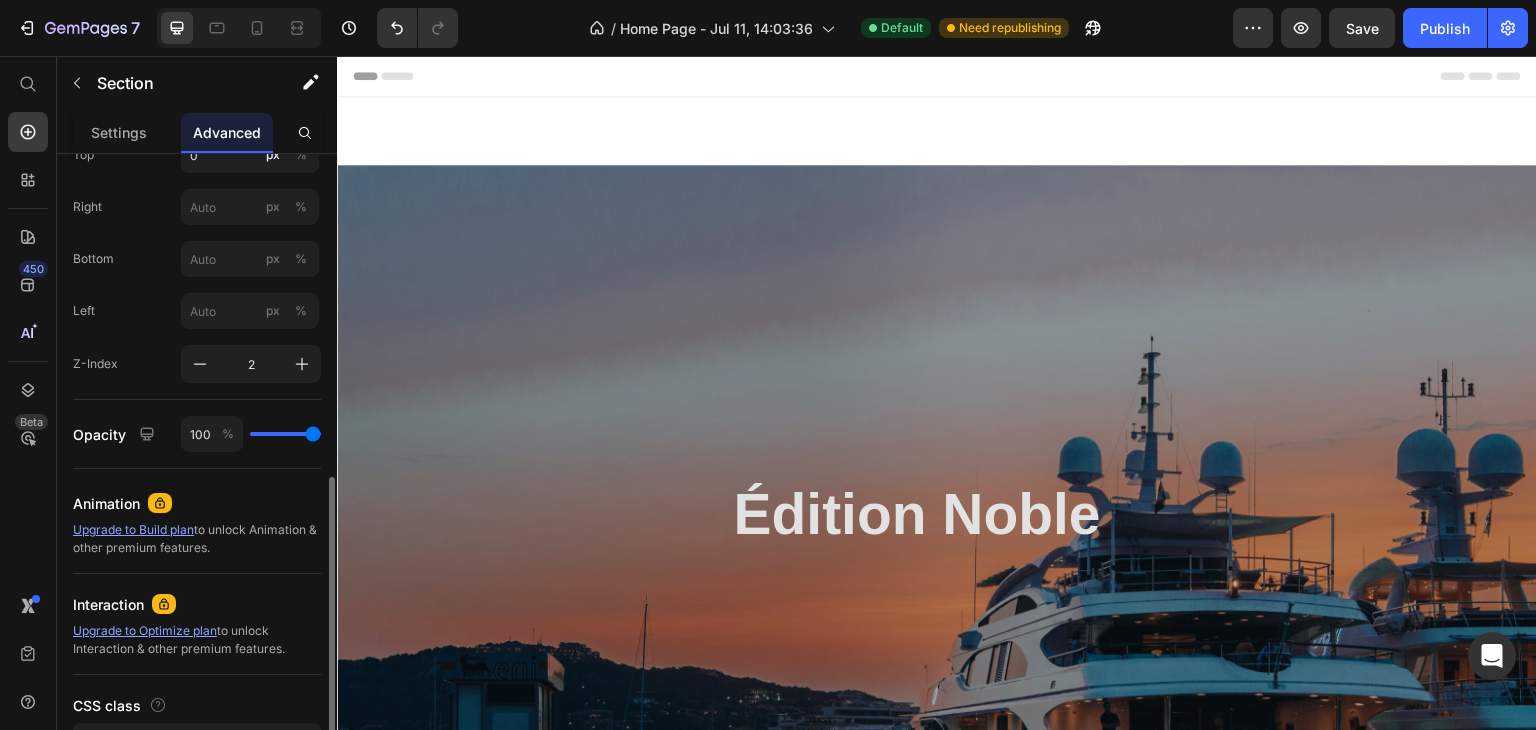 drag, startPoint x: 250, startPoint y: 431, endPoint x: 401, endPoint y: 430, distance: 151.00331 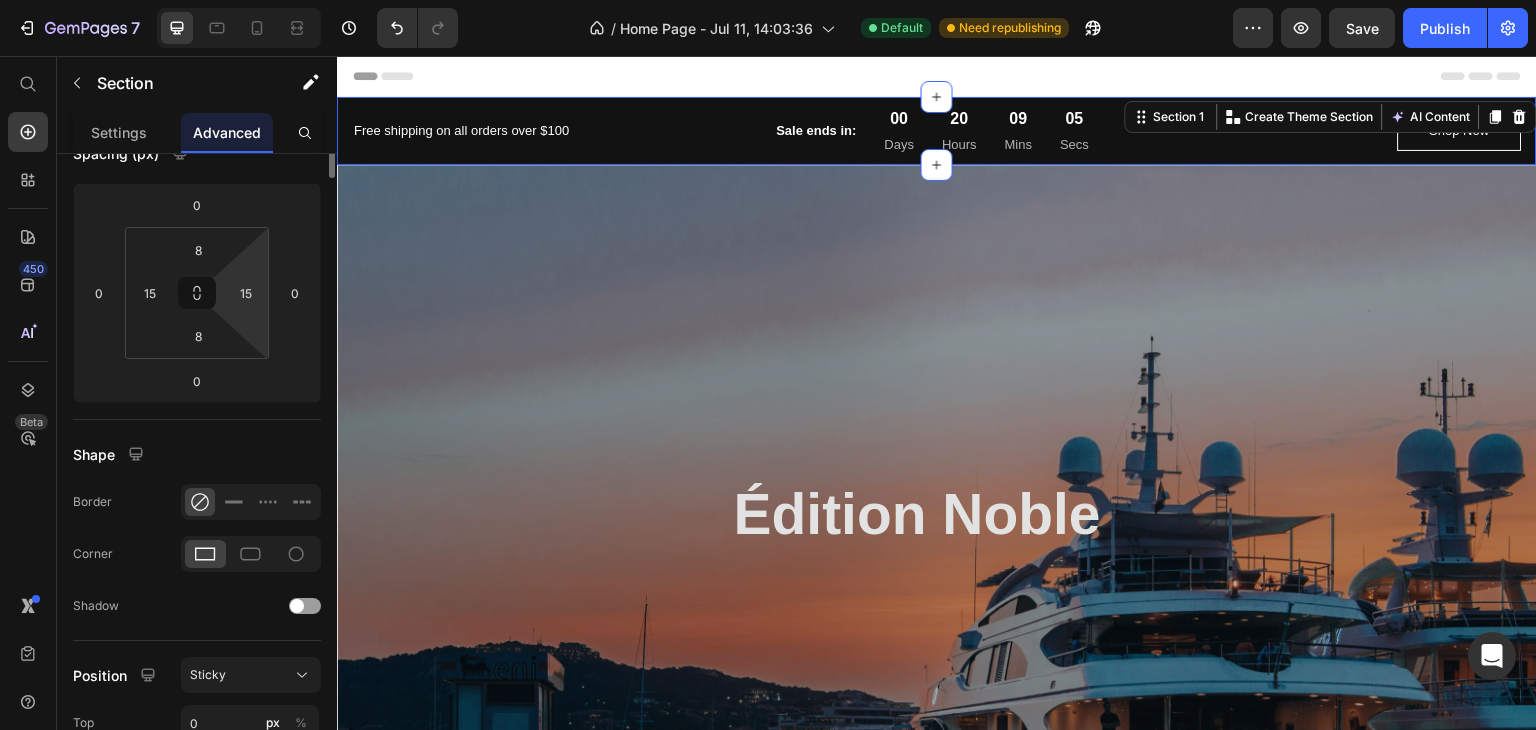 scroll, scrollTop: 0, scrollLeft: 0, axis: both 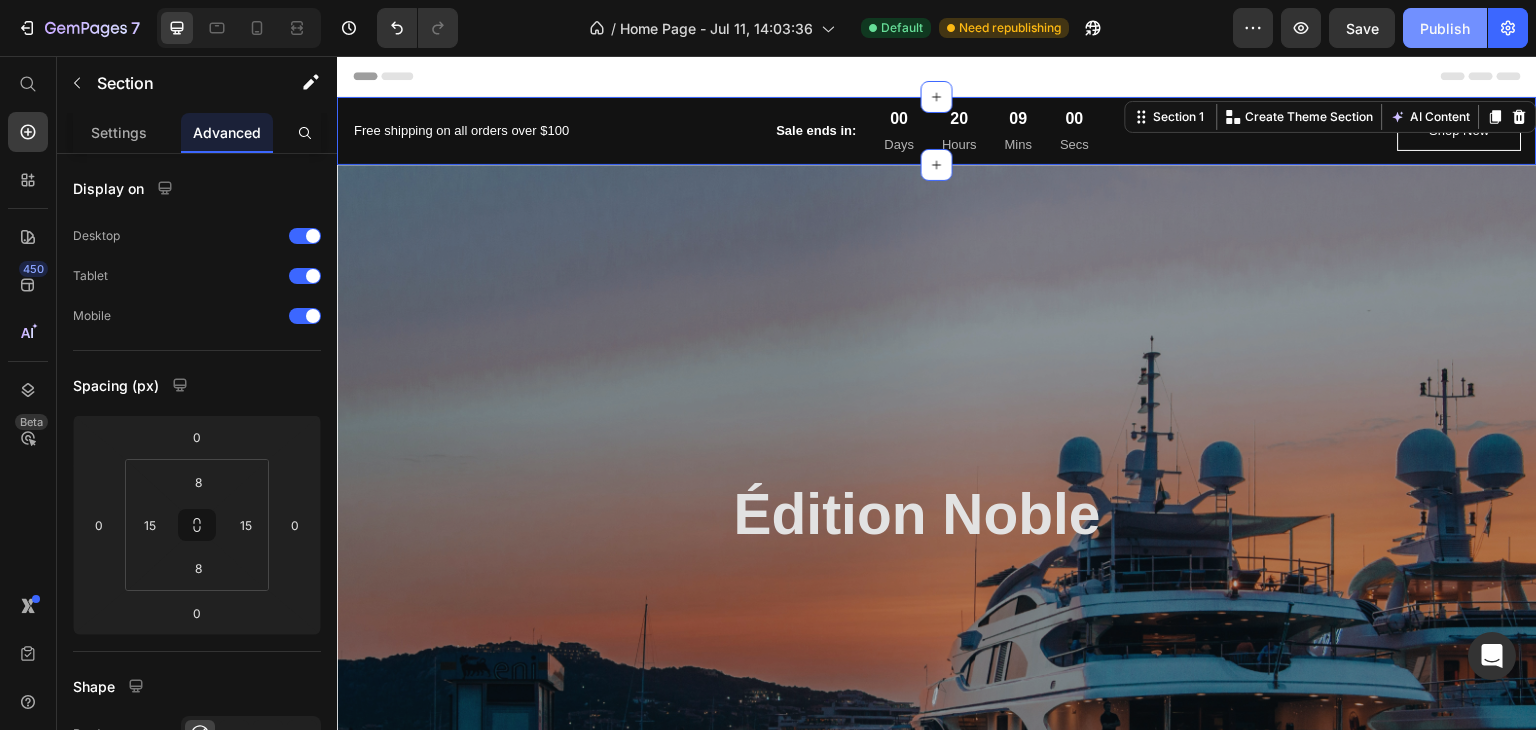 click on "Publish" at bounding box center [1445, 28] 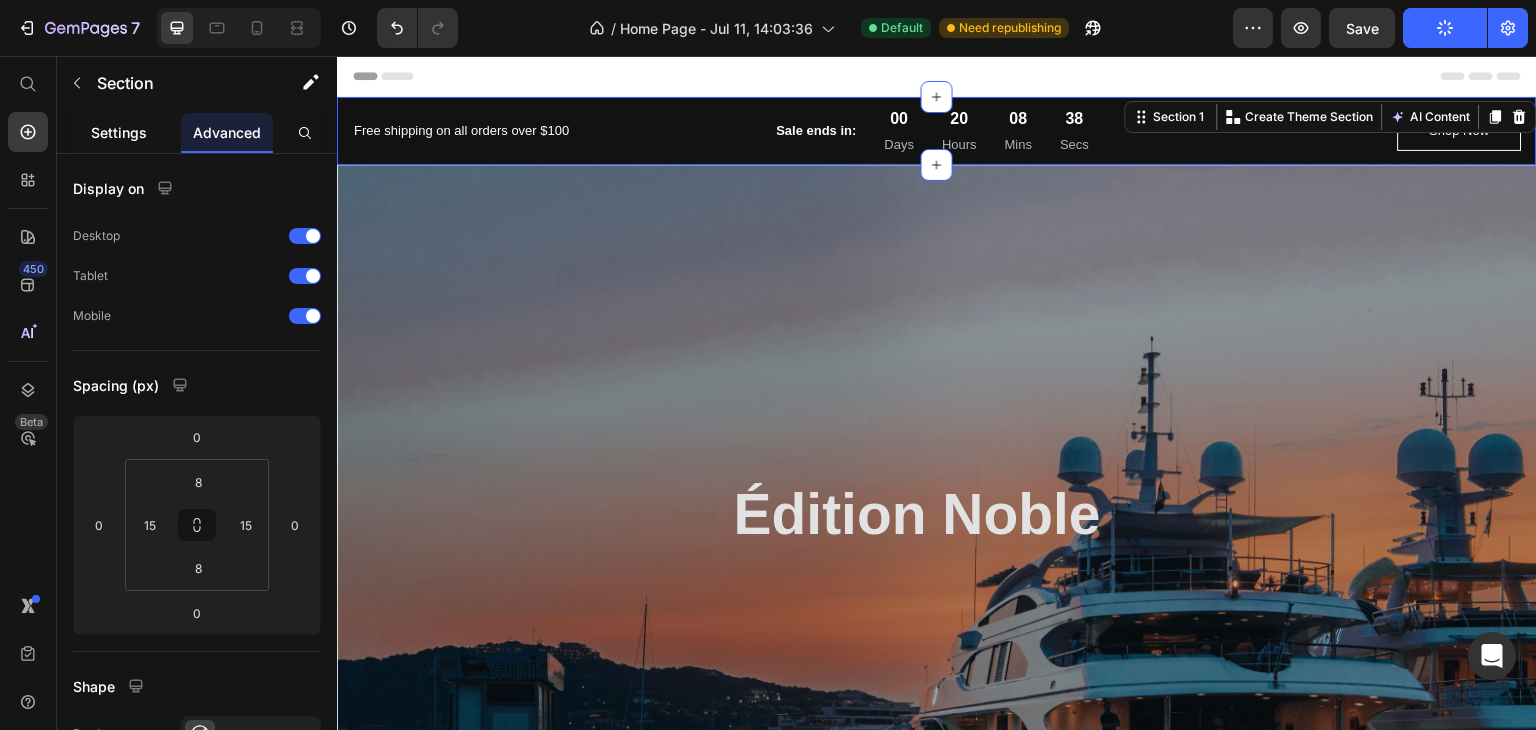 click on "Settings" at bounding box center [119, 132] 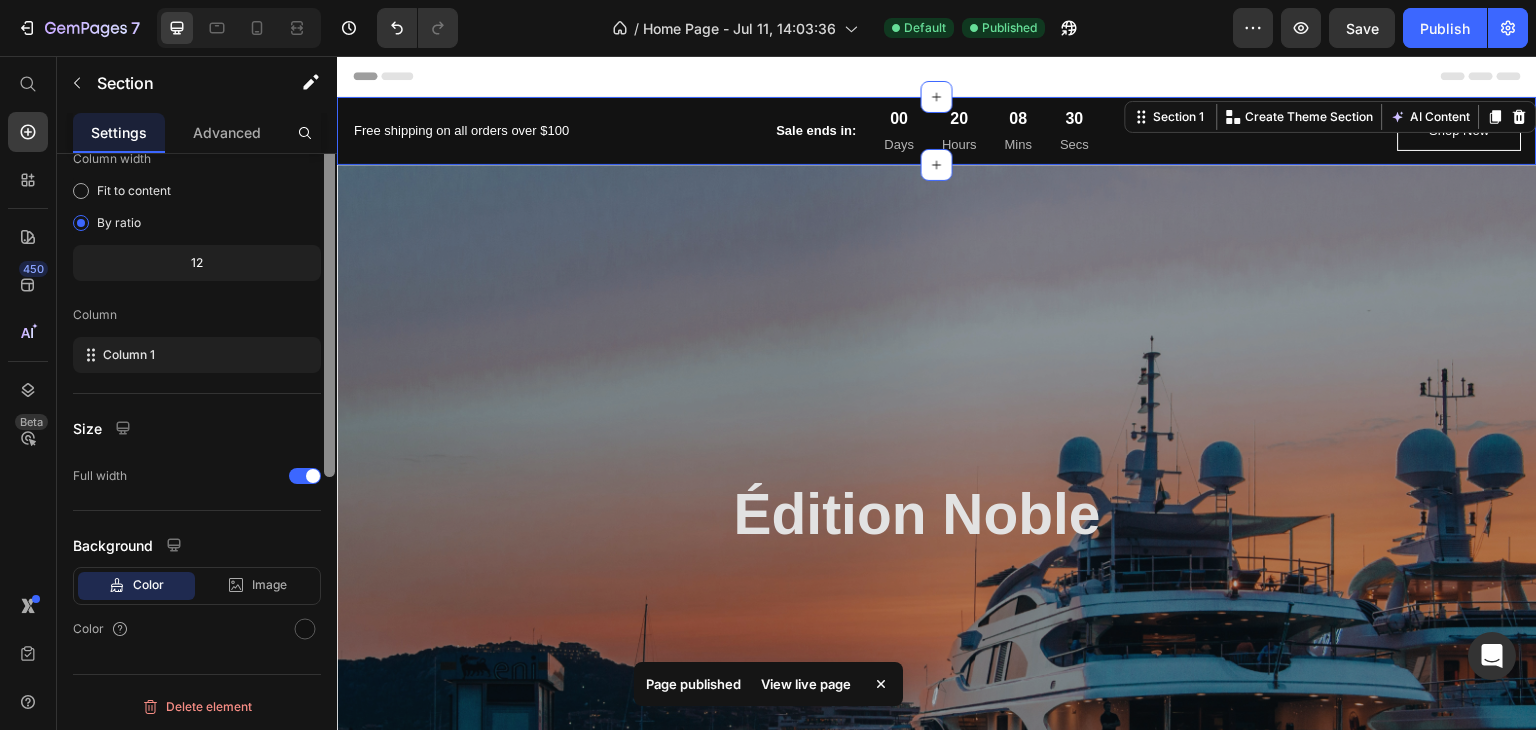 scroll, scrollTop: 0, scrollLeft: 0, axis: both 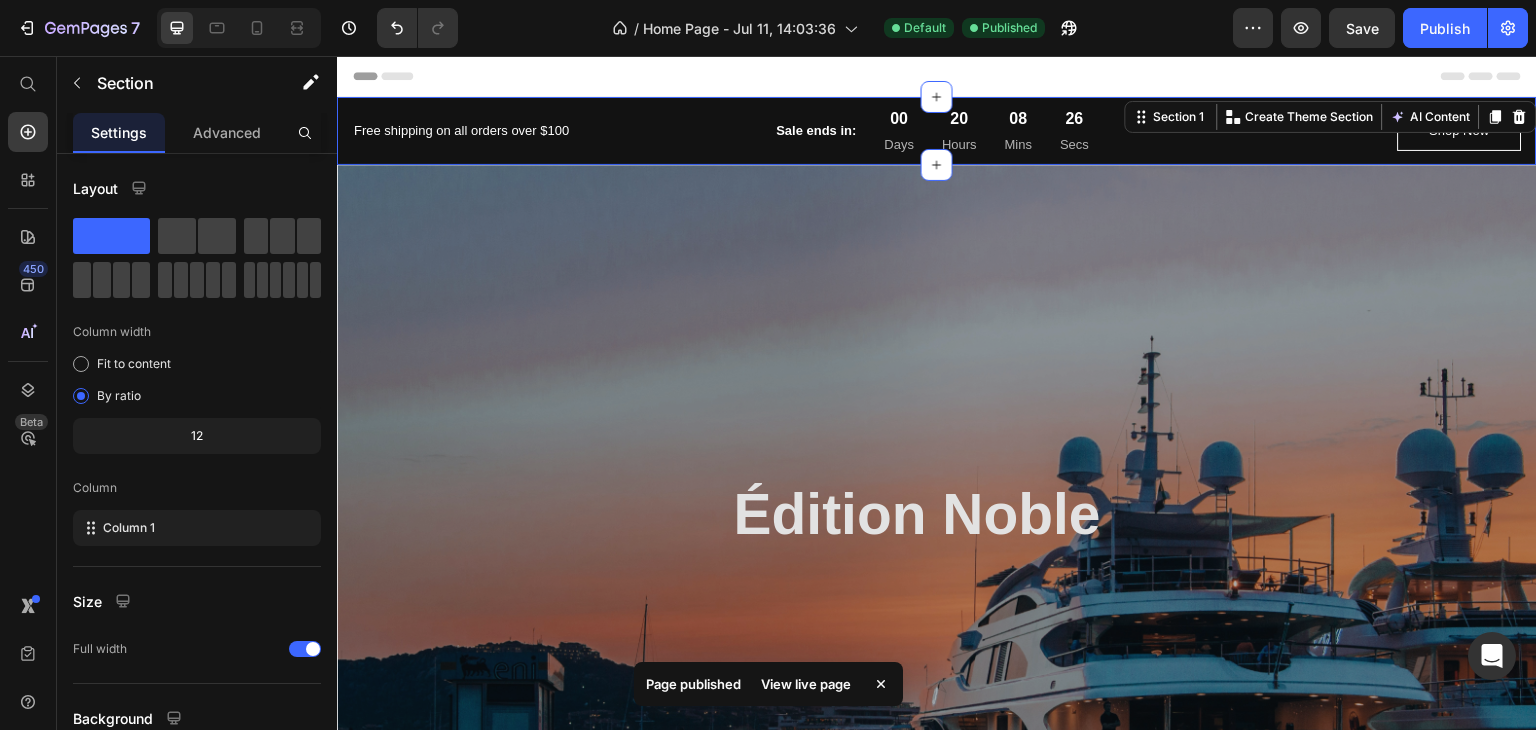 click on "Header" at bounding box center [937, 76] 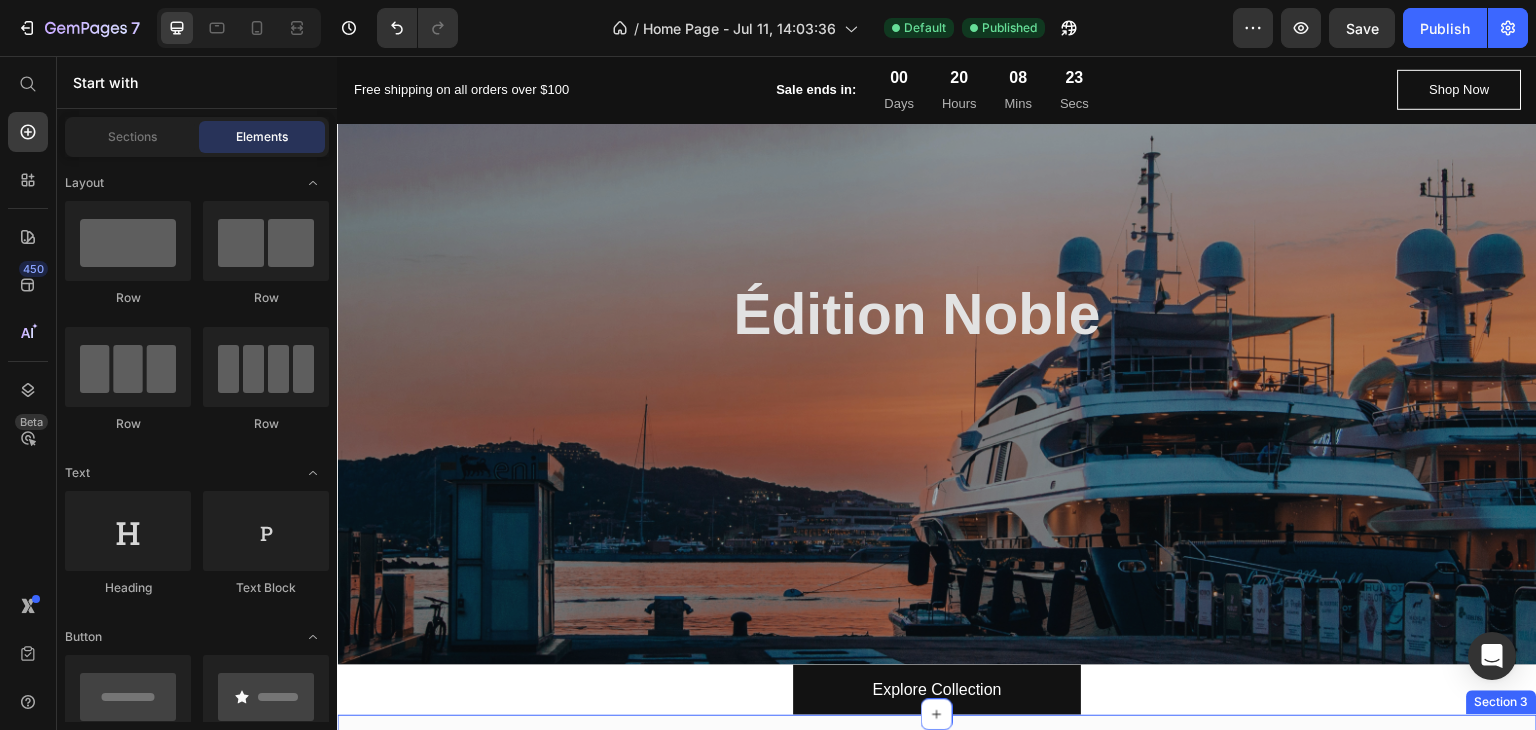 scroll, scrollTop: 400, scrollLeft: 0, axis: vertical 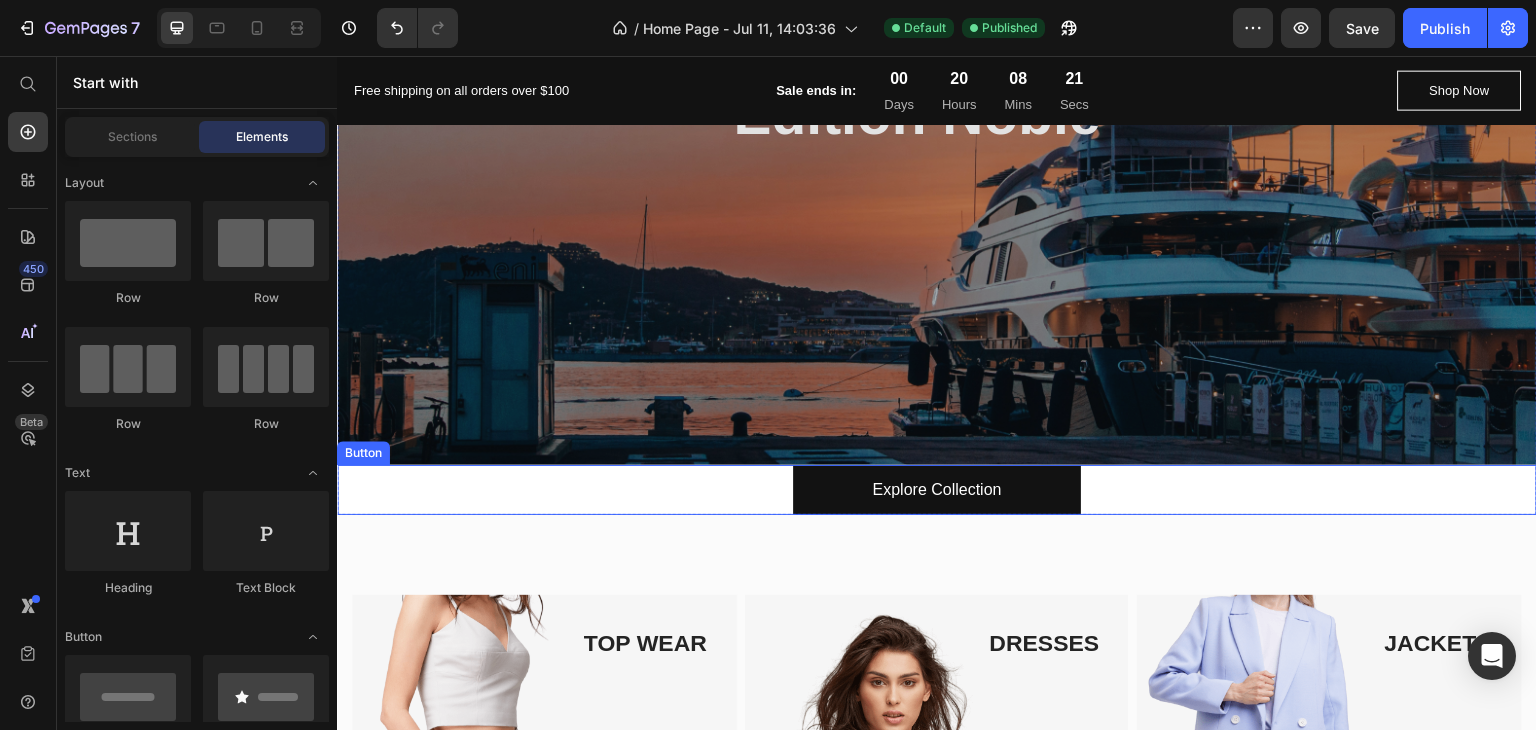 click on "Explore Collection Button" at bounding box center [937, 490] 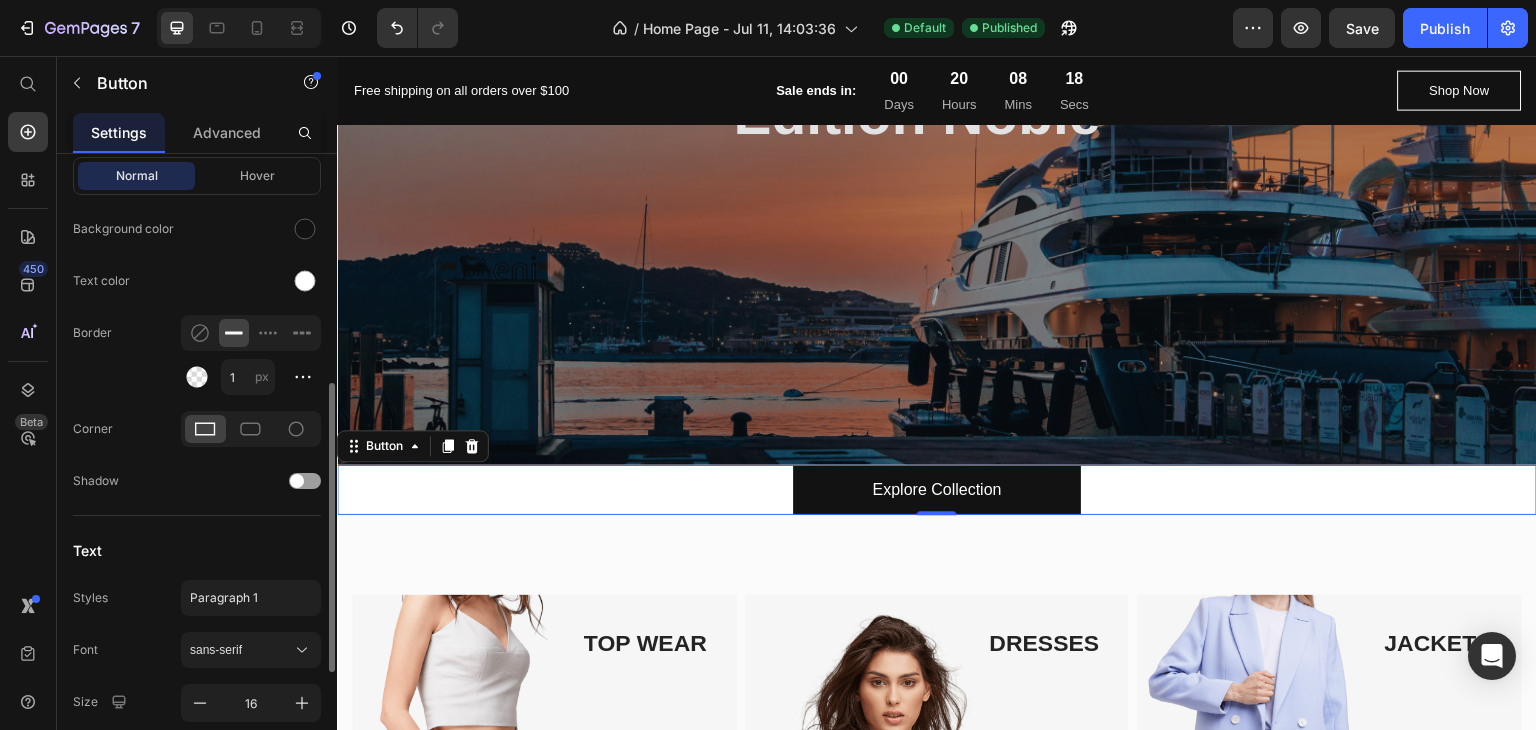scroll, scrollTop: 750, scrollLeft: 0, axis: vertical 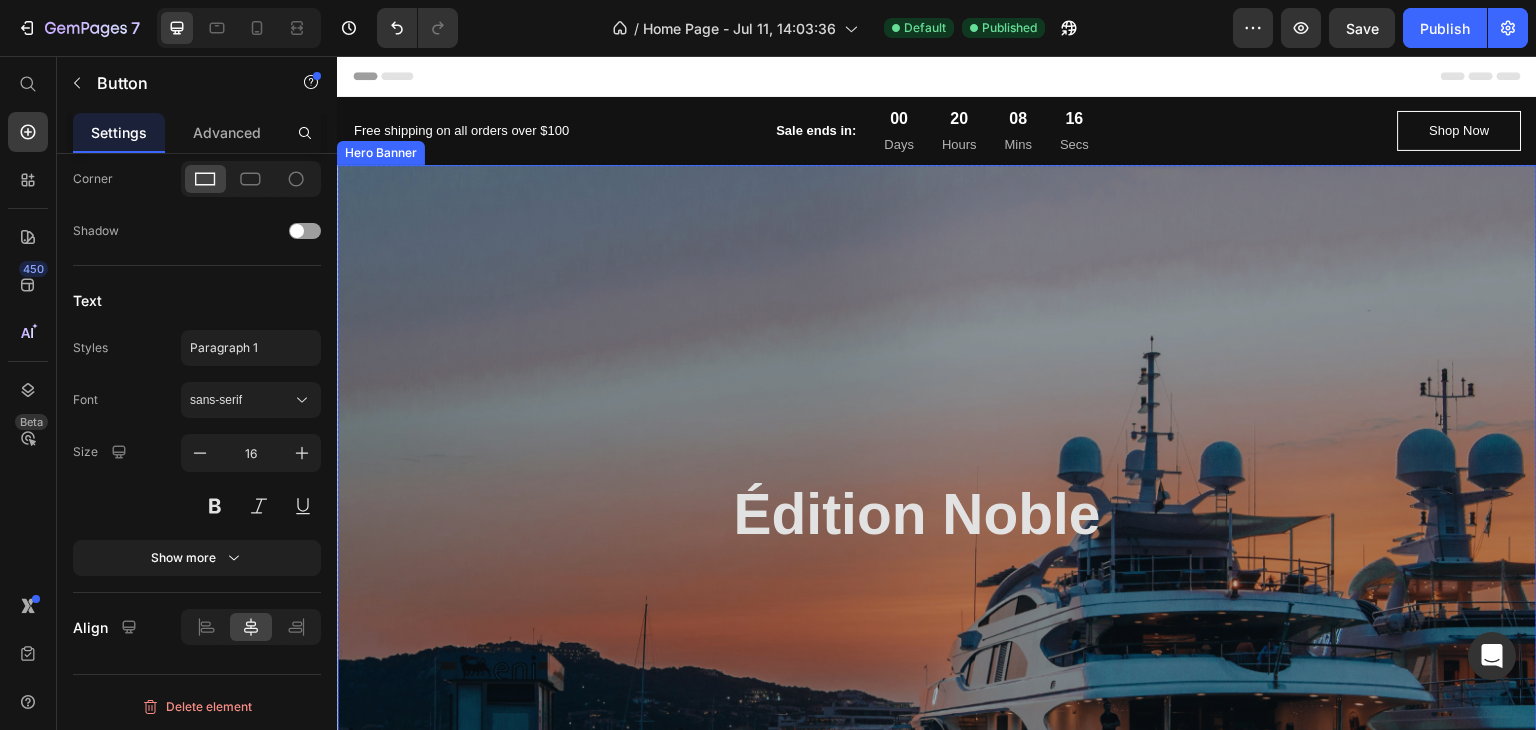 click at bounding box center (937, 515) 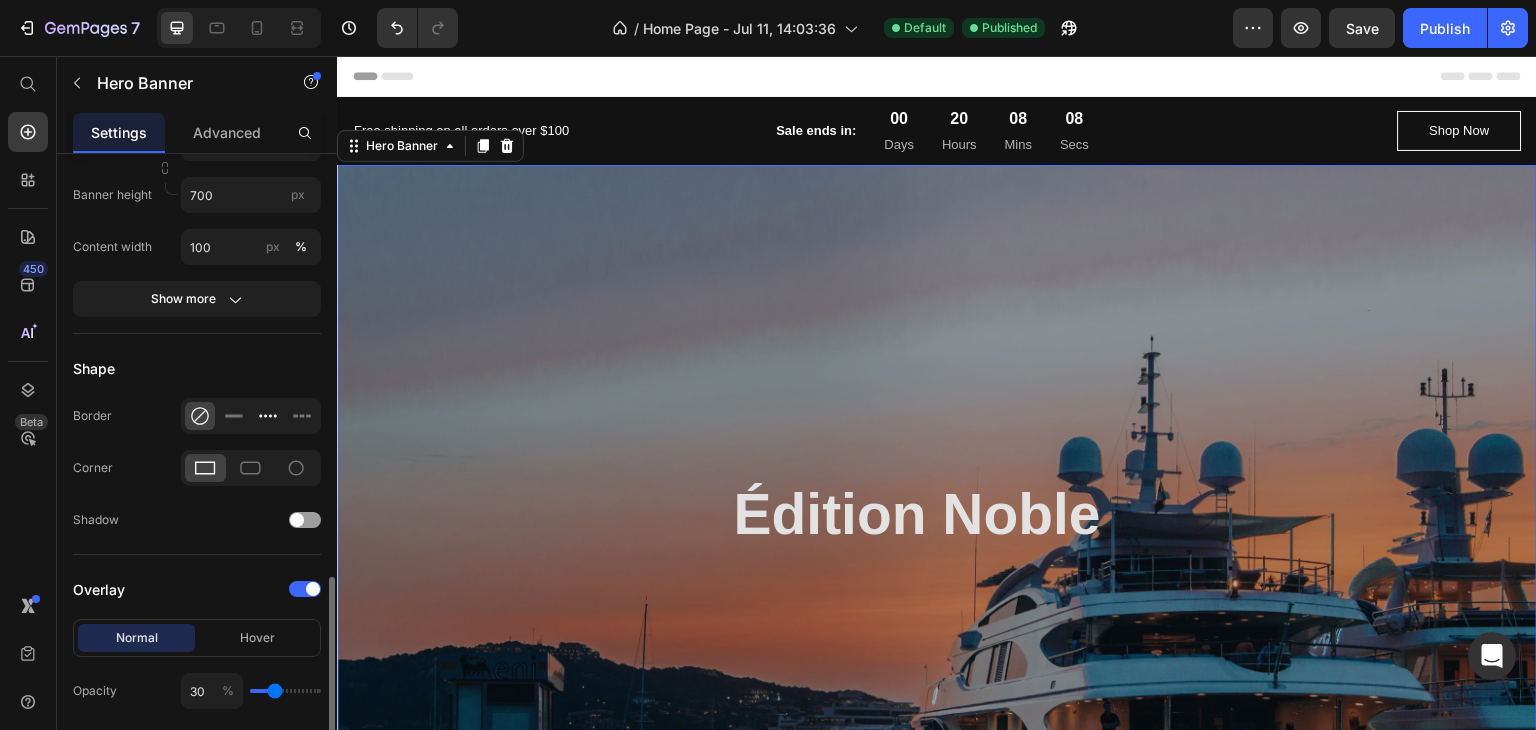 scroll, scrollTop: 1100, scrollLeft: 0, axis: vertical 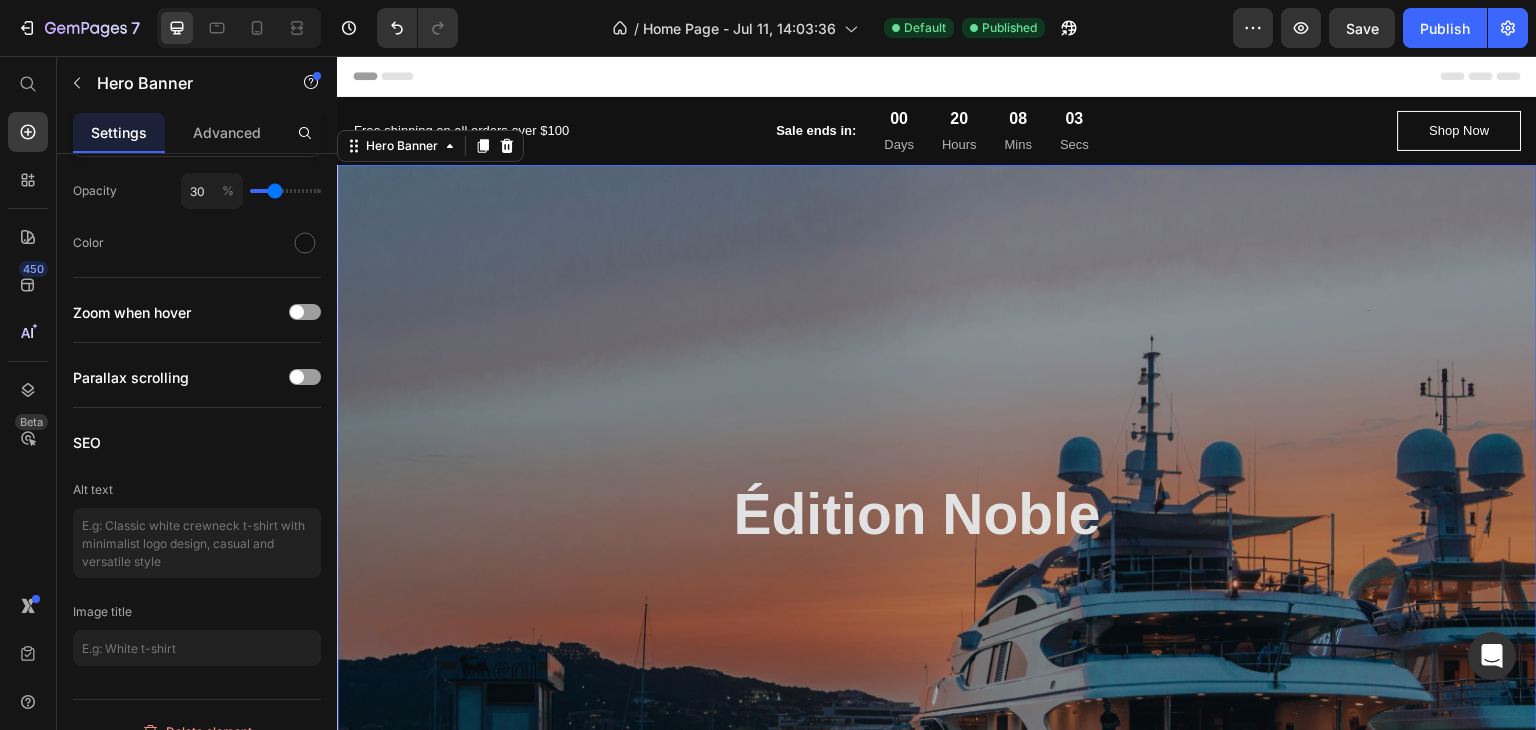 click at bounding box center [329, -163] 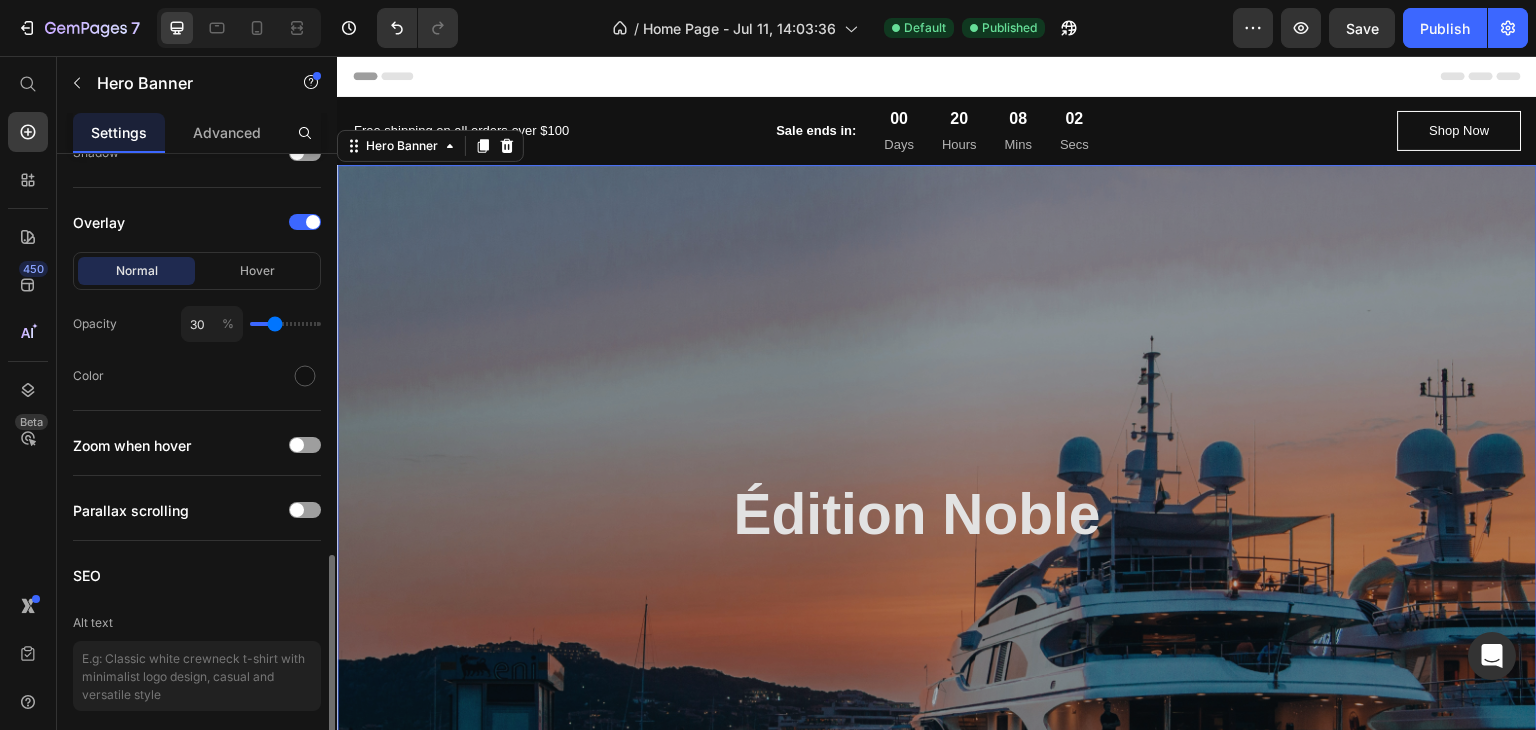 scroll, scrollTop: 1524, scrollLeft: 0, axis: vertical 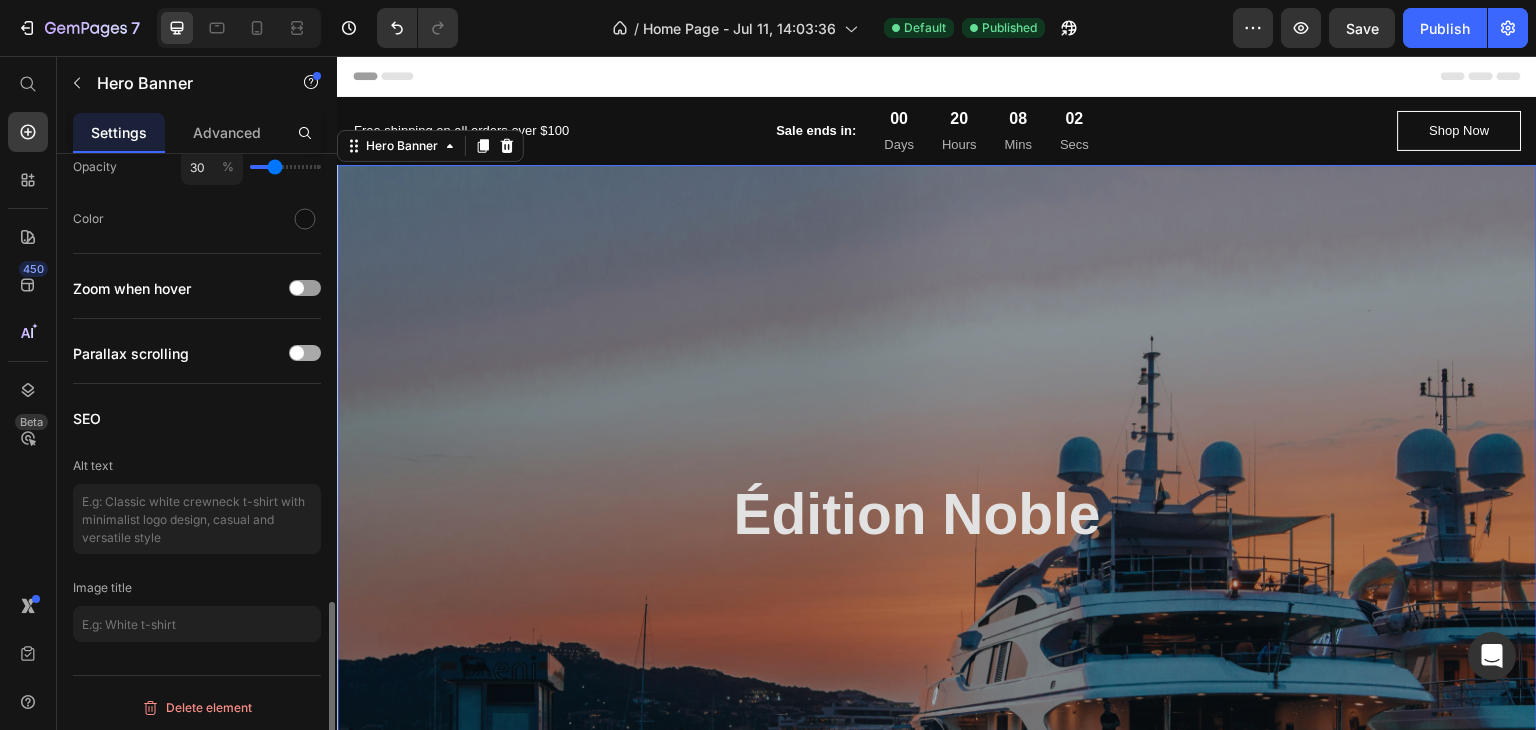 click on "Parallax scrolling" 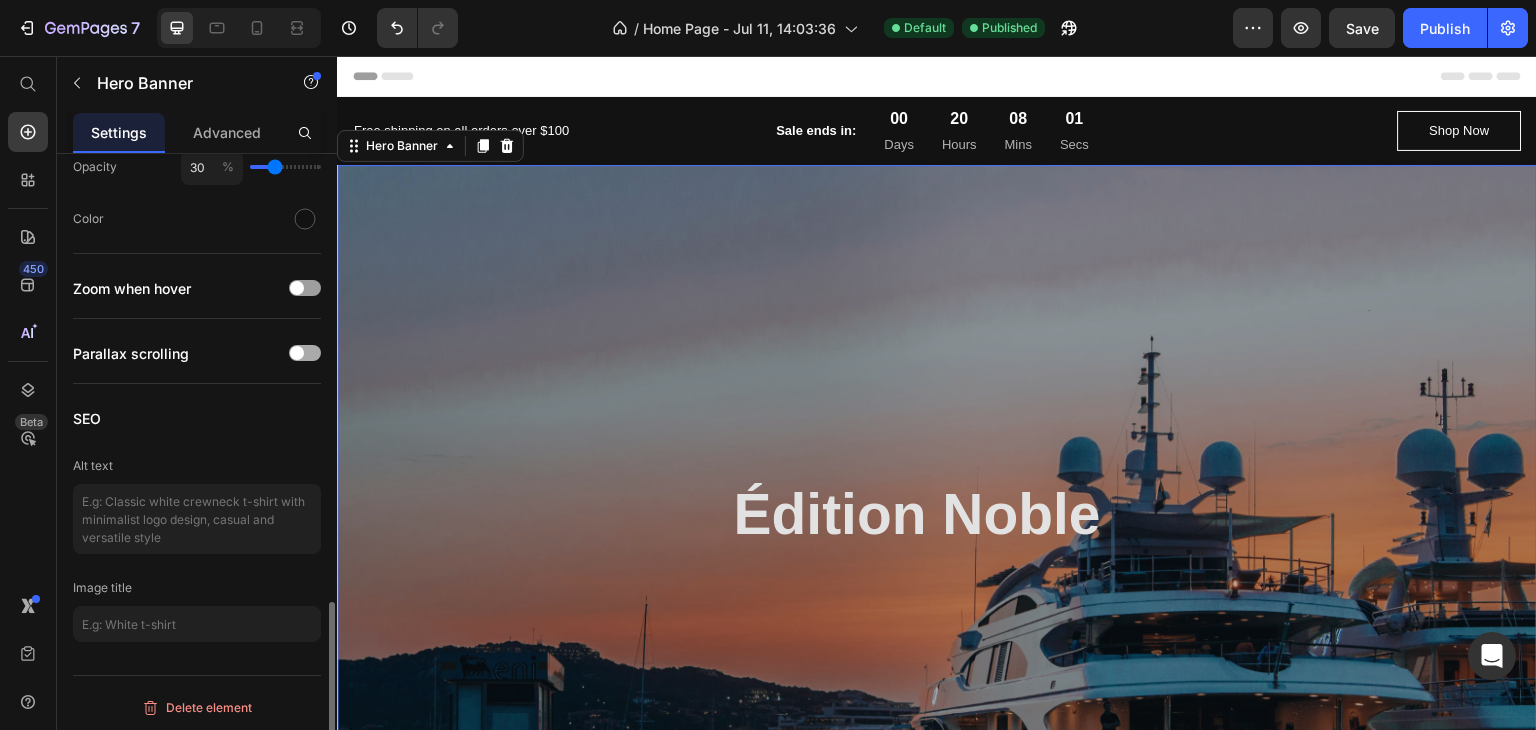 click at bounding box center [305, 353] 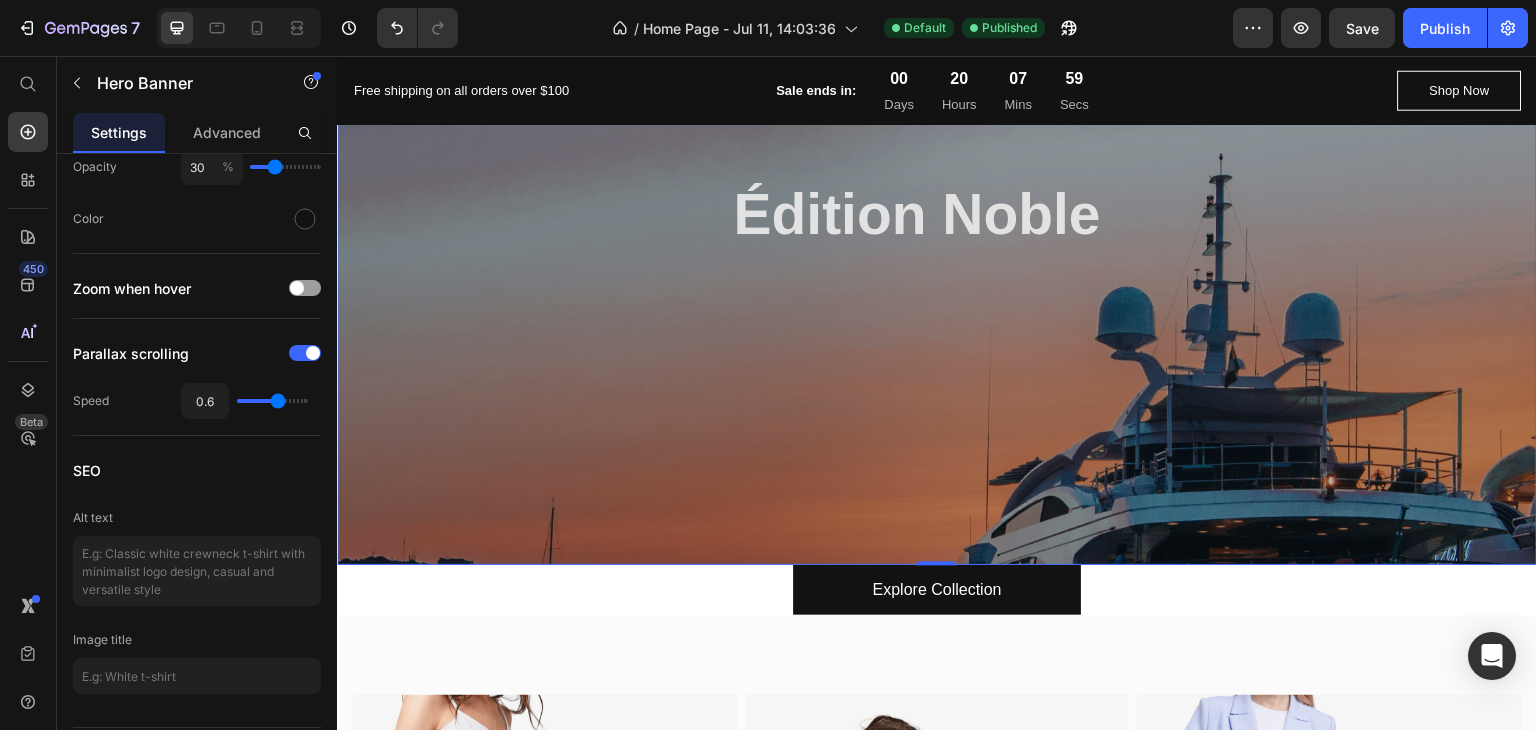 scroll, scrollTop: 0, scrollLeft: 0, axis: both 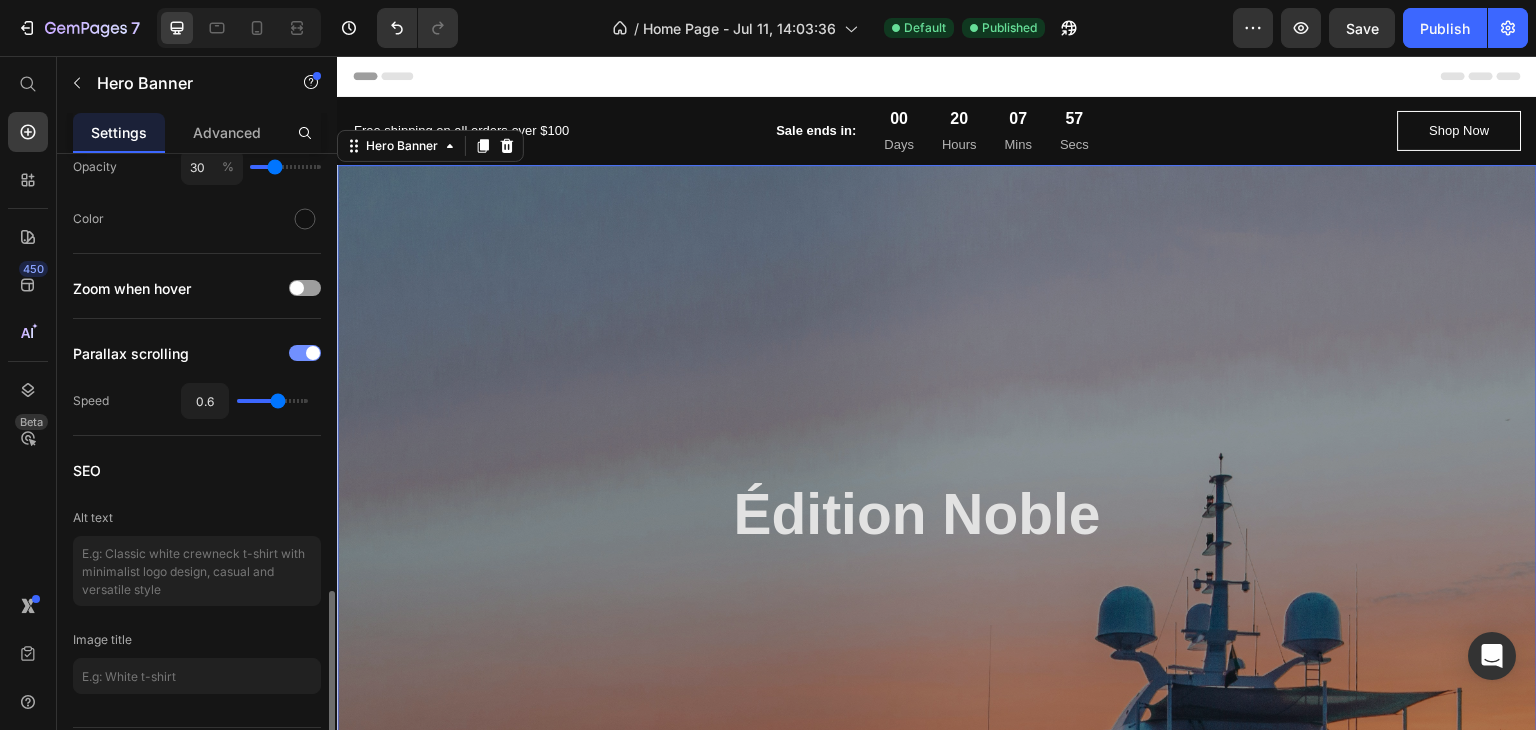 click at bounding box center (305, 353) 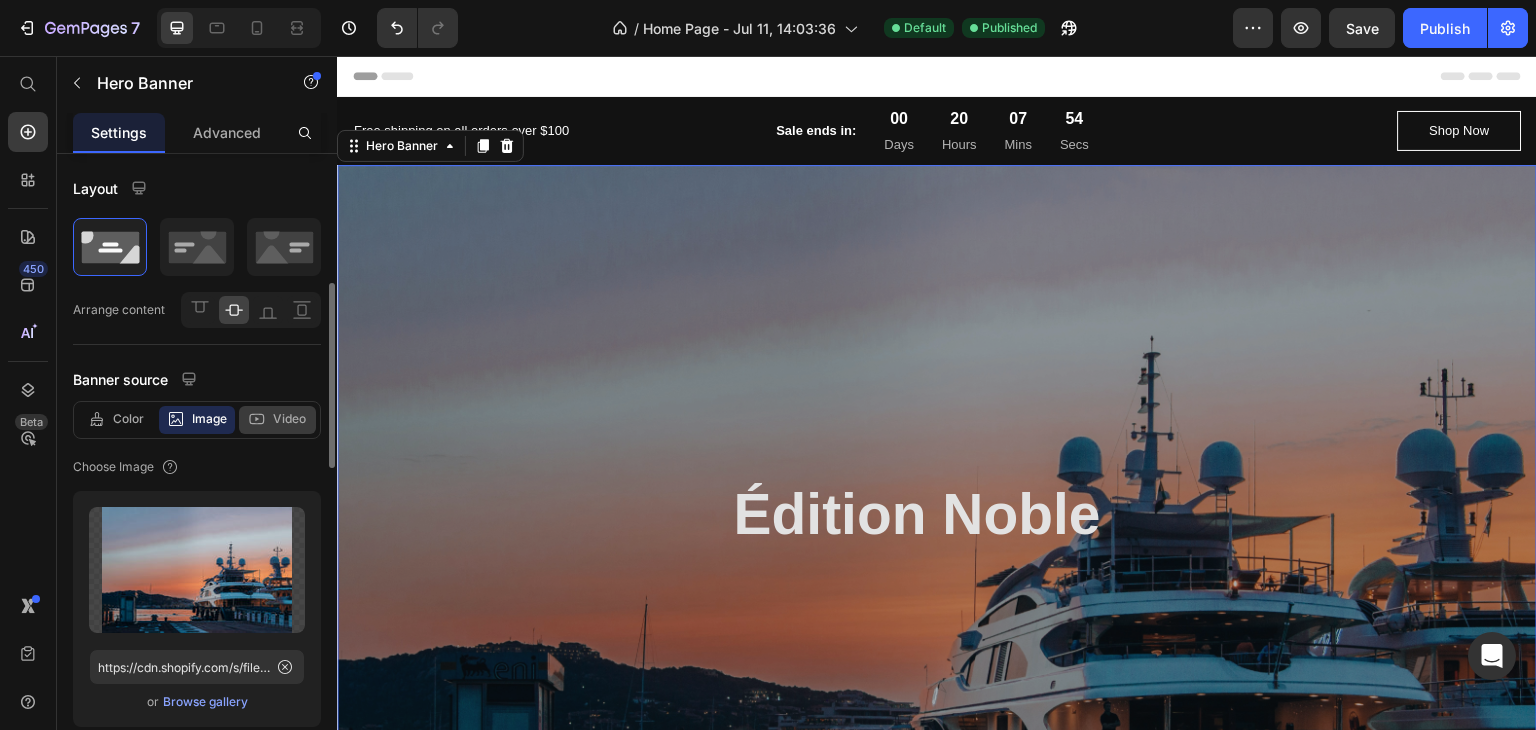 scroll, scrollTop: 100, scrollLeft: 0, axis: vertical 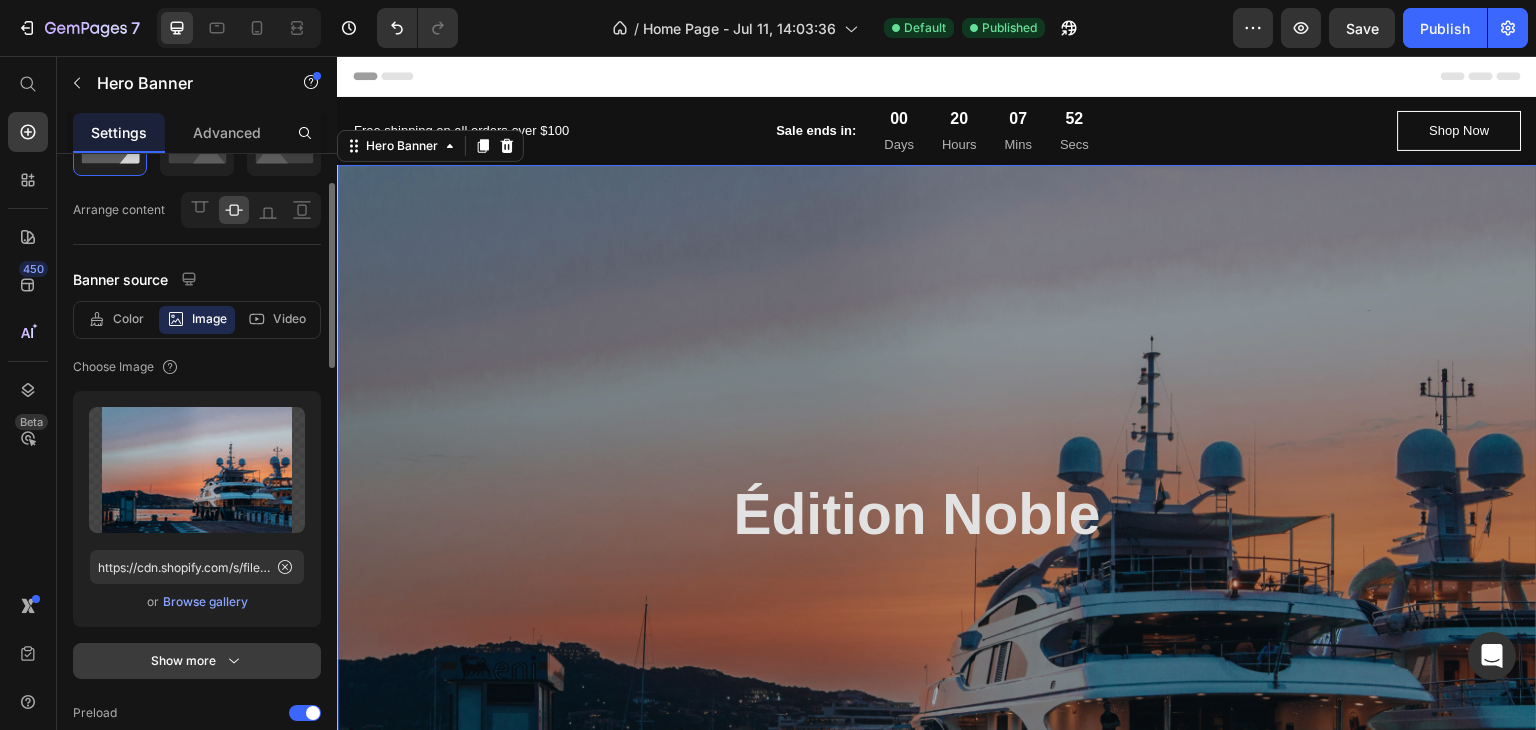 click on "Show more" at bounding box center [197, 661] 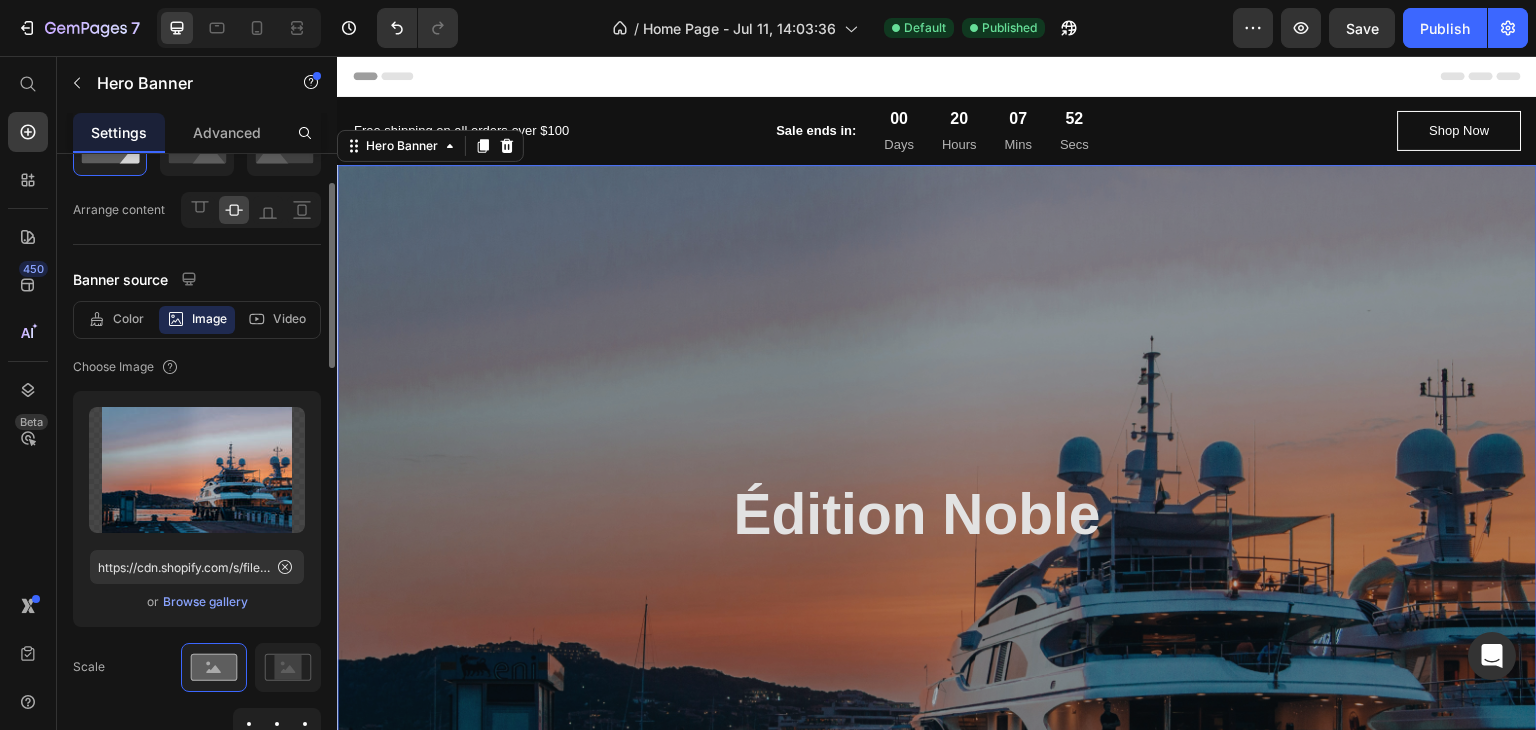 scroll, scrollTop: 400, scrollLeft: 0, axis: vertical 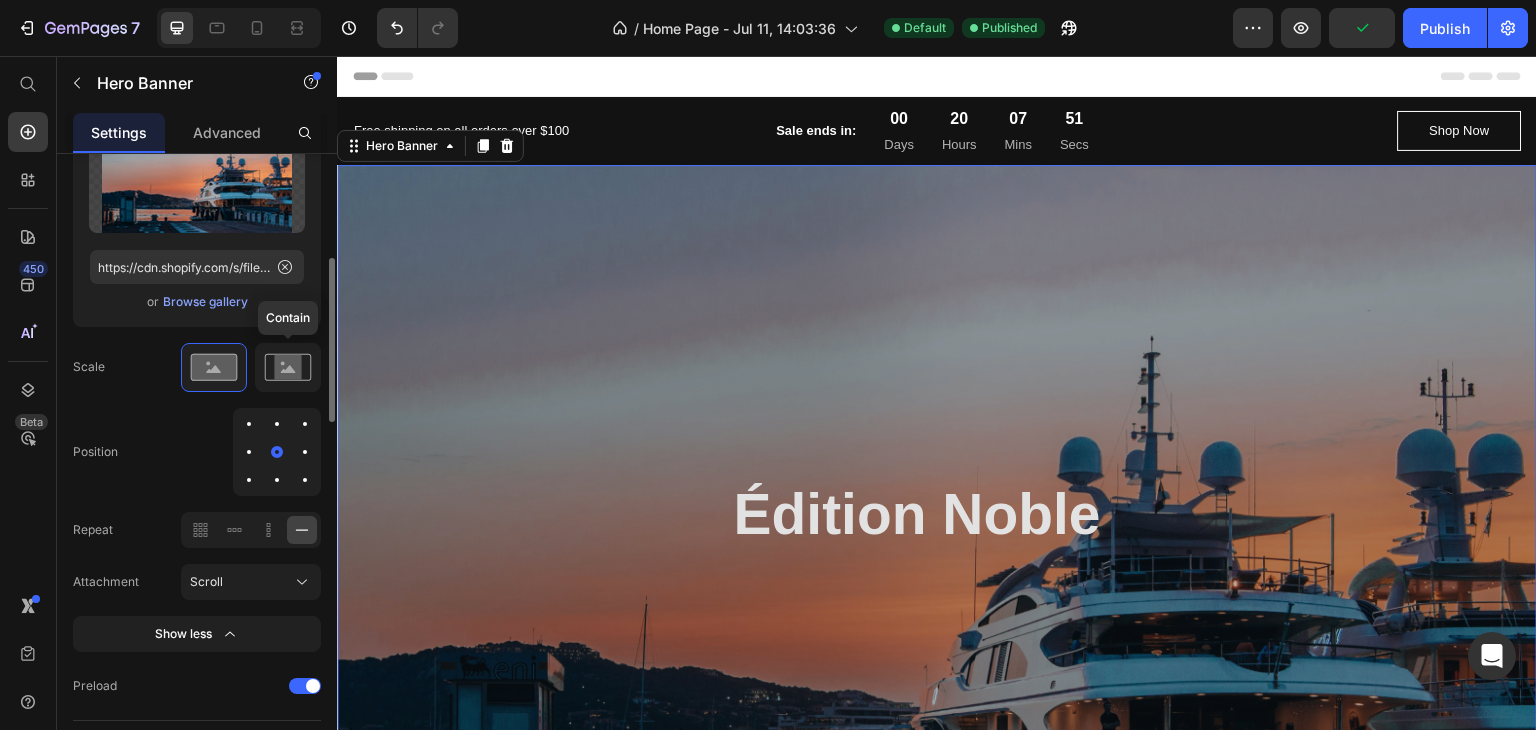 click 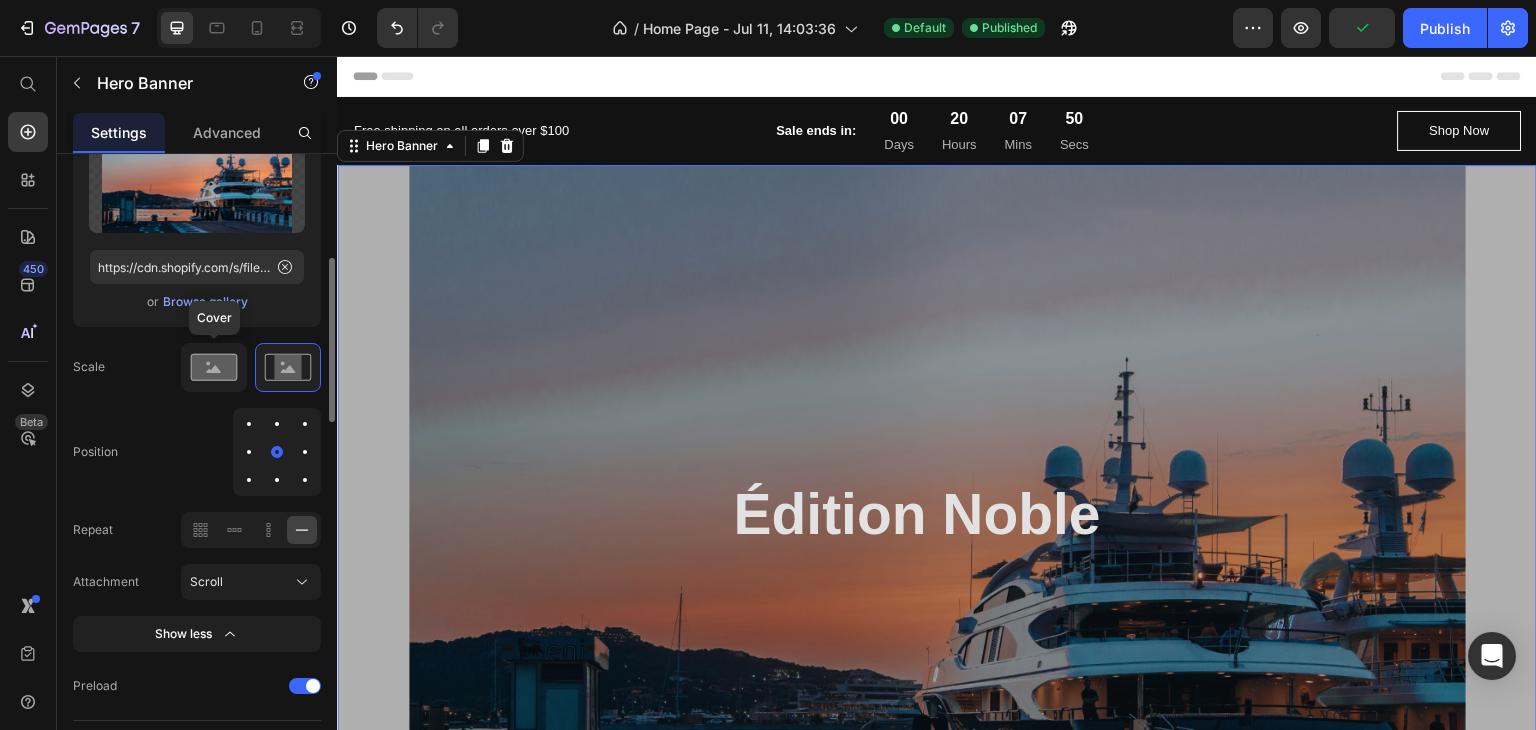 click 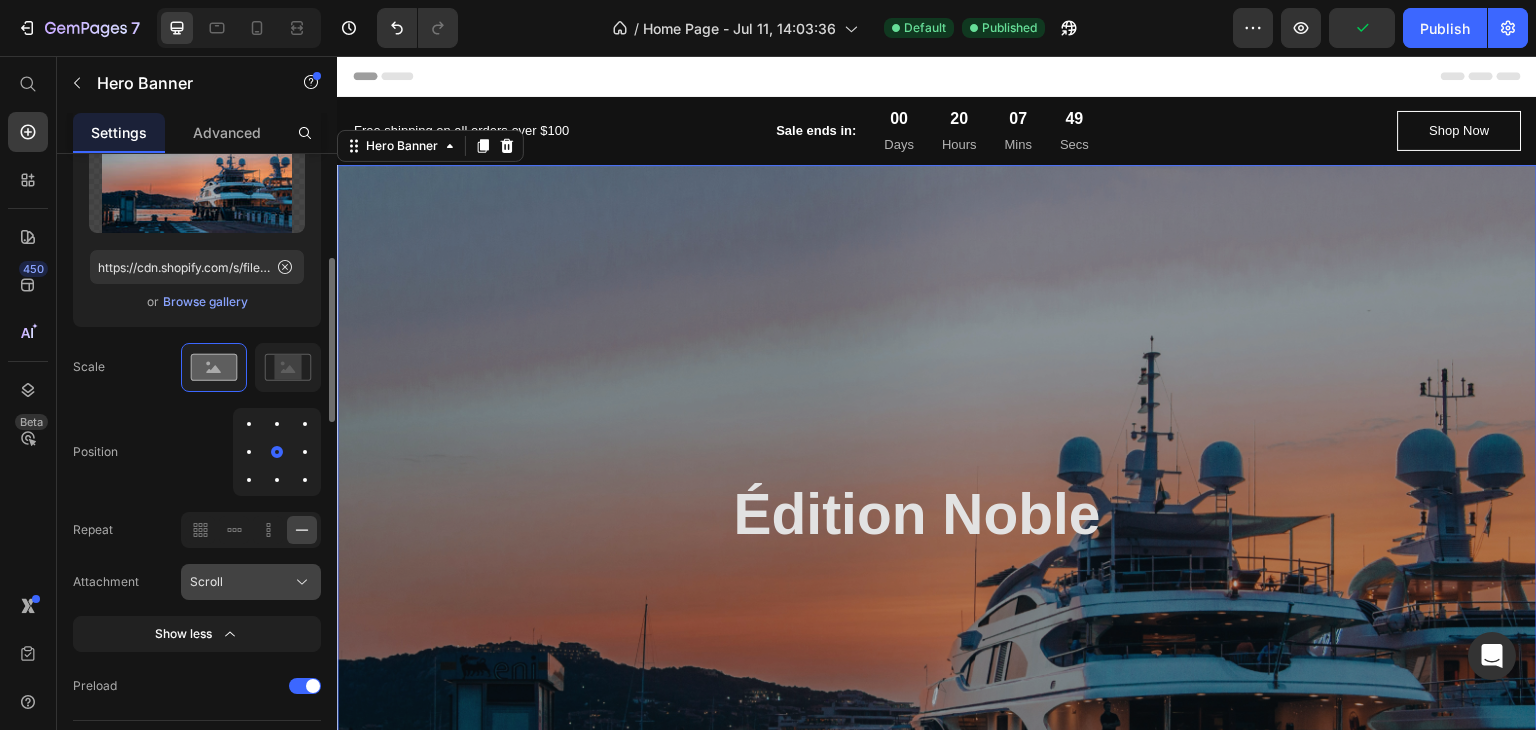 scroll, scrollTop: 500, scrollLeft: 0, axis: vertical 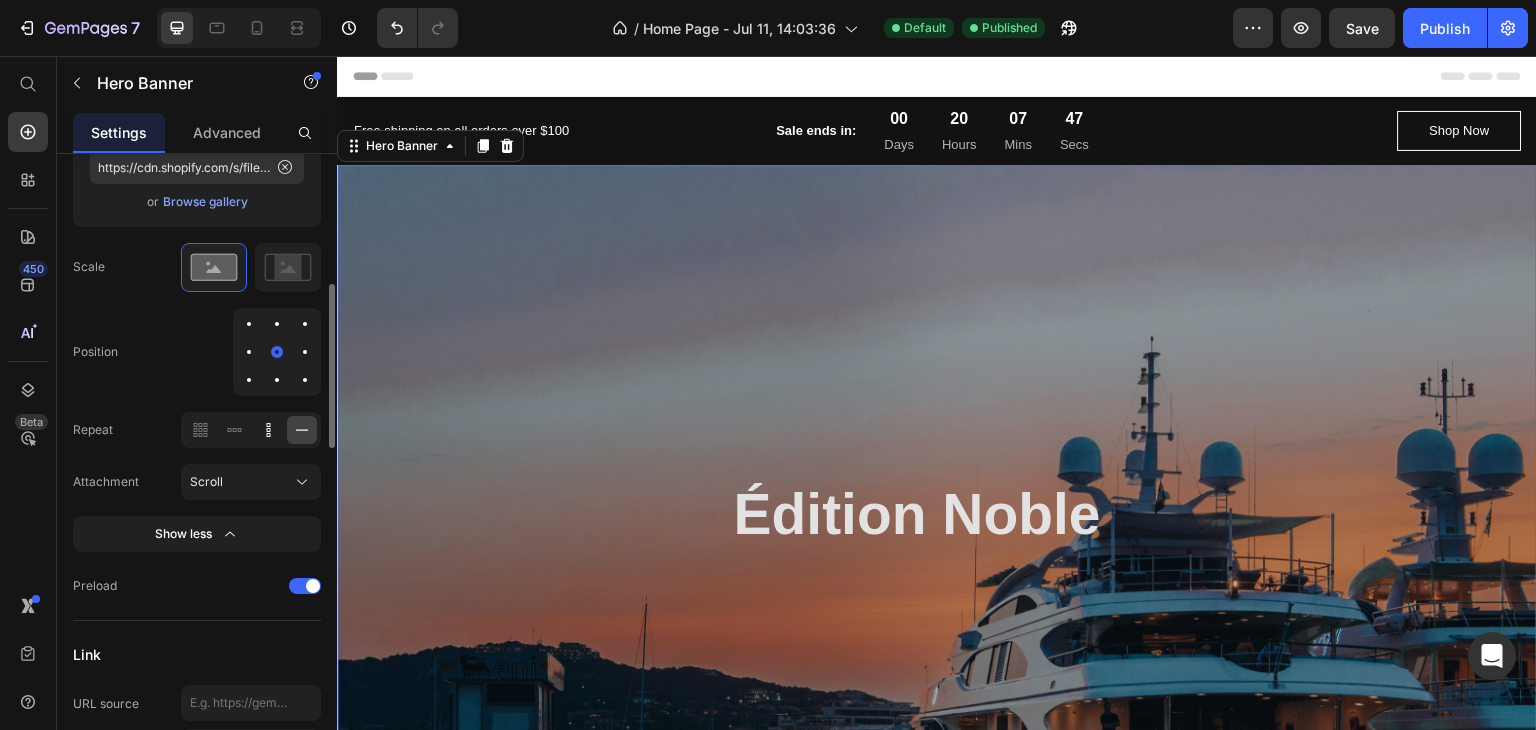 click 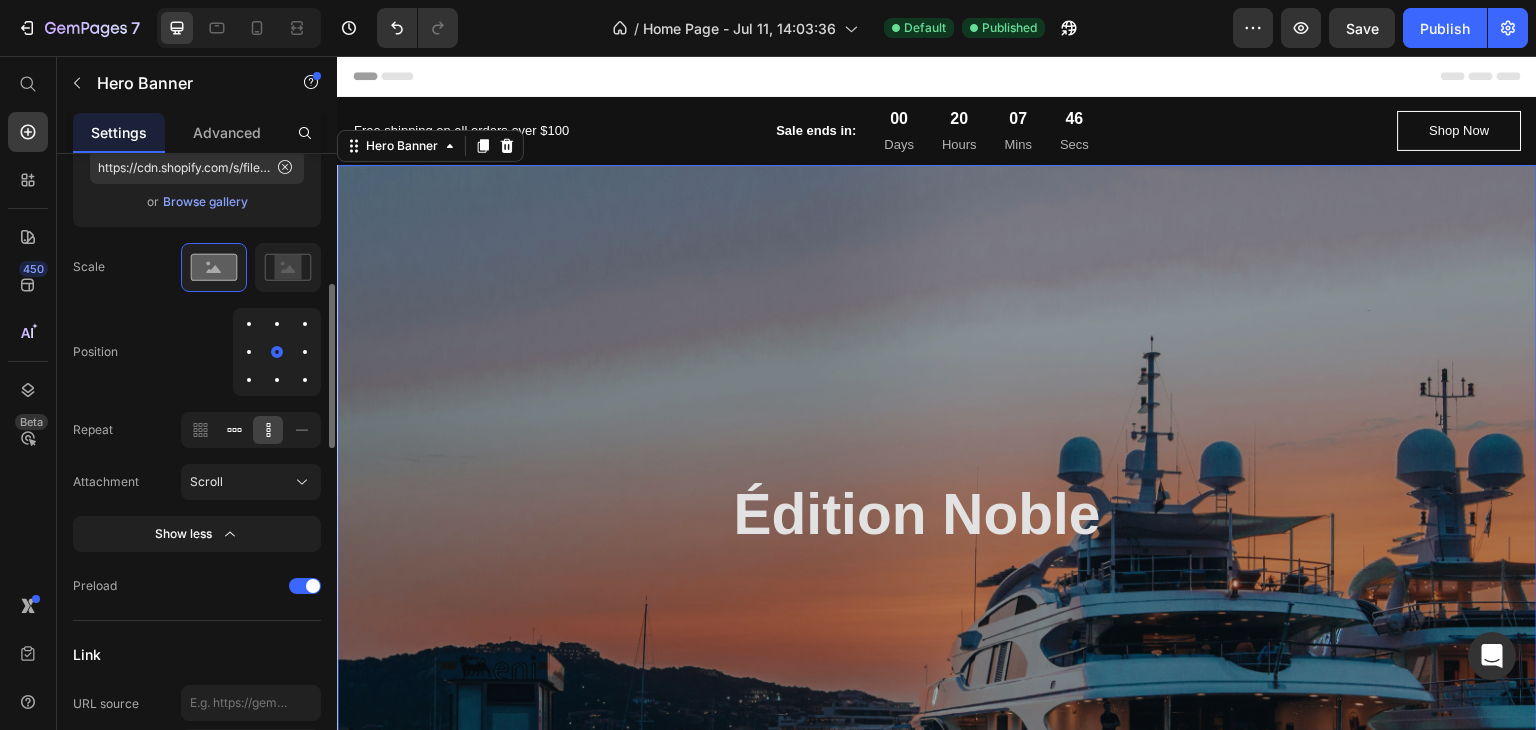click 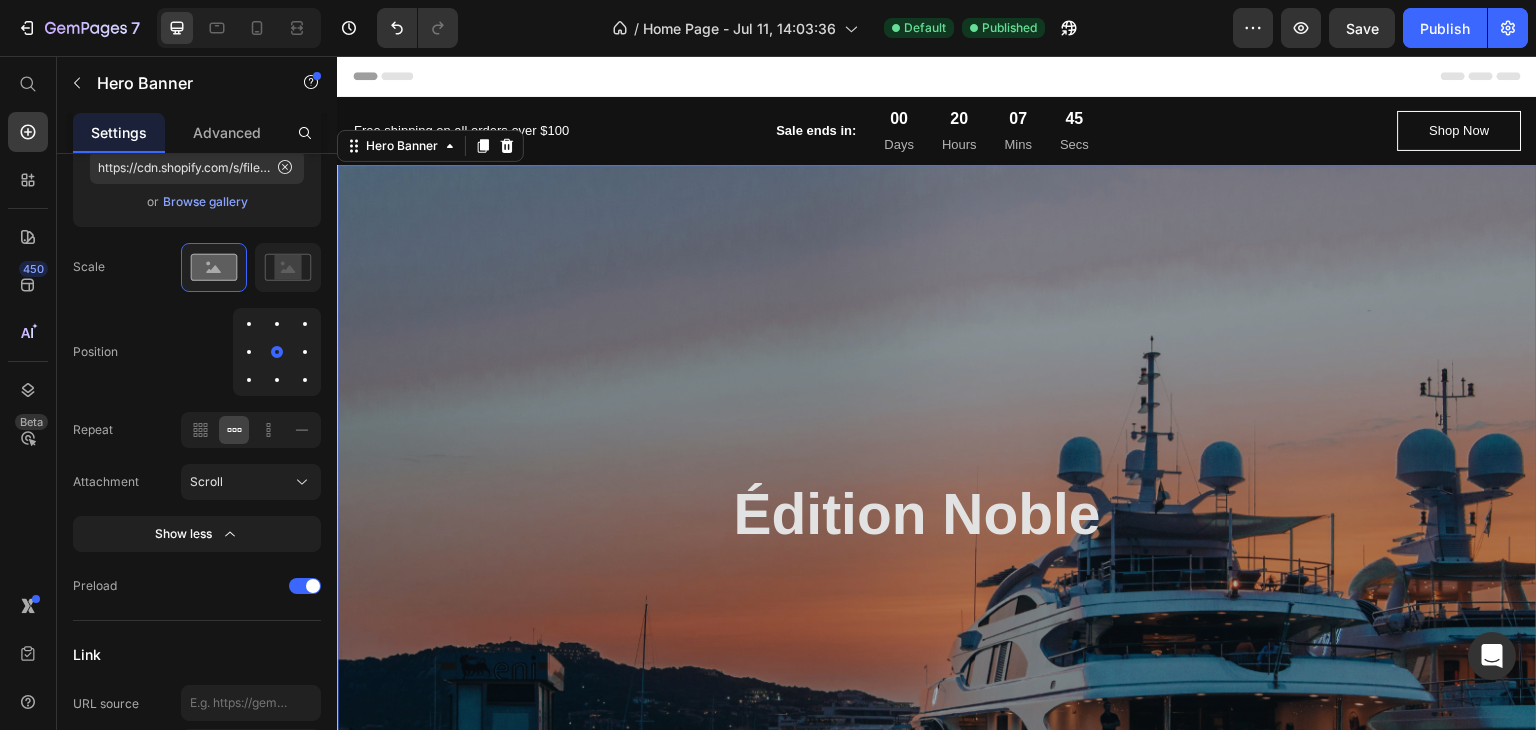 scroll, scrollTop: 300, scrollLeft: 0, axis: vertical 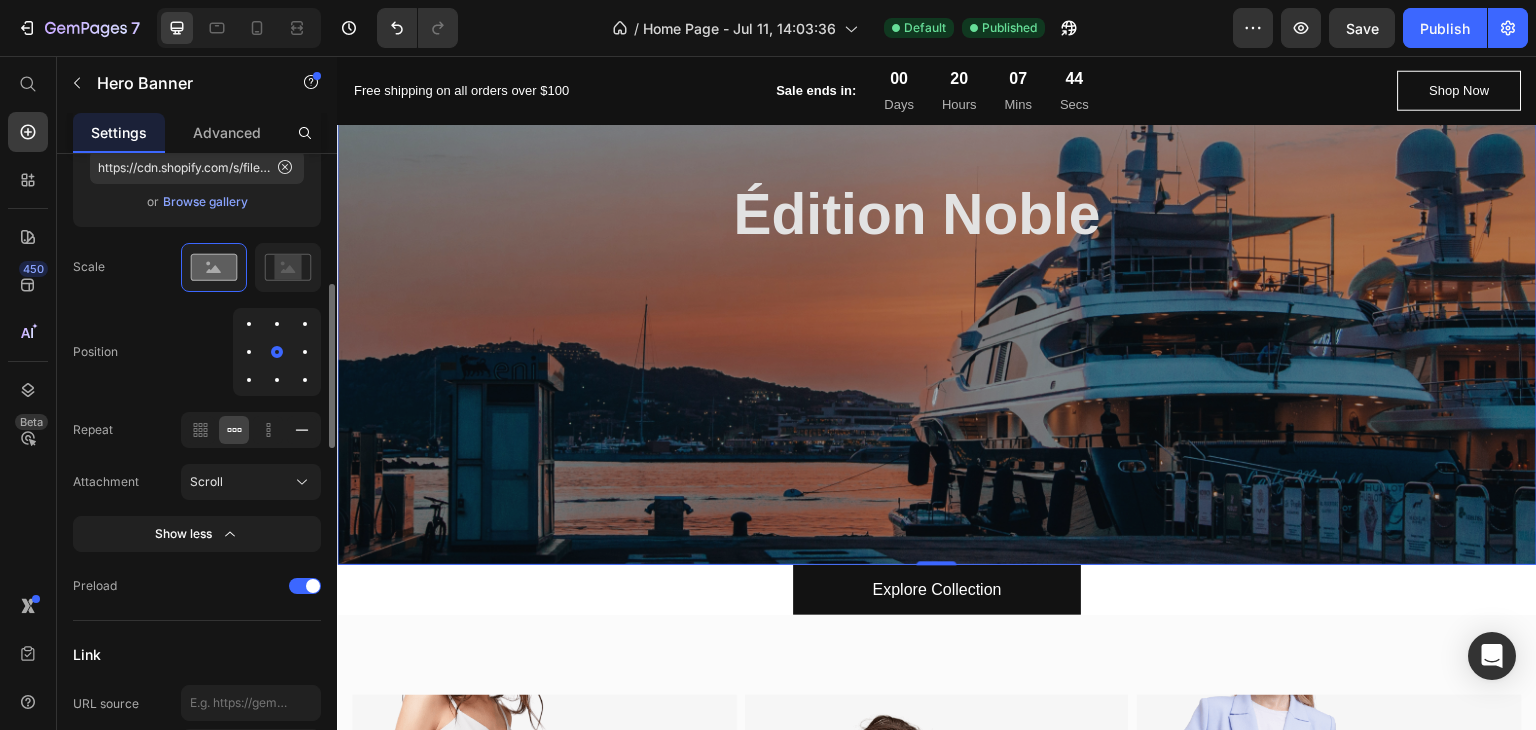 click 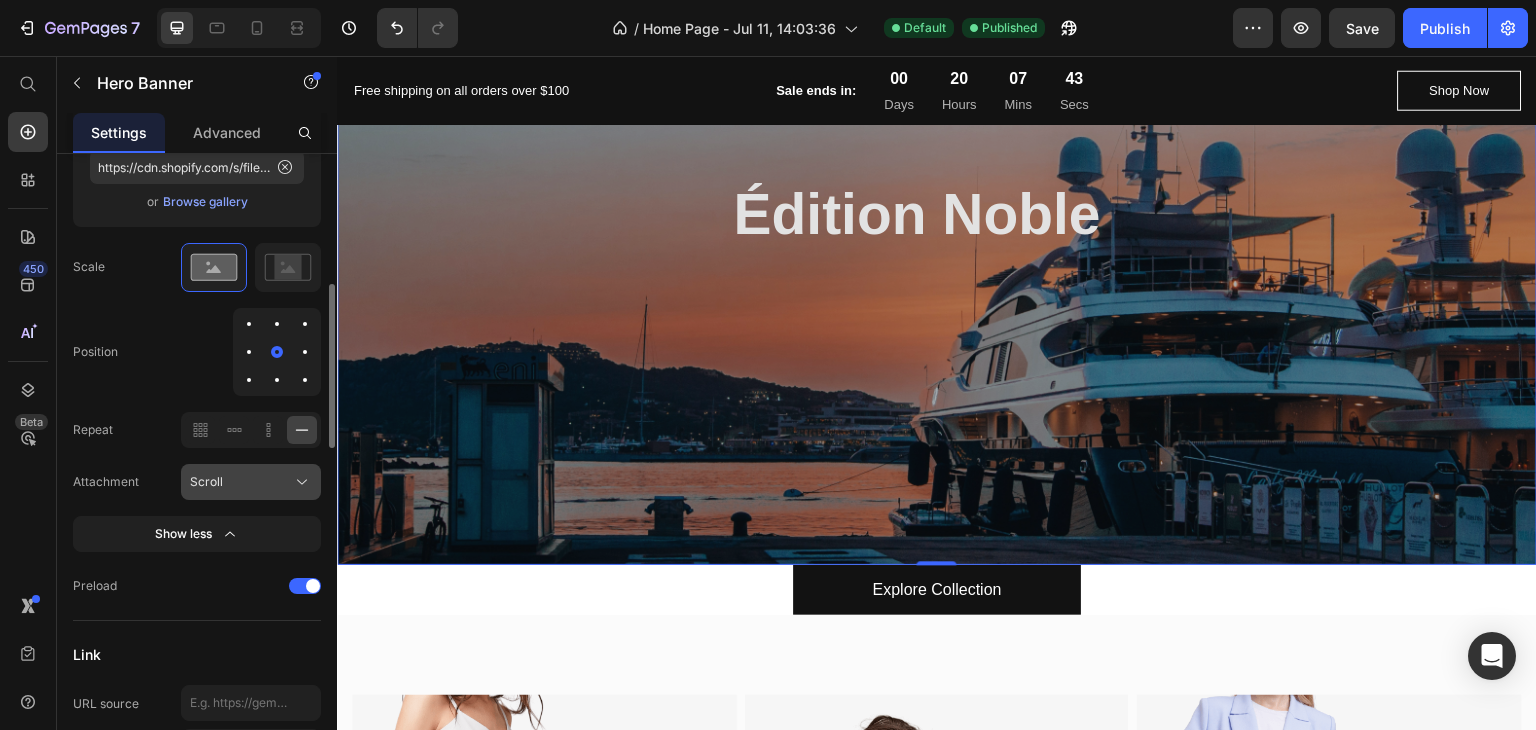 click on "Scroll" 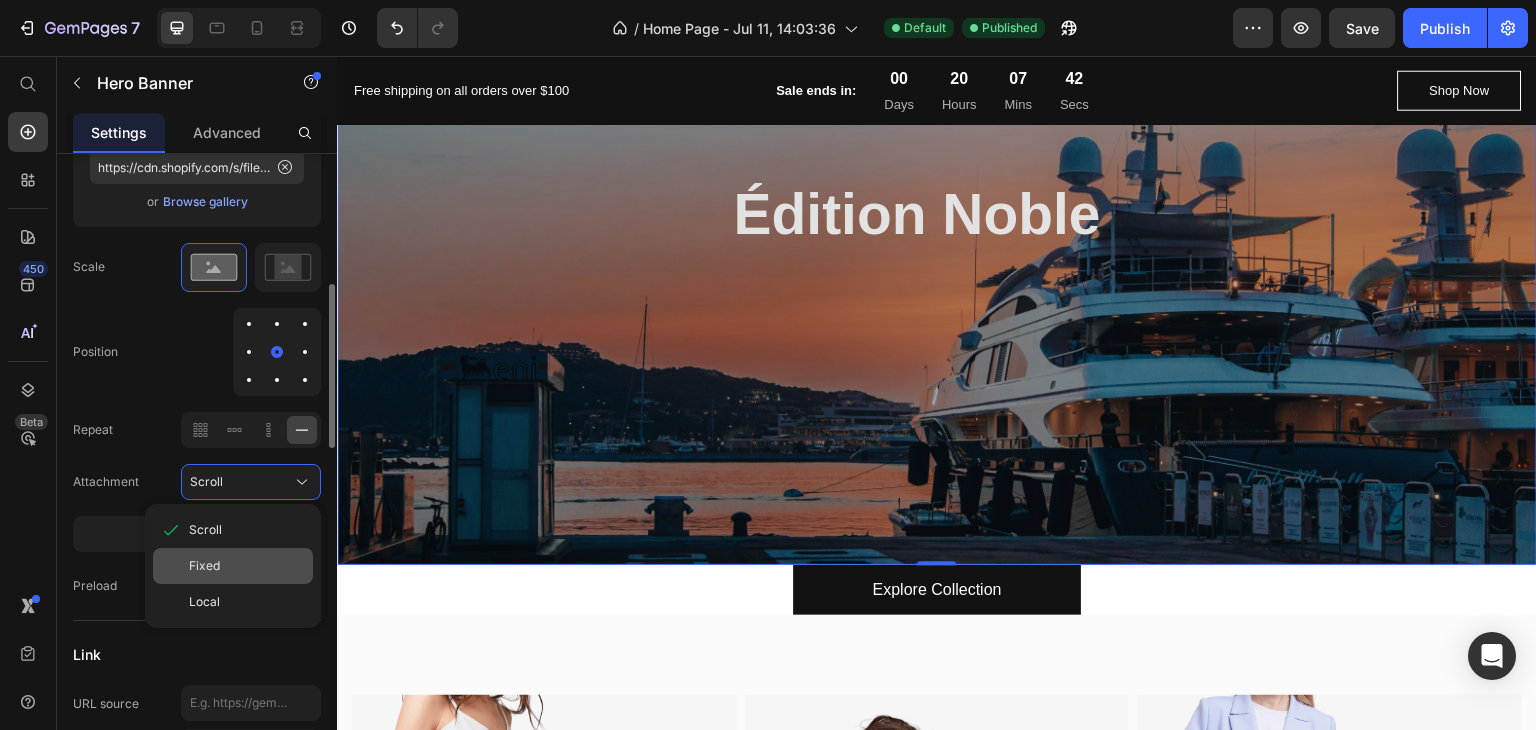click on "Fixed" at bounding box center [204, 566] 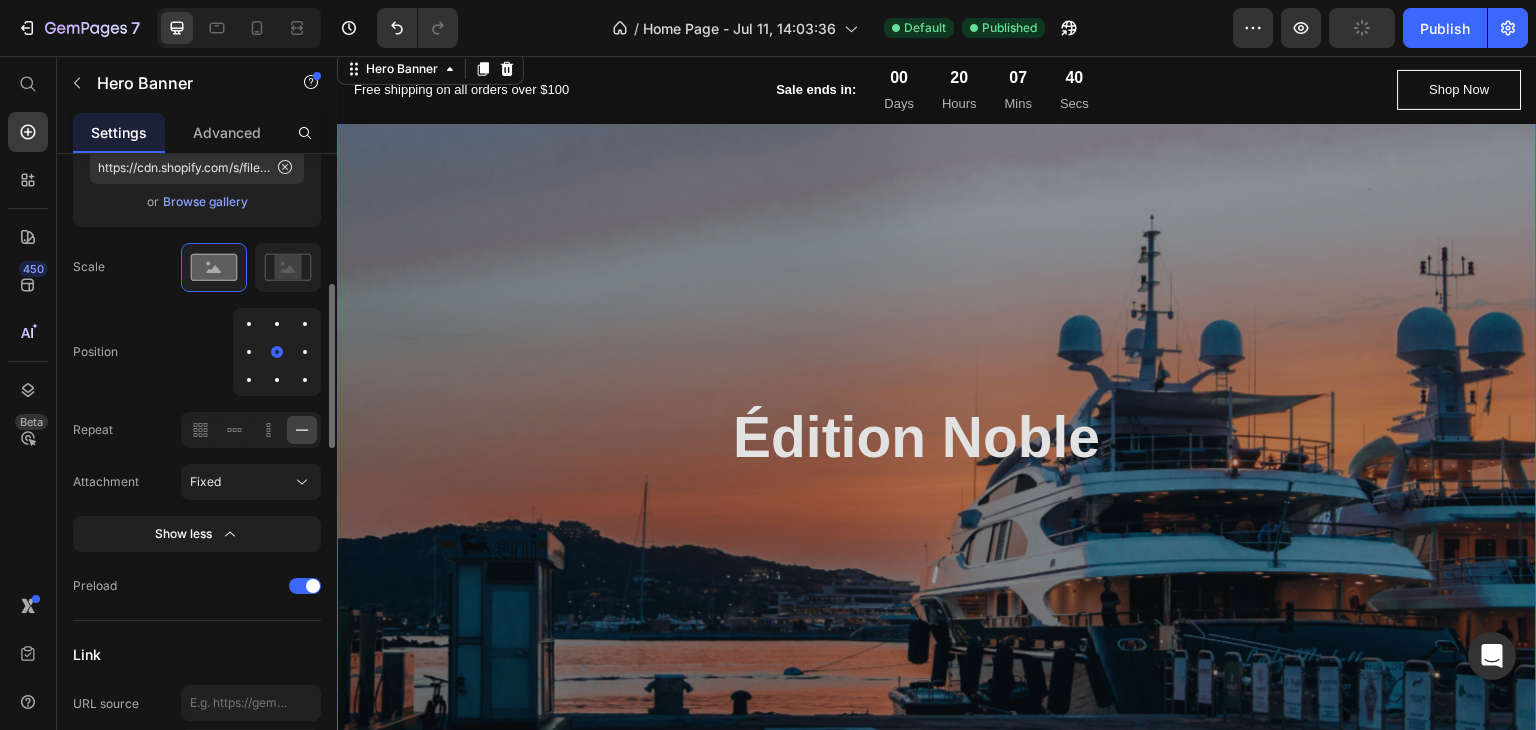 scroll, scrollTop: 100, scrollLeft: 0, axis: vertical 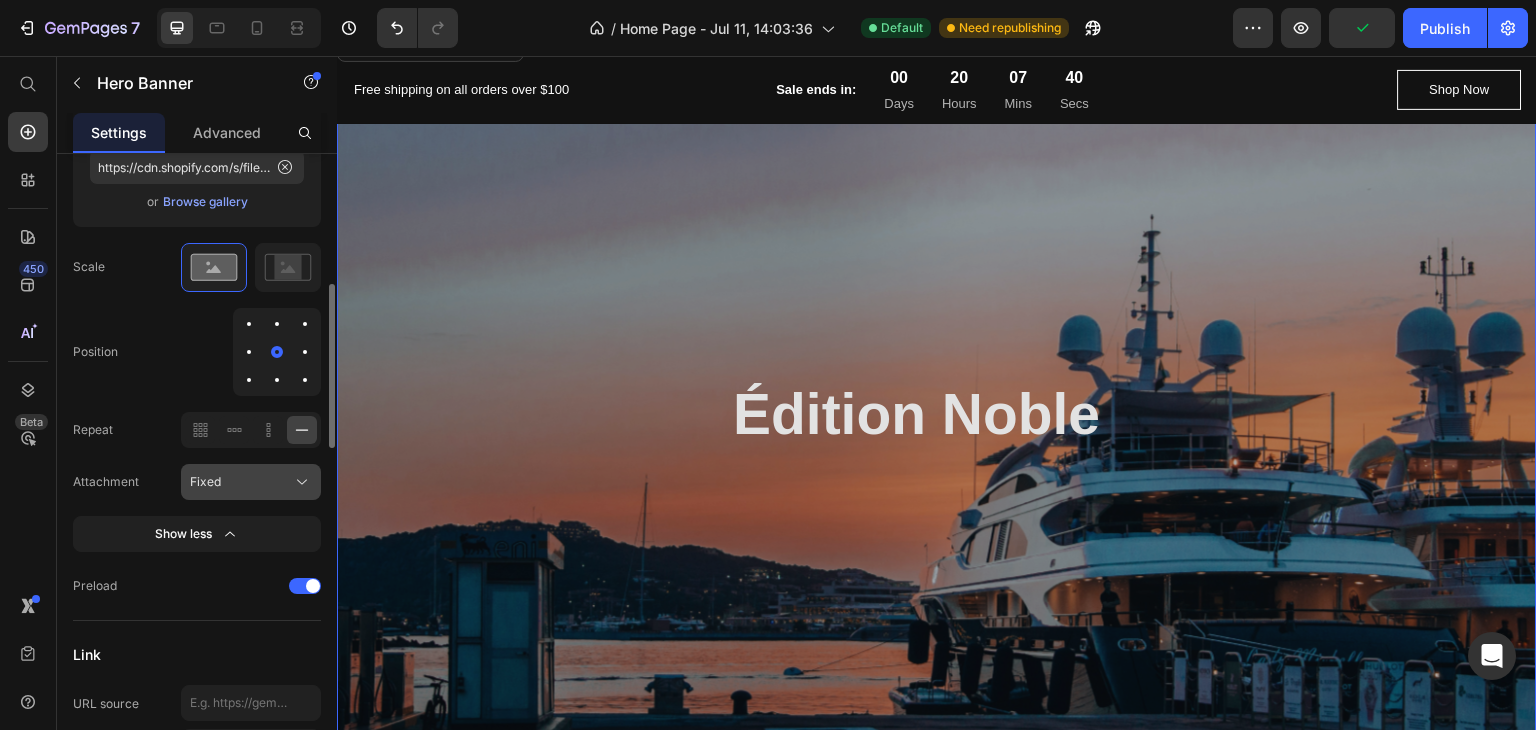 click on "Fixed" 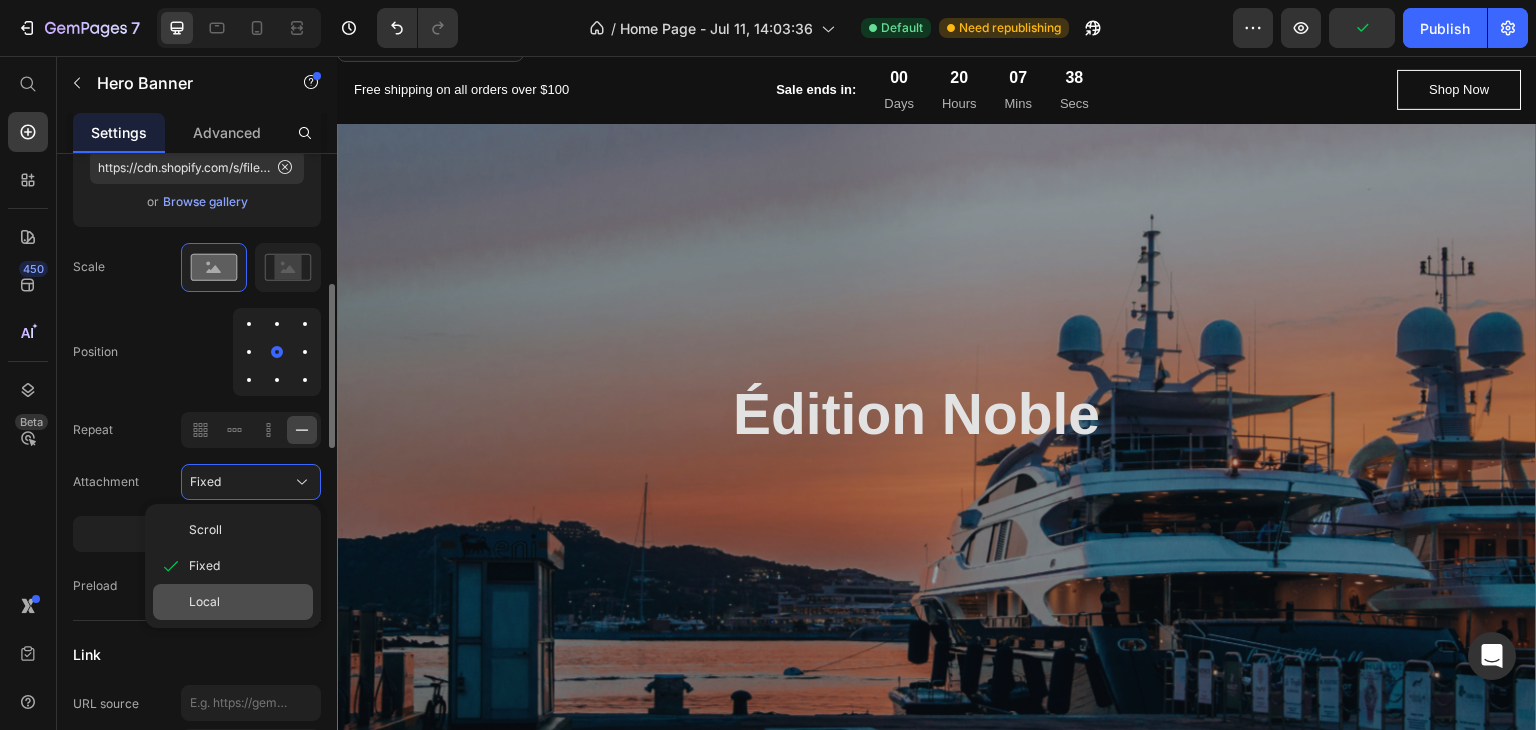 click on "Local" at bounding box center (204, 602) 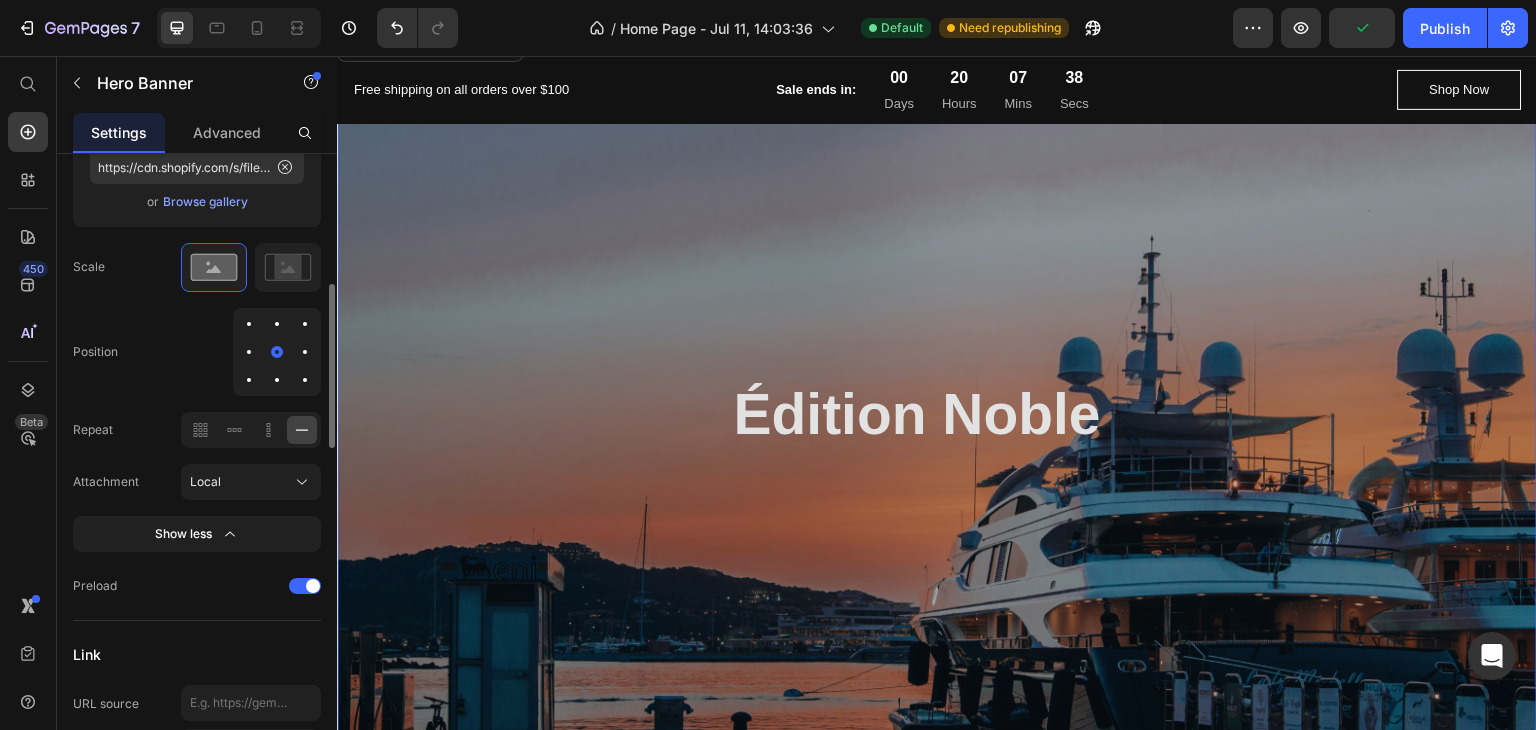 scroll, scrollTop: 200, scrollLeft: 0, axis: vertical 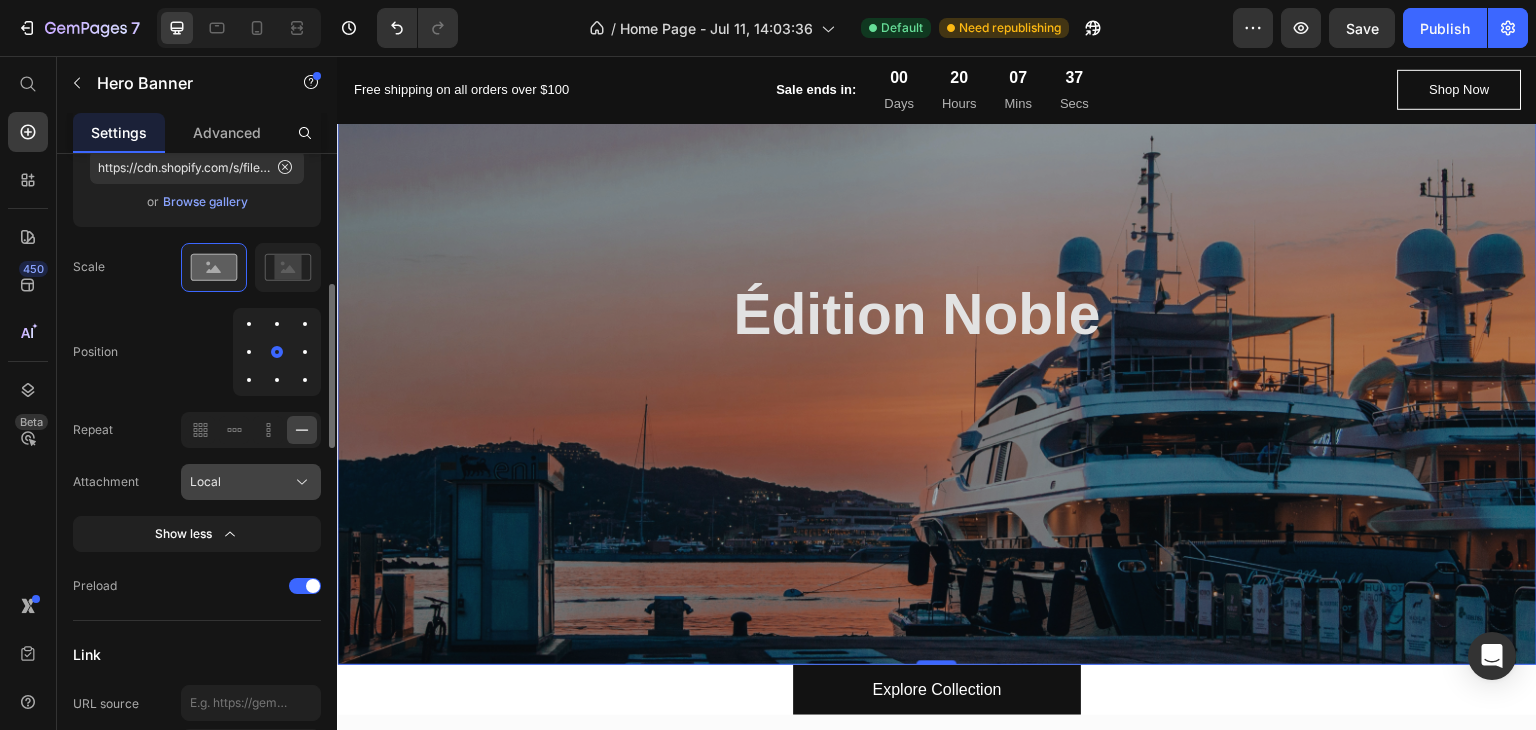 click on "Local" 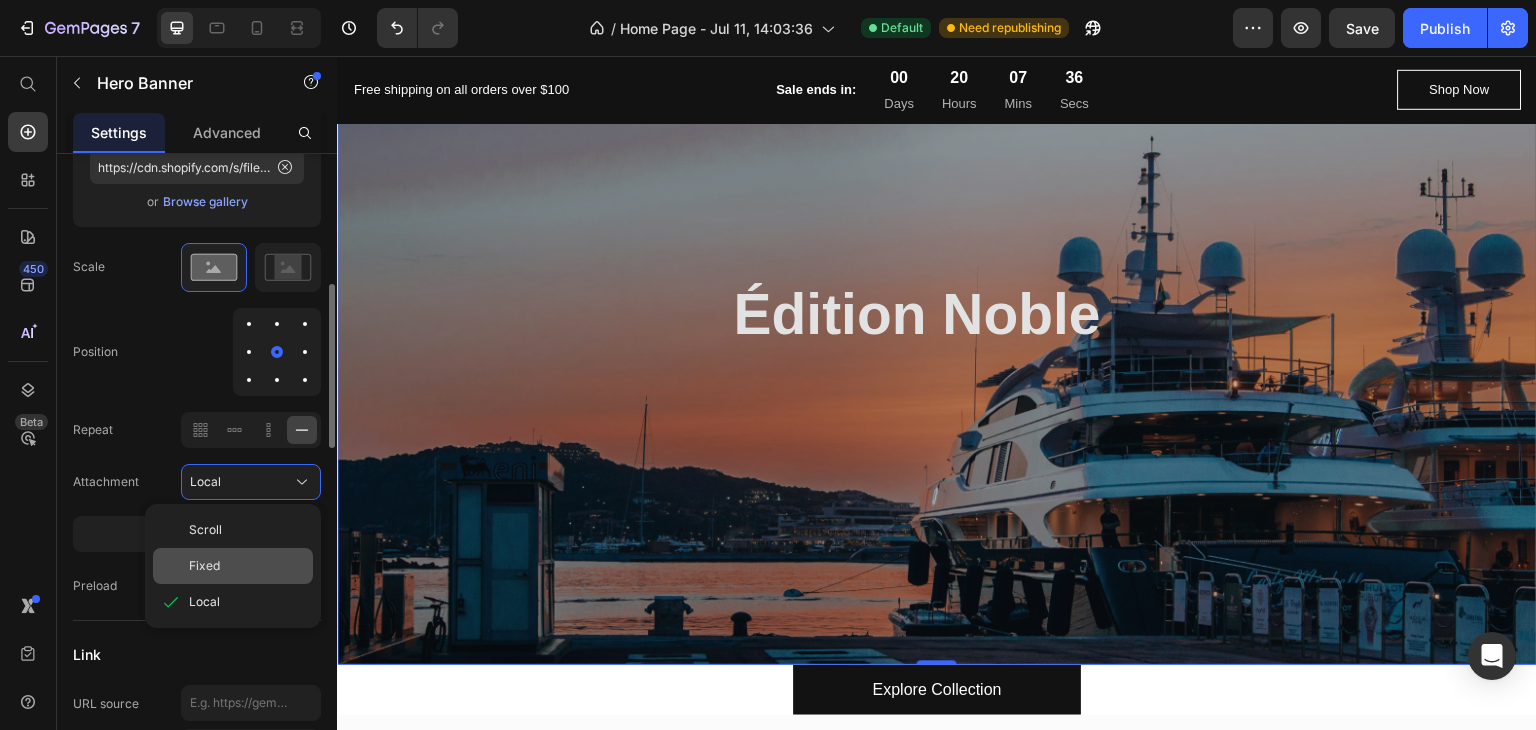 click on "Fixed" at bounding box center (204, 566) 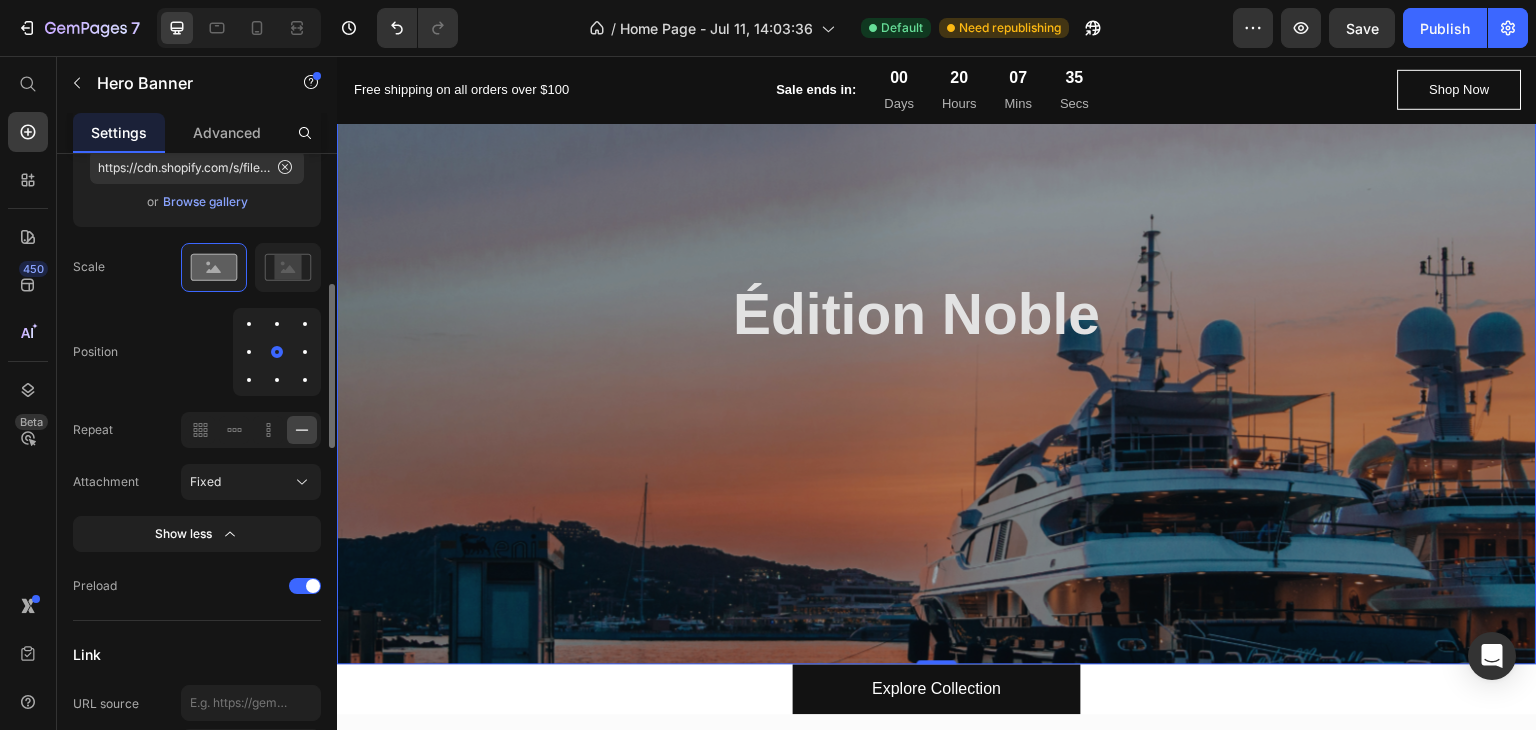 drag, startPoint x: 1443, startPoint y: 43, endPoint x: 1415, endPoint y: 50, distance: 28.86174 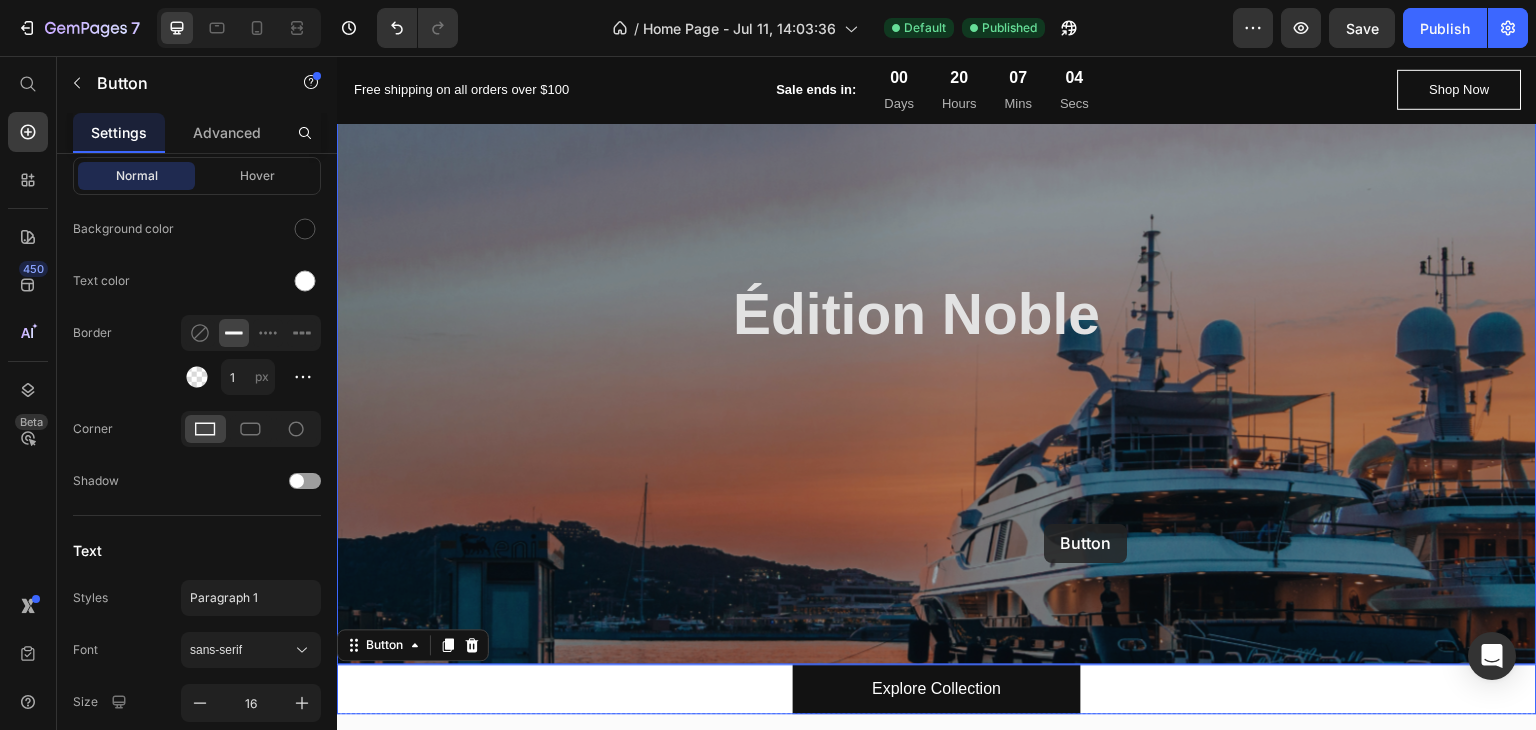scroll, scrollTop: 0, scrollLeft: 0, axis: both 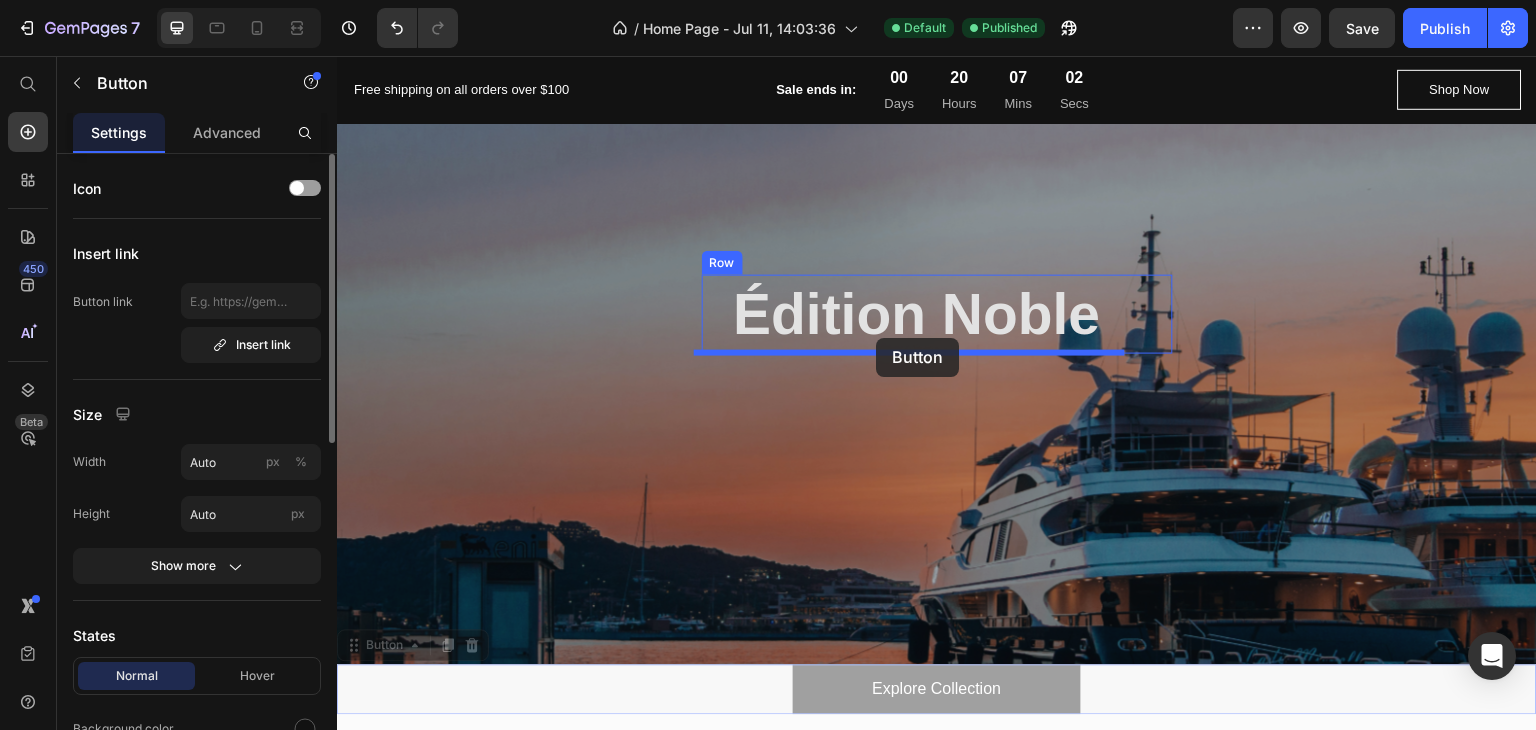 drag, startPoint x: 1076, startPoint y: 696, endPoint x: 876, endPoint y: 338, distance: 410.07803 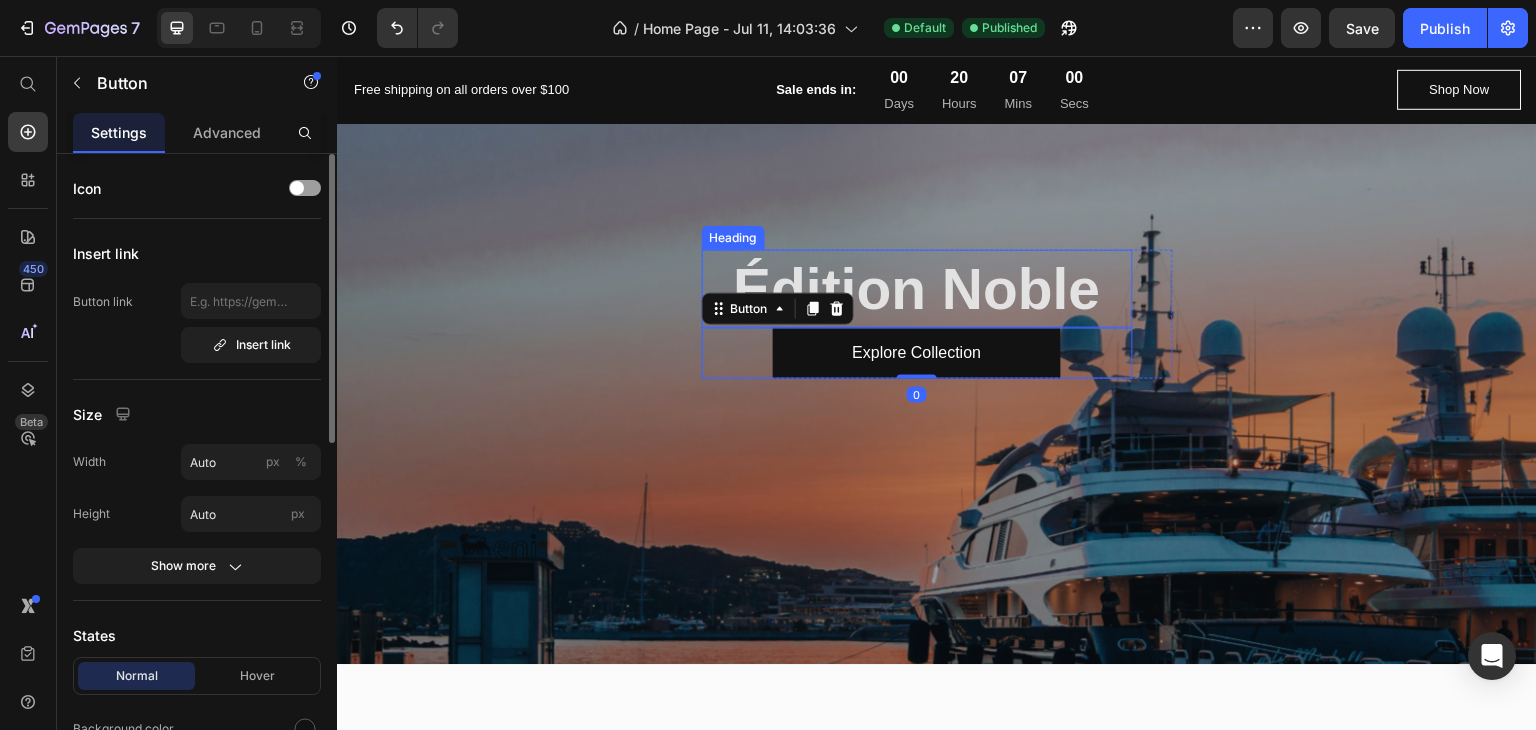 click on "⁠⁠⁠⁠⁠⁠⁠ É dition Noble" at bounding box center [917, 289] 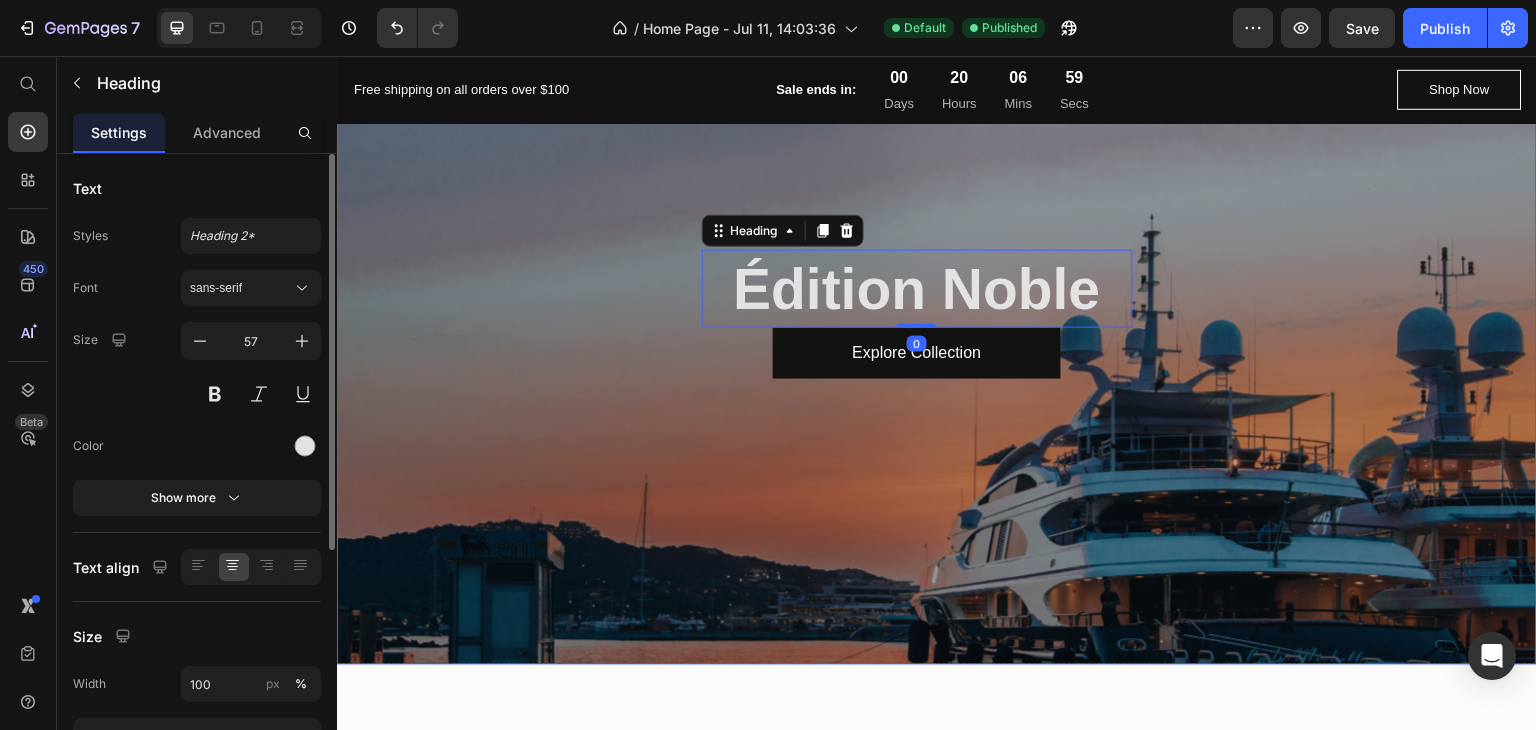 scroll, scrollTop: 0, scrollLeft: 0, axis: both 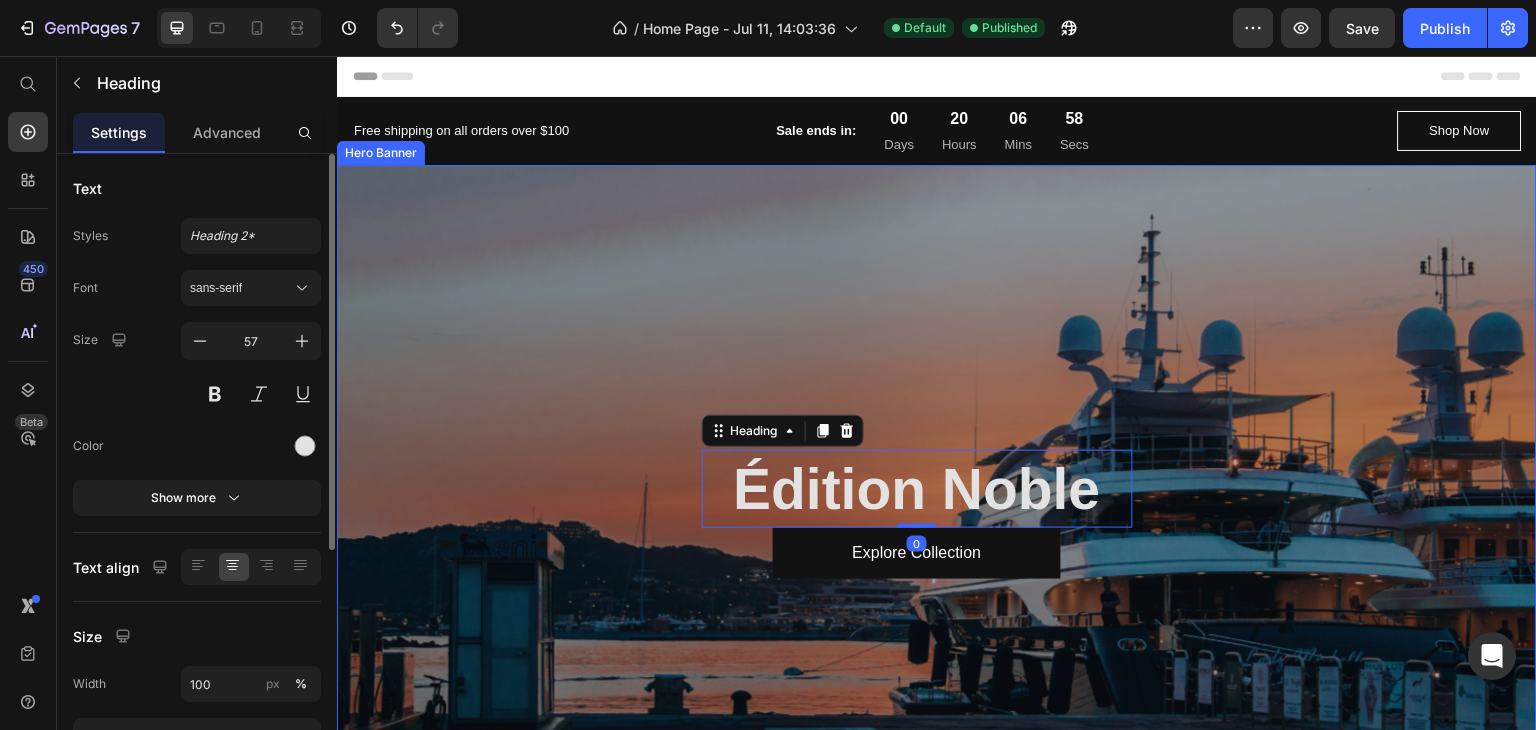 click at bounding box center (937, 515) 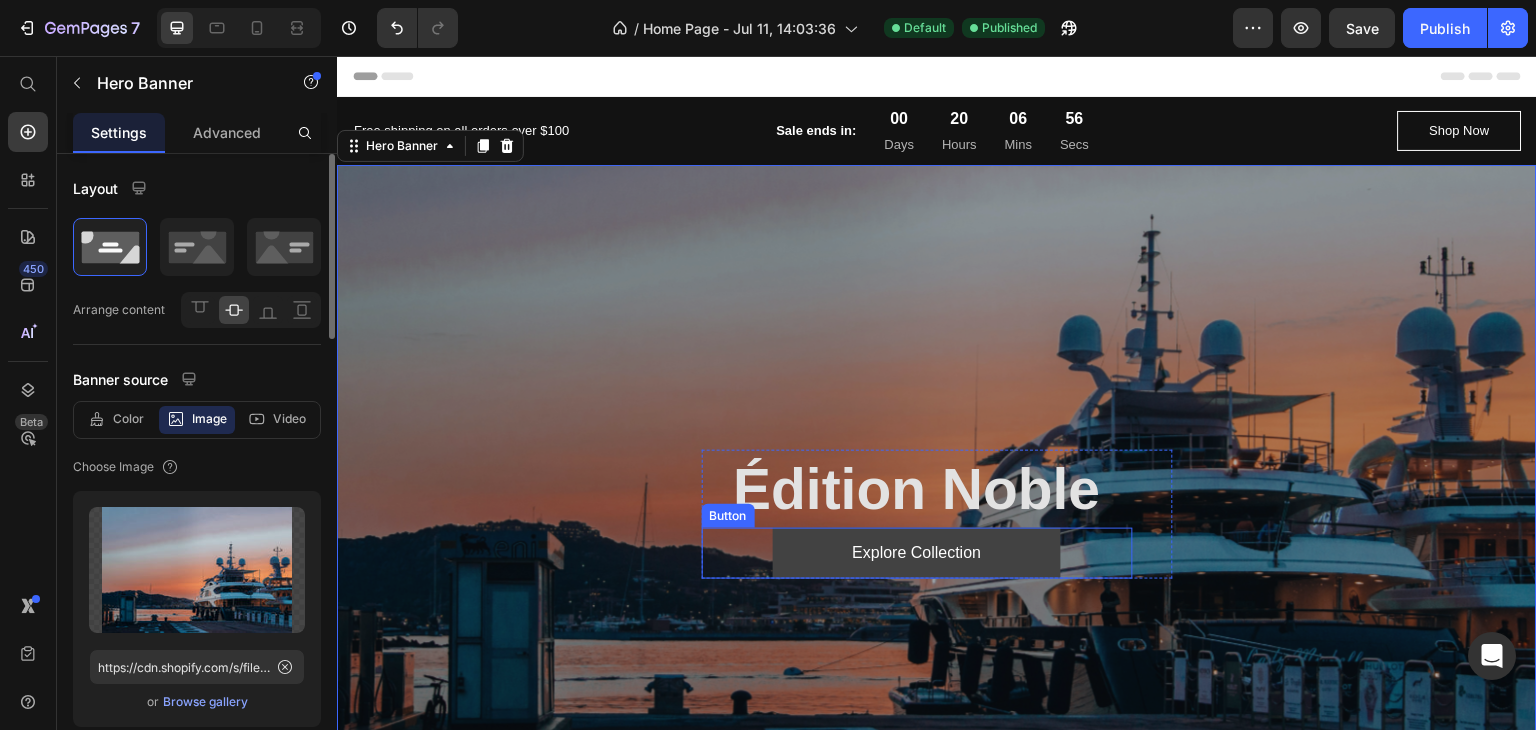 click on "Explore Collection" at bounding box center (917, 553) 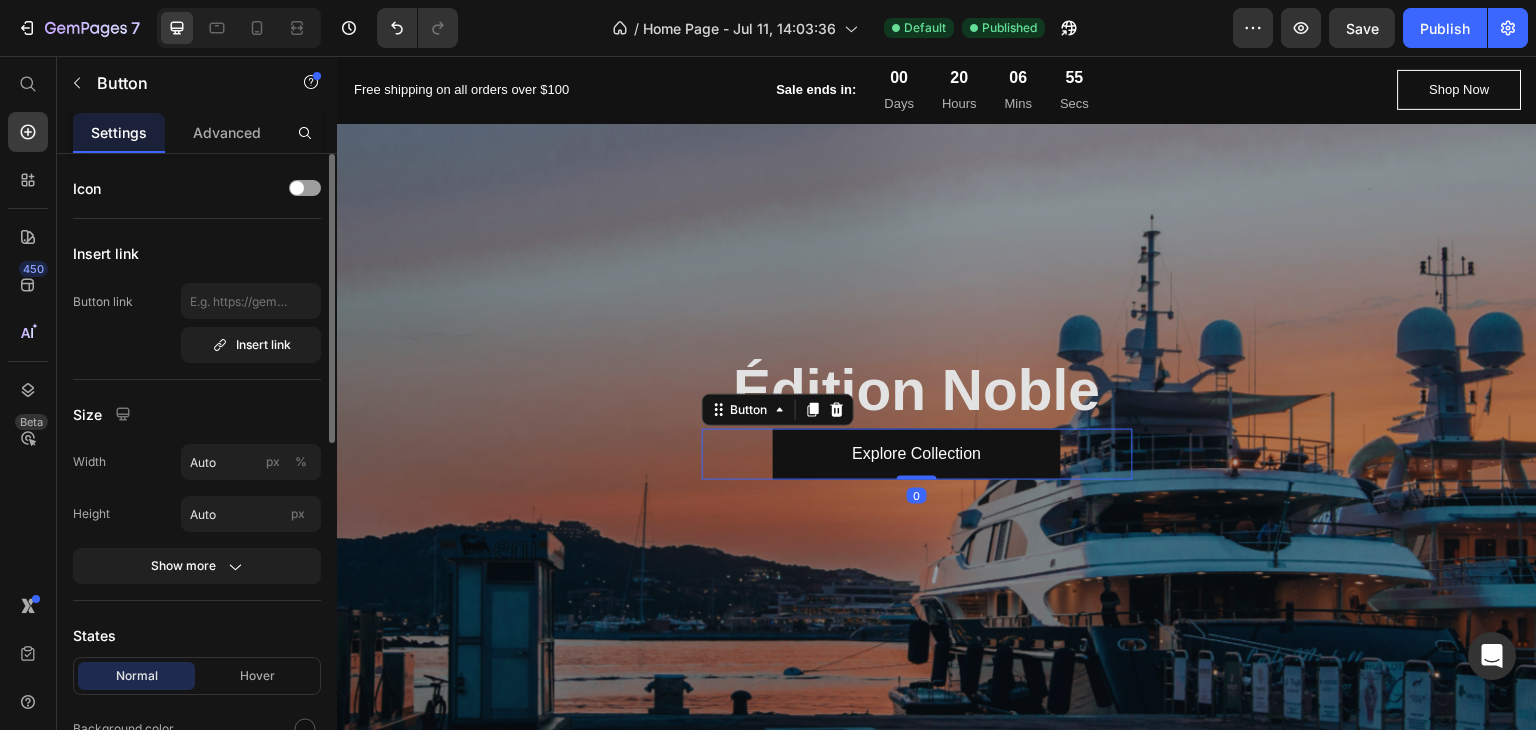scroll, scrollTop: 100, scrollLeft: 0, axis: vertical 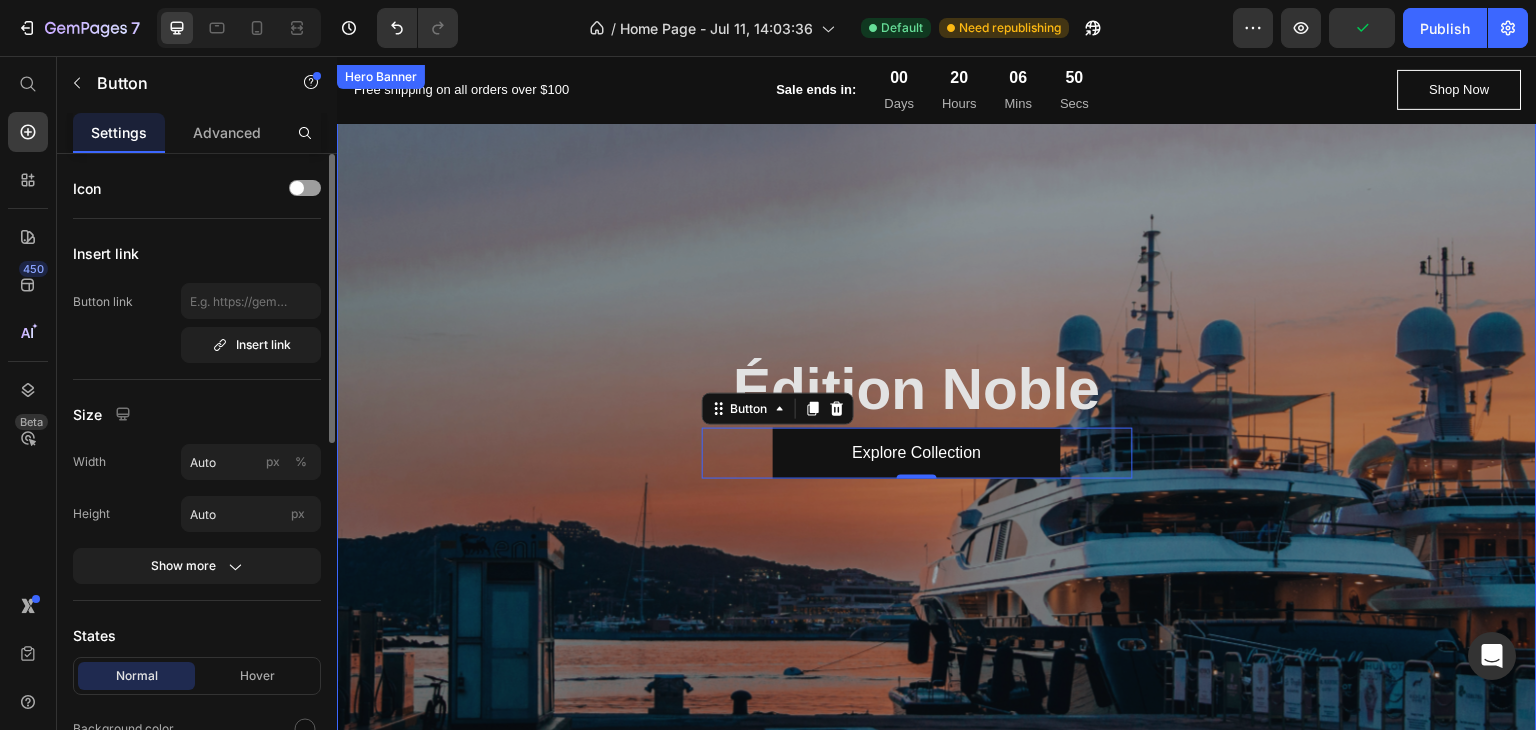 click at bounding box center [937, 415] 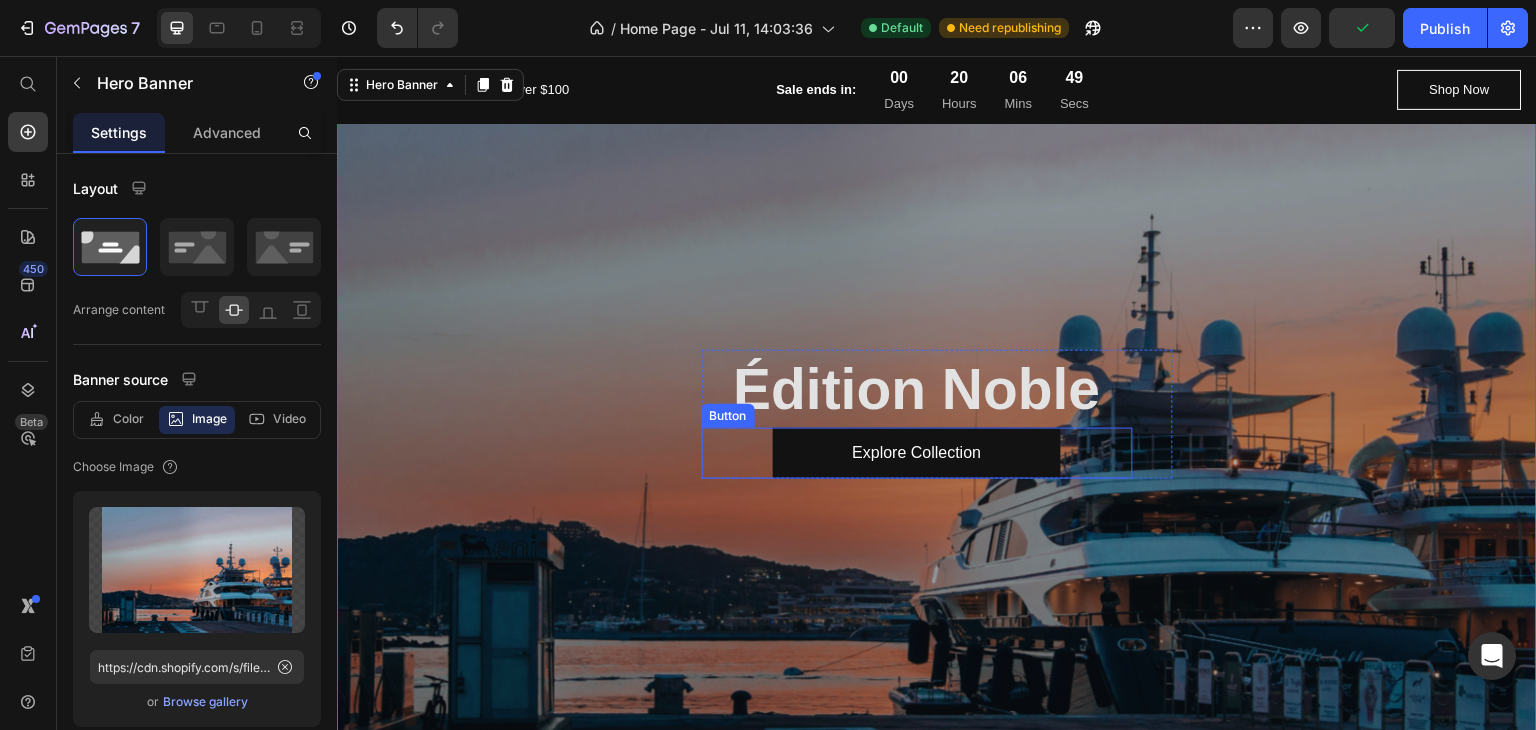 click on "Explore Collection Button" at bounding box center (917, 453) 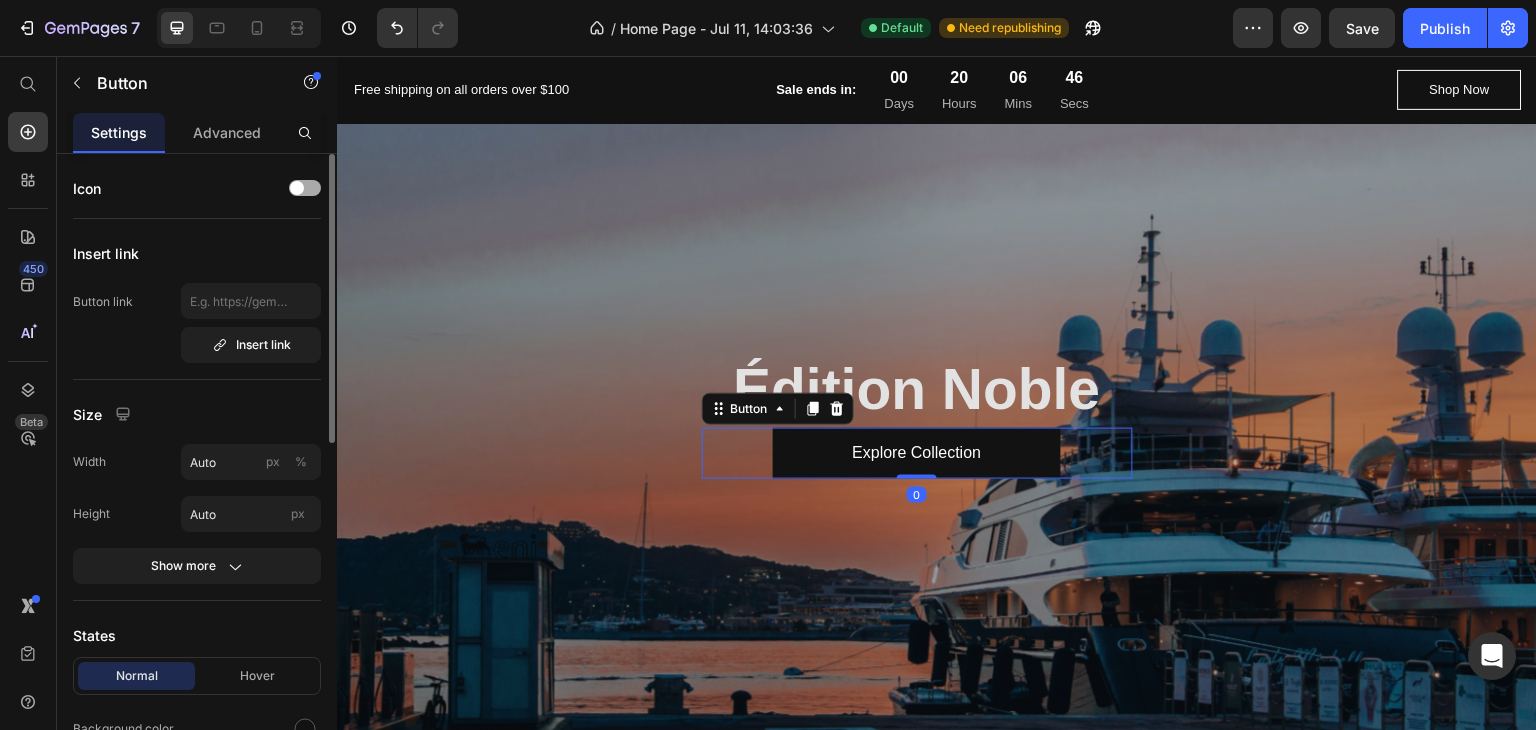 click at bounding box center (297, 188) 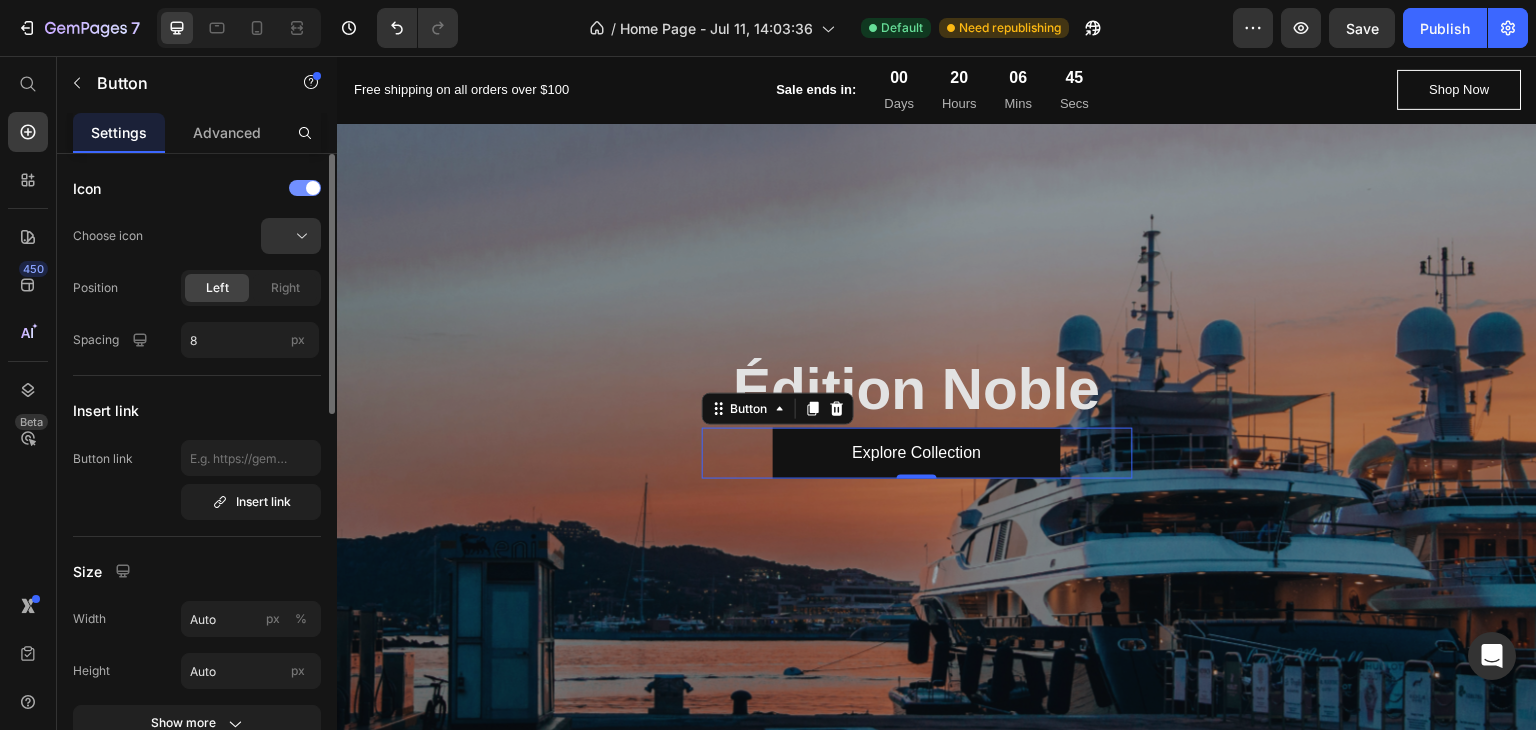 click at bounding box center [305, 188] 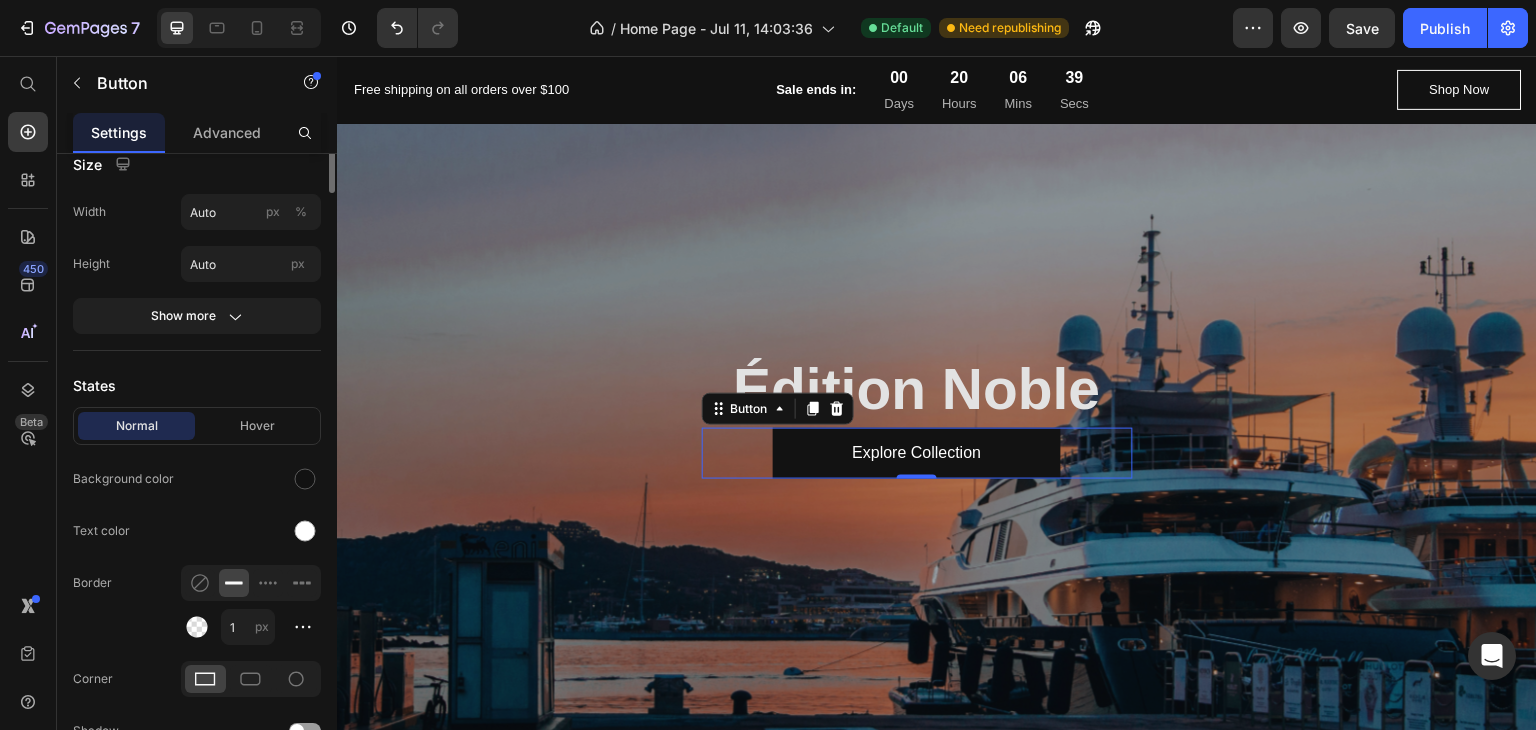 scroll, scrollTop: 0, scrollLeft: 0, axis: both 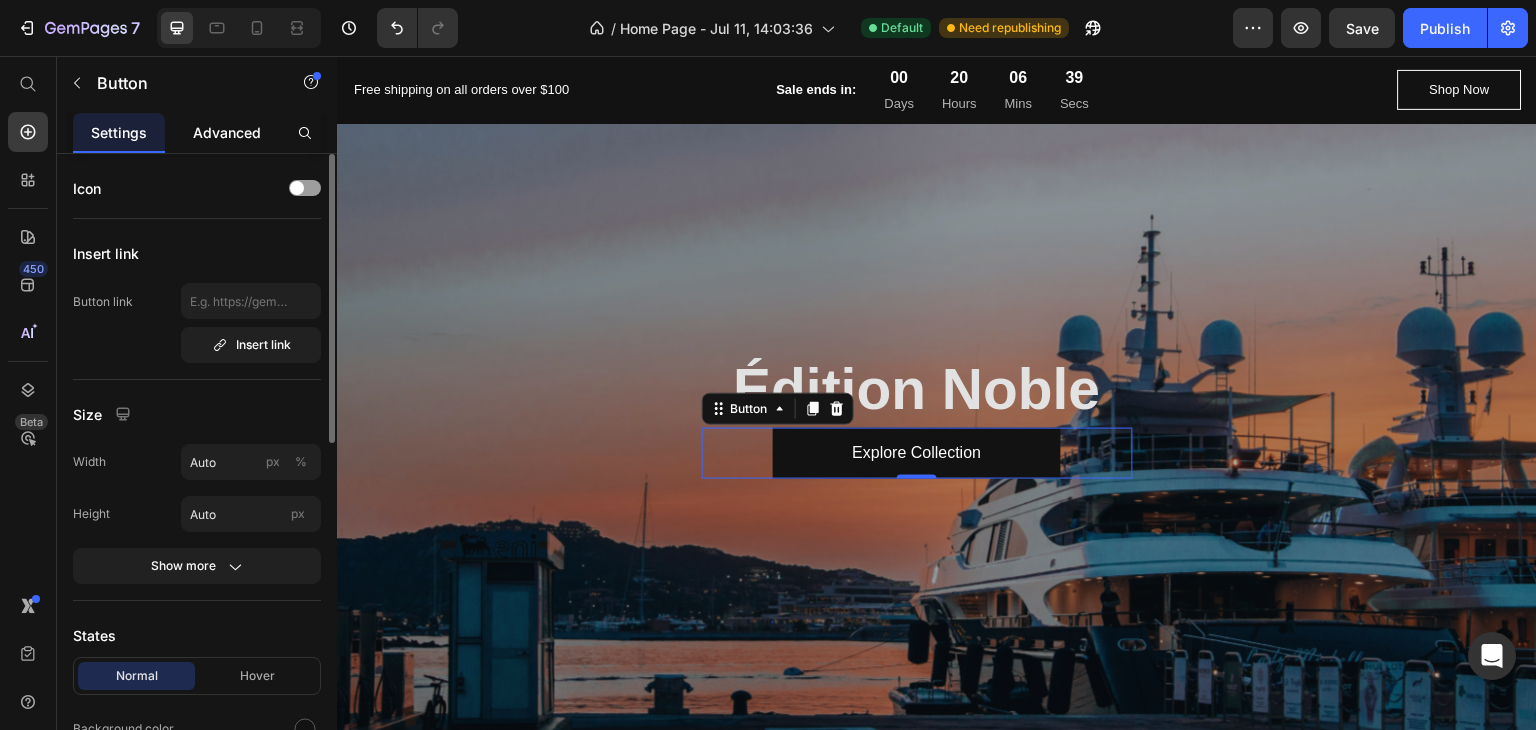 click on "Advanced" at bounding box center [227, 132] 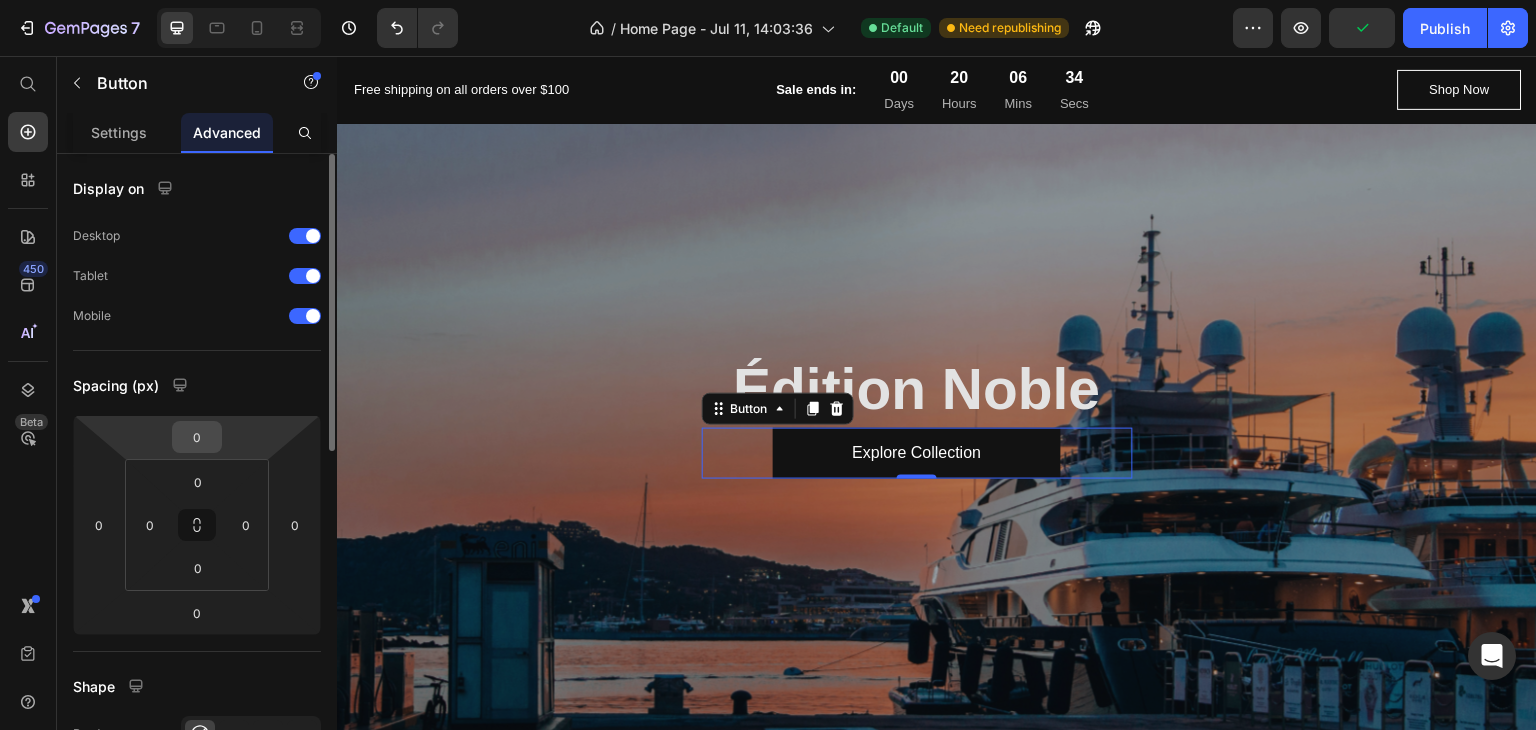 click on "0" at bounding box center (197, 437) 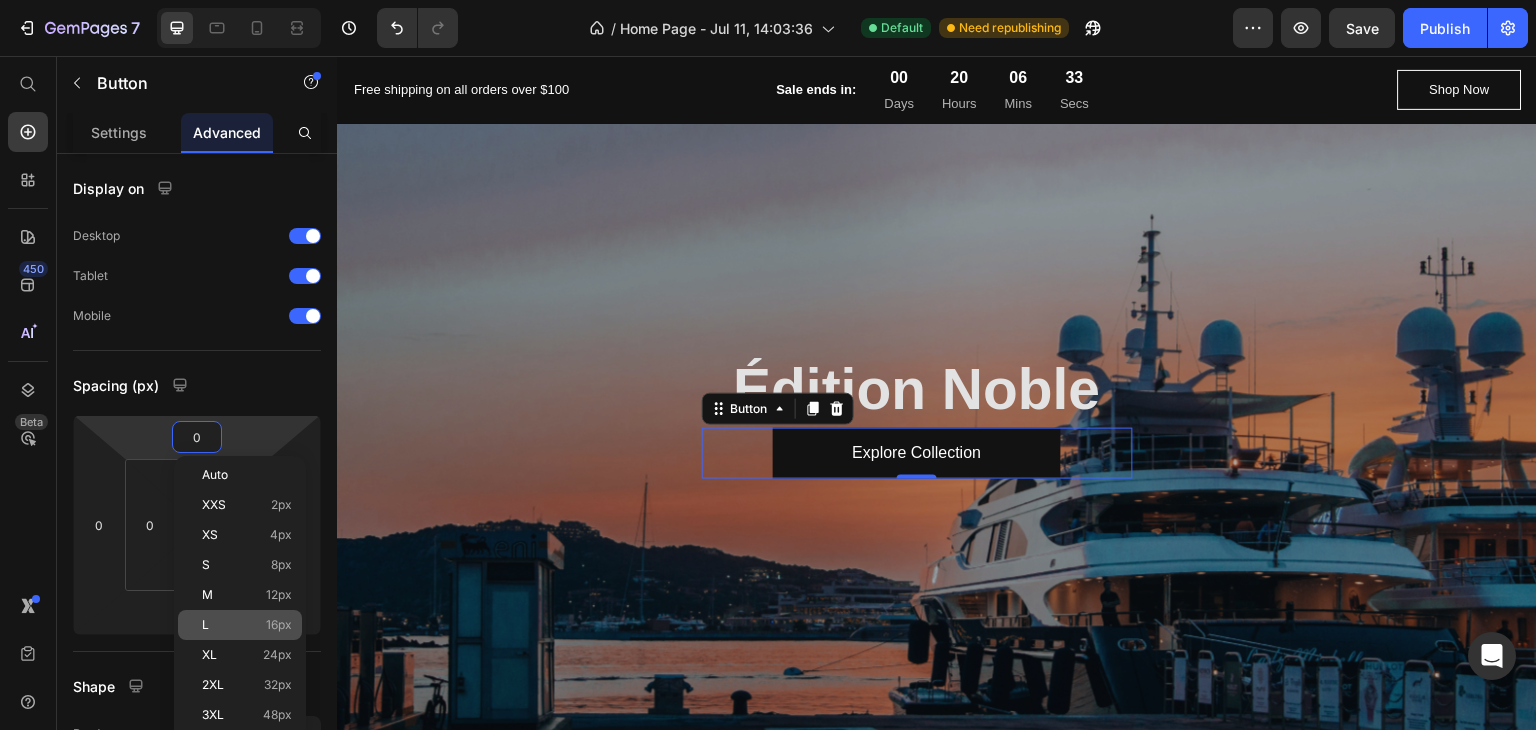 click on "L 16px" at bounding box center (247, 625) 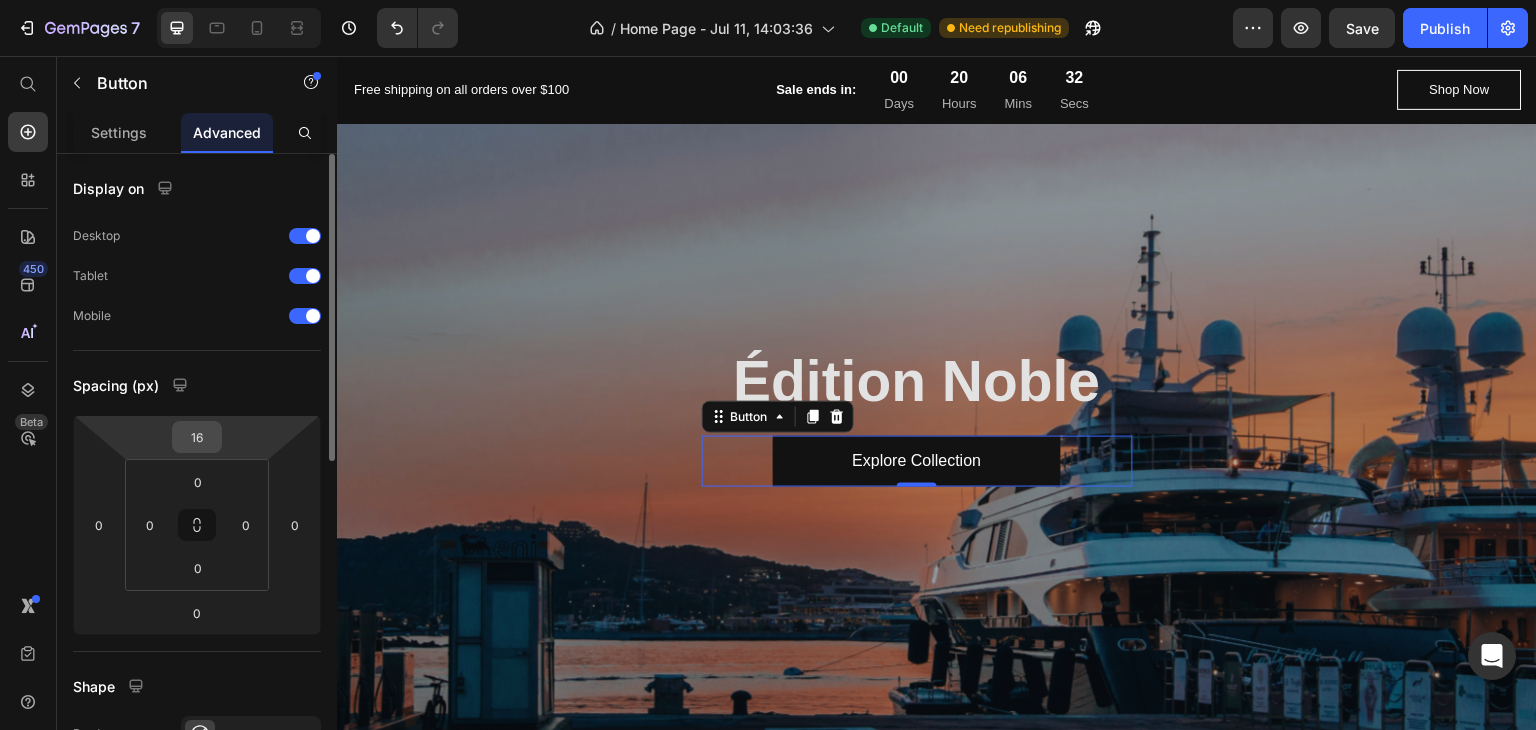 click on "16" at bounding box center [197, 437] 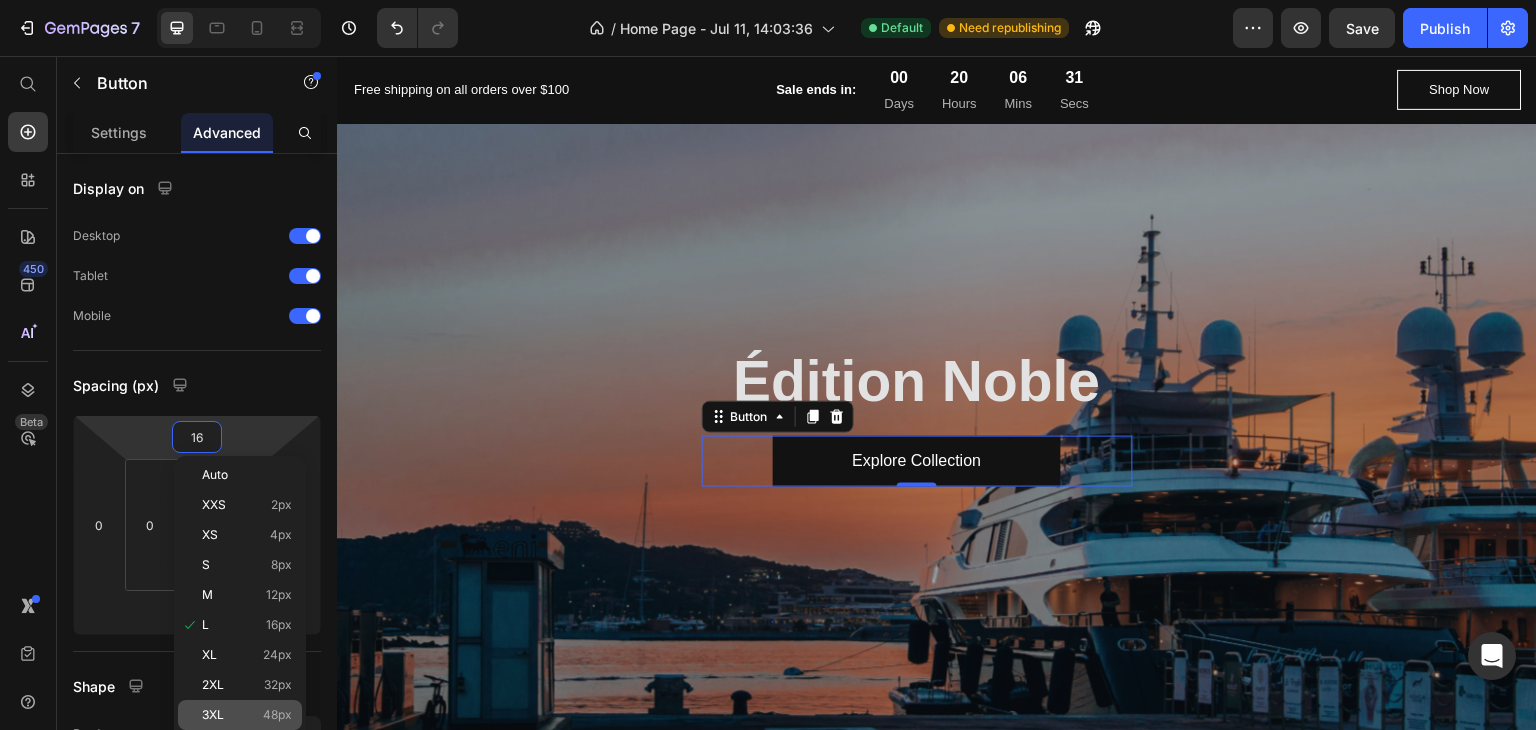 click on "3XL 48px" at bounding box center (247, 715) 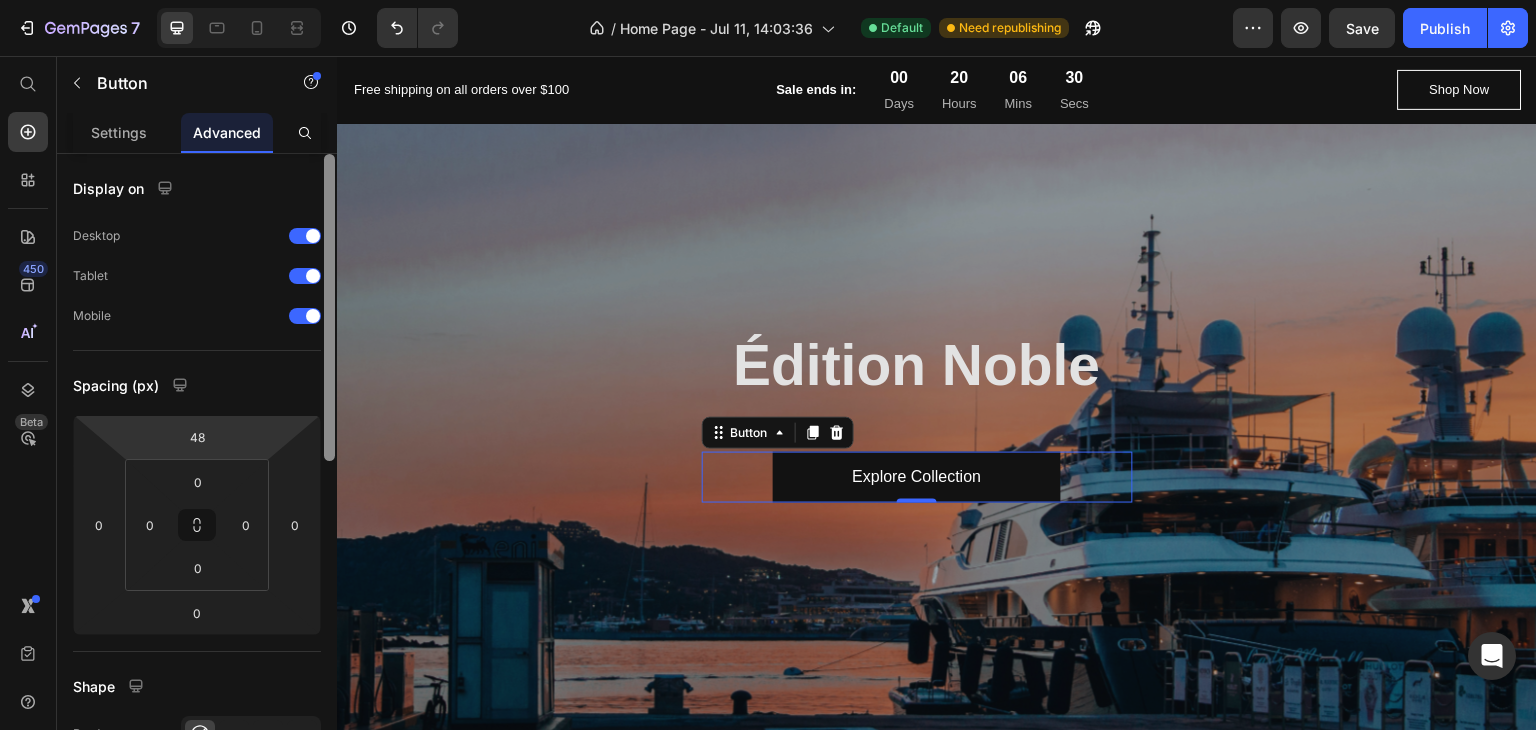 scroll, scrollTop: 100, scrollLeft: 0, axis: vertical 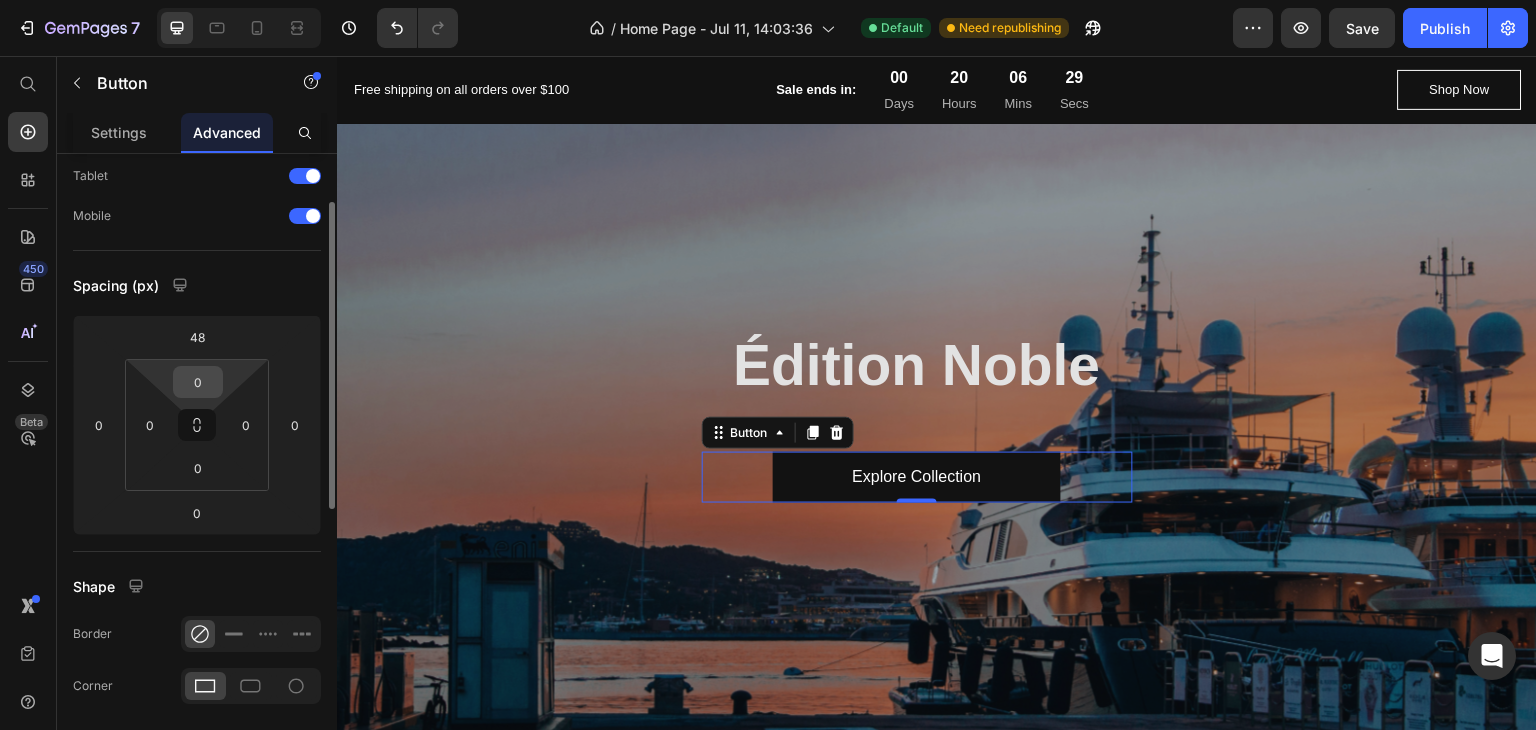 click on "0" at bounding box center [198, 382] 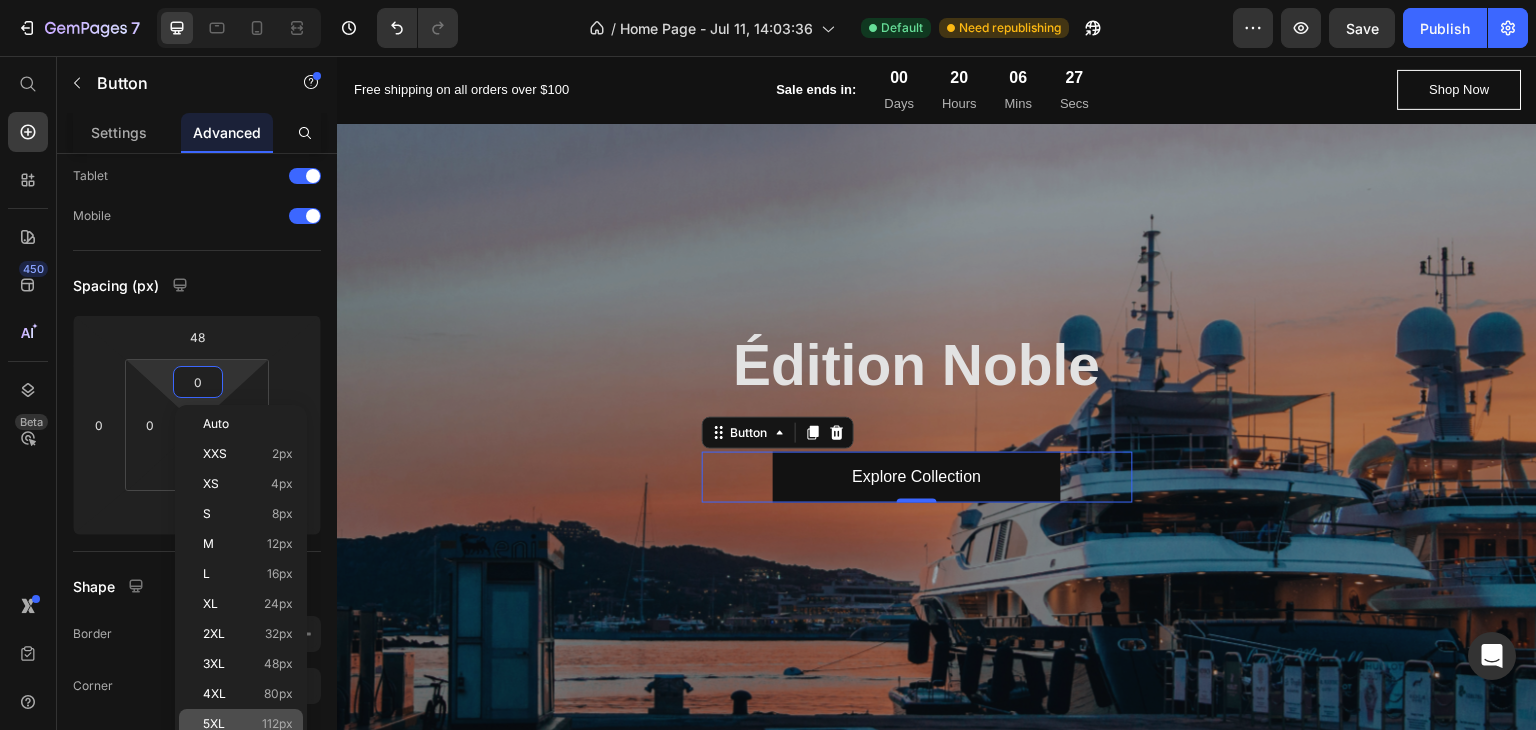 click on "5XL 112px" 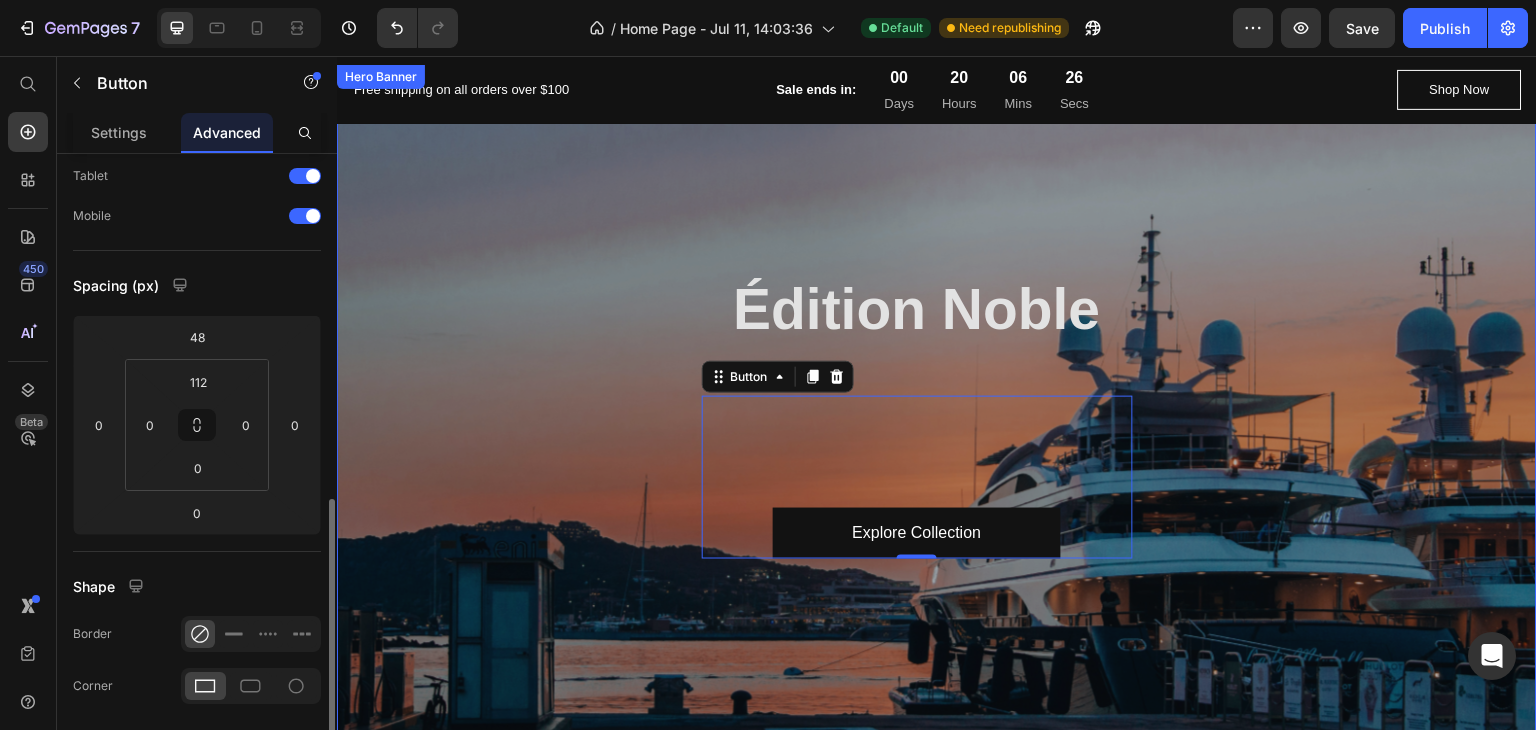 scroll, scrollTop: 300, scrollLeft: 0, axis: vertical 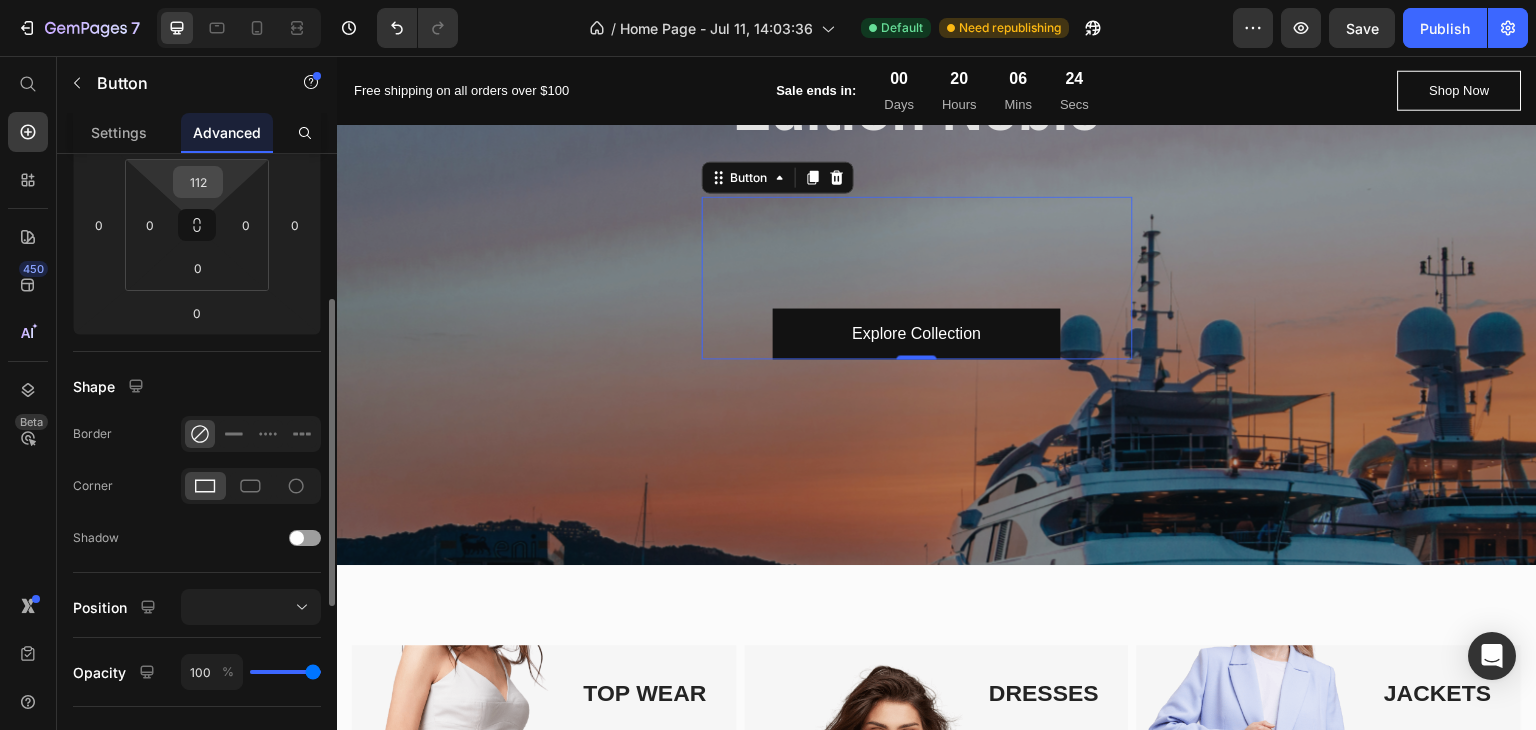click on "112" at bounding box center (198, 182) 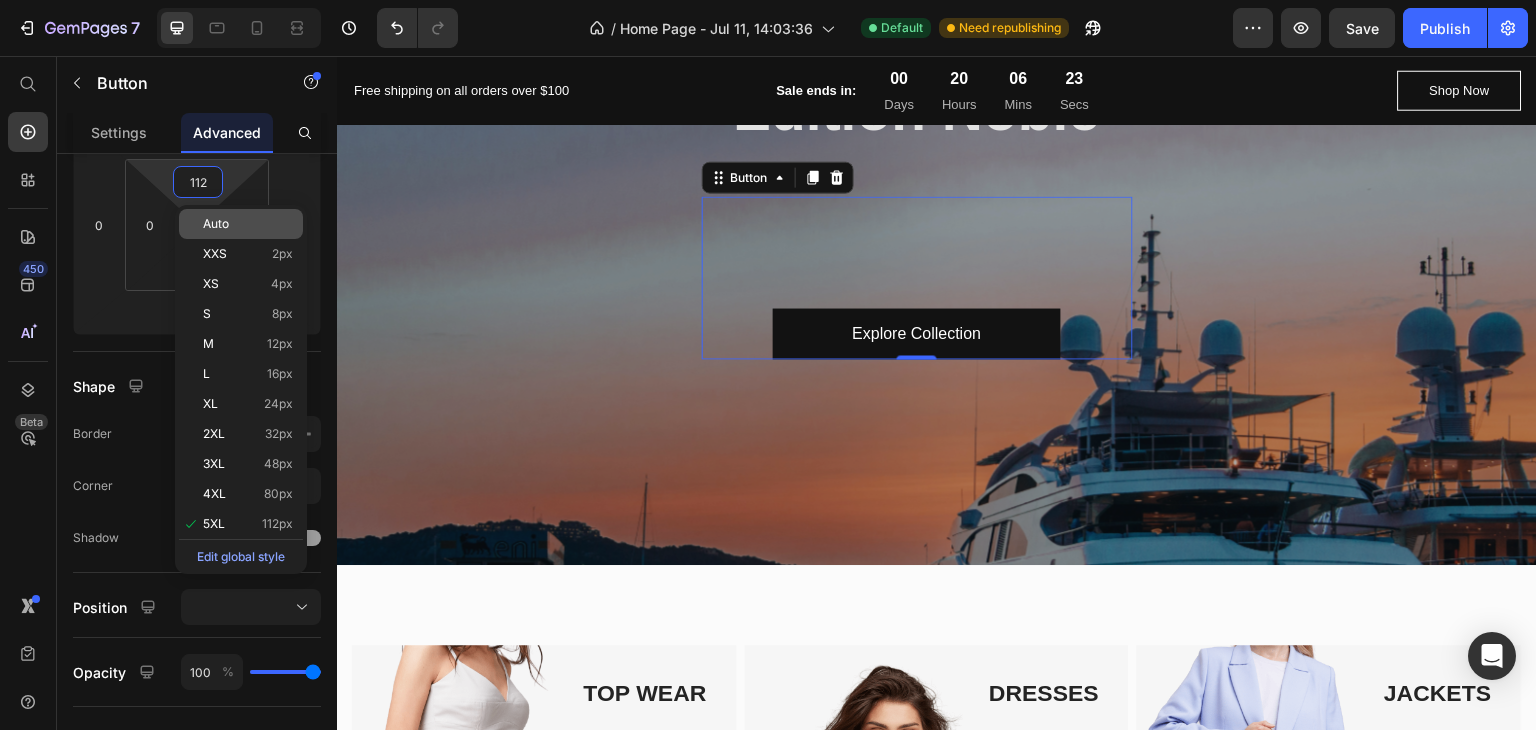 click on "Auto" at bounding box center [216, 224] 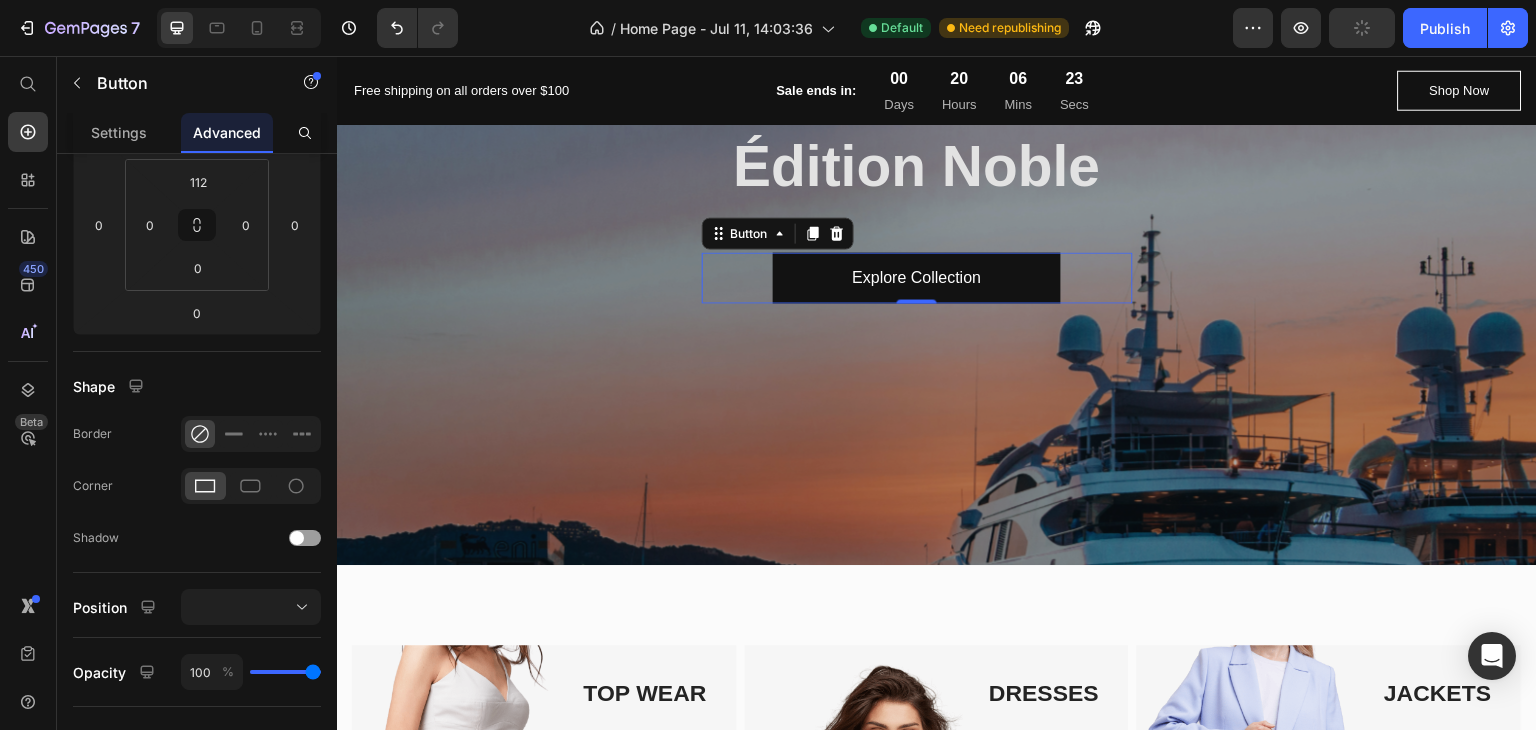 type 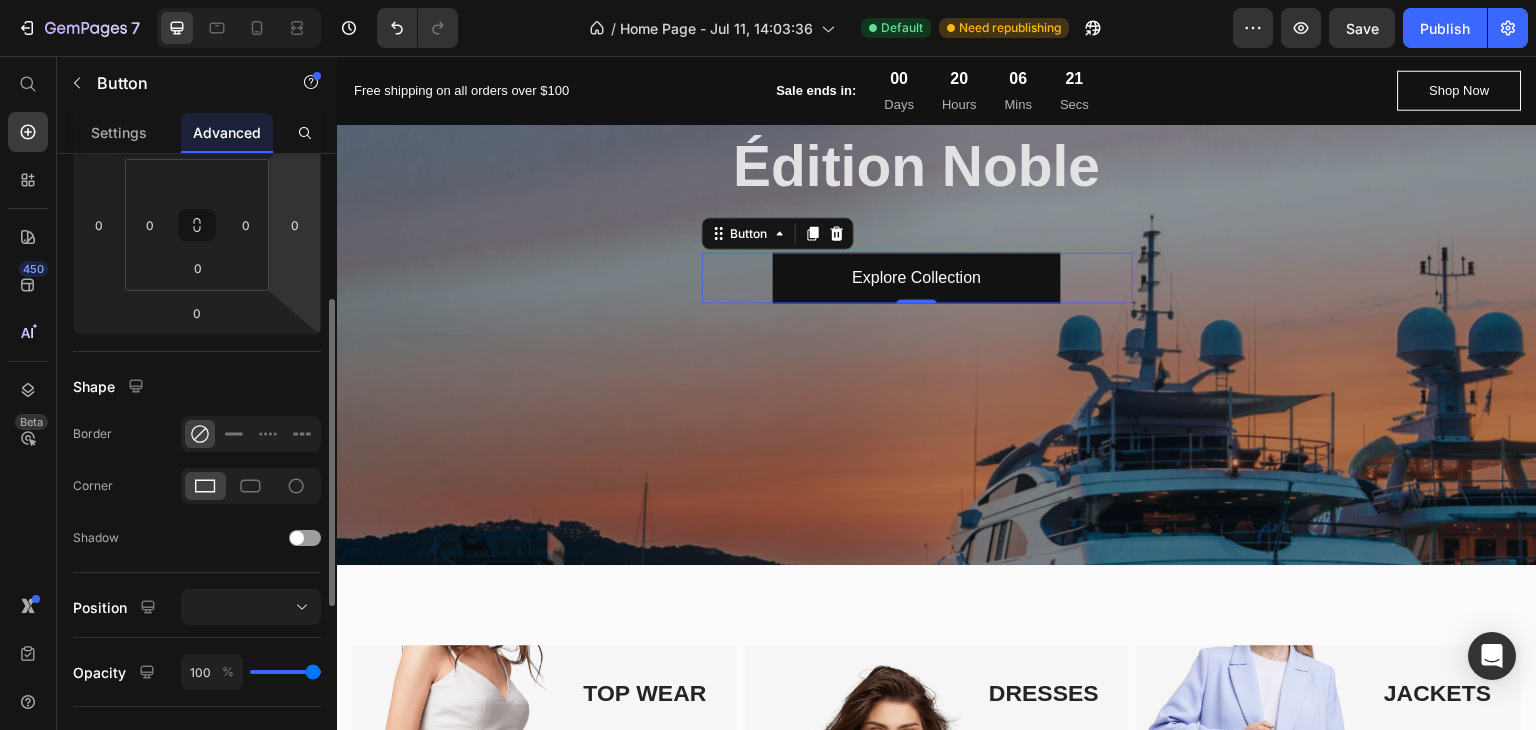scroll, scrollTop: 200, scrollLeft: 0, axis: vertical 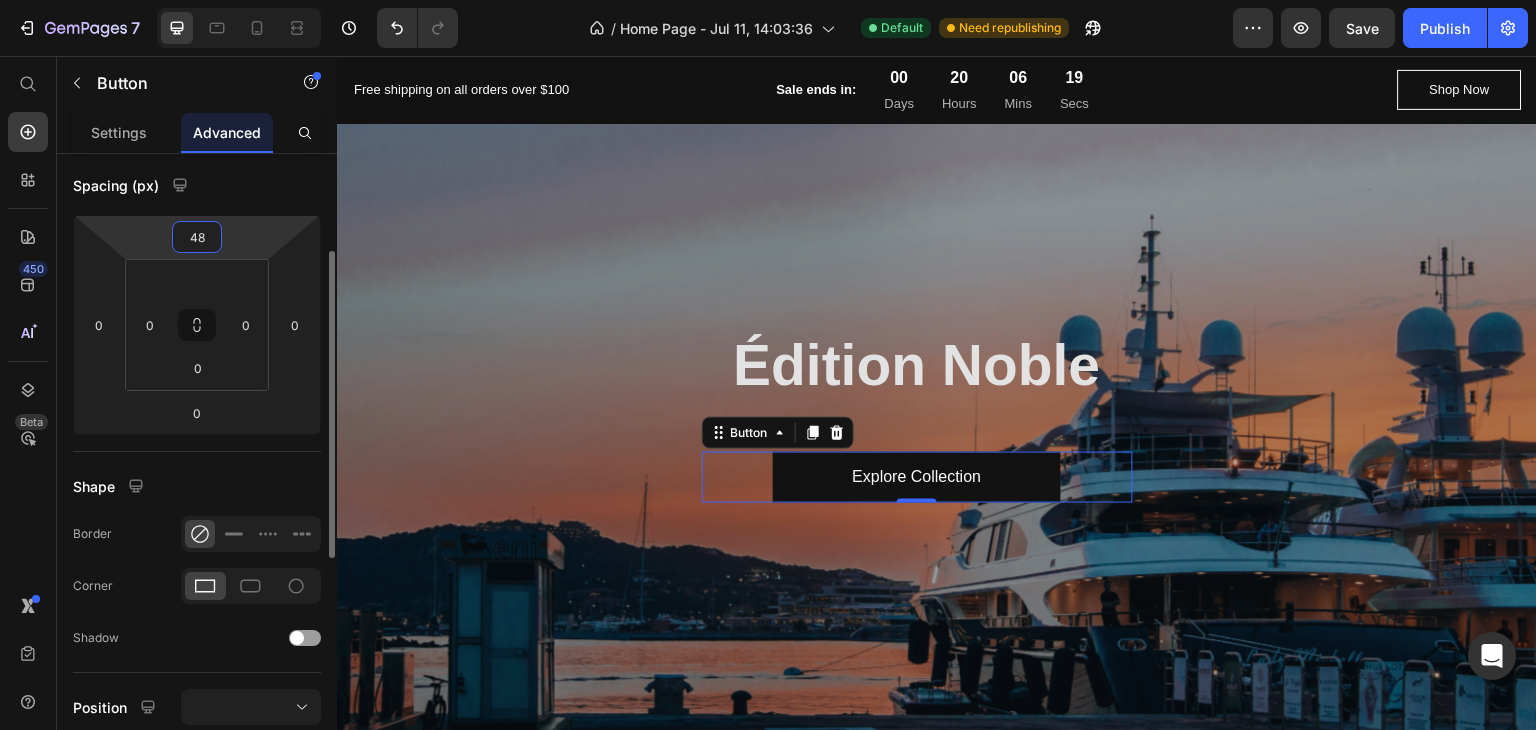 click on "48" at bounding box center [197, 237] 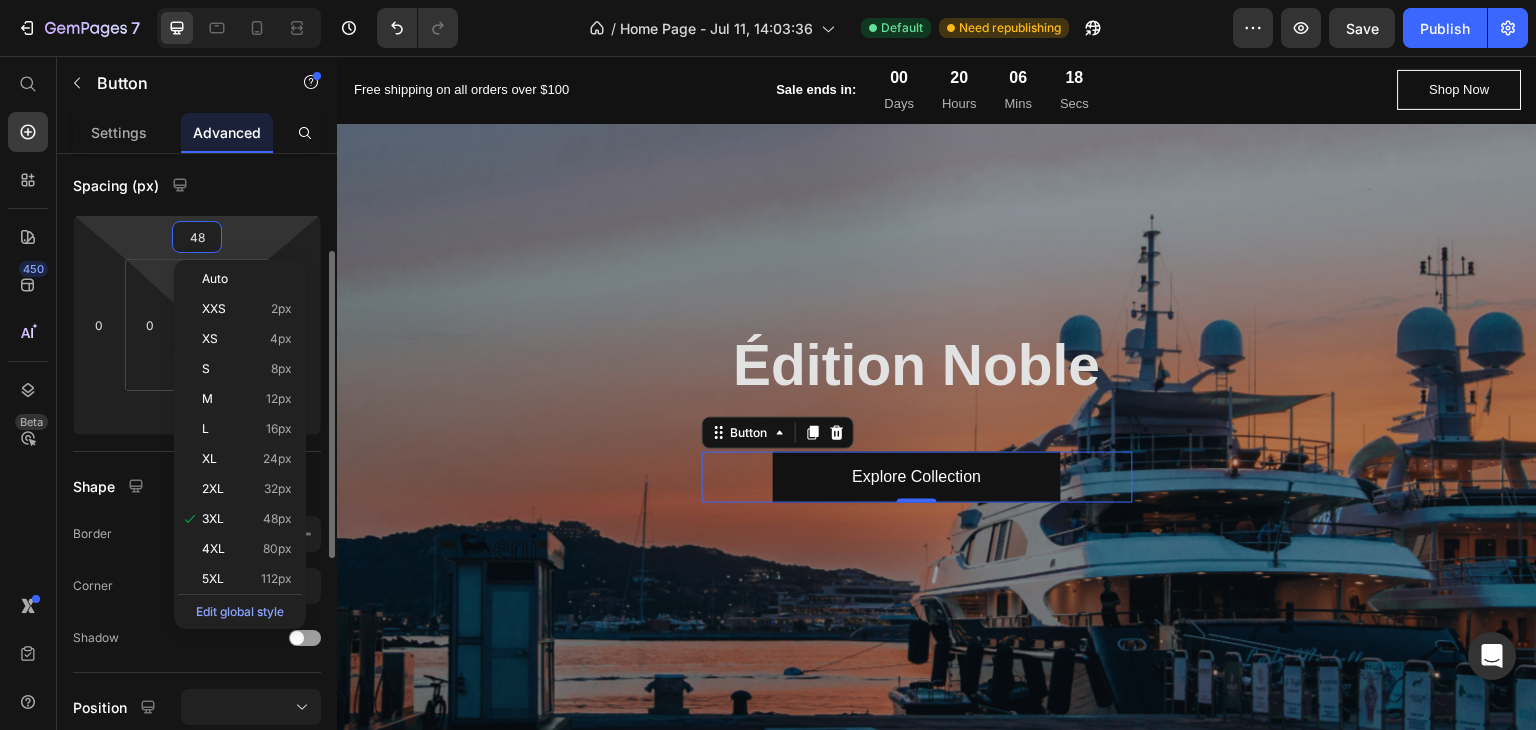 click on "7   /  Home Page - Jul 11, 14:03:36 Default Need republishing Preview  Save   Publish  450 Beta Start with Sections Elements Hero Section Product Detail Brands Trusted Badges Guarantee Product Breakdown How to use Testimonials Compare Bundle FAQs Social Proof Brand Story Product List Collection Blog List Contact Sticky Add to Cart Custom Footer Browse Library 450 Layout
Row
Row
Row
Row Text
Heading
Text Block Button
Button
Button
Sticky Back to top Media
Image" at bounding box center [768, 0] 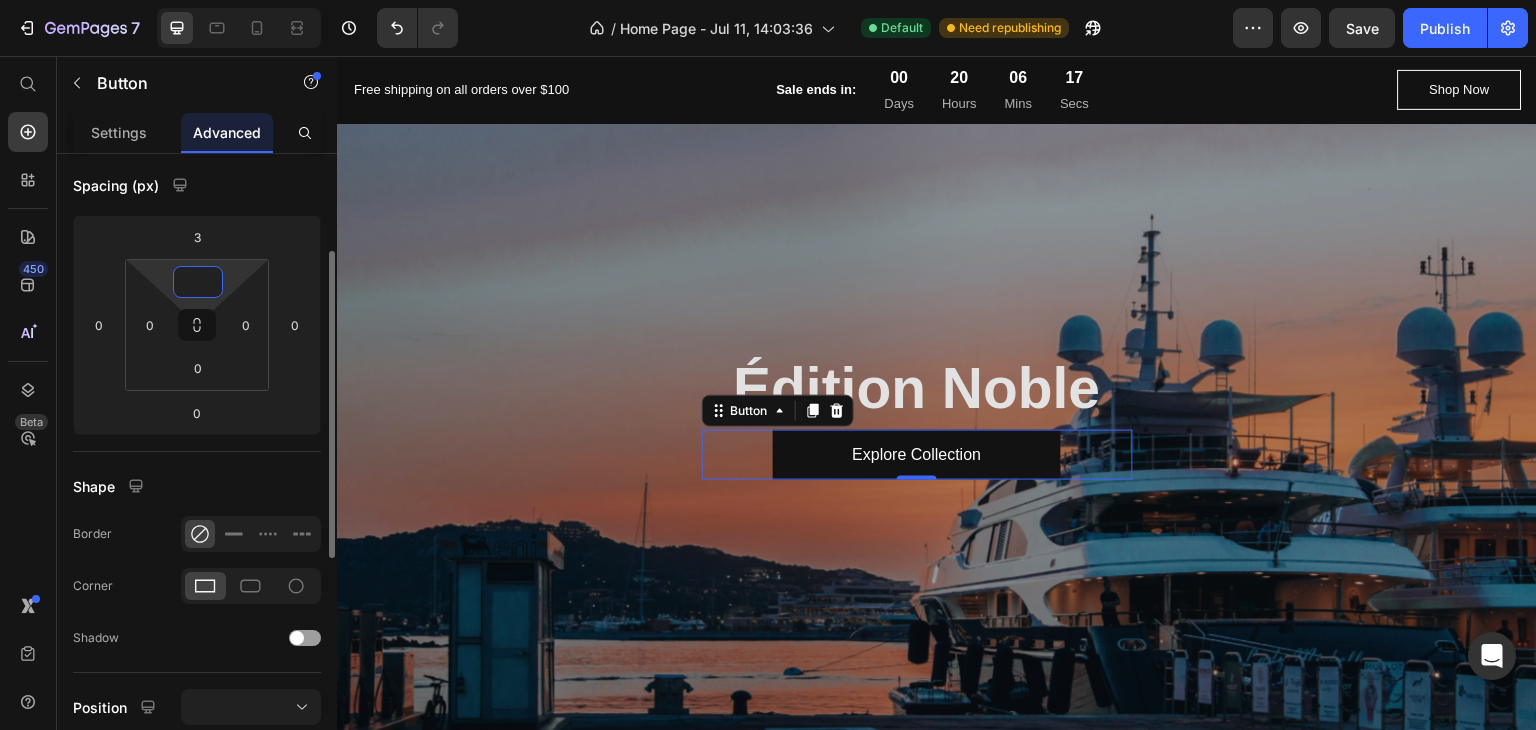 click at bounding box center (198, 282) 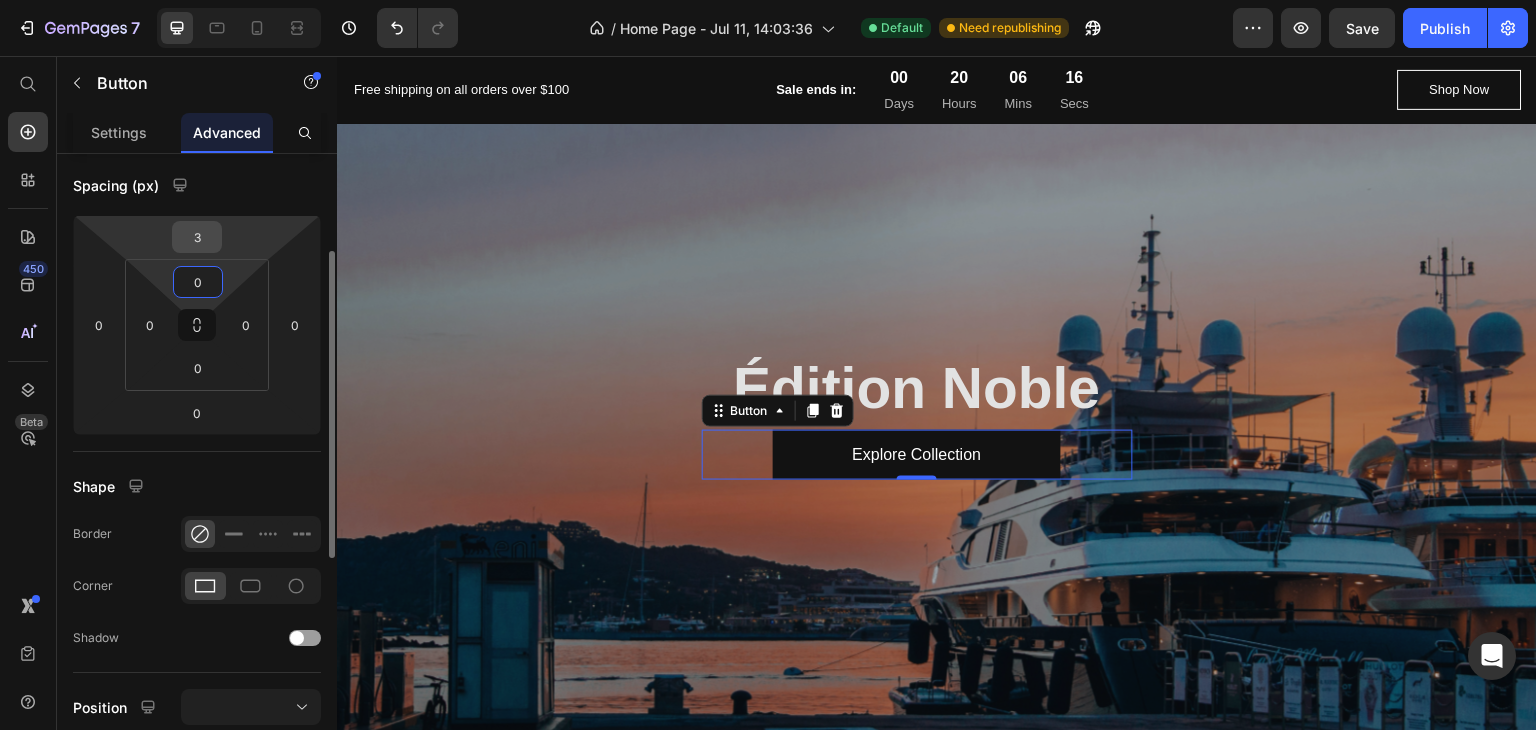 type on "0" 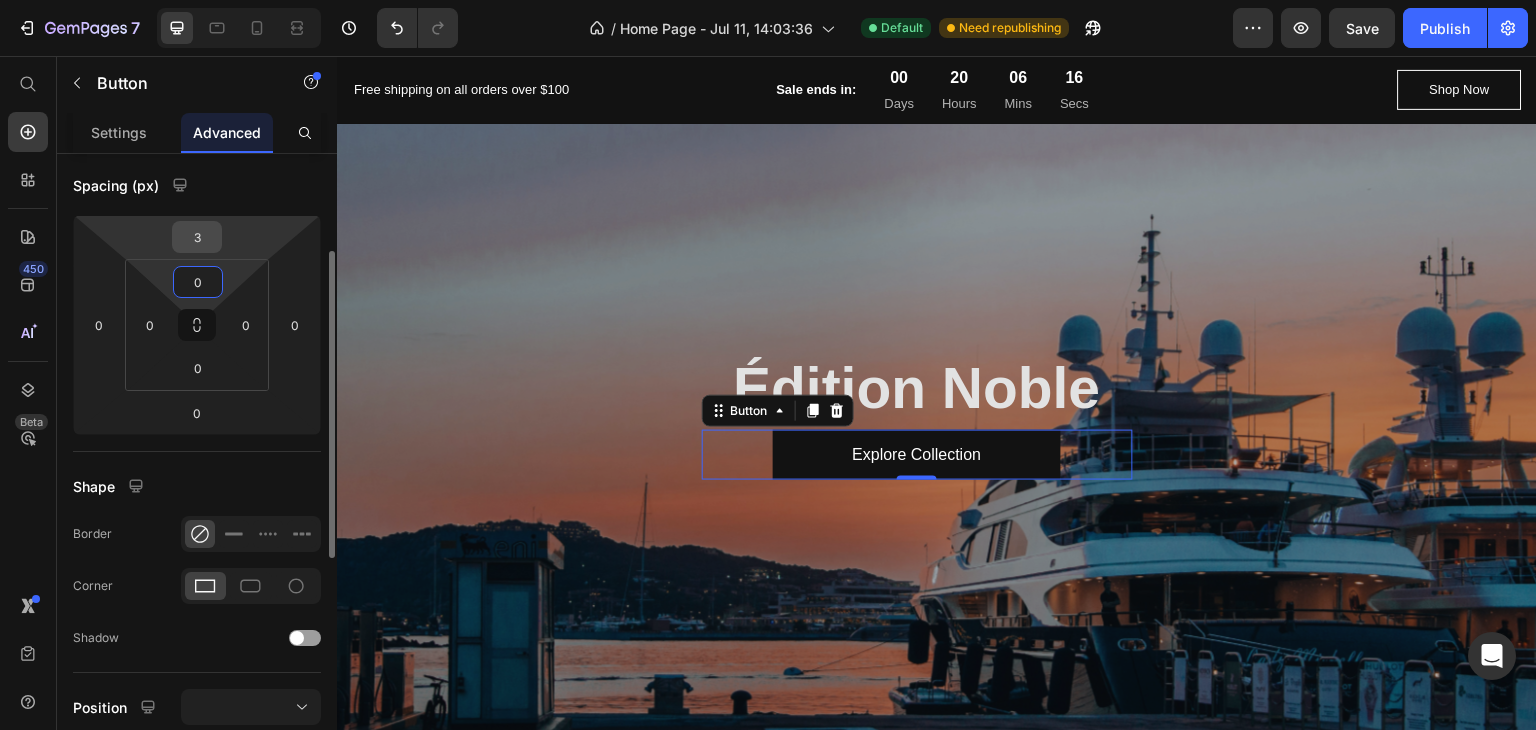 click on "3" at bounding box center (197, 237) 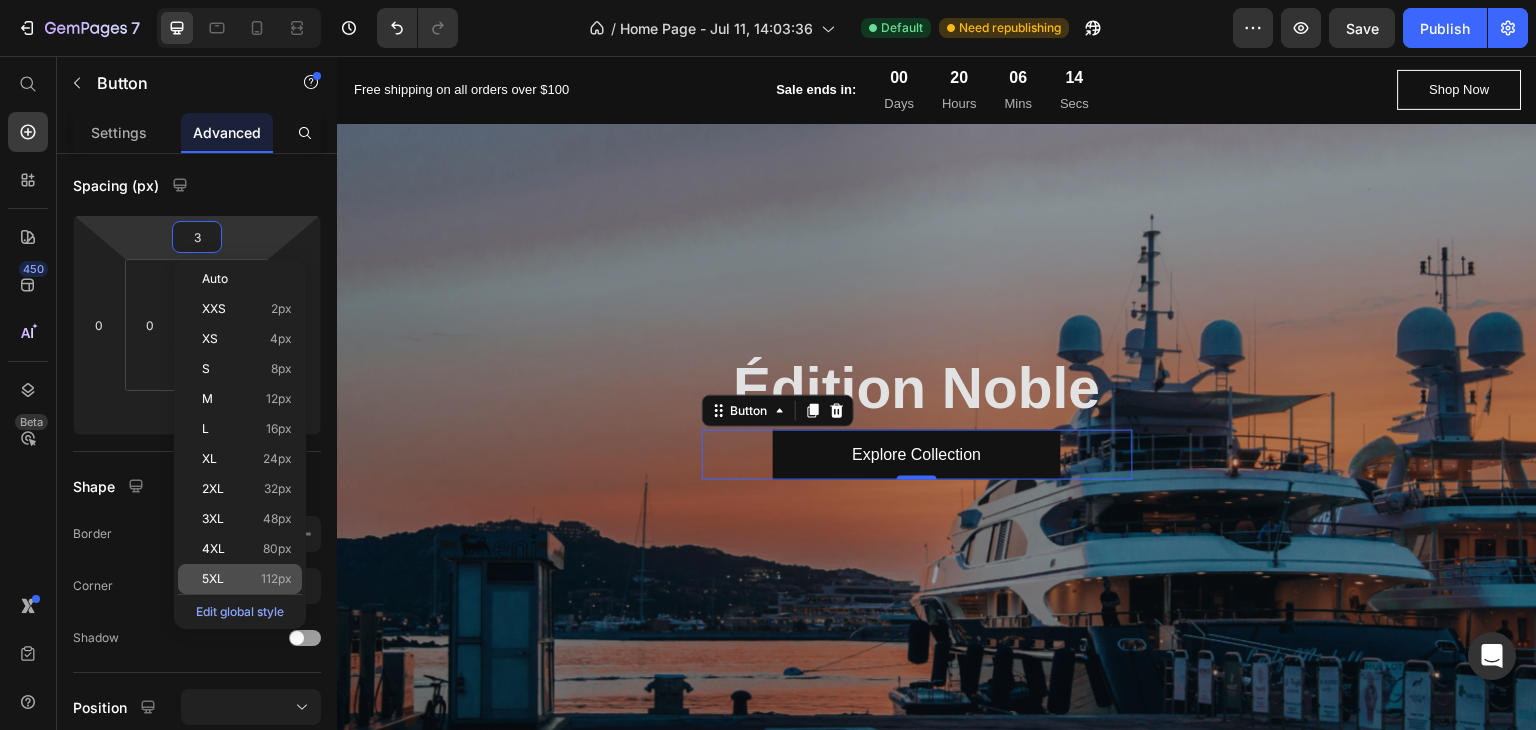 click on "5XL" at bounding box center (213, 579) 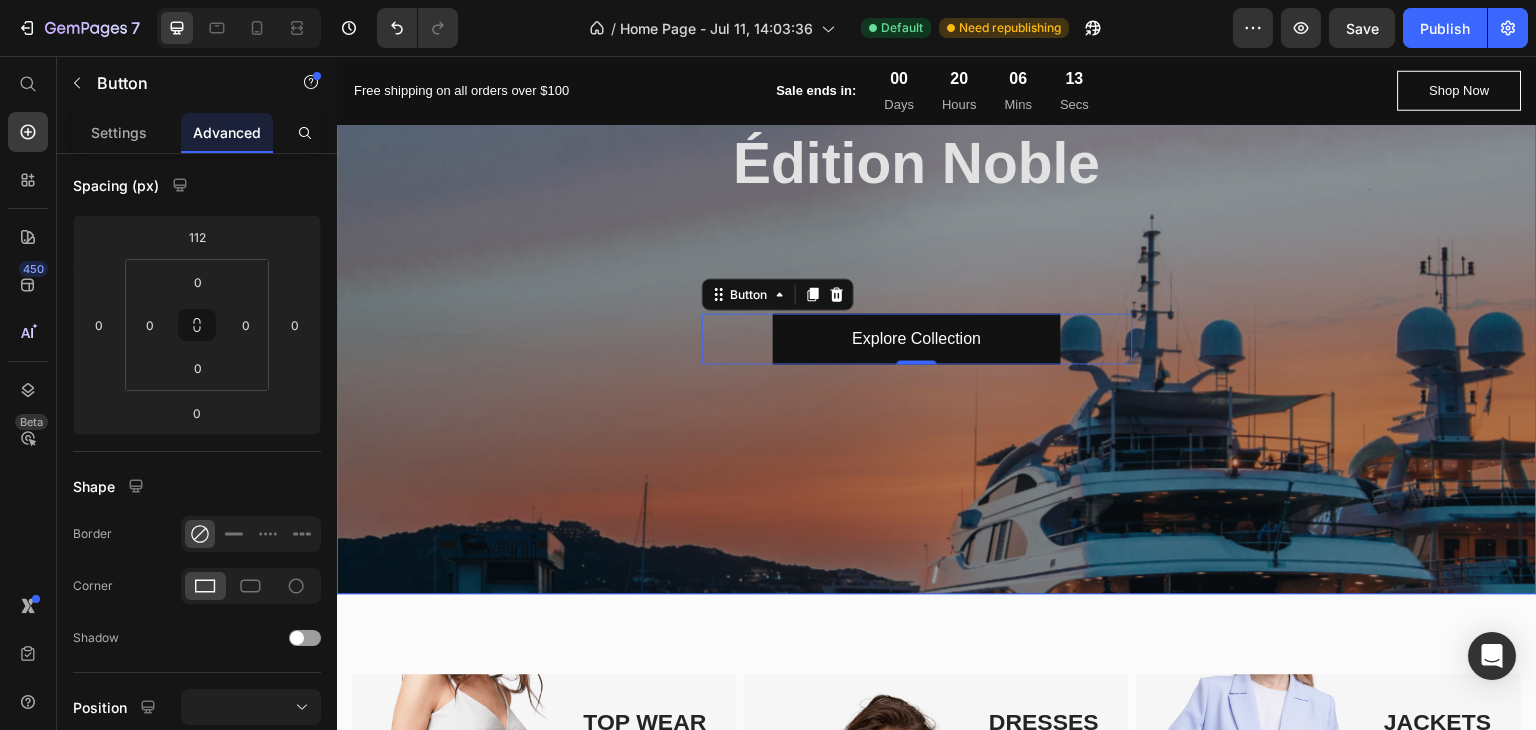 scroll, scrollTop: 0, scrollLeft: 0, axis: both 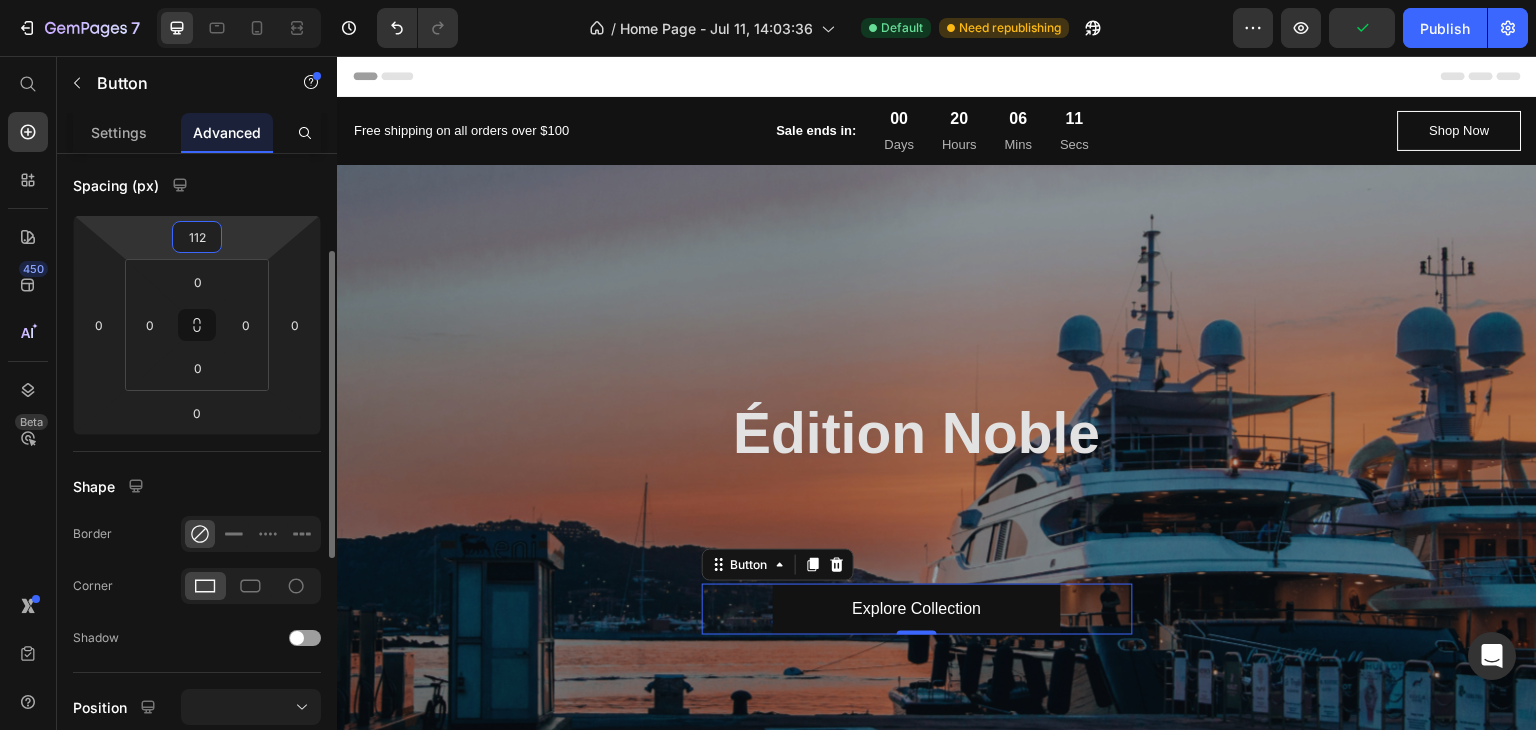 click on "112" at bounding box center [197, 237] 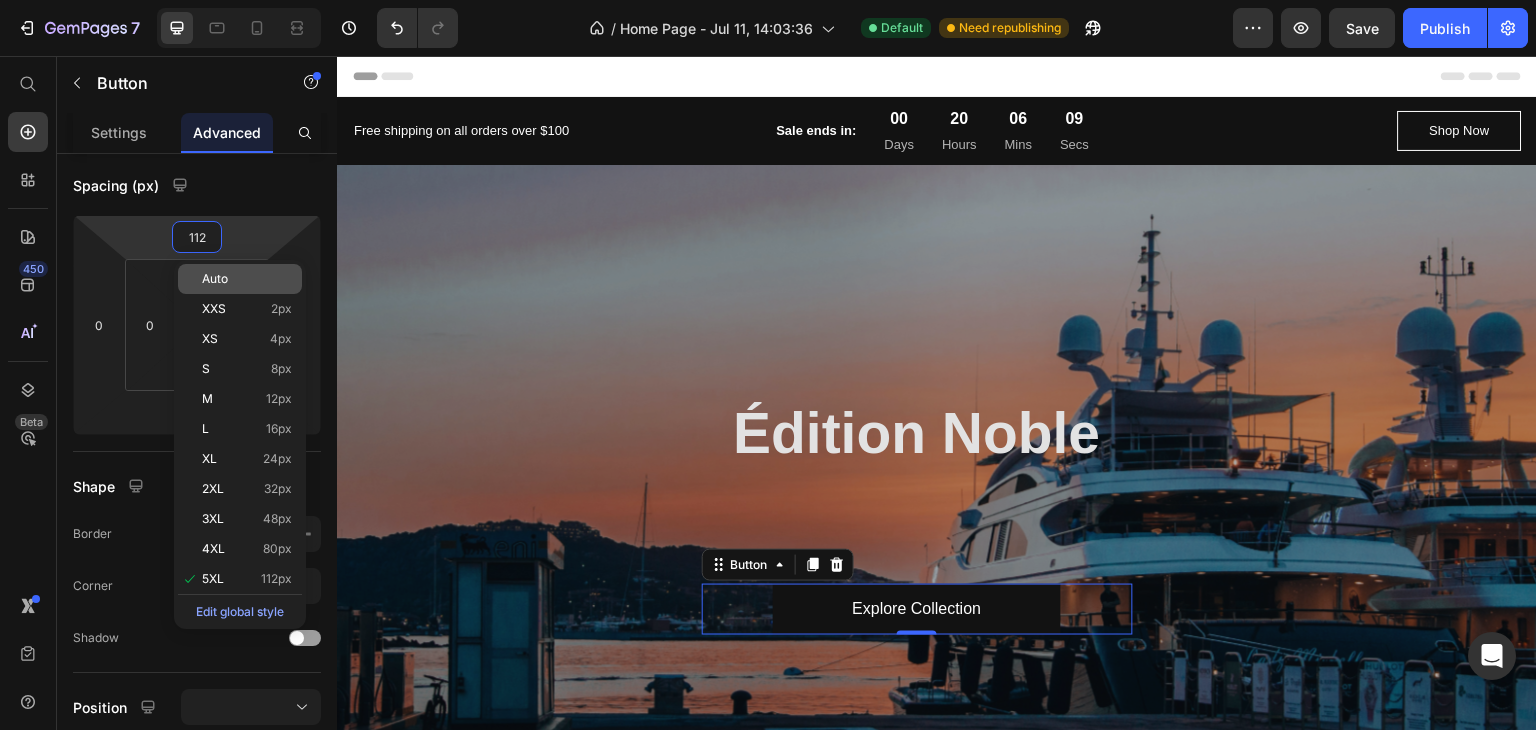 type on "0" 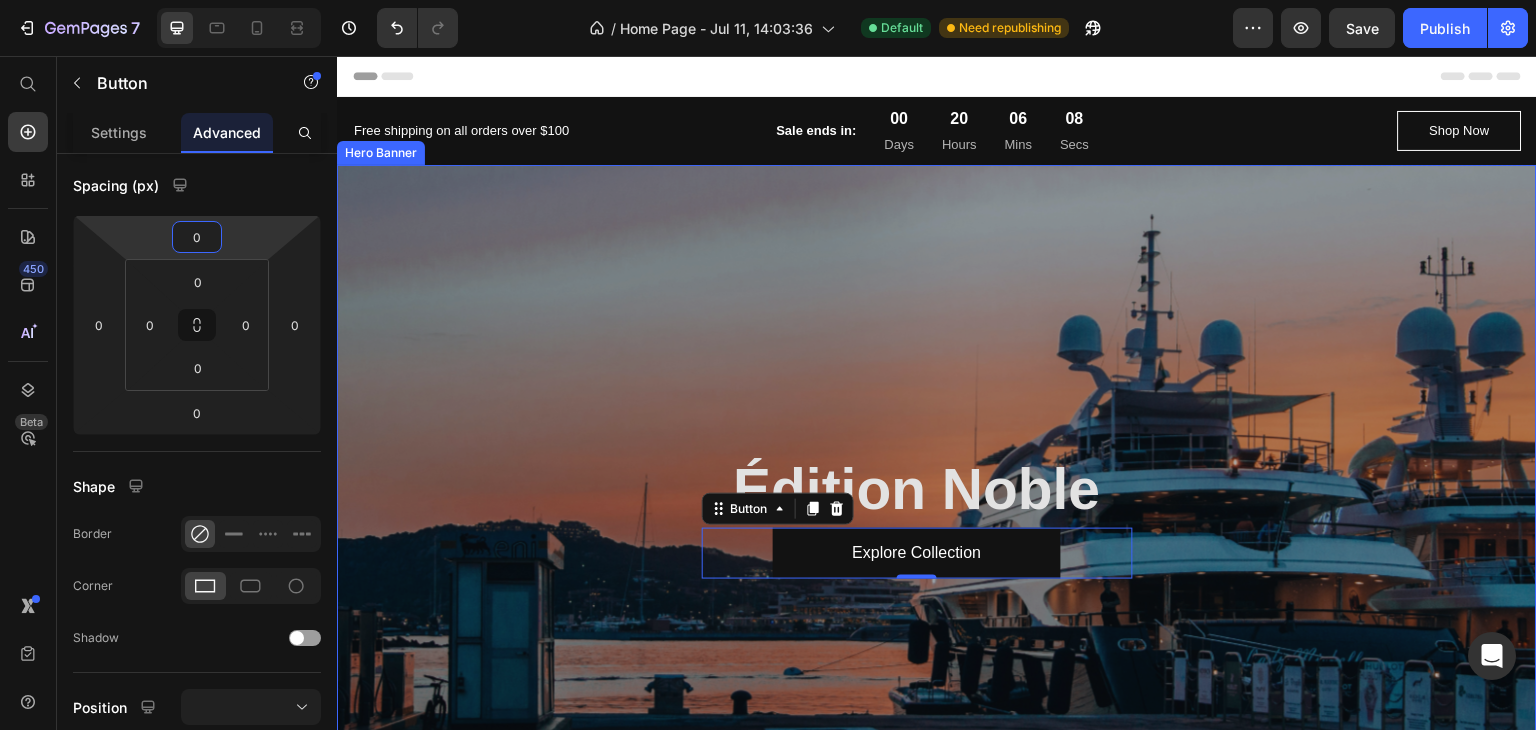 click at bounding box center [937, 515] 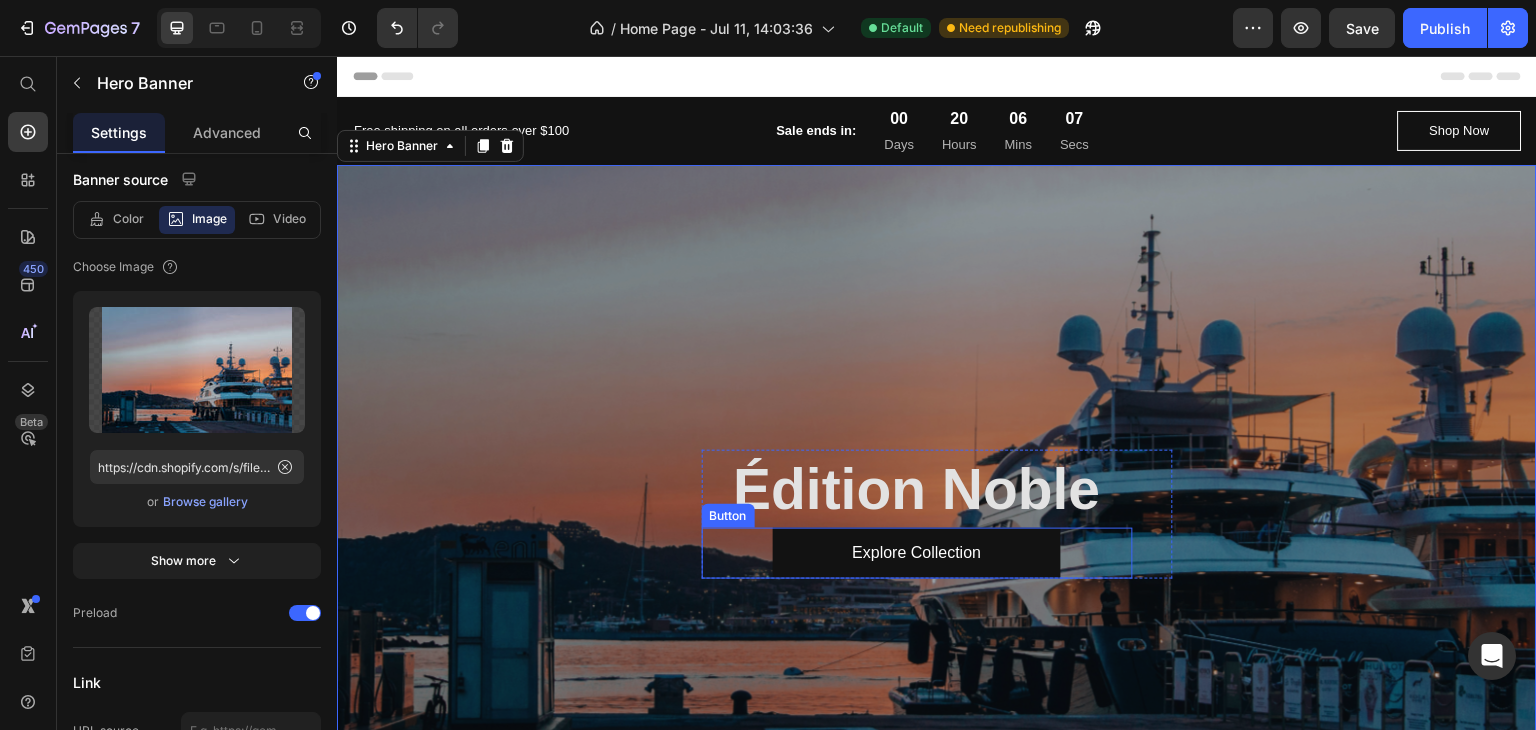 scroll, scrollTop: 0, scrollLeft: 0, axis: both 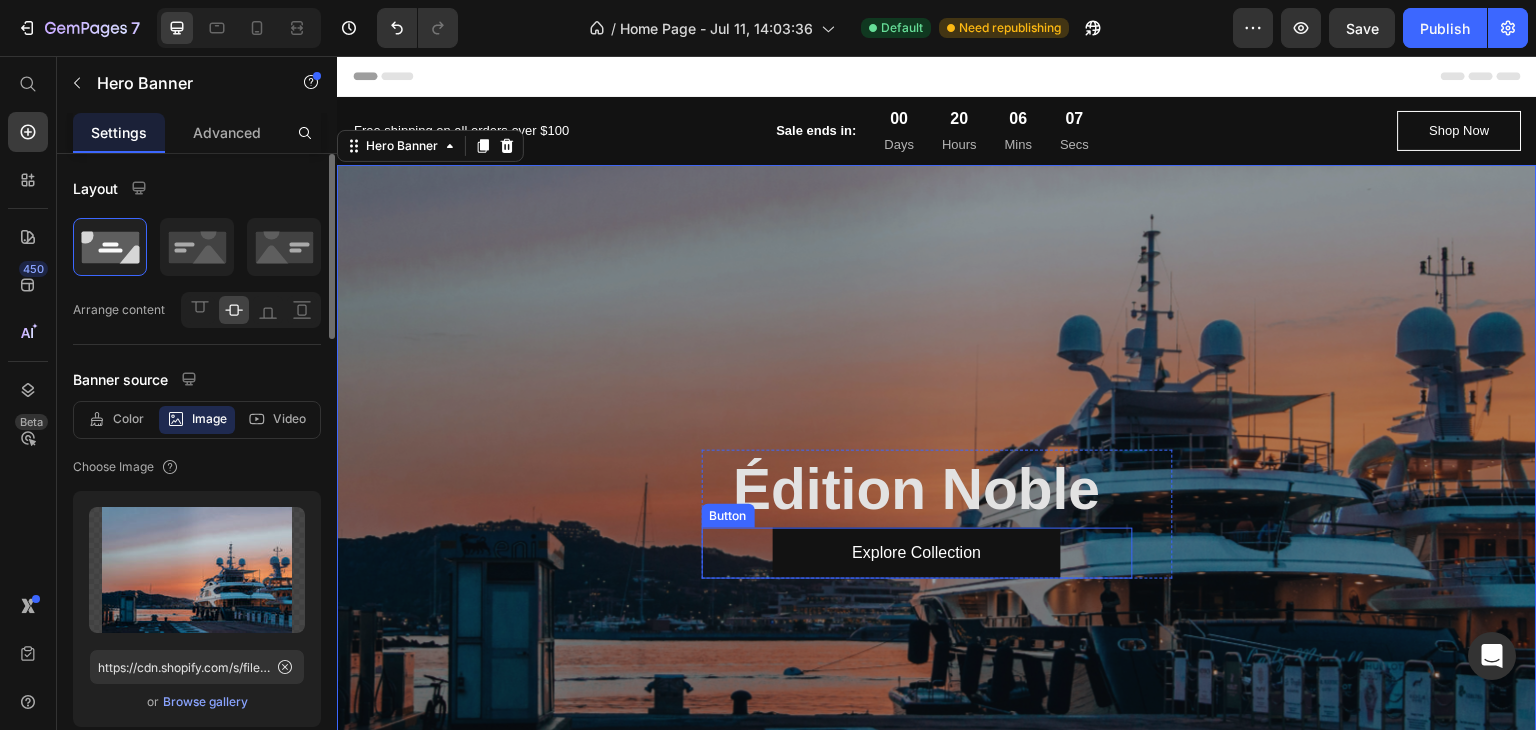 click on "Explore Collection Button" at bounding box center (917, 553) 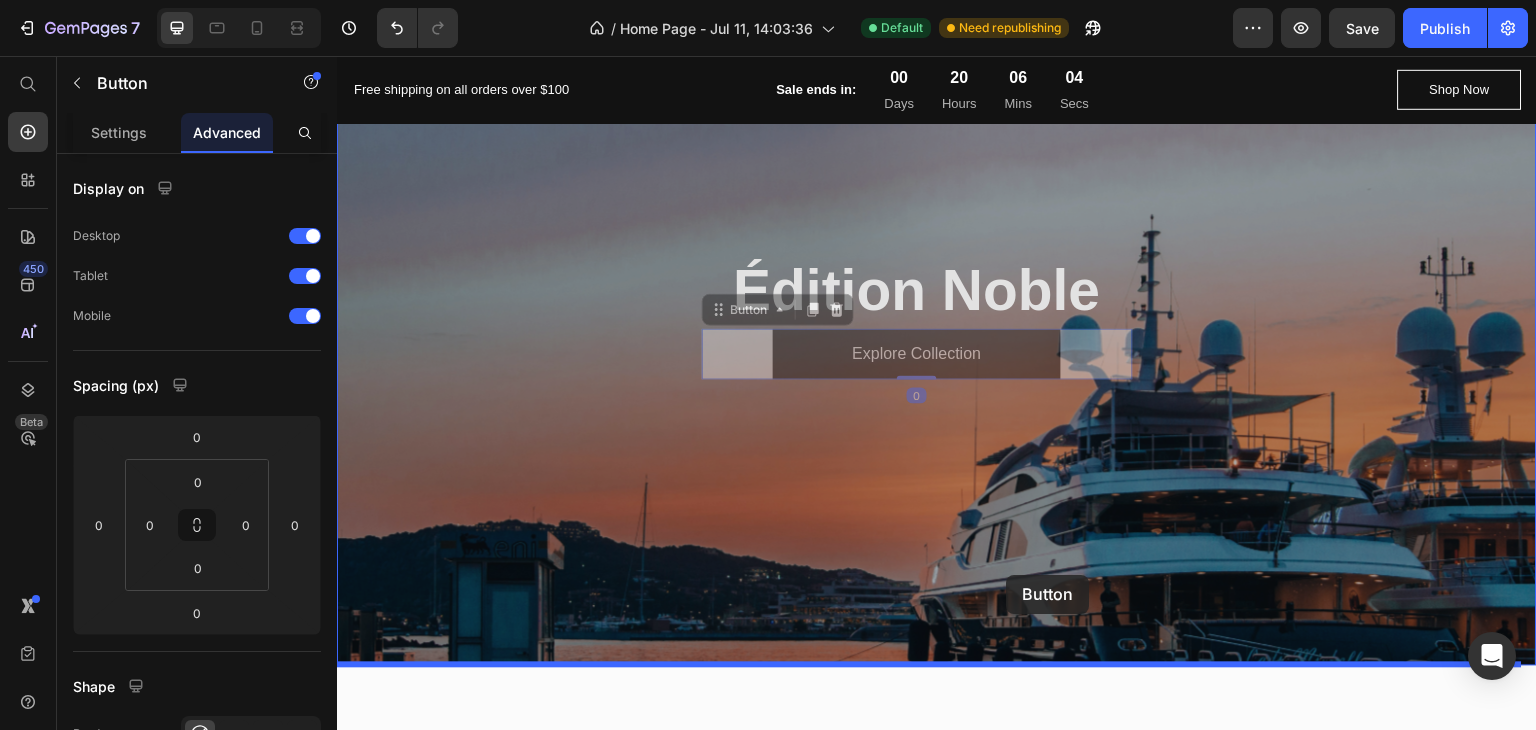 scroll, scrollTop: 200, scrollLeft: 0, axis: vertical 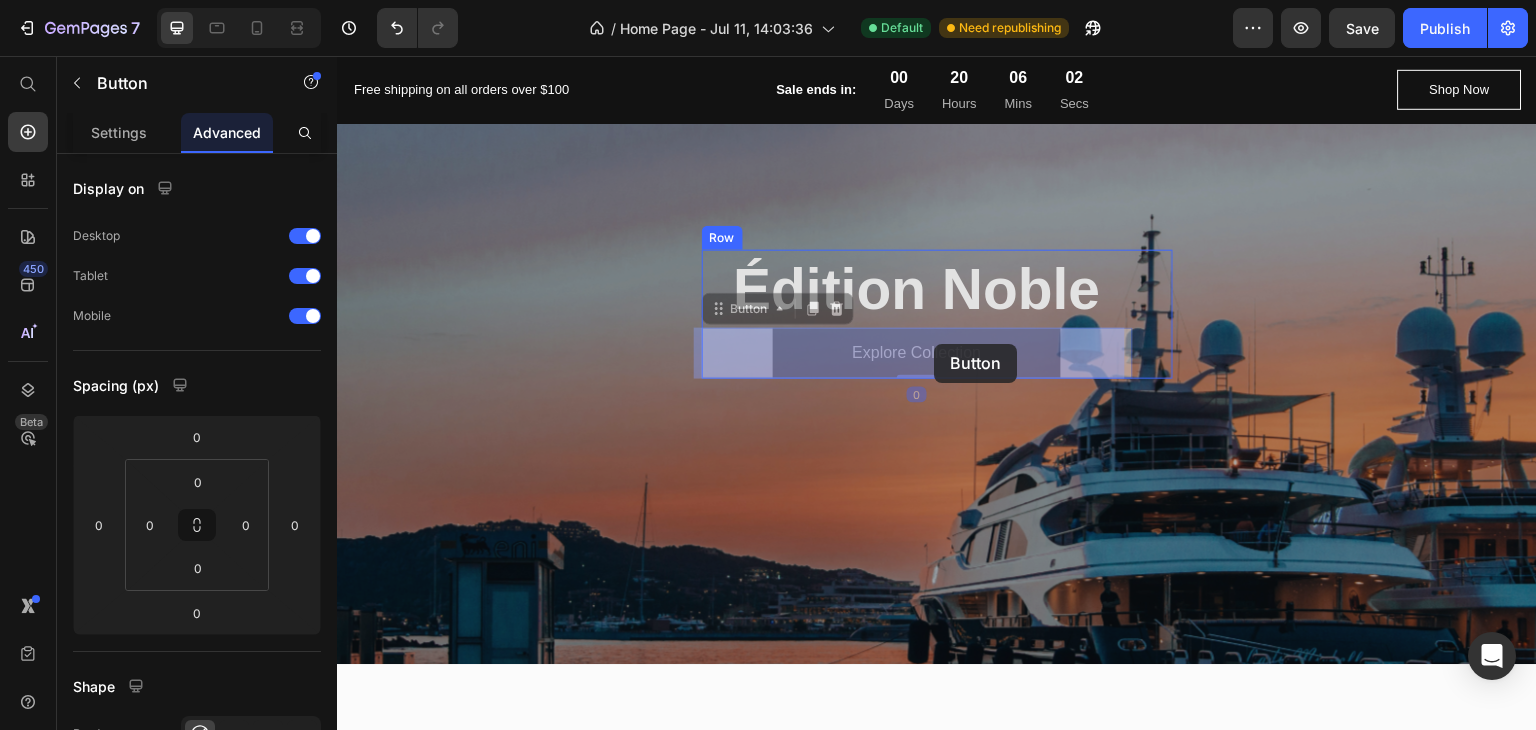 drag, startPoint x: 1090, startPoint y: 546, endPoint x: 935, endPoint y: 344, distance: 254.6154 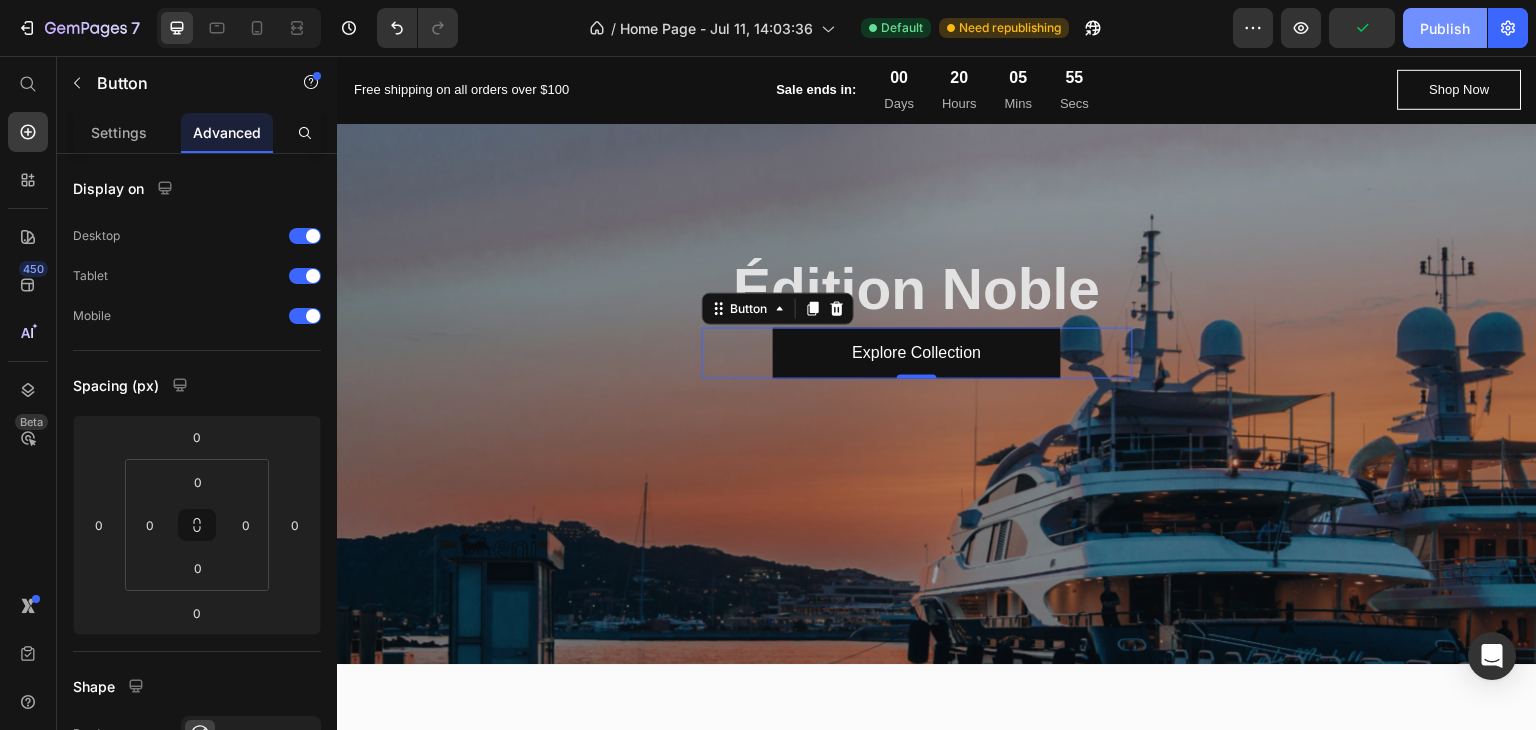 click on "Publish" at bounding box center [1445, 28] 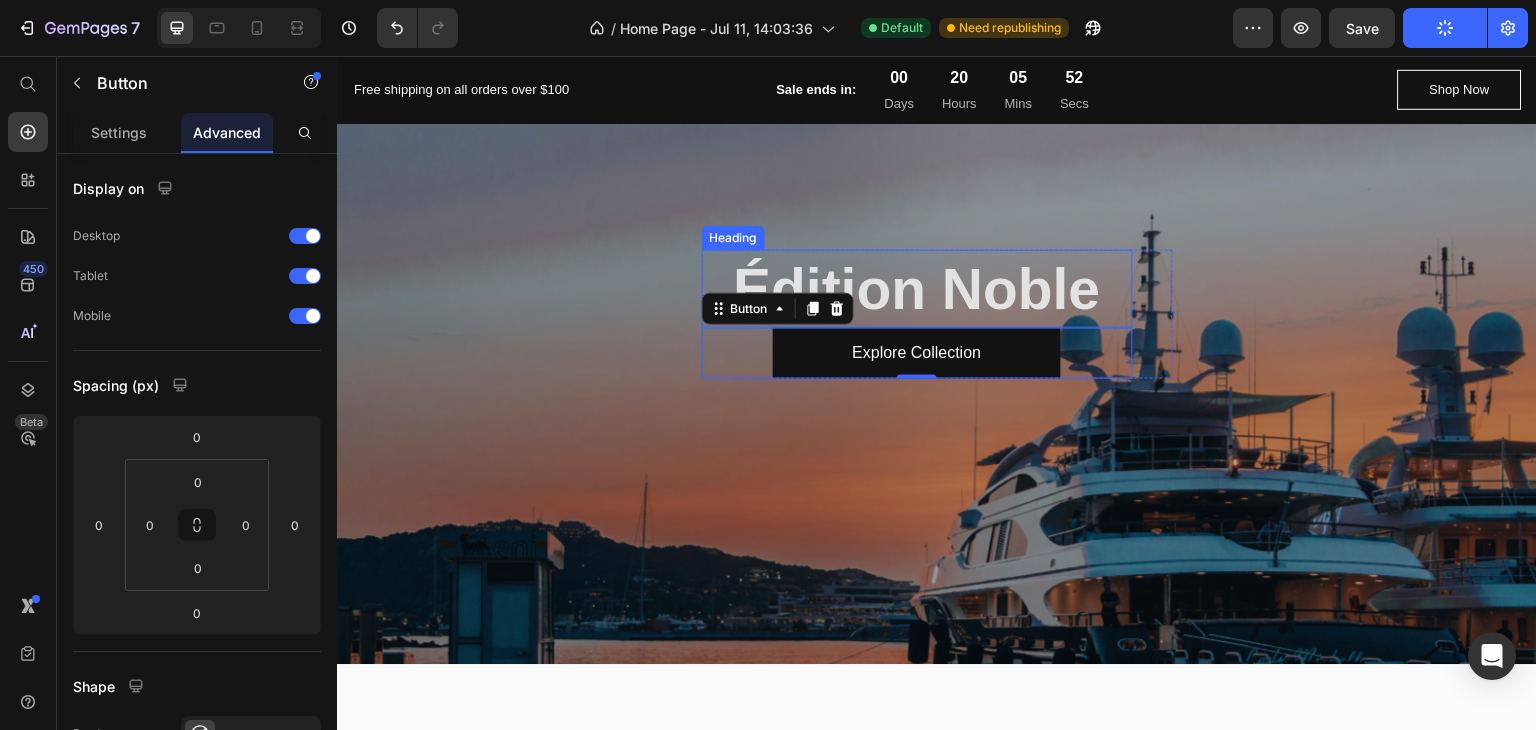 scroll, scrollTop: 0, scrollLeft: 0, axis: both 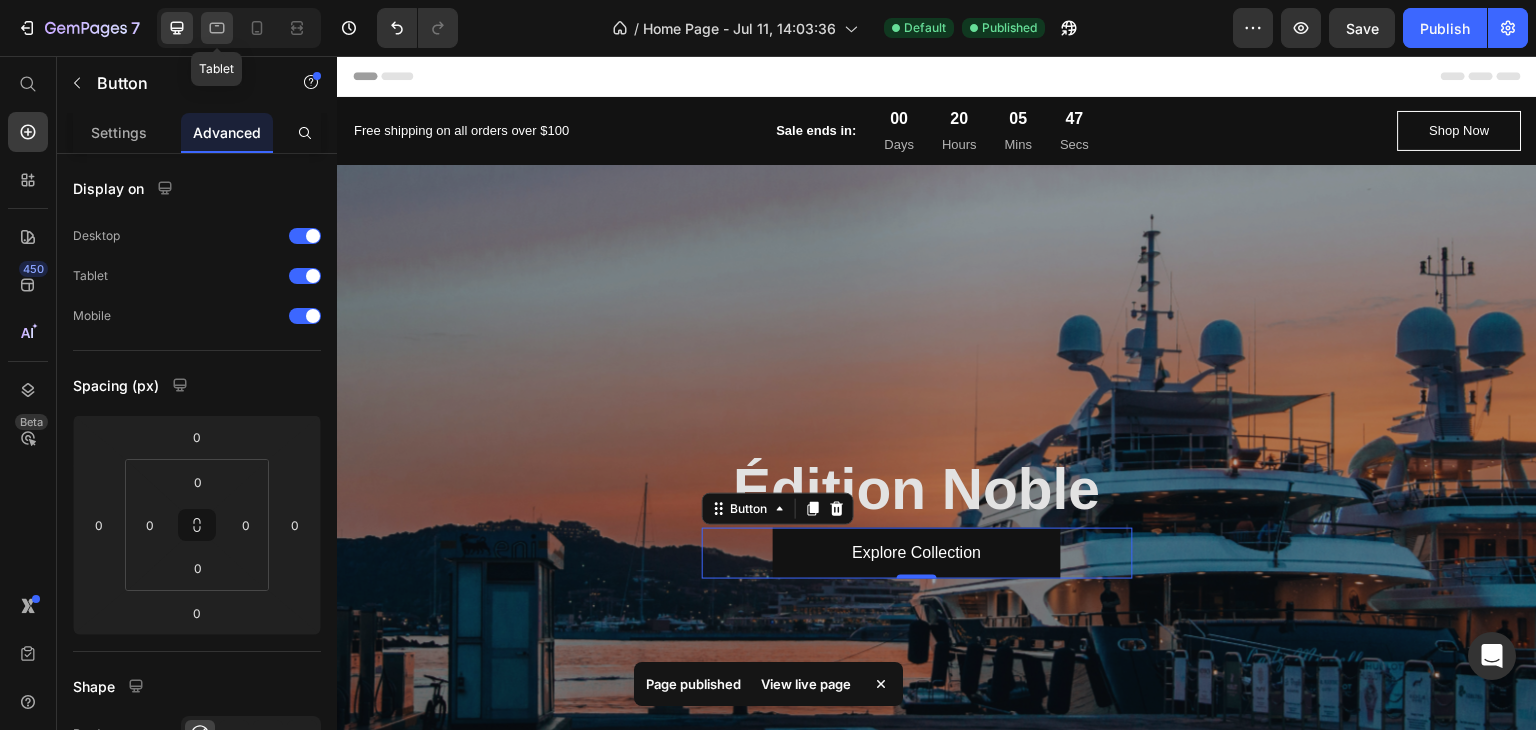 click 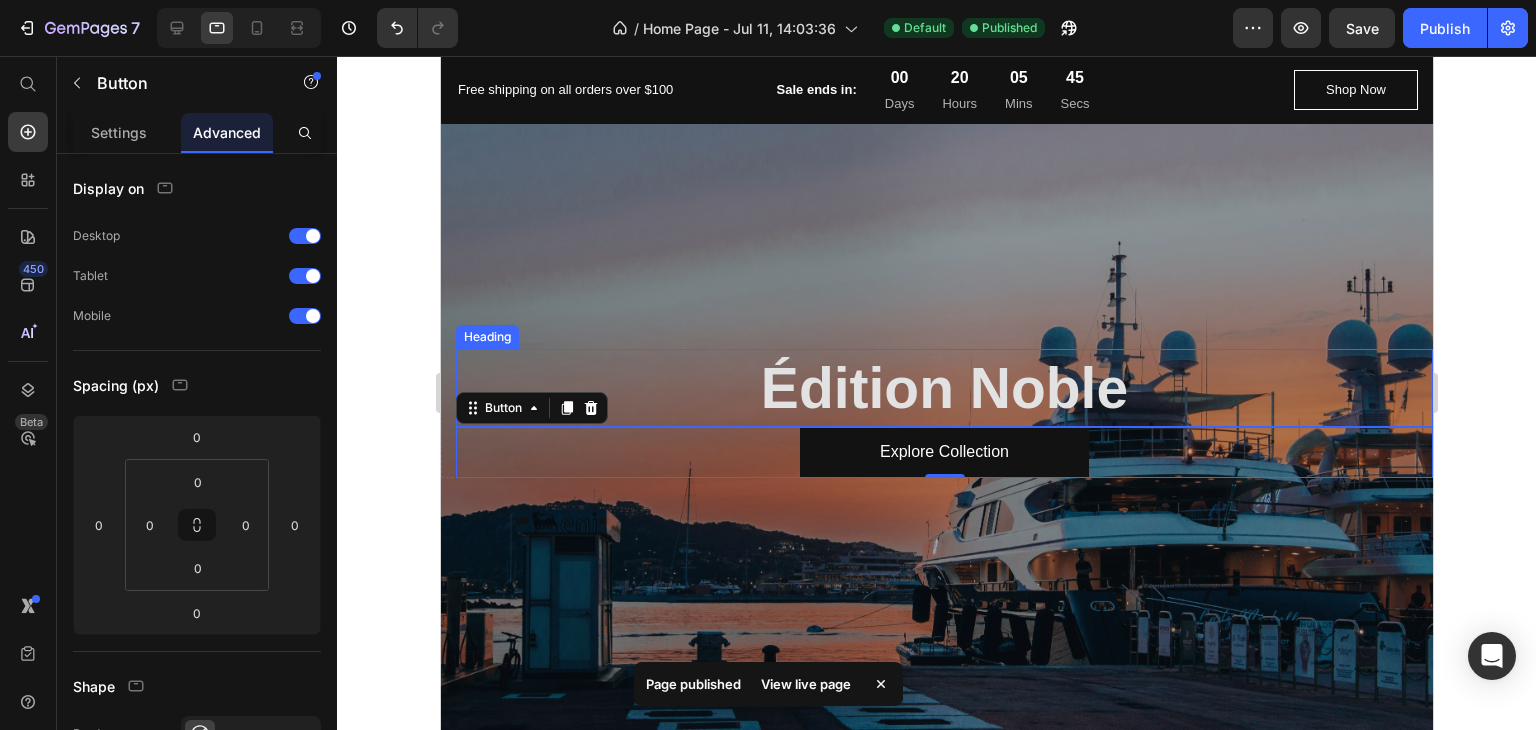 scroll, scrollTop: 0, scrollLeft: 0, axis: both 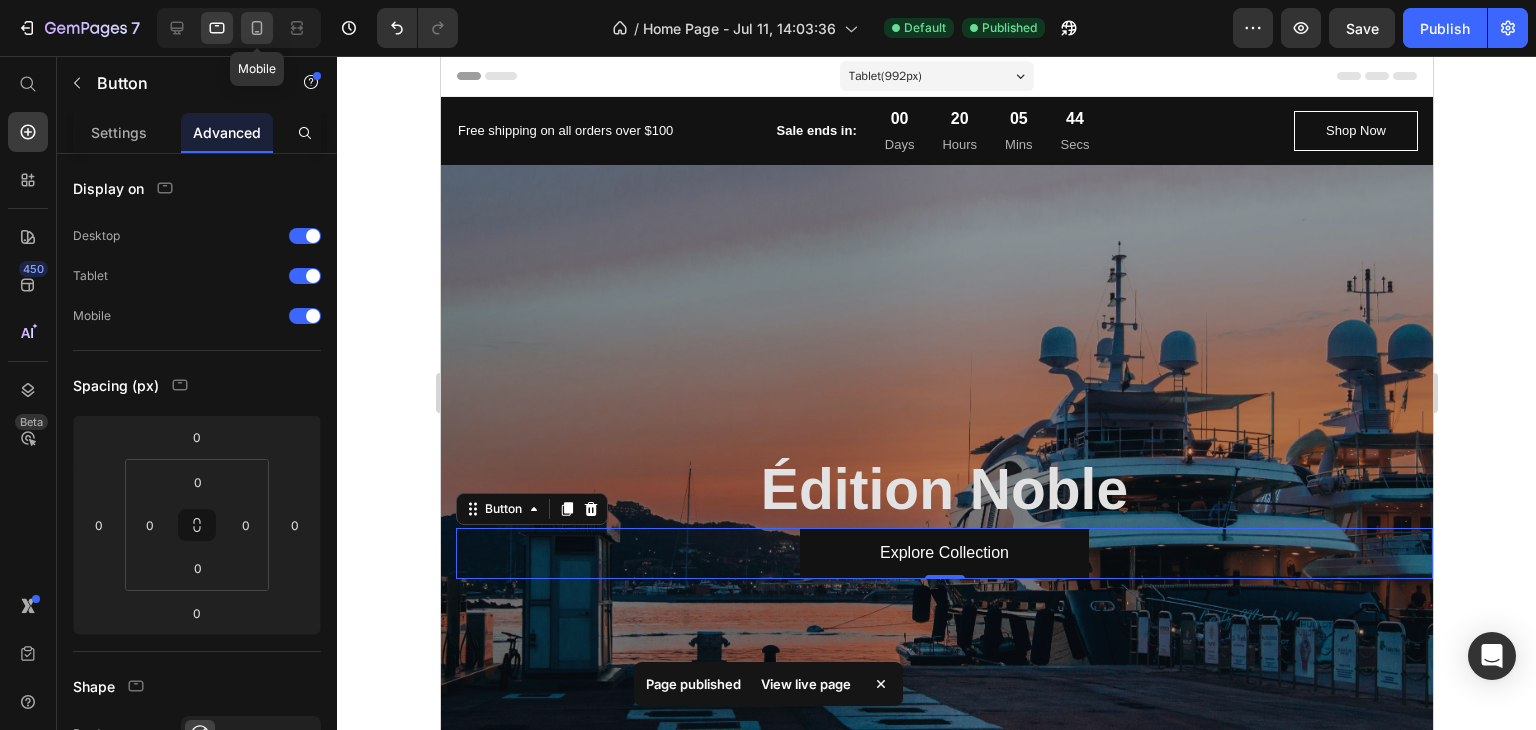 click 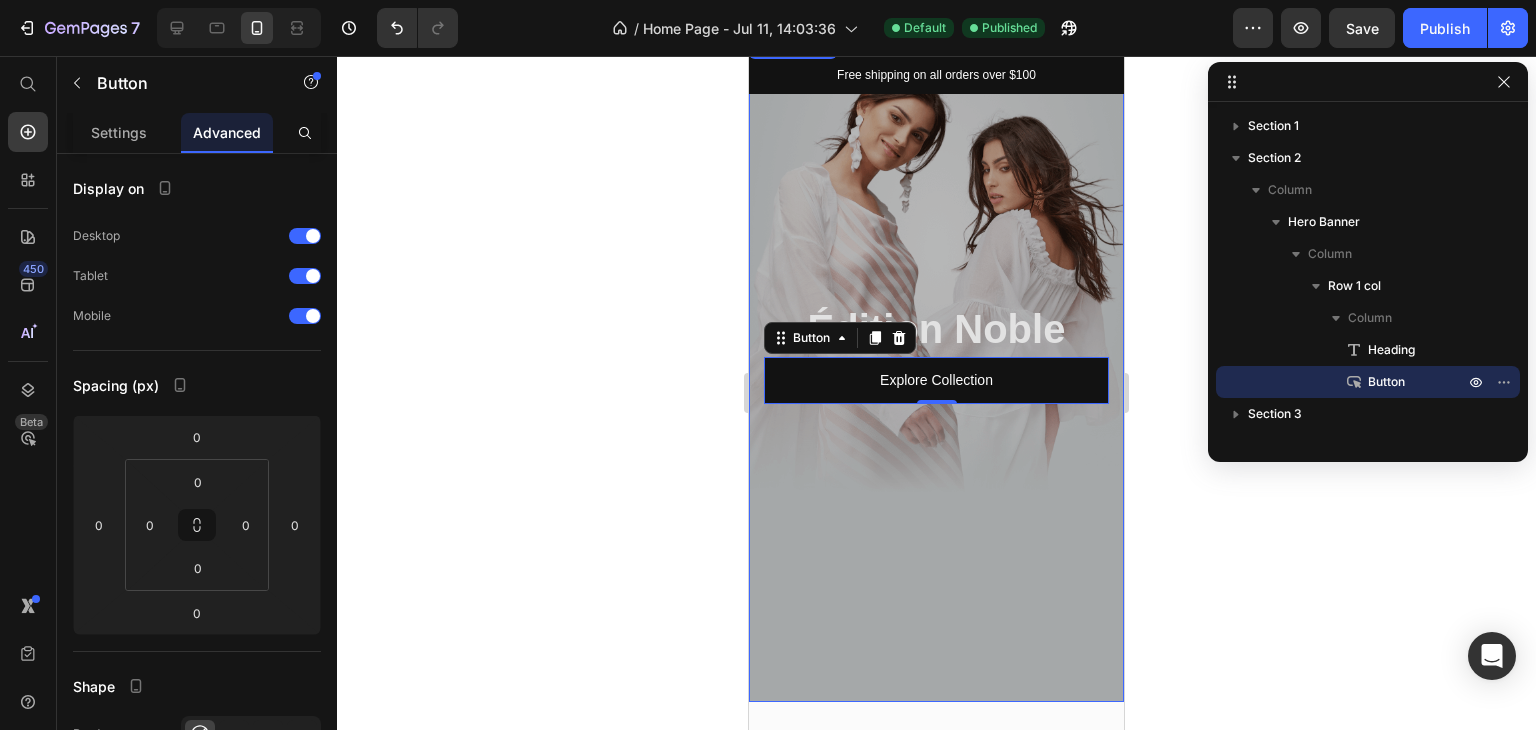 scroll, scrollTop: 0, scrollLeft: 0, axis: both 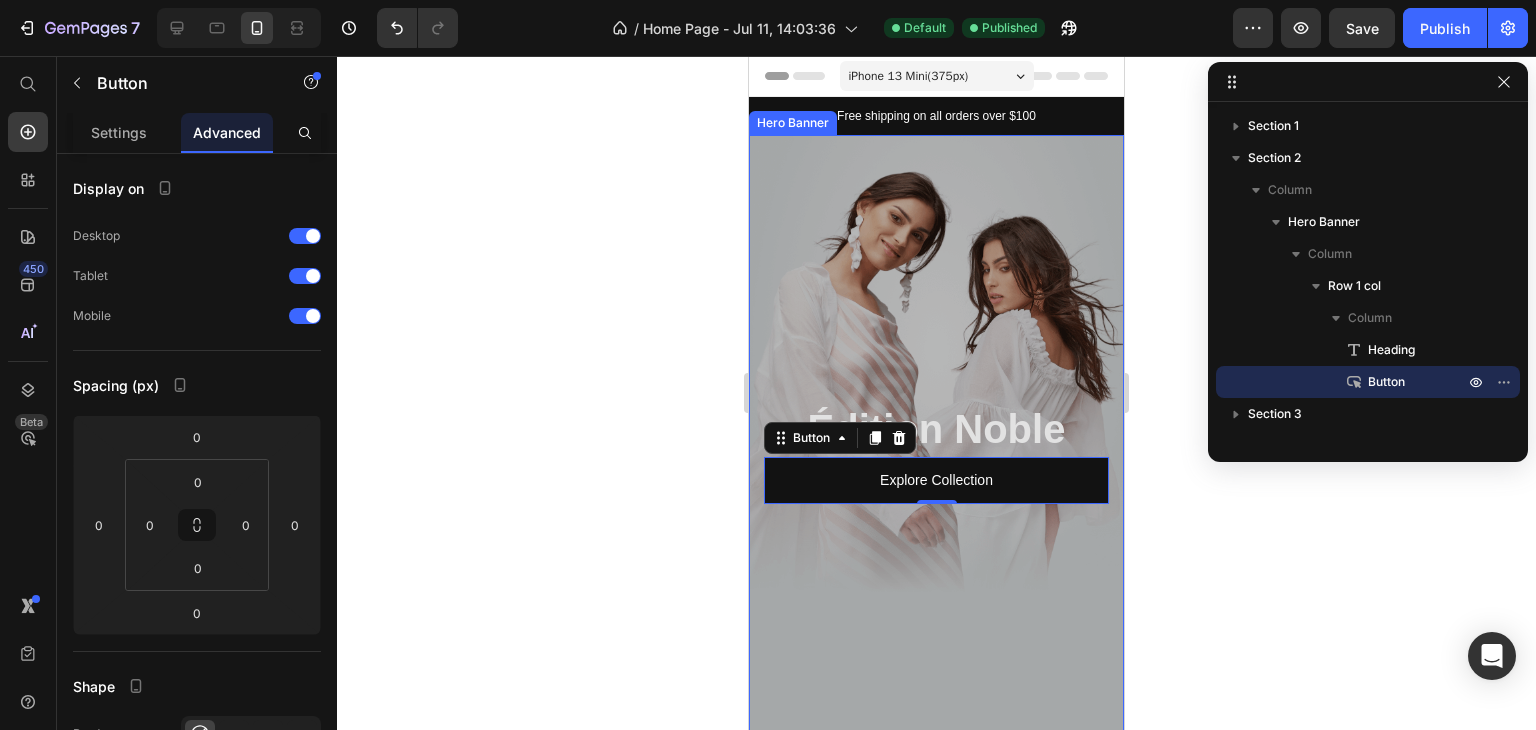 click at bounding box center (936, 468) 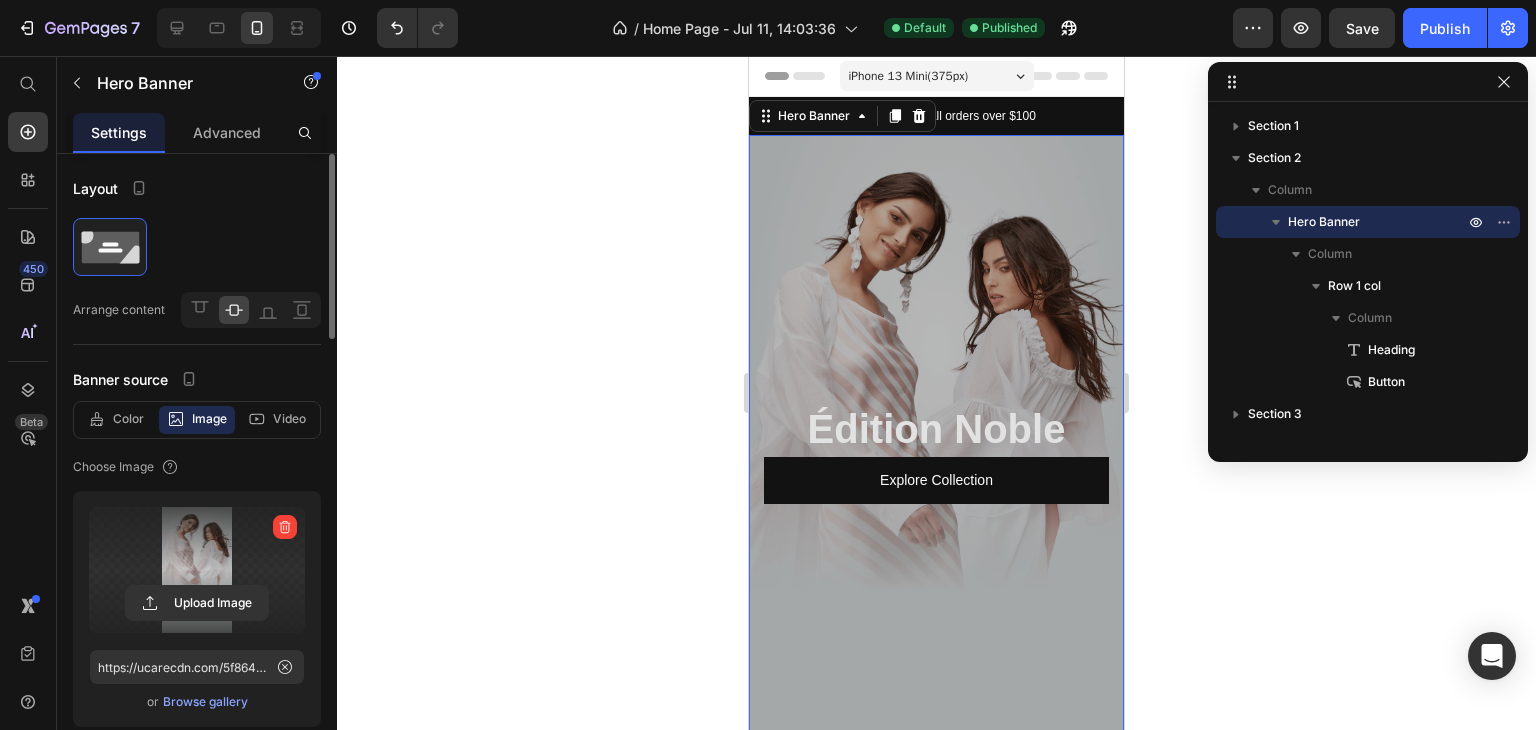 click at bounding box center [197, 570] 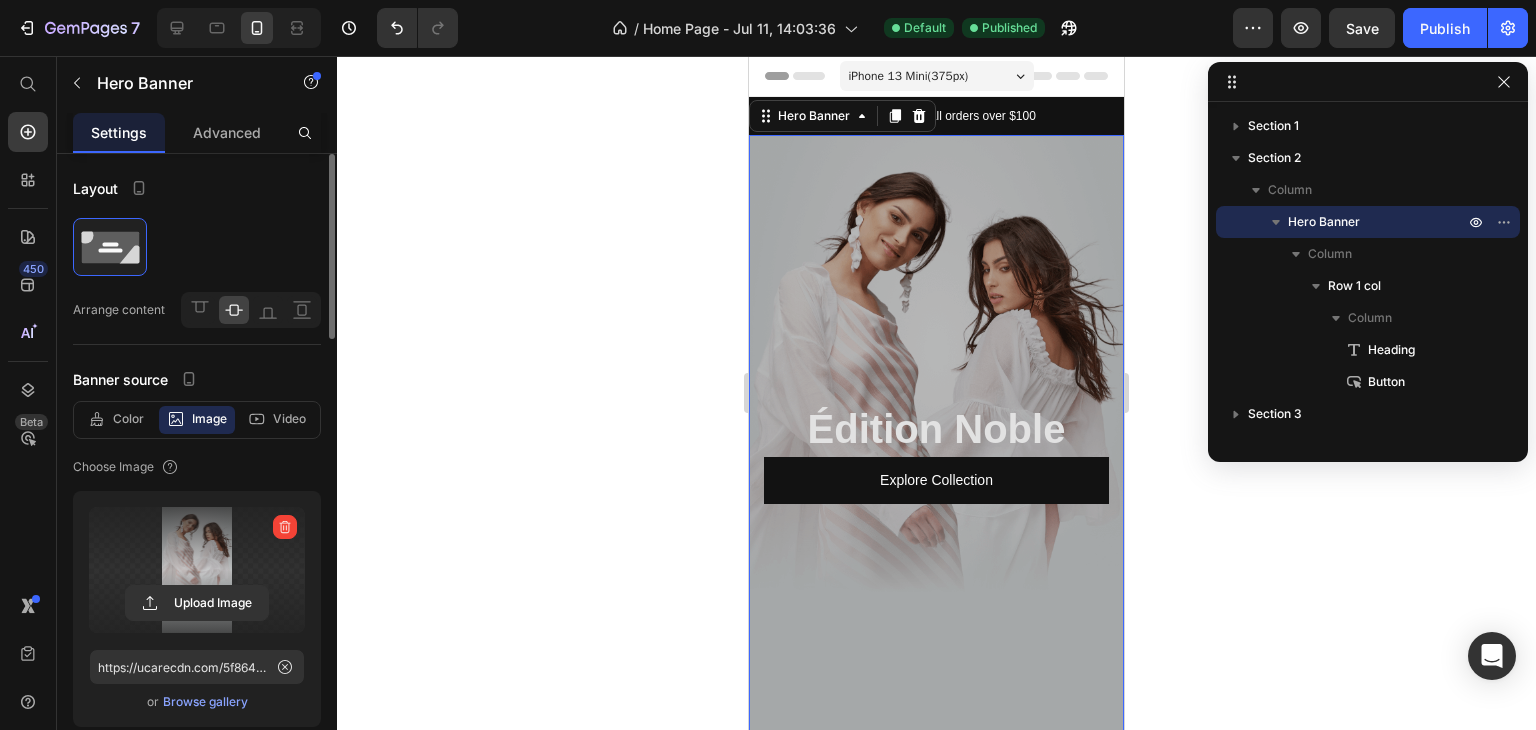 click 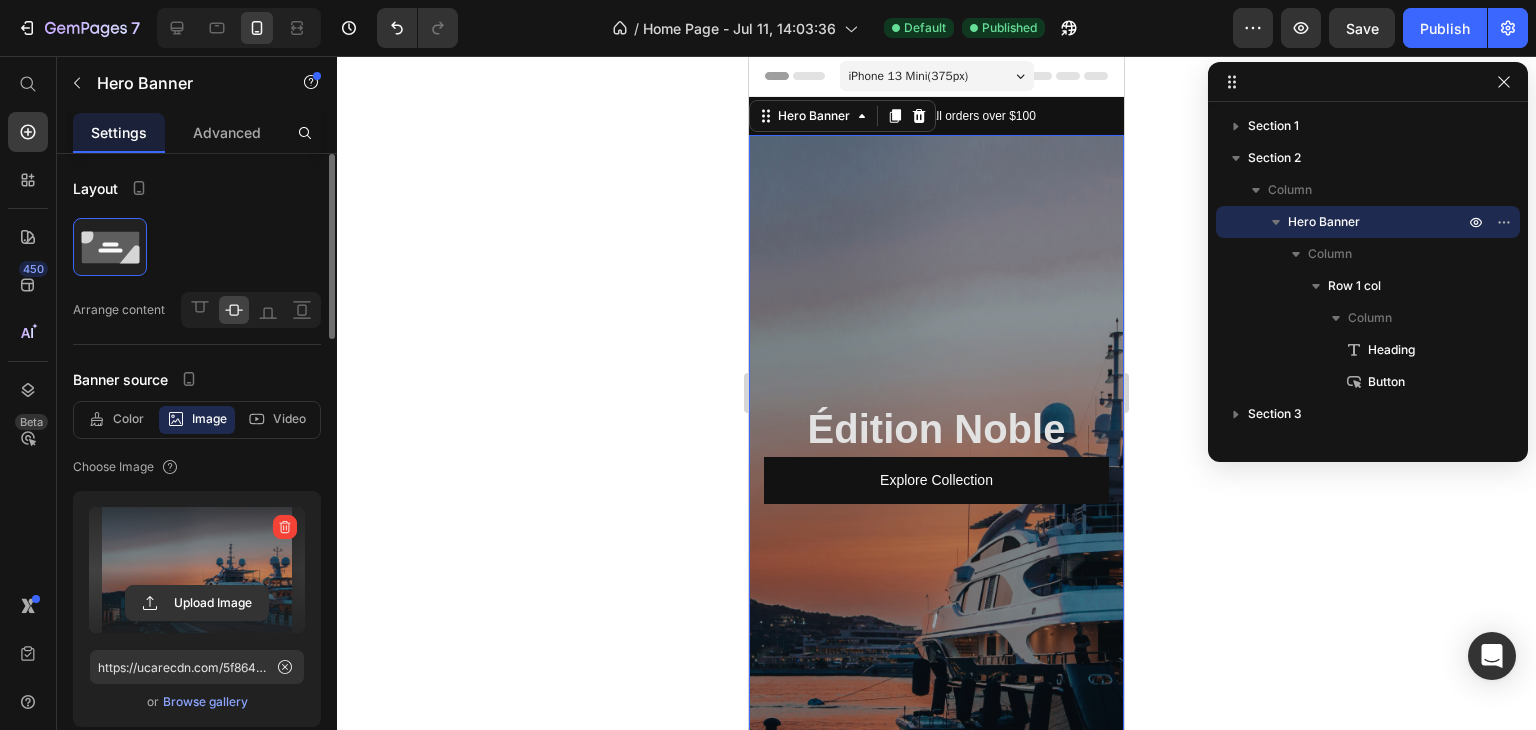 type on "https://cdn.shopify.com/s/files/1/0963/6564/2053/files/gempages_574964353401357087-1c2f33d2-266b-4def-8f09-57453758e263.jpg" 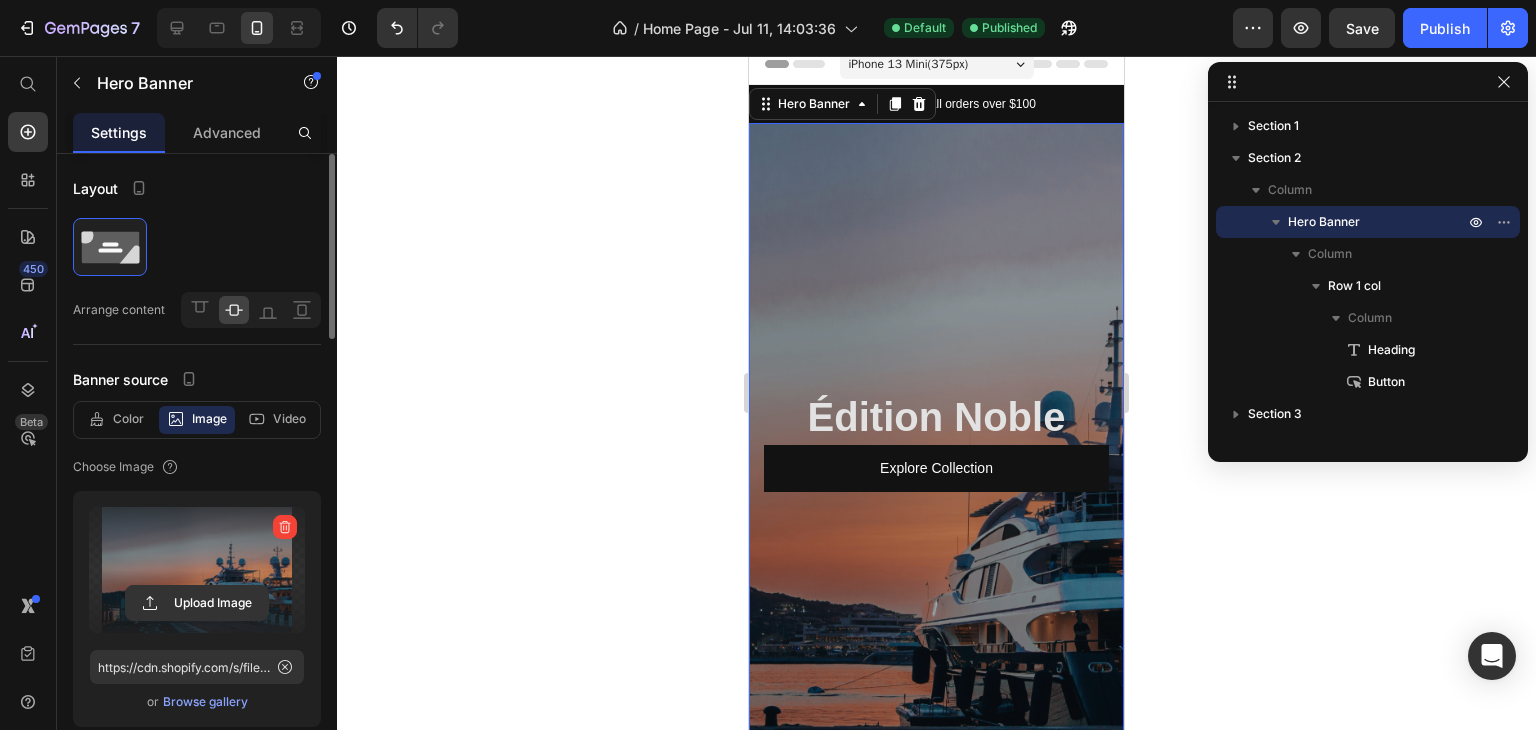 scroll, scrollTop: 0, scrollLeft: 0, axis: both 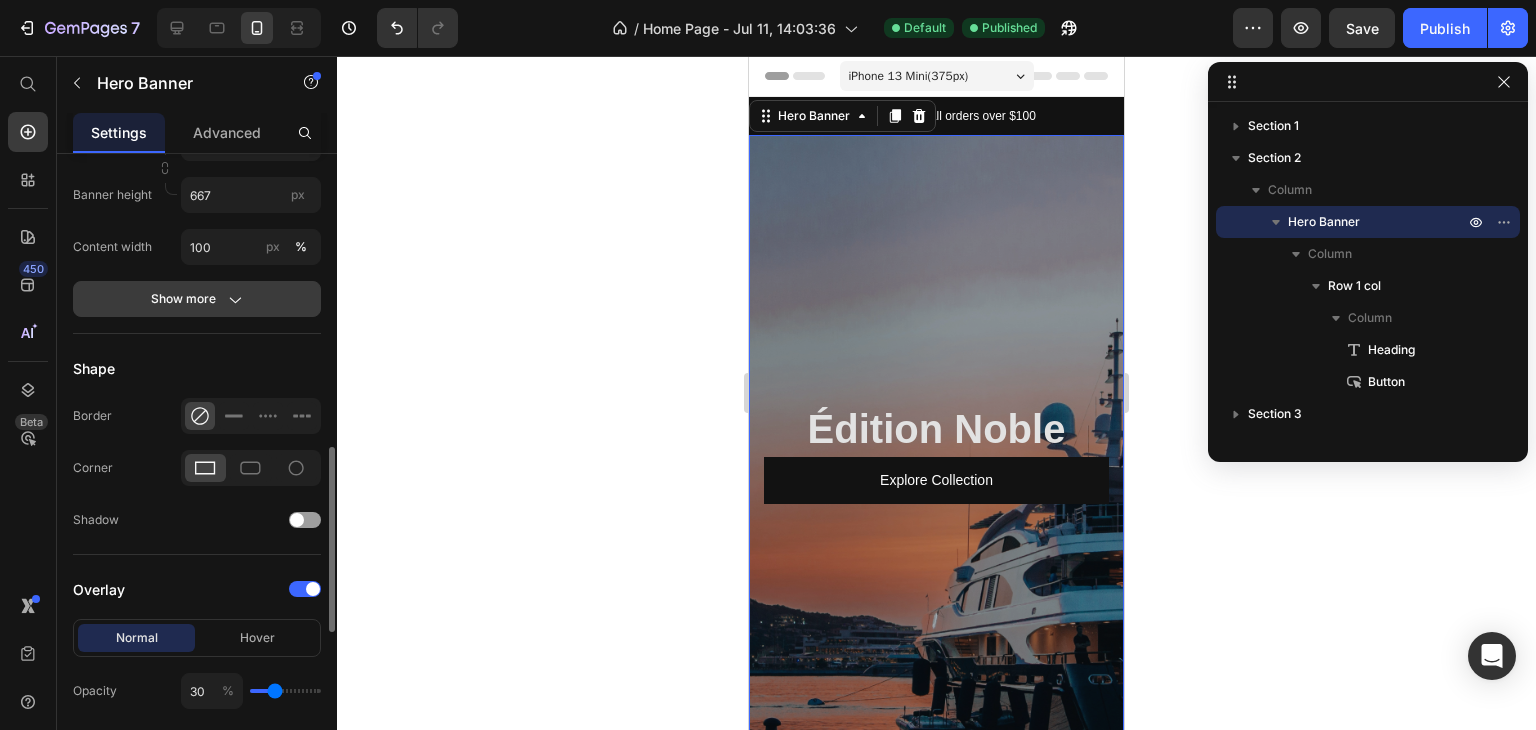 click on "Show more" 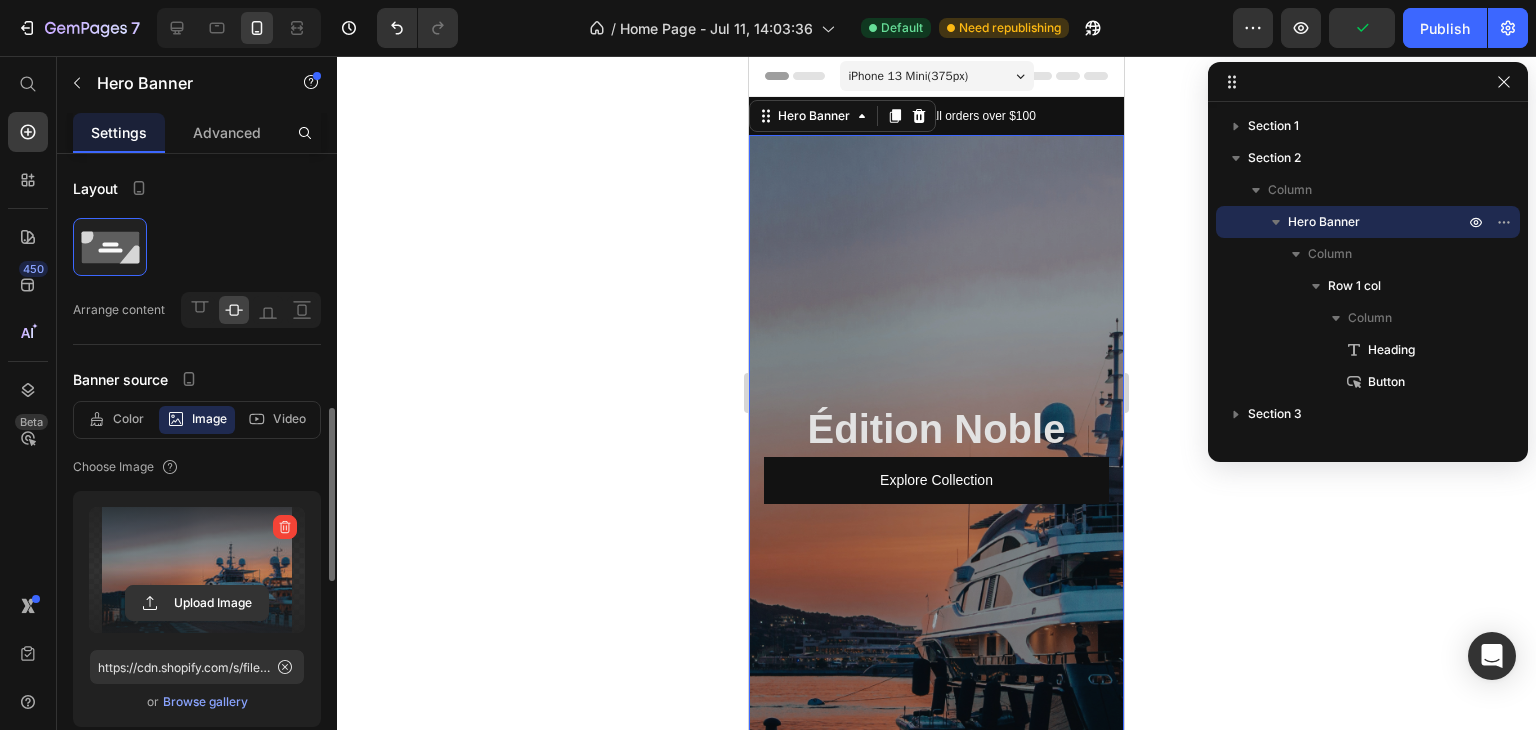 scroll, scrollTop: 200, scrollLeft: 0, axis: vertical 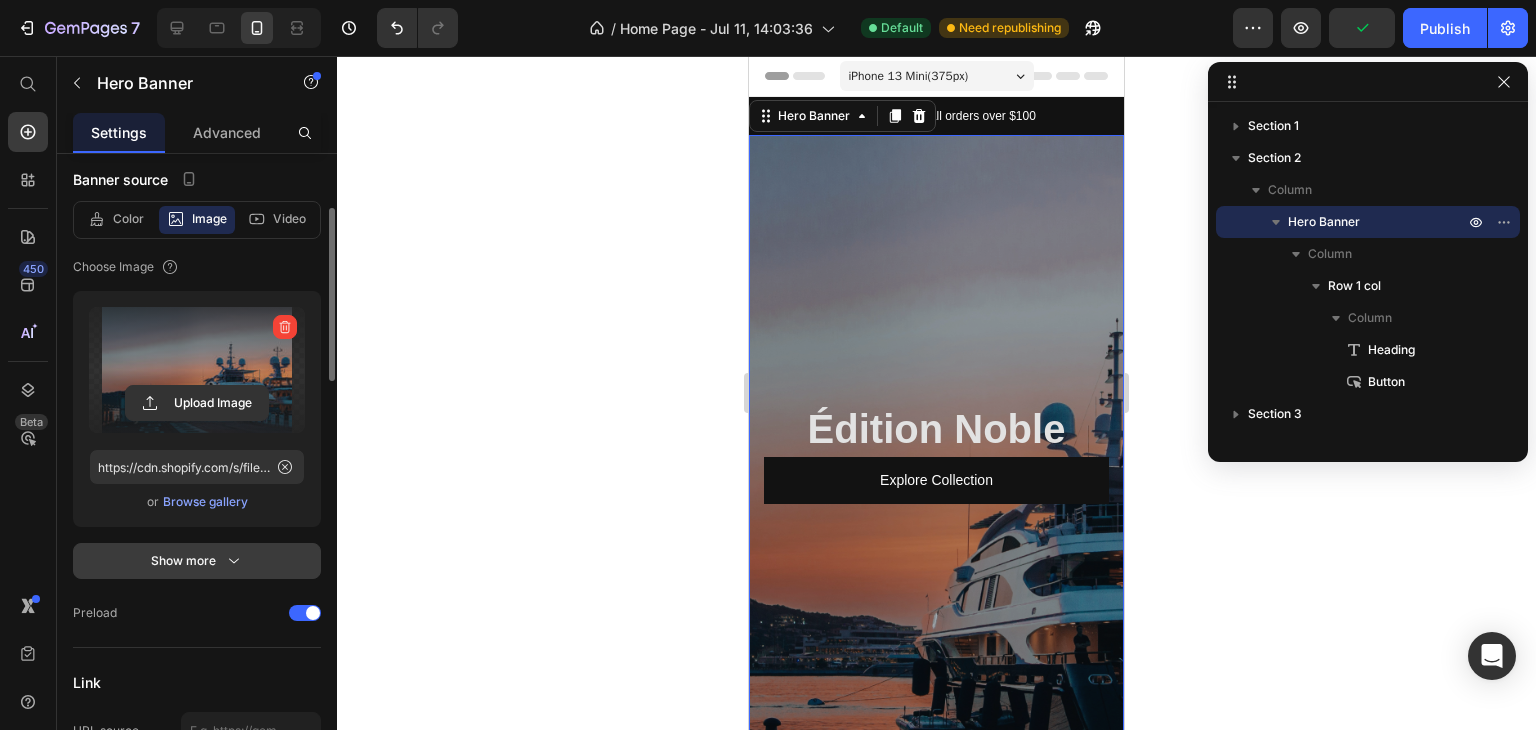 click 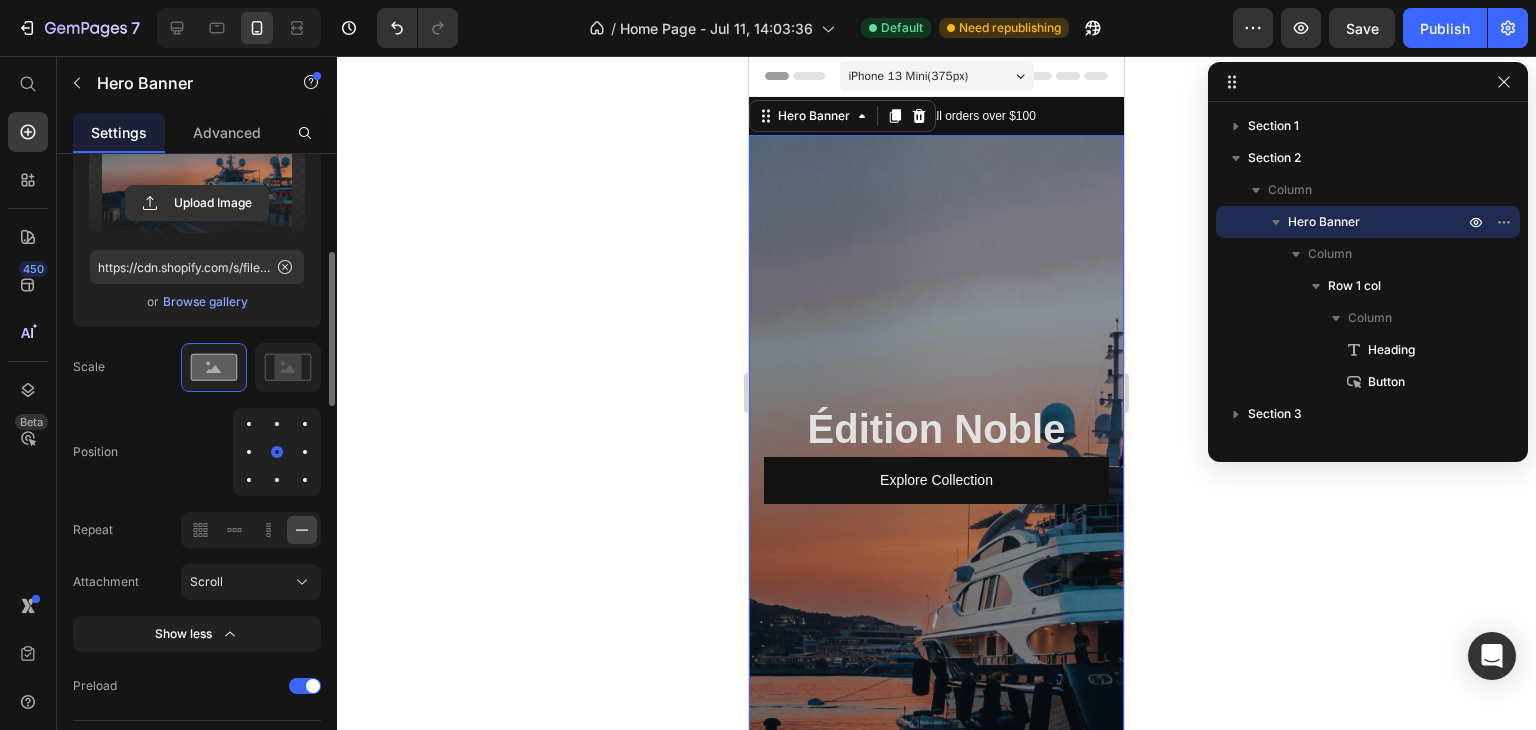 scroll, scrollTop: 500, scrollLeft: 0, axis: vertical 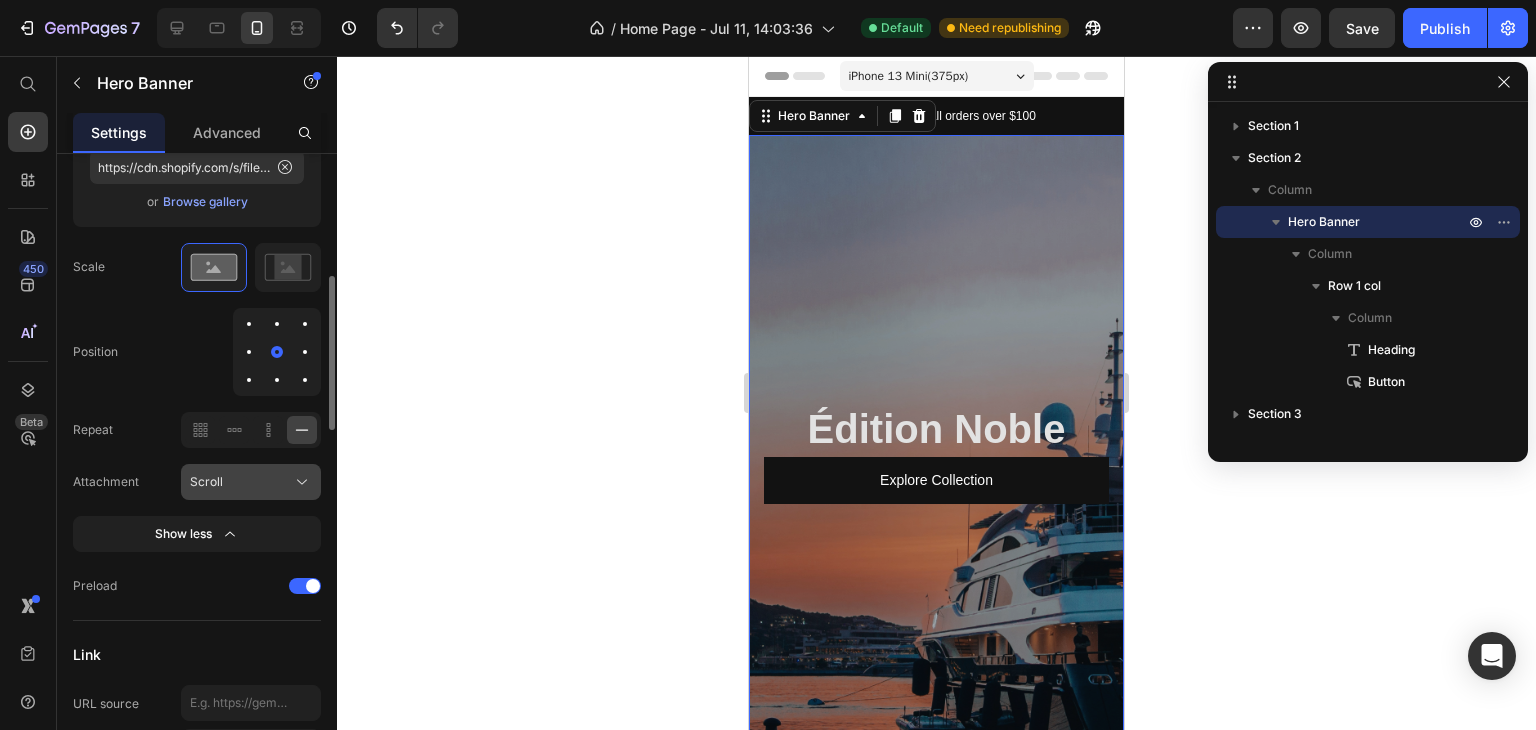 click on "Scroll" 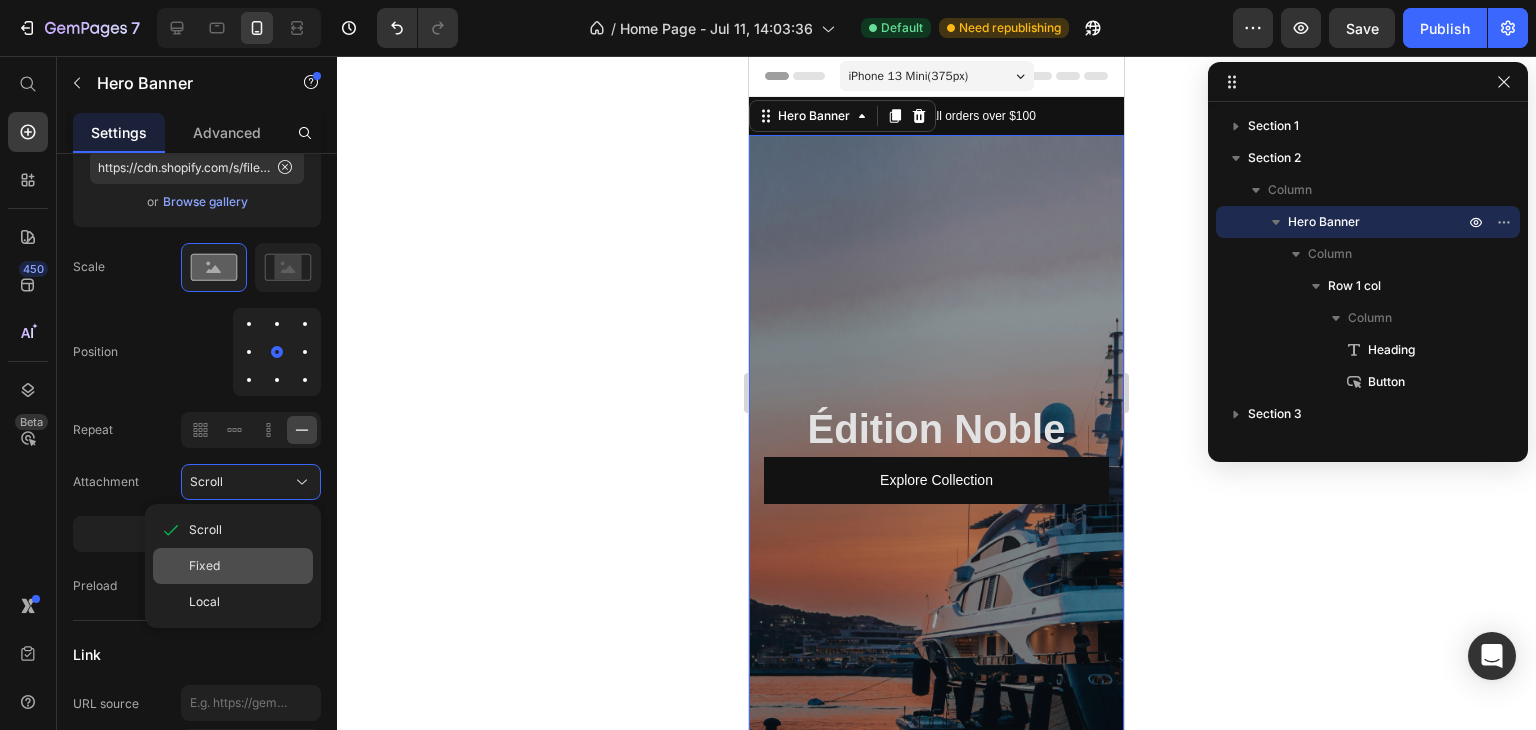 click on "Fixed" at bounding box center [247, 566] 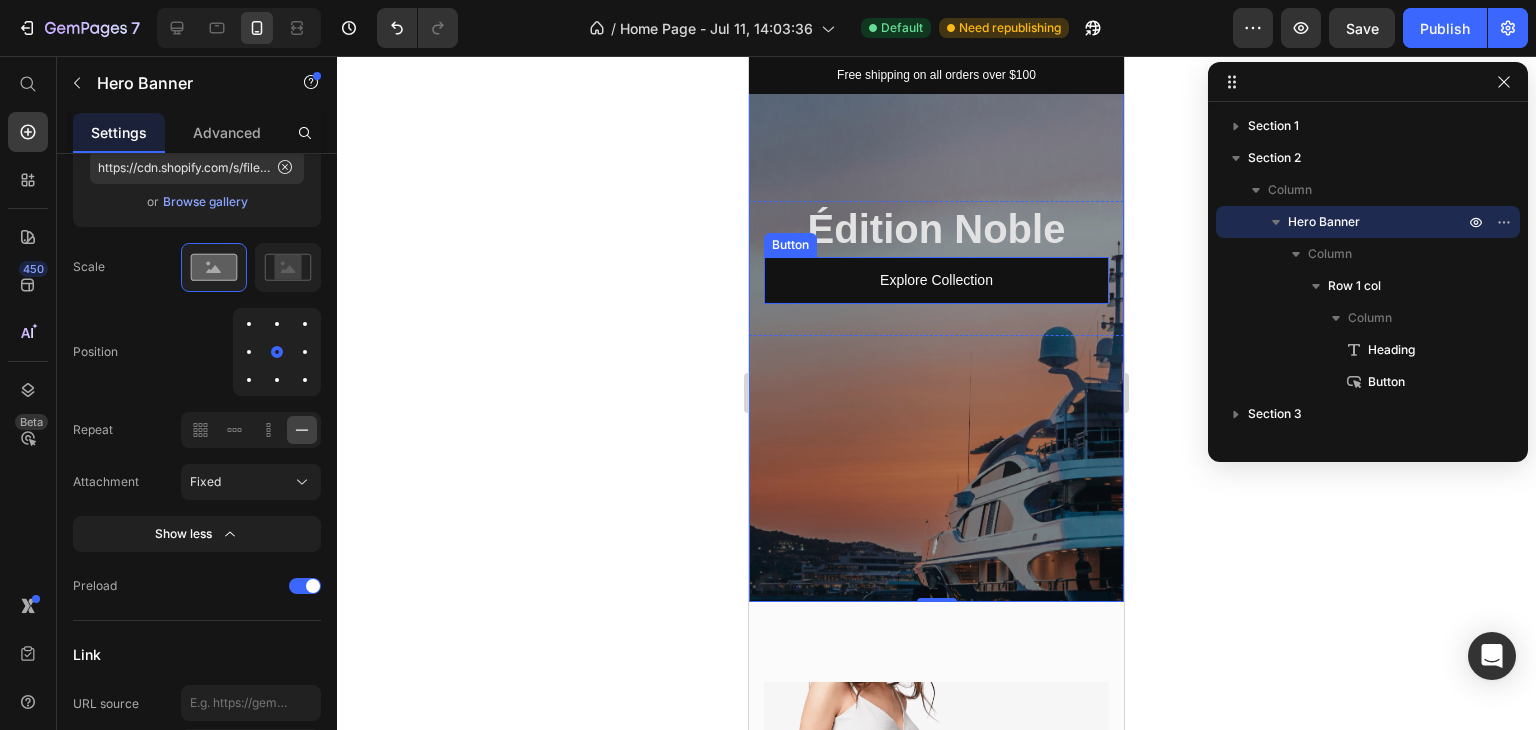 scroll, scrollTop: 0, scrollLeft: 0, axis: both 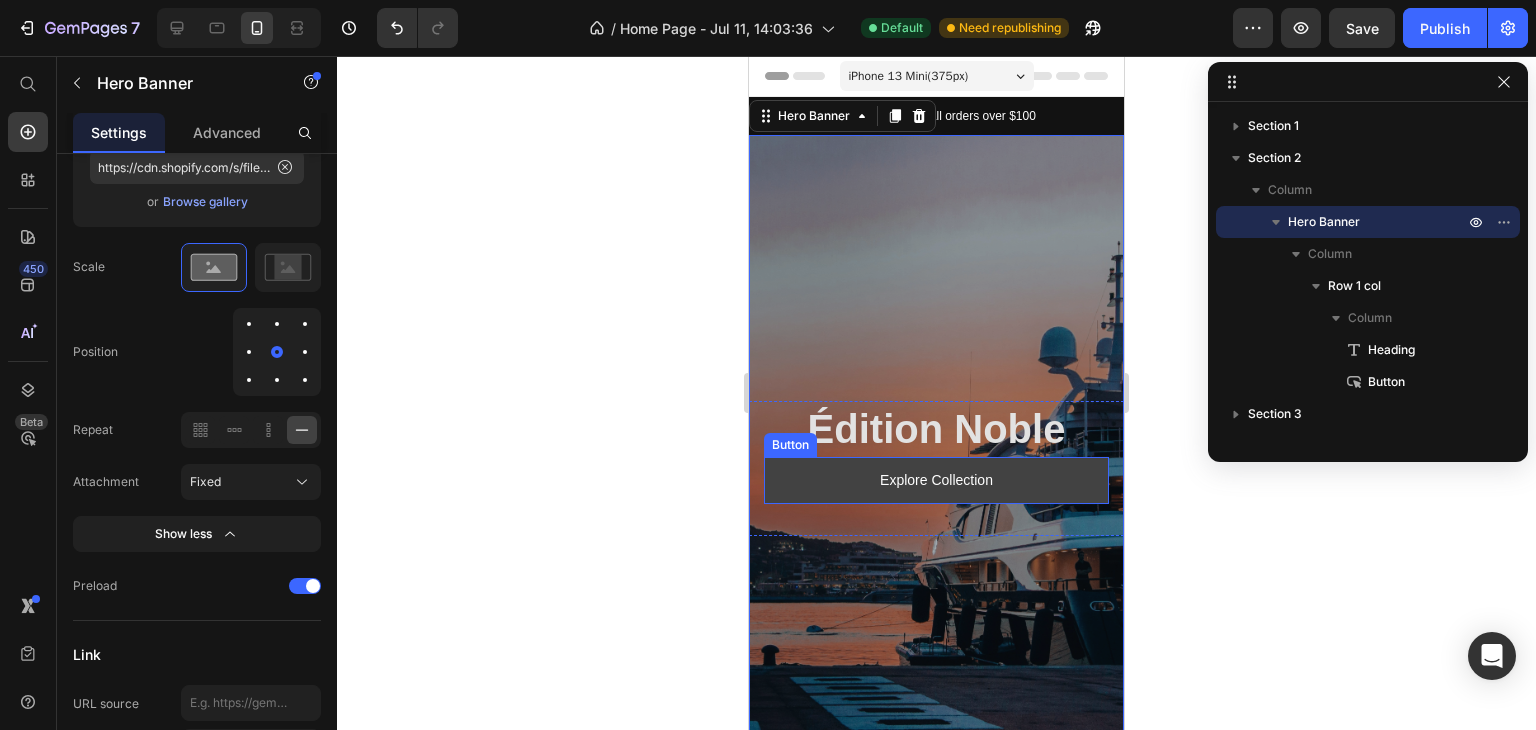 click on "Explore Collection" at bounding box center [936, 480] 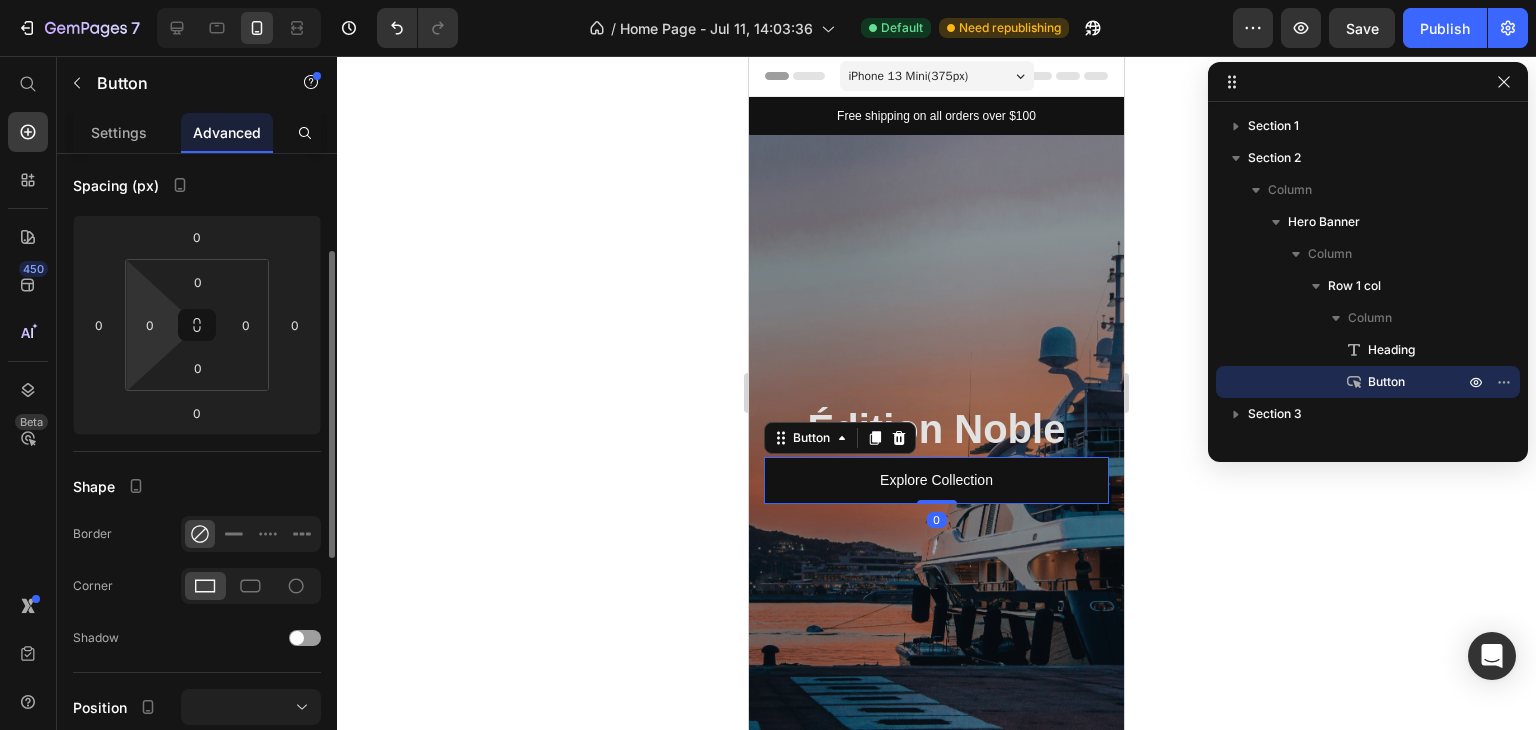 scroll, scrollTop: 400, scrollLeft: 0, axis: vertical 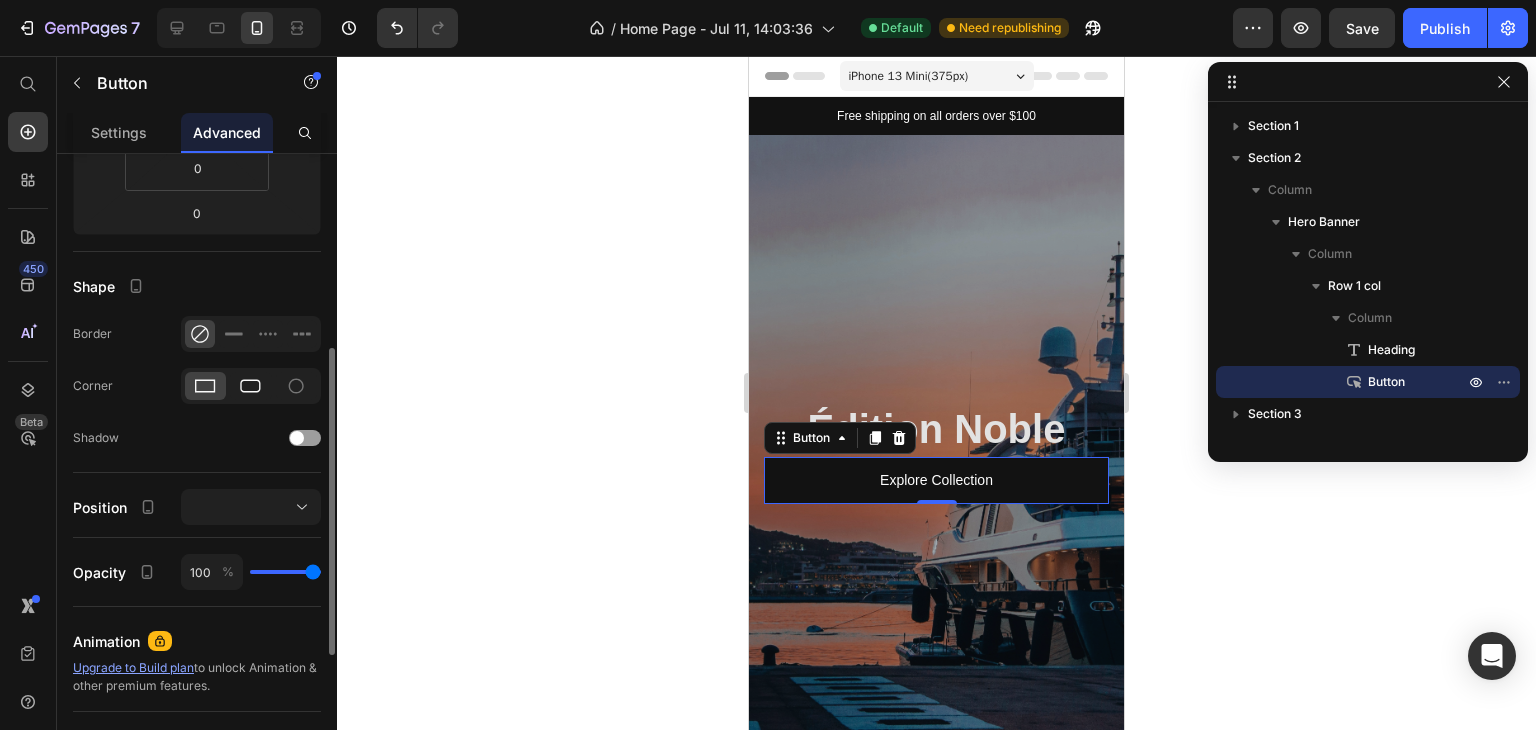 click 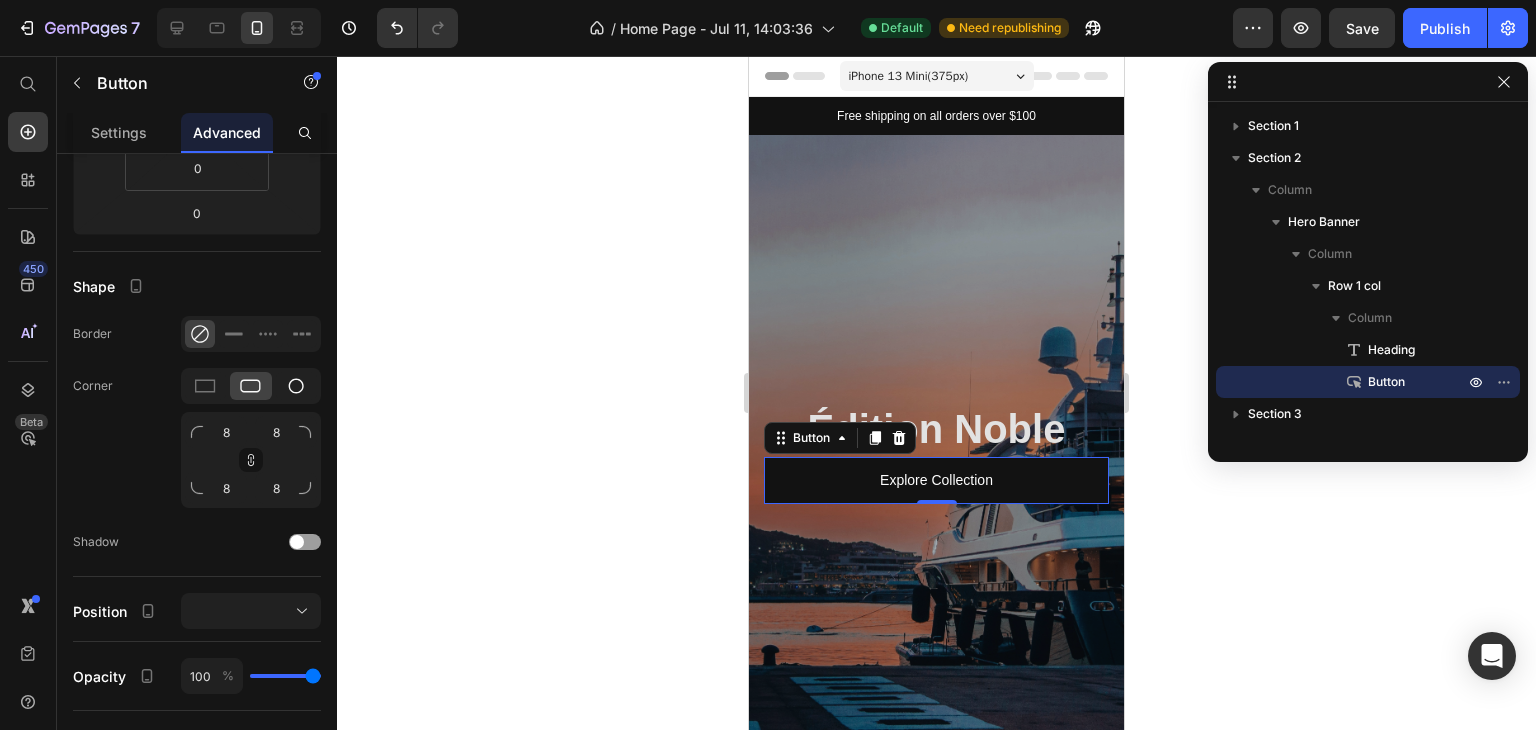 click 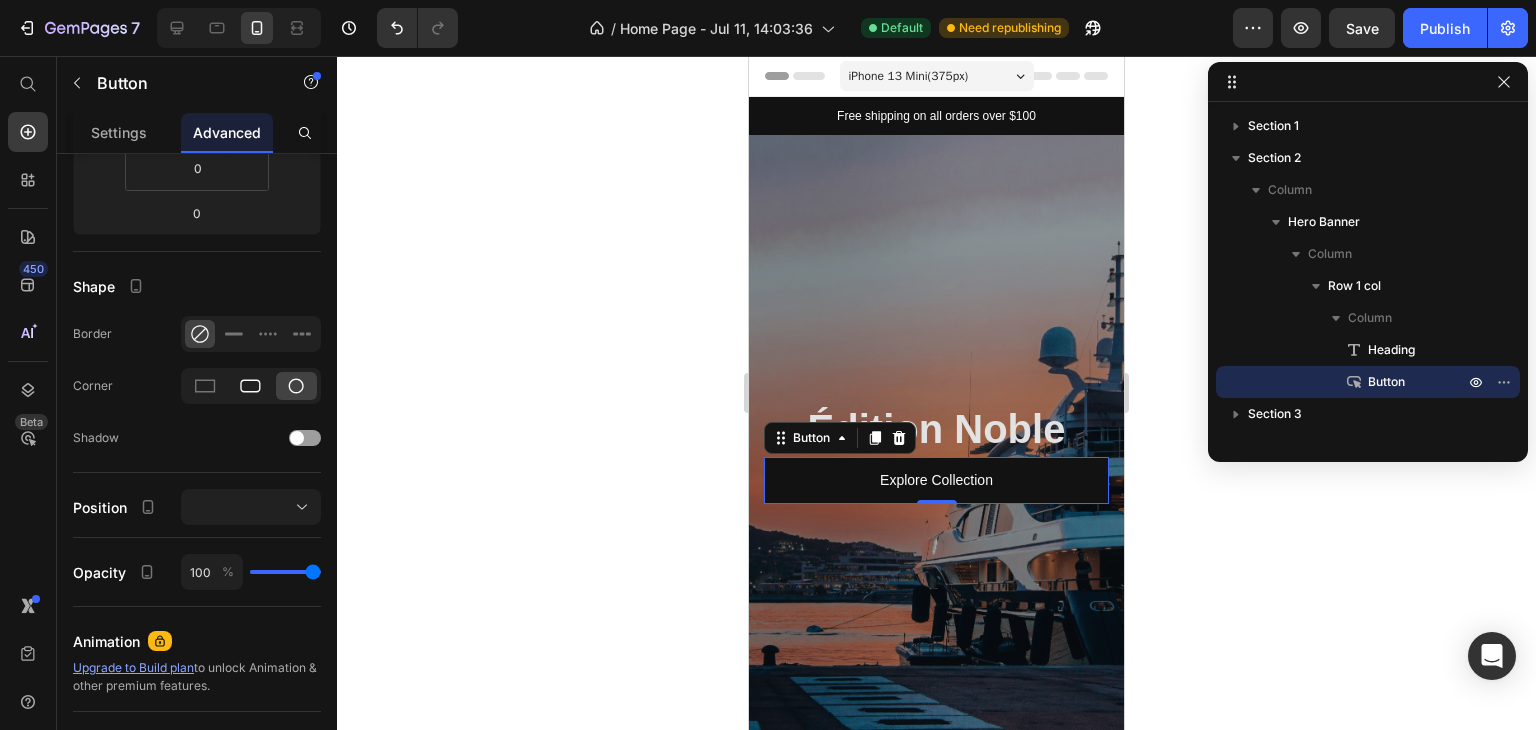 click 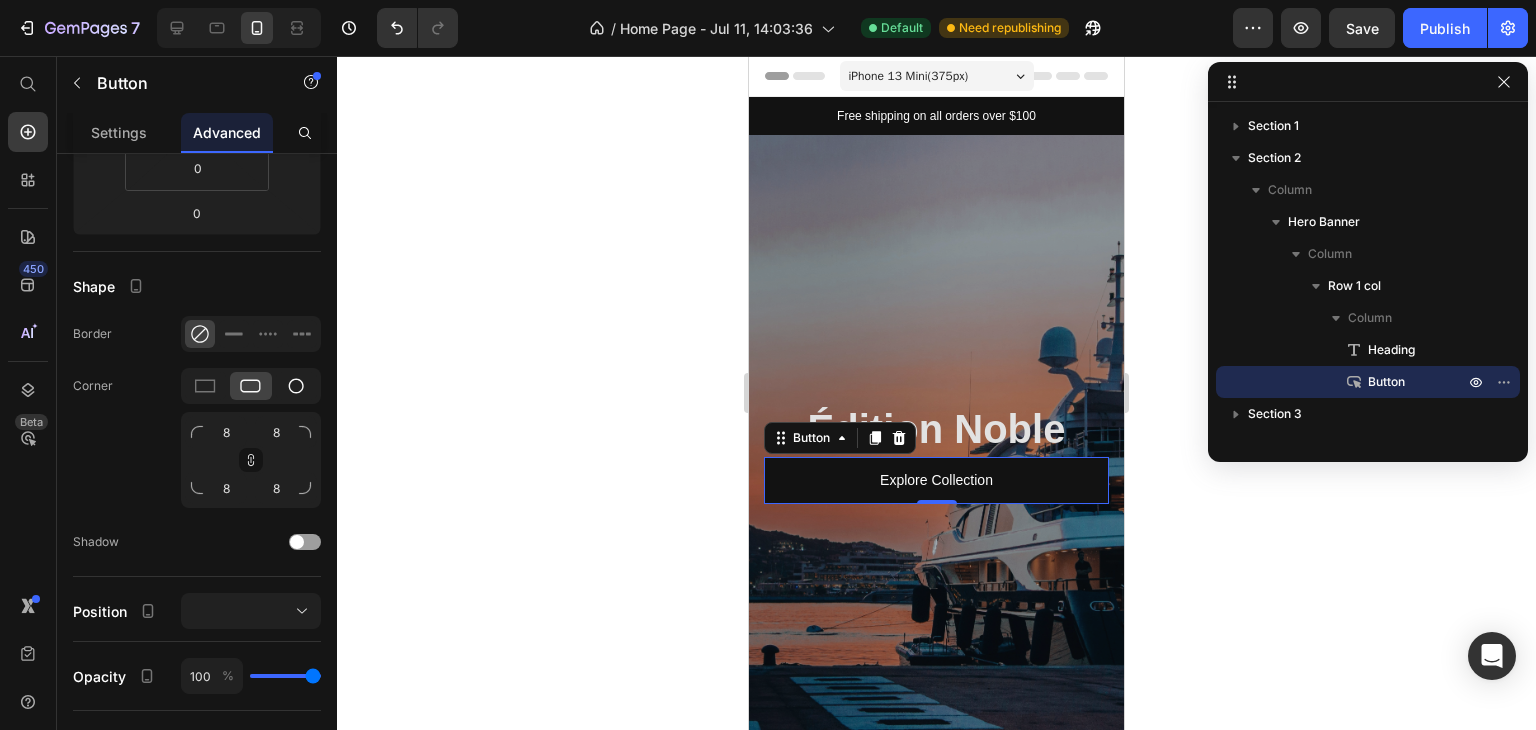 click 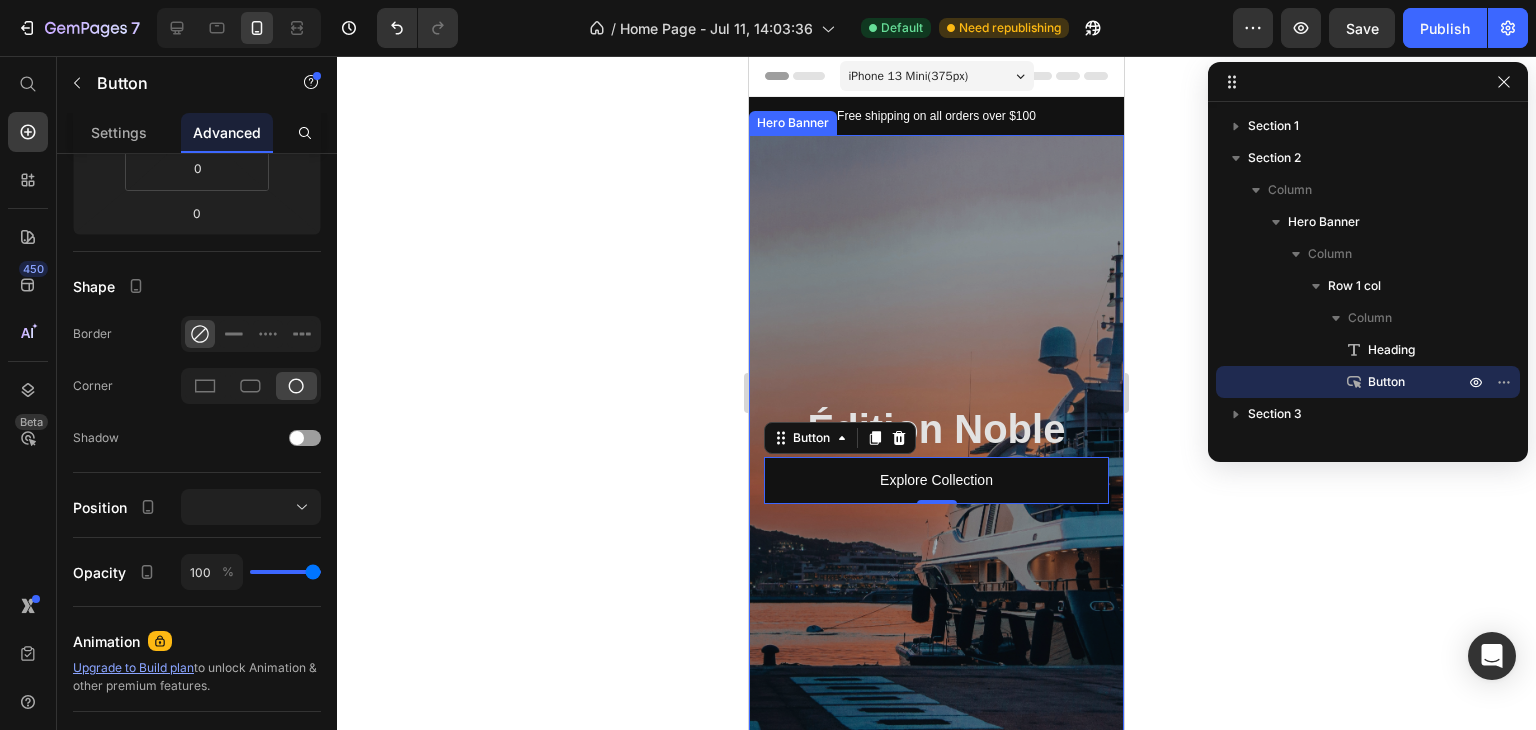 click at bounding box center [936, 468] 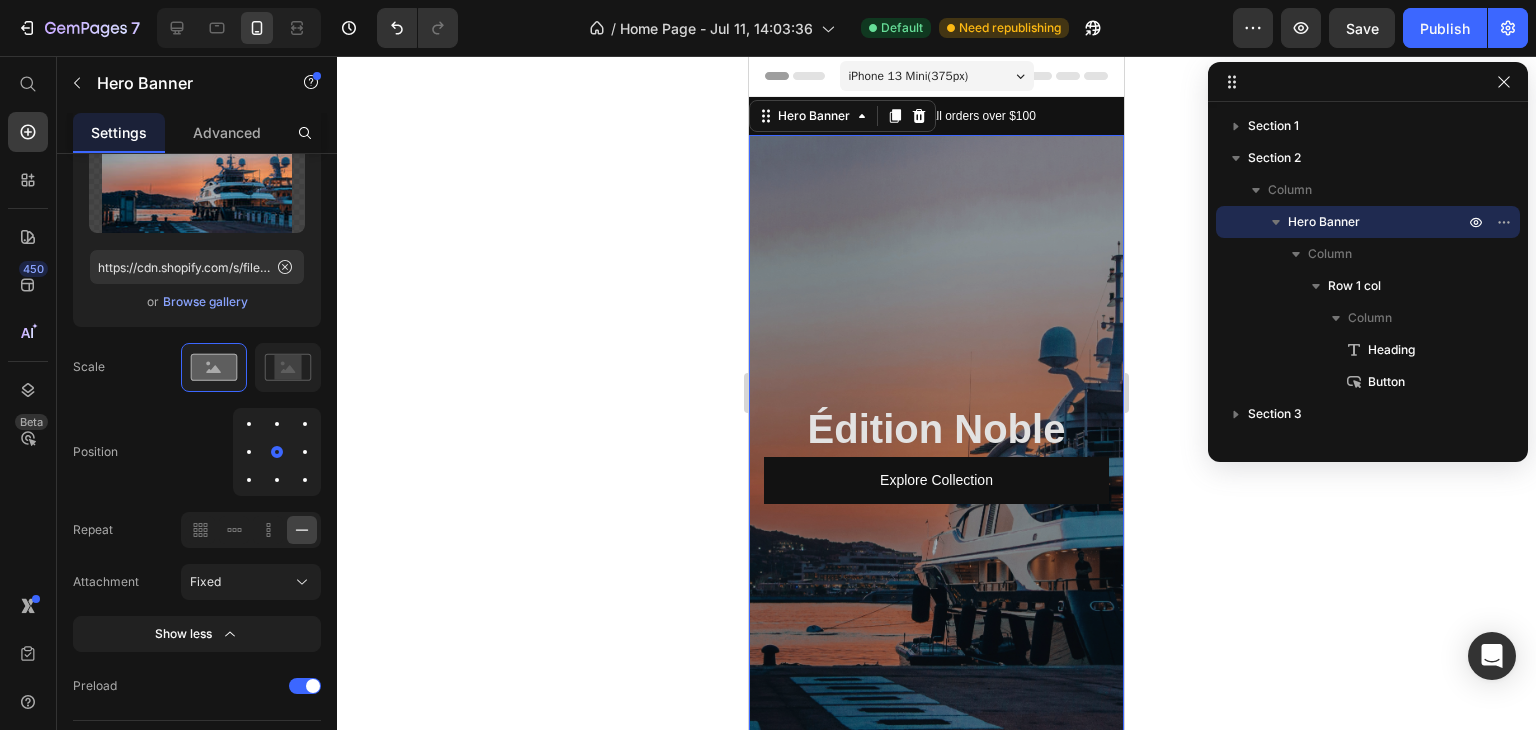 scroll, scrollTop: 0, scrollLeft: 0, axis: both 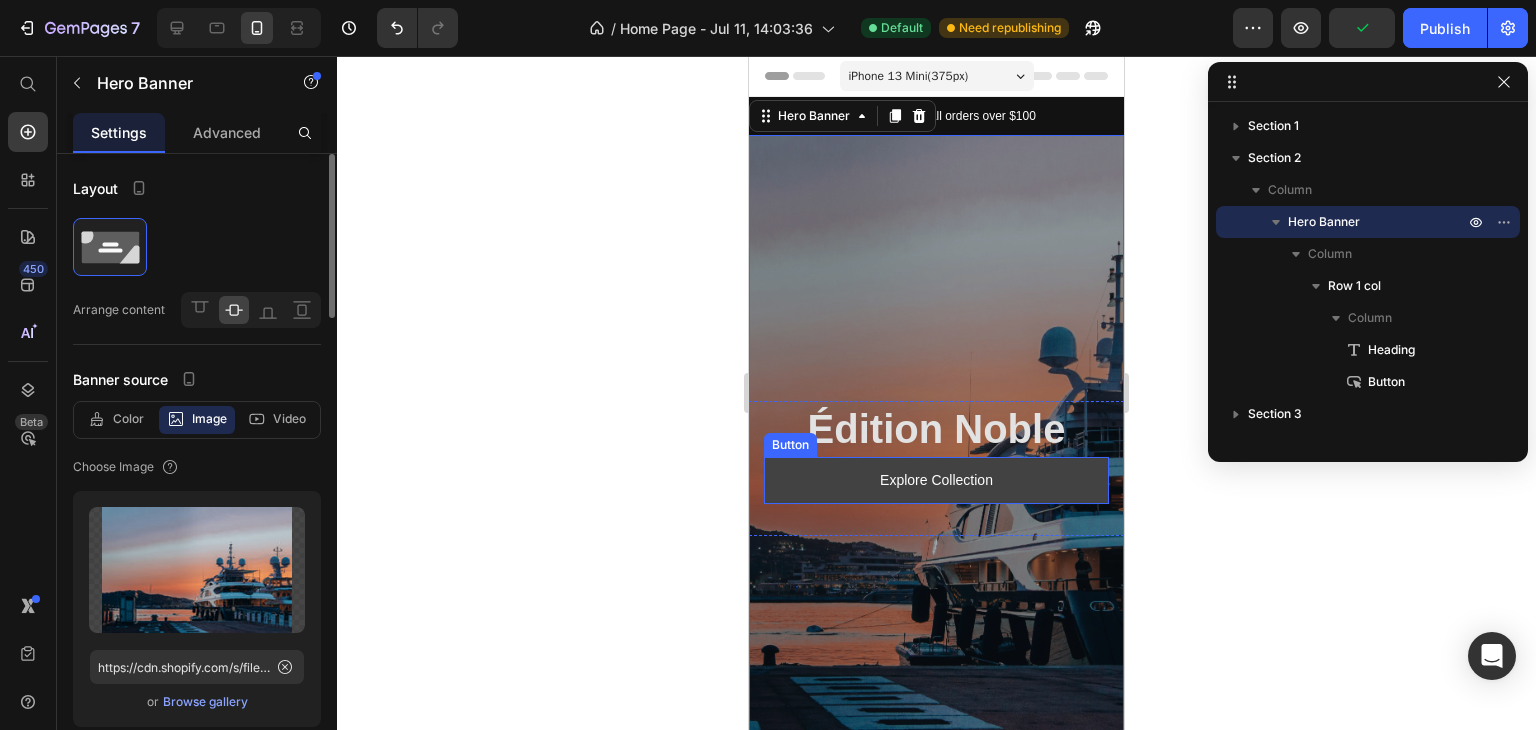 click on "Explore Collection" at bounding box center (936, 480) 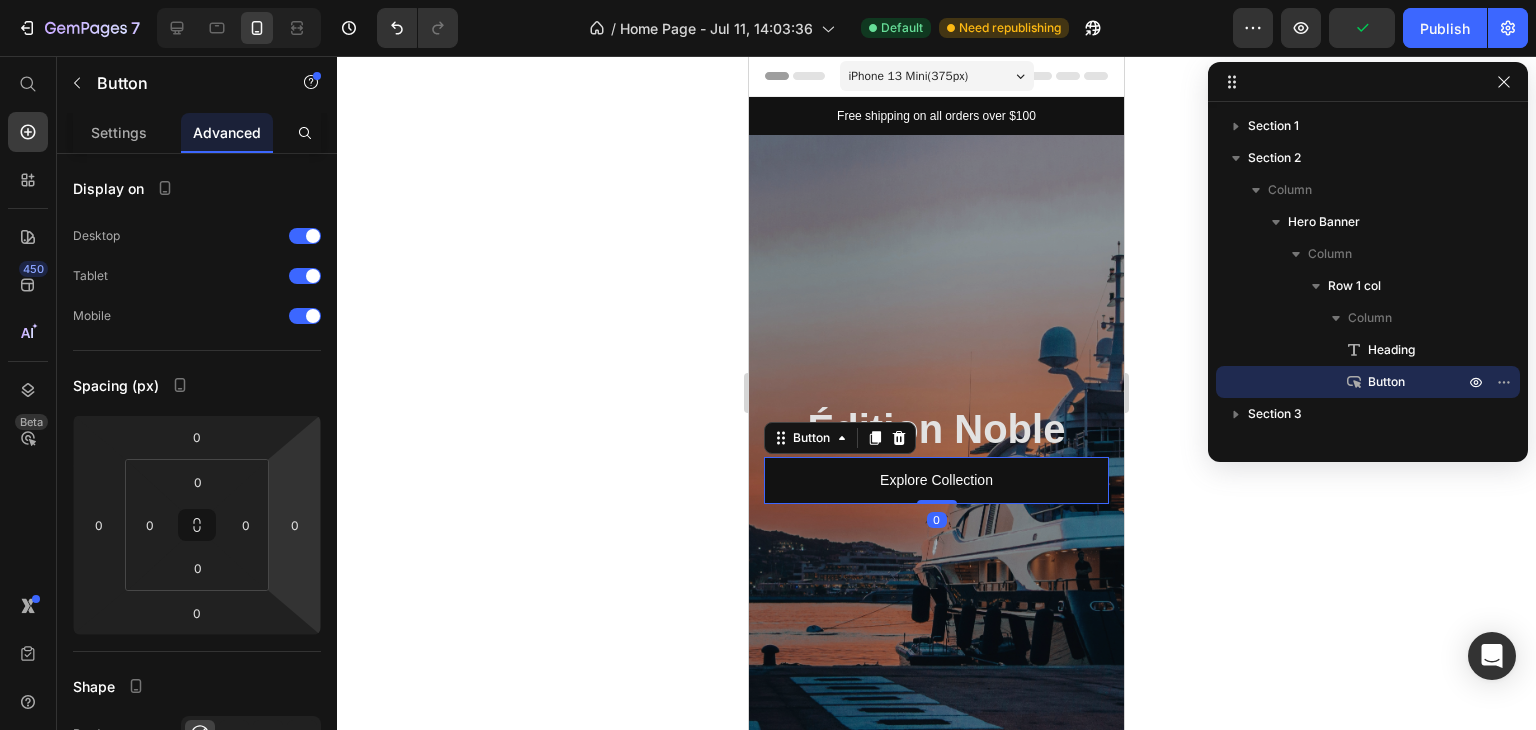 scroll, scrollTop: 300, scrollLeft: 0, axis: vertical 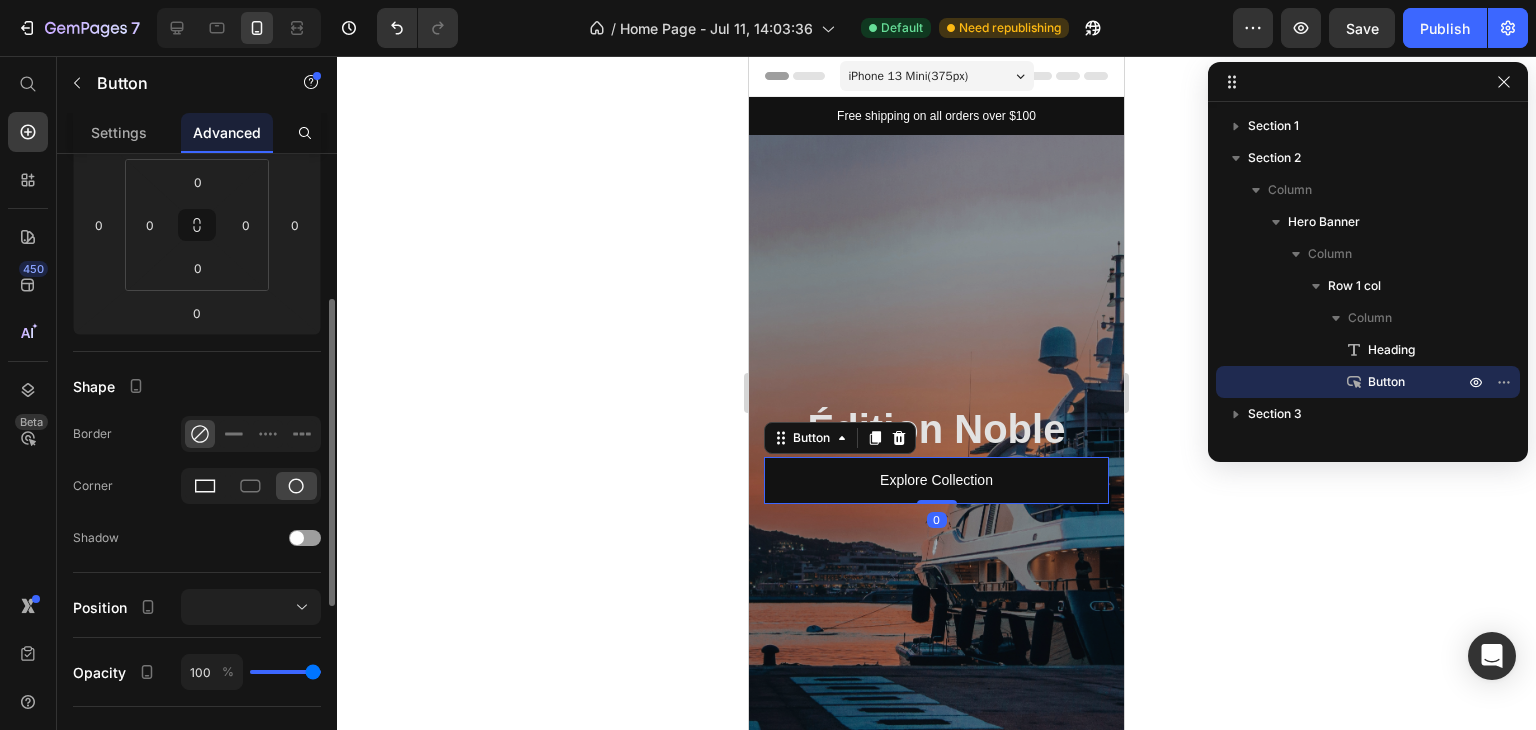 click 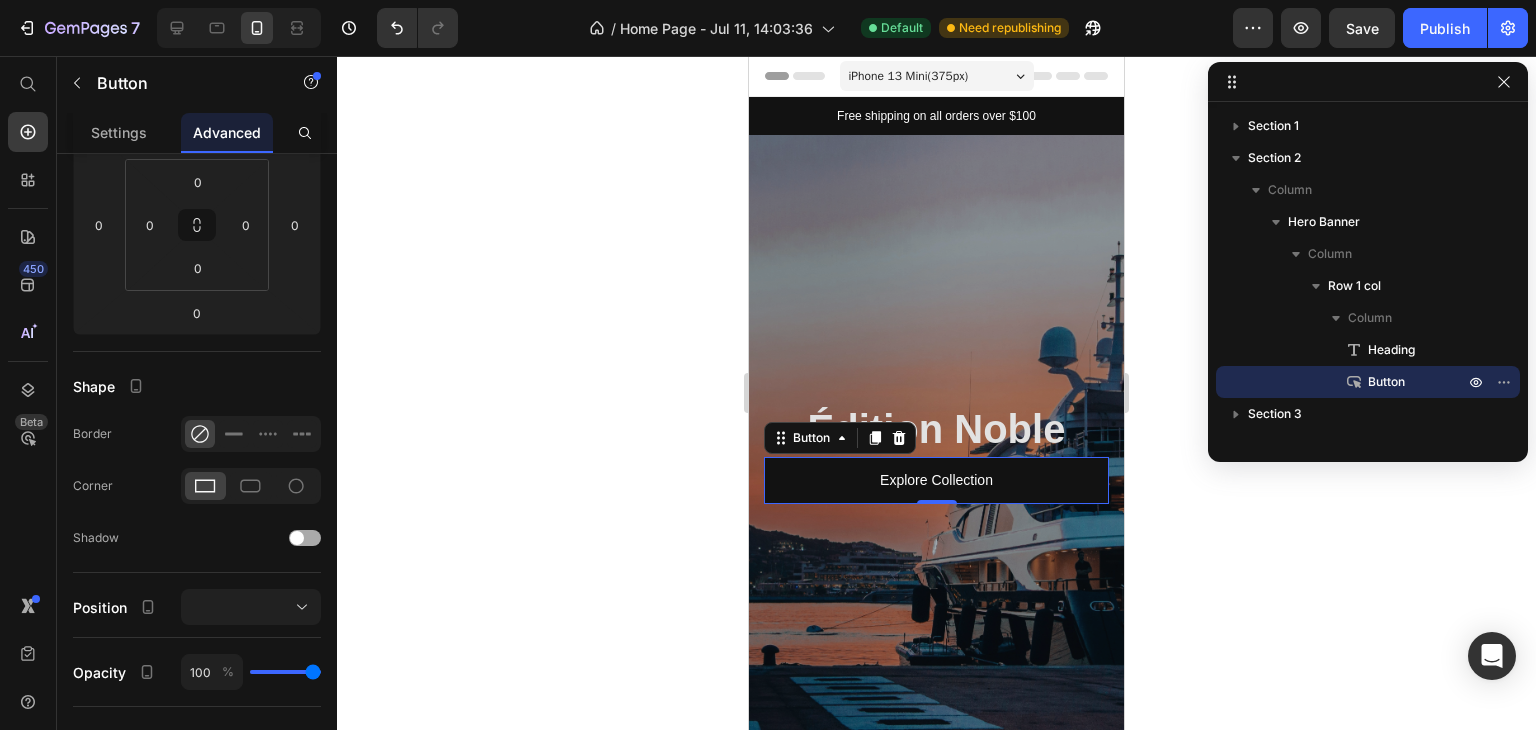 click at bounding box center (305, 538) 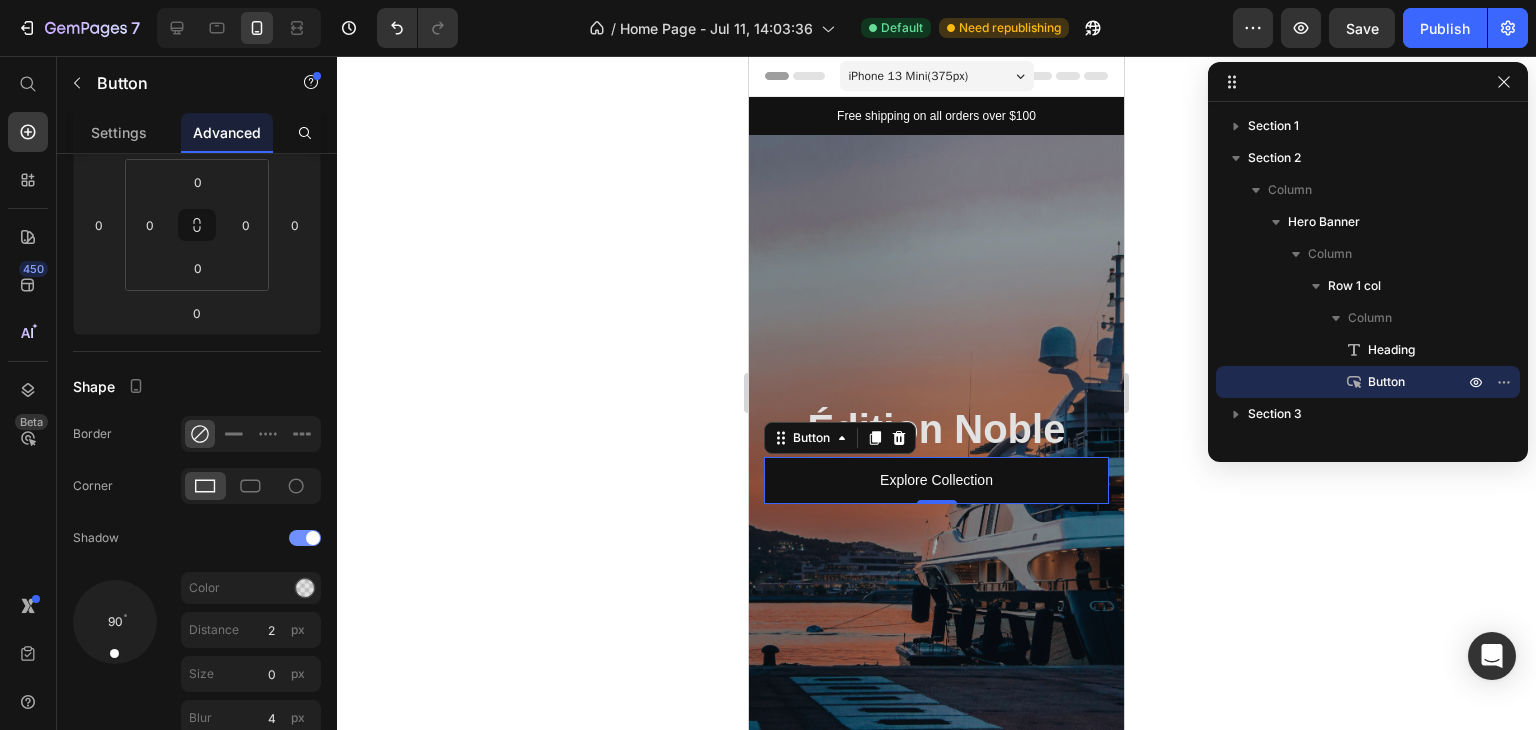 click at bounding box center [305, 538] 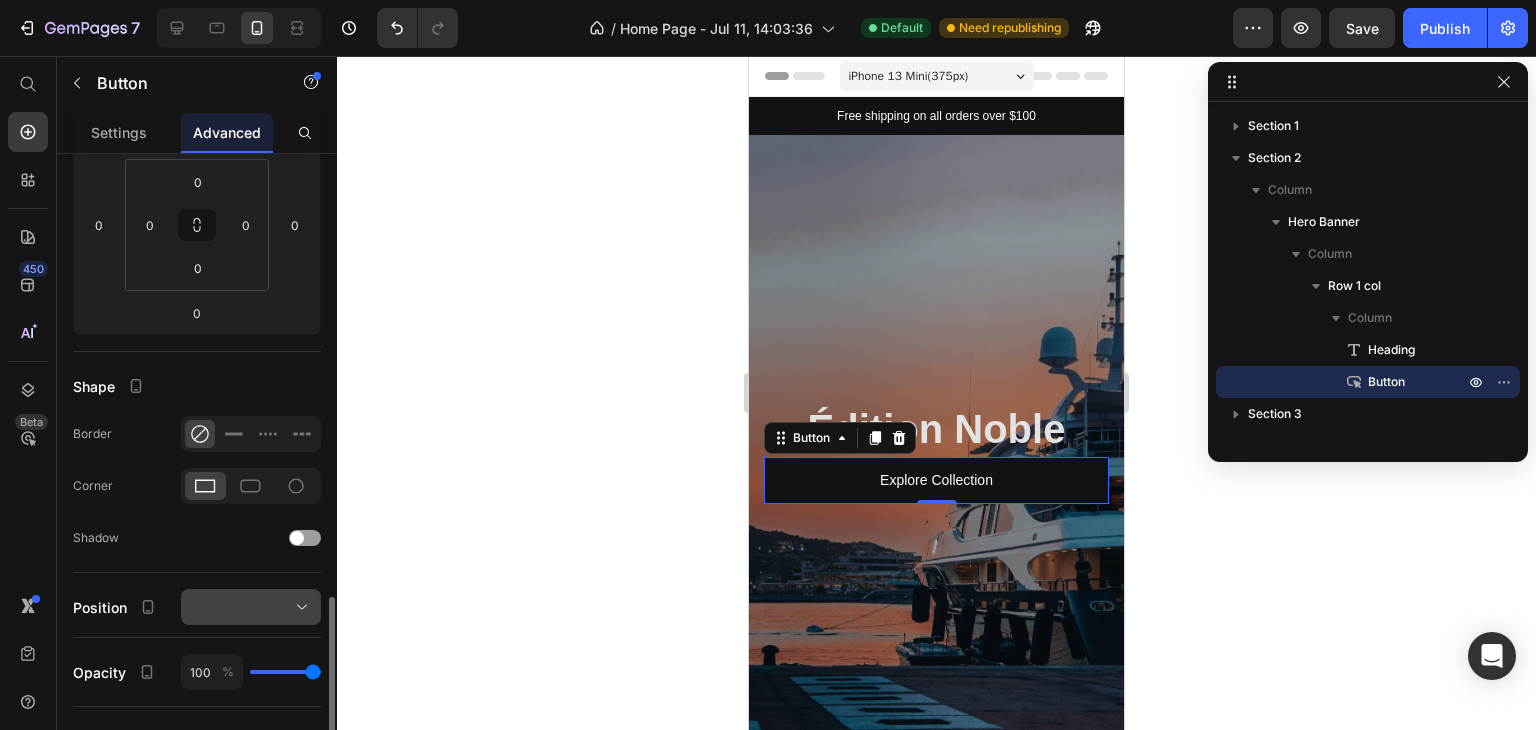 scroll, scrollTop: 500, scrollLeft: 0, axis: vertical 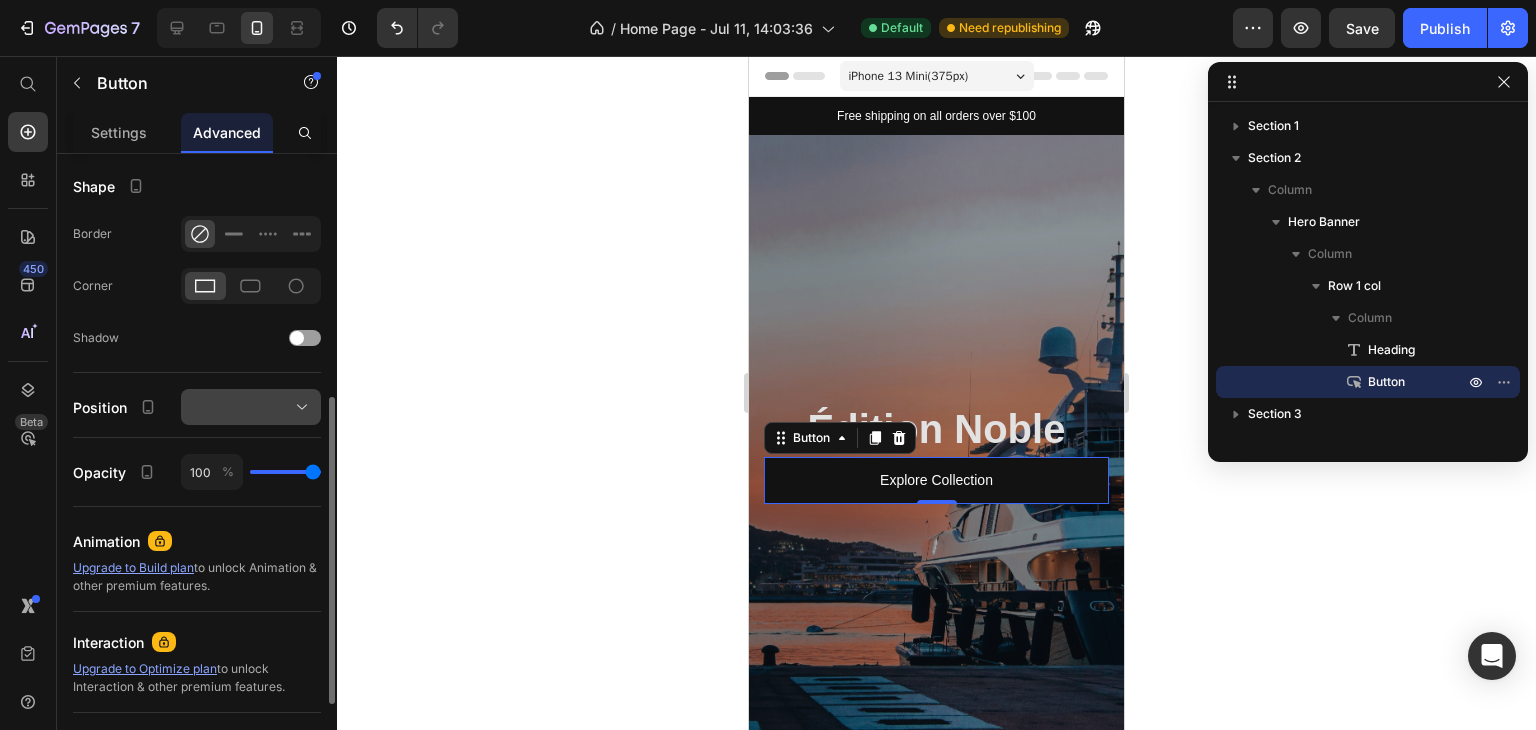 click at bounding box center (251, 407) 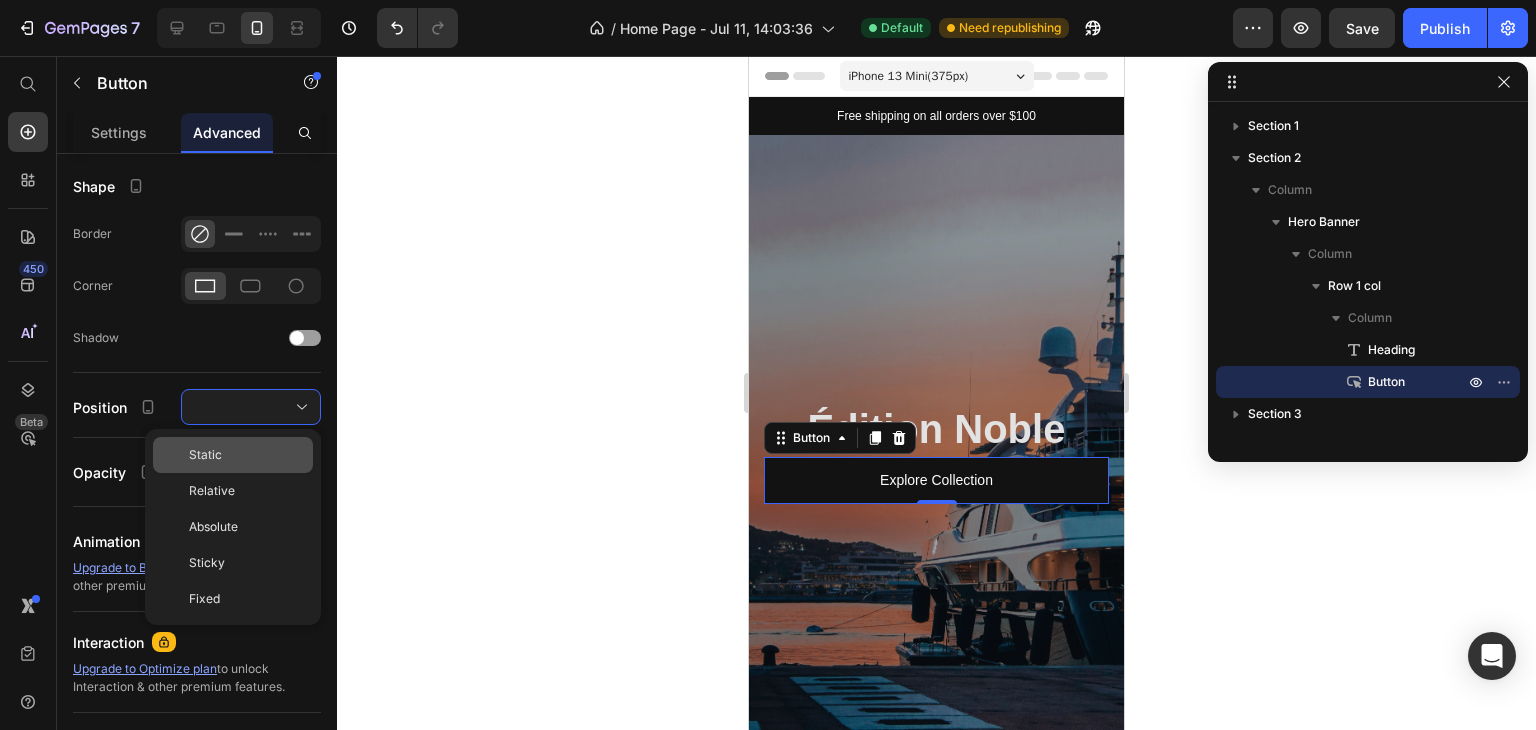 click on "Static" at bounding box center [247, 455] 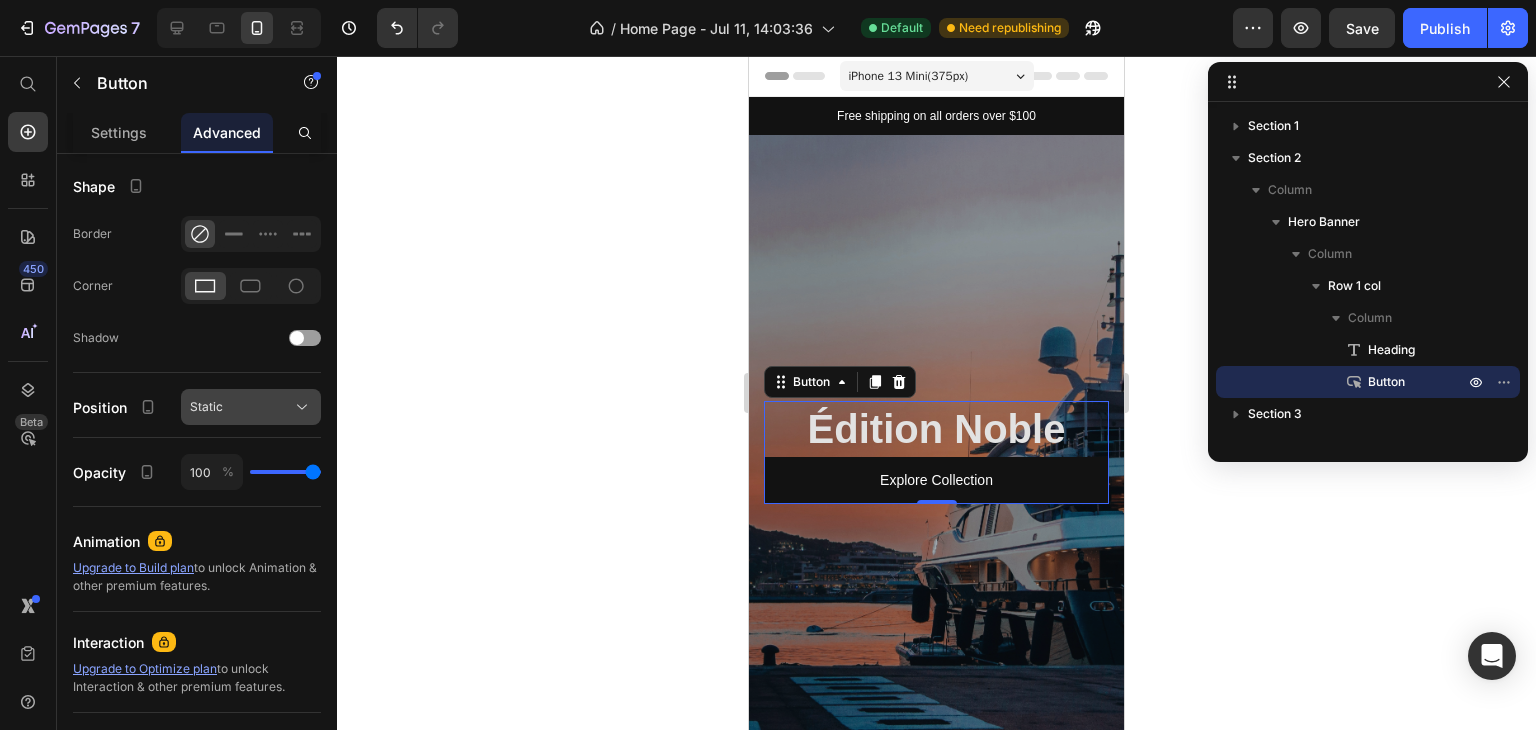 click on "Static" at bounding box center (251, 407) 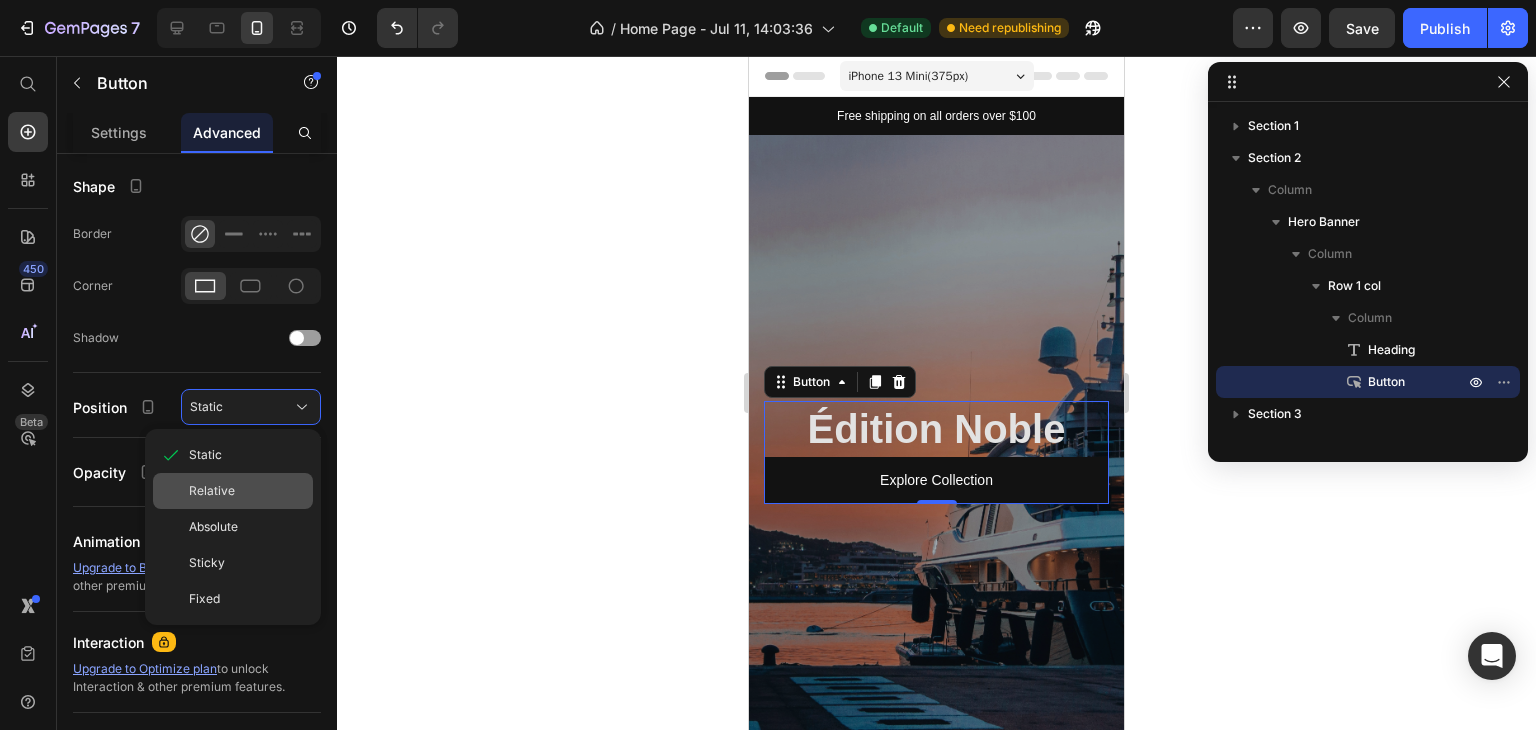 click on "Relative" at bounding box center [247, 491] 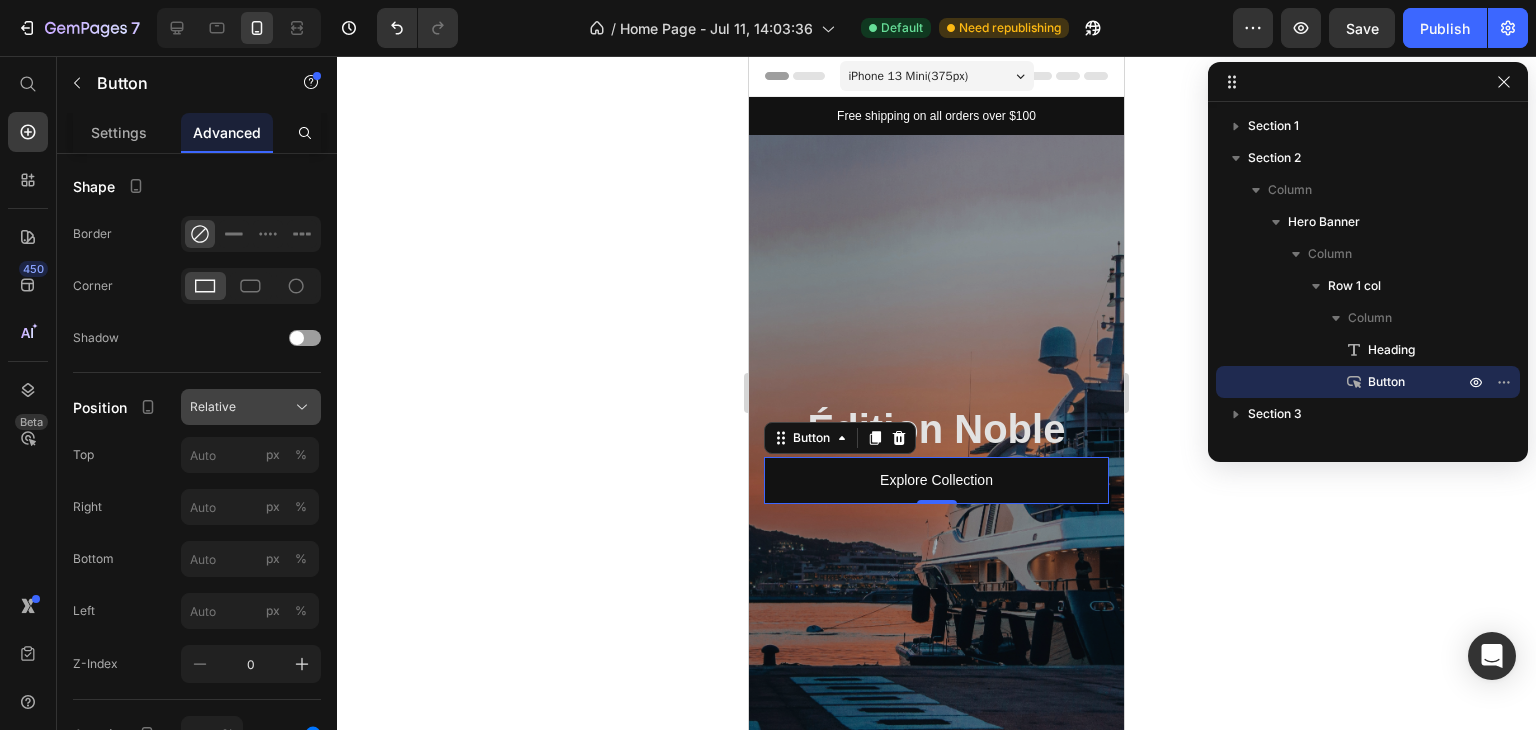 click on "Relative" 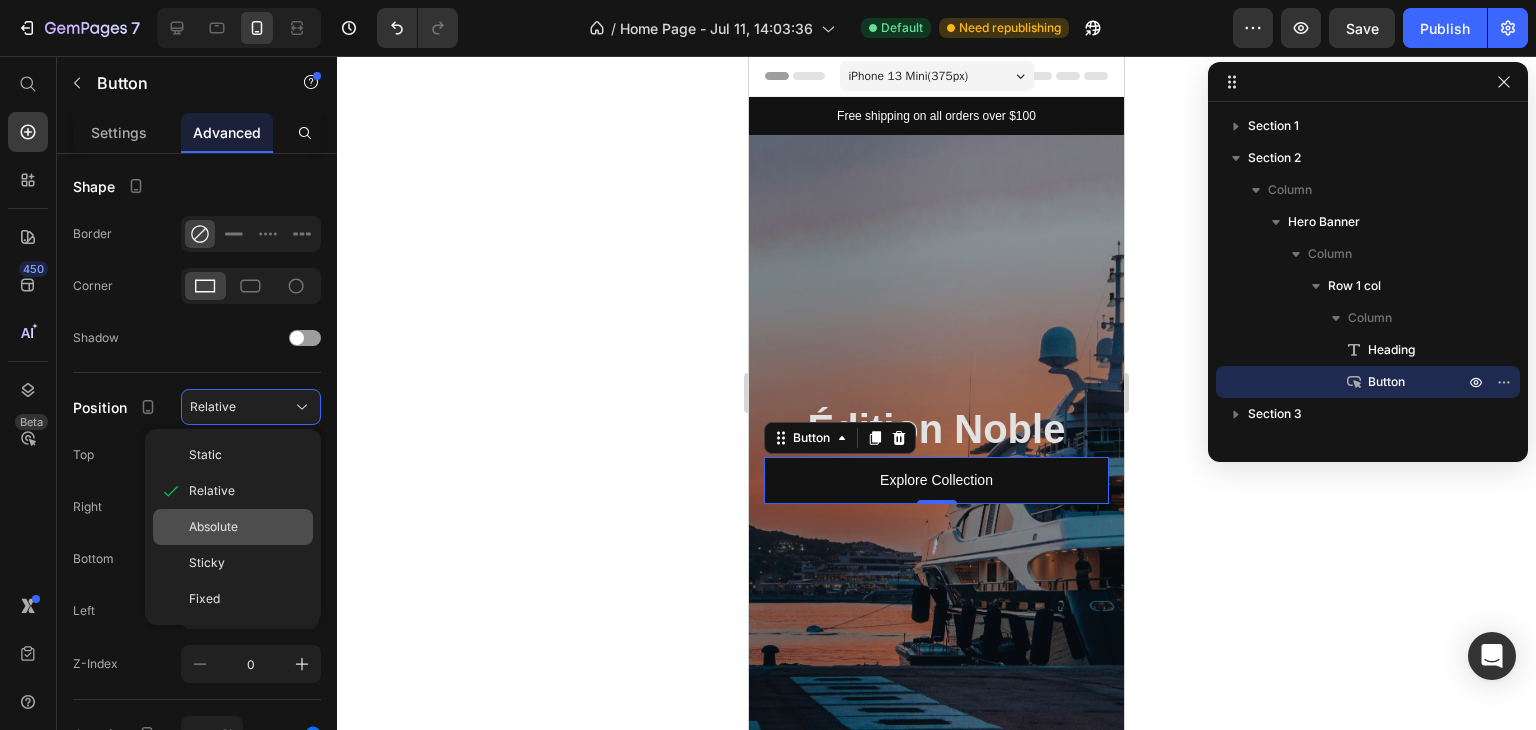 click on "Absolute" at bounding box center [247, 527] 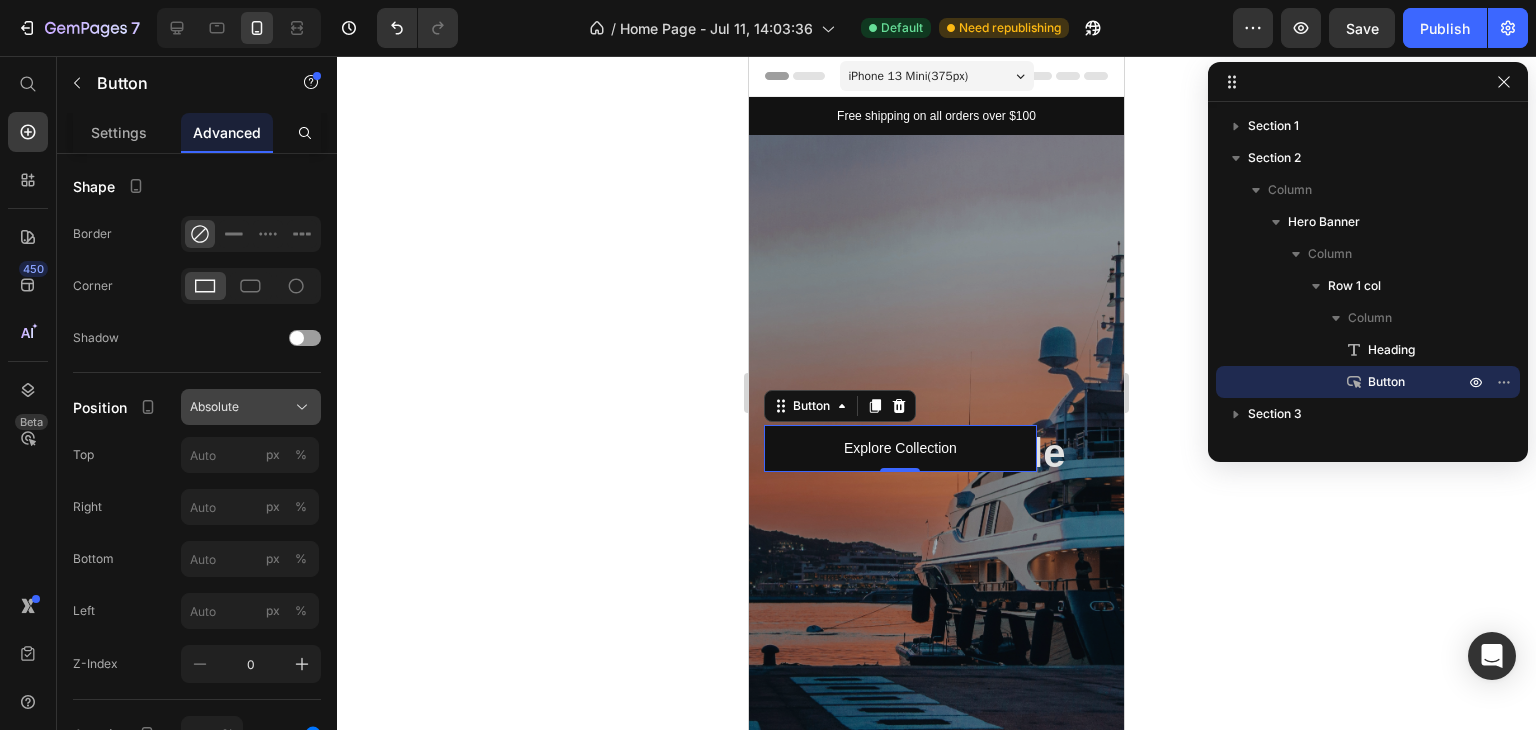 click on "Absolute" 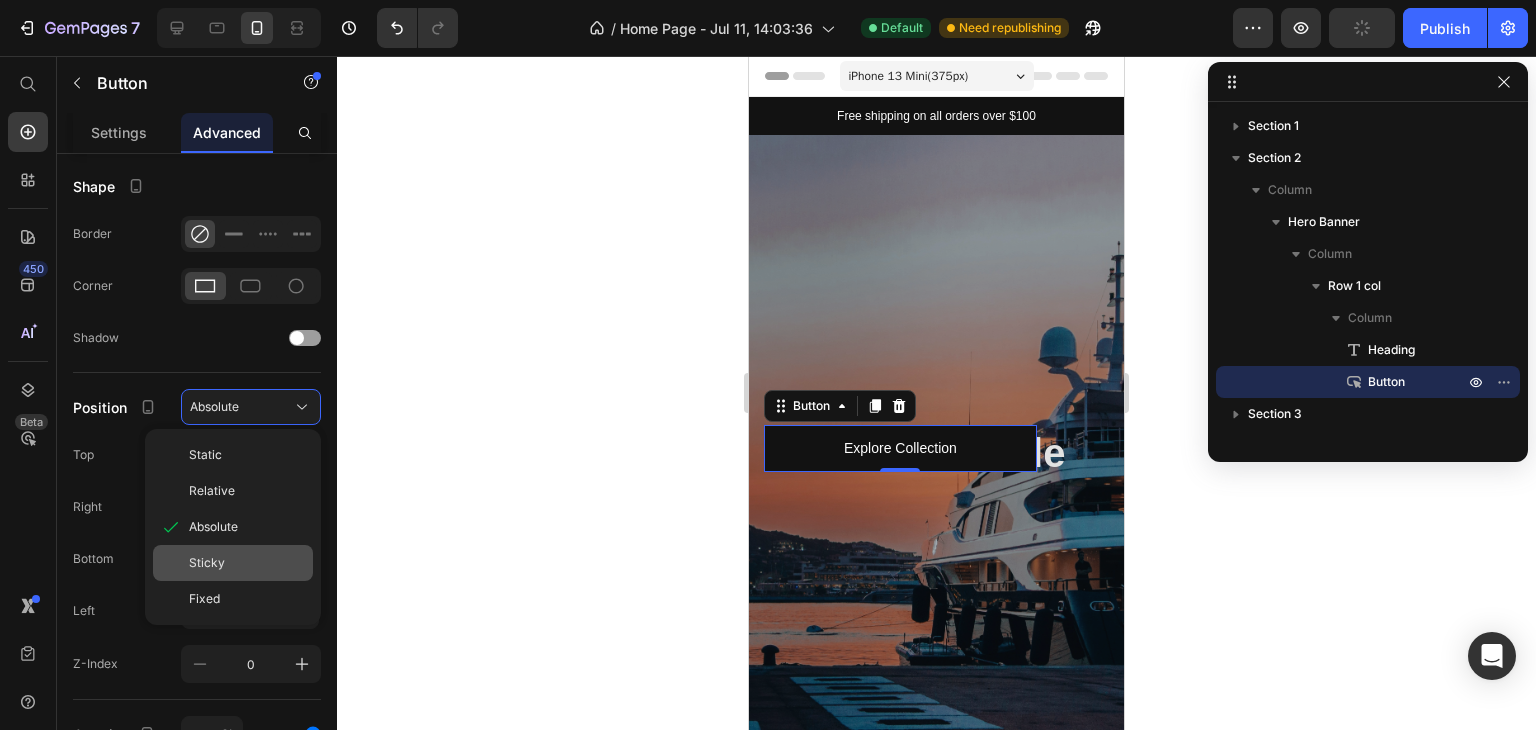 click on "Sticky" at bounding box center [247, 563] 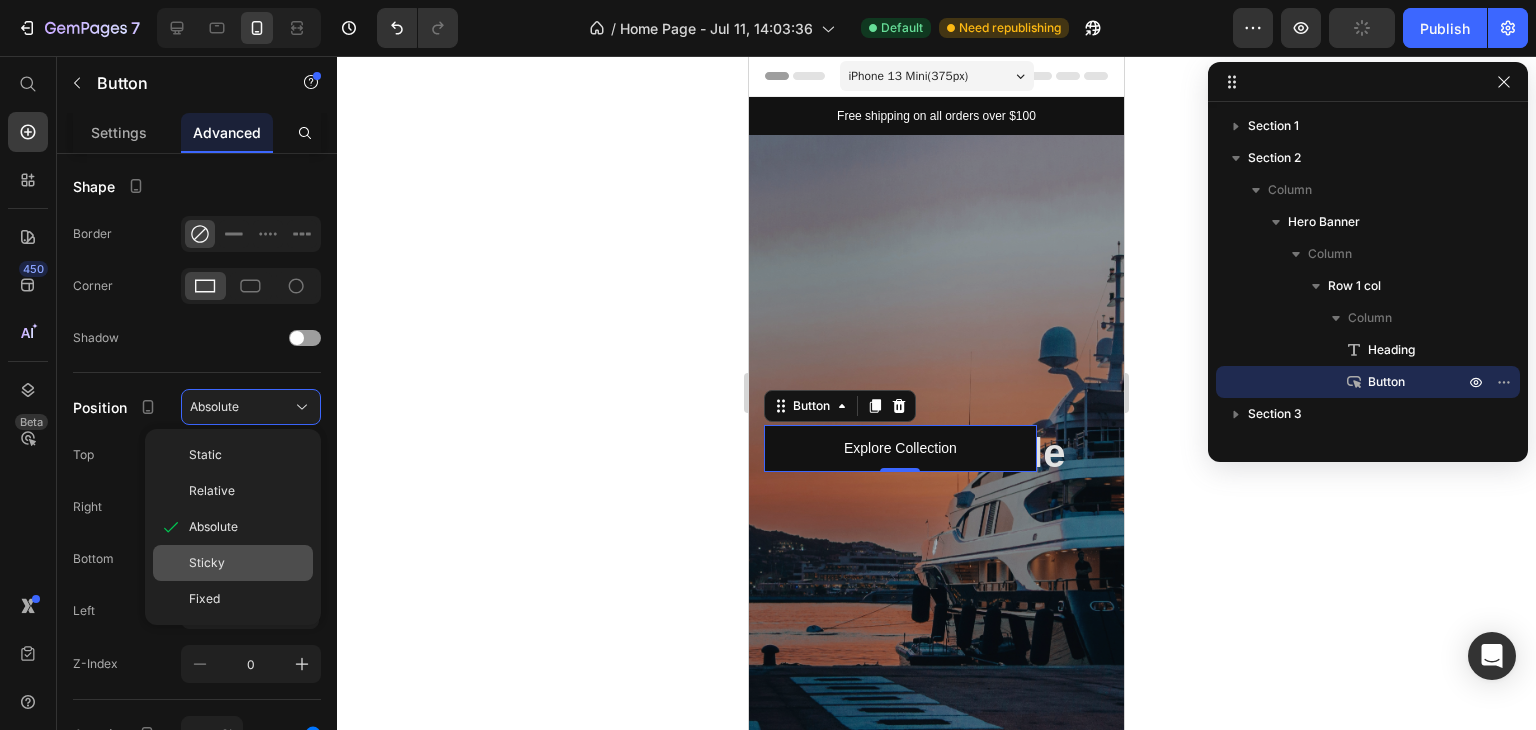 type on "0" 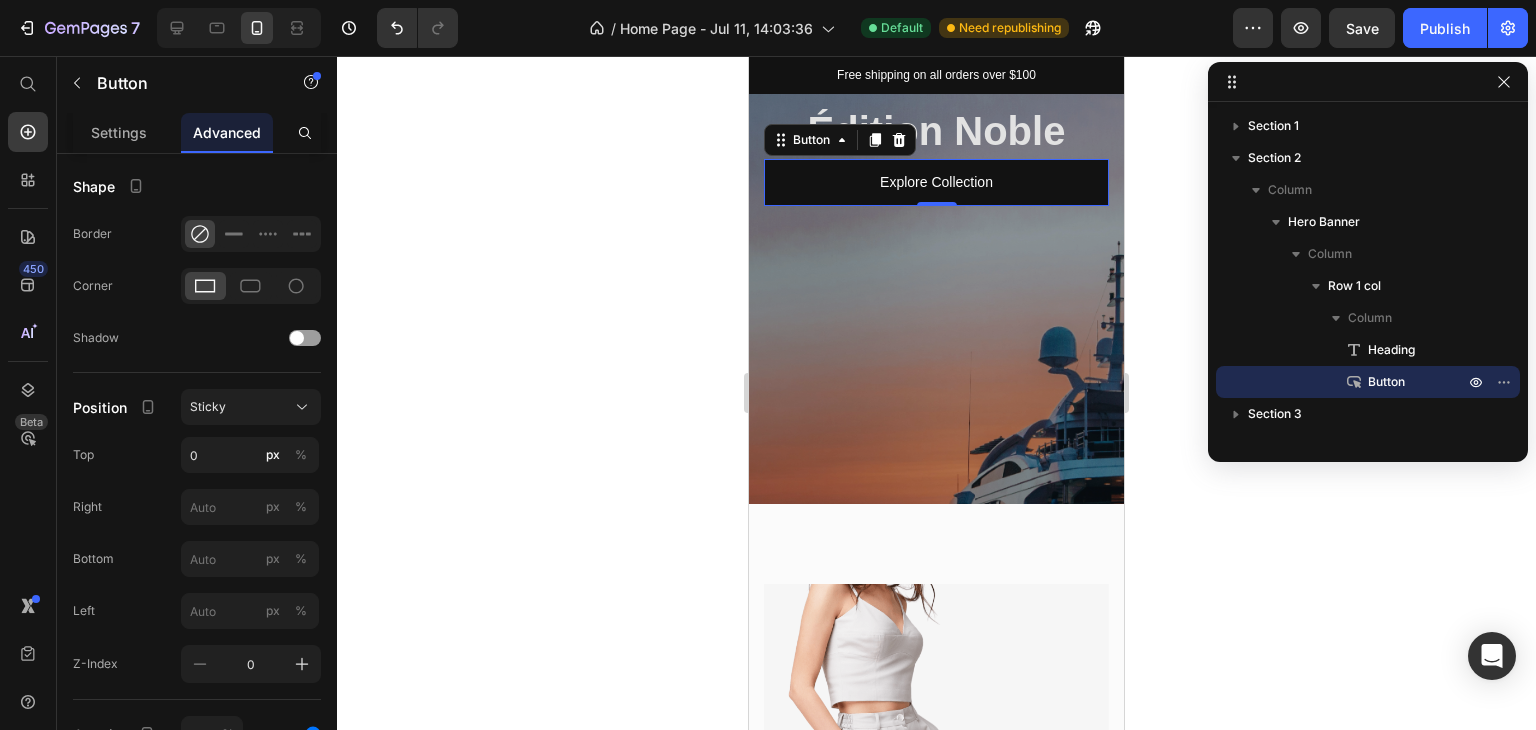 scroll, scrollTop: 0, scrollLeft: 0, axis: both 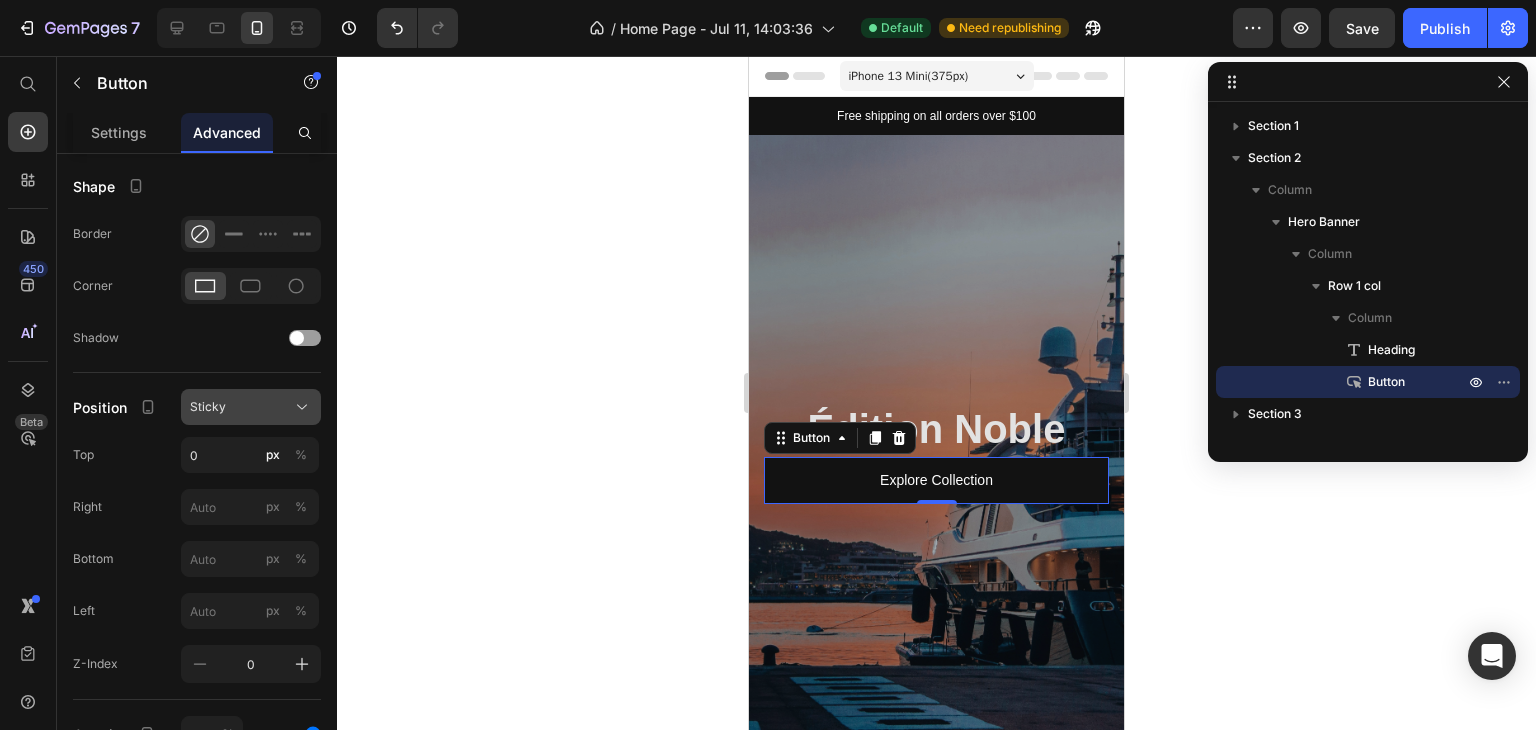 click on "Sticky" 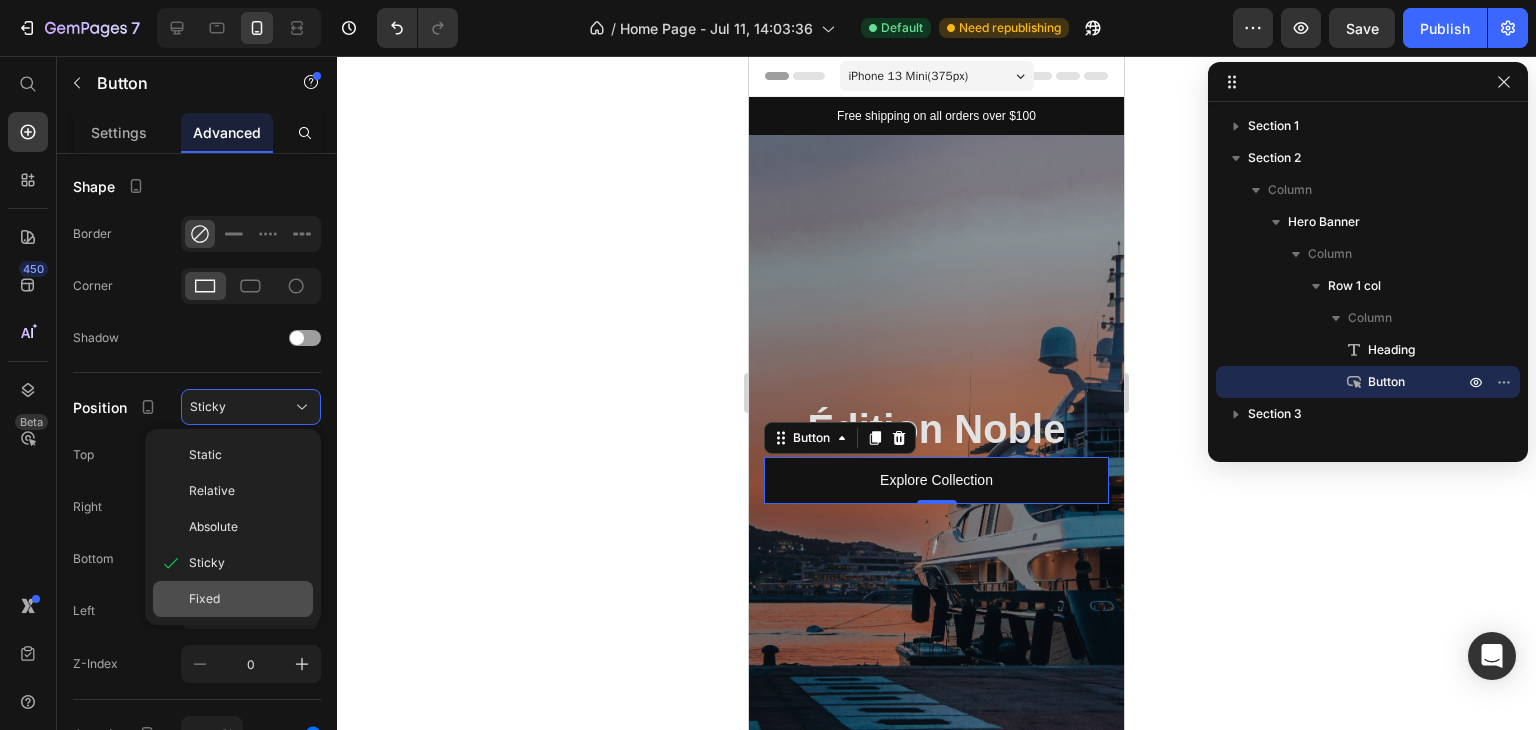 click on "Fixed" 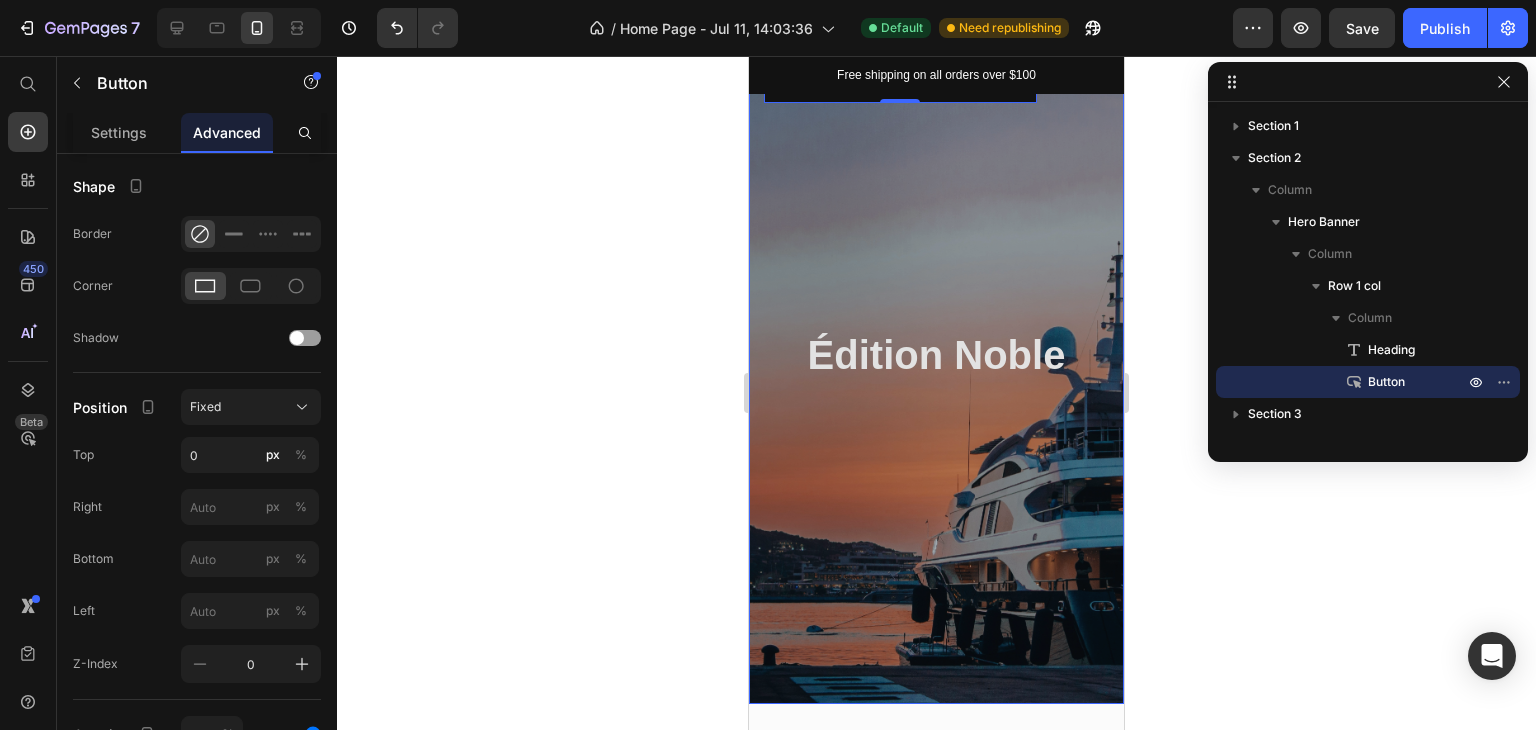 scroll, scrollTop: 0, scrollLeft: 0, axis: both 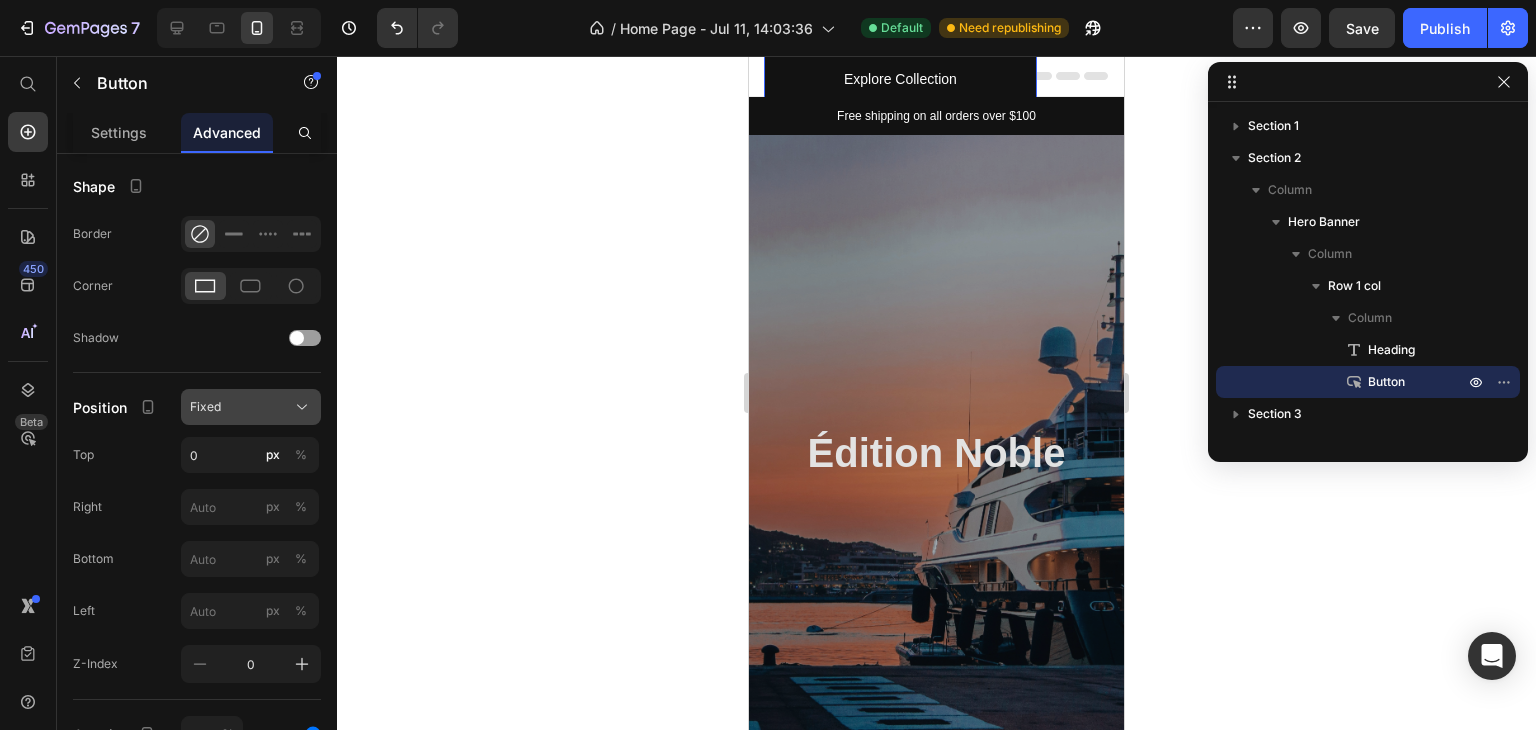 click on "Fixed" at bounding box center [251, 407] 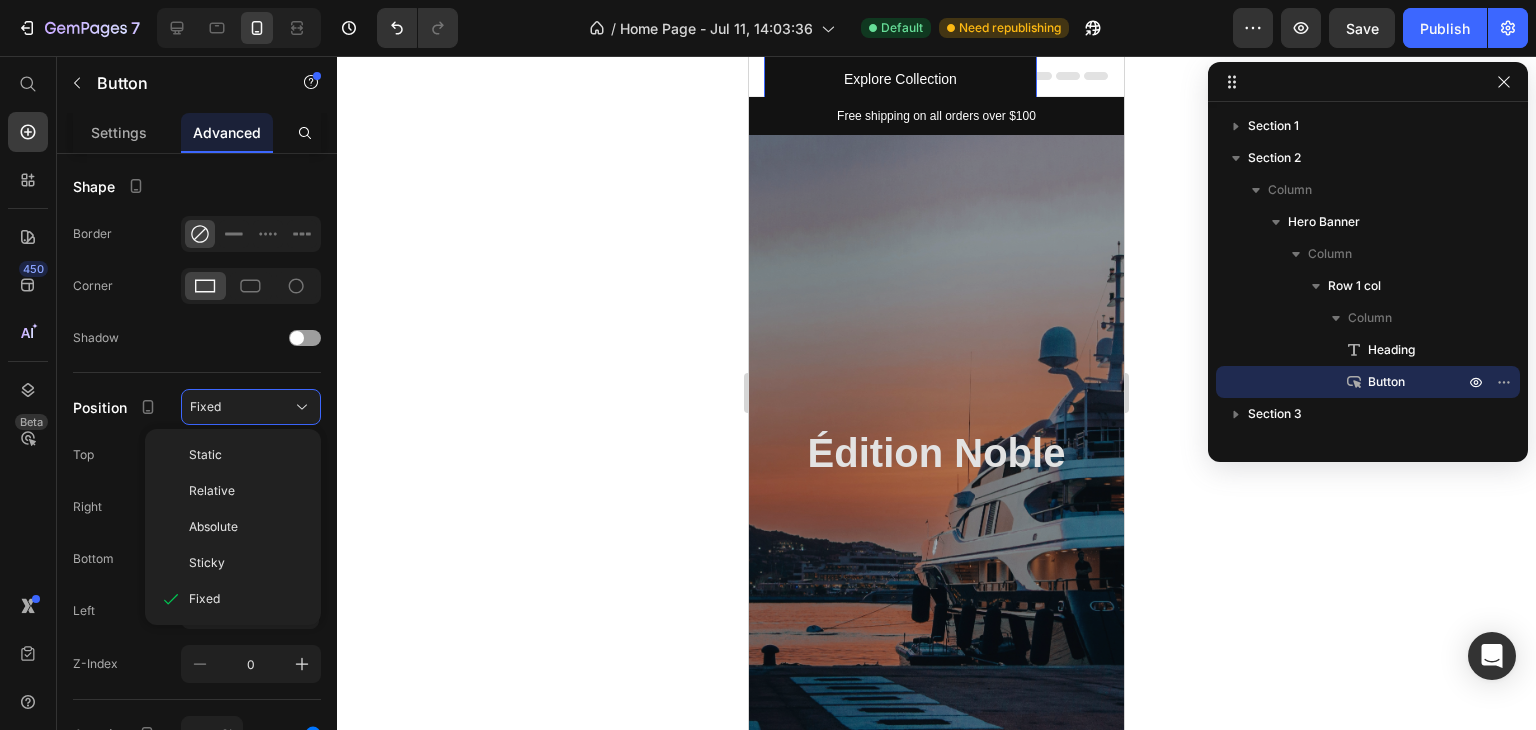 click on "Static" at bounding box center [247, 455] 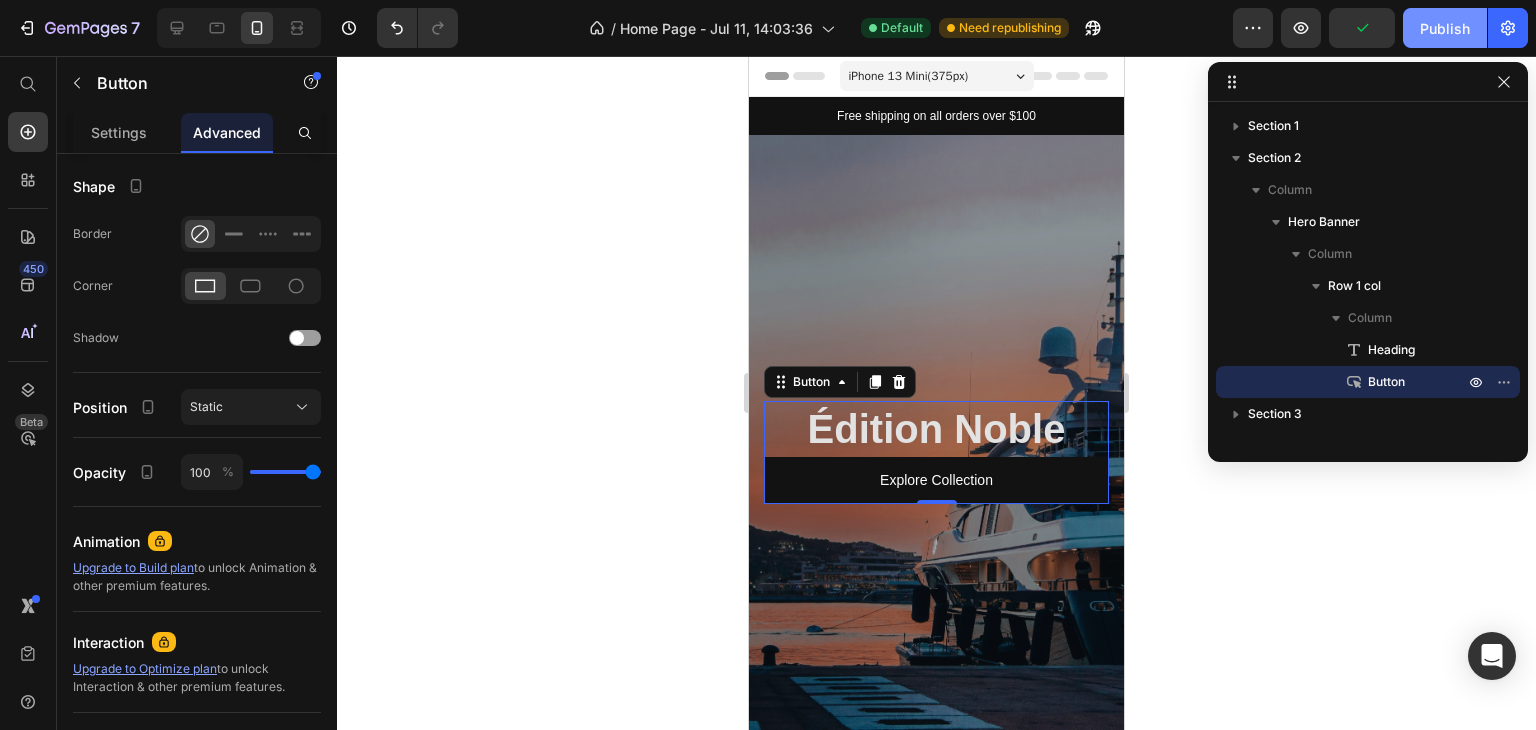 click on "Publish" at bounding box center [1445, 28] 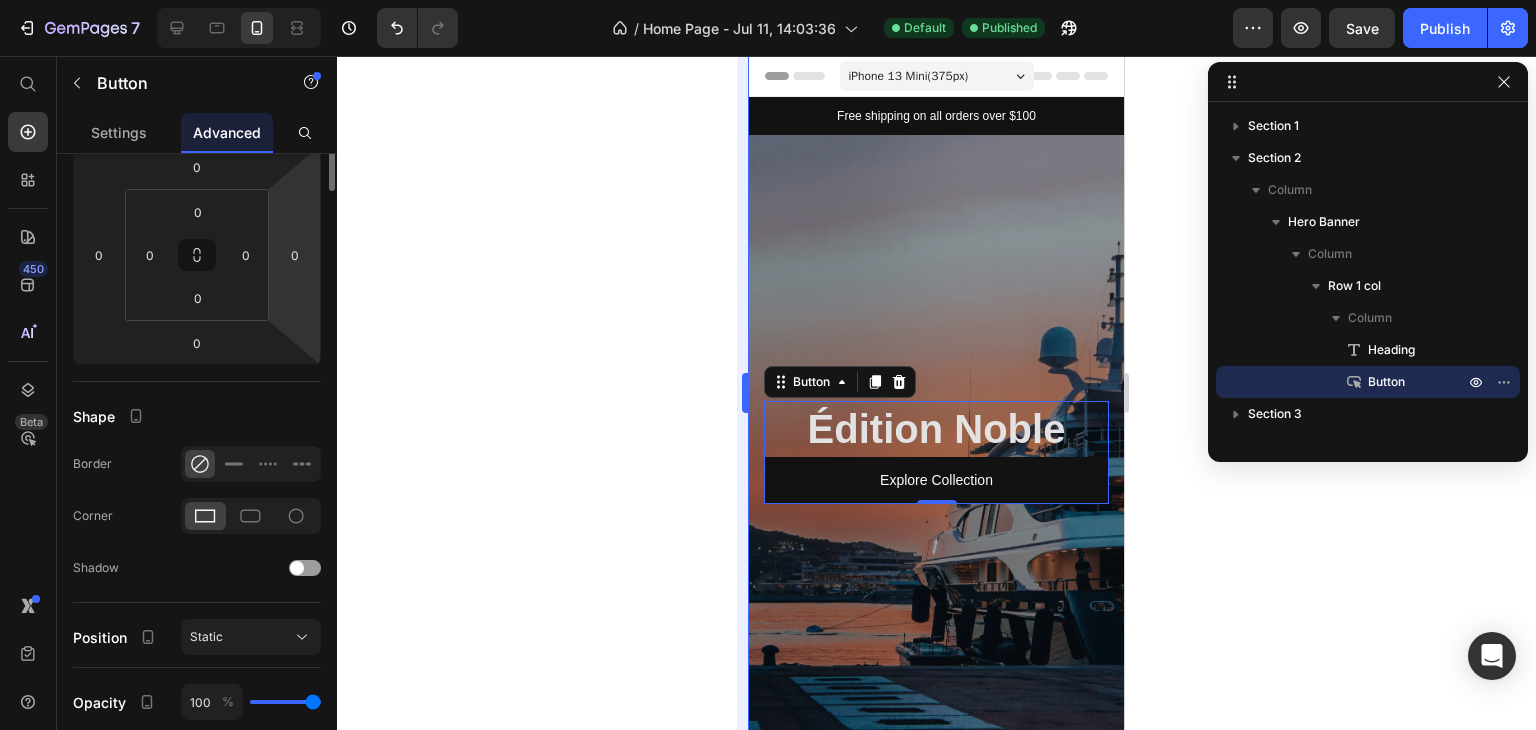 scroll, scrollTop: 0, scrollLeft: 0, axis: both 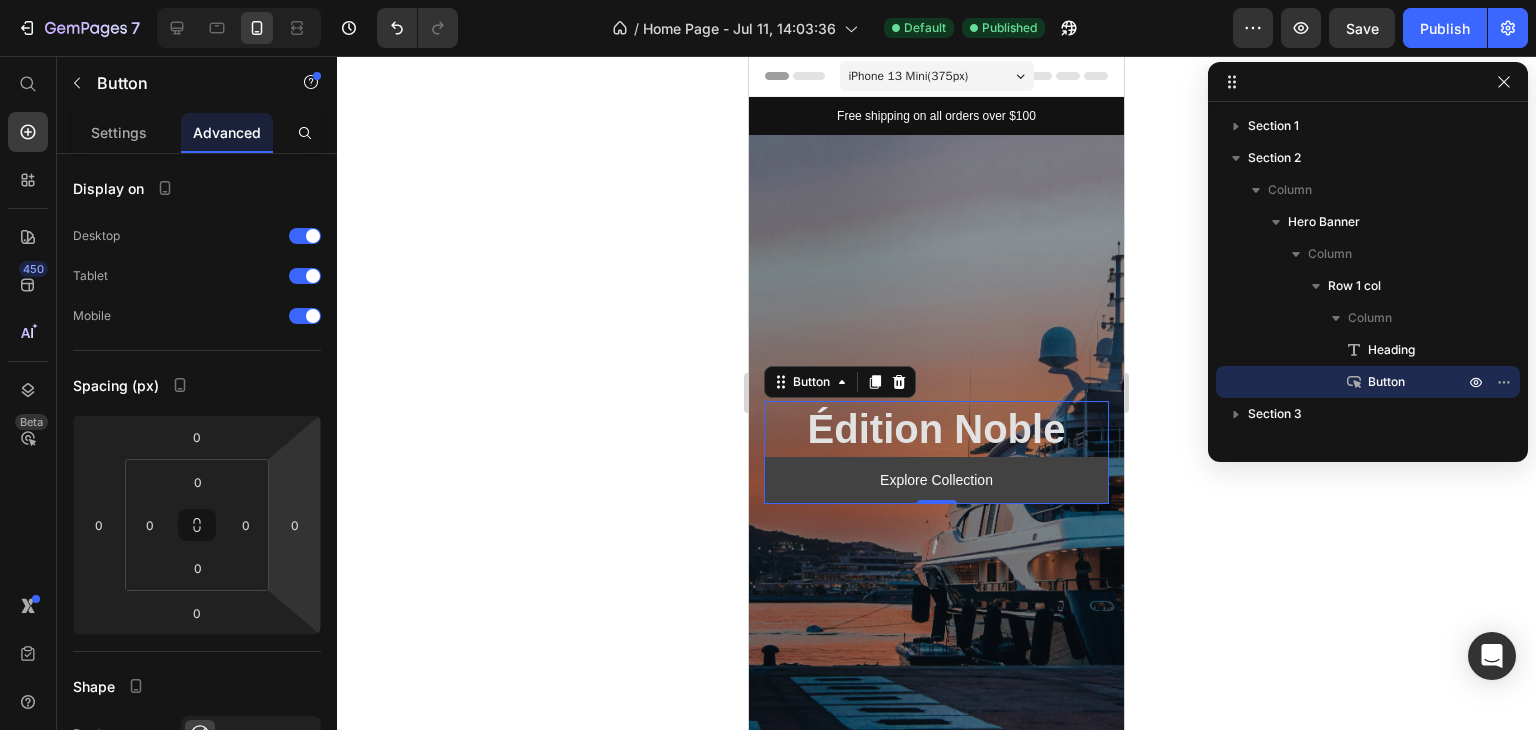click on "Explore Collection" at bounding box center [936, 480] 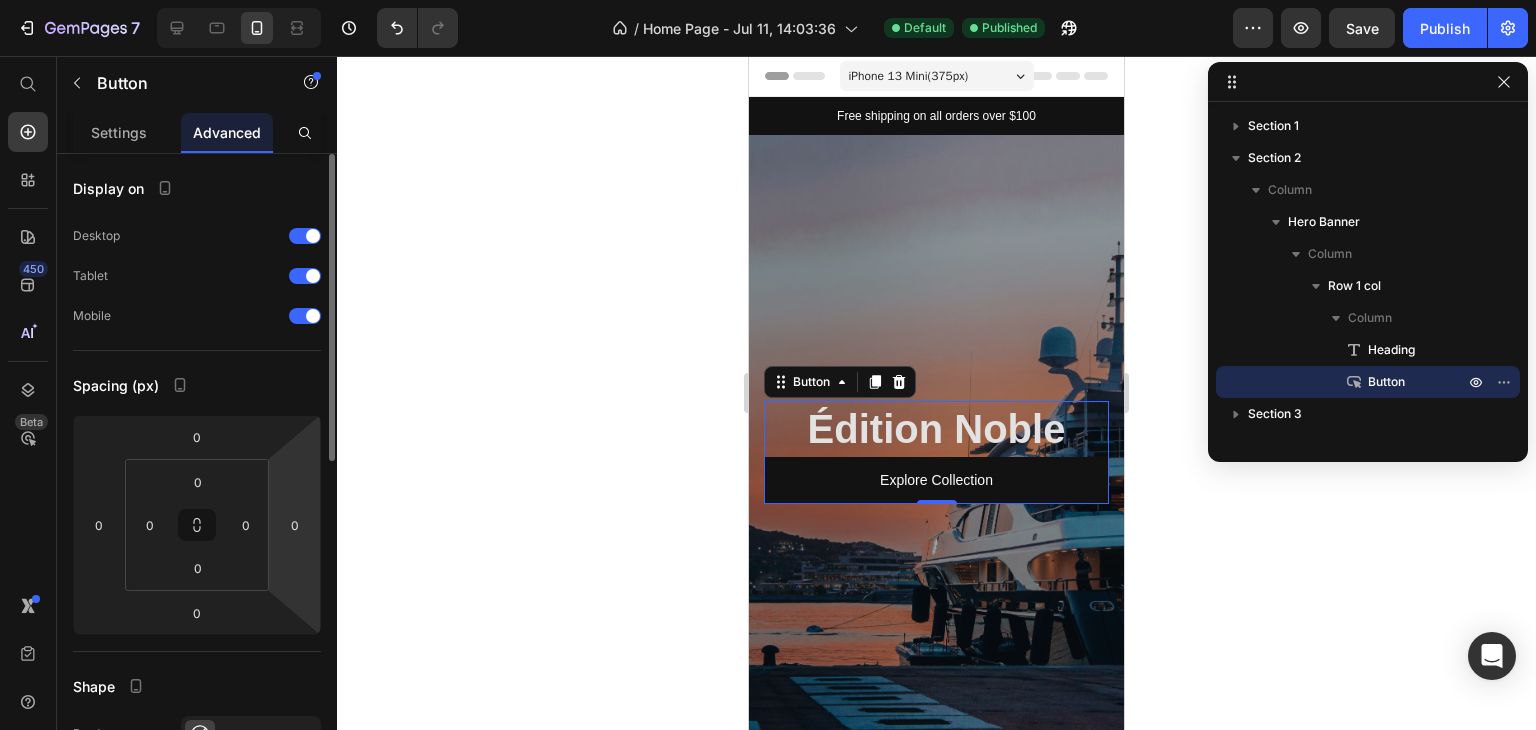 click on "Settings" at bounding box center (119, 132) 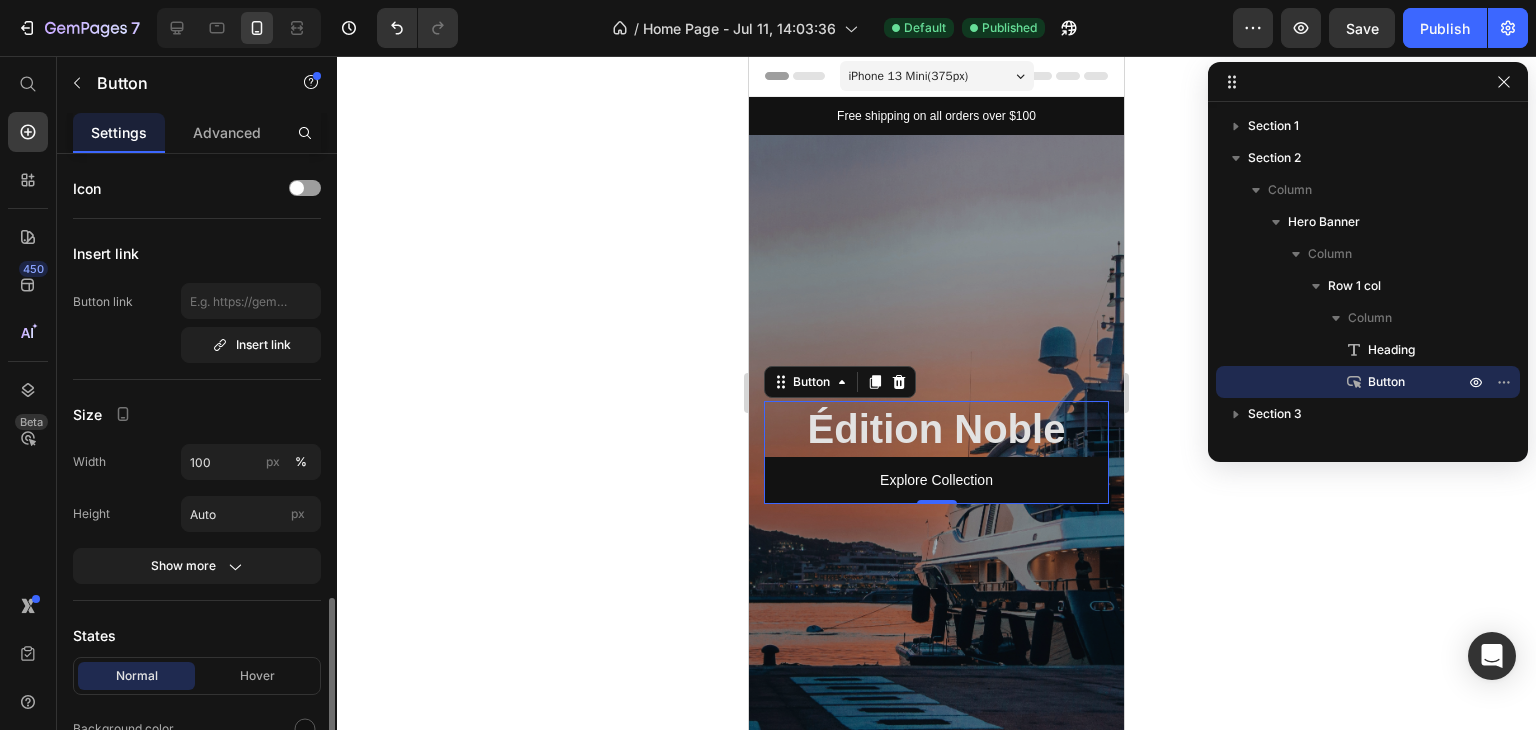 scroll, scrollTop: 300, scrollLeft: 0, axis: vertical 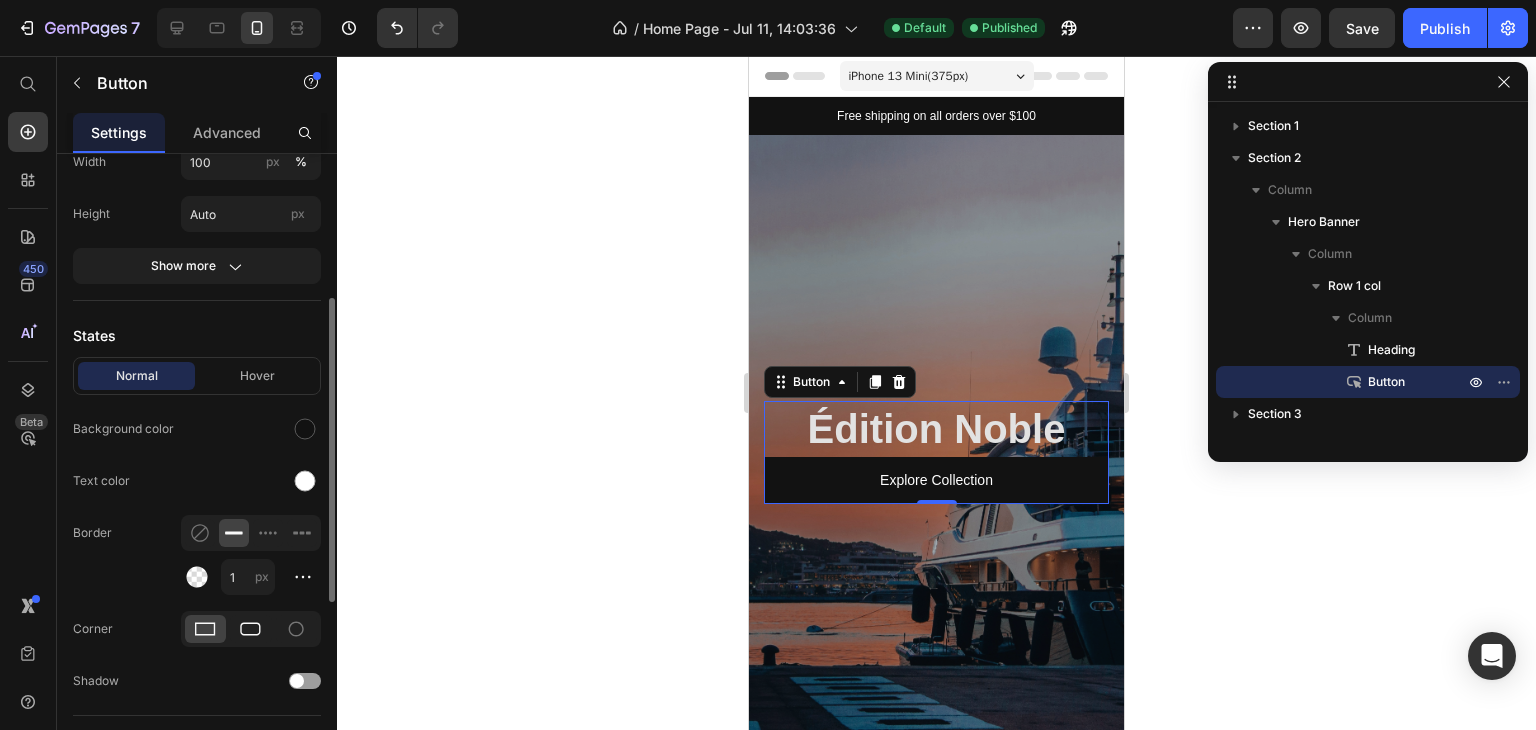 click 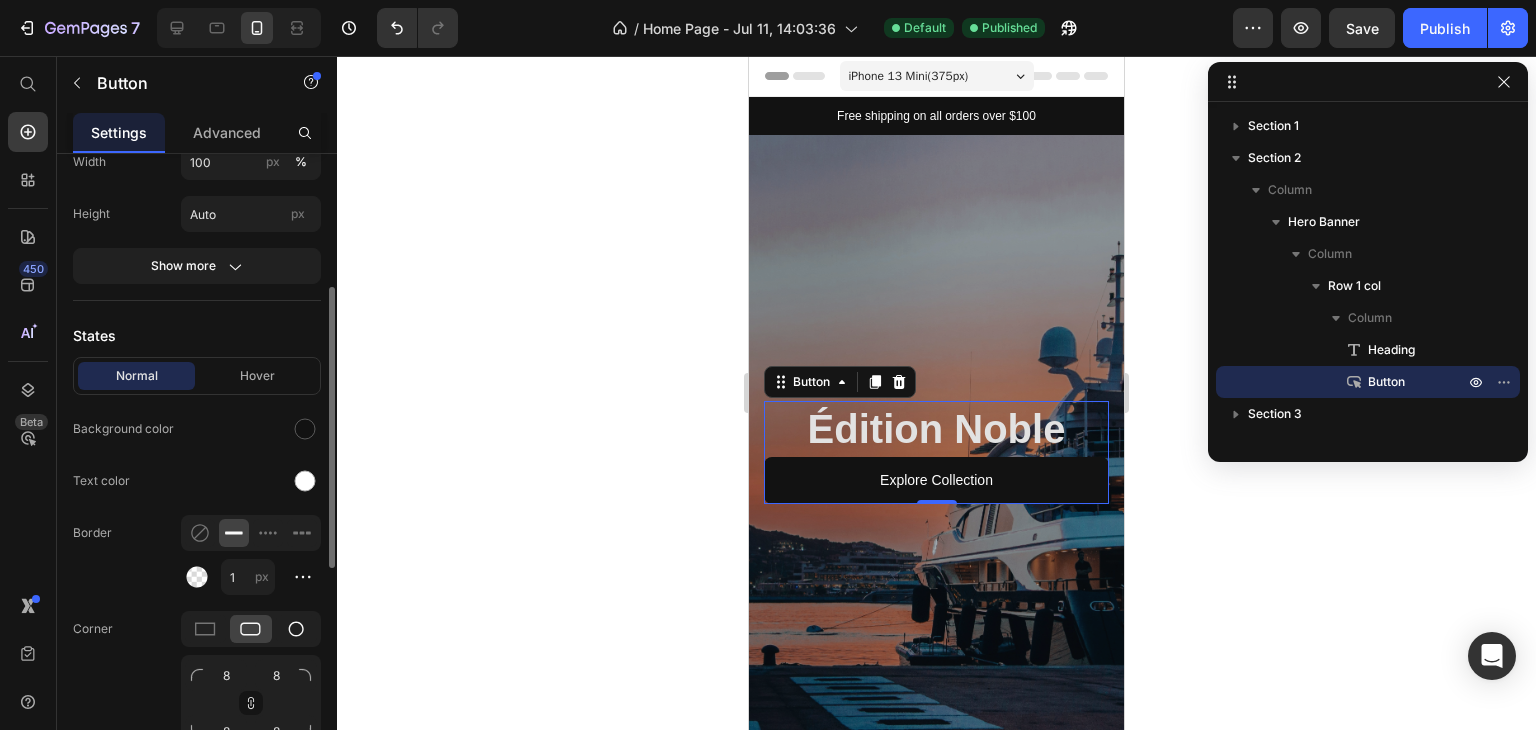 click 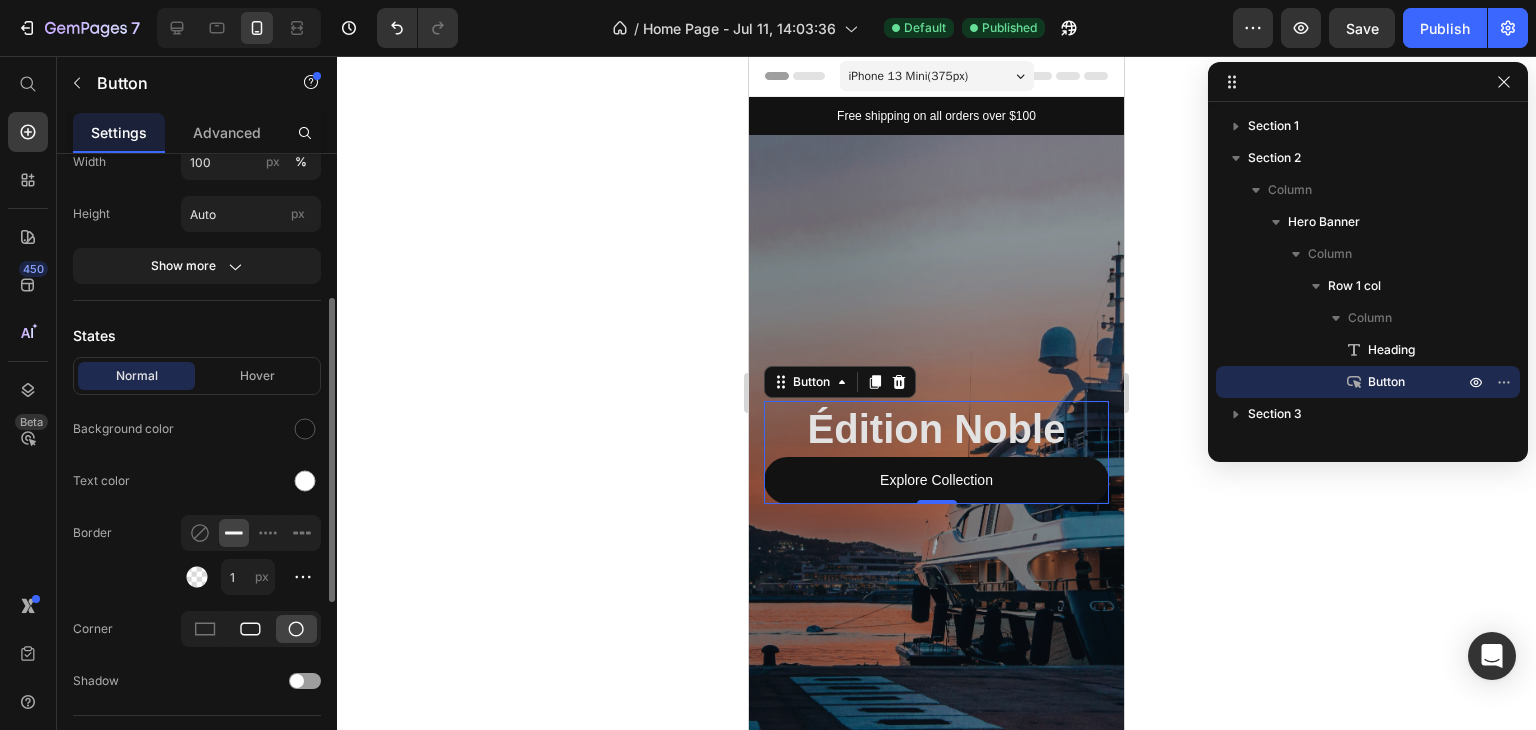 click 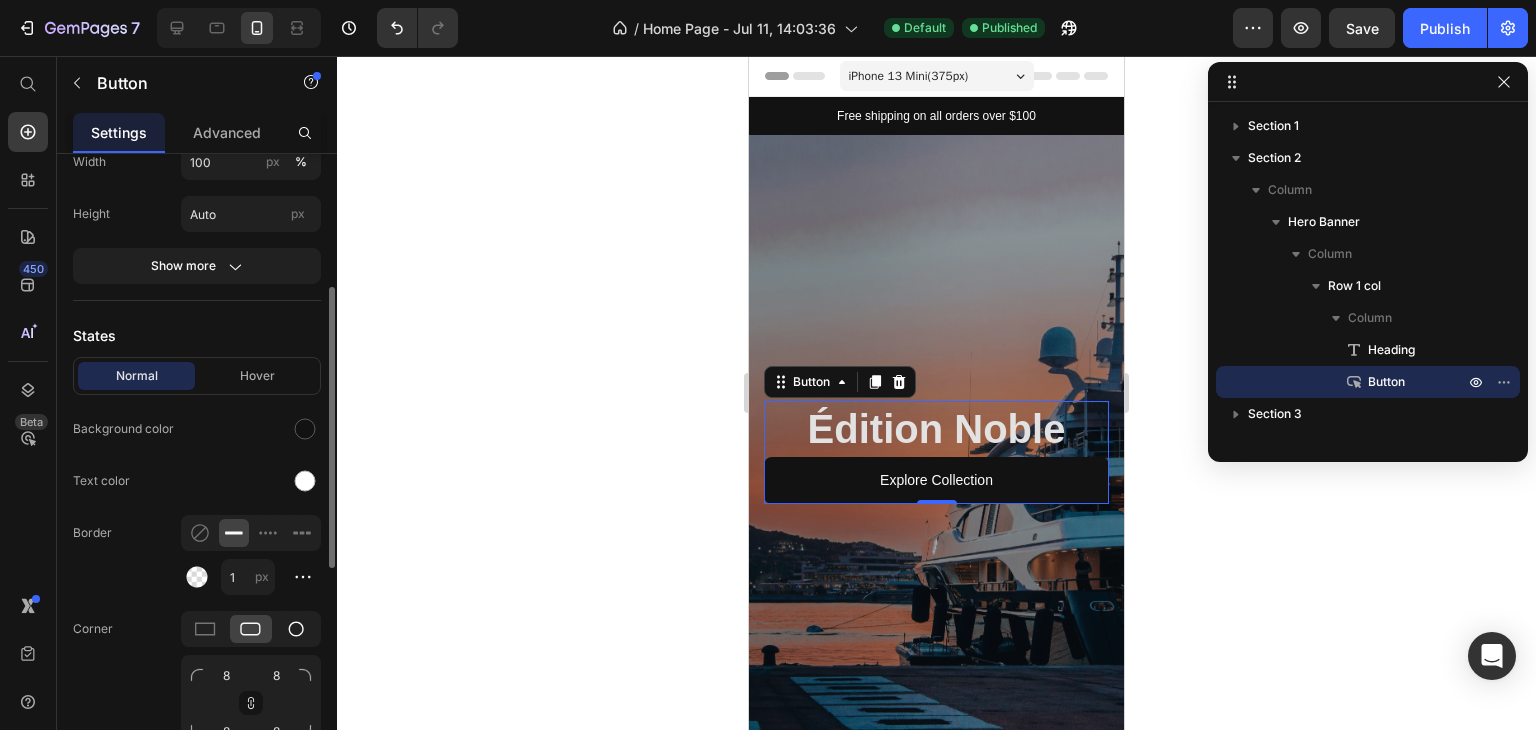 click 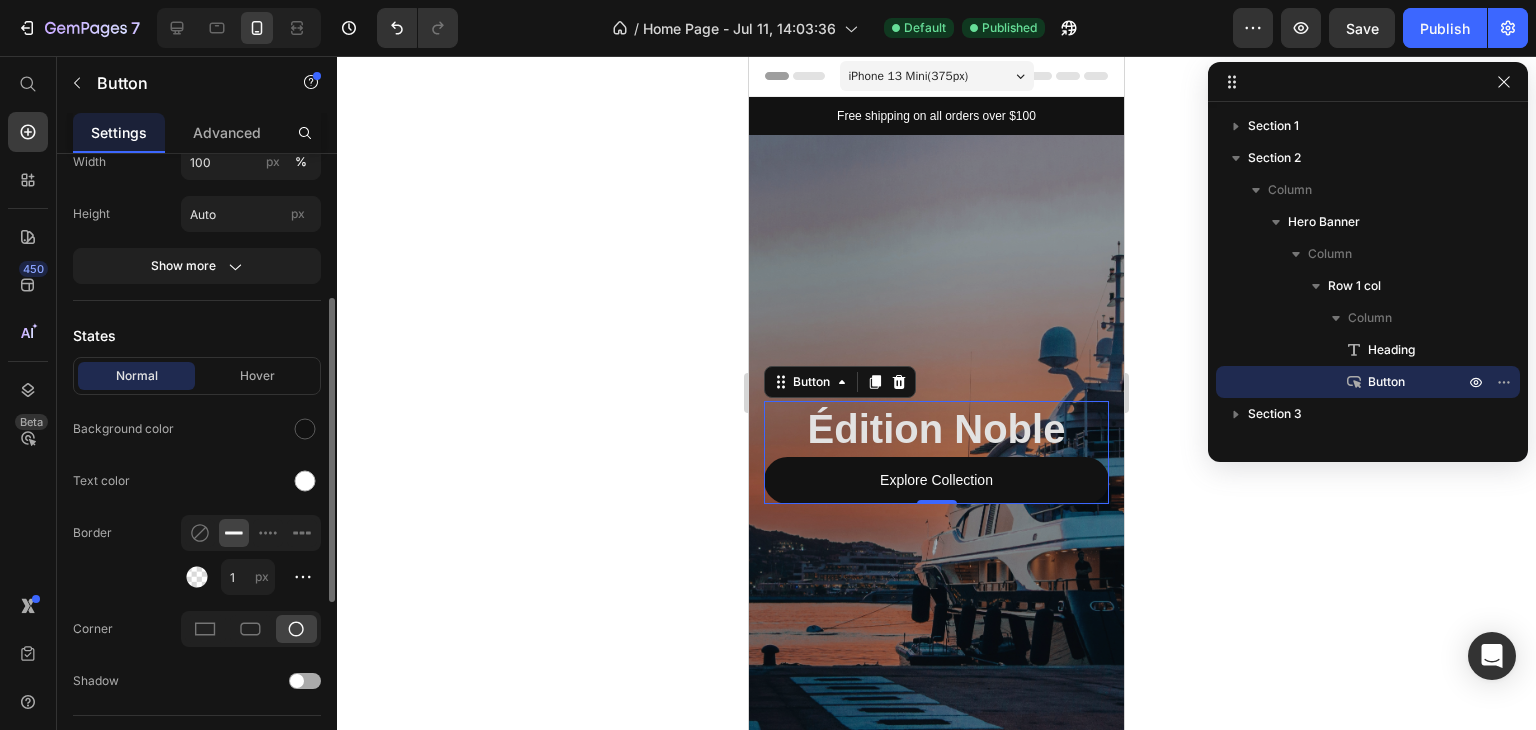 click at bounding box center (305, 681) 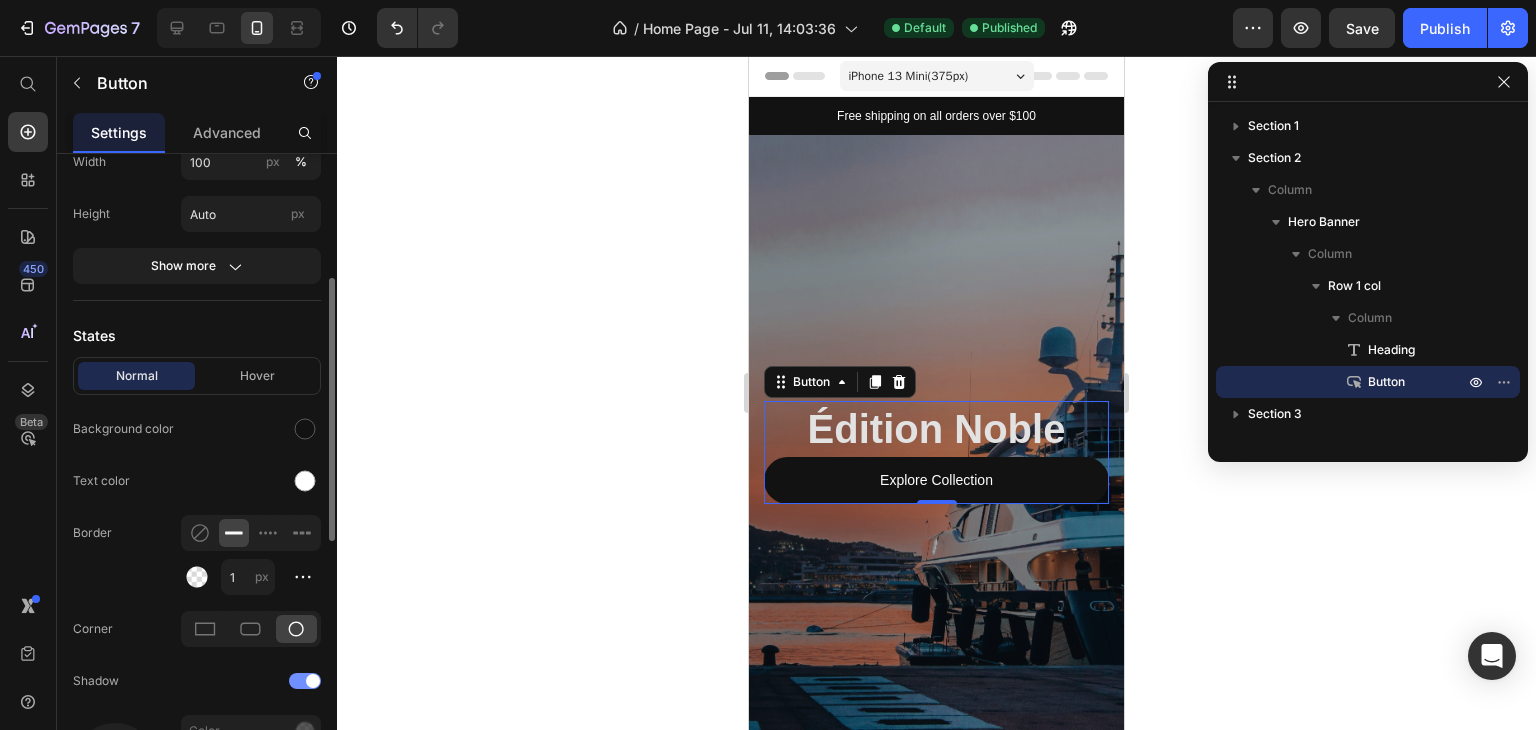 click at bounding box center (313, 681) 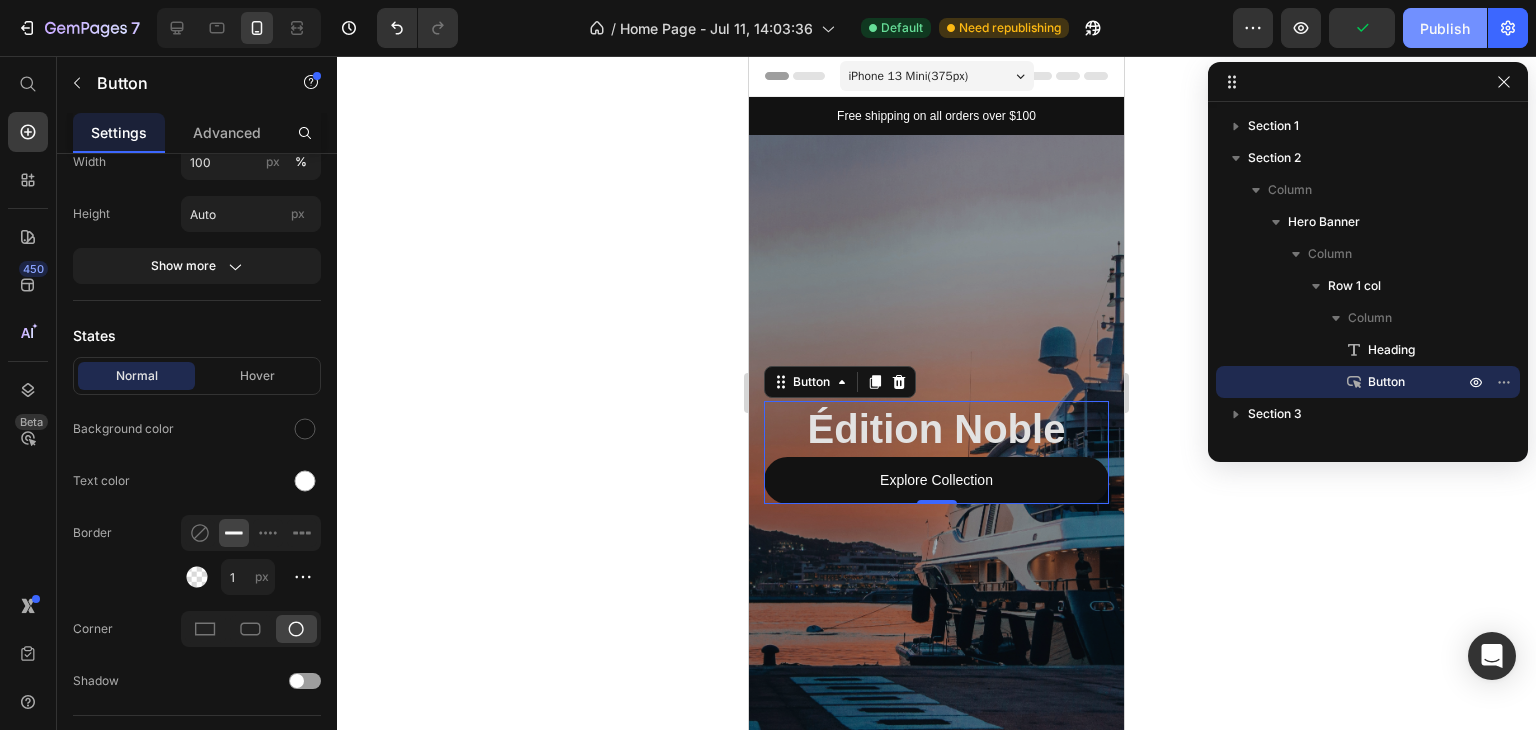 click on "Publish" at bounding box center [1445, 28] 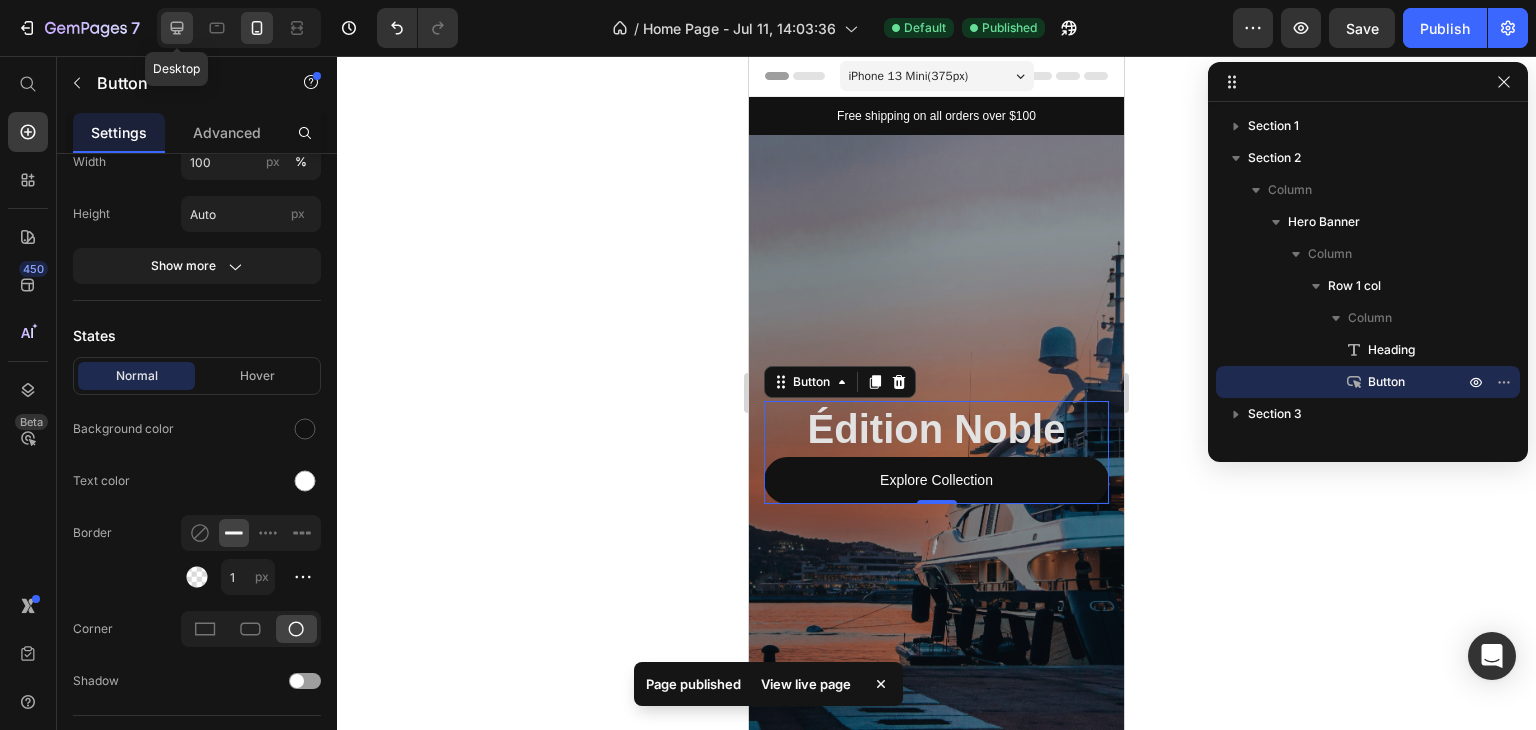 click 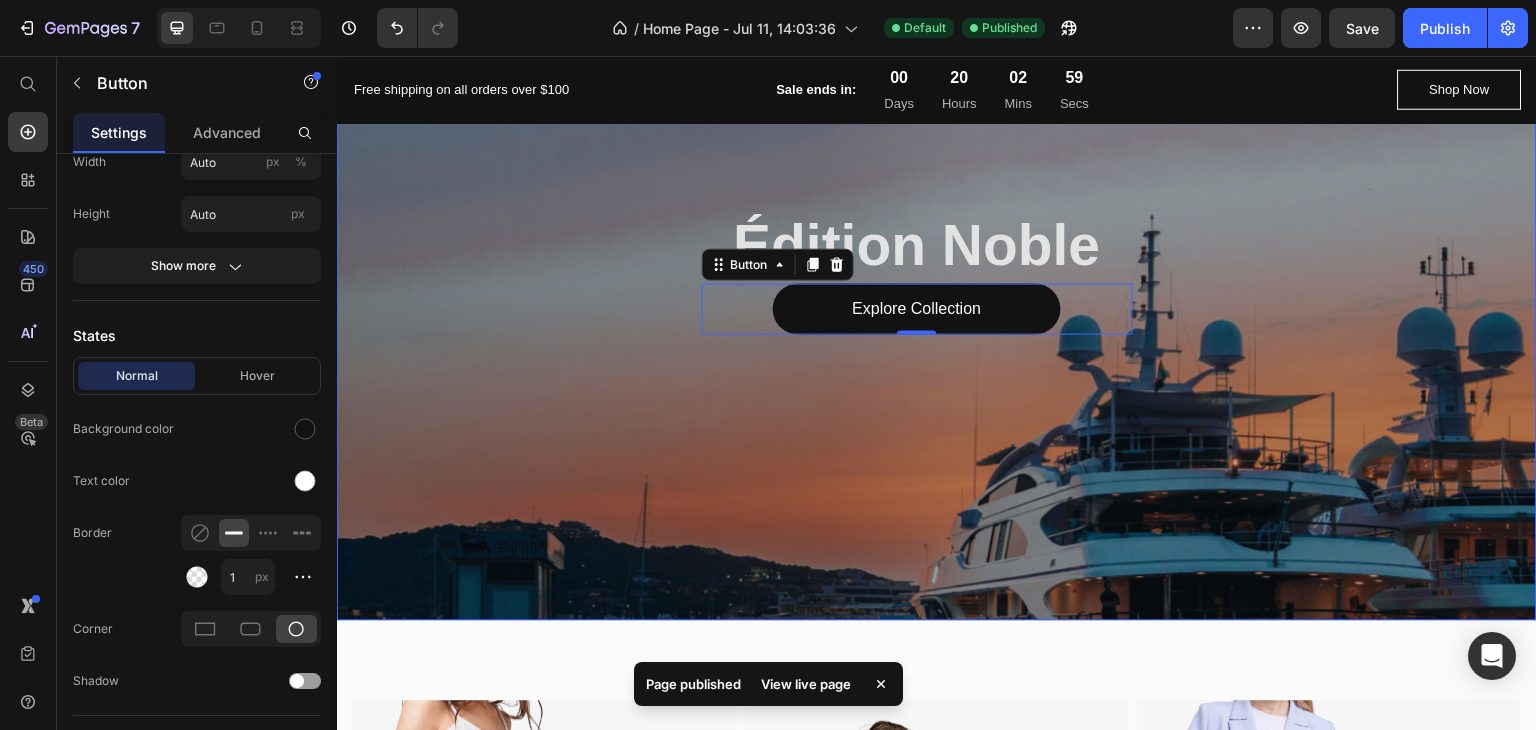 scroll, scrollTop: 1, scrollLeft: 0, axis: vertical 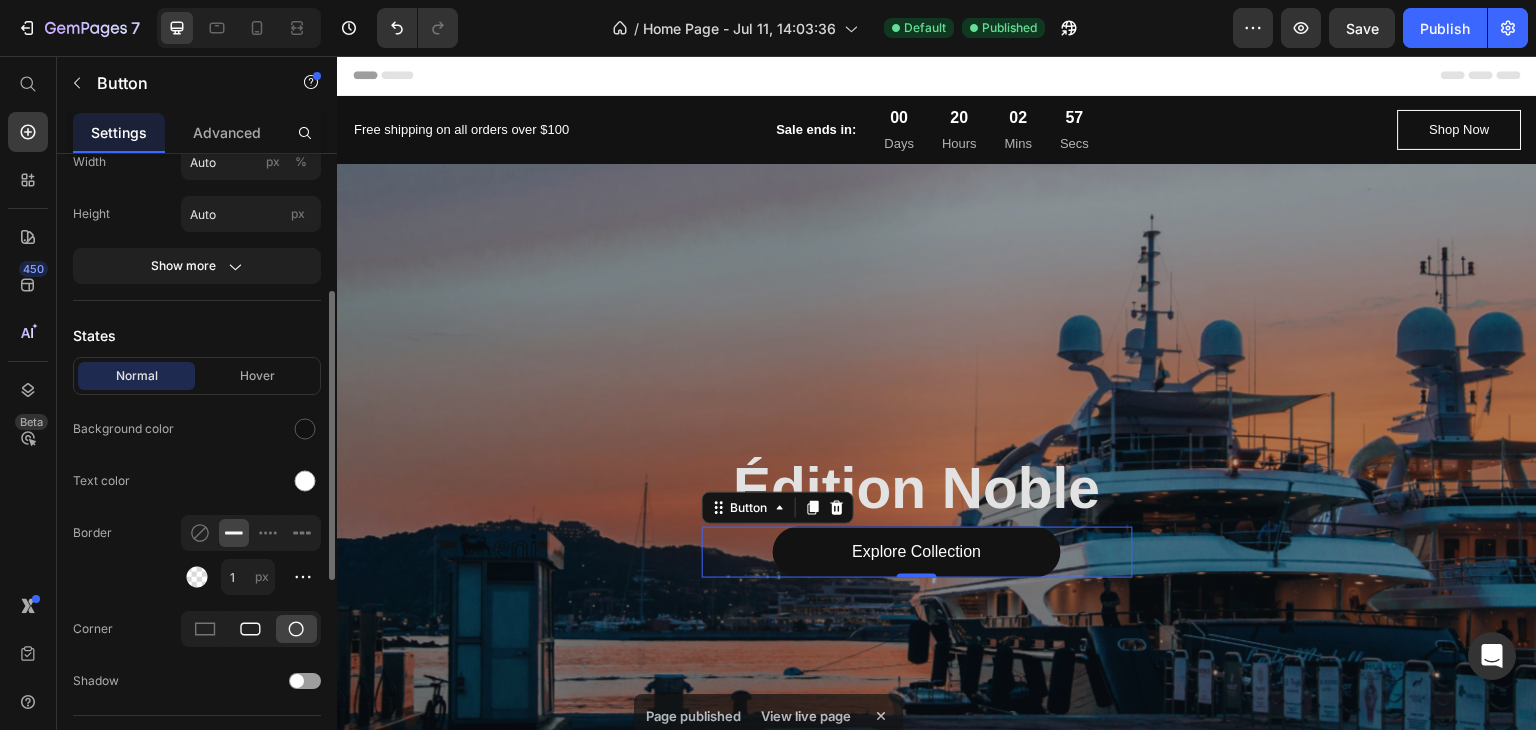 click 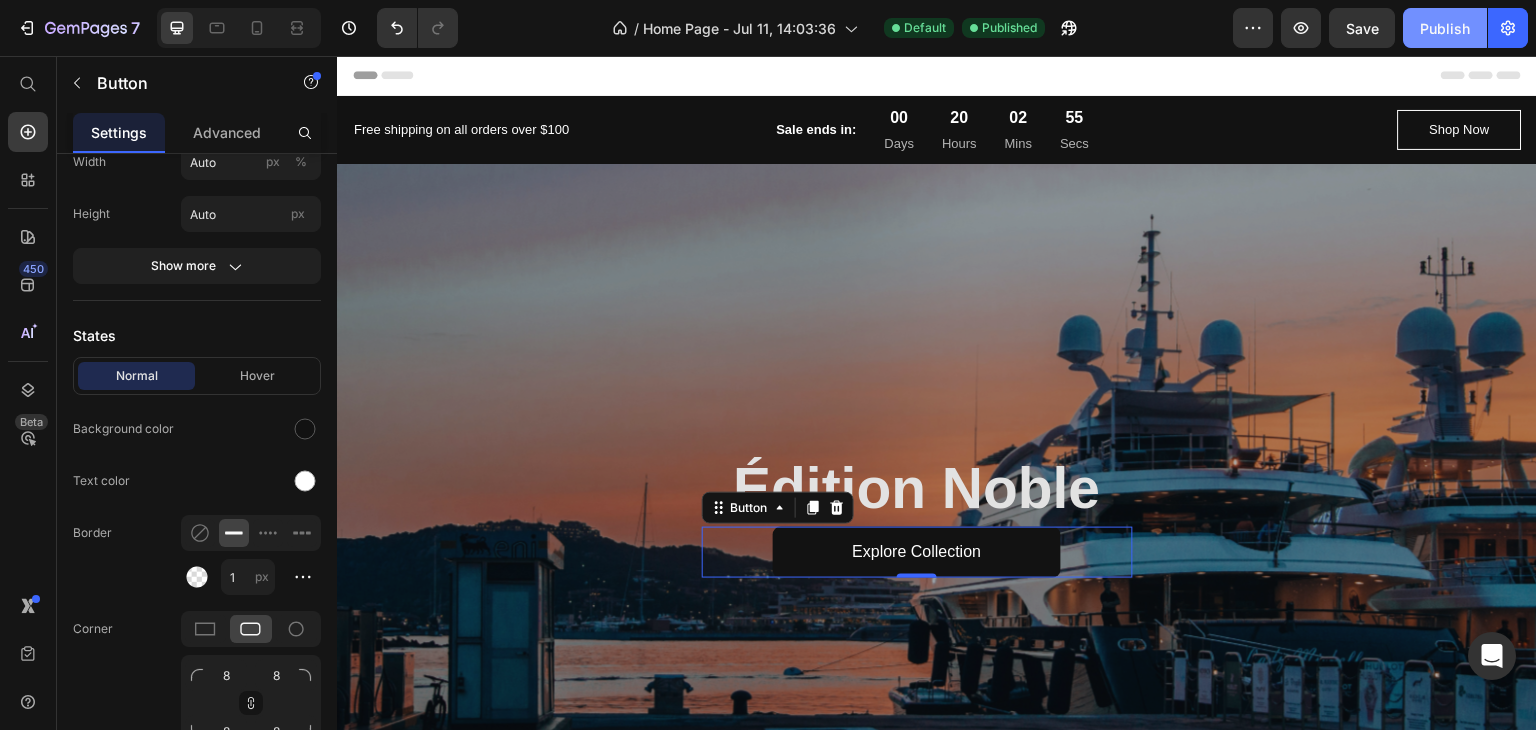 click on "Publish" at bounding box center [1445, 28] 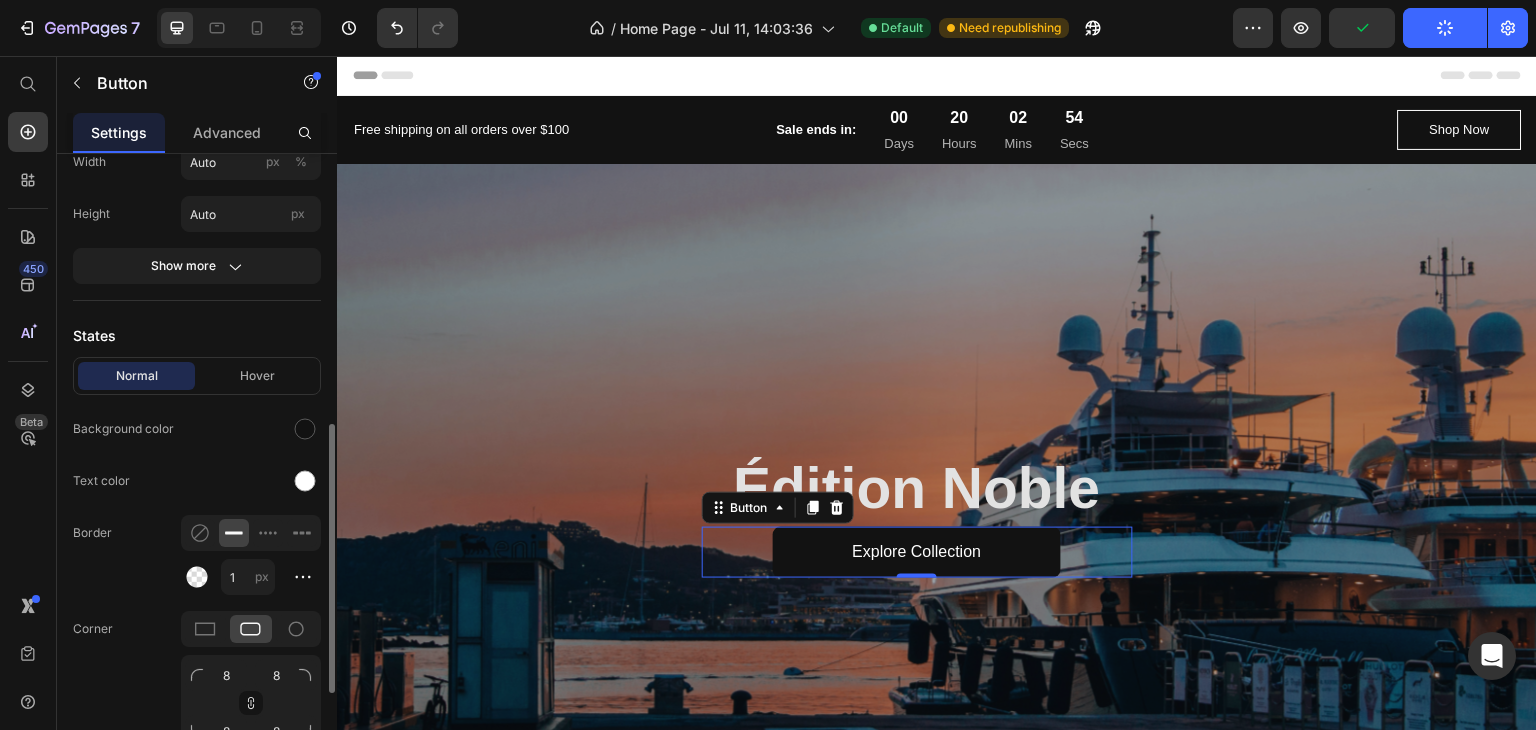 scroll, scrollTop: 400, scrollLeft: 0, axis: vertical 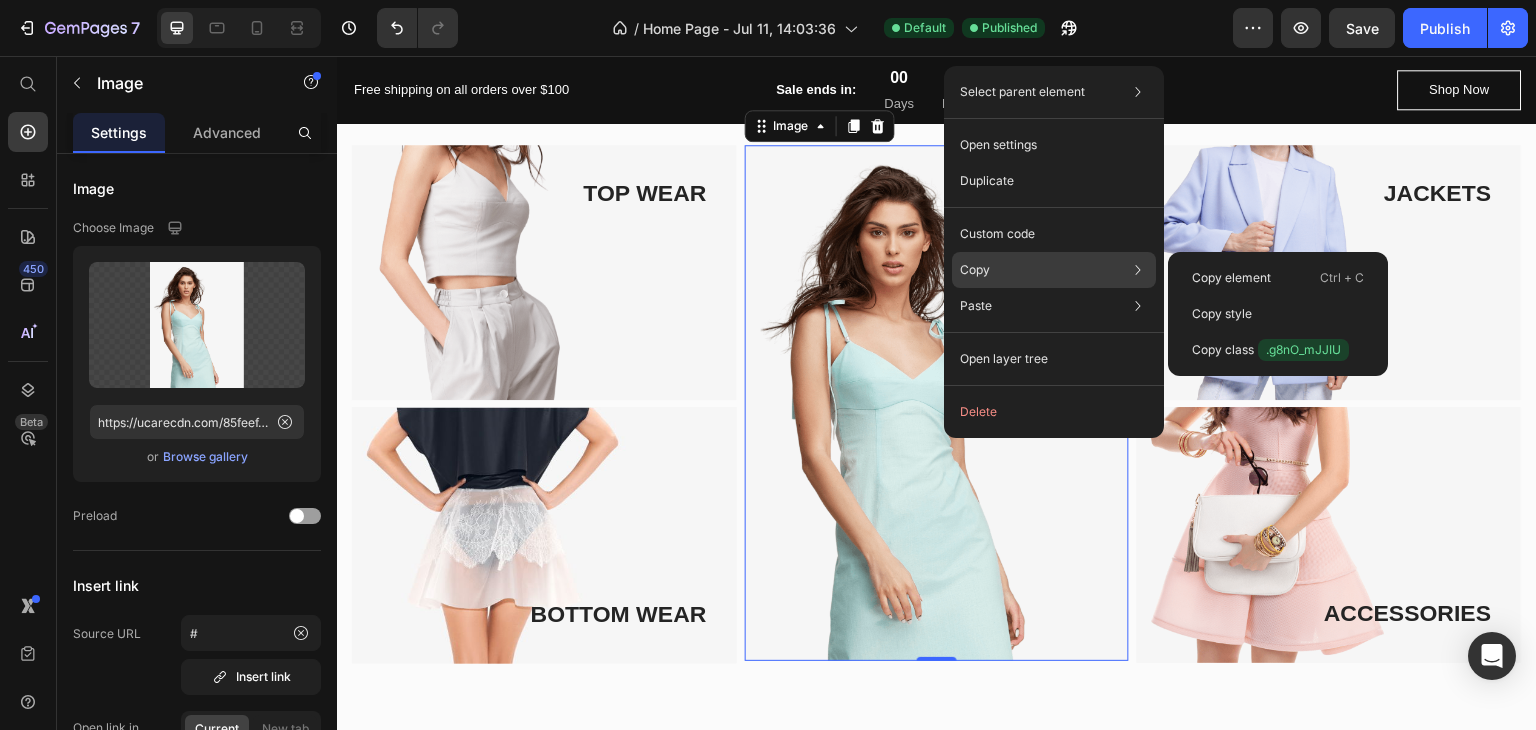 click on "Copy Copy element  Ctrl + C Copy style  Copy class  .g8nO_mJJIU" 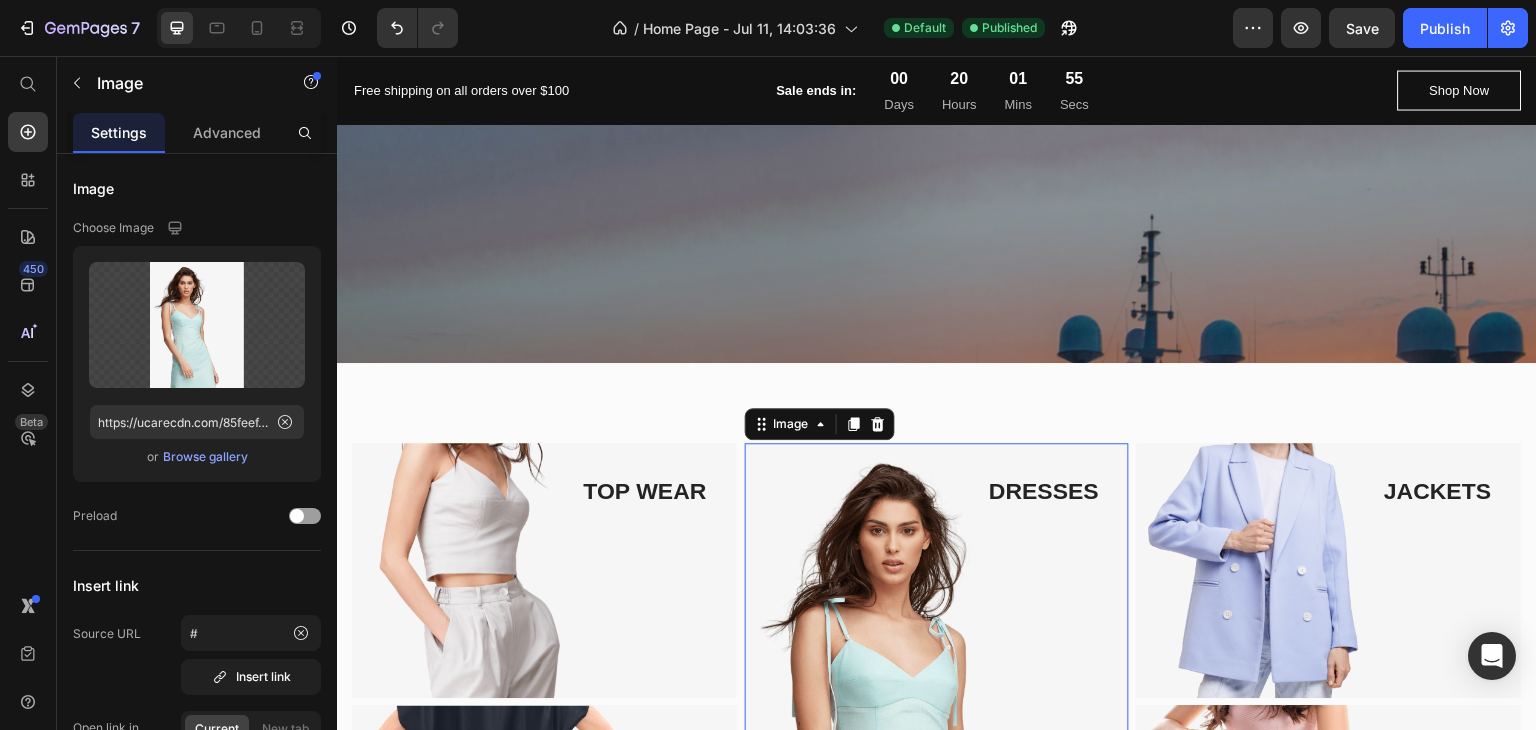scroll, scrollTop: 500, scrollLeft: 0, axis: vertical 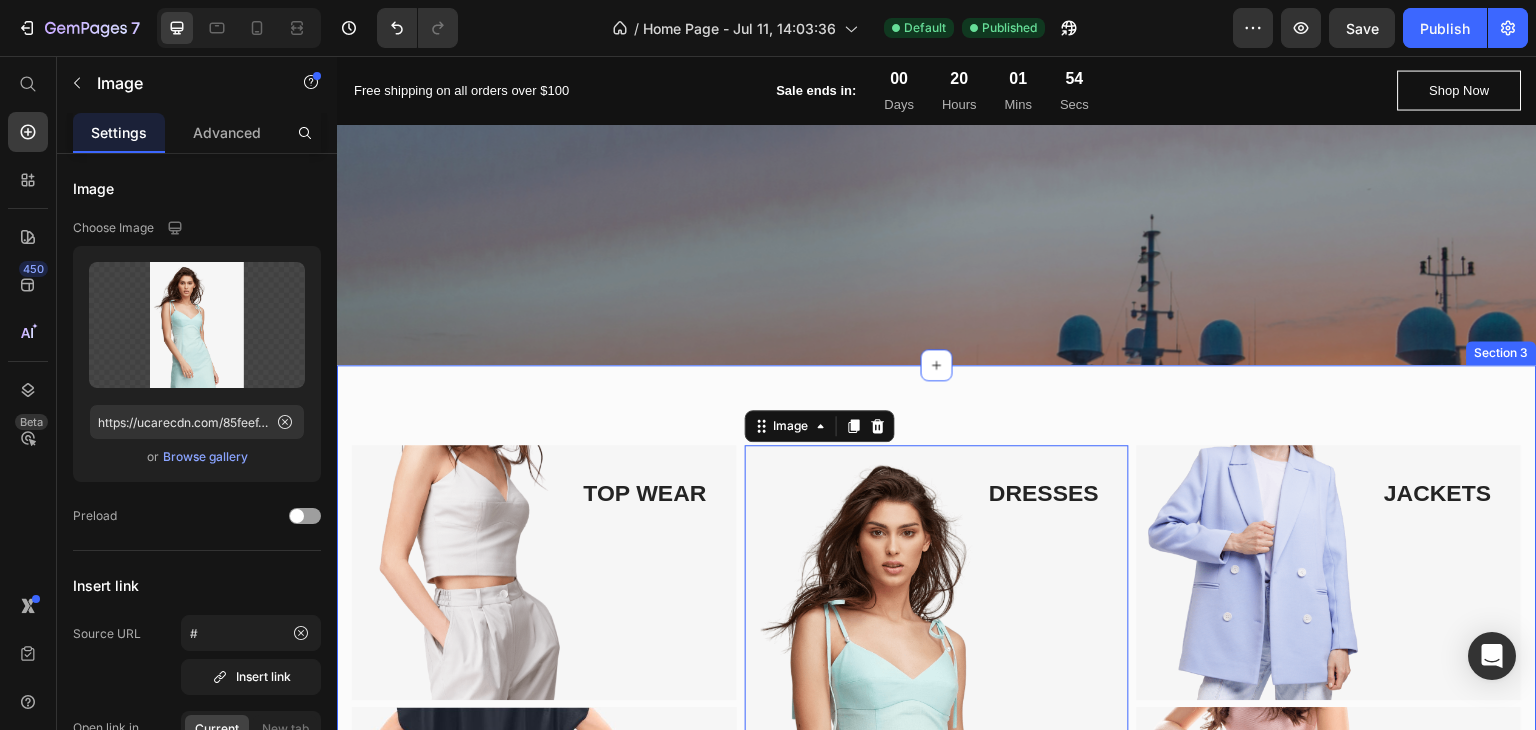 click on "TOP WEAR Text block Image Row BOTTOM WEAR Text block Image Row DRESSES Text block Image   0 Row JACKETS Text block Image Row ACCESSORIES Text block Image Row Row Section 3" at bounding box center (937, 664) 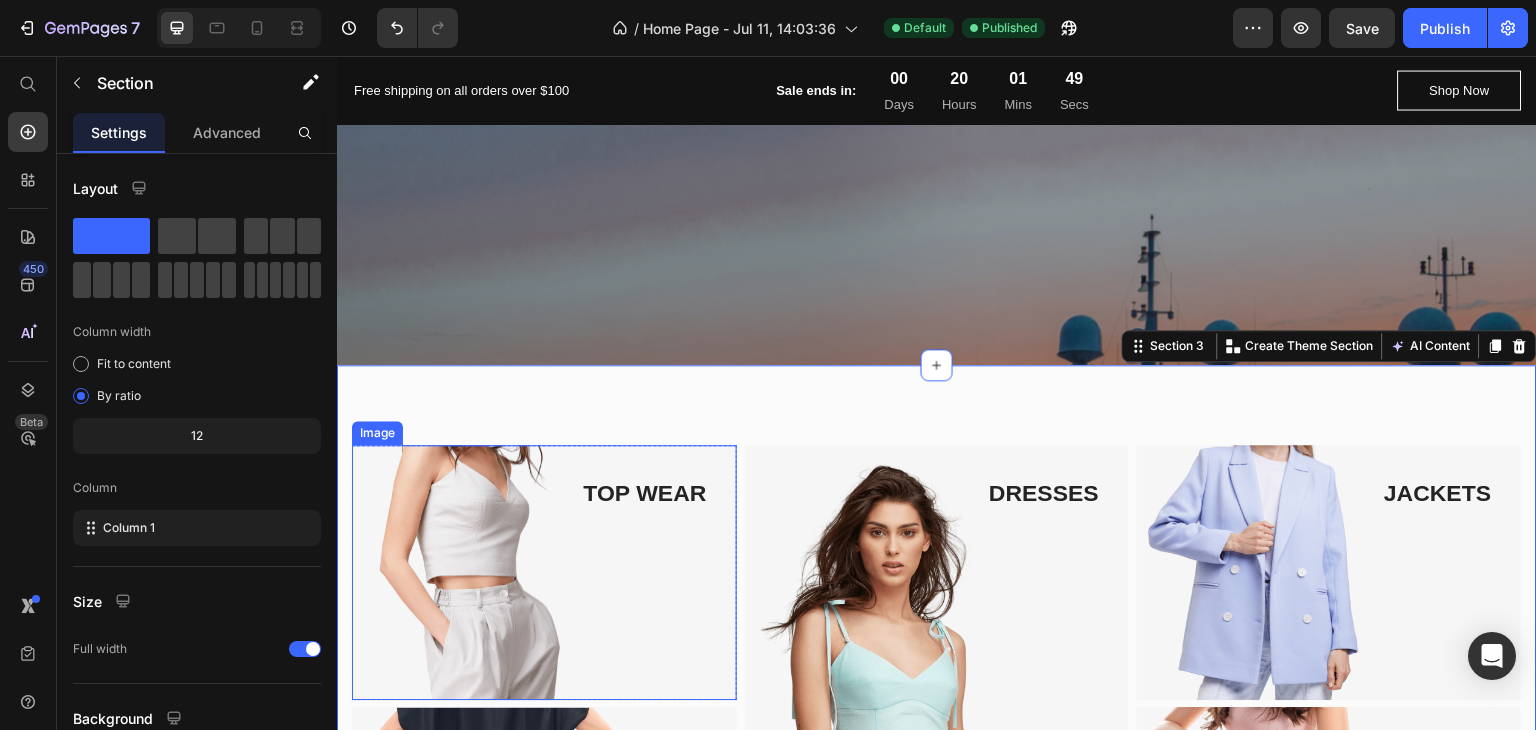scroll, scrollTop: 600, scrollLeft: 0, axis: vertical 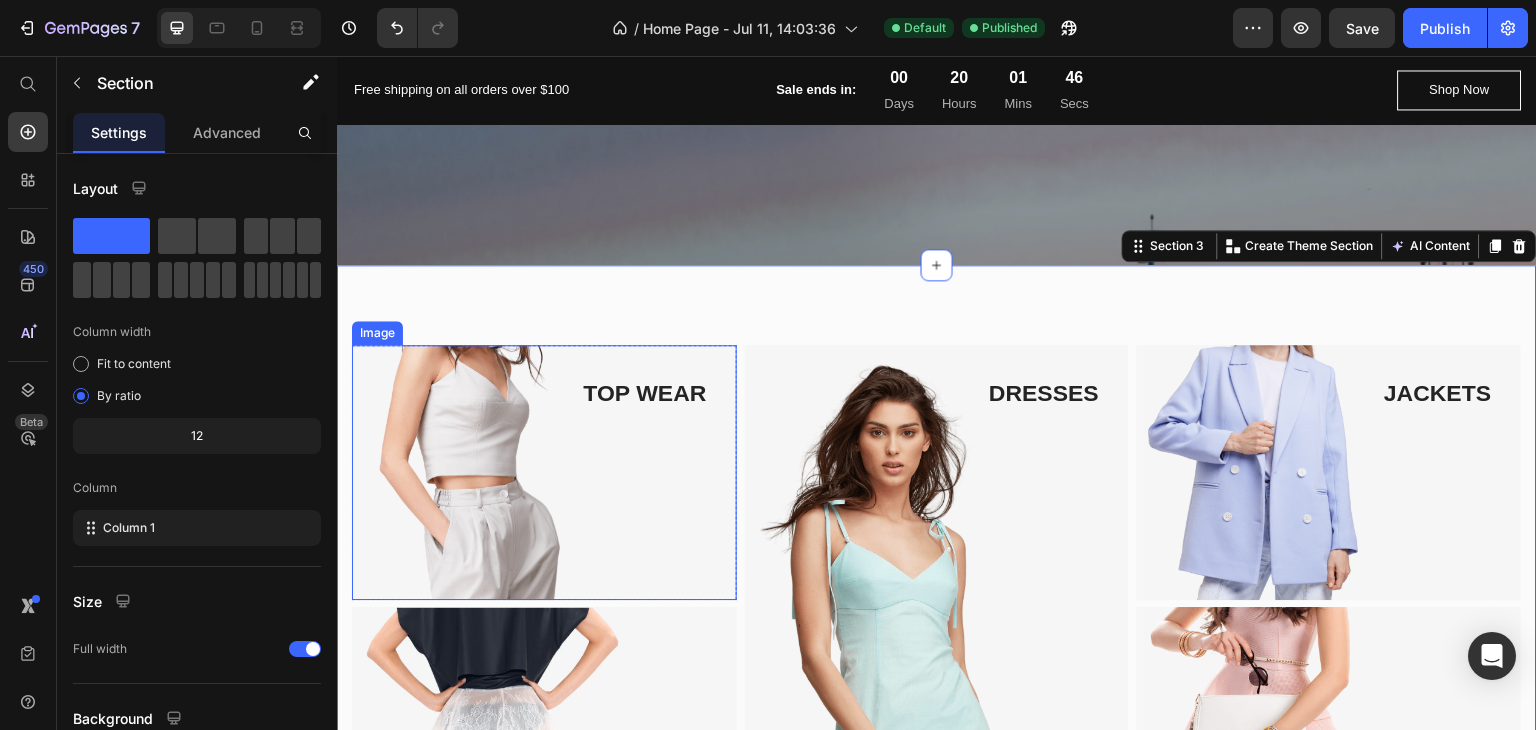 click at bounding box center [544, 473] 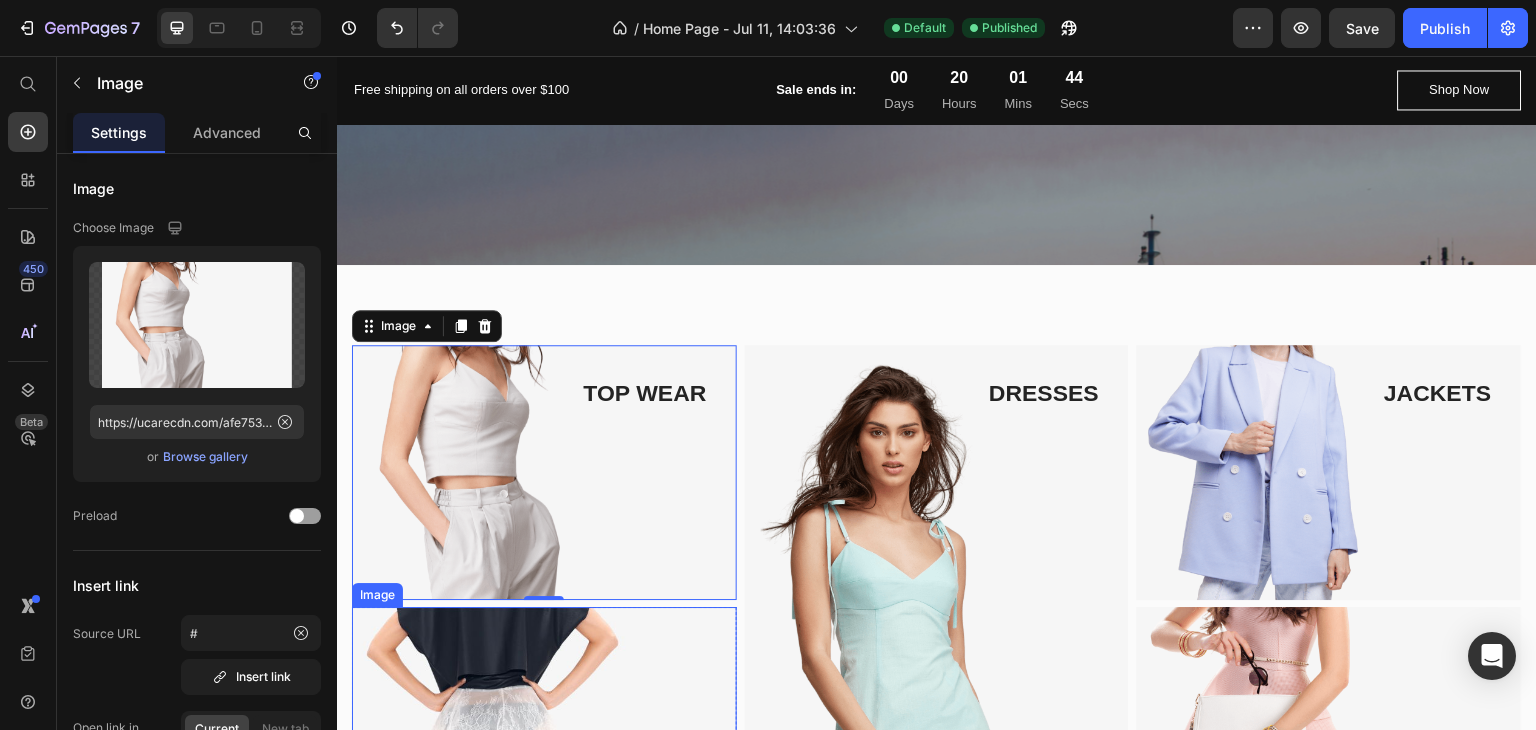 click at bounding box center [544, 735] 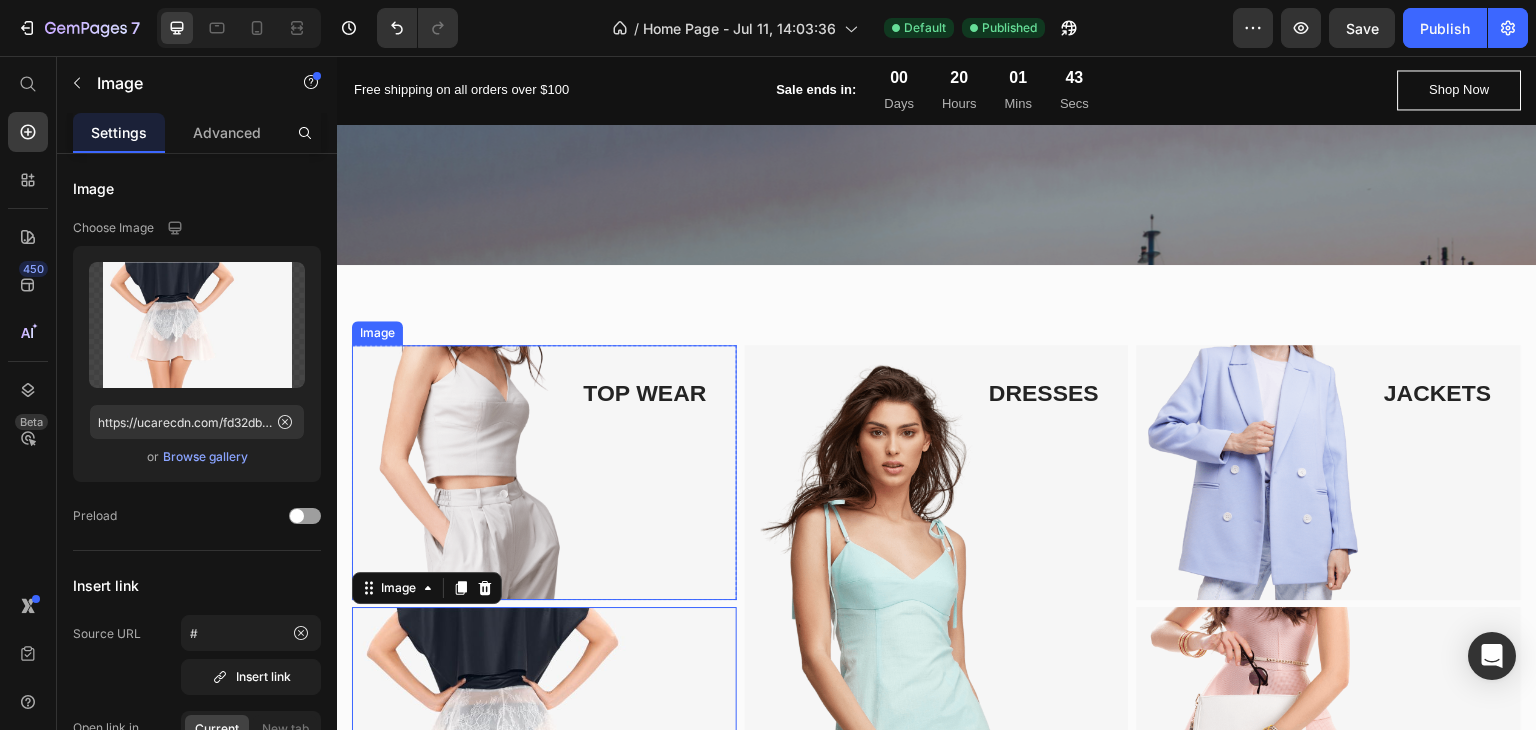 click at bounding box center [544, 473] 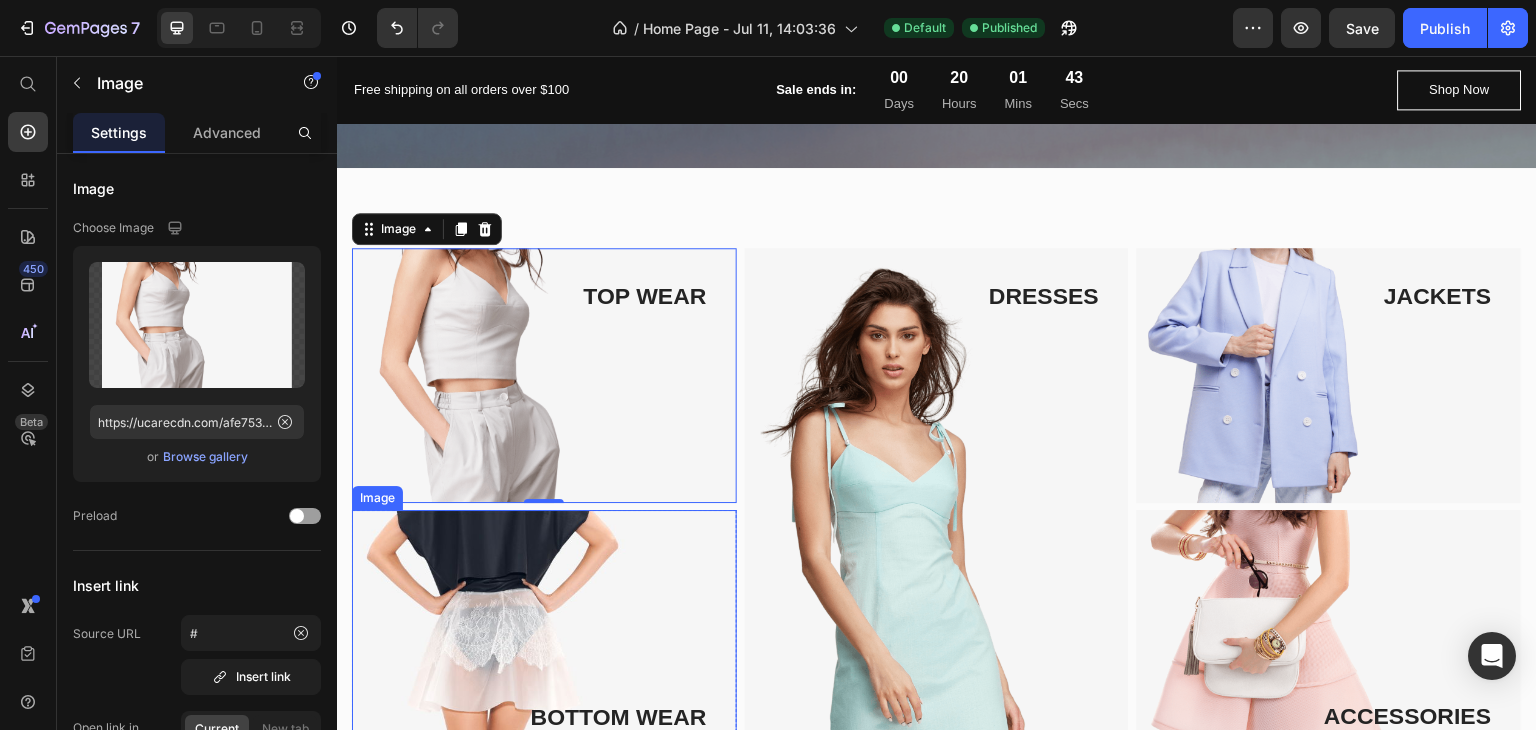 scroll, scrollTop: 700, scrollLeft: 0, axis: vertical 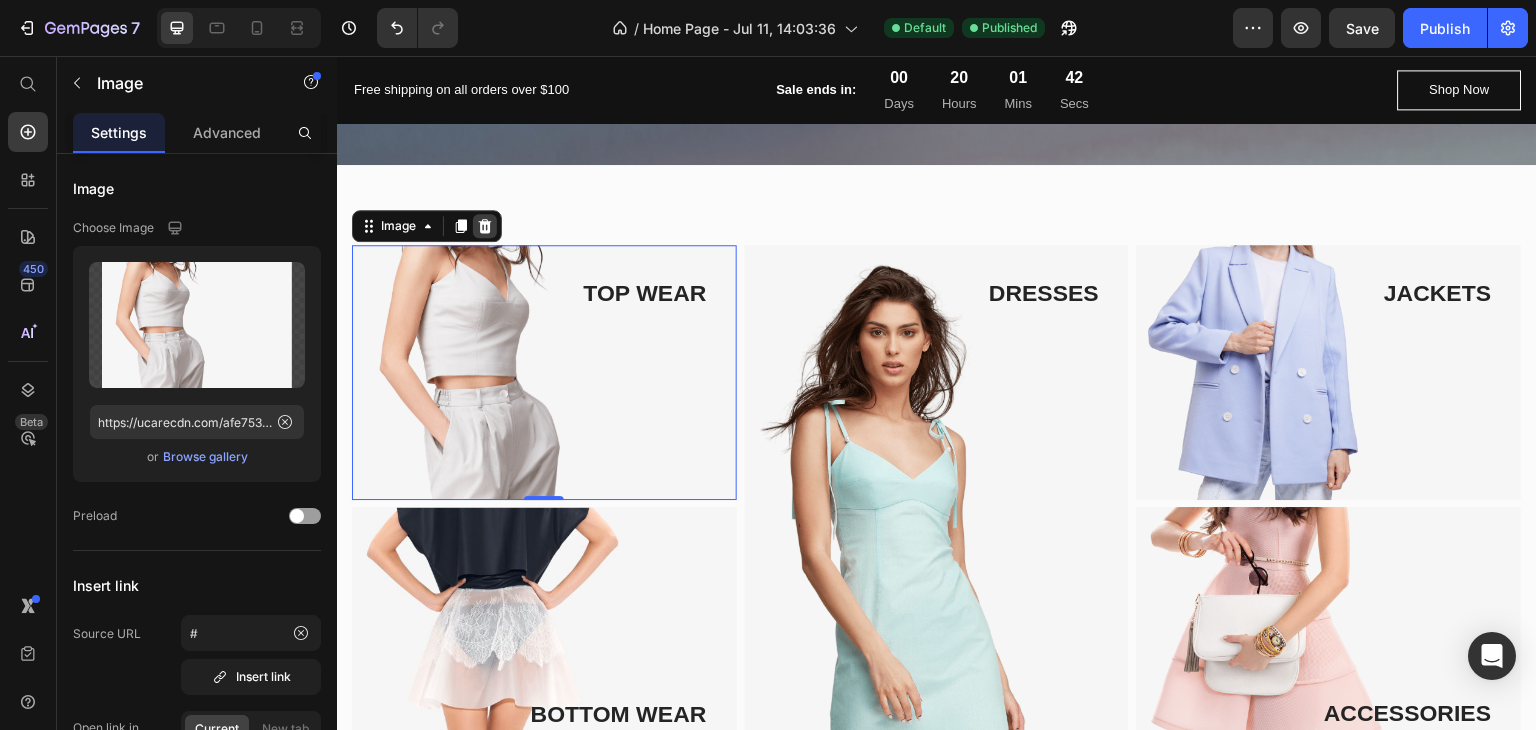 click 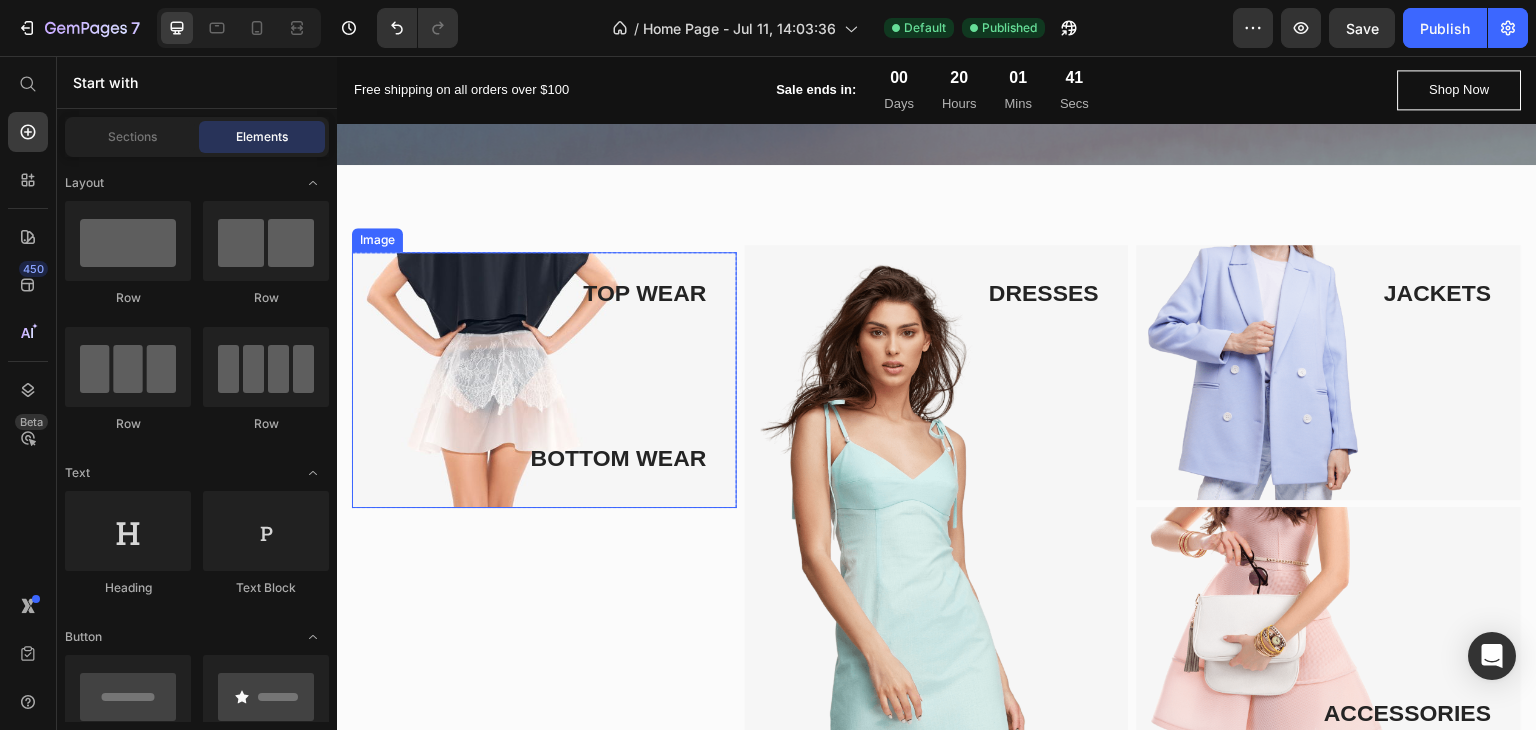 click at bounding box center (544, 380) 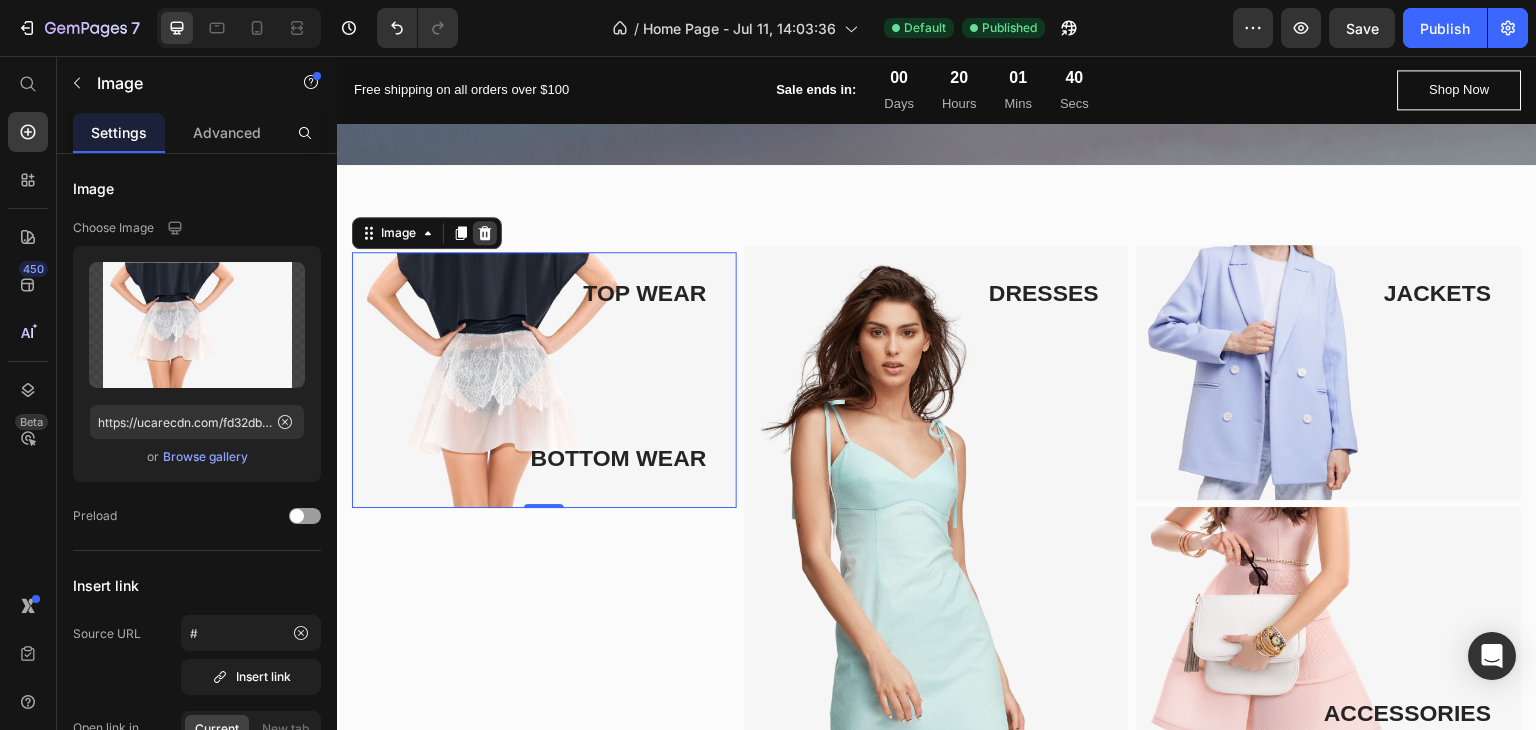 click at bounding box center (485, 233) 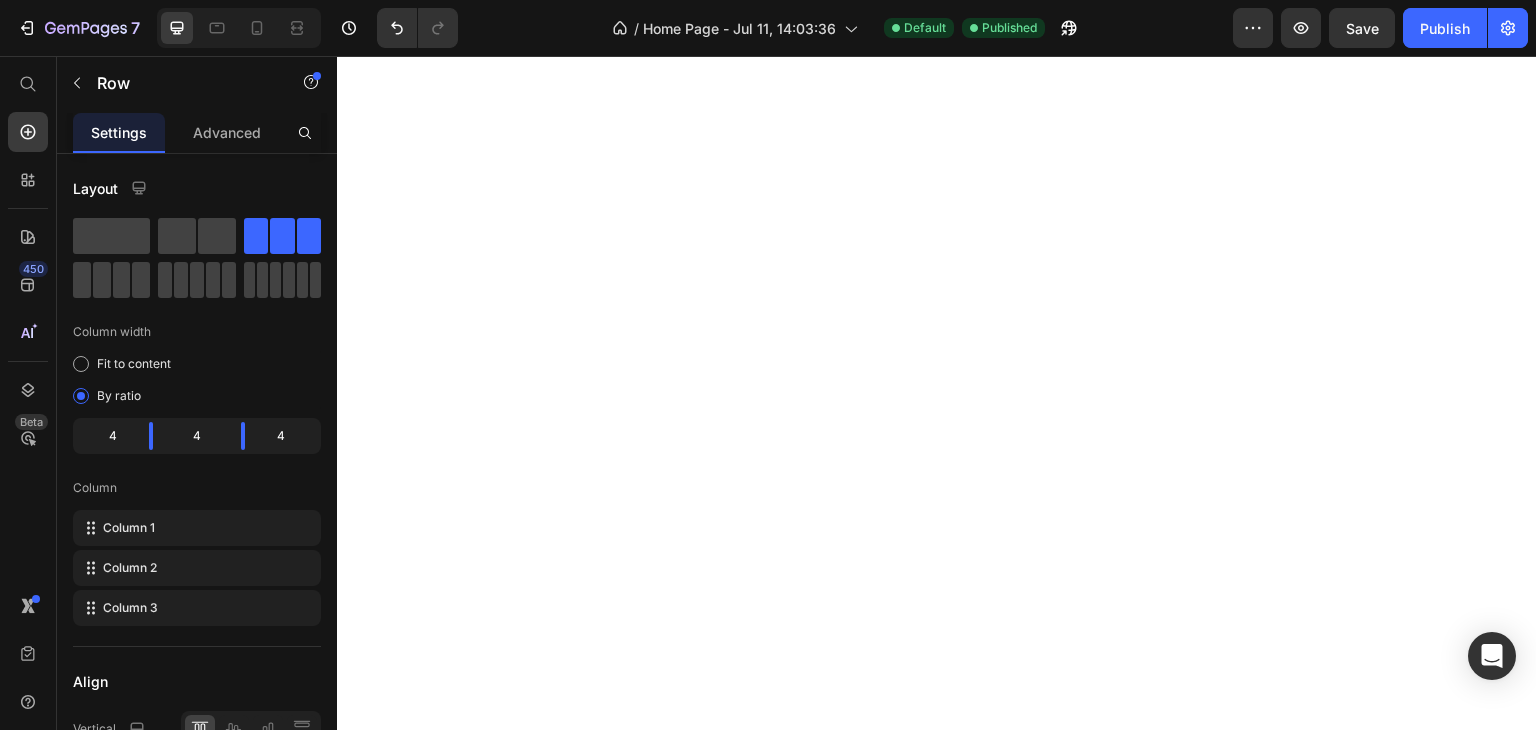 scroll, scrollTop: 0, scrollLeft: 0, axis: both 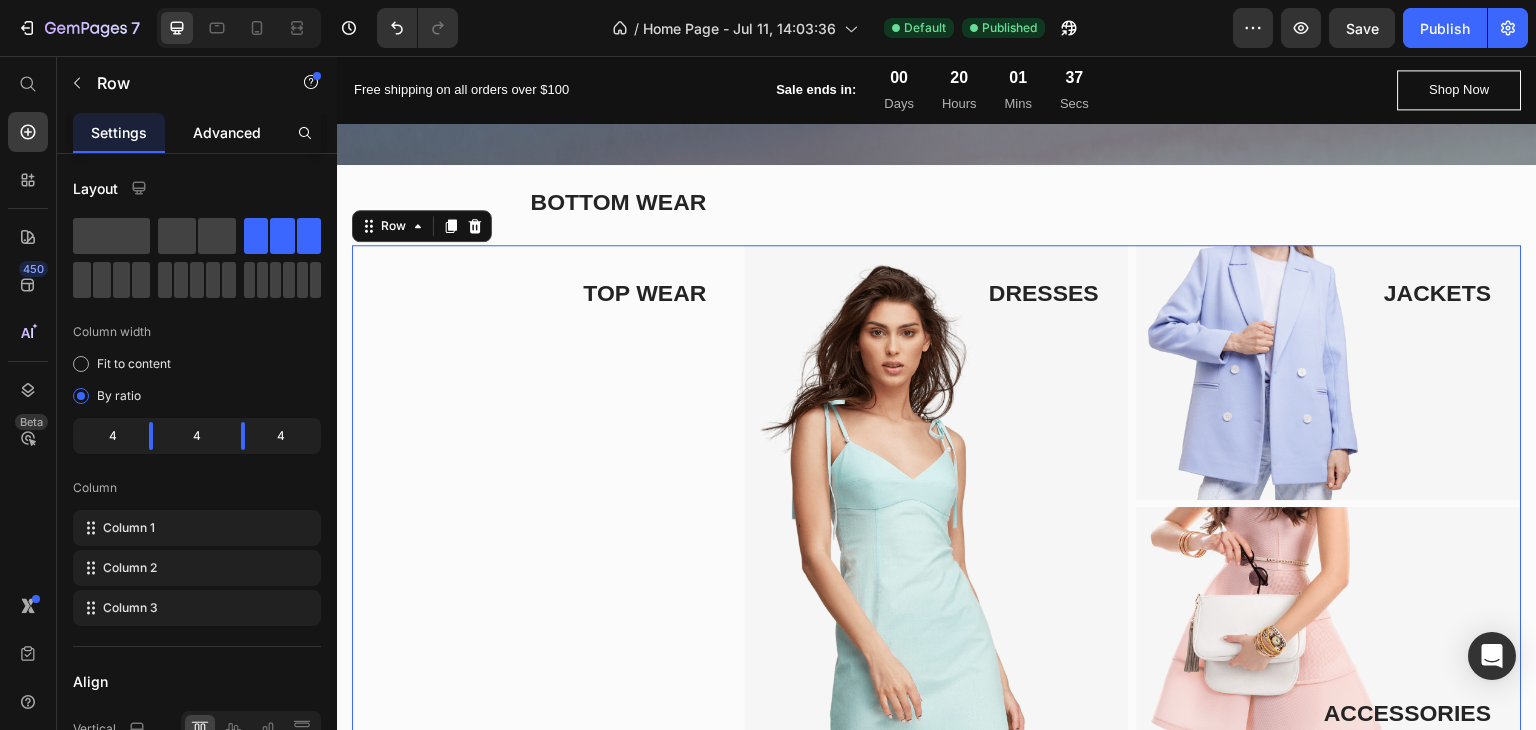 click on "Advanced" 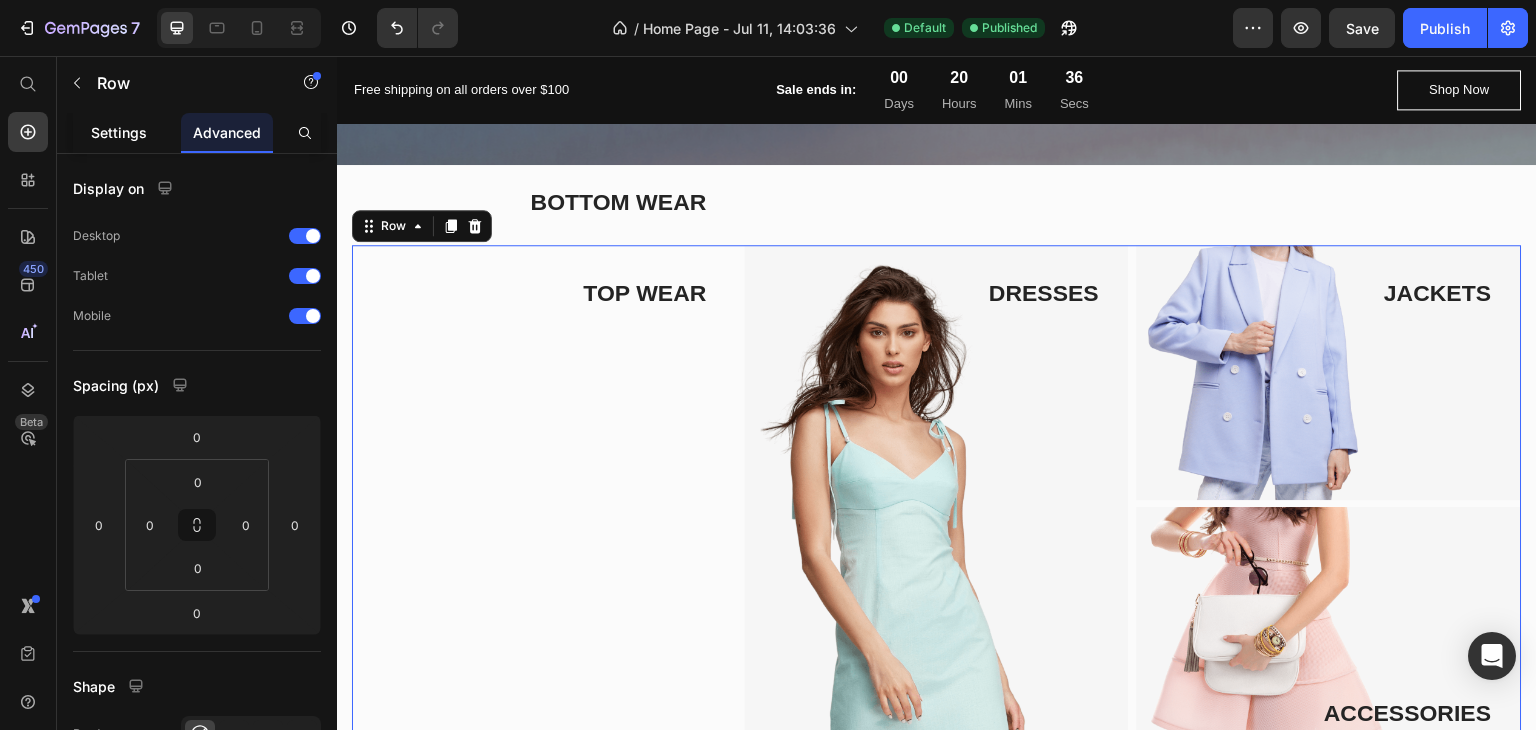click on "Settings" at bounding box center (119, 132) 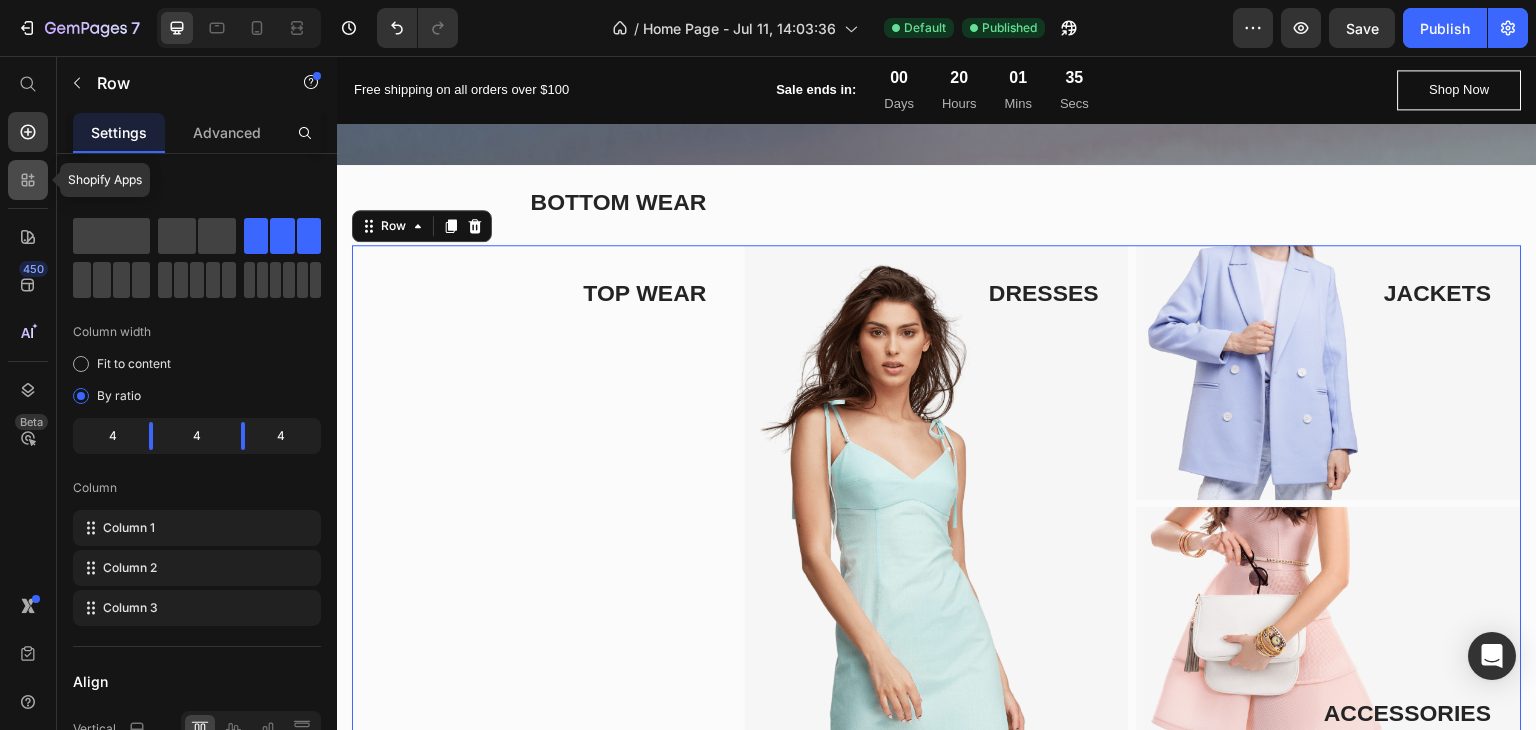 click 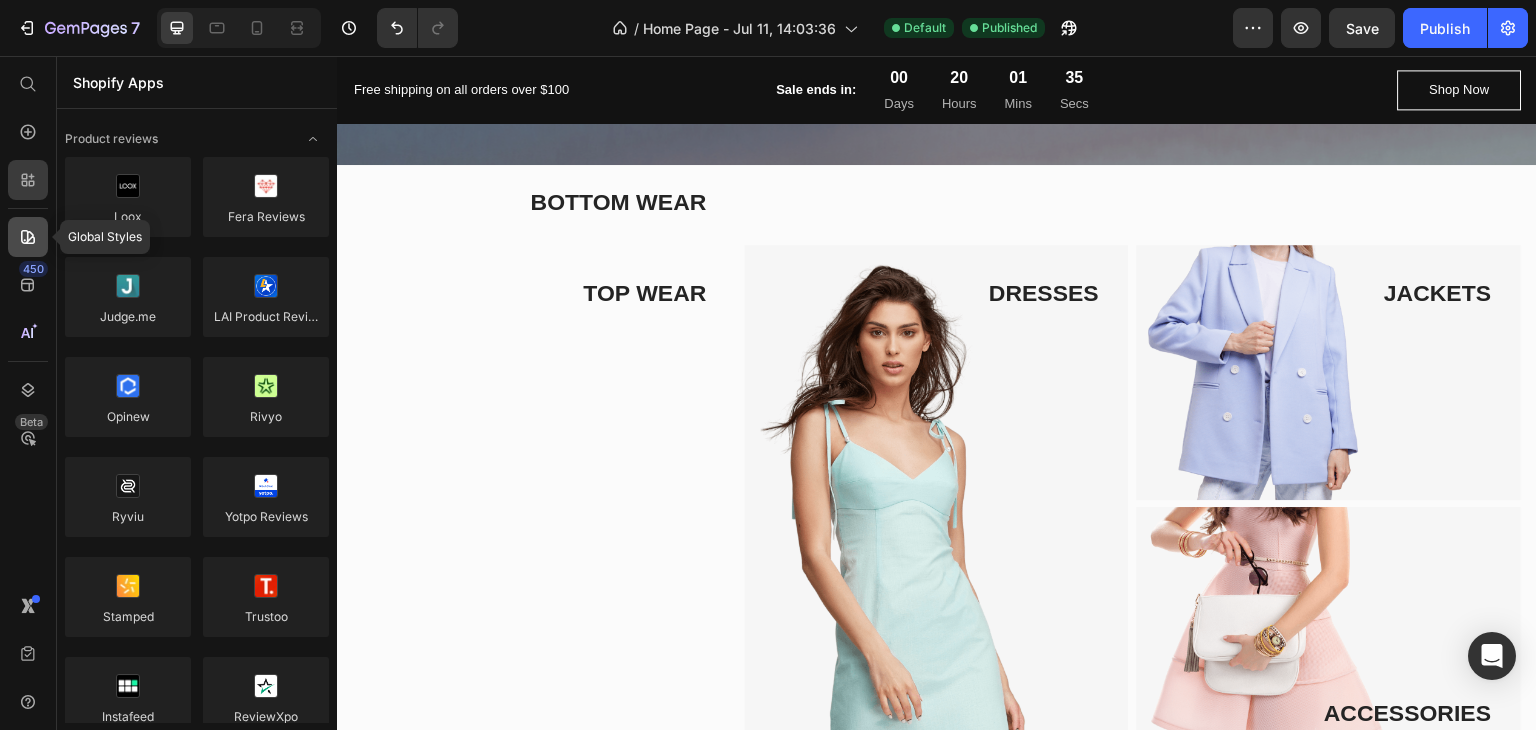 click 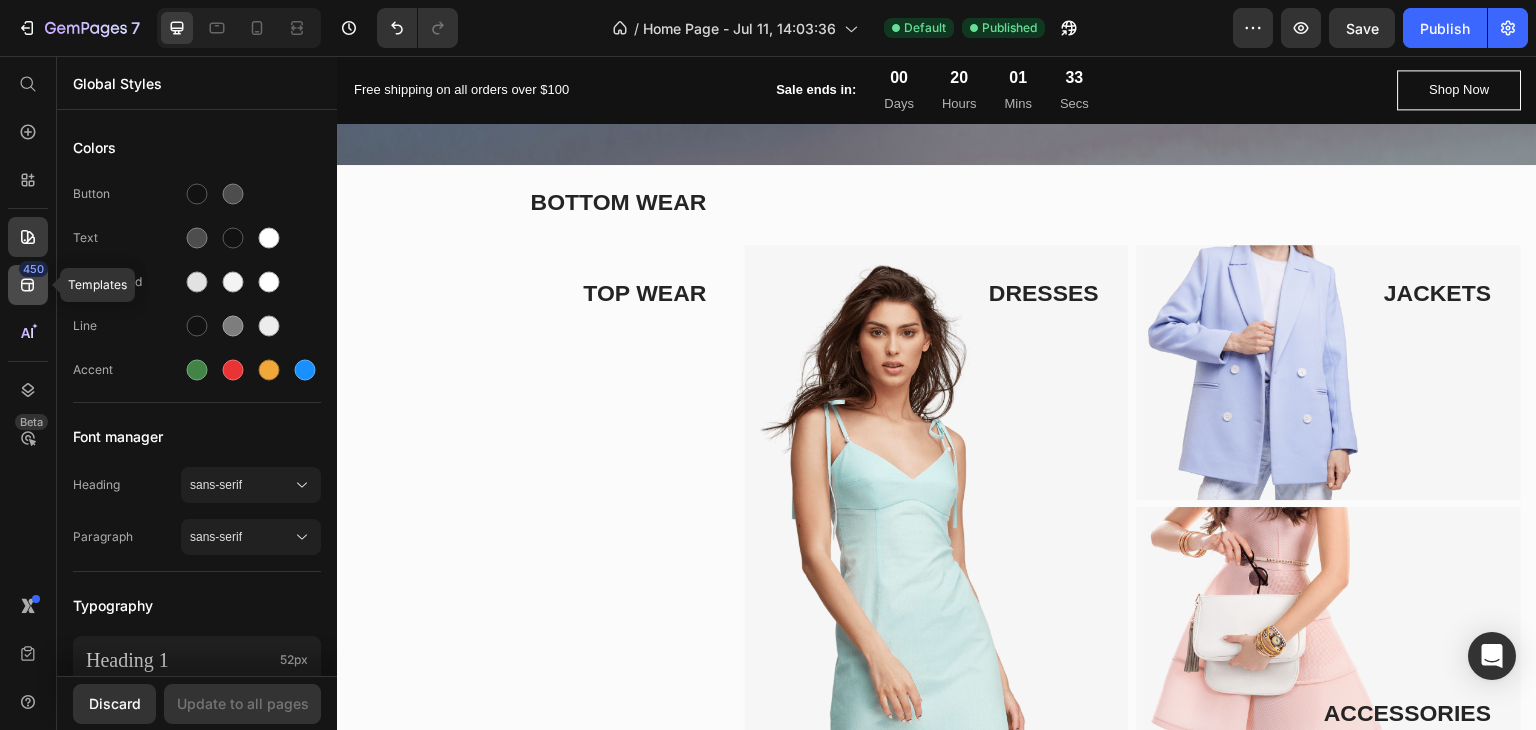 click 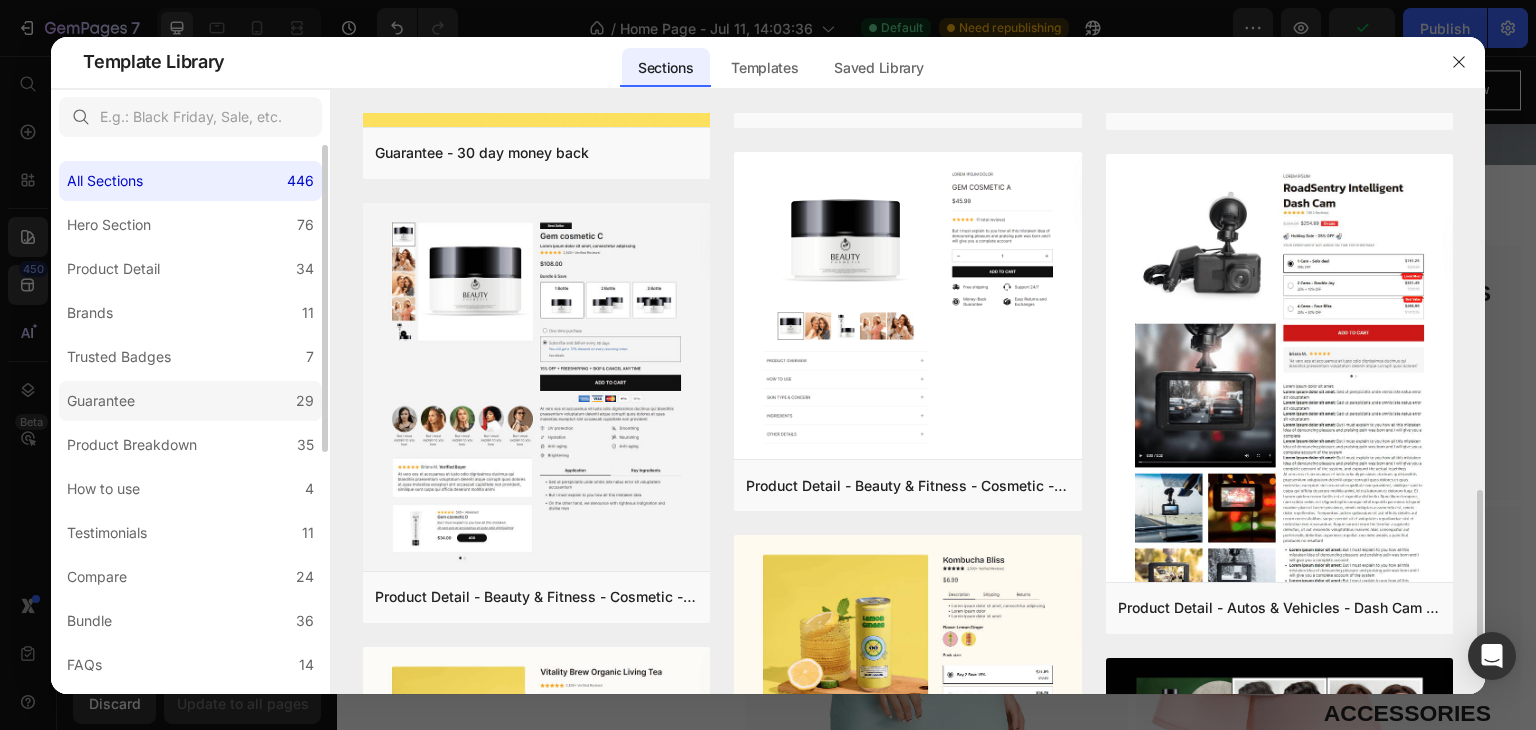 scroll, scrollTop: 600, scrollLeft: 0, axis: vertical 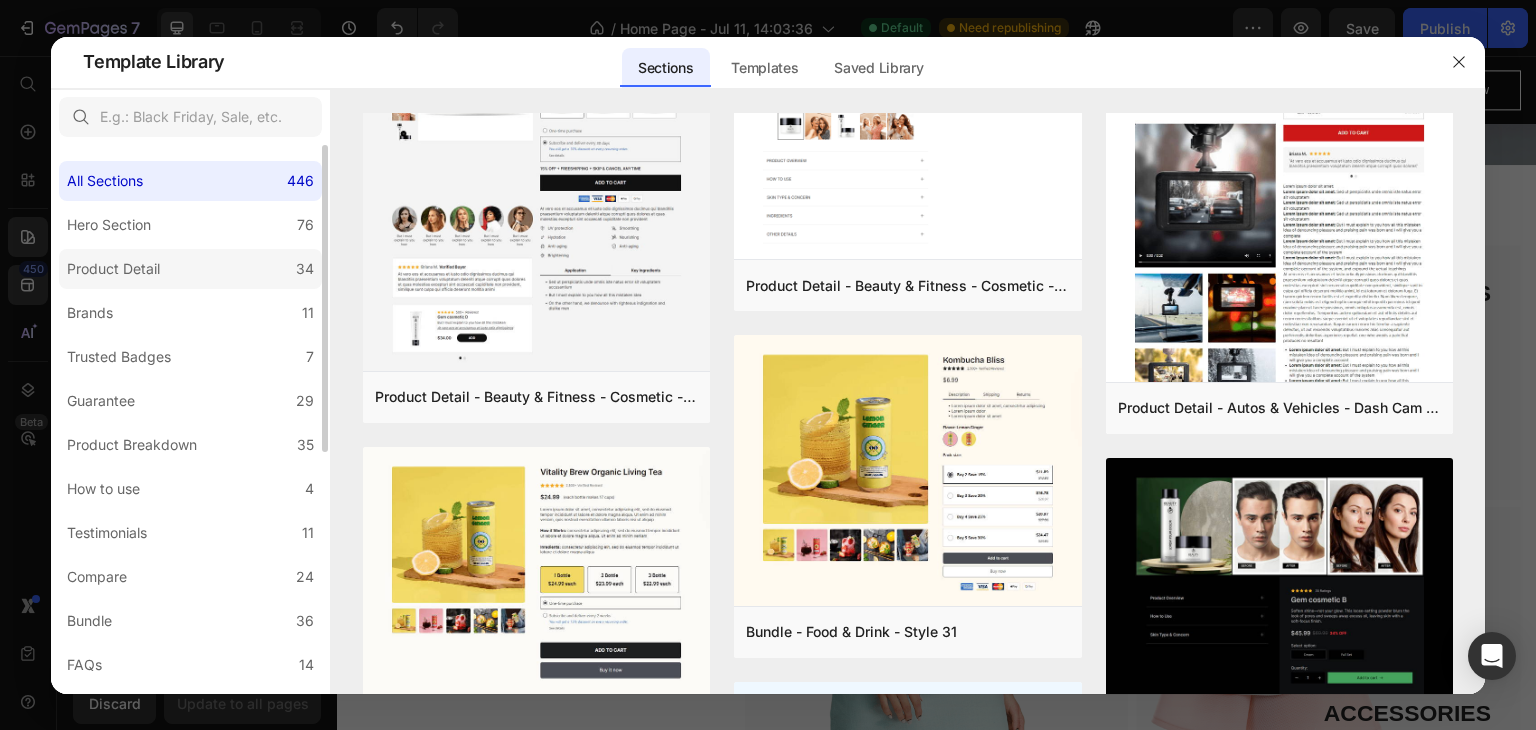 click on "Product Detail 34" 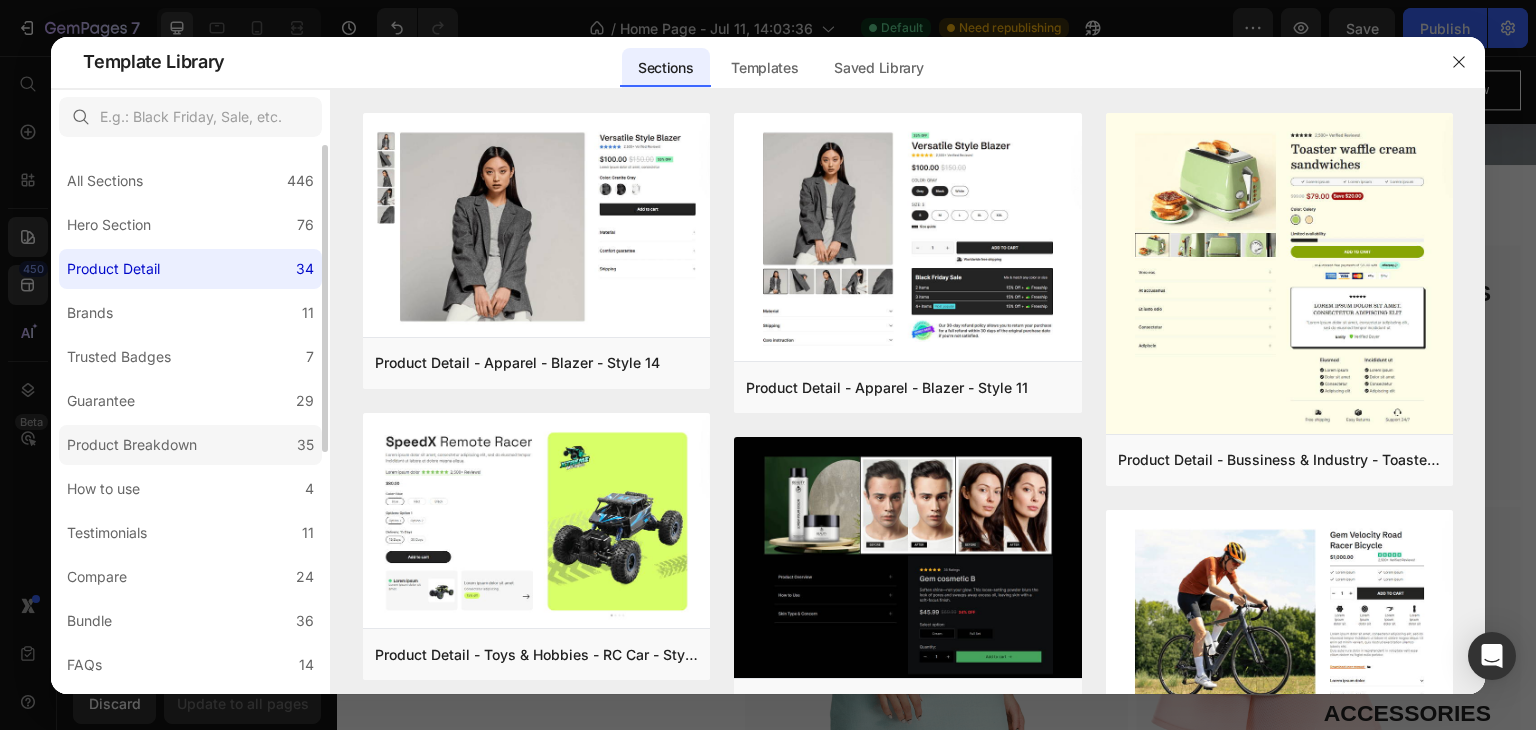 click on "Product Breakdown" at bounding box center (132, 445) 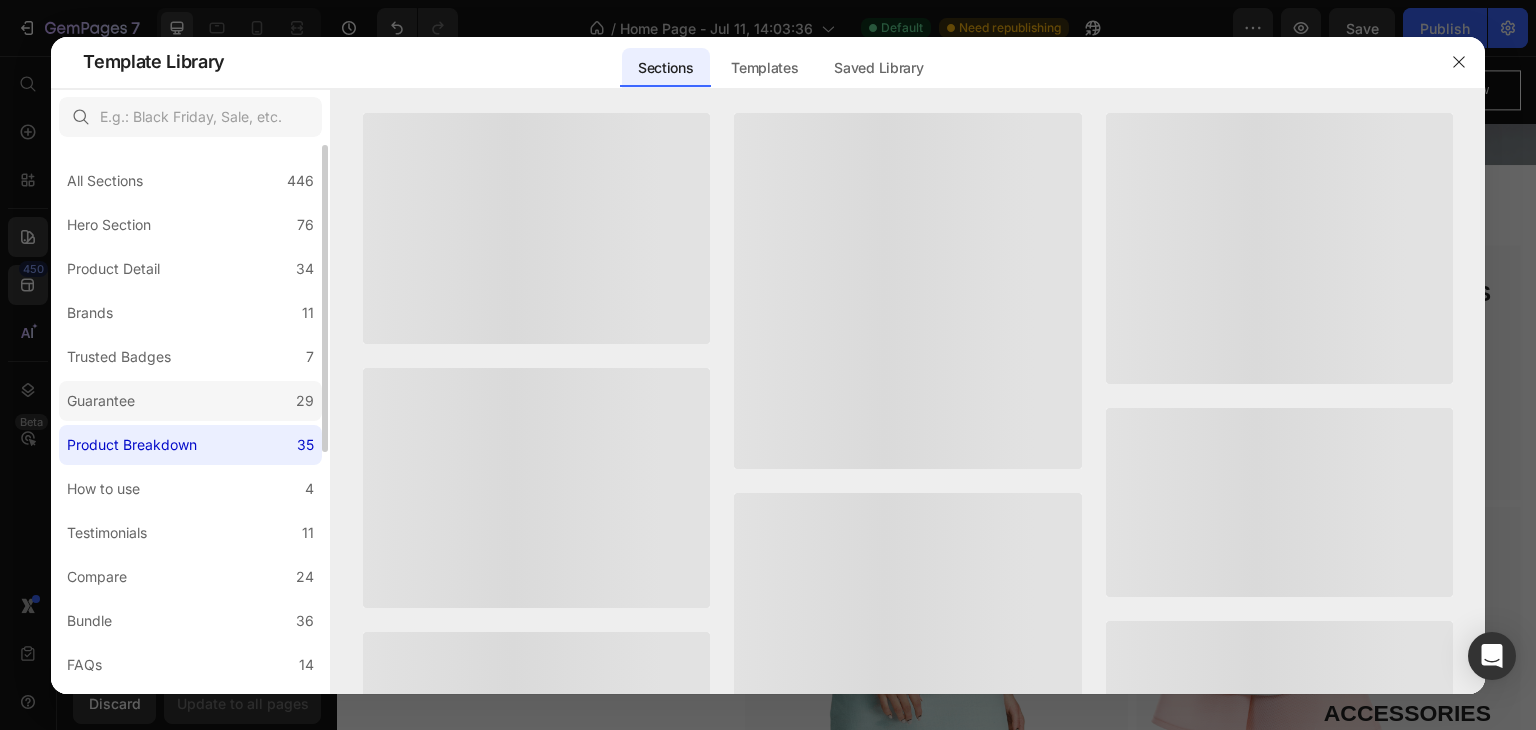 click on "Guarantee 29" 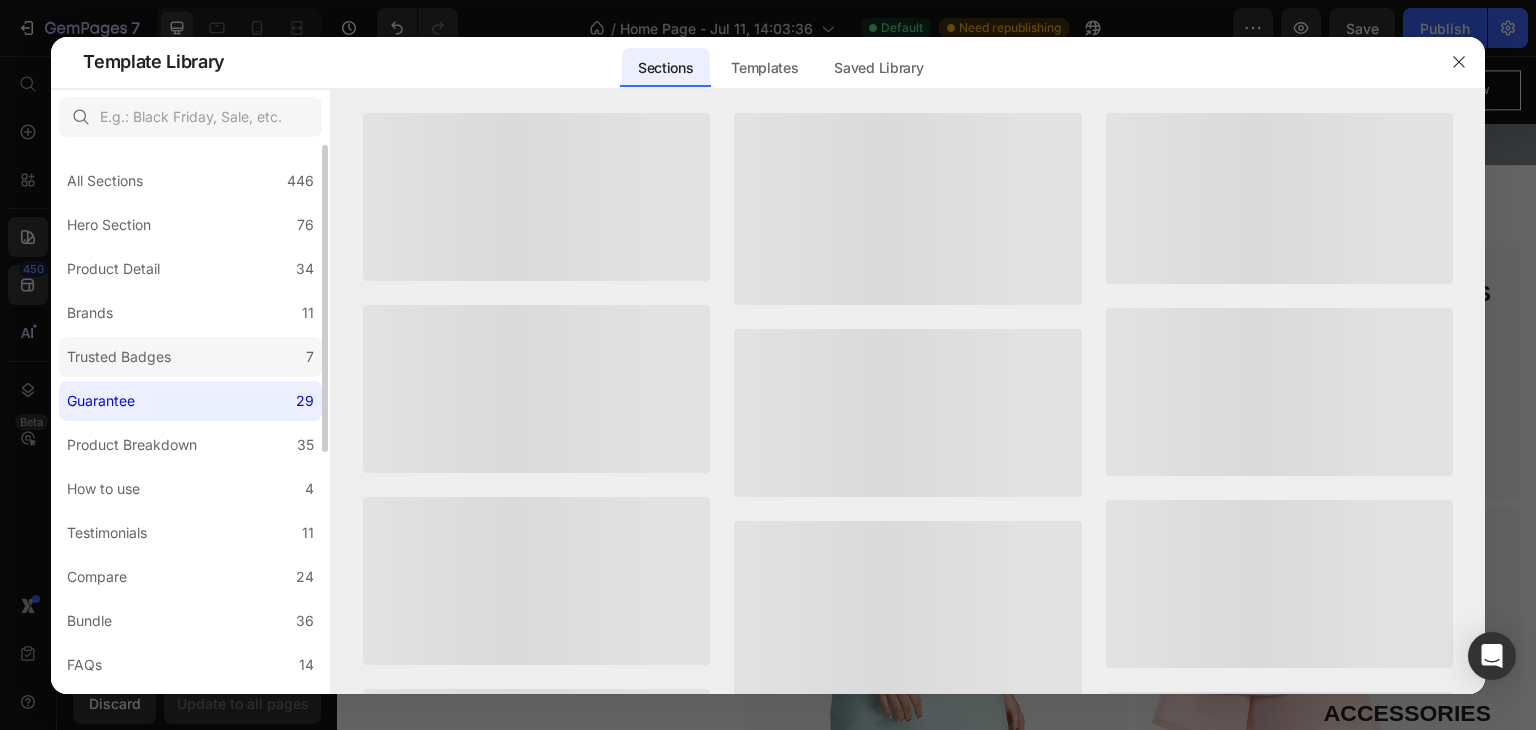 click on "Trusted Badges 7" 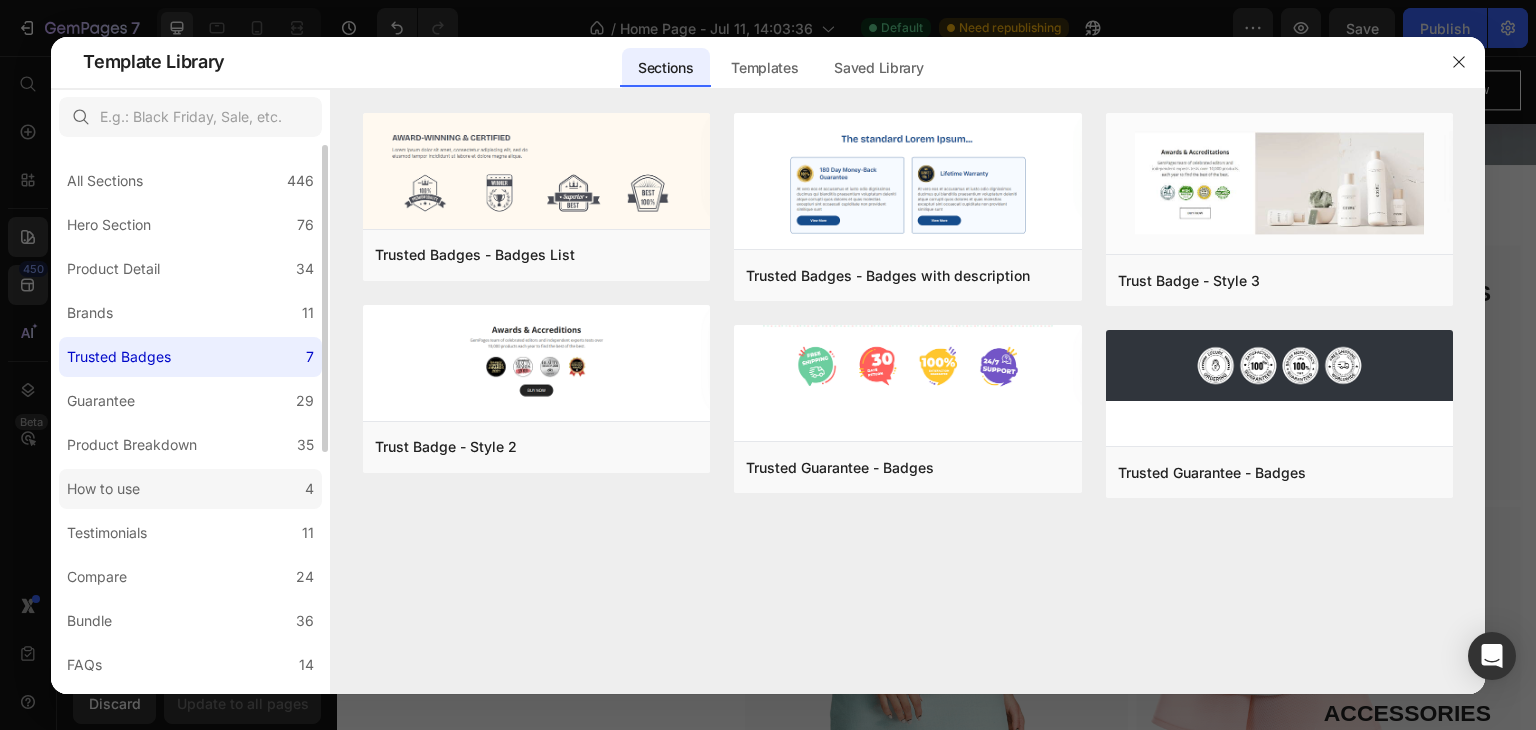 click on "How to use 4" 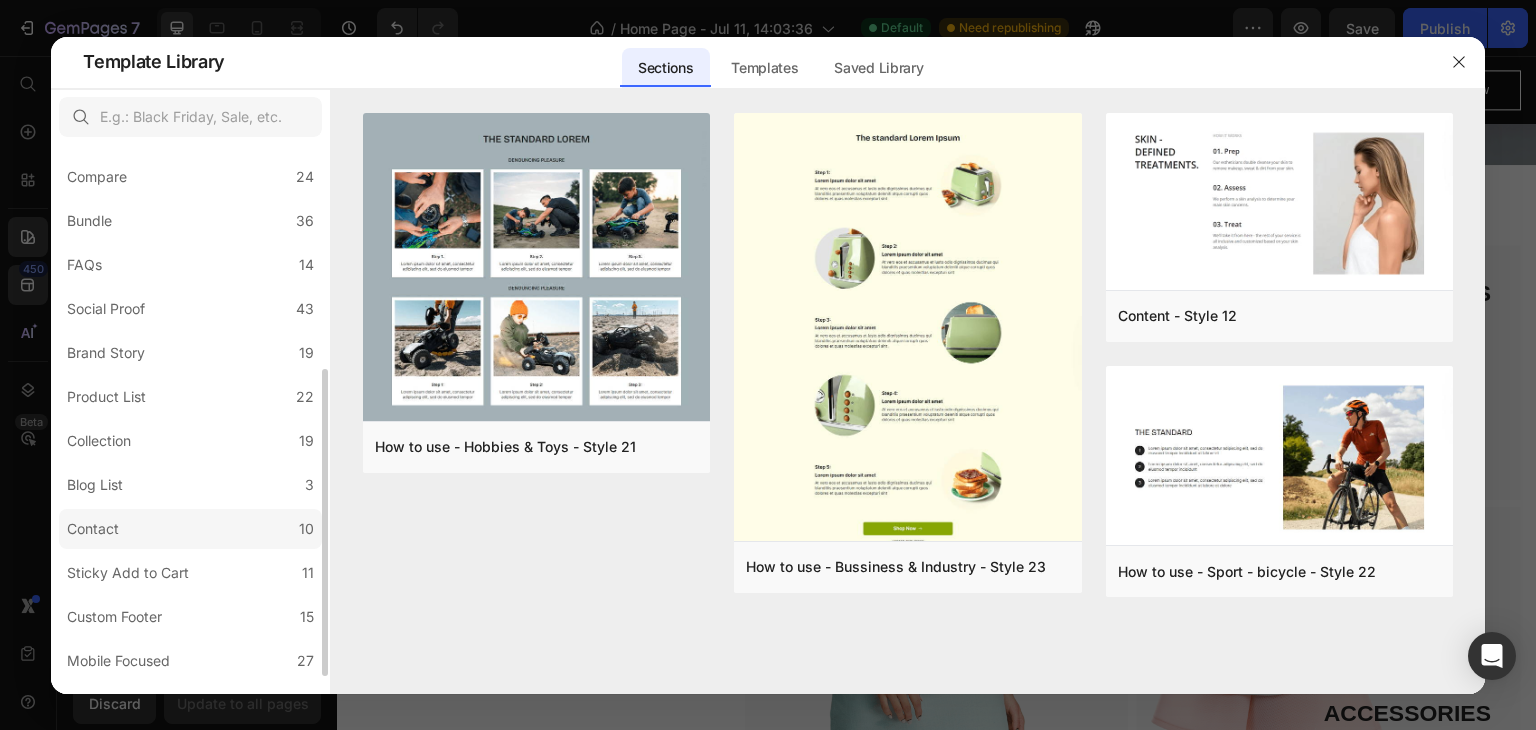 scroll, scrollTop: 431, scrollLeft: 0, axis: vertical 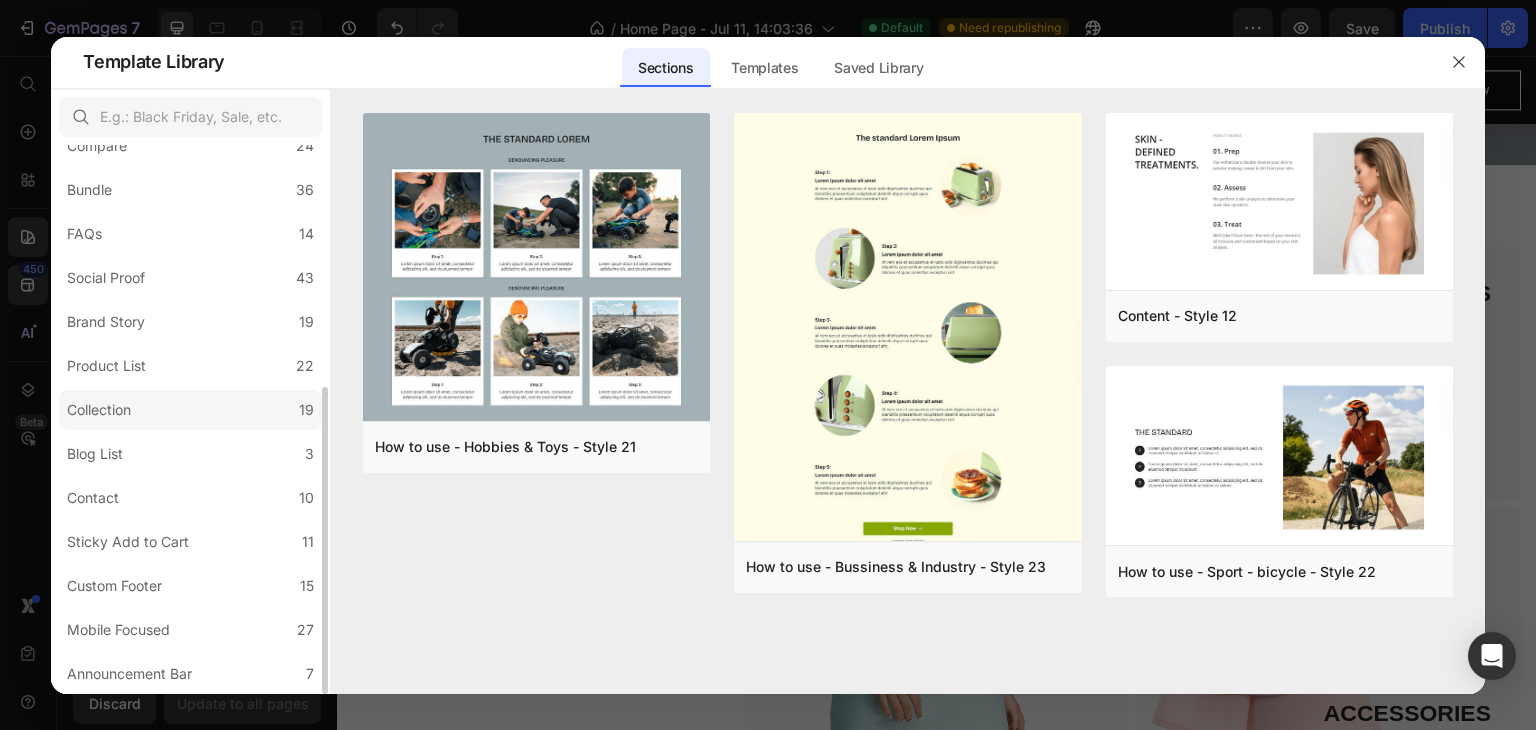 click on "Collection" at bounding box center [99, 410] 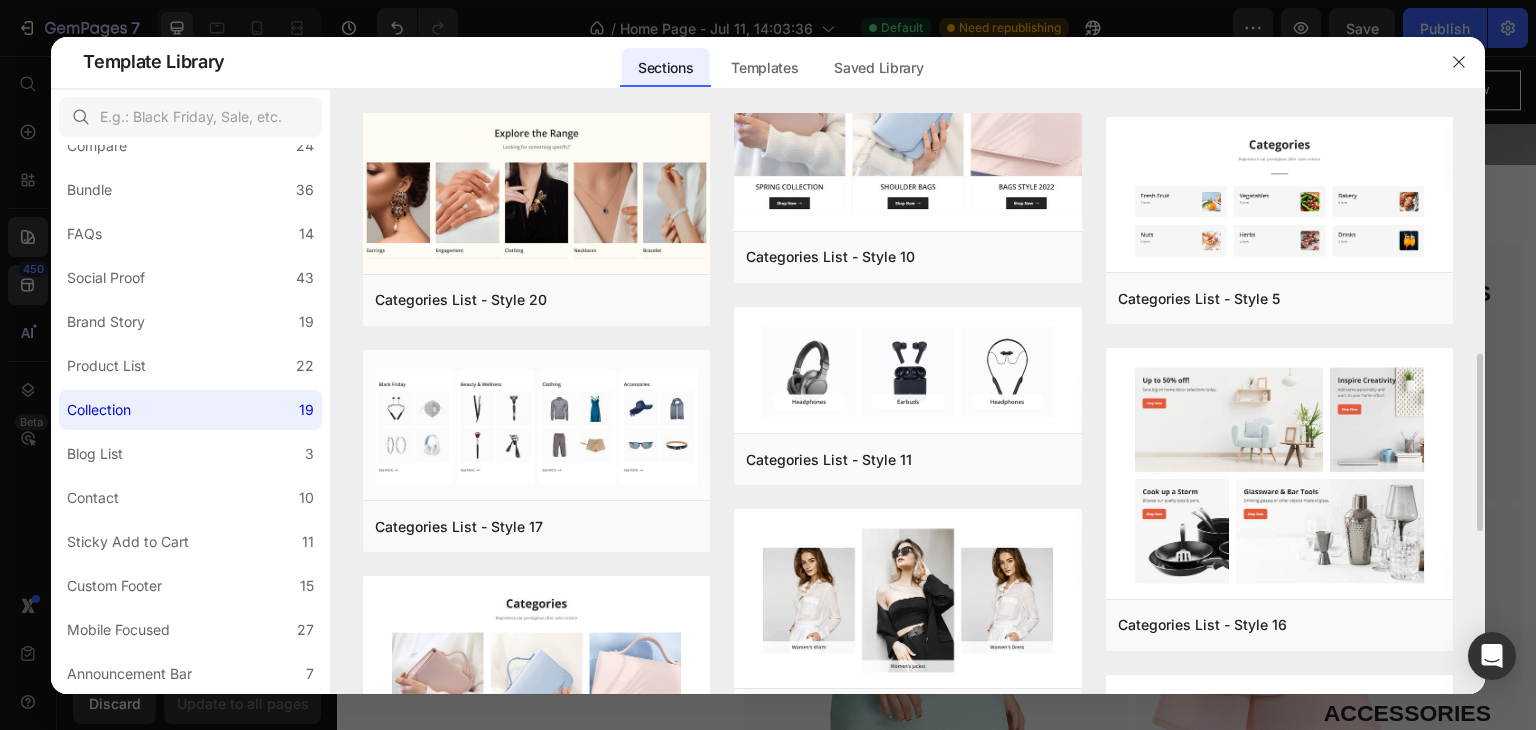 scroll, scrollTop: 992, scrollLeft: 0, axis: vertical 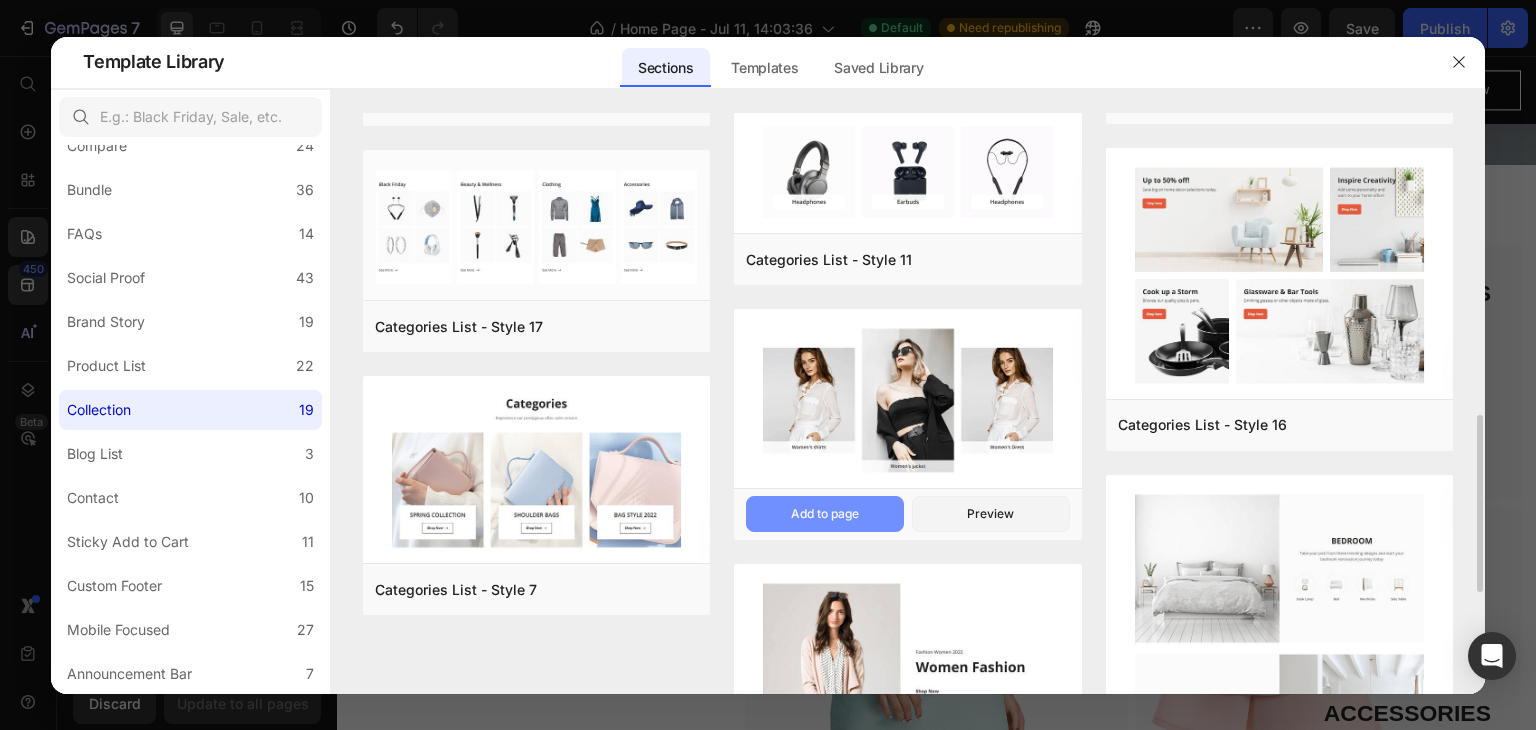 click on "Add to page" at bounding box center (825, 514) 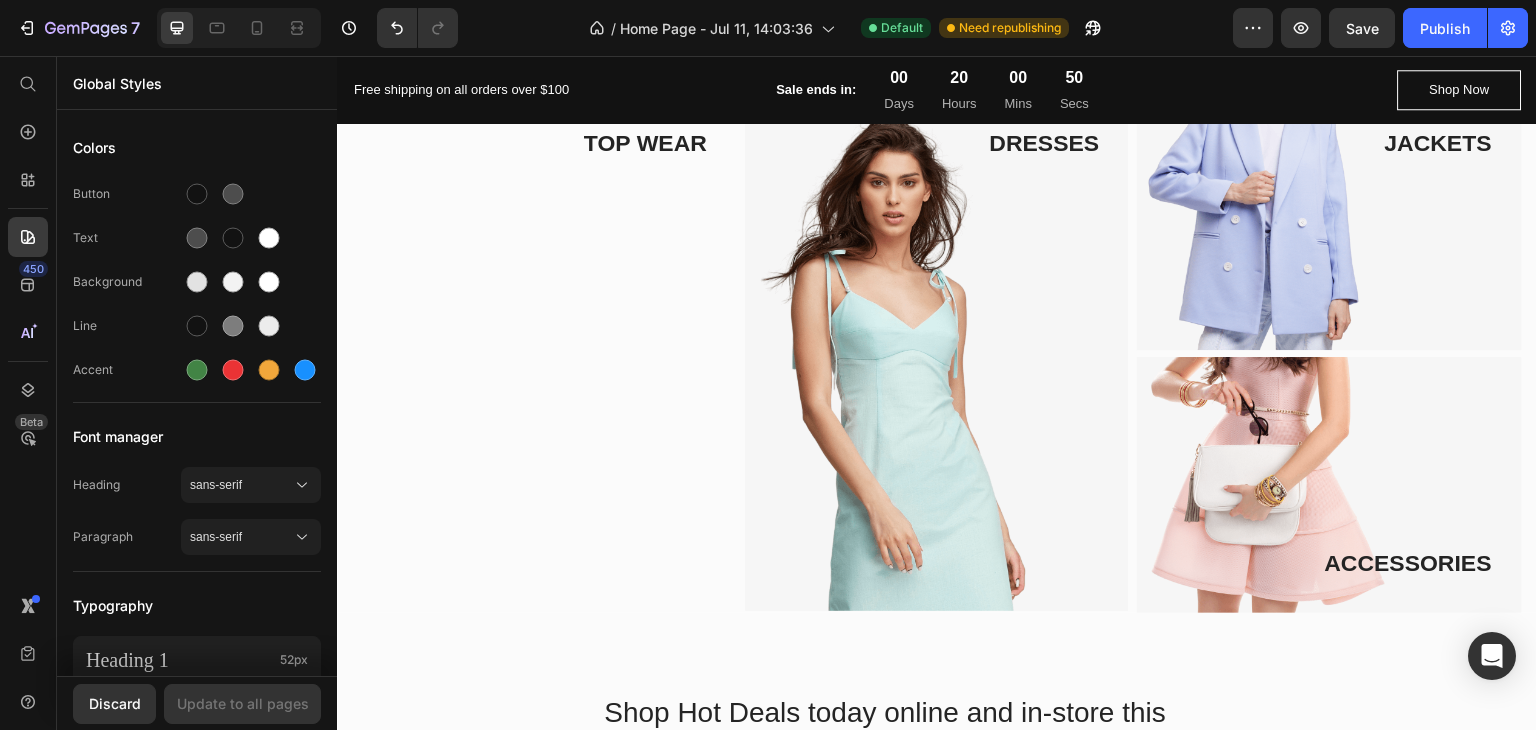 scroll, scrollTop: 450, scrollLeft: 0, axis: vertical 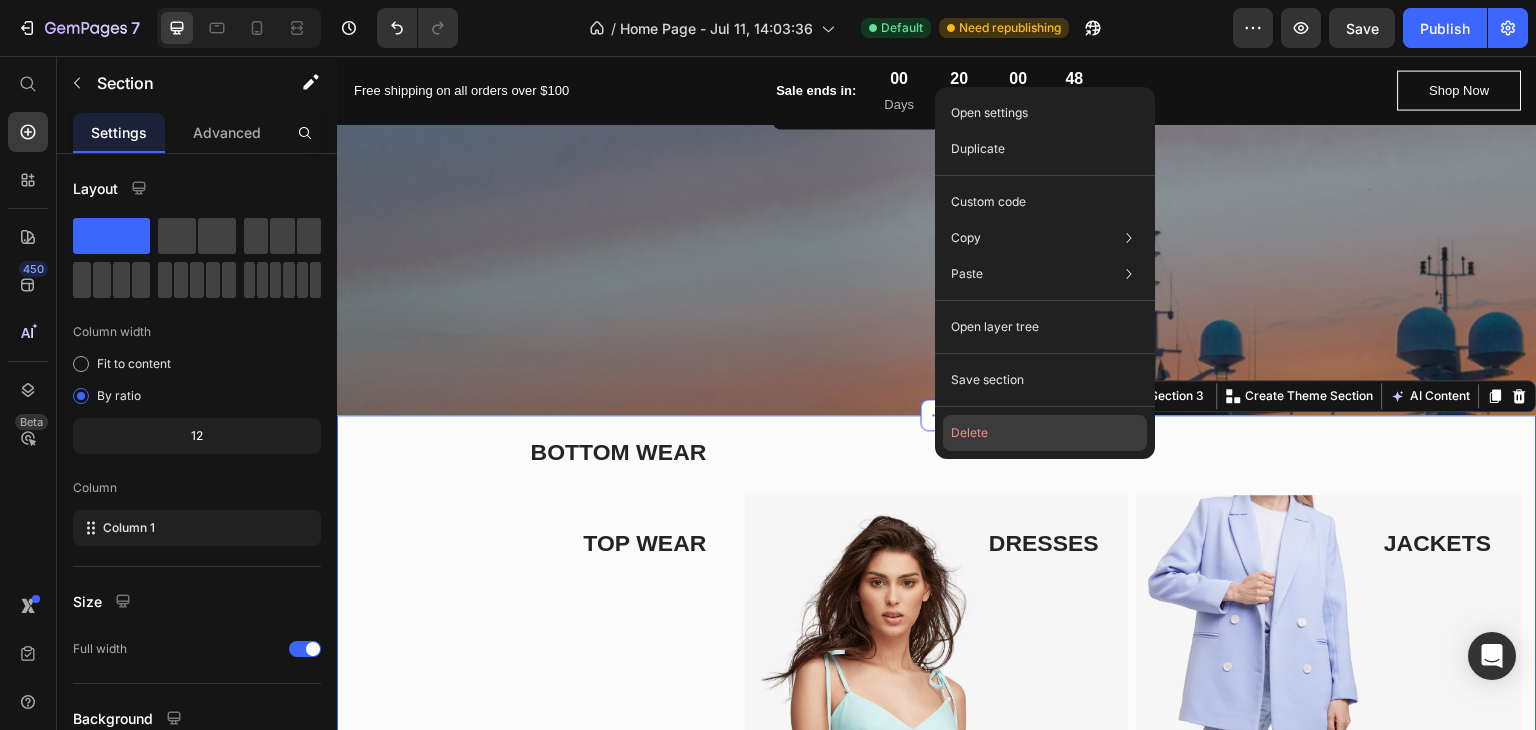 click on "Delete" 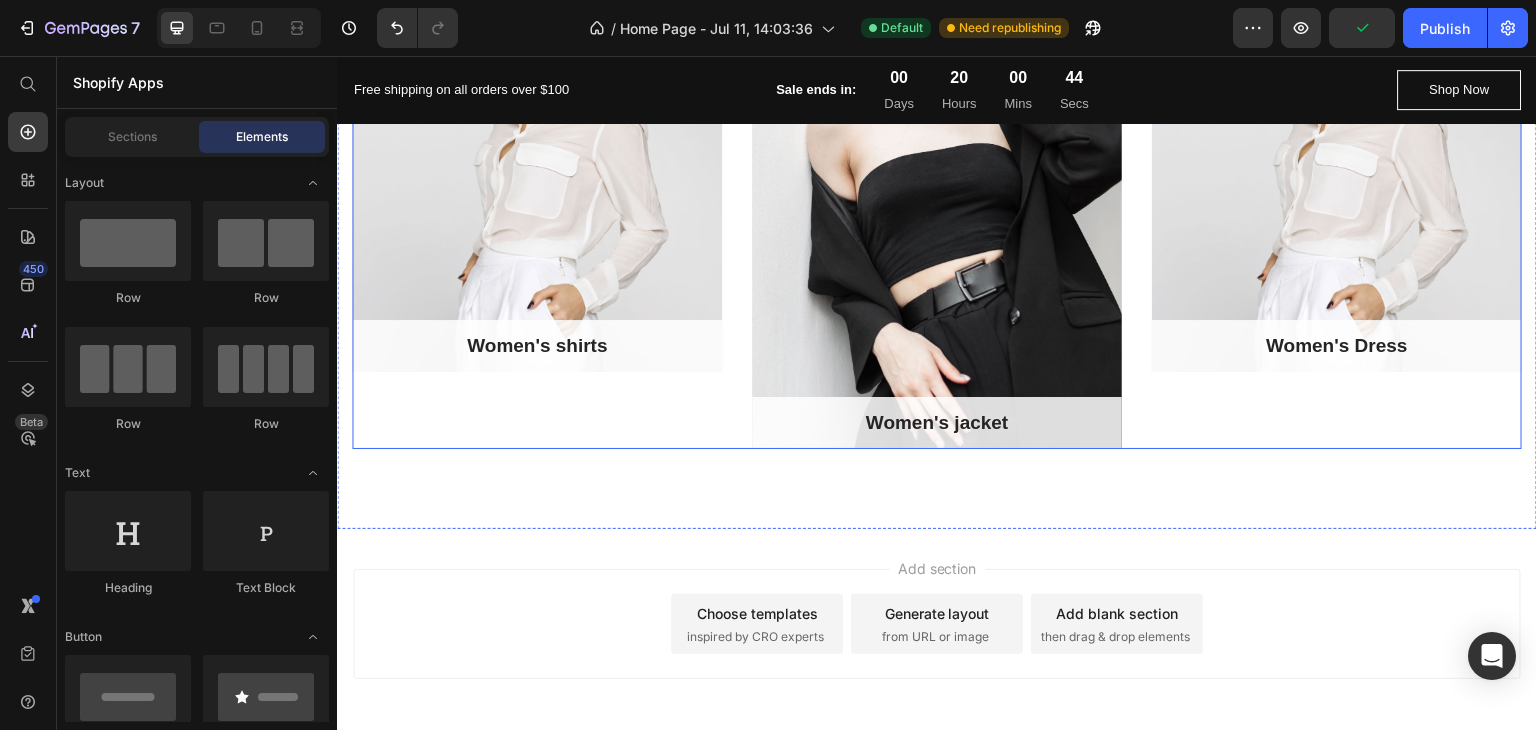 scroll, scrollTop: 4250, scrollLeft: 0, axis: vertical 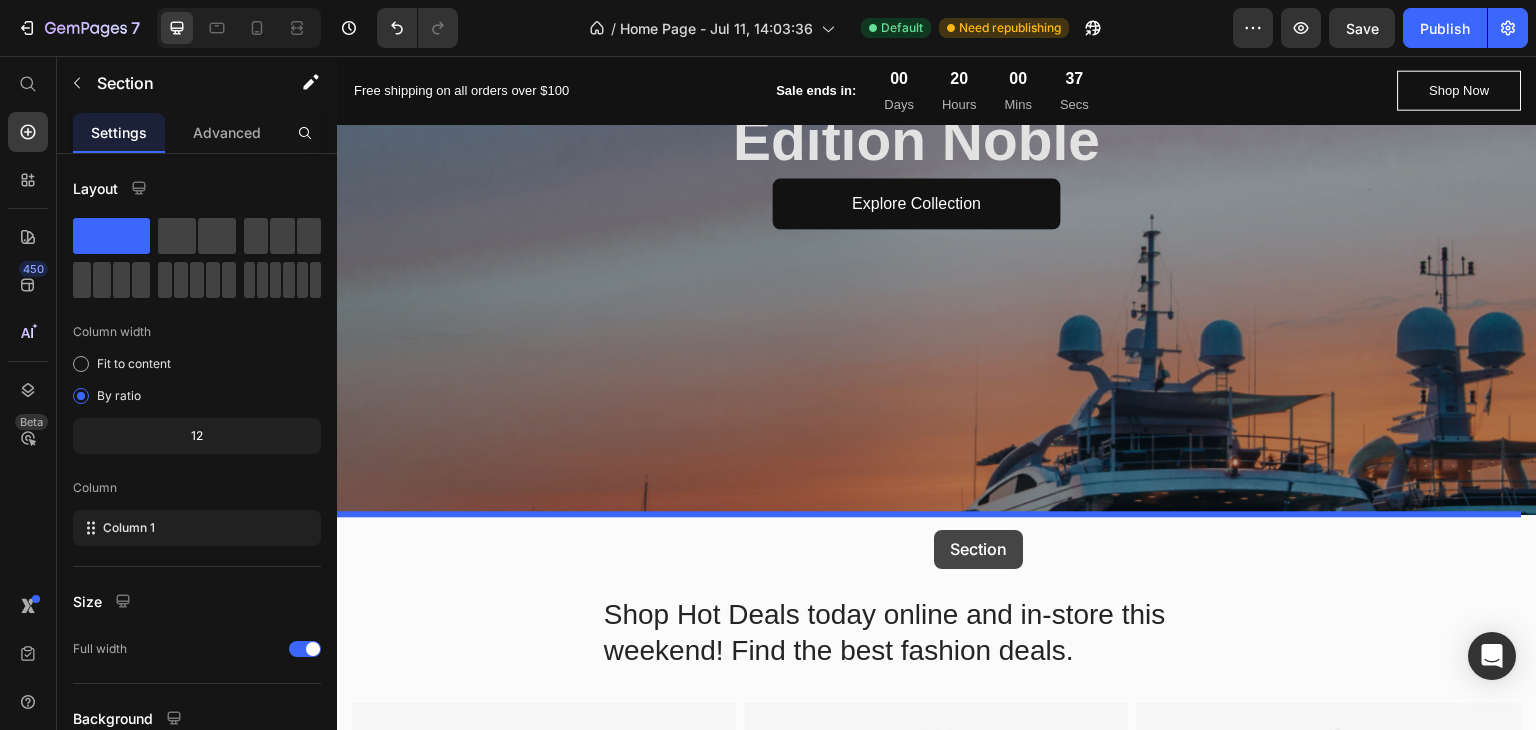 drag, startPoint x: 1243, startPoint y: 432, endPoint x: 934, endPoint y: 530, distance: 324.16815 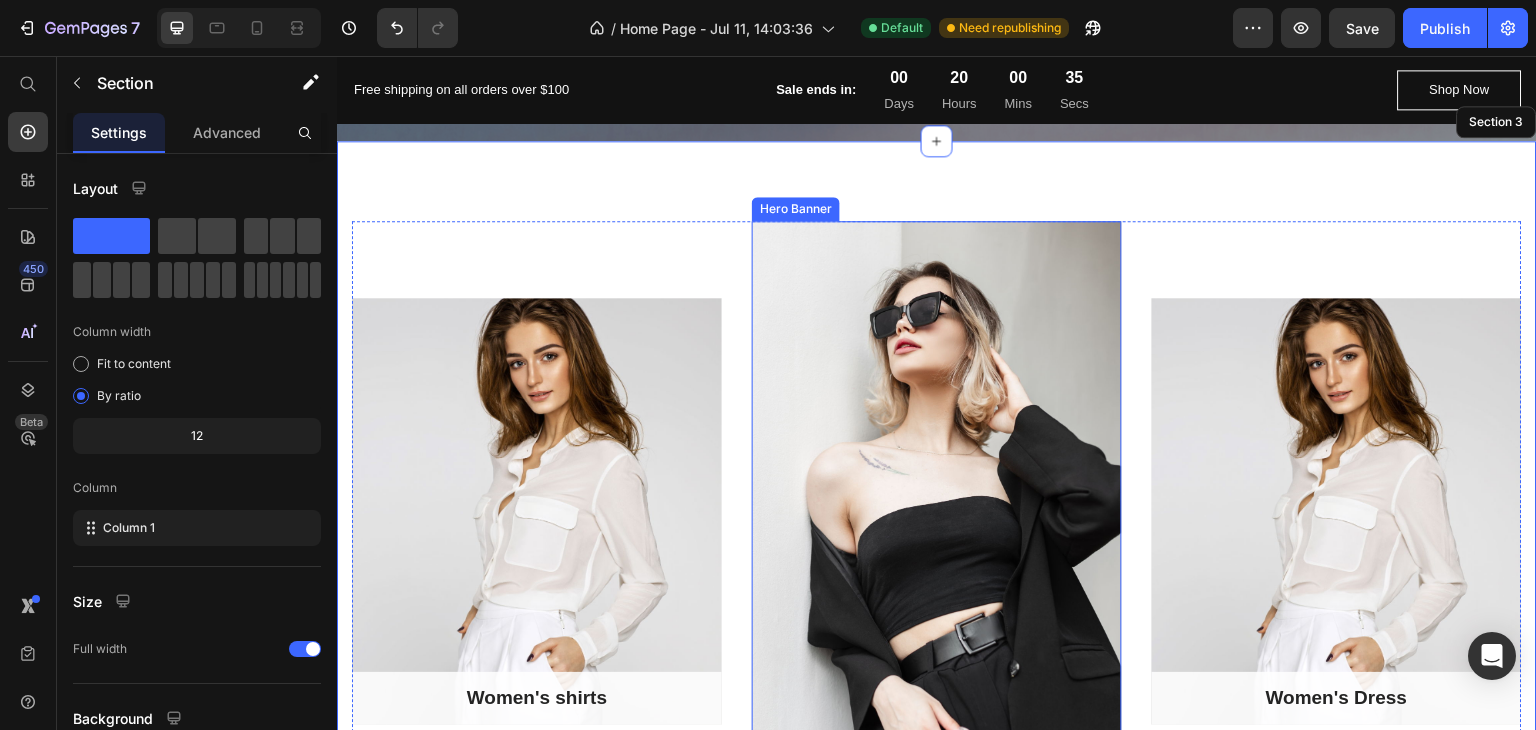 scroll, scrollTop: 800, scrollLeft: 0, axis: vertical 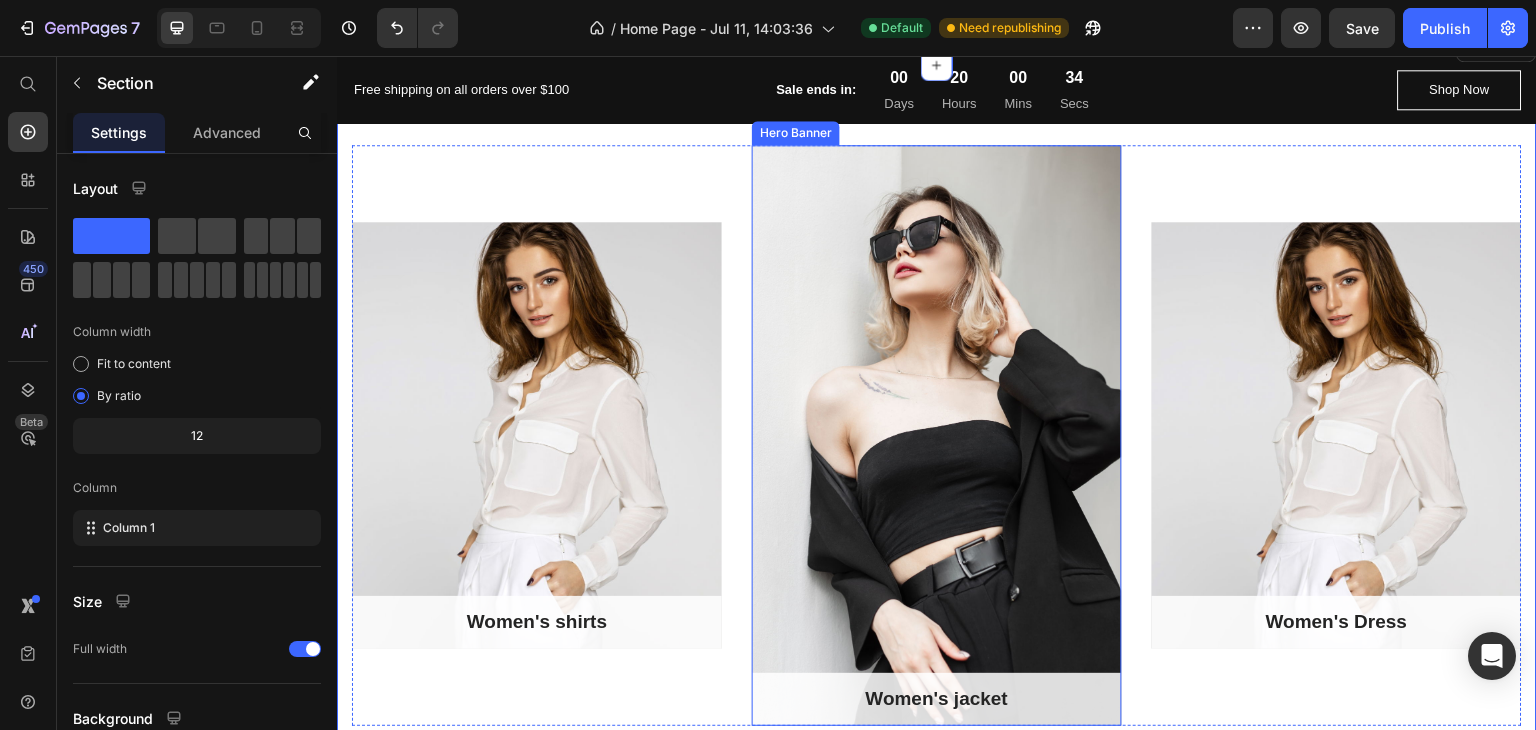 click at bounding box center (937, 435) 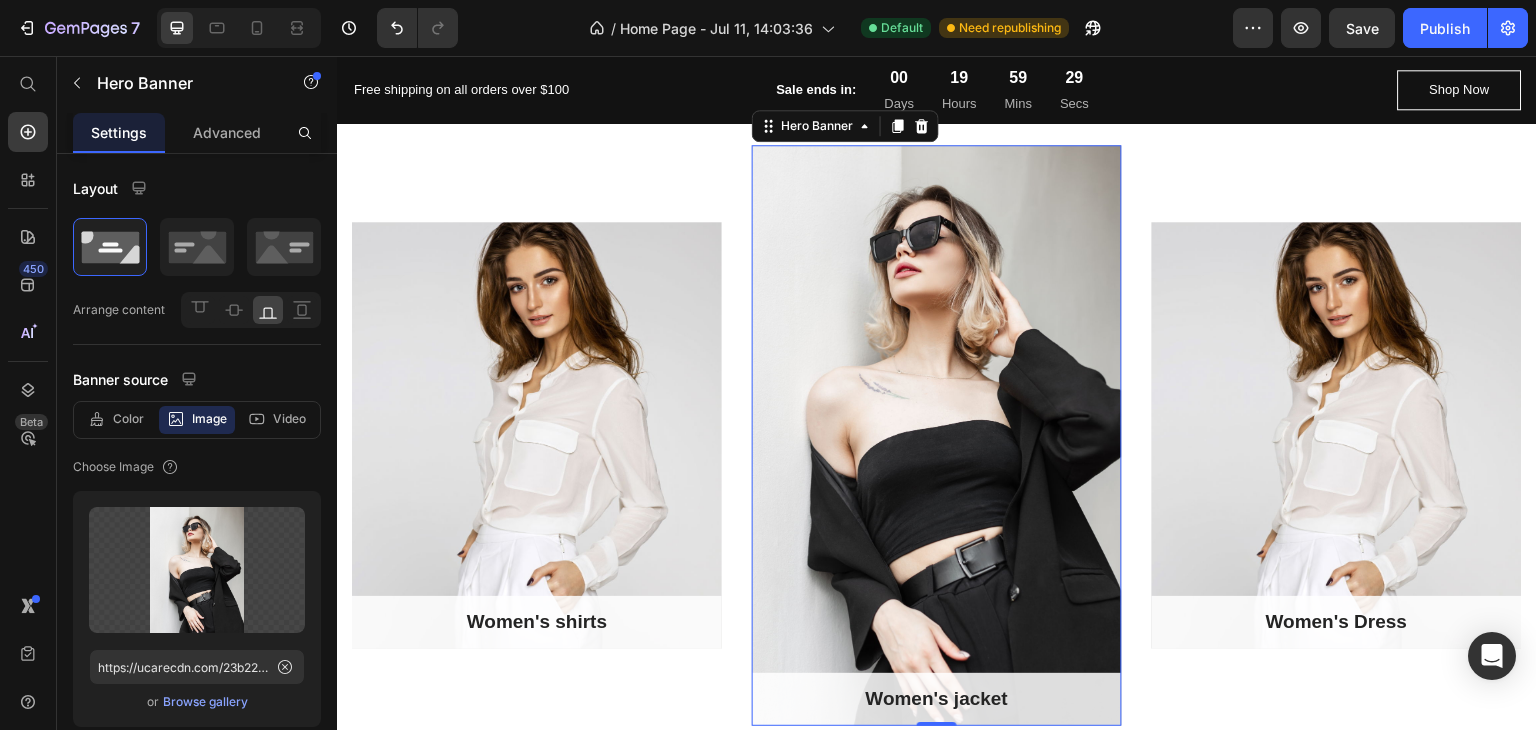 click at bounding box center (937, 435) 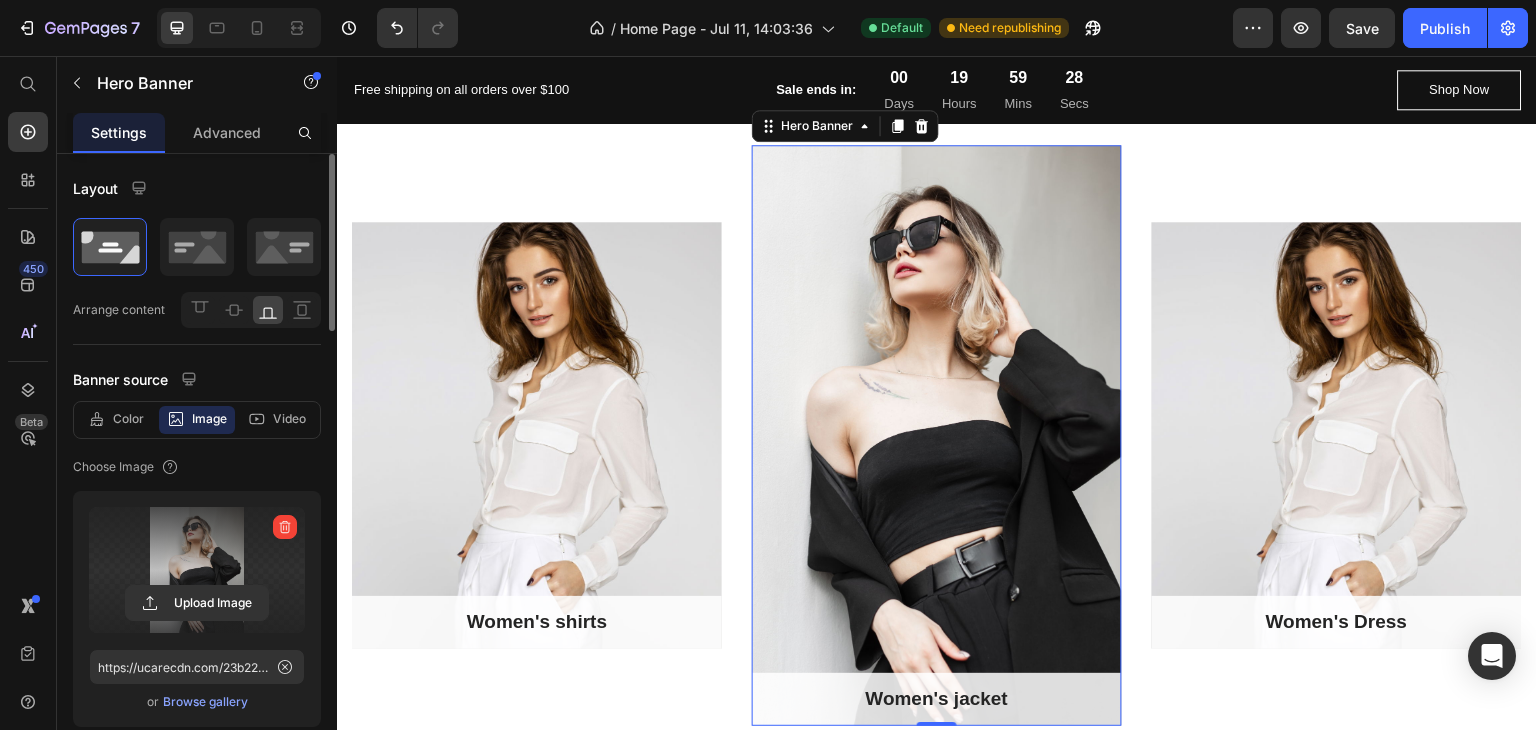 click at bounding box center [197, 570] 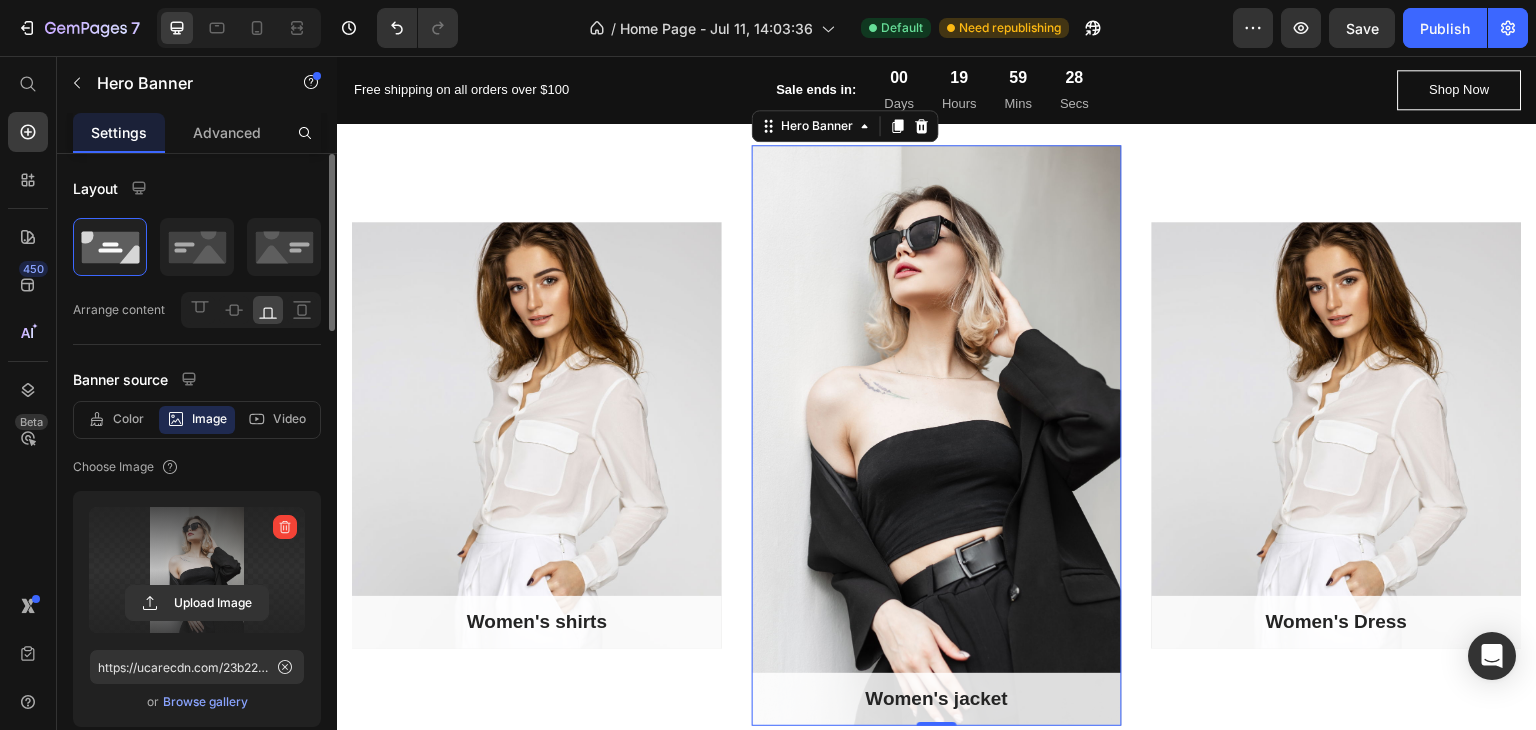 click 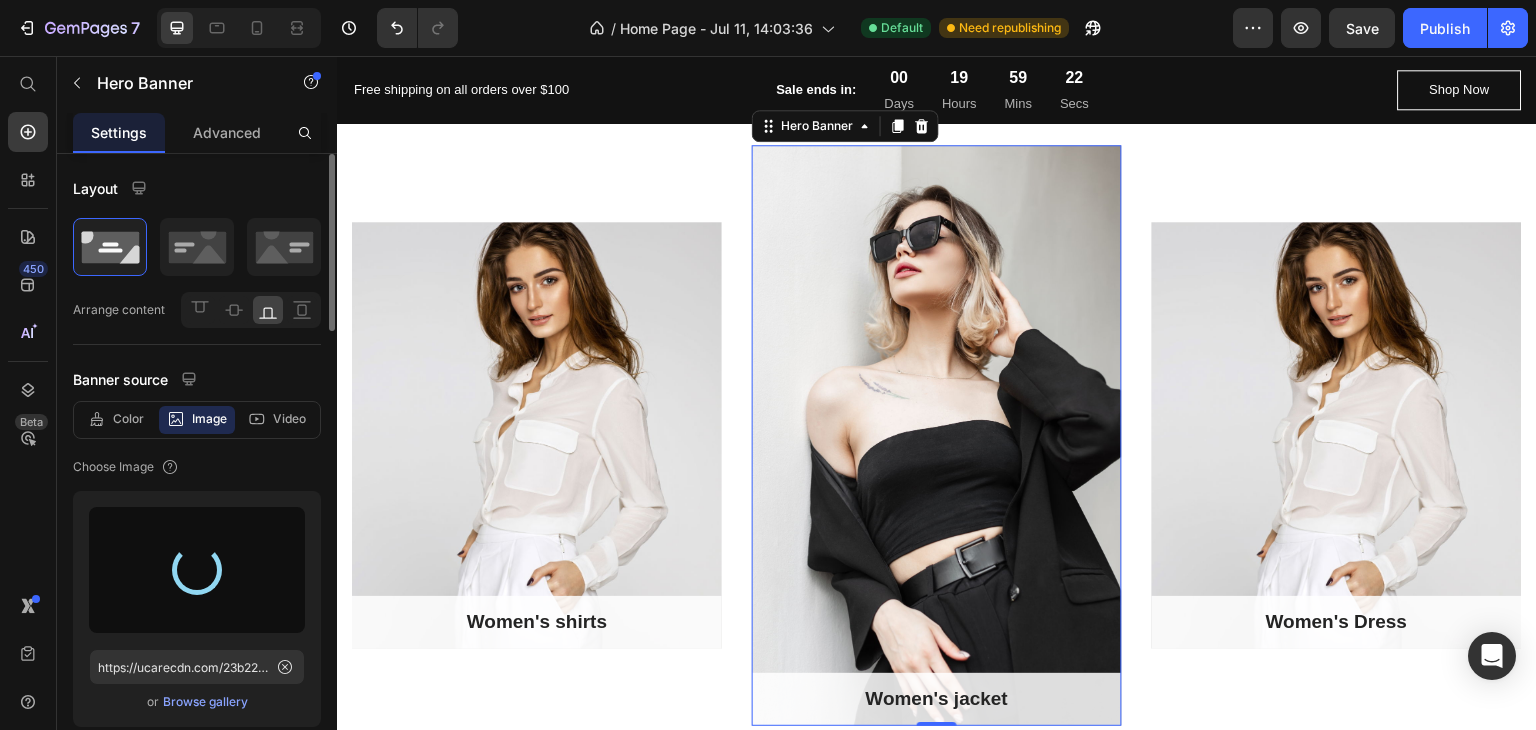 type on "https://cdn.shopify.com/s/files/1/0963/6564/2053/files/gempages_574964353401357087-c6779e65-09d9-454d-b775-3af2731ccfe9.jpg" 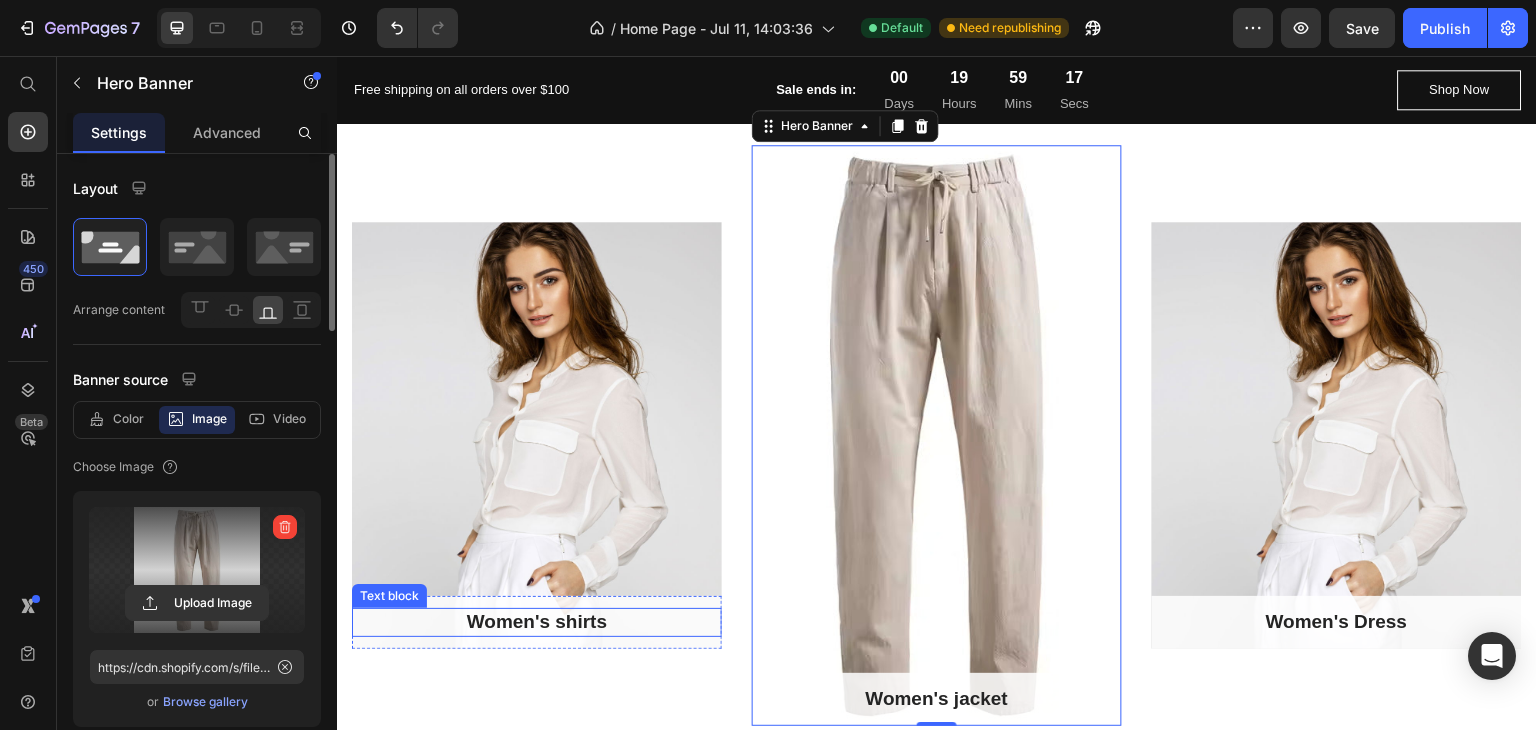 scroll, scrollTop: 800, scrollLeft: 0, axis: vertical 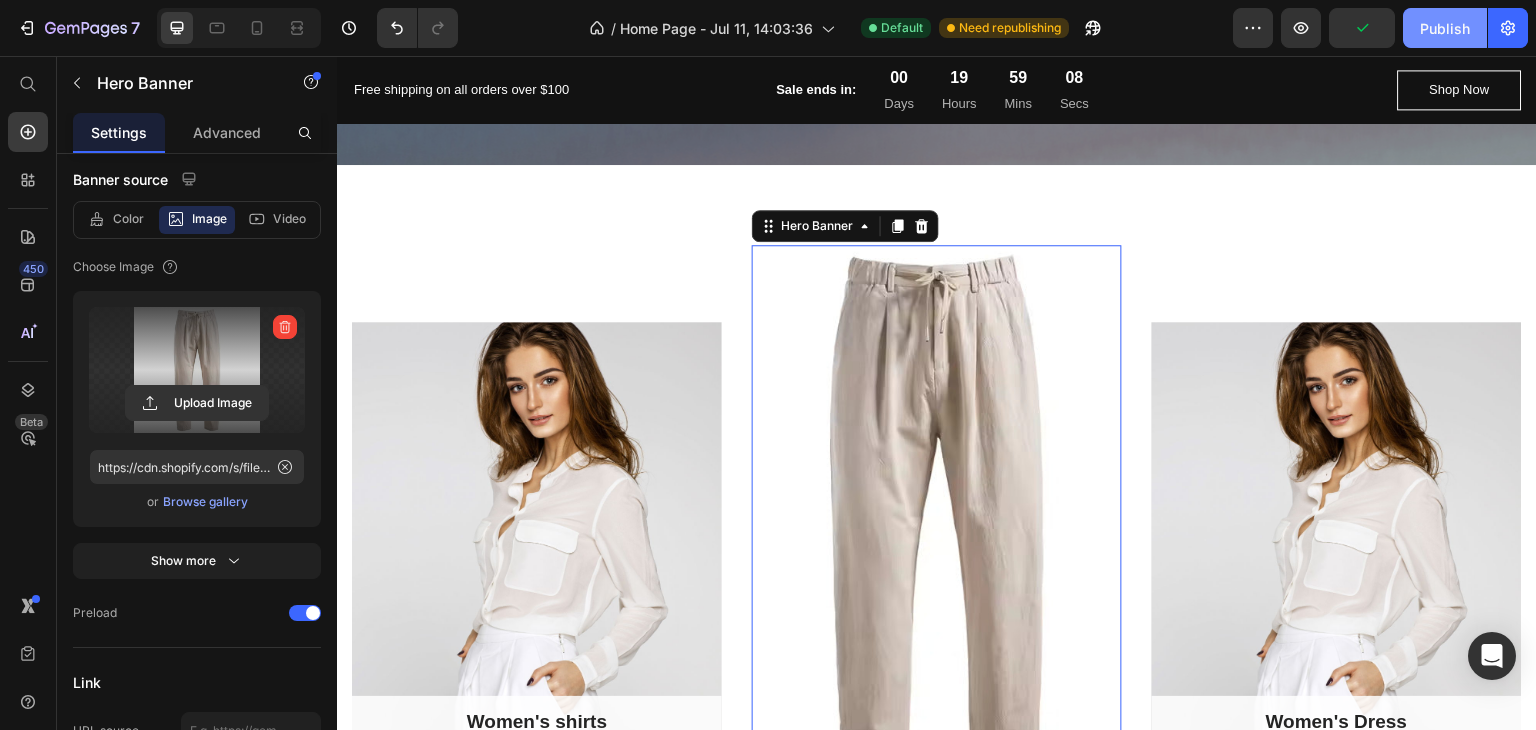 click on "Publish" at bounding box center (1445, 28) 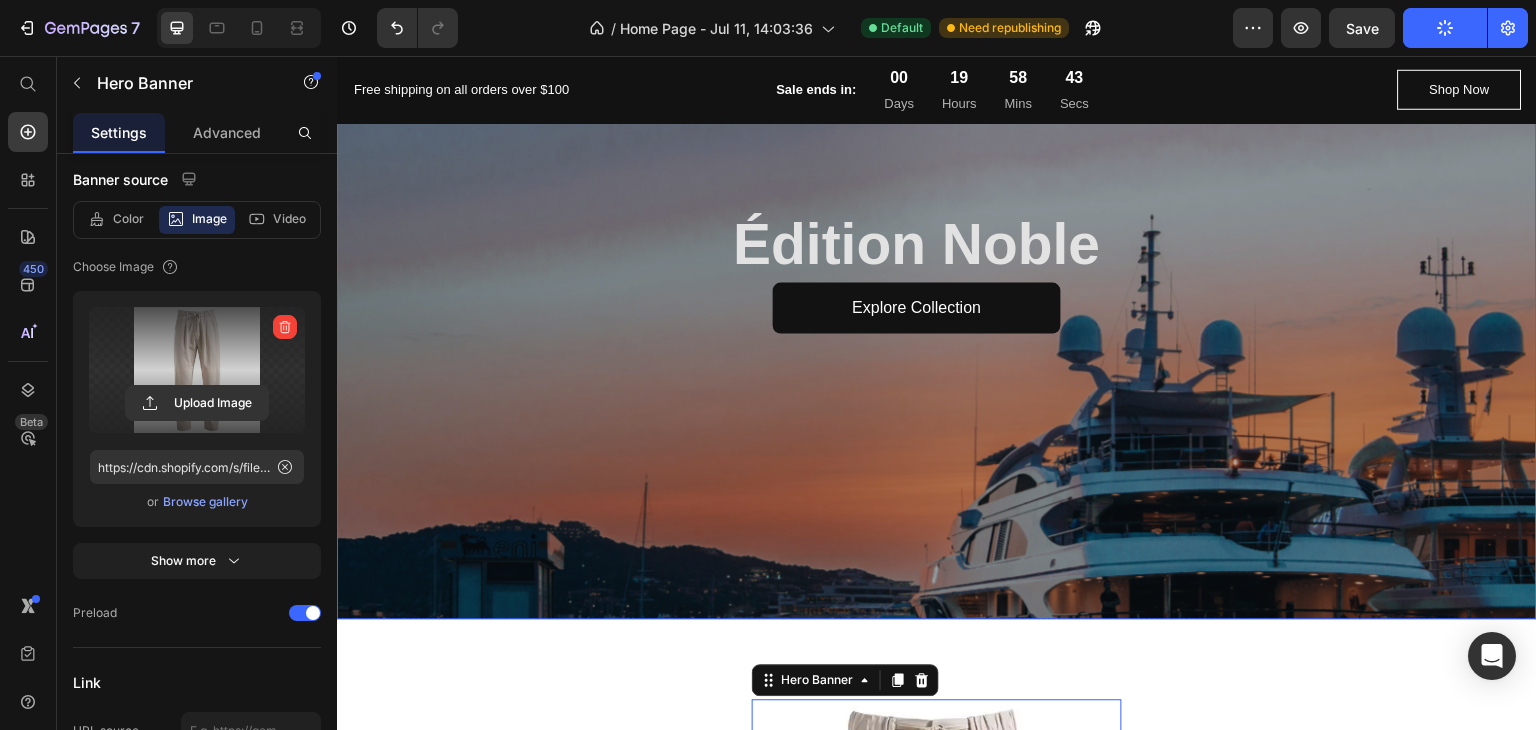 scroll, scrollTop: 0, scrollLeft: 0, axis: both 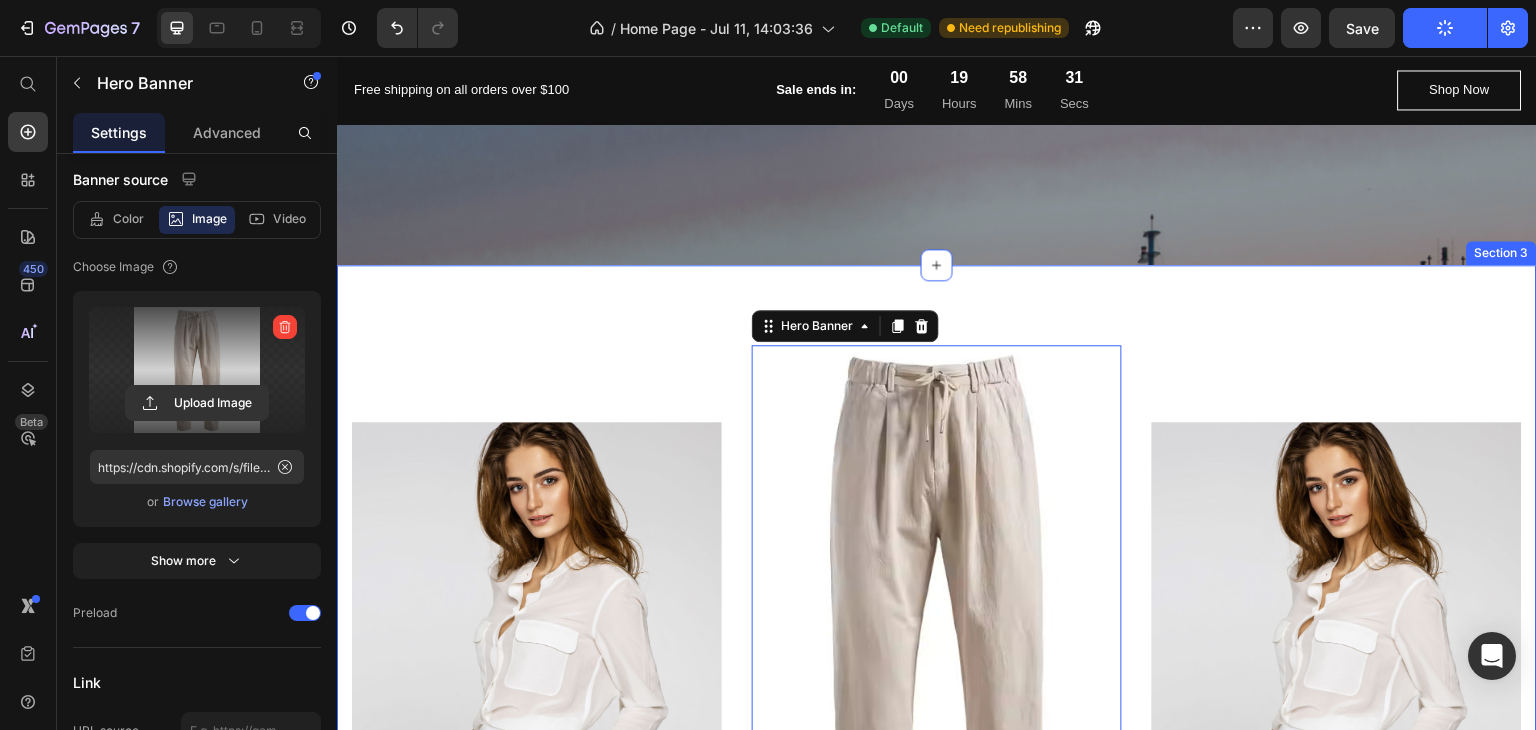 click on "Women's shirts Text block Row Hero Banner Women's jacket Text block Row Hero Banner   0 Women's Dress Text block Row Hero Banner Row Section 3" at bounding box center (937, 635) 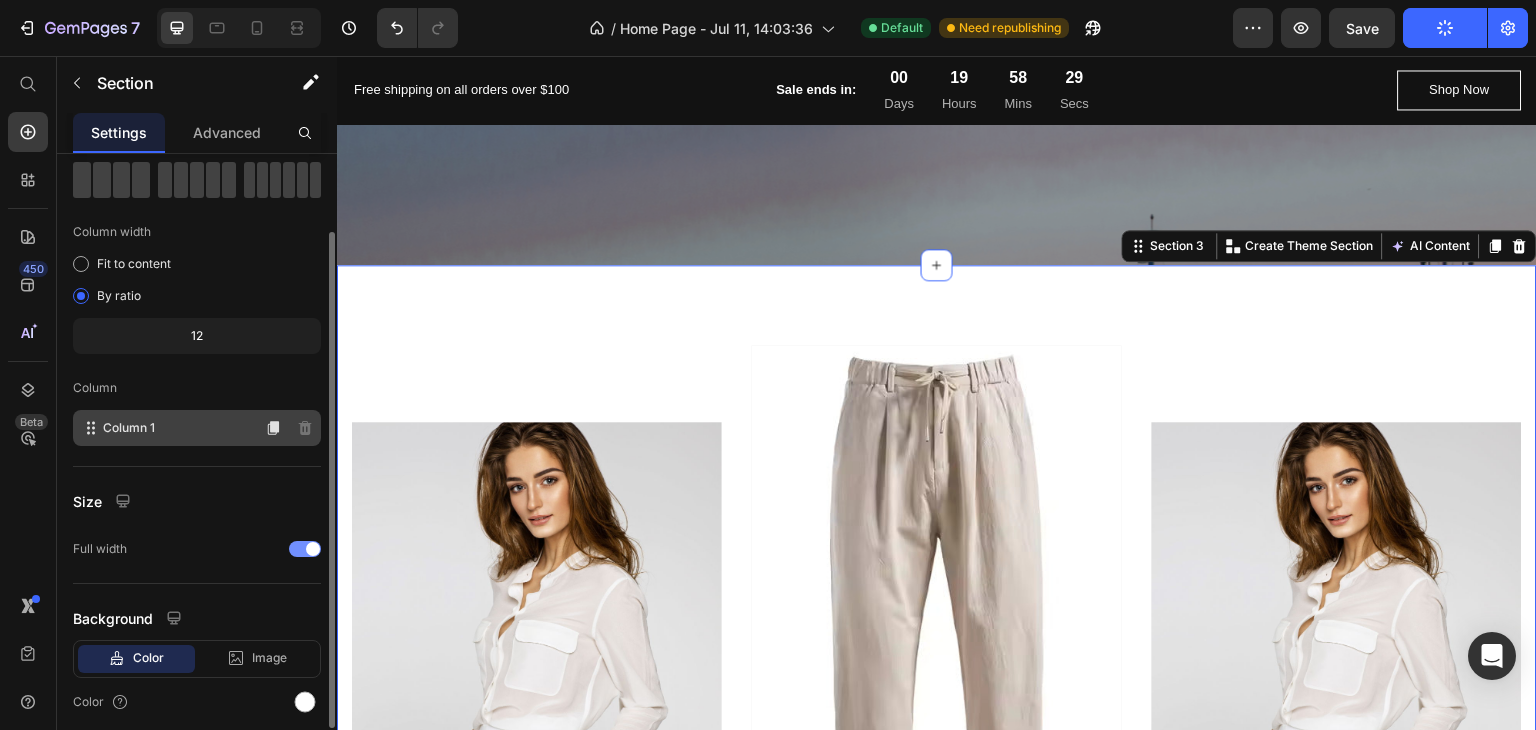 scroll, scrollTop: 173, scrollLeft: 0, axis: vertical 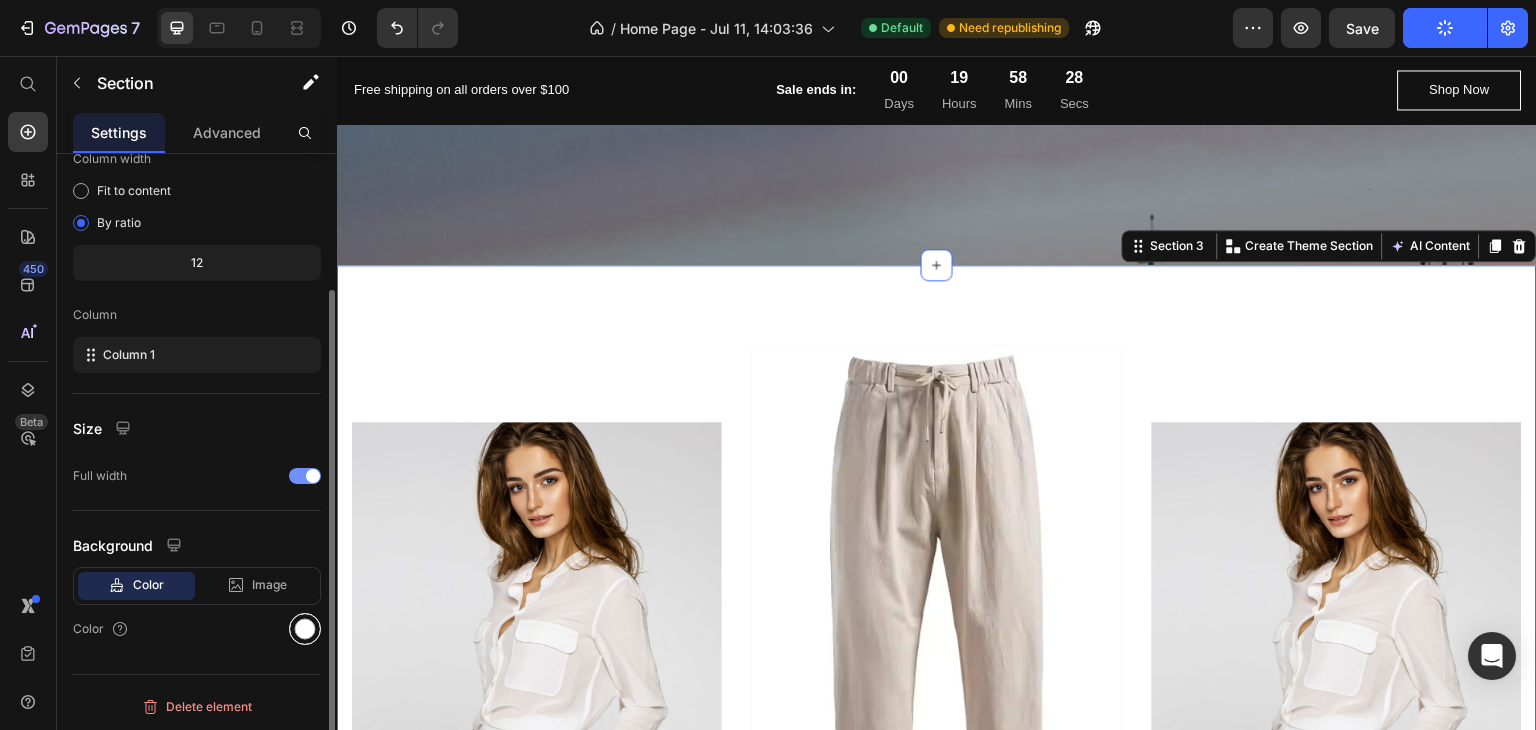 click at bounding box center (305, 629) 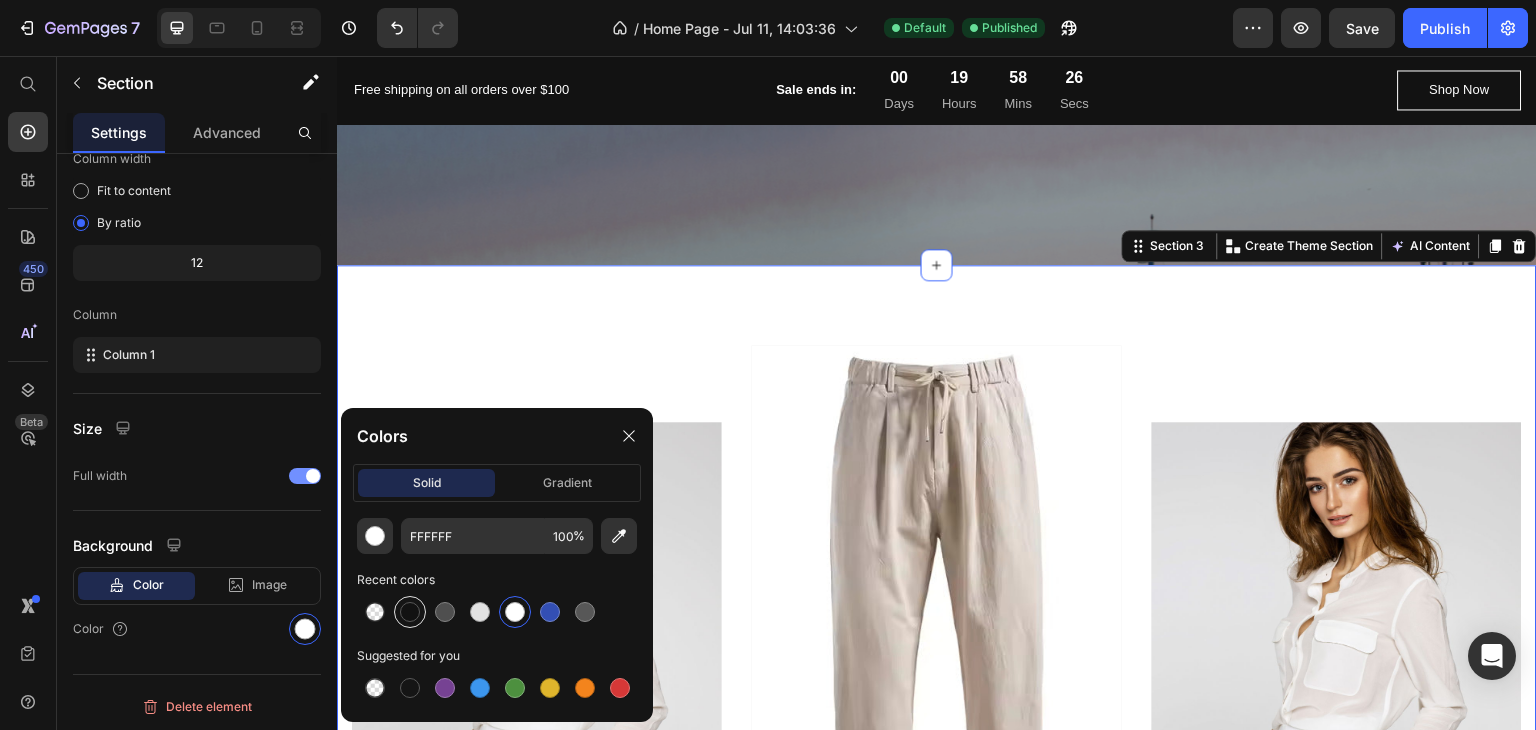 click at bounding box center (410, 612) 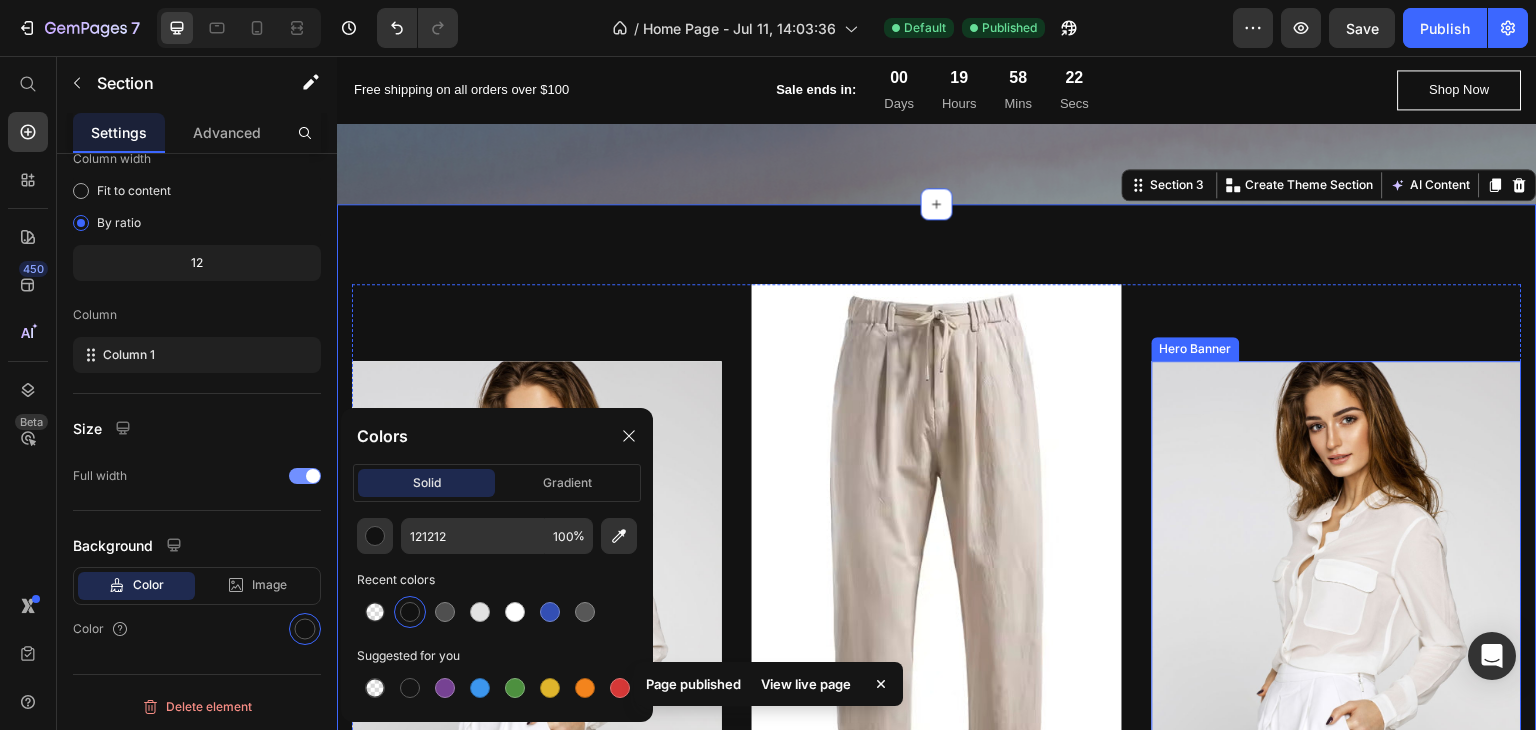 scroll, scrollTop: 600, scrollLeft: 0, axis: vertical 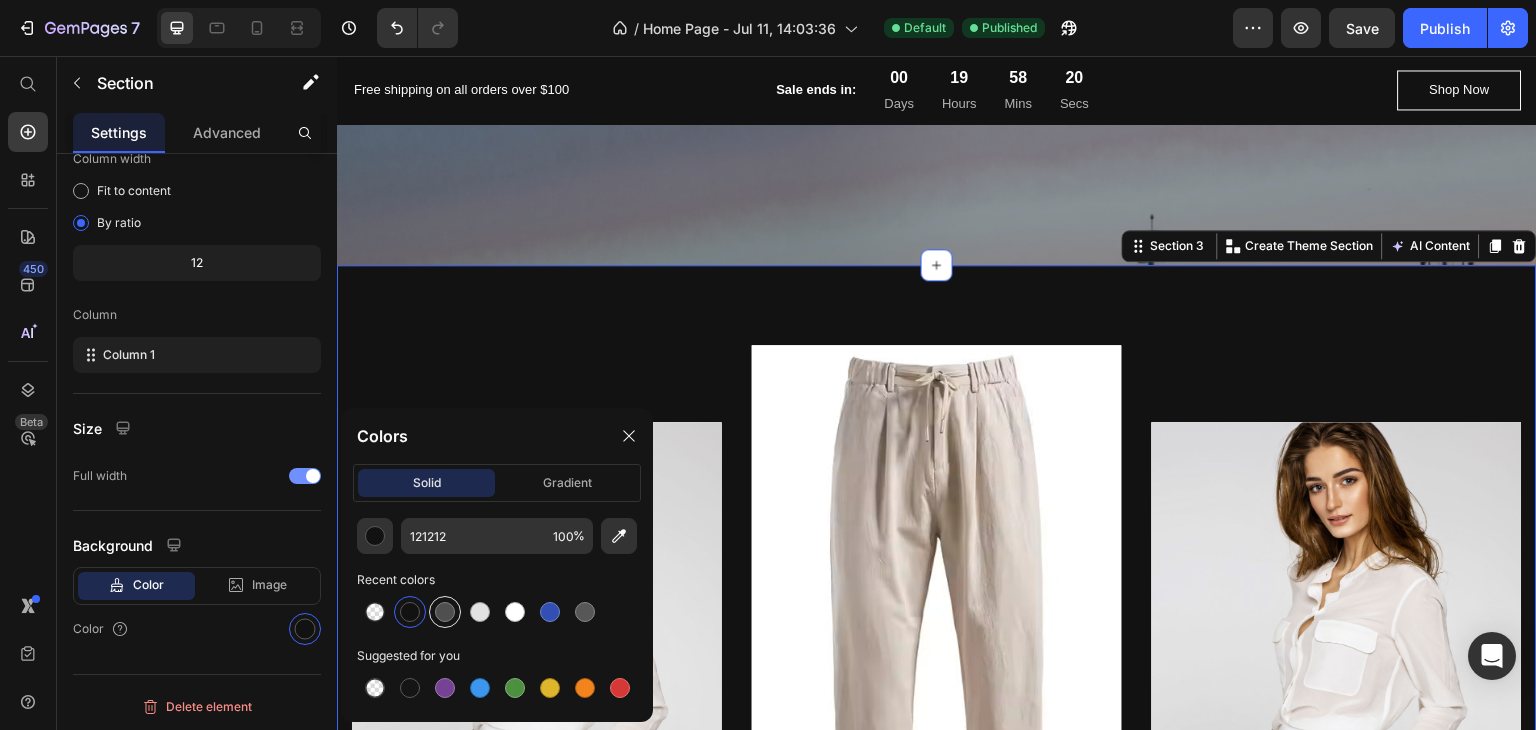 click at bounding box center [445, 612] 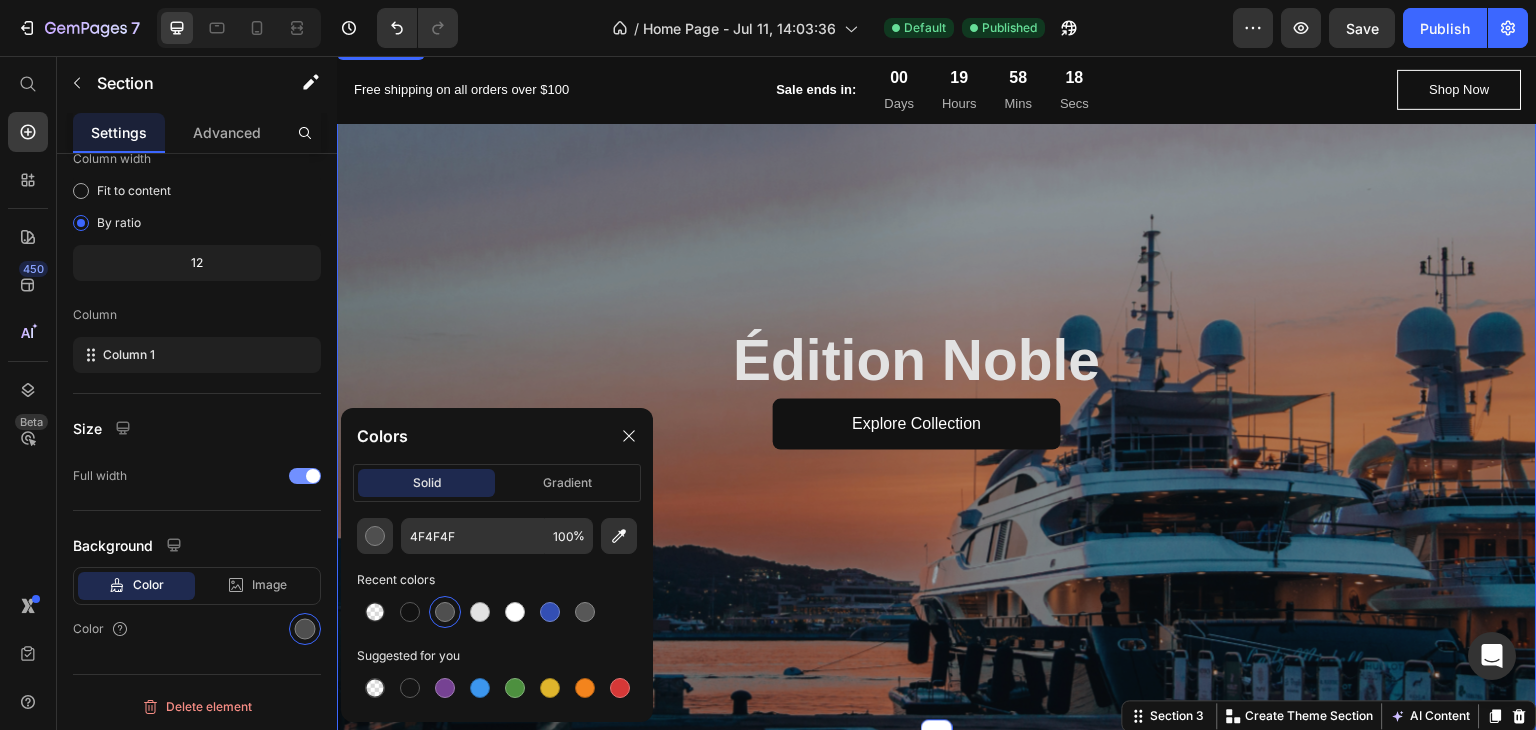 scroll, scrollTop: 400, scrollLeft: 0, axis: vertical 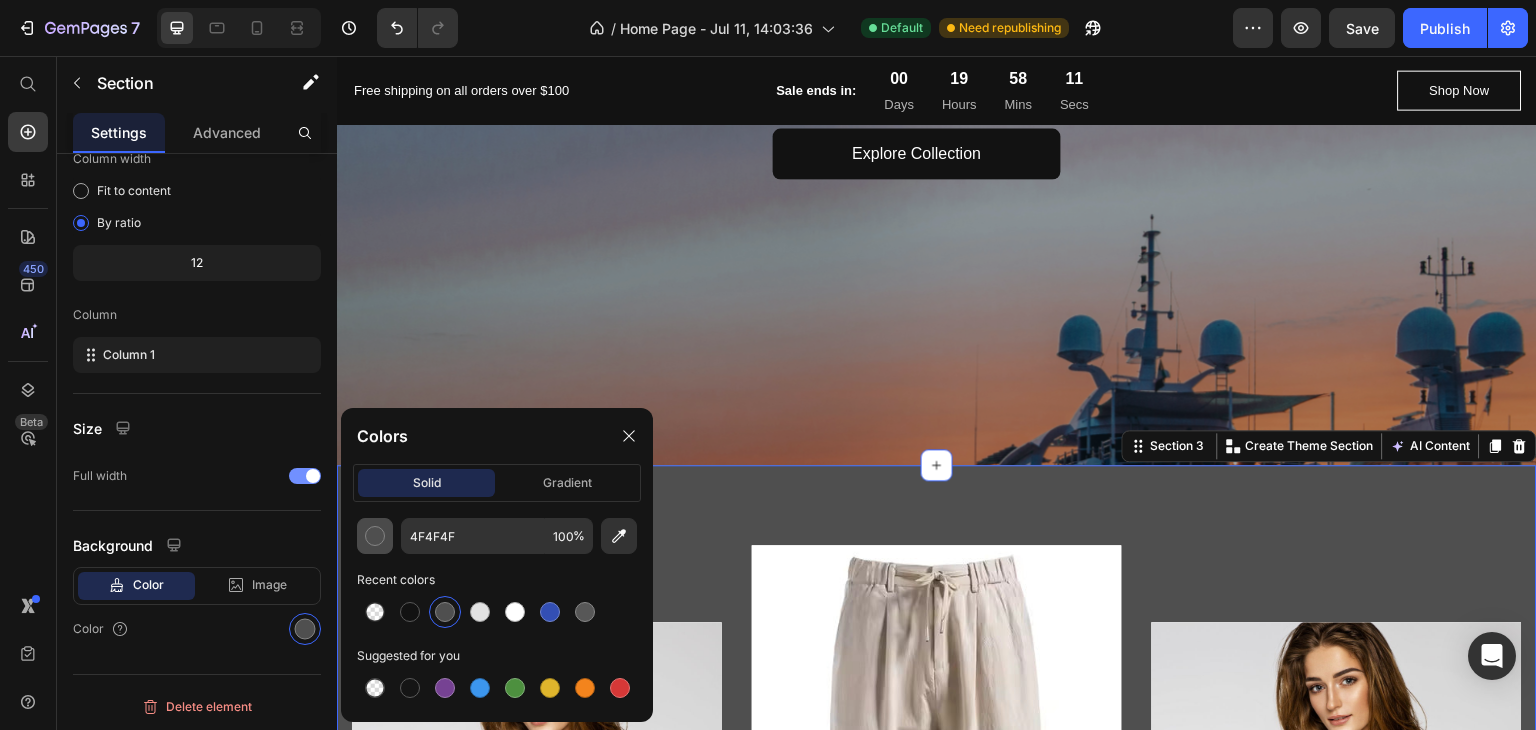 click at bounding box center (375, 536) 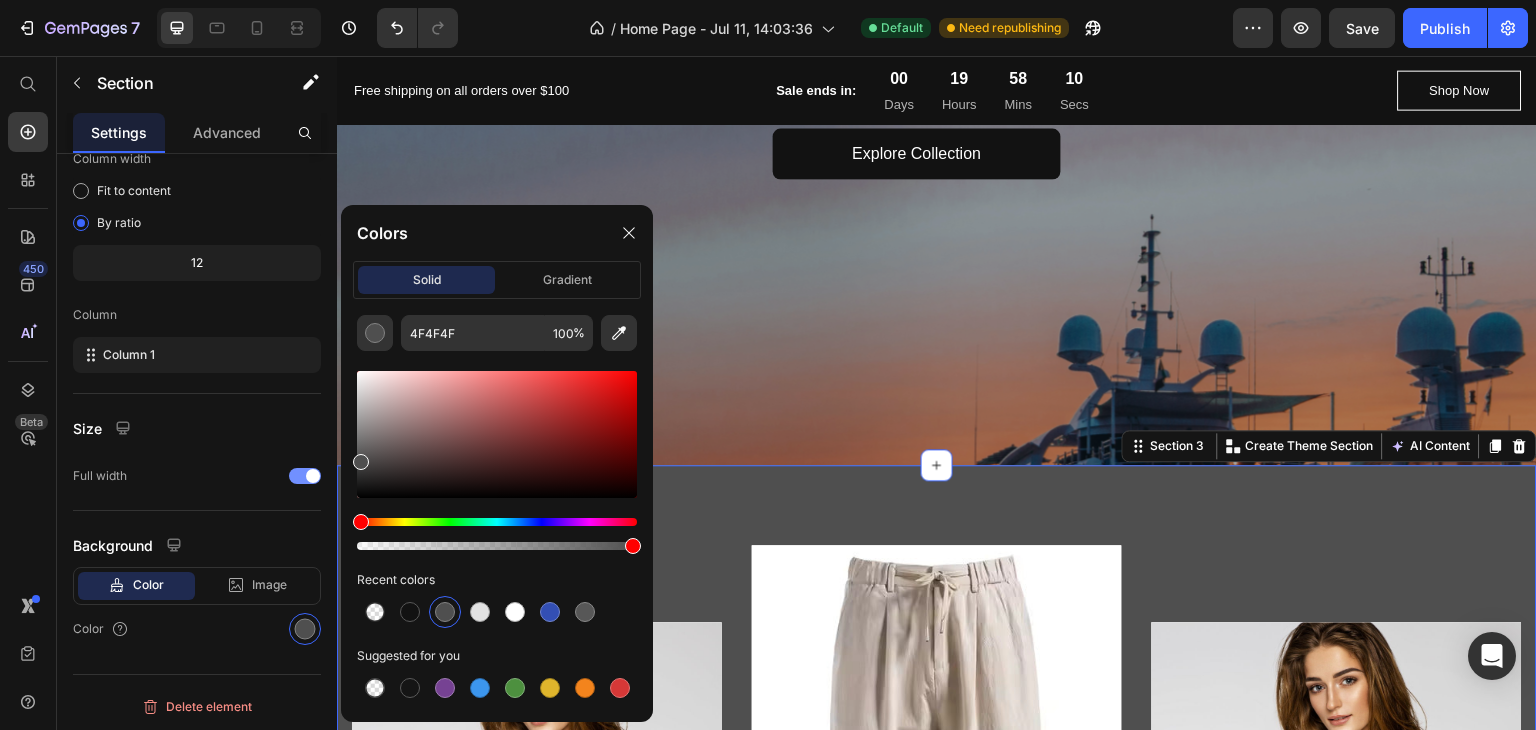 click at bounding box center (497, 434) 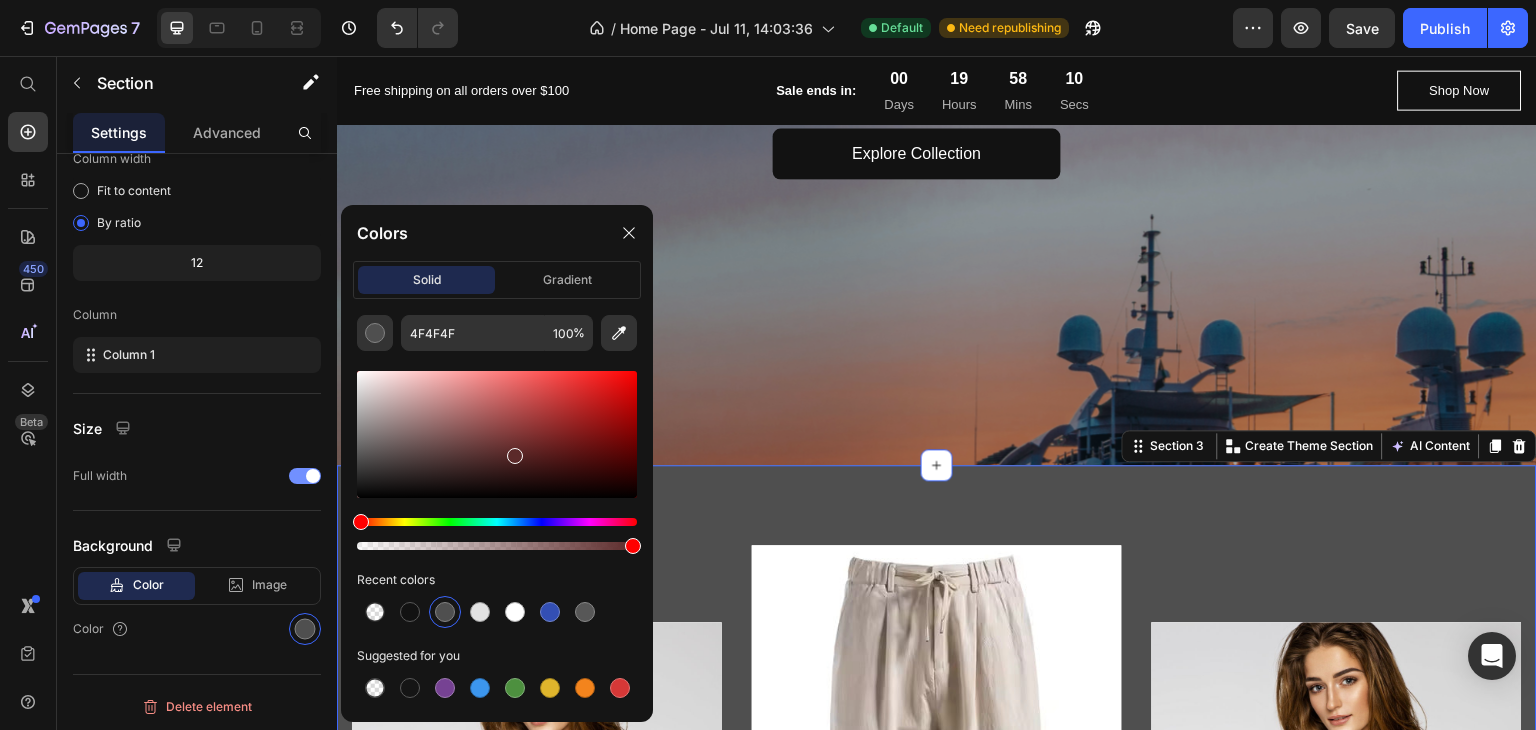 click at bounding box center [497, 534] 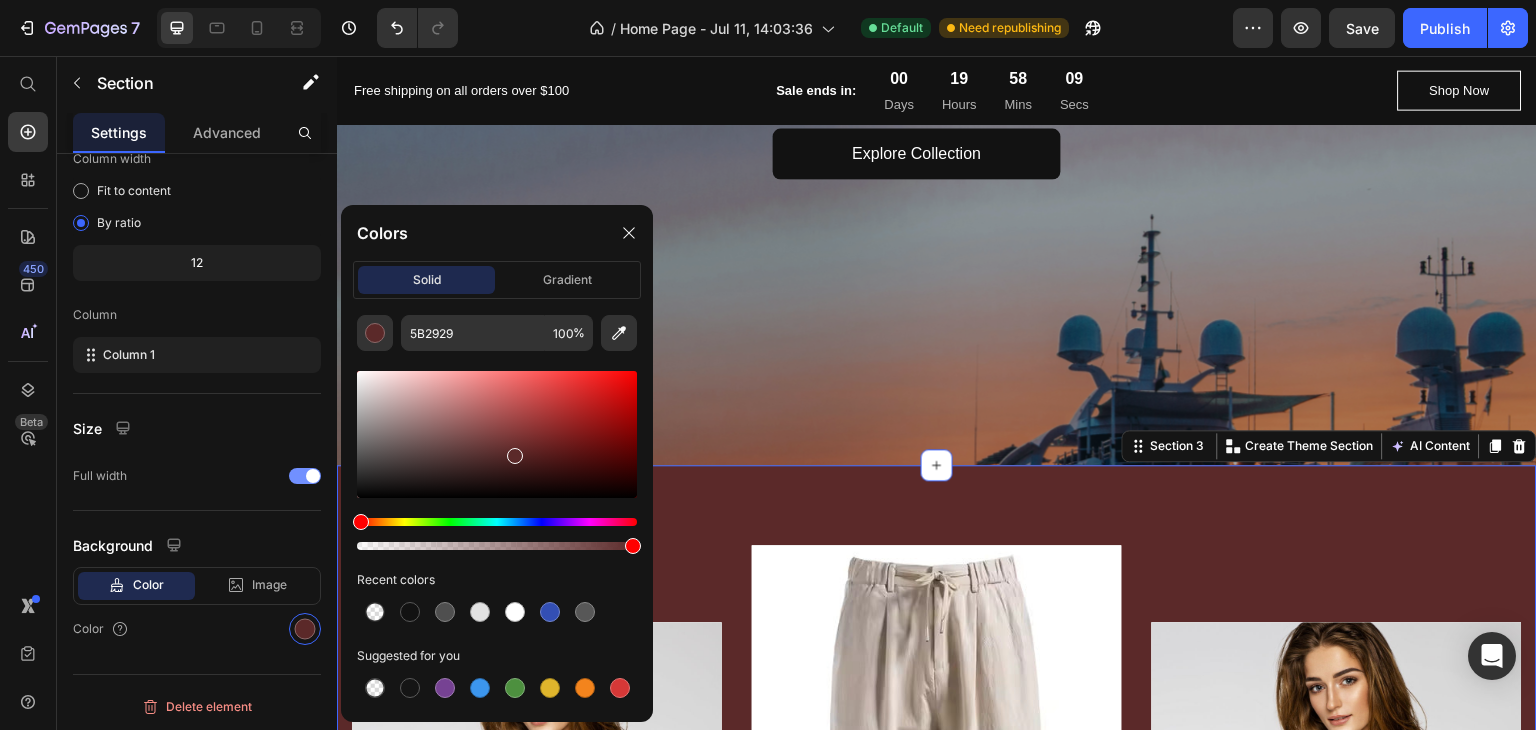click at bounding box center [497, 522] 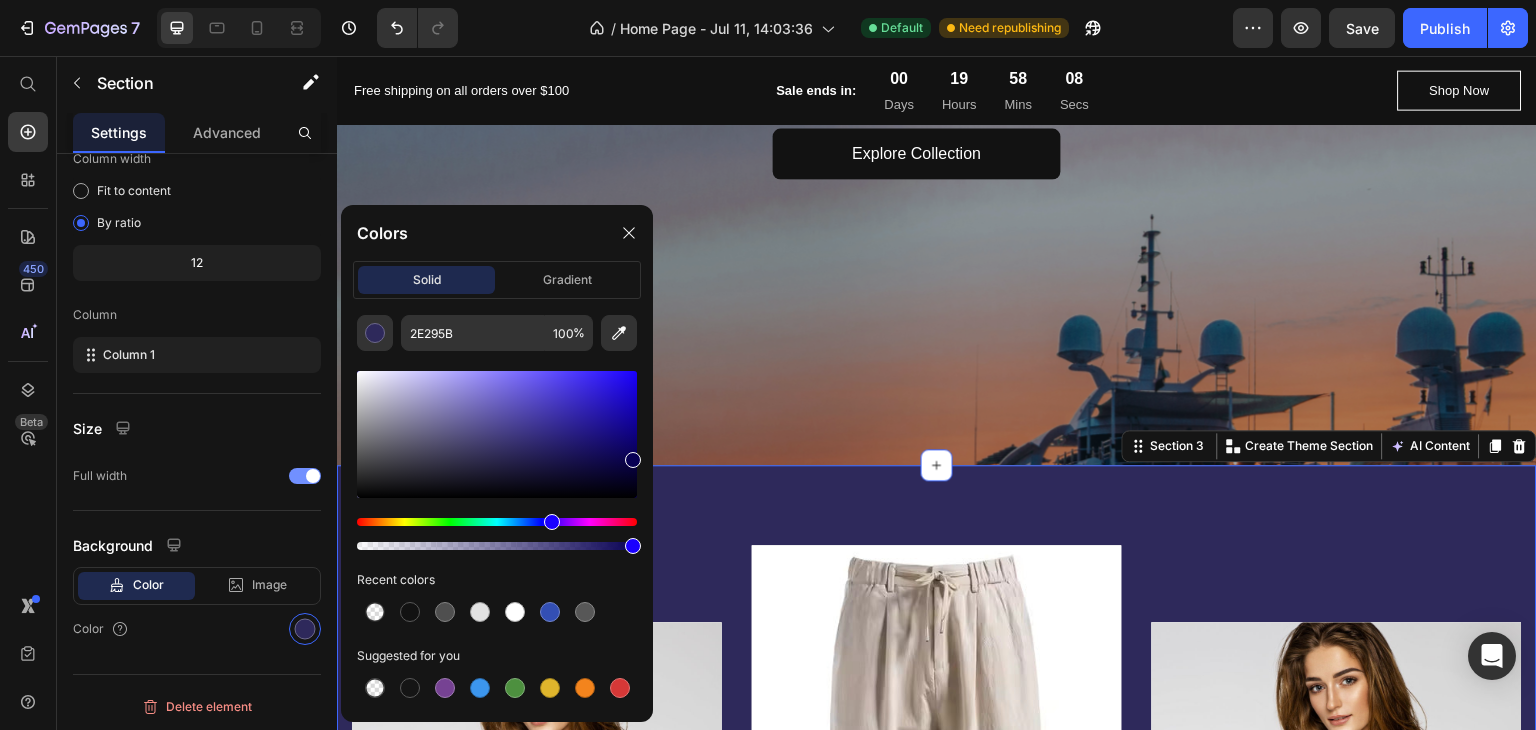 drag, startPoint x: 903, startPoint y: 517, endPoint x: 655, endPoint y: 458, distance: 254.92155 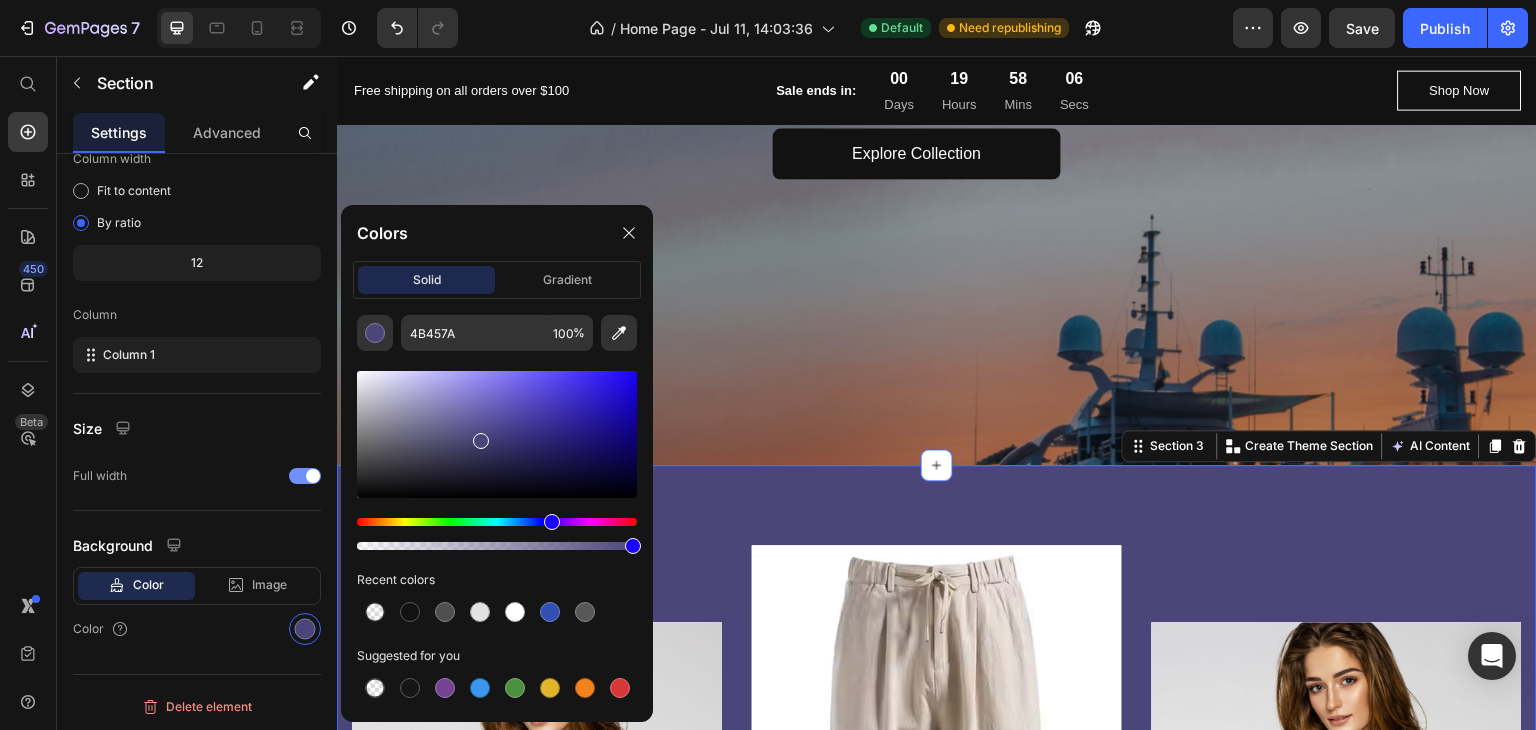 drag, startPoint x: 604, startPoint y: 457, endPoint x: 478, endPoint y: 437, distance: 127.57743 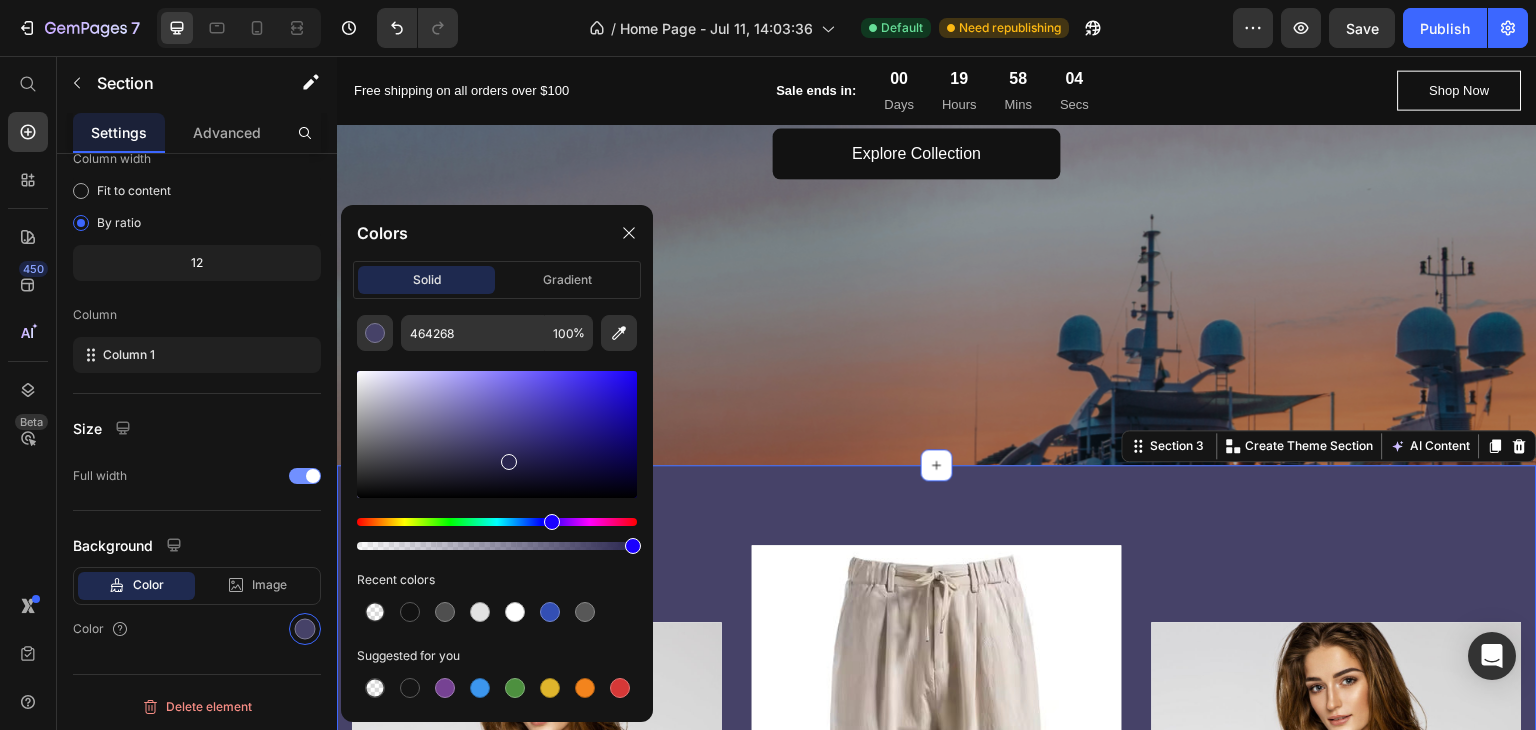 drag, startPoint x: 478, startPoint y: 437, endPoint x: 508, endPoint y: 459, distance: 37.202152 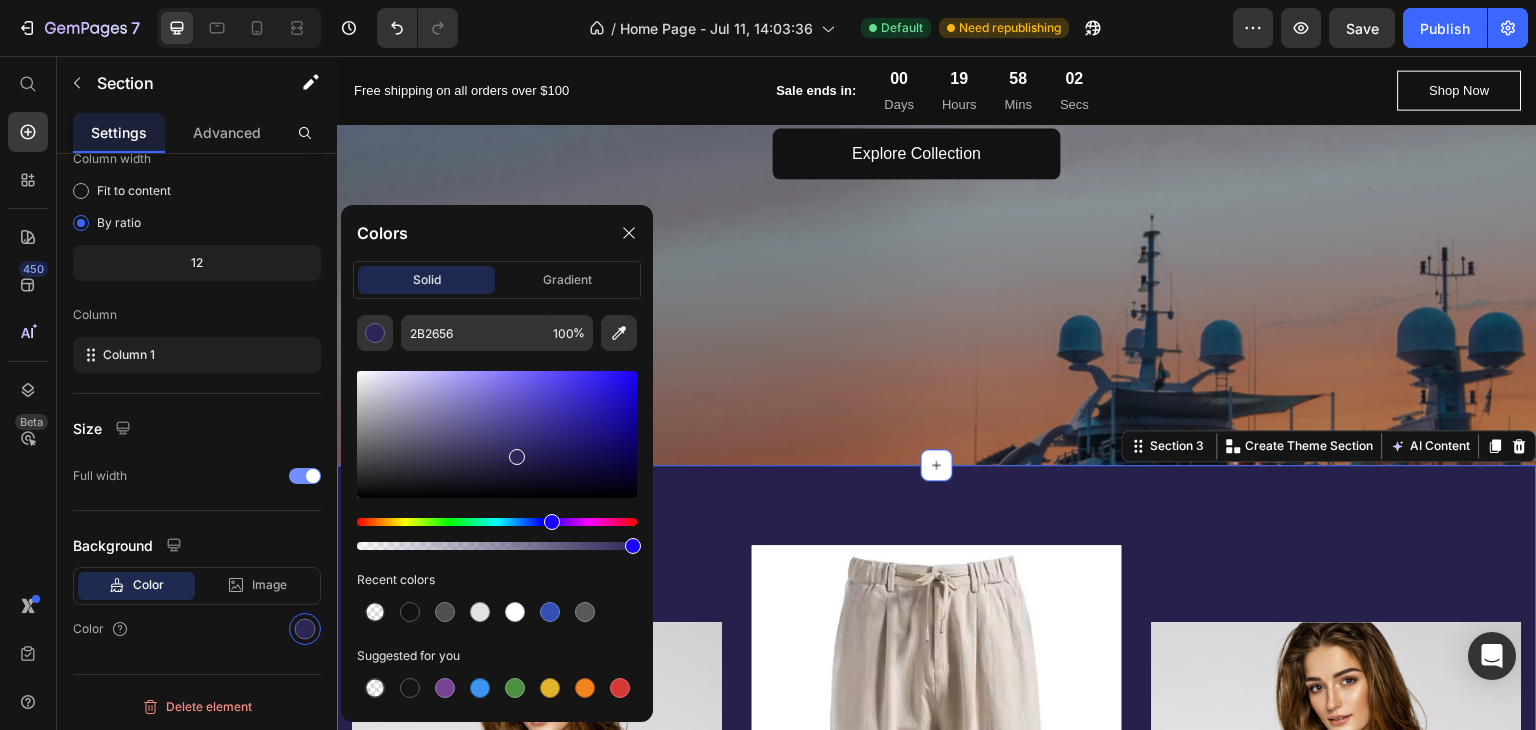 click at bounding box center [517, 457] 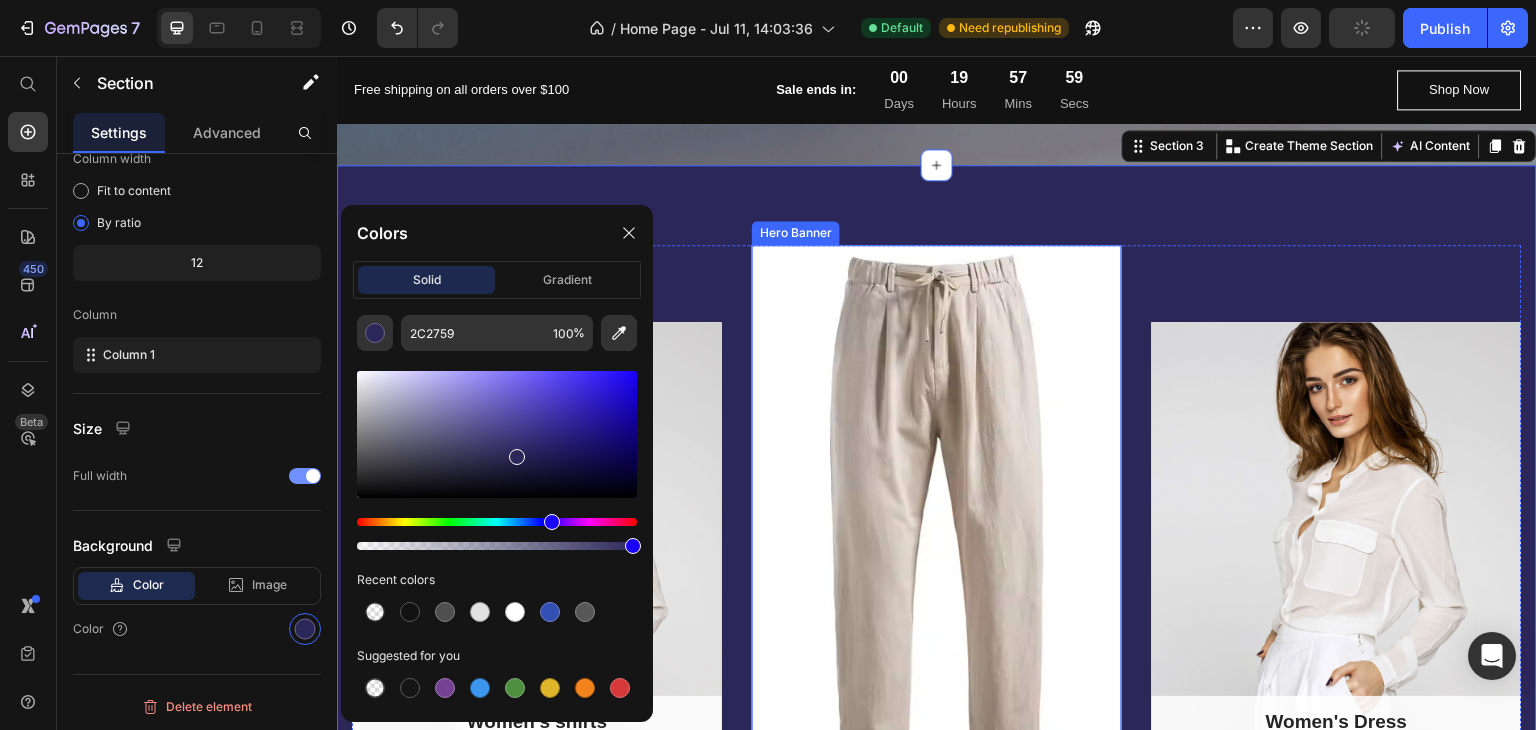 scroll, scrollTop: 1000, scrollLeft: 0, axis: vertical 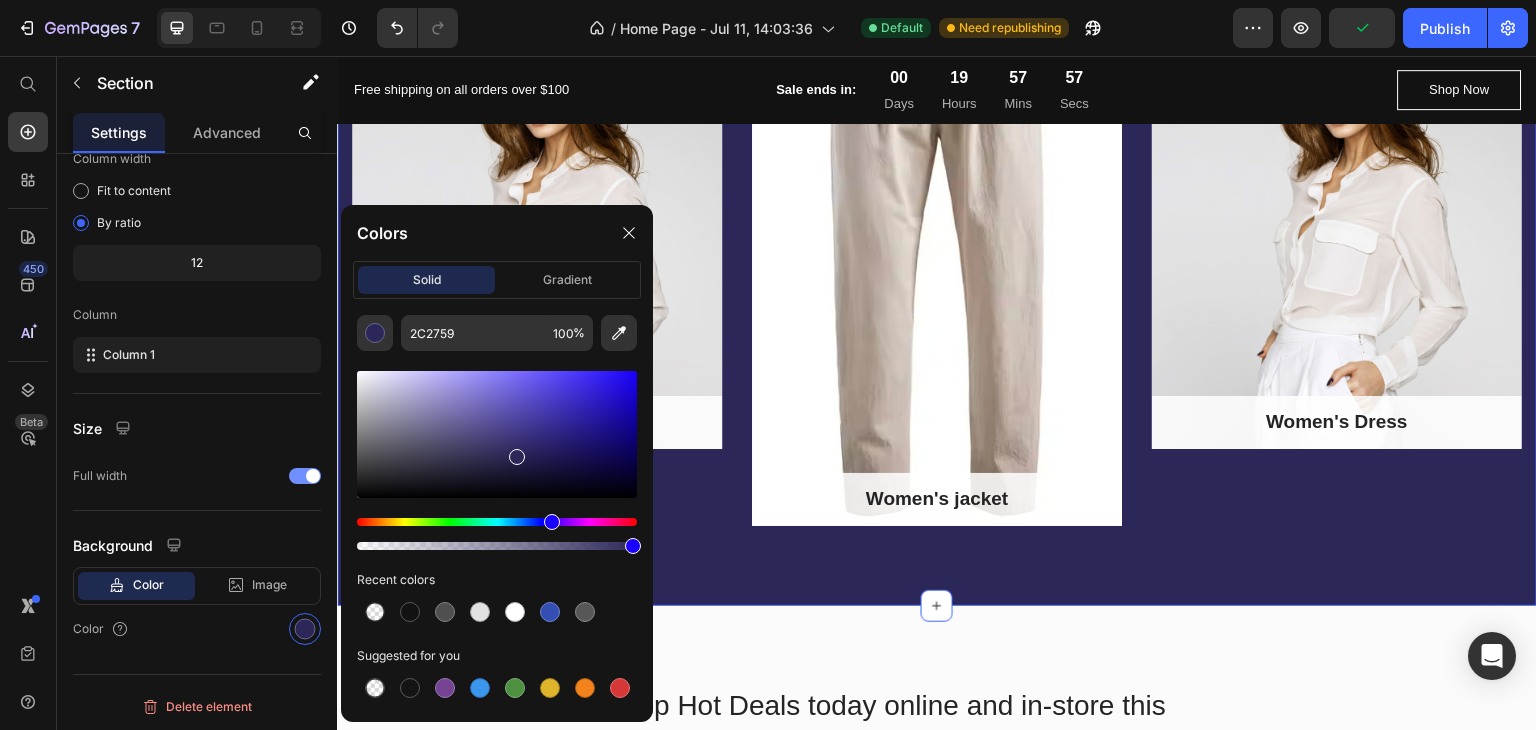 click at bounding box center [552, 522] 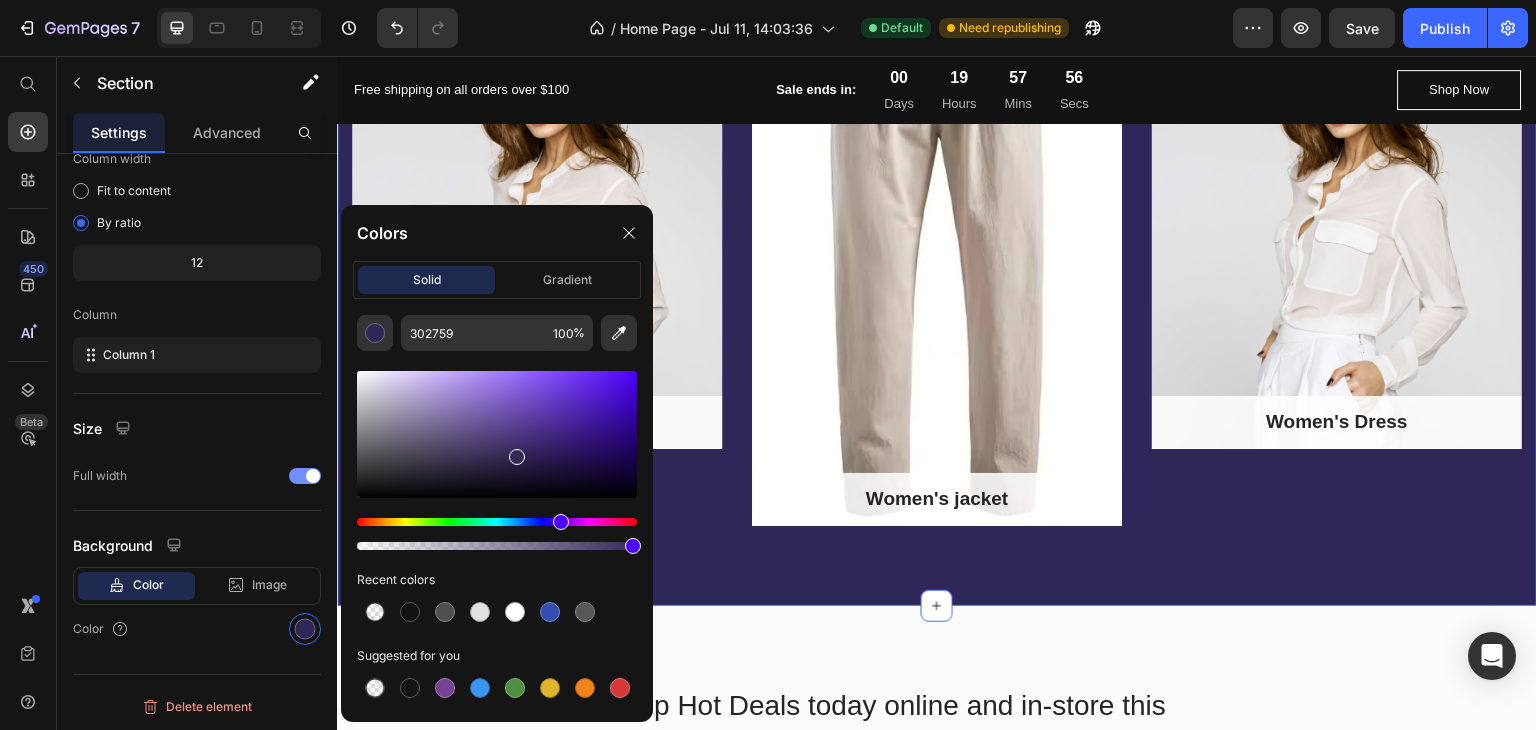 click at bounding box center (561, 522) 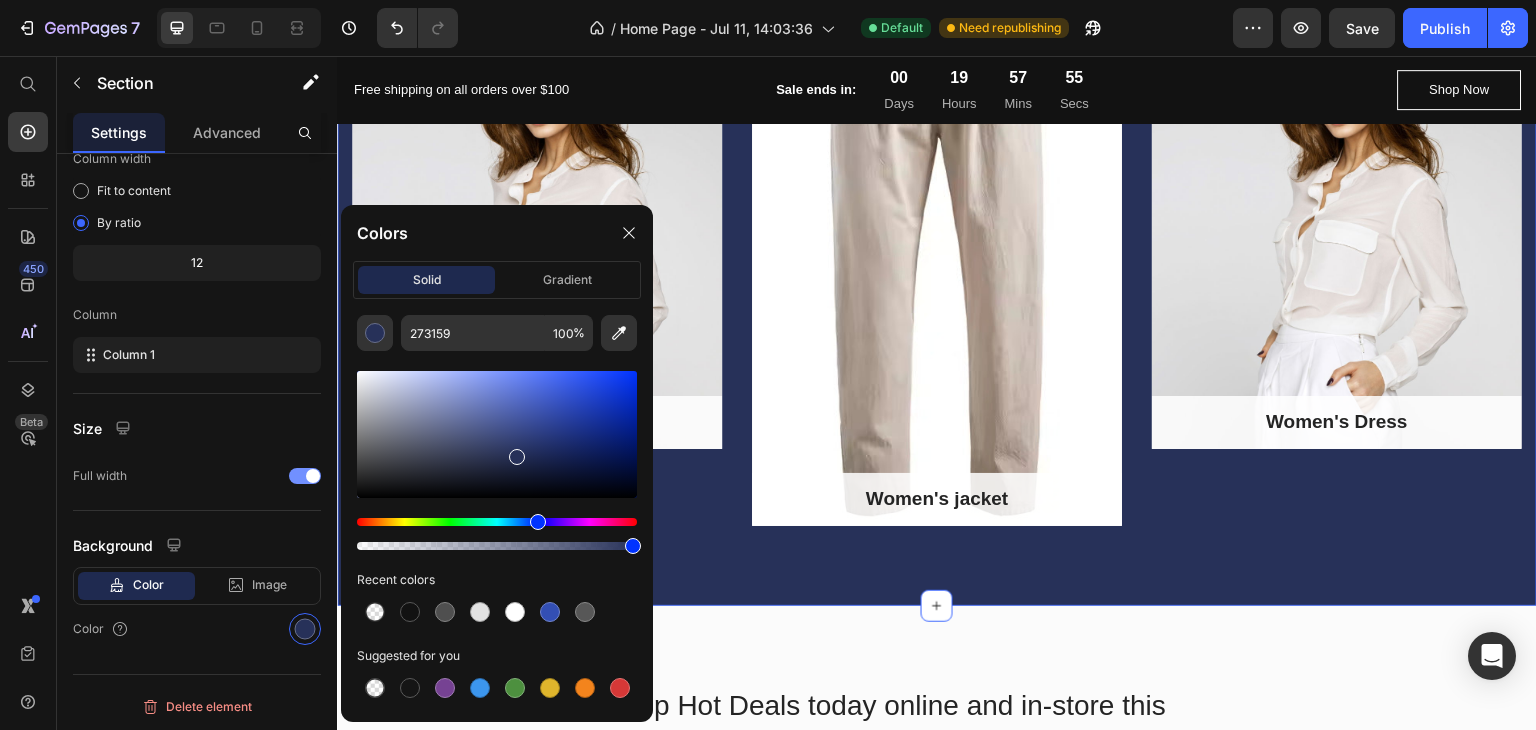 drag, startPoint x: 556, startPoint y: 525, endPoint x: 535, endPoint y: 522, distance: 21.213203 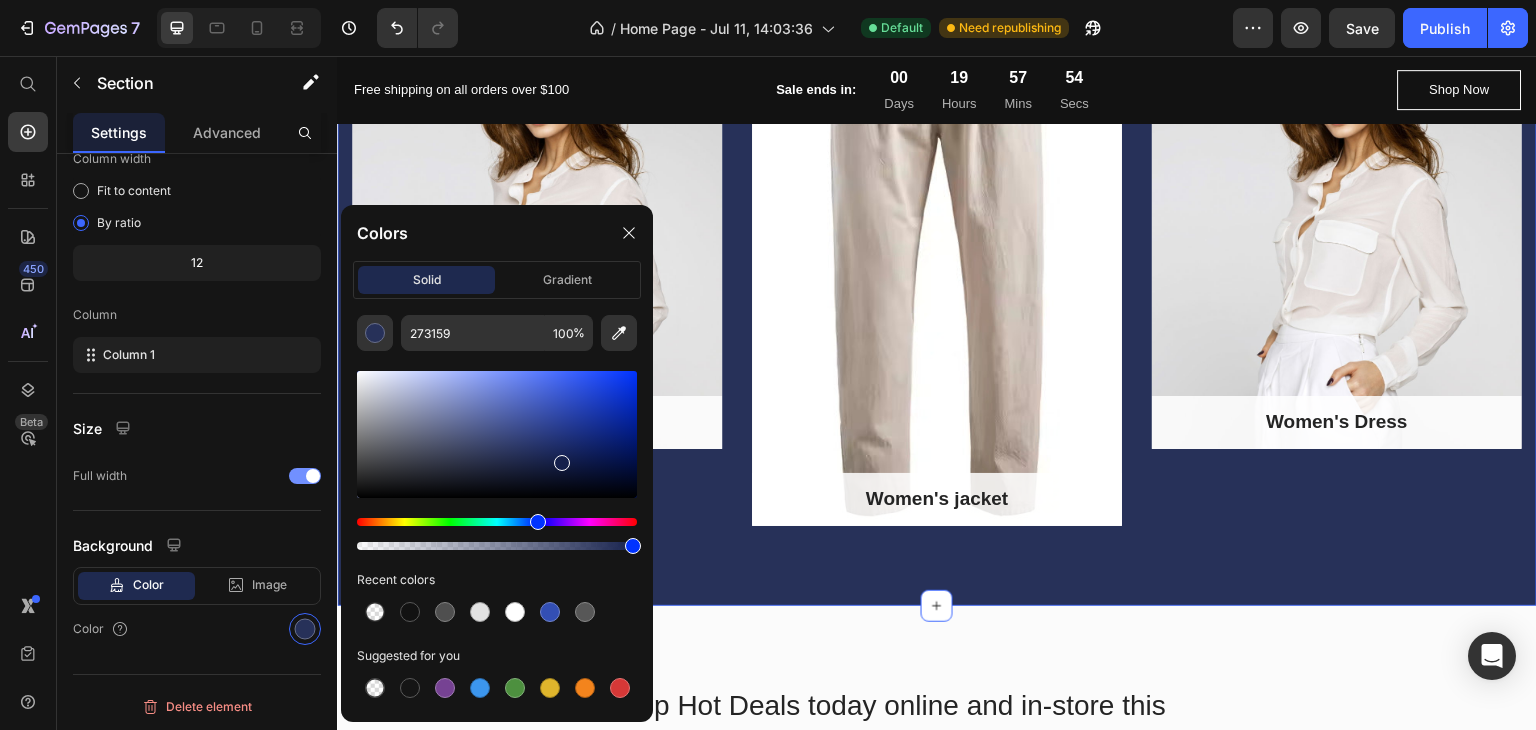 drag, startPoint x: 508, startPoint y: 449, endPoint x: 560, endPoint y: 459, distance: 52.95281 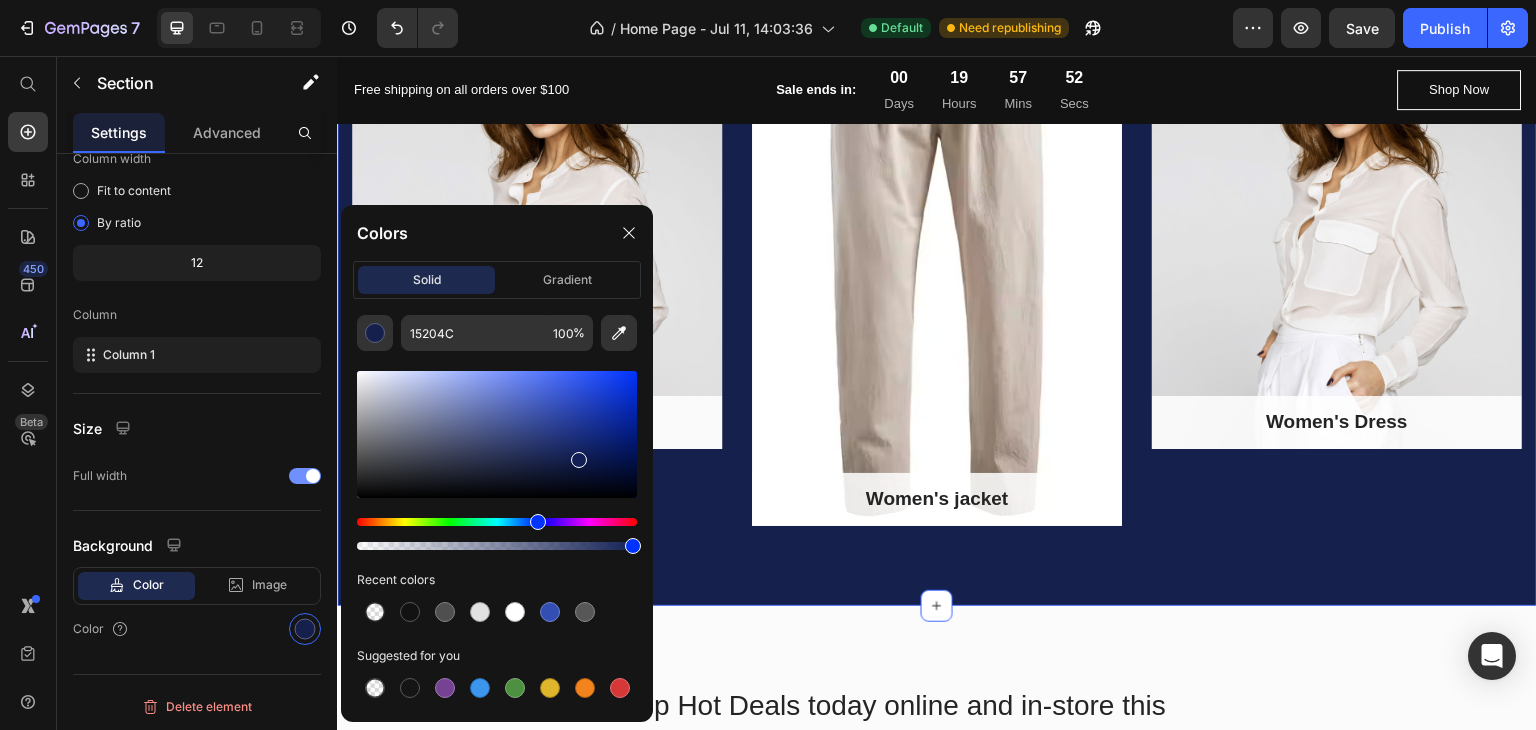 drag, startPoint x: 560, startPoint y: 459, endPoint x: 576, endPoint y: 456, distance: 16.27882 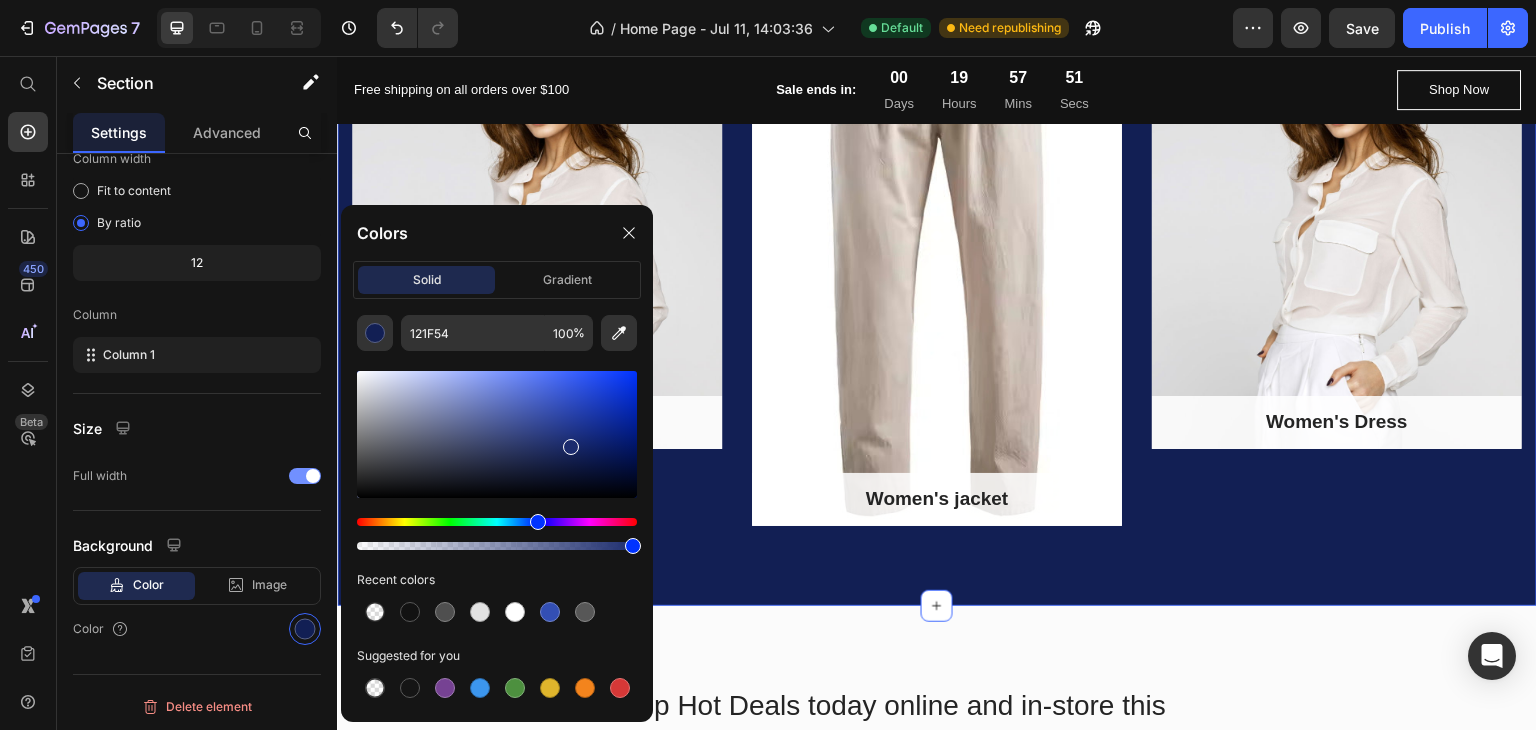 drag, startPoint x: 576, startPoint y: 456, endPoint x: 568, endPoint y: 443, distance: 15.264338 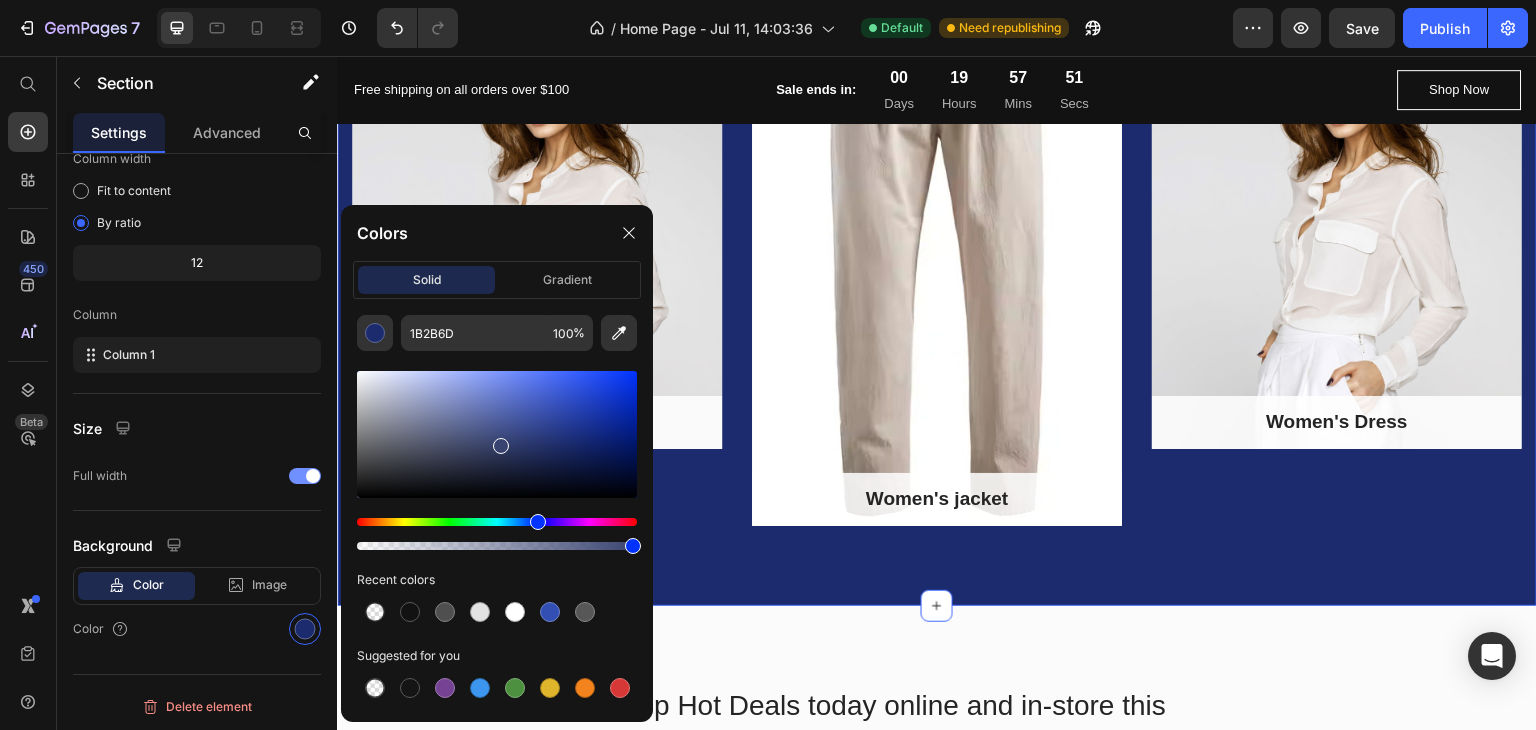 drag, startPoint x: 558, startPoint y: 441, endPoint x: 498, endPoint y: 441, distance: 60 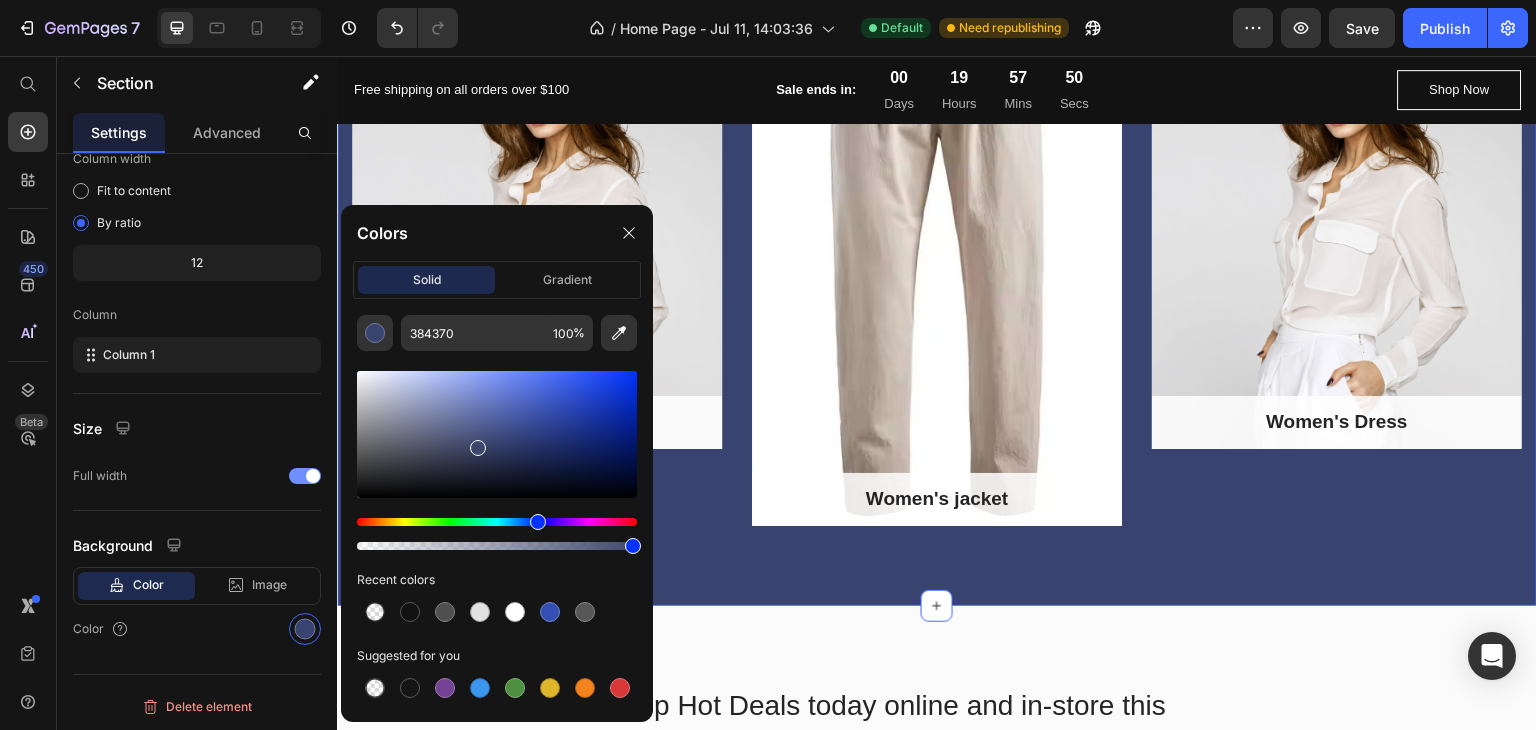 drag, startPoint x: 498, startPoint y: 441, endPoint x: 475, endPoint y: 444, distance: 23.194826 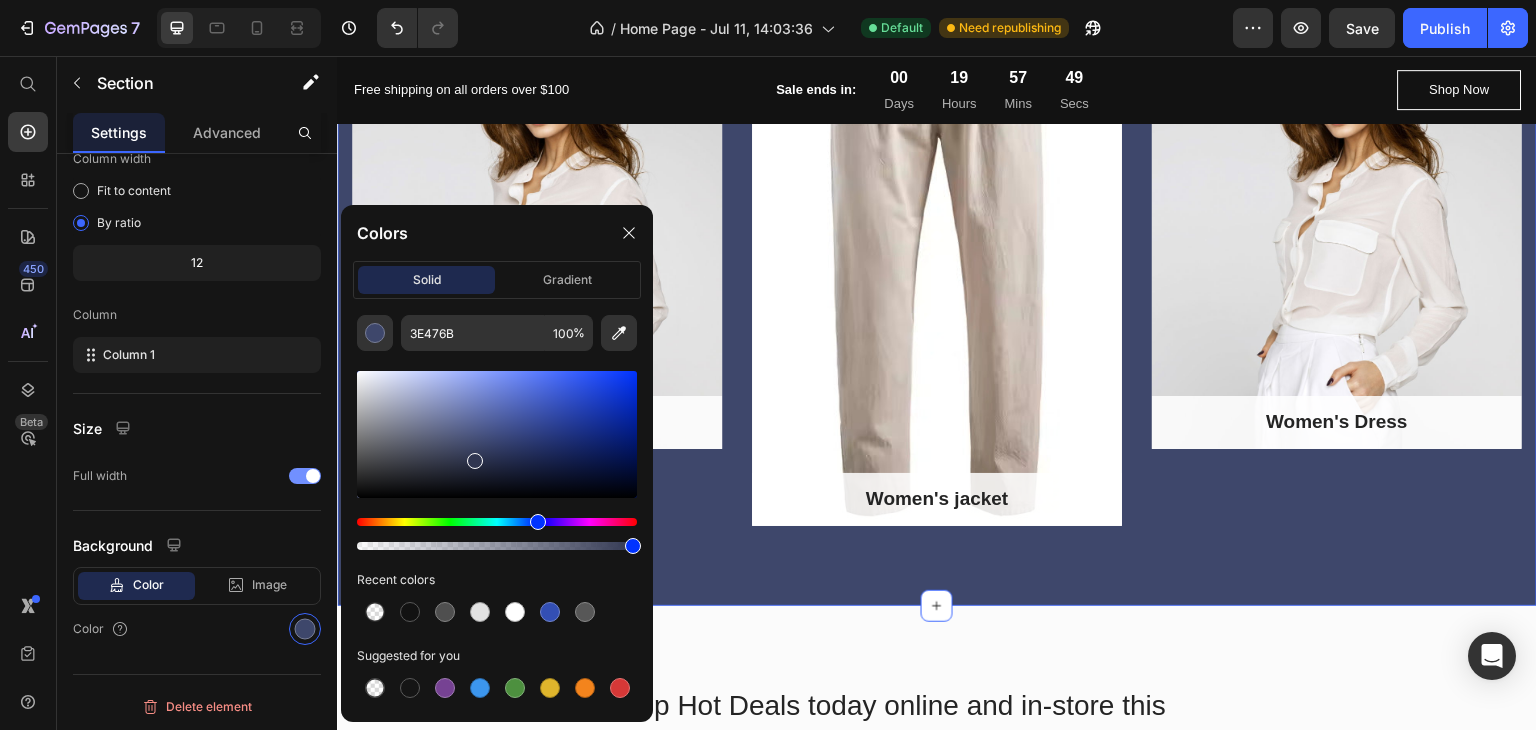 drag, startPoint x: 474, startPoint y: 445, endPoint x: 474, endPoint y: 457, distance: 12 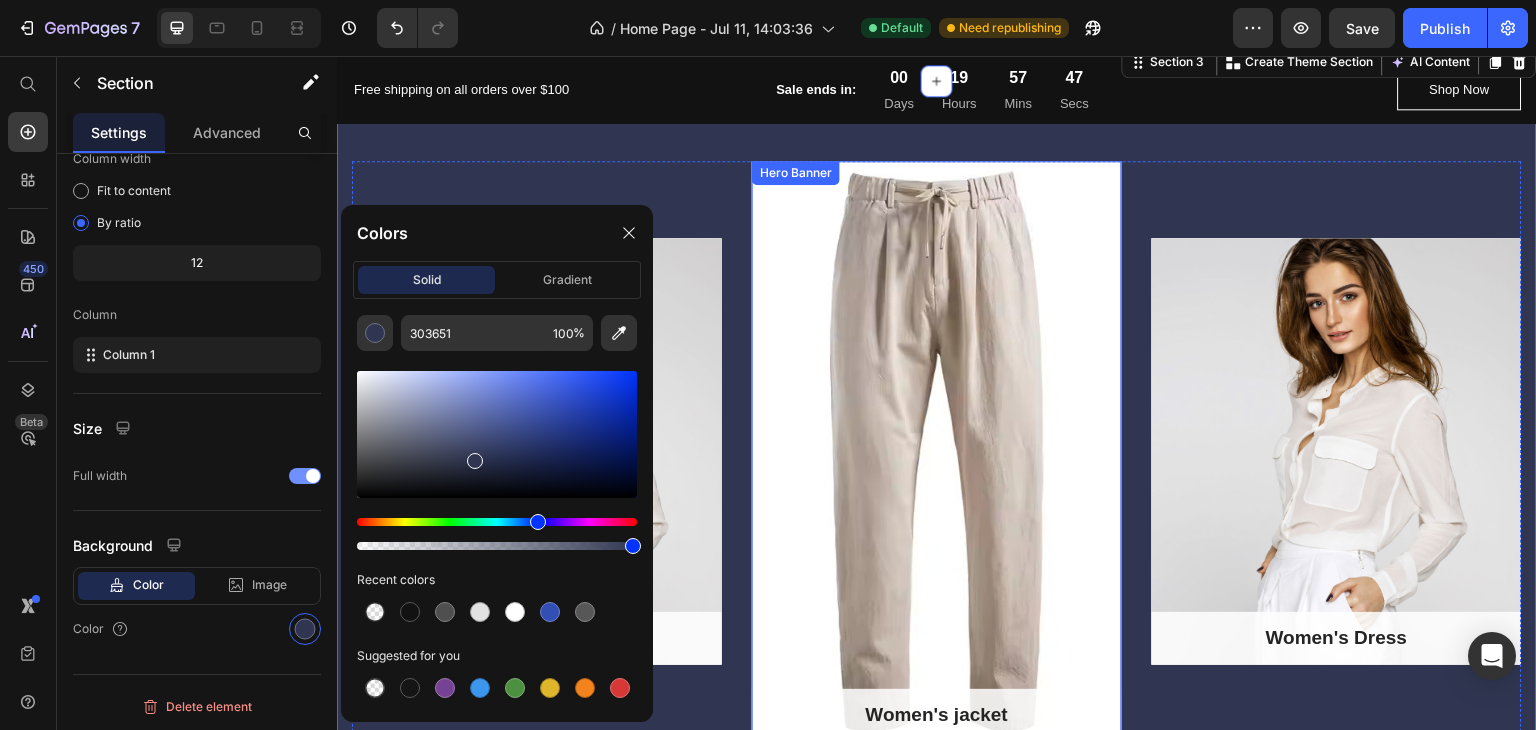 scroll, scrollTop: 600, scrollLeft: 0, axis: vertical 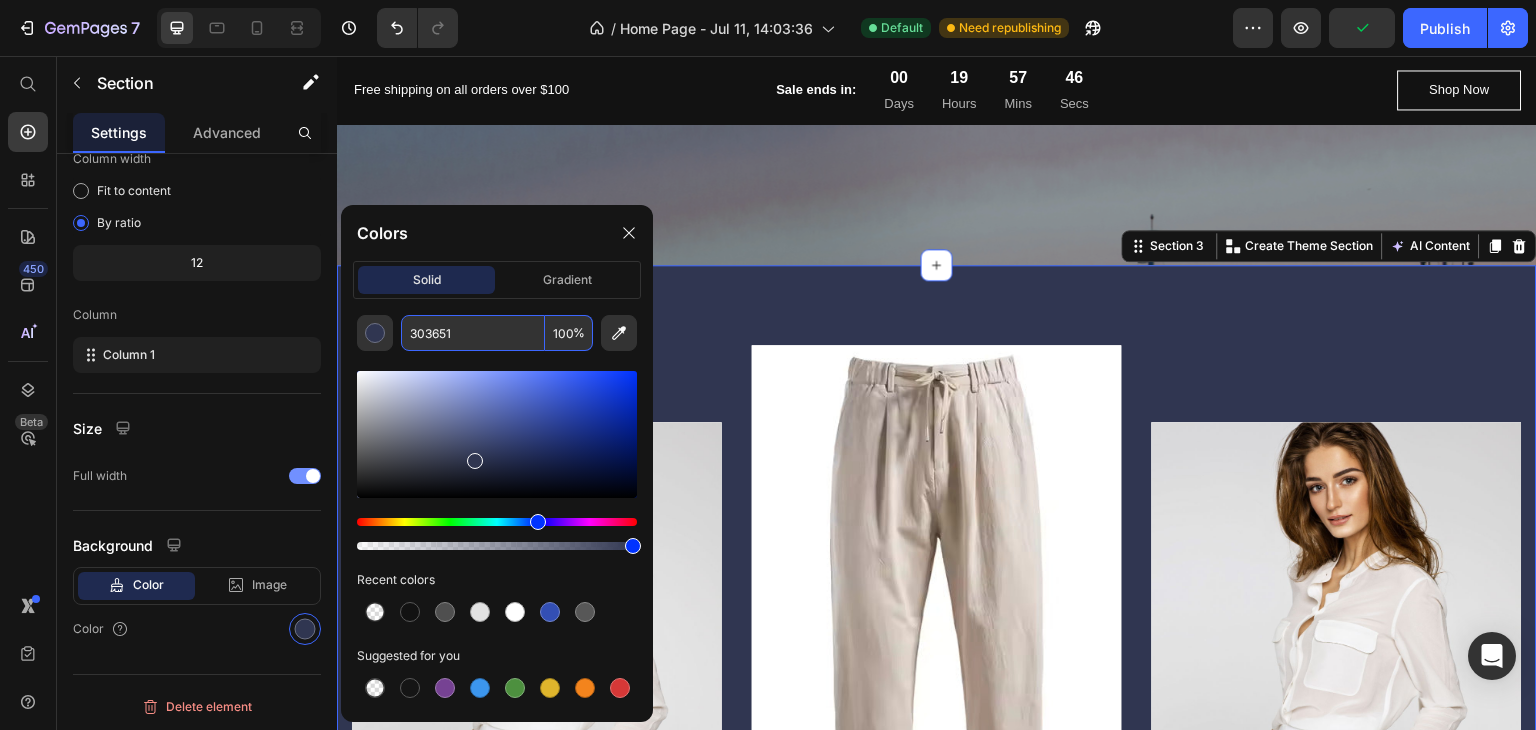 click on "303651" at bounding box center [473, 333] 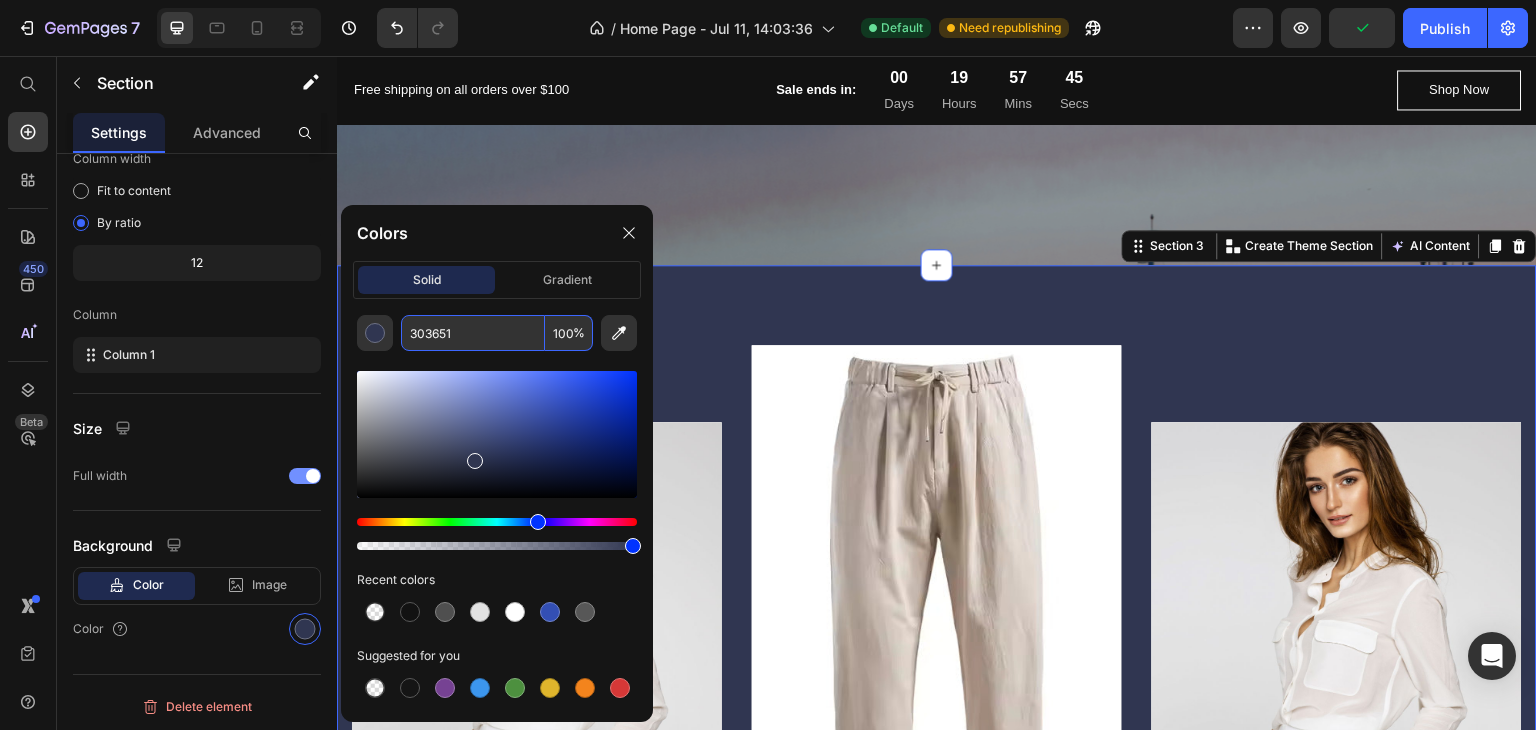 click on "303651" at bounding box center (473, 333) 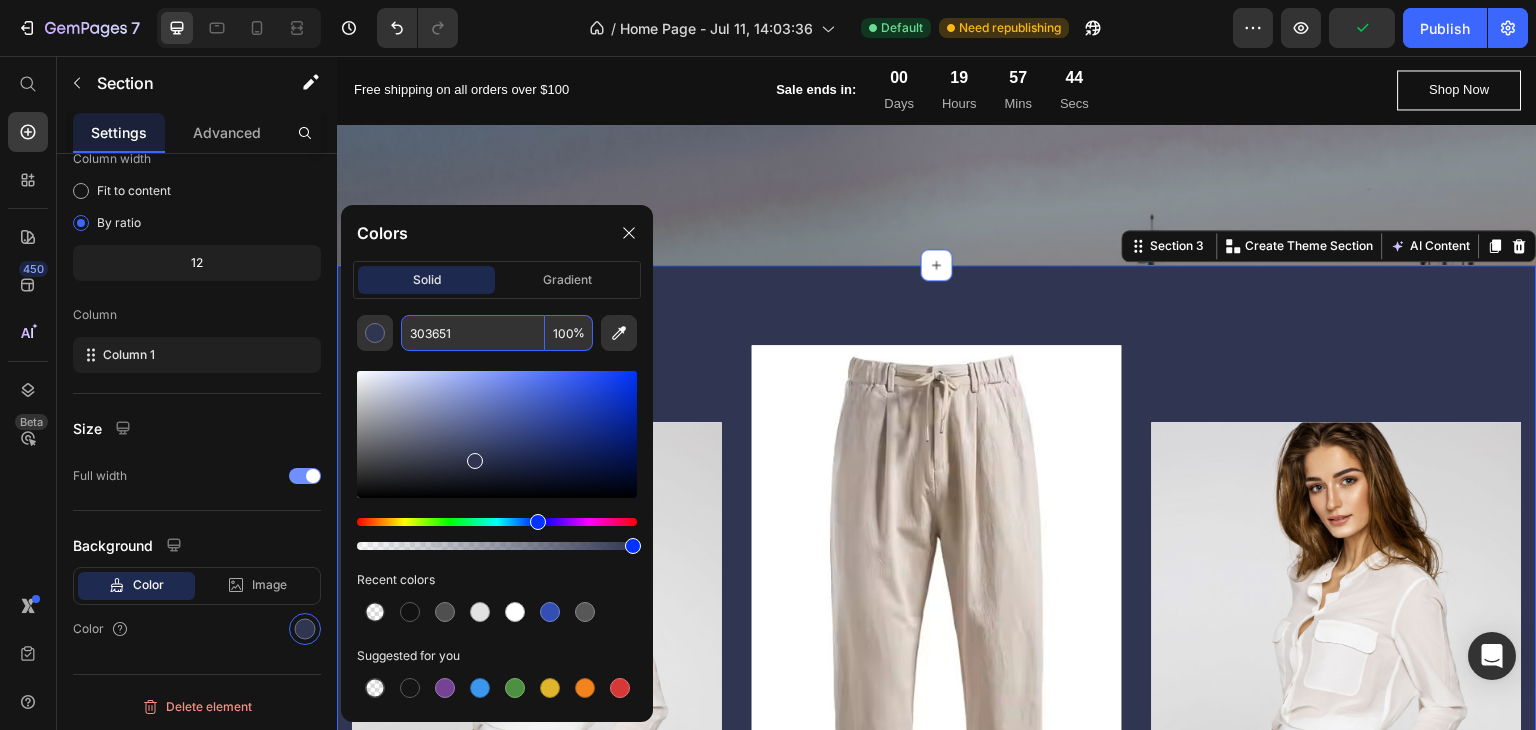 click on "303651" at bounding box center (473, 333) 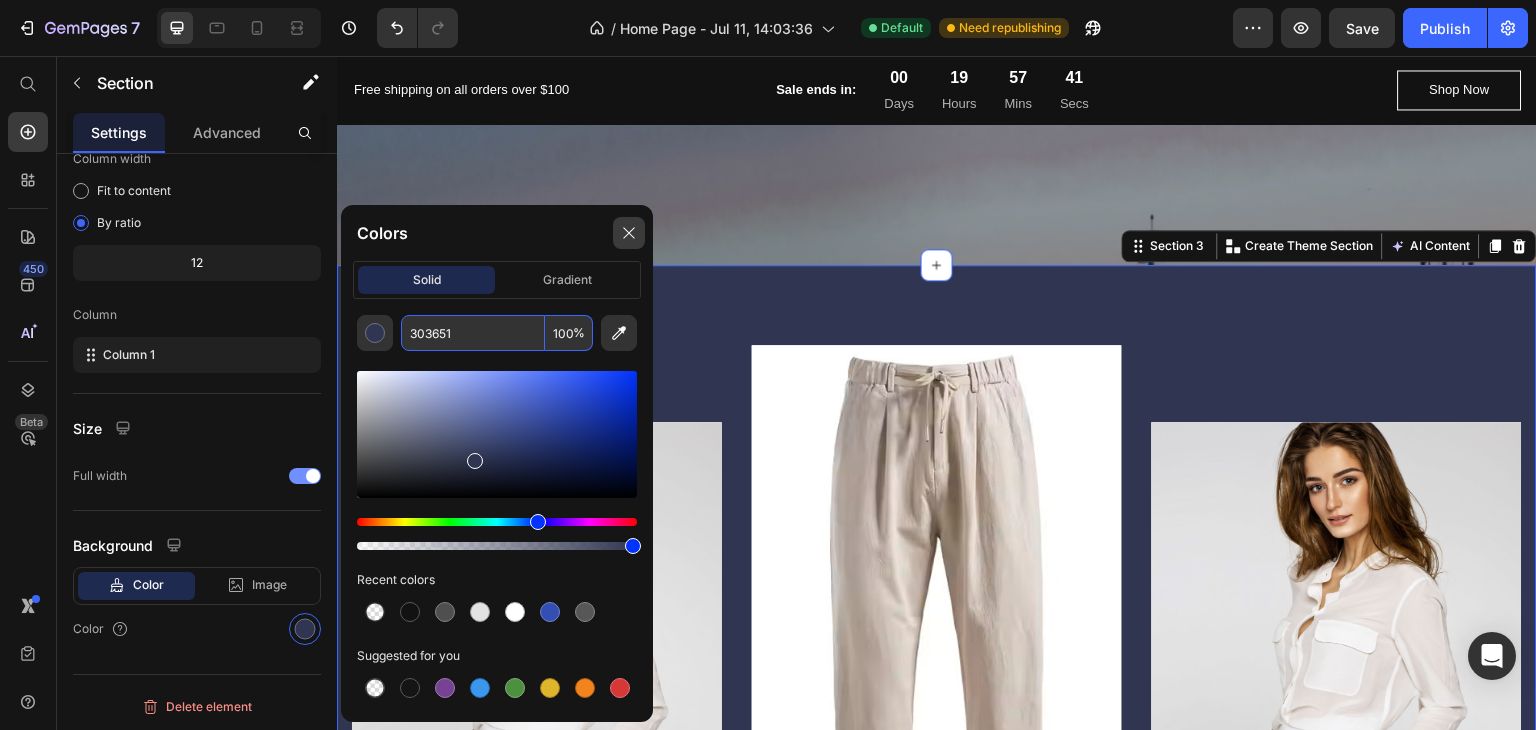 click 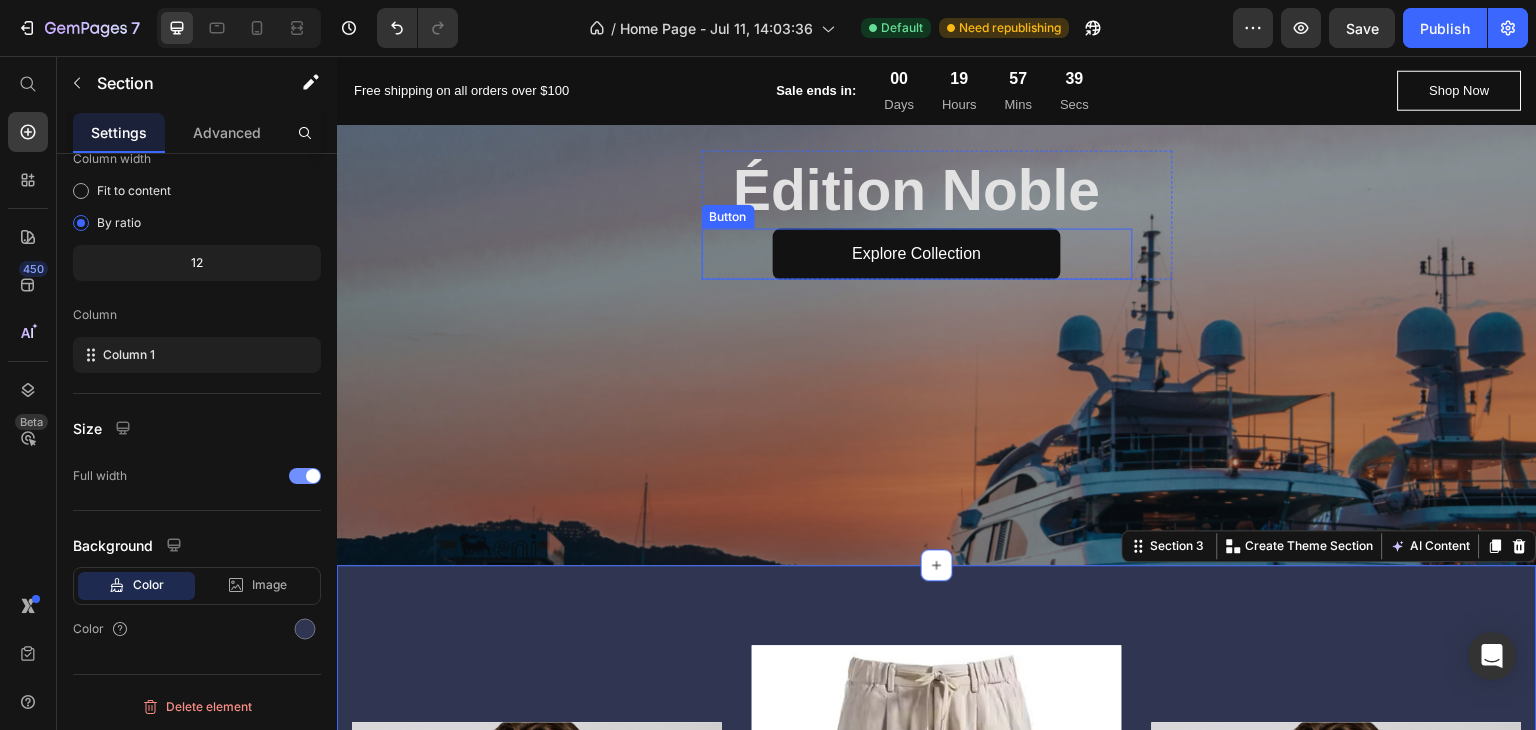 scroll, scrollTop: 0, scrollLeft: 0, axis: both 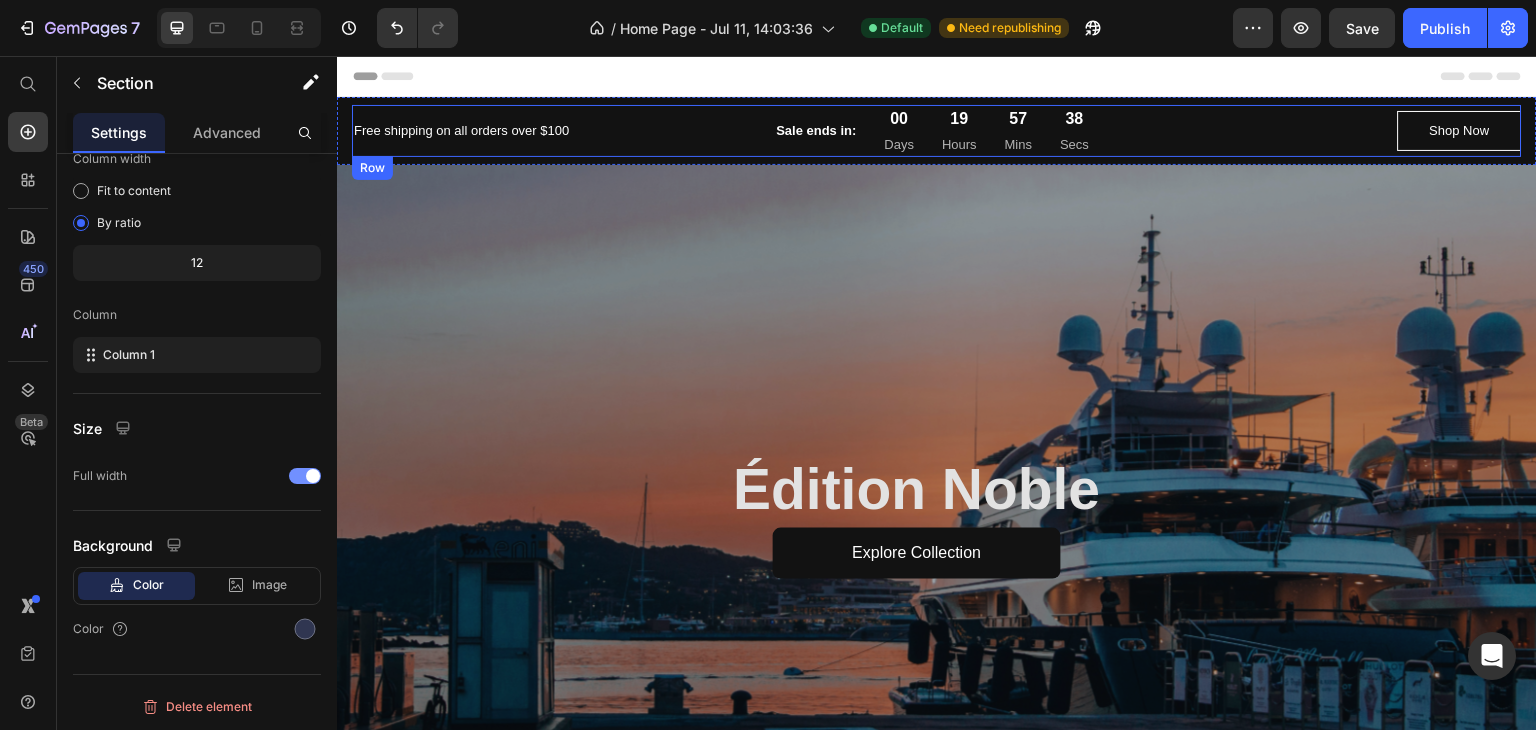 click on "Free shipping on all orders over $100 Text block" at bounding box center [490, 131] 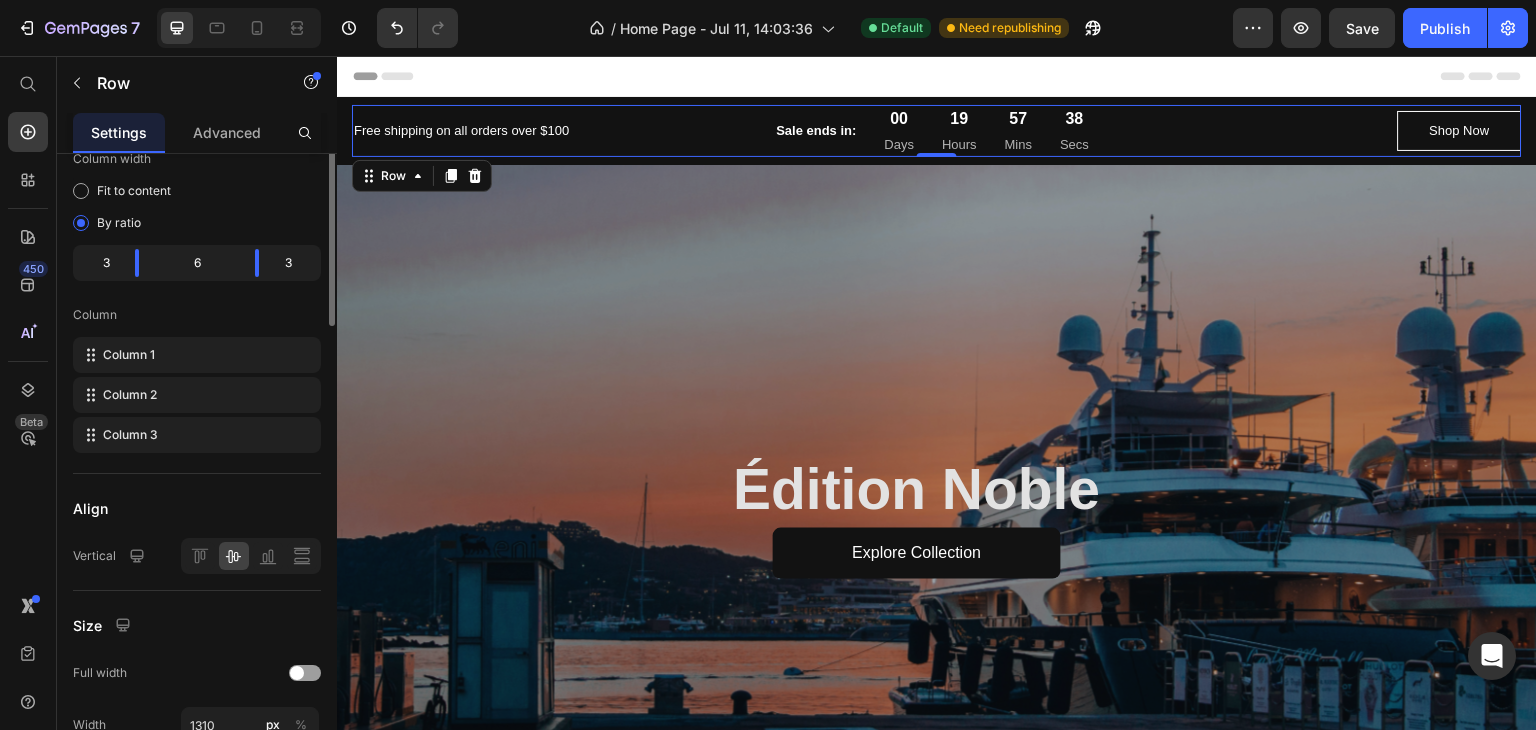 scroll, scrollTop: 0, scrollLeft: 0, axis: both 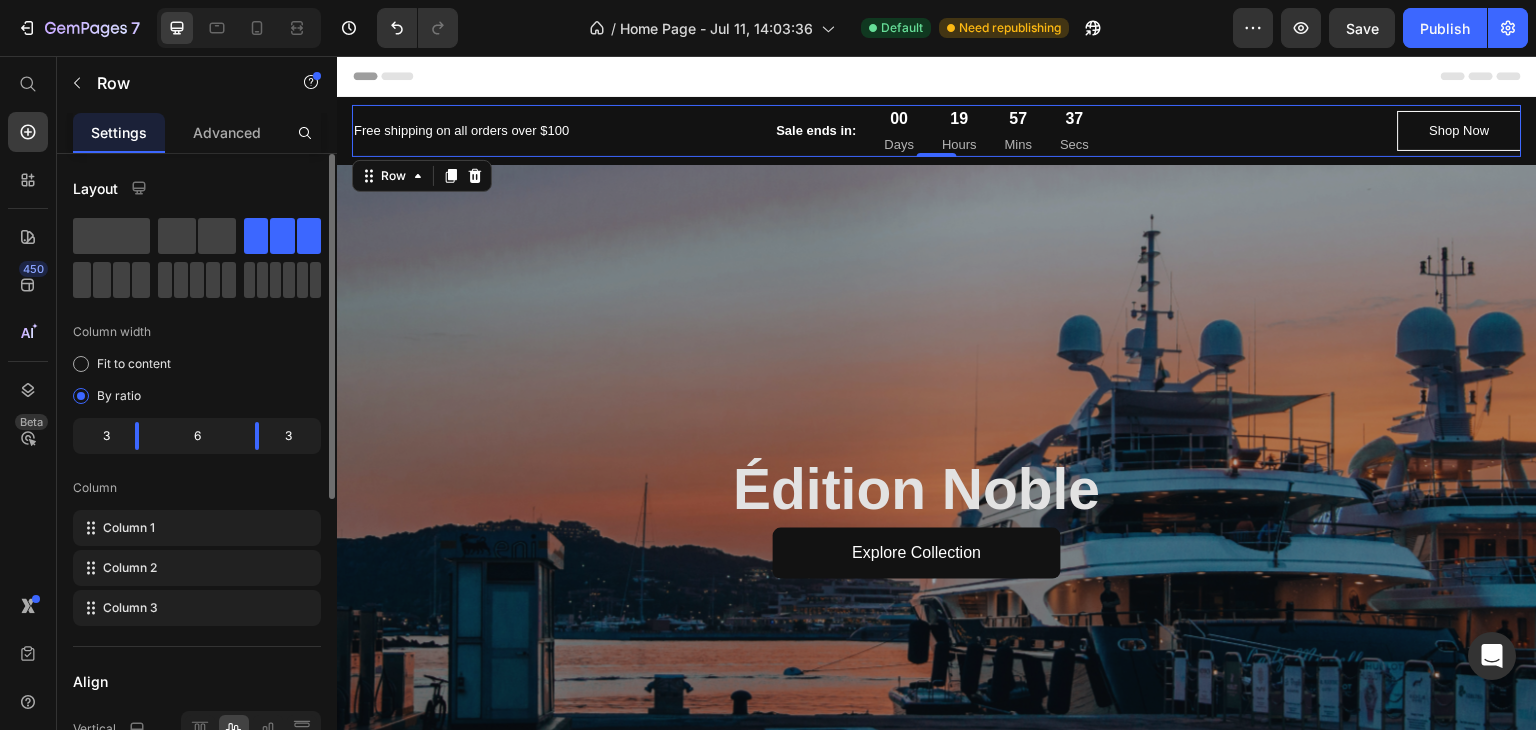 click on "Free shipping on all orders over $100 Text block Sale ends in: Text block 00 Days 19 Hours 57 Mins 37 Secs CountDown Timer Row Shop Now Button Row   0 Section 1" at bounding box center [937, 131] 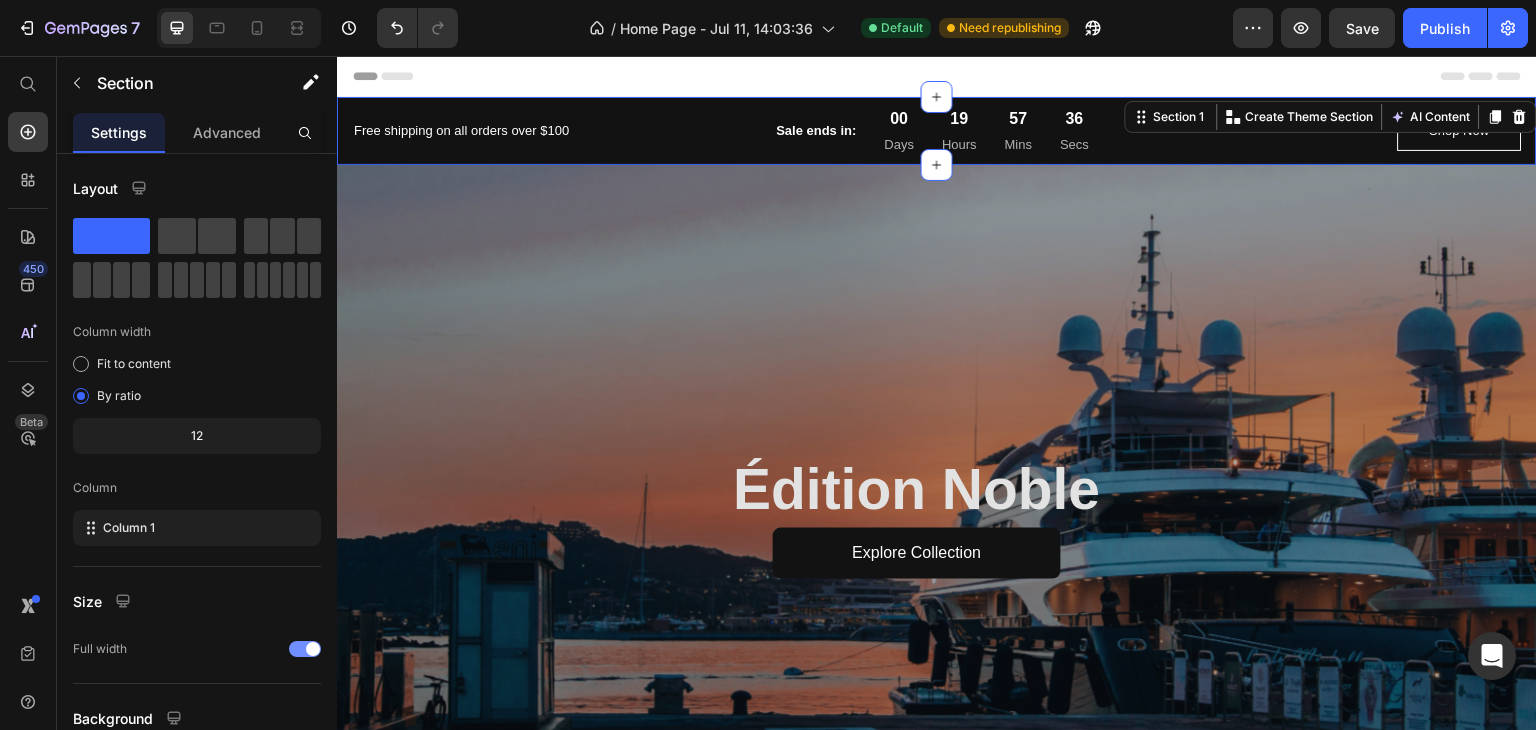 scroll, scrollTop: 173, scrollLeft: 0, axis: vertical 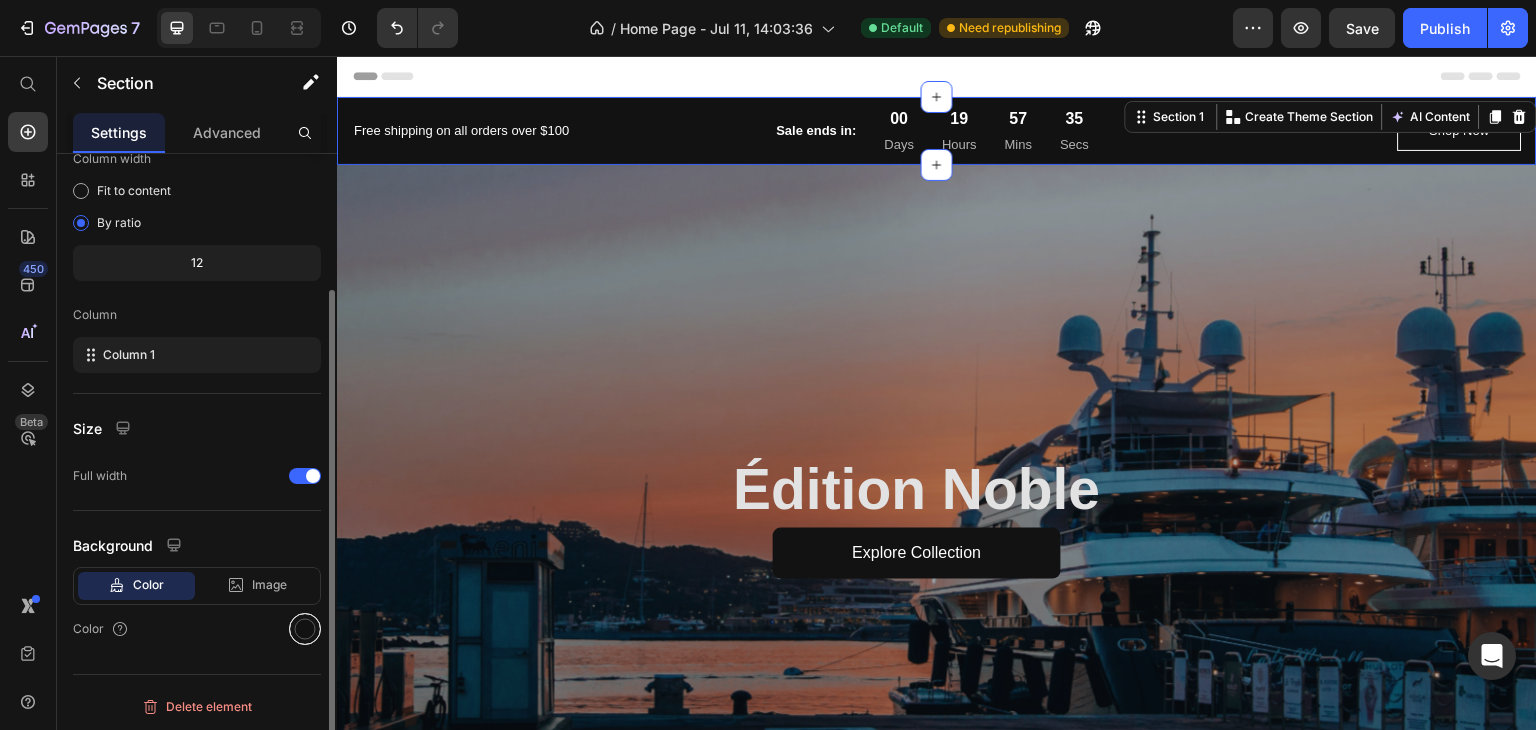 click at bounding box center (305, 629) 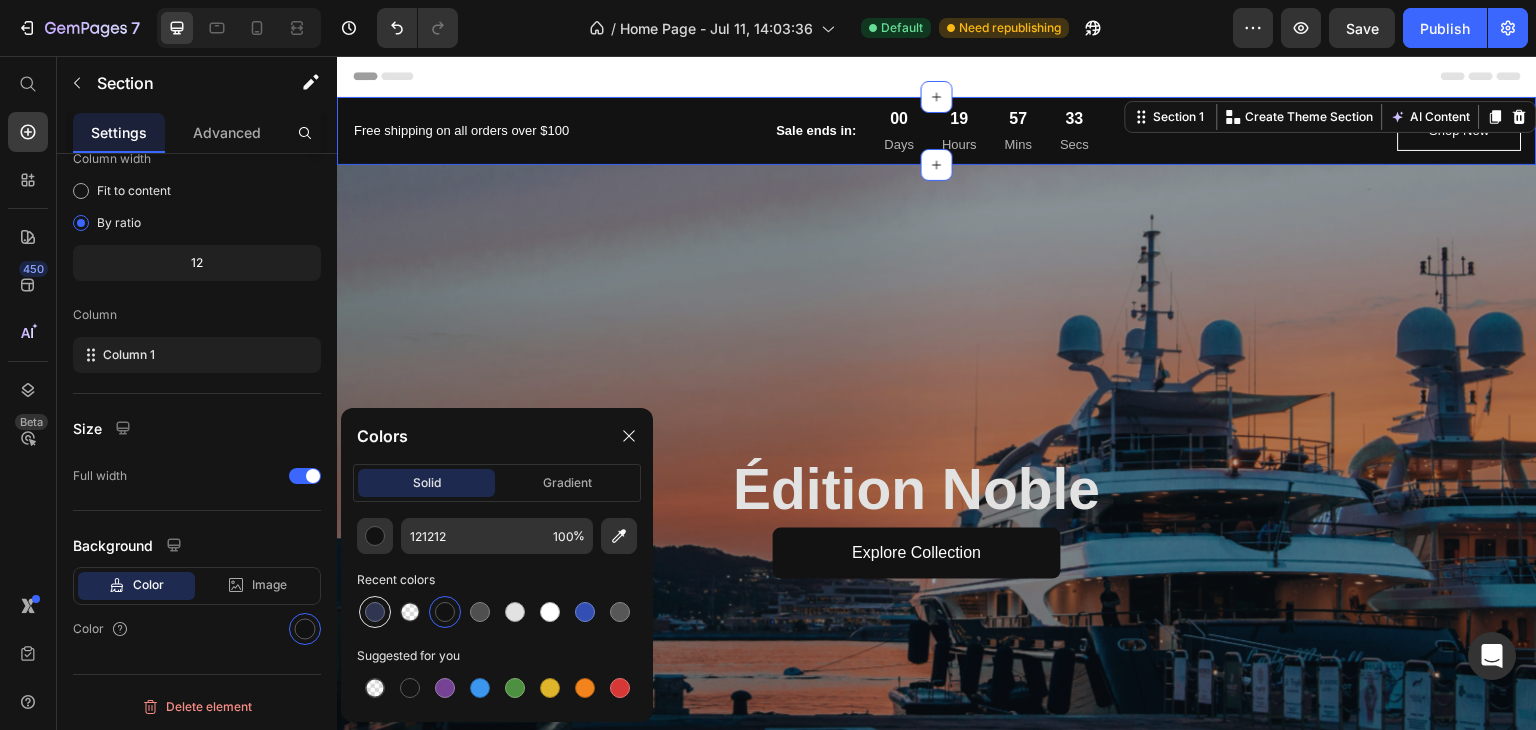 click at bounding box center [375, 612] 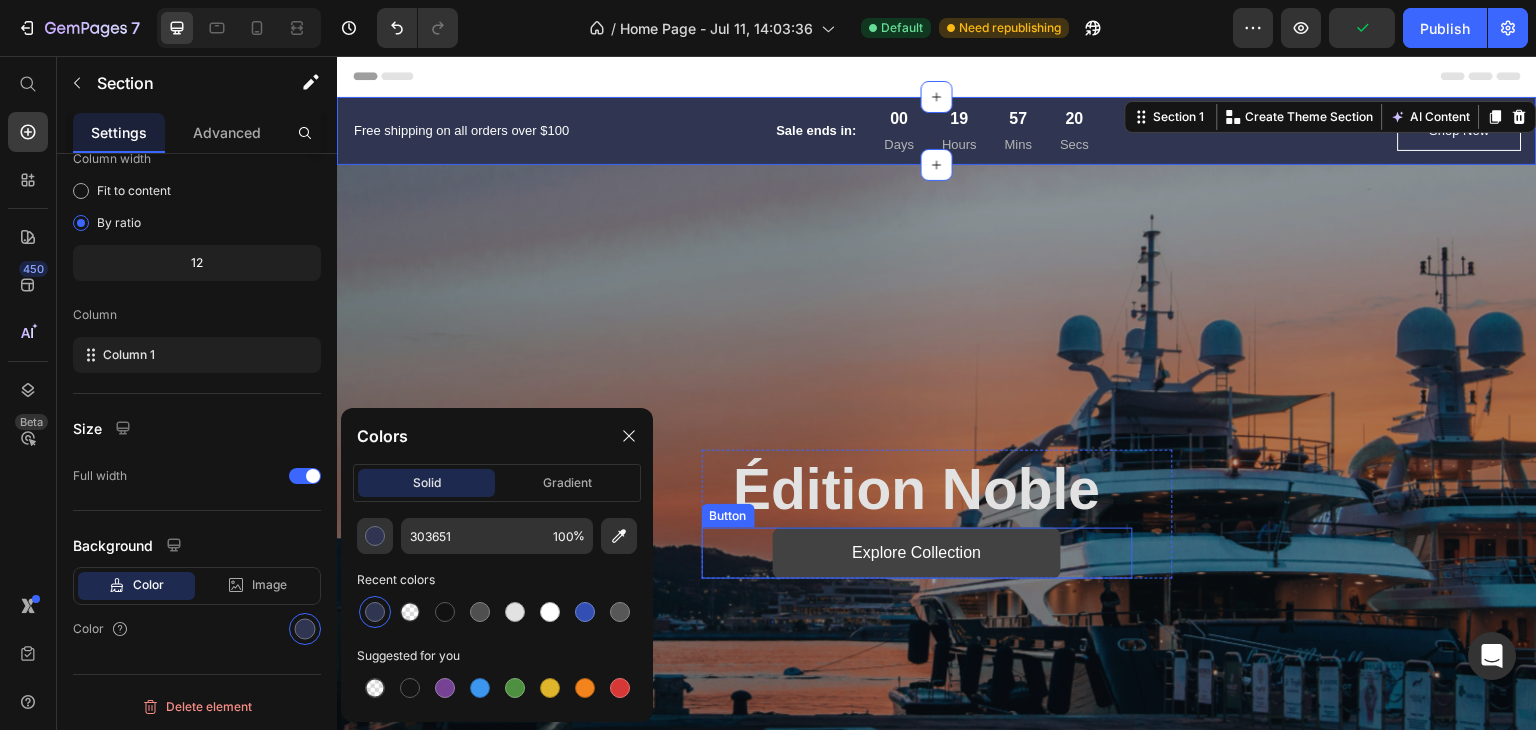 click on "Explore Collection" at bounding box center [917, 553] 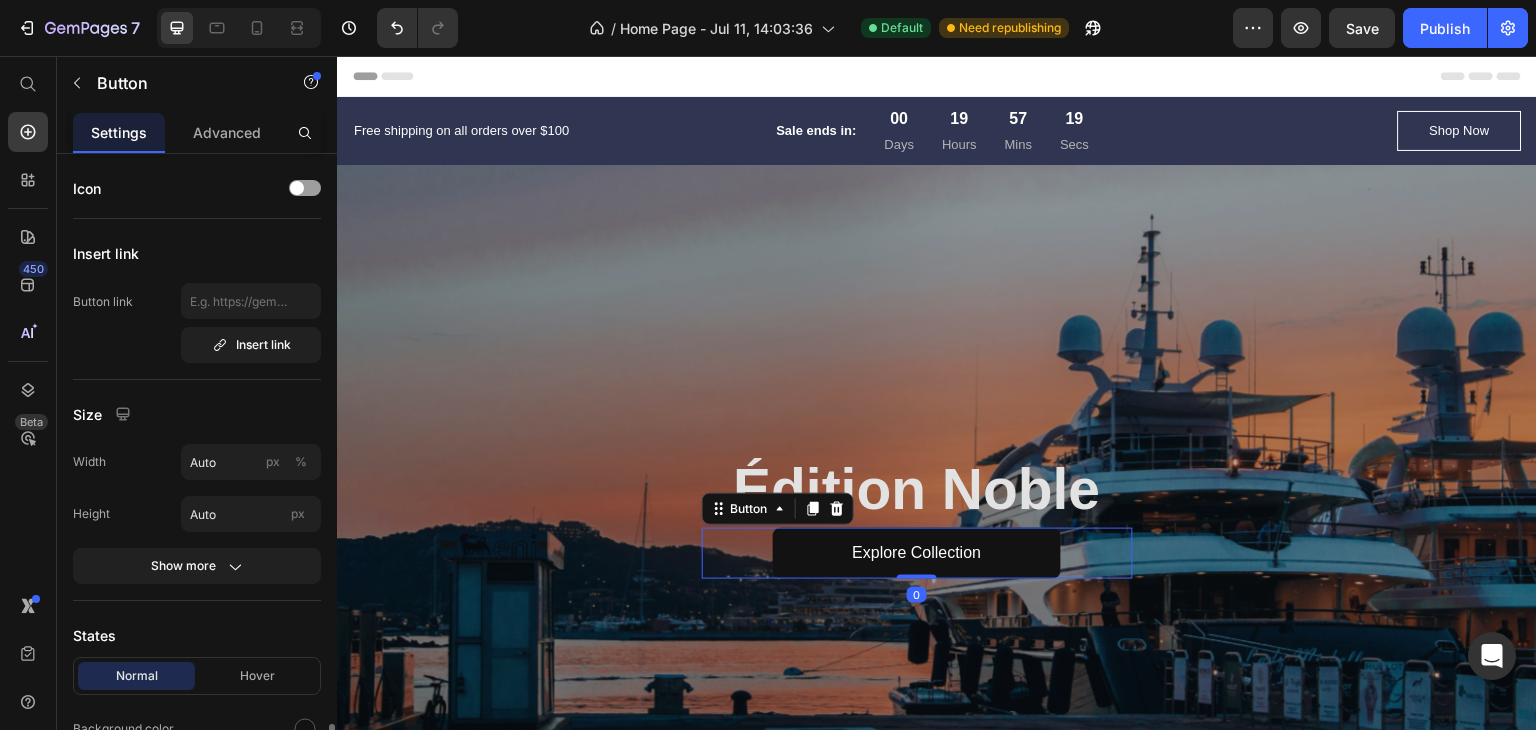 scroll, scrollTop: 400, scrollLeft: 0, axis: vertical 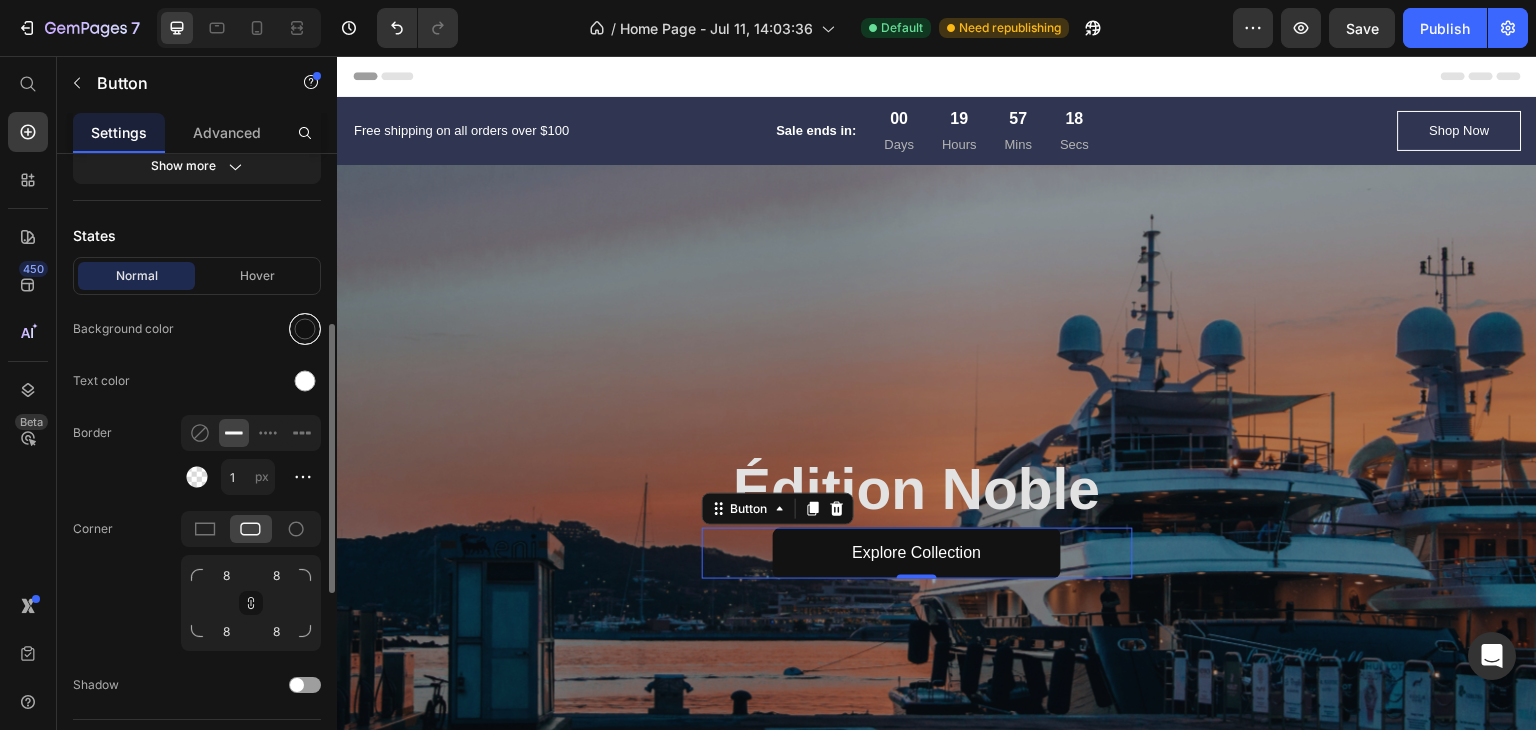 click at bounding box center (305, 329) 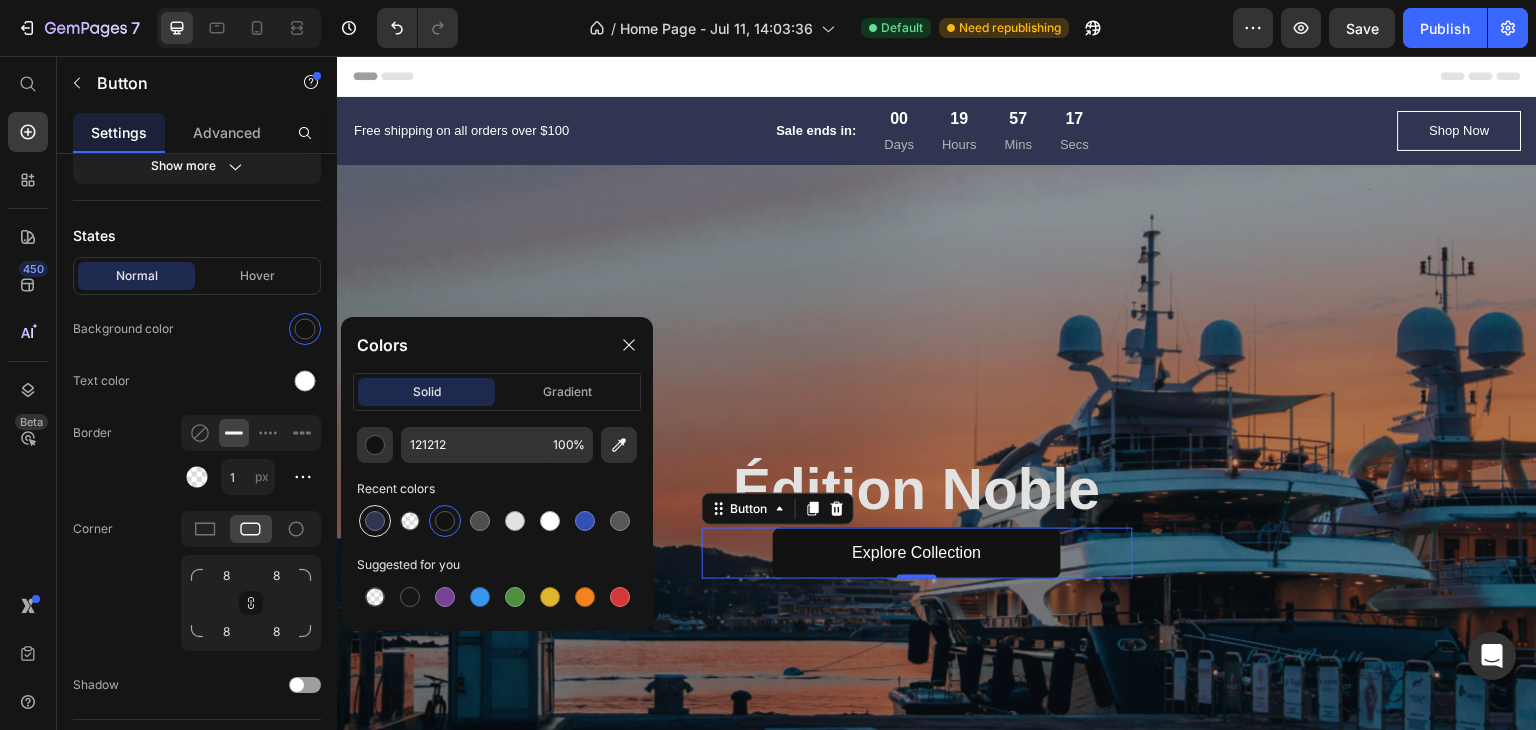 click at bounding box center [375, 521] 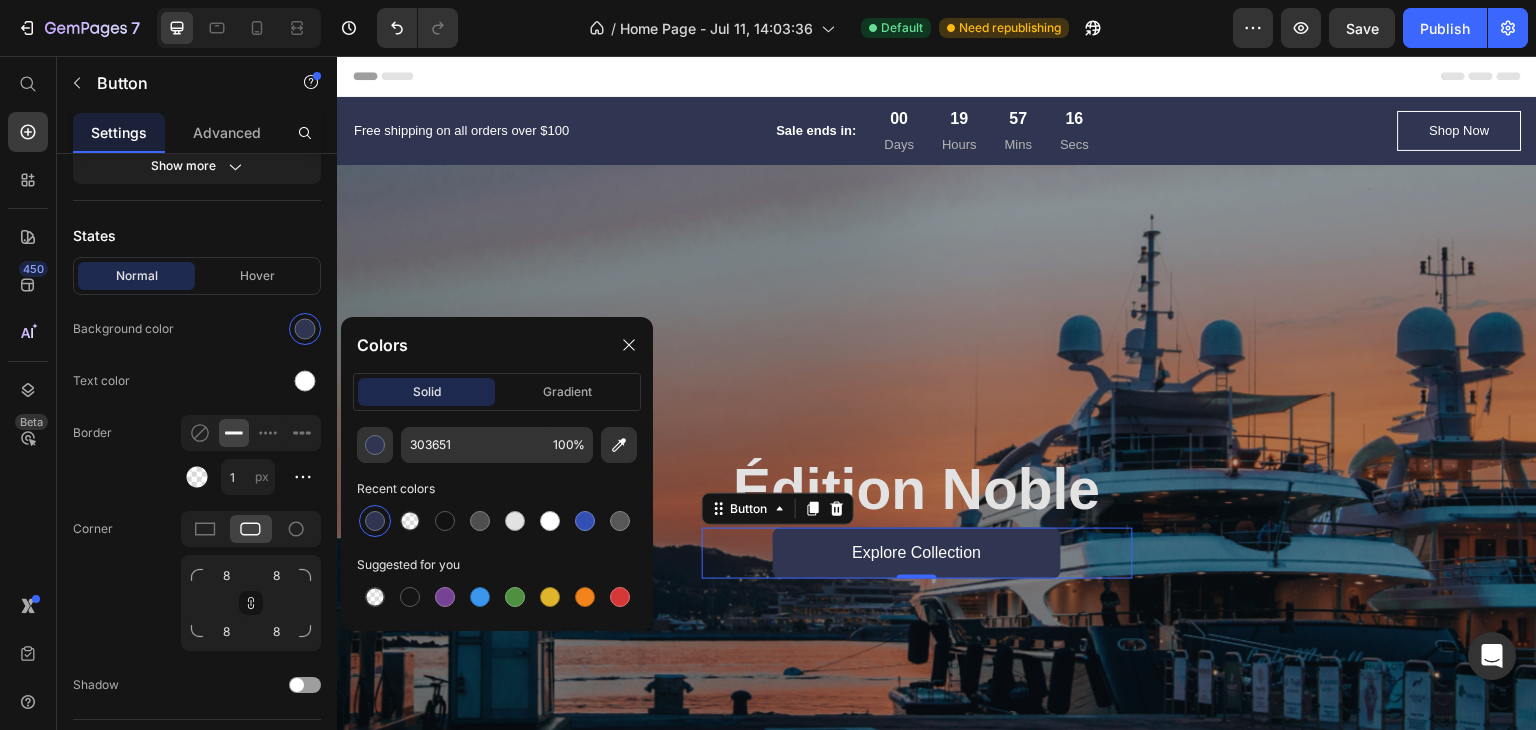 click at bounding box center (937, 515) 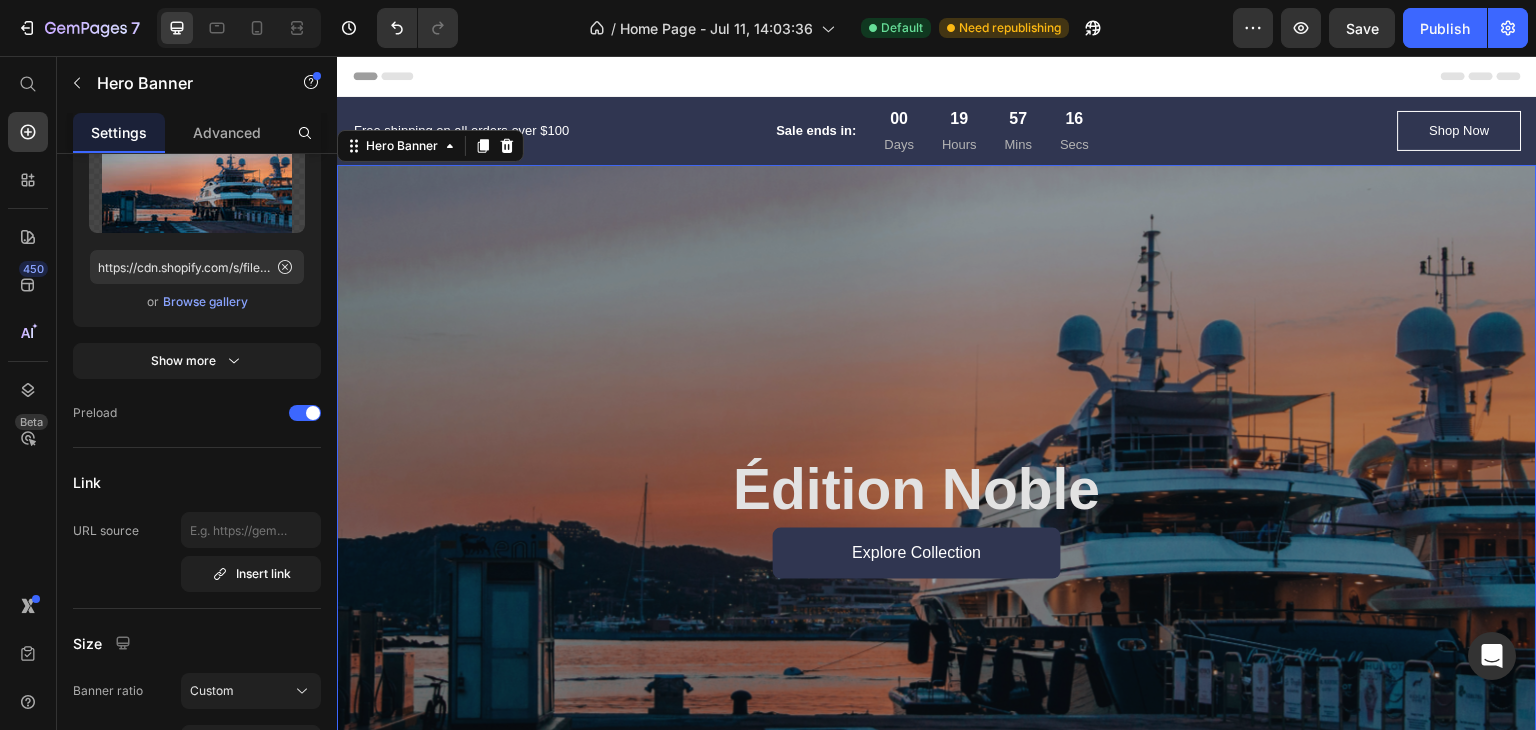 scroll, scrollTop: 0, scrollLeft: 0, axis: both 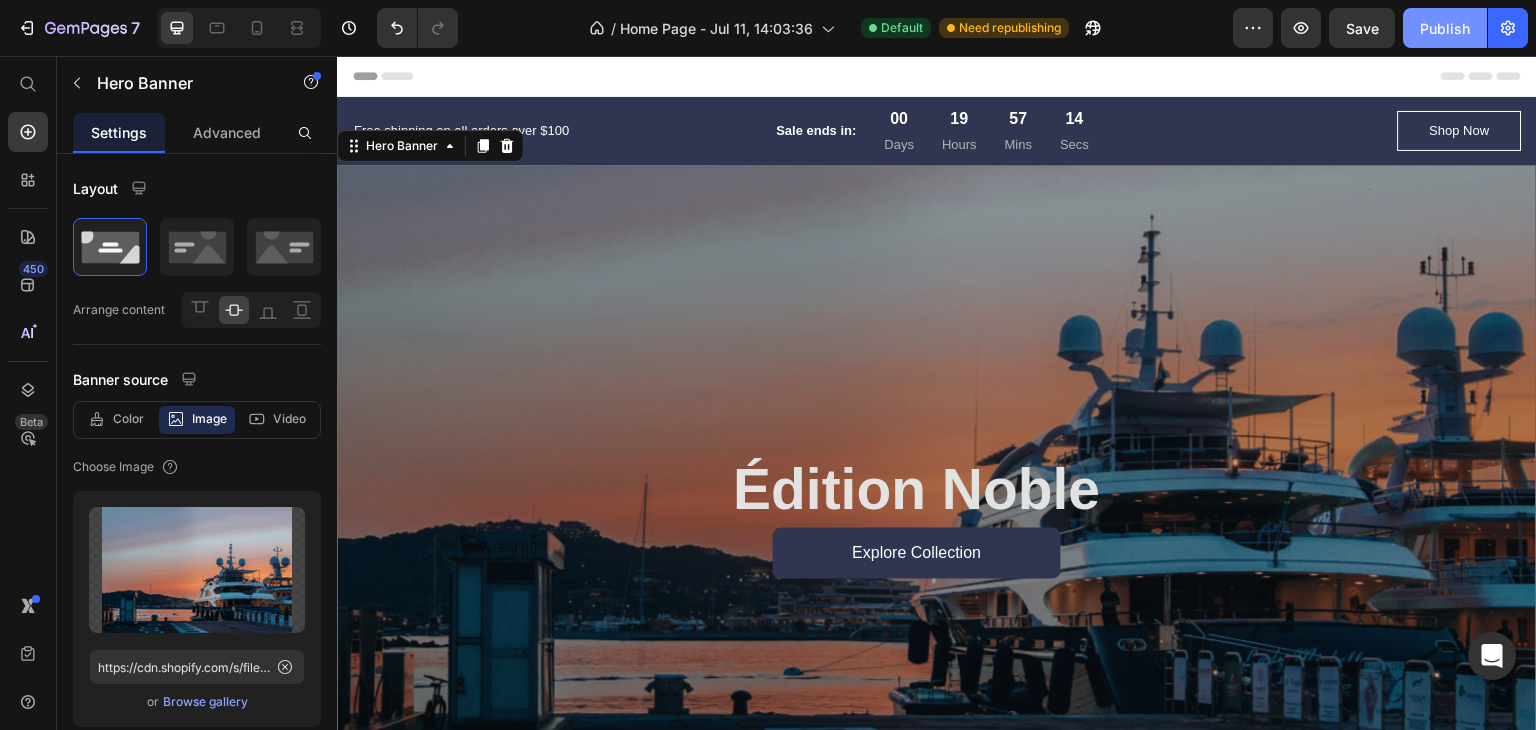 click on "Publish" at bounding box center [1445, 28] 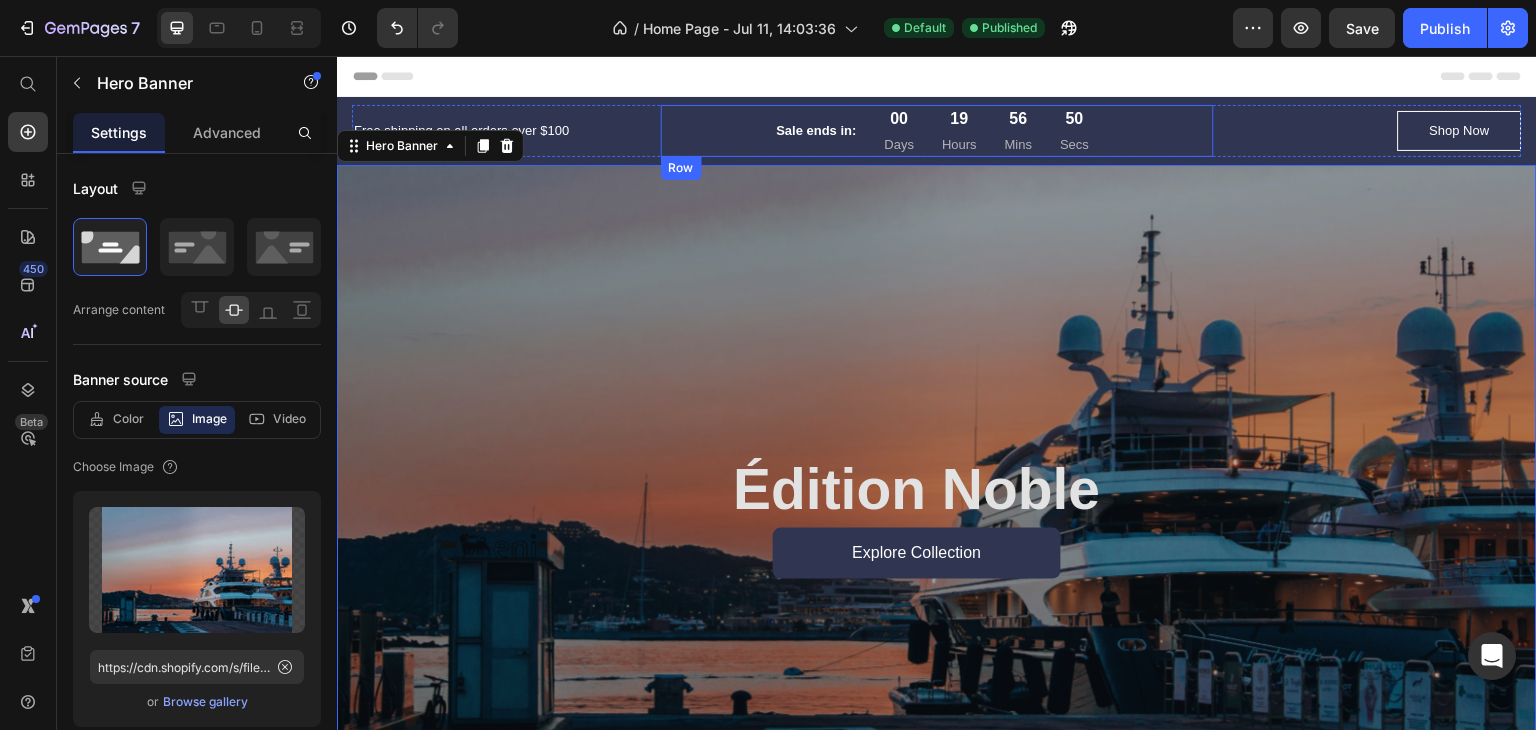 click on "Sale ends in: Text block 00 Days 19 Hours 56 Mins 50 Secs CountDown Timer Row" at bounding box center (937, 131) 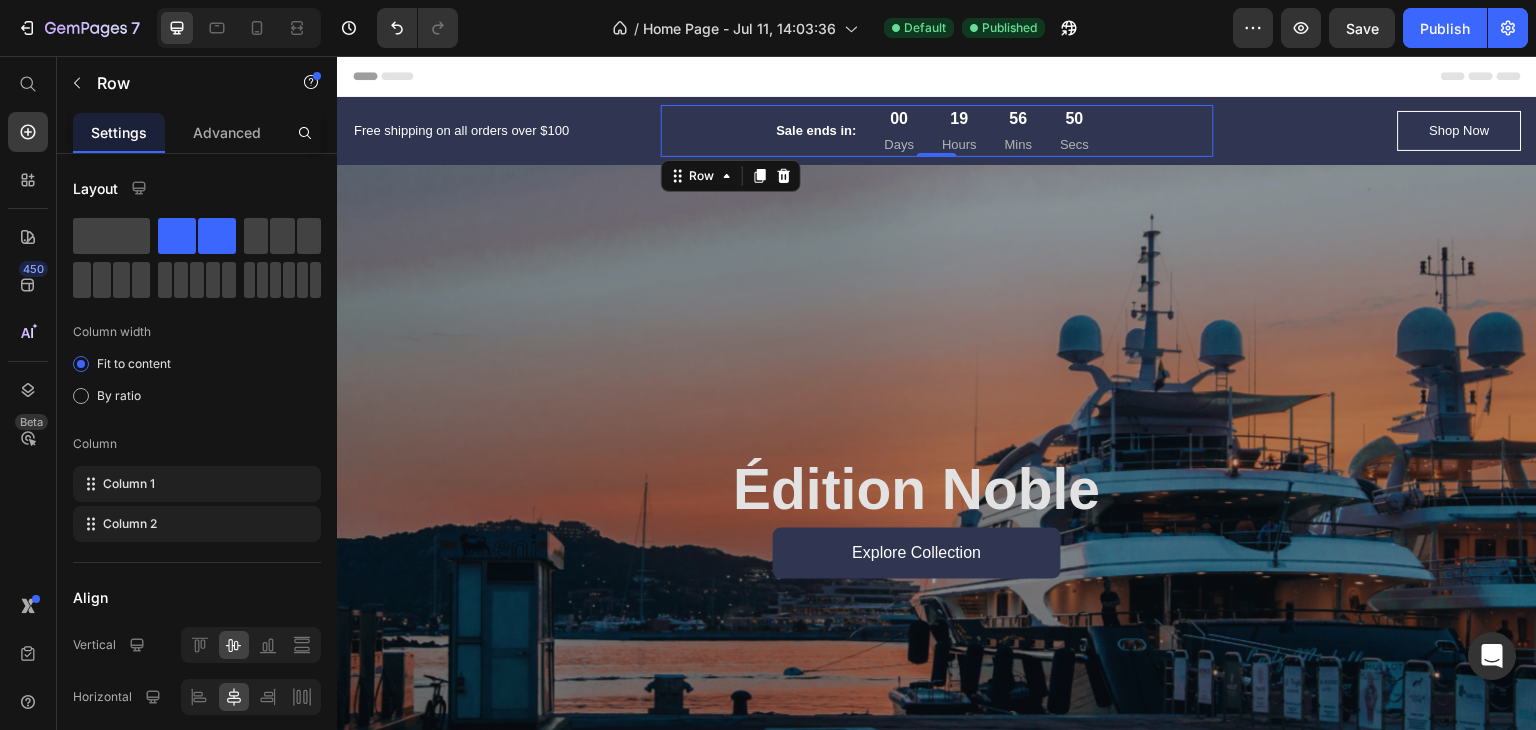 click on "Header" at bounding box center (937, 76) 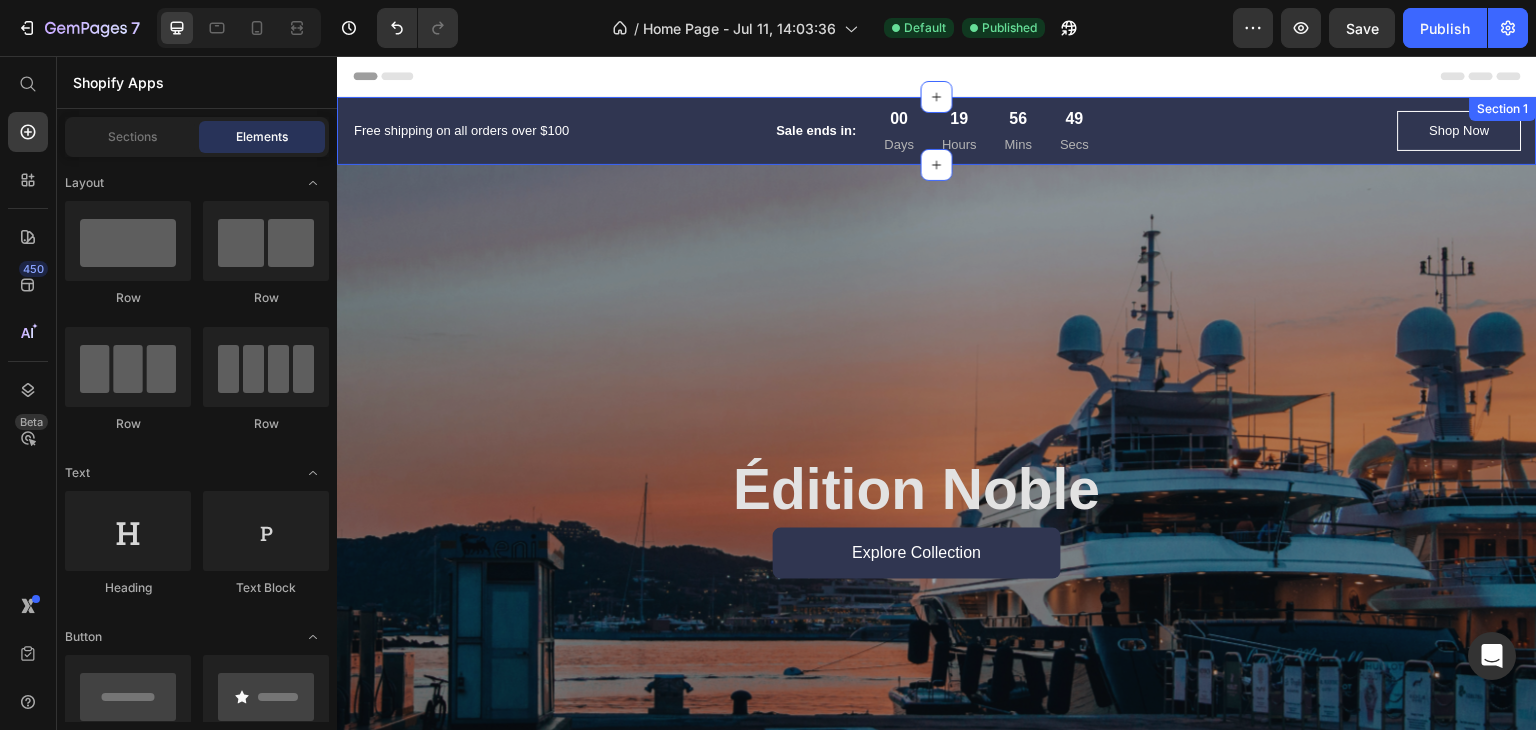 click on "Free shipping on all orders over $100 Text block Sale ends in: Text block 00 Days 19 Hours 56 Mins 49 Secs CountDown Timer Row Shop Now Button Row Section 1" at bounding box center [937, 131] 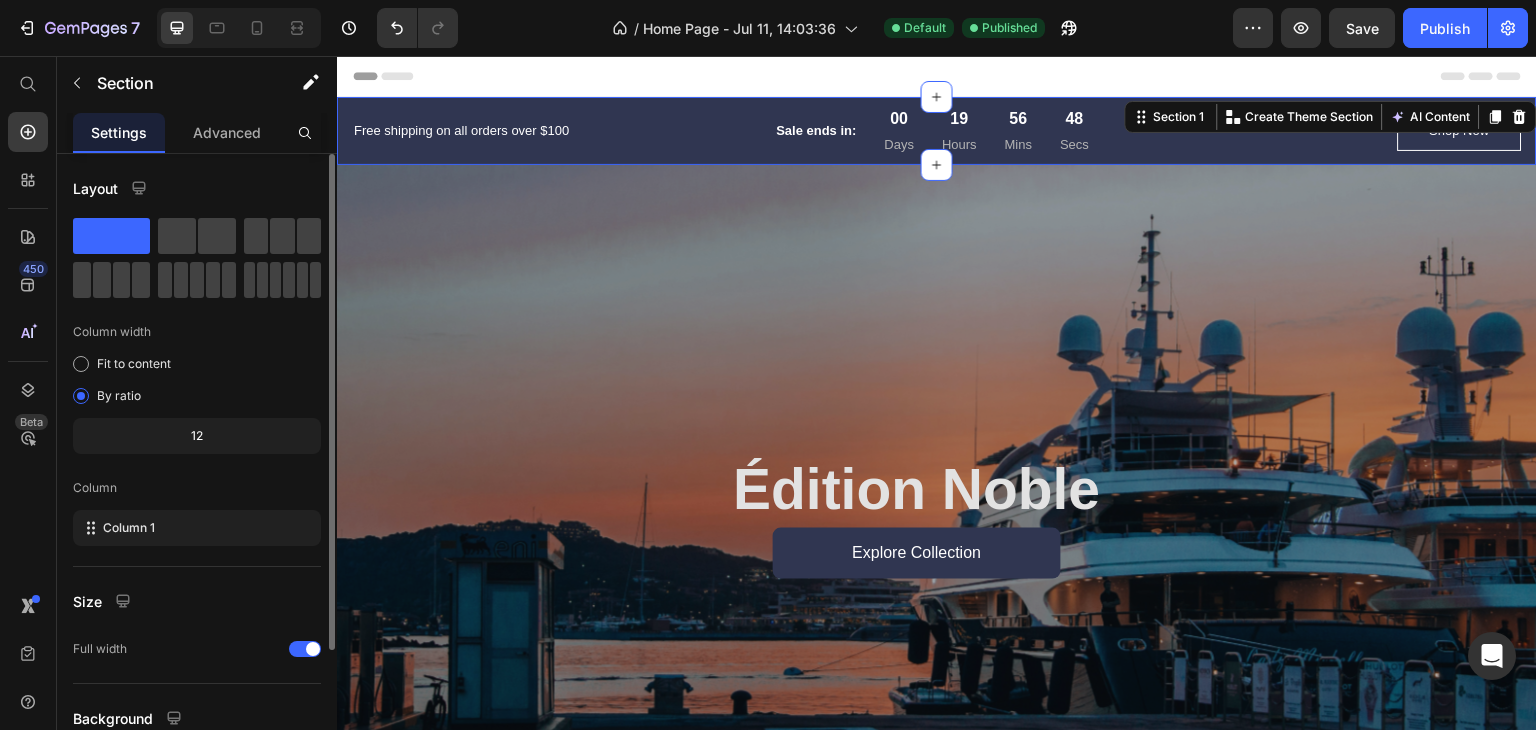 scroll, scrollTop: 173, scrollLeft: 0, axis: vertical 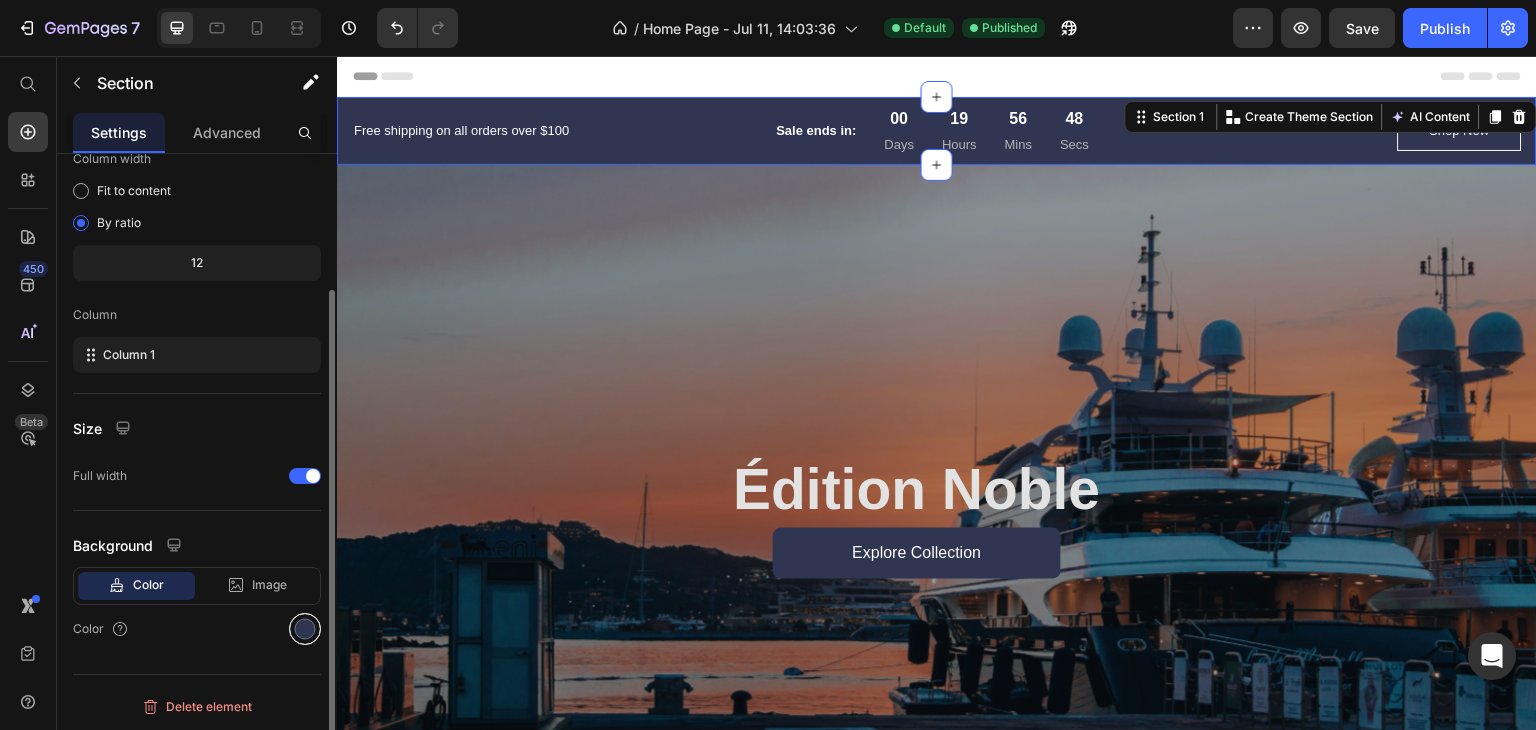 click at bounding box center (305, 629) 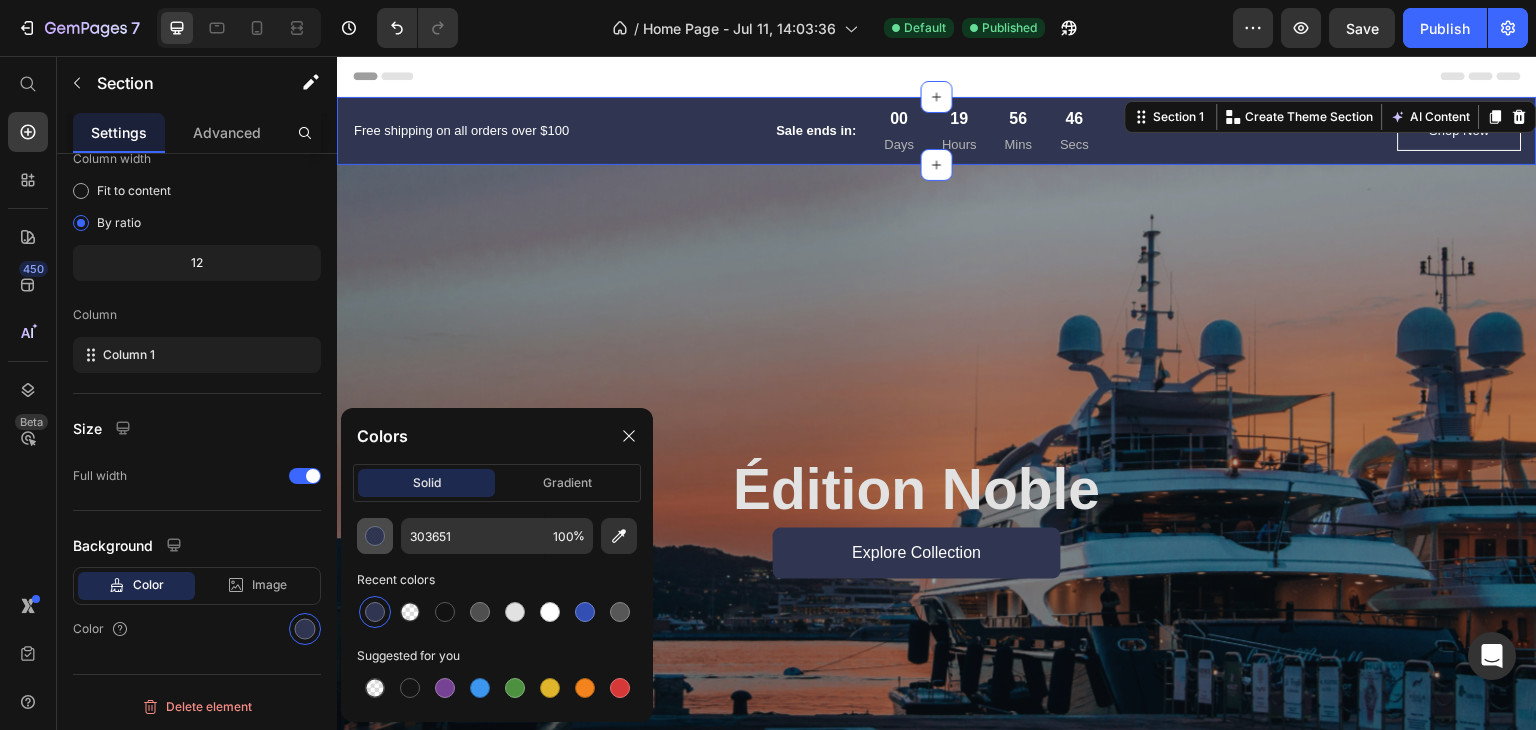 click at bounding box center (375, 536) 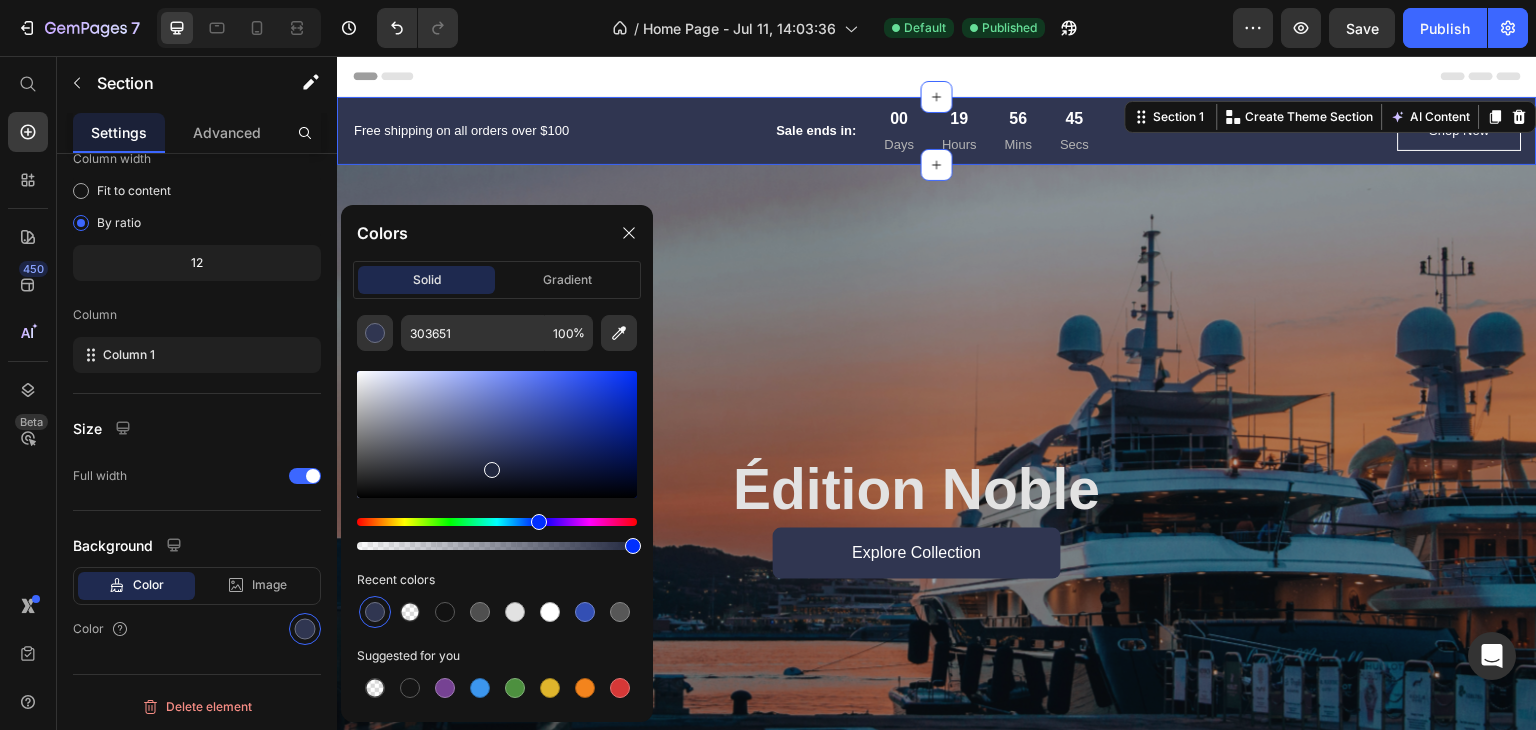 drag, startPoint x: 481, startPoint y: 463, endPoint x: 496, endPoint y: 466, distance: 15.297058 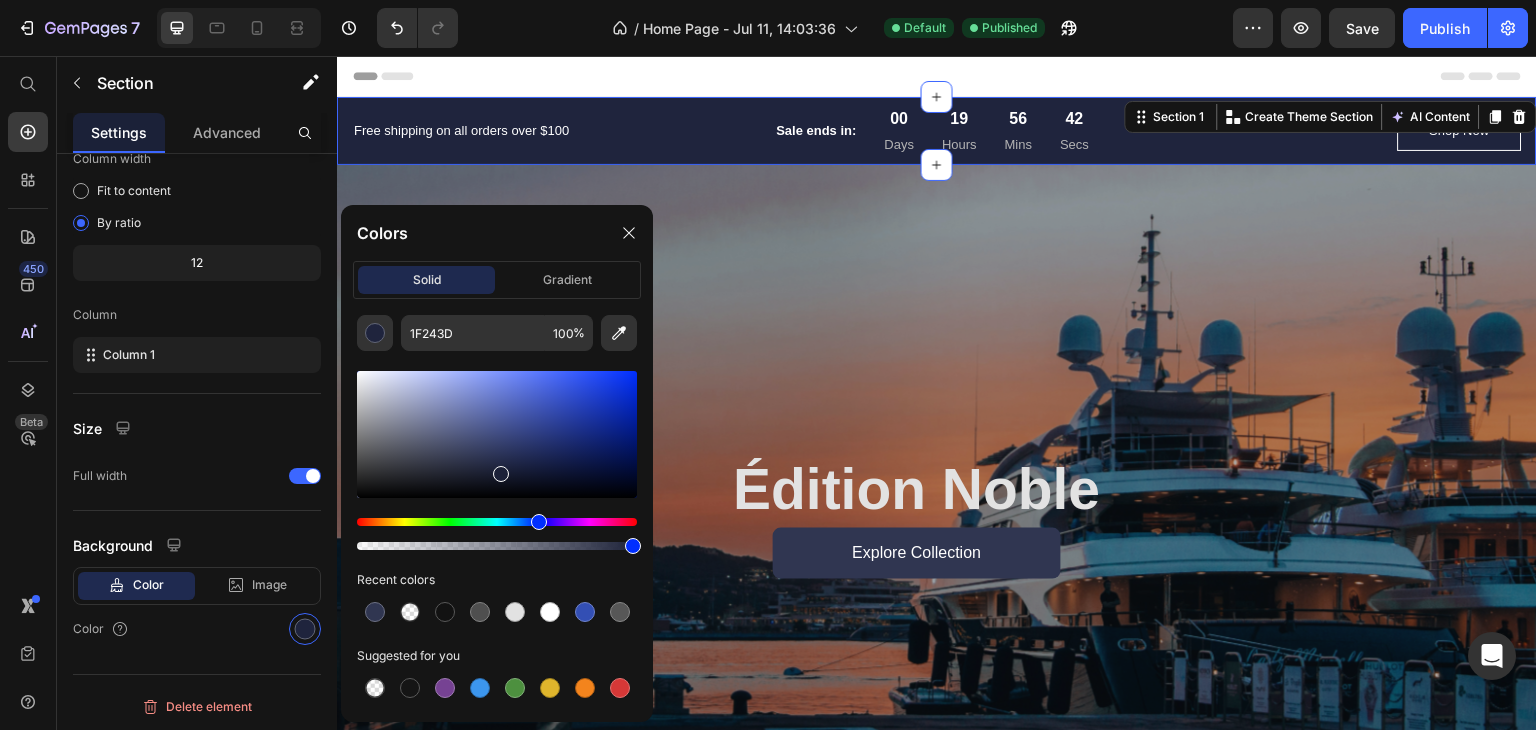 click at bounding box center (501, 474) 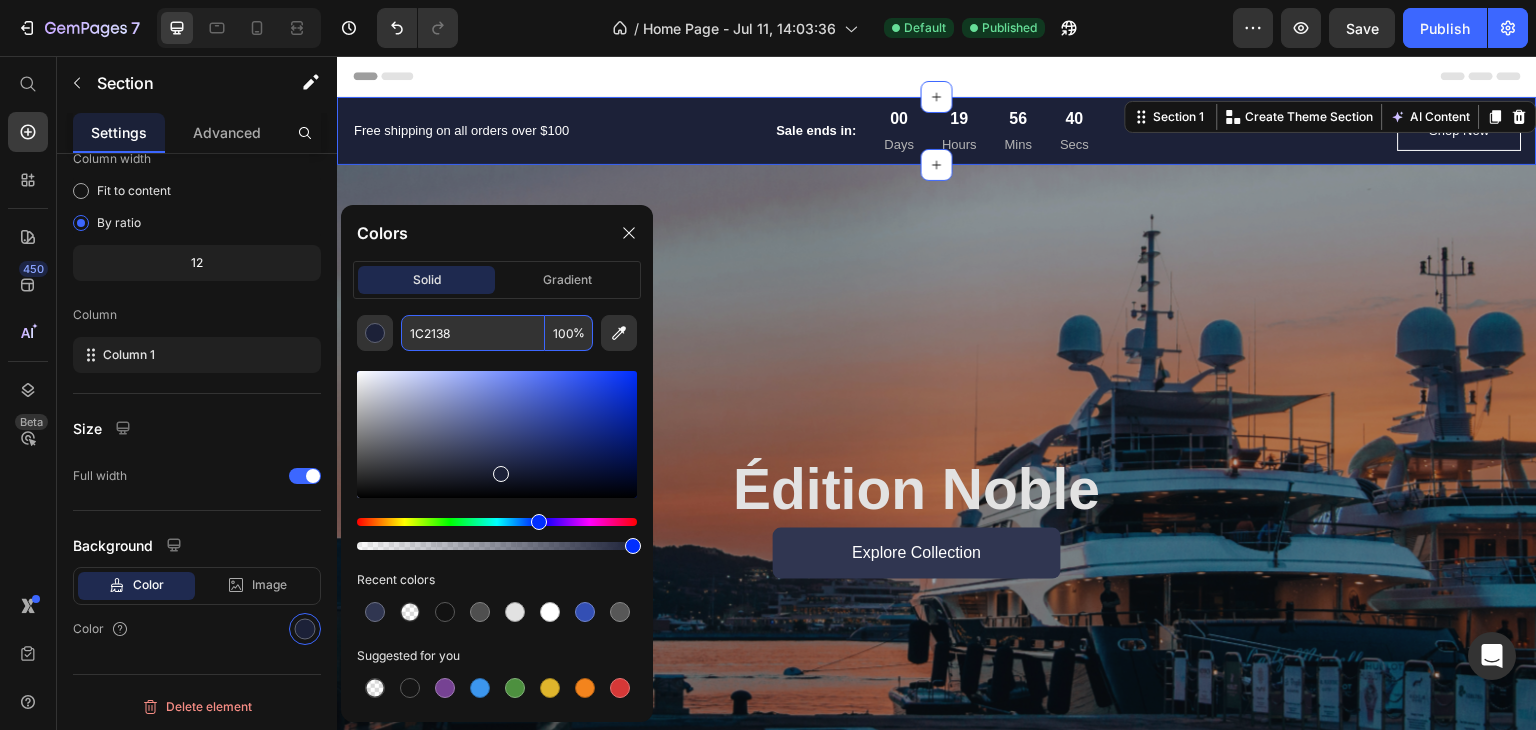 click on "1C2138" at bounding box center [473, 333] 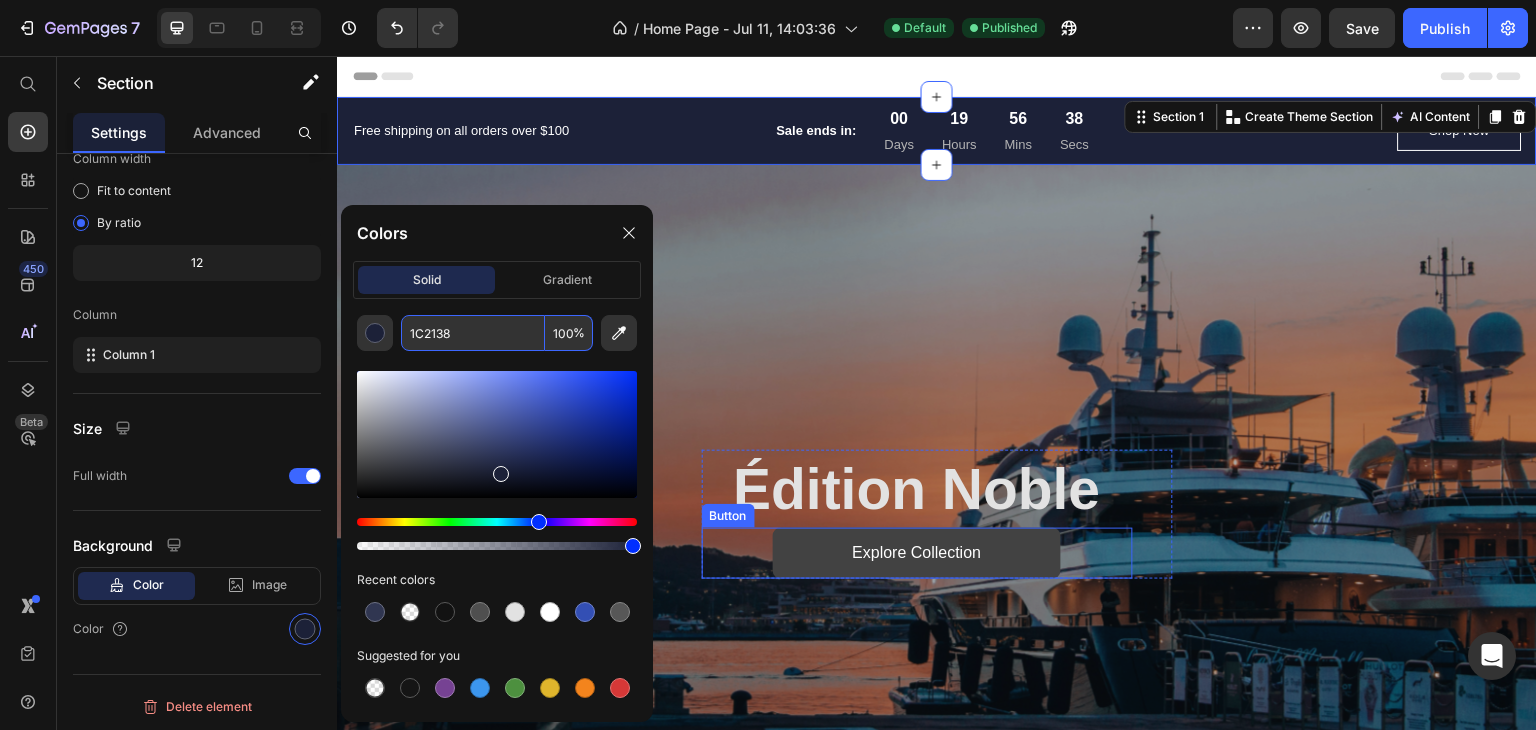 click on "Explore Collection" at bounding box center (917, 553) 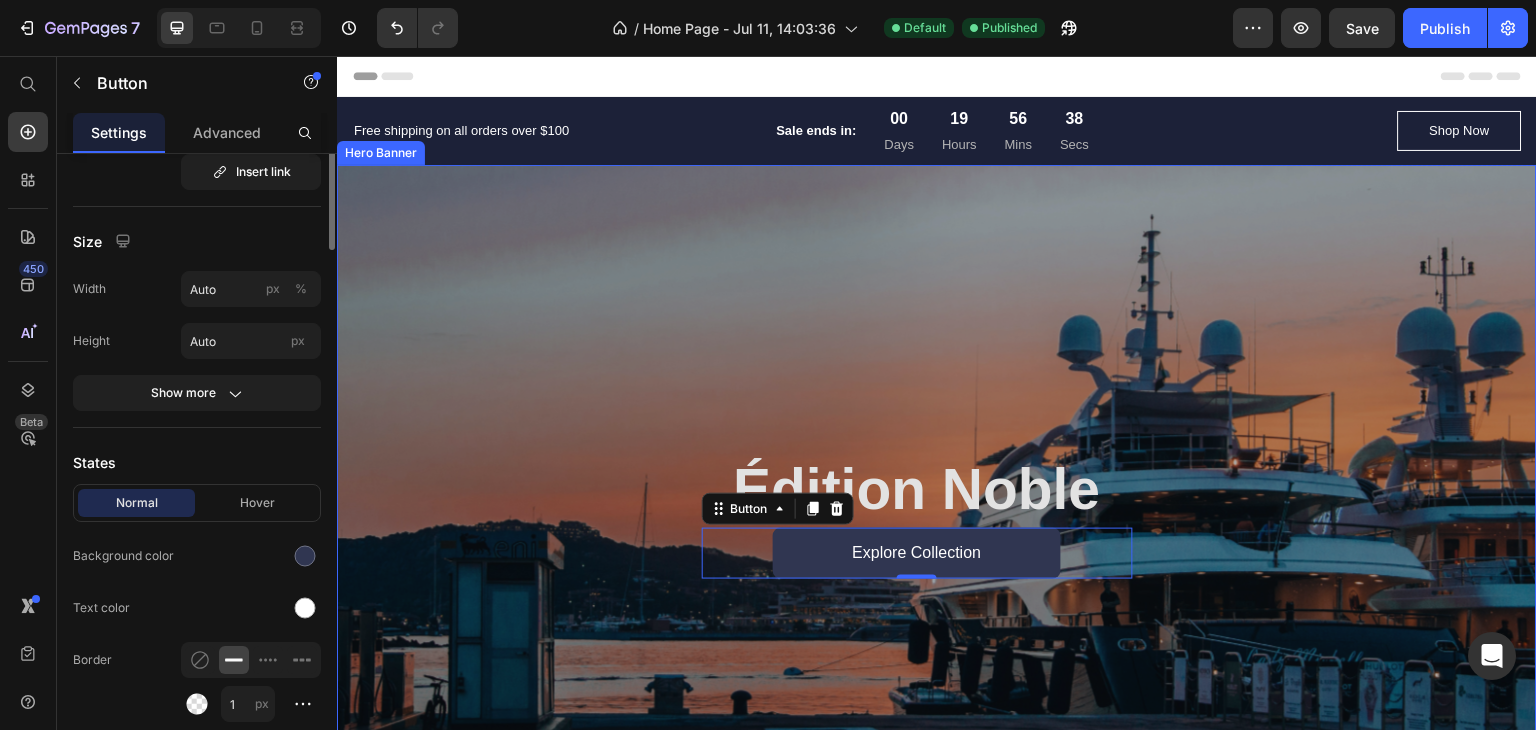 scroll, scrollTop: 0, scrollLeft: 0, axis: both 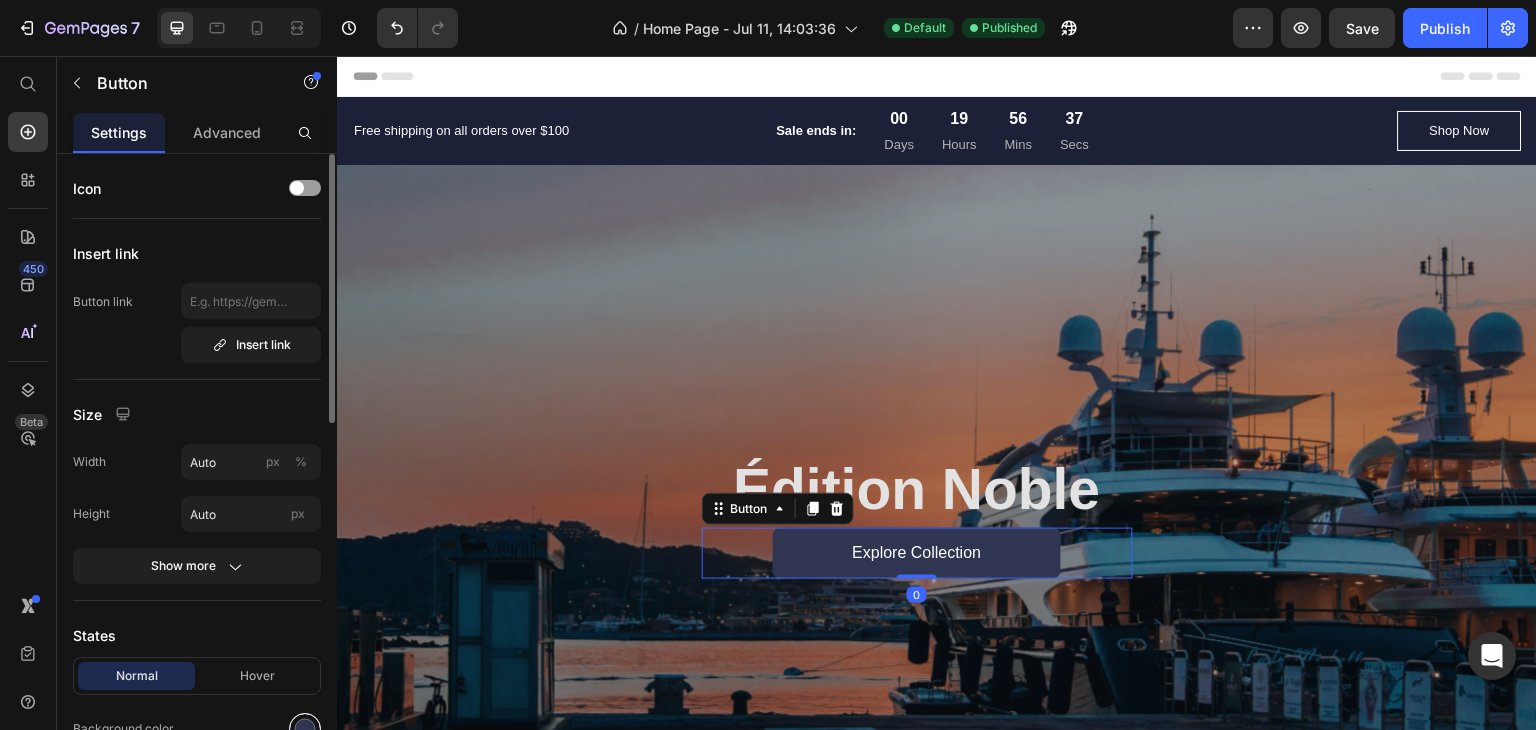 click at bounding box center [305, 729] 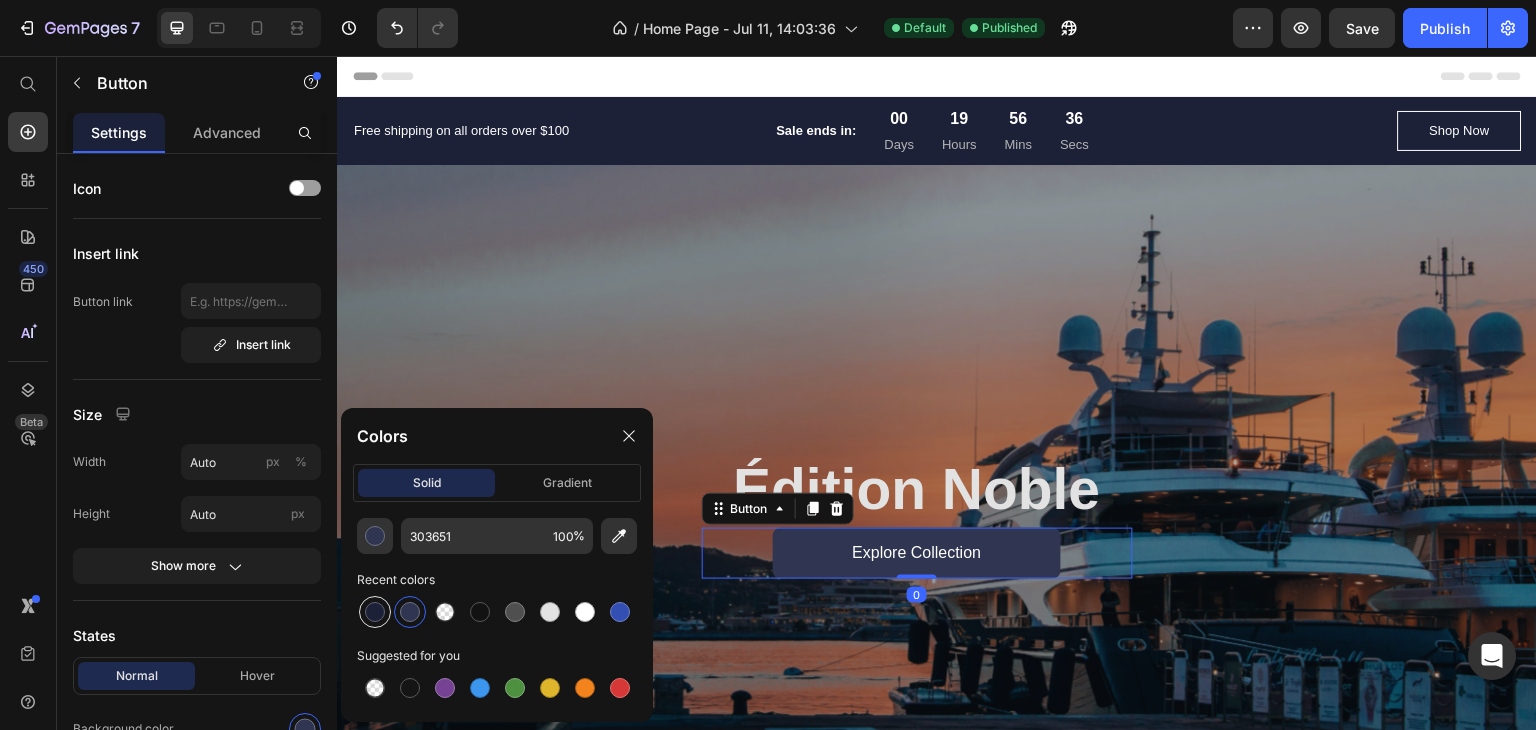 click at bounding box center (375, 612) 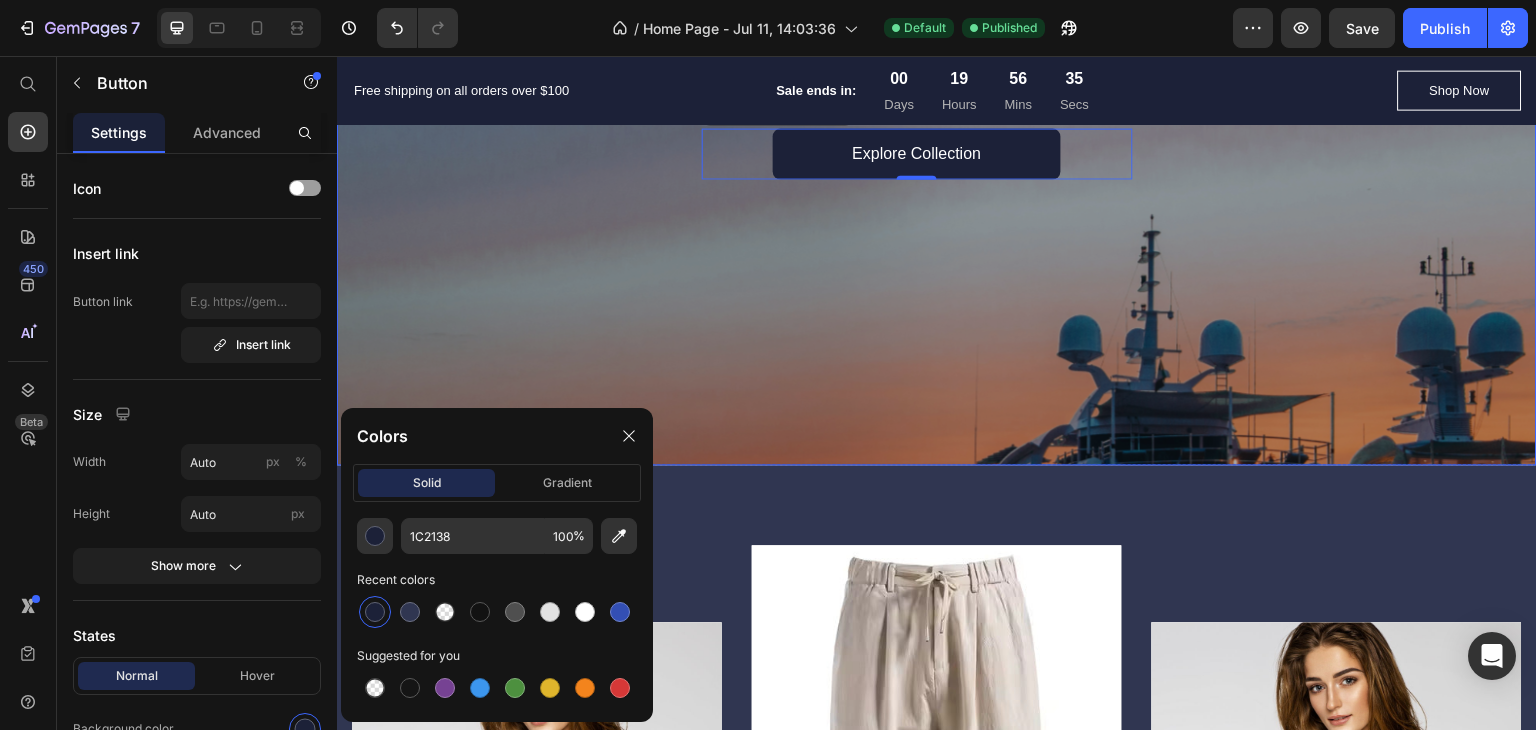 scroll, scrollTop: 600, scrollLeft: 0, axis: vertical 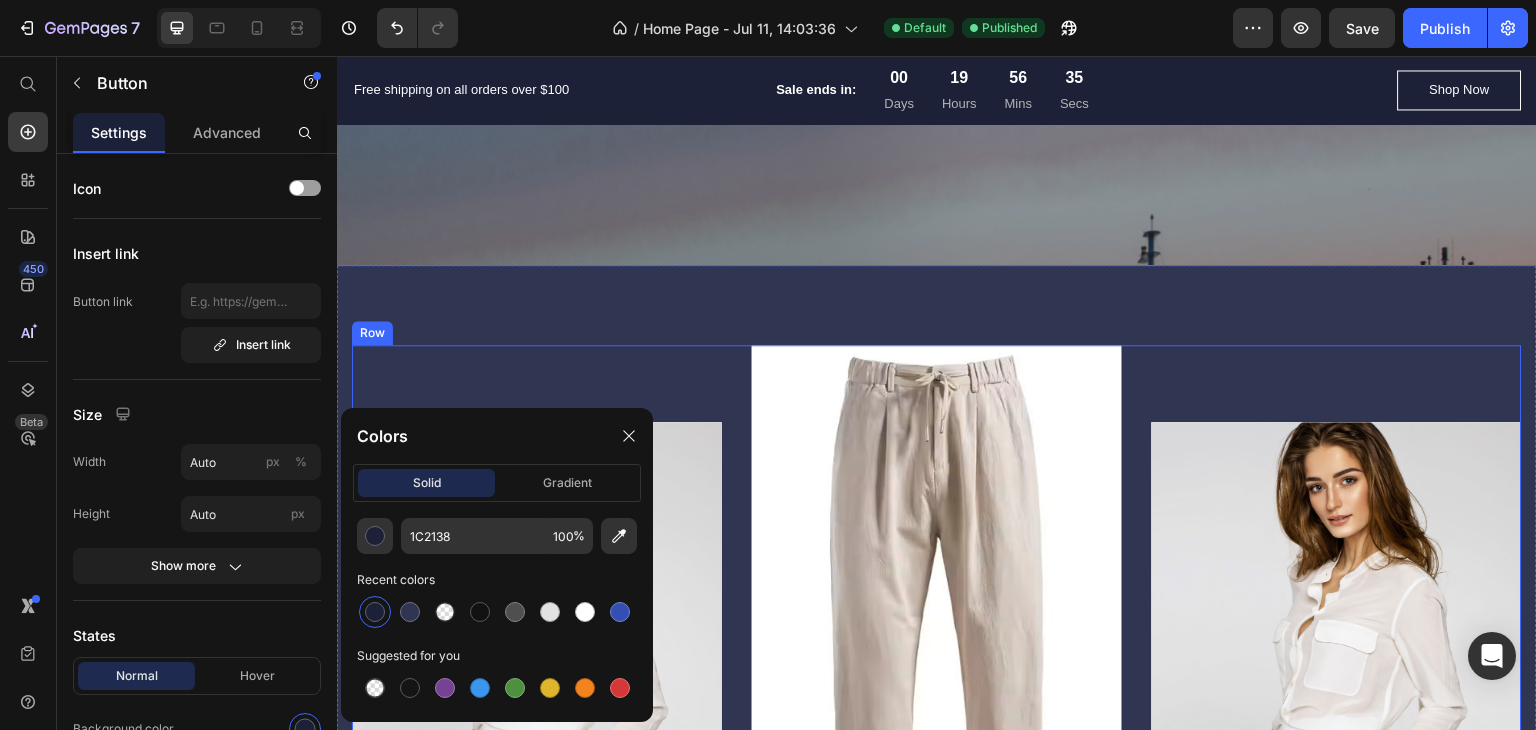 click on "Women's shirts Text block Row Hero Banner Women's jacket Text block Row Hero Banner Women's Dress Text block Row Hero Banner Row Section 3" at bounding box center [937, 635] 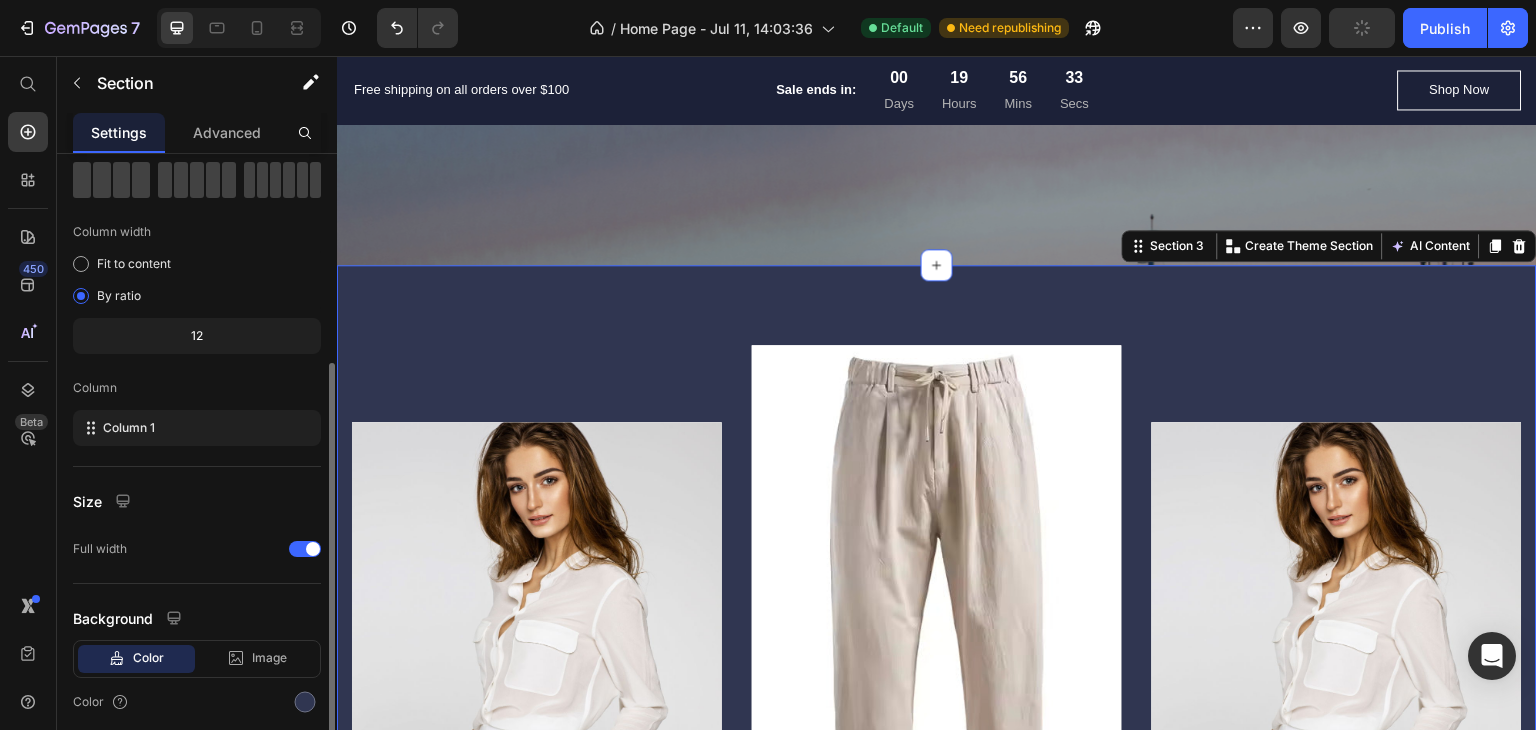 scroll, scrollTop: 173, scrollLeft: 0, axis: vertical 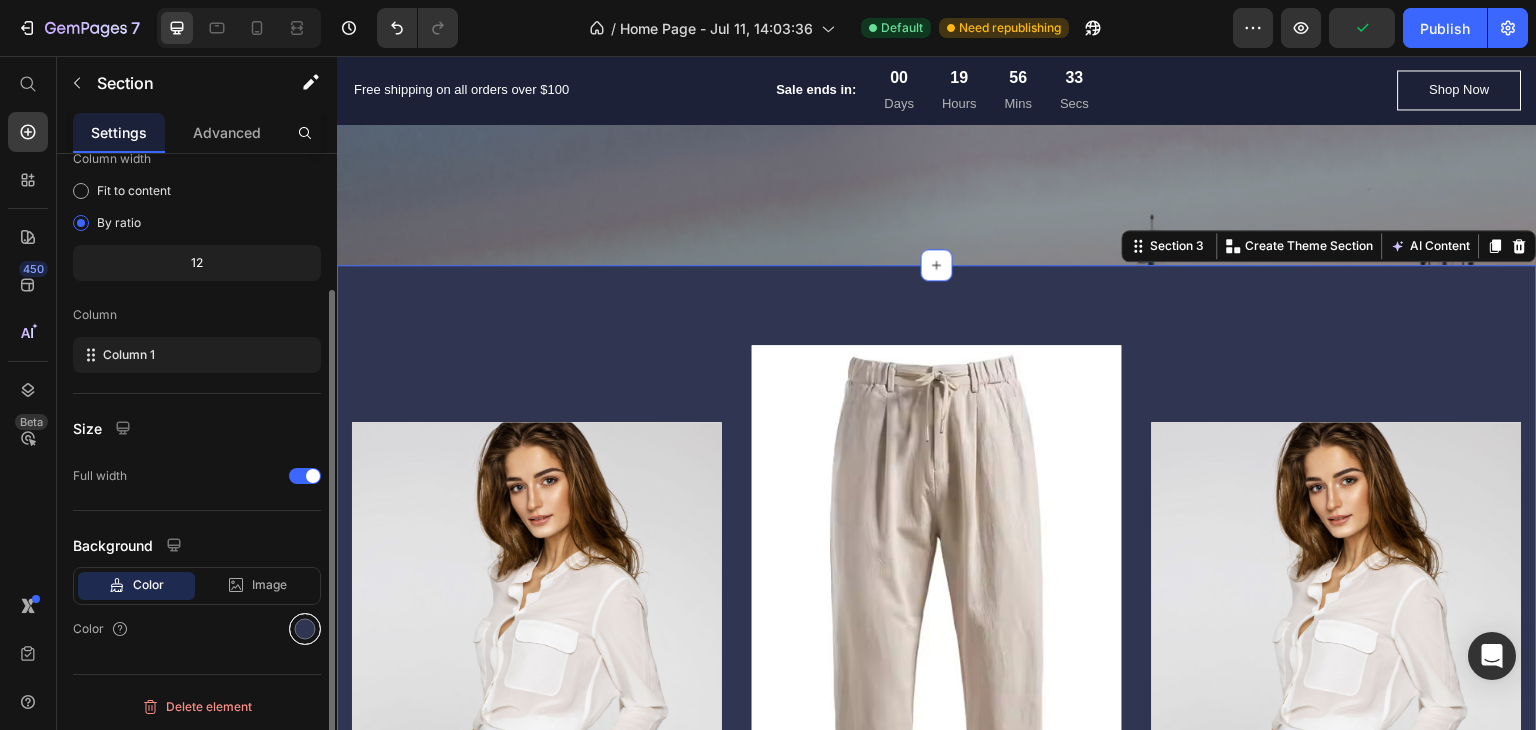 click at bounding box center (305, 629) 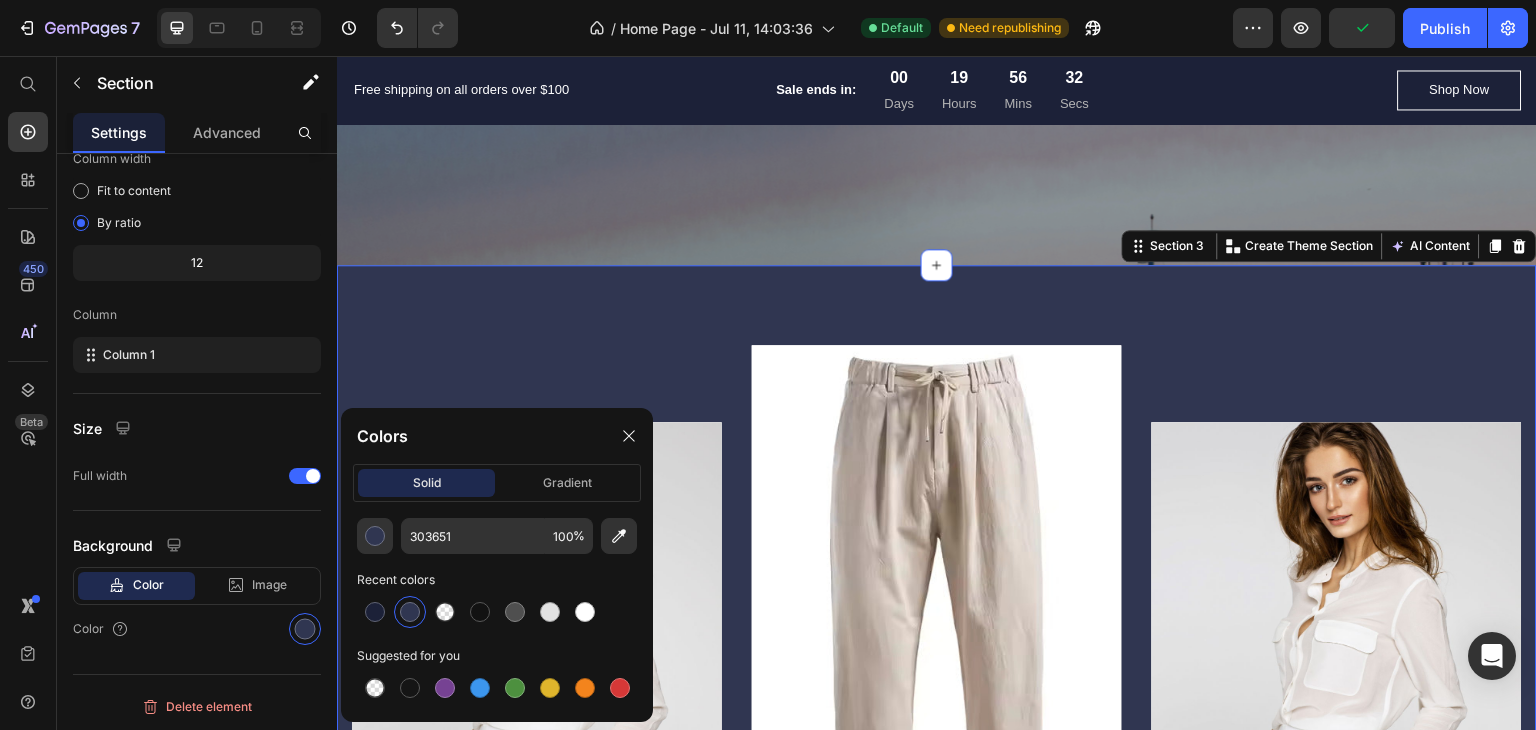 click at bounding box center [375, 612] 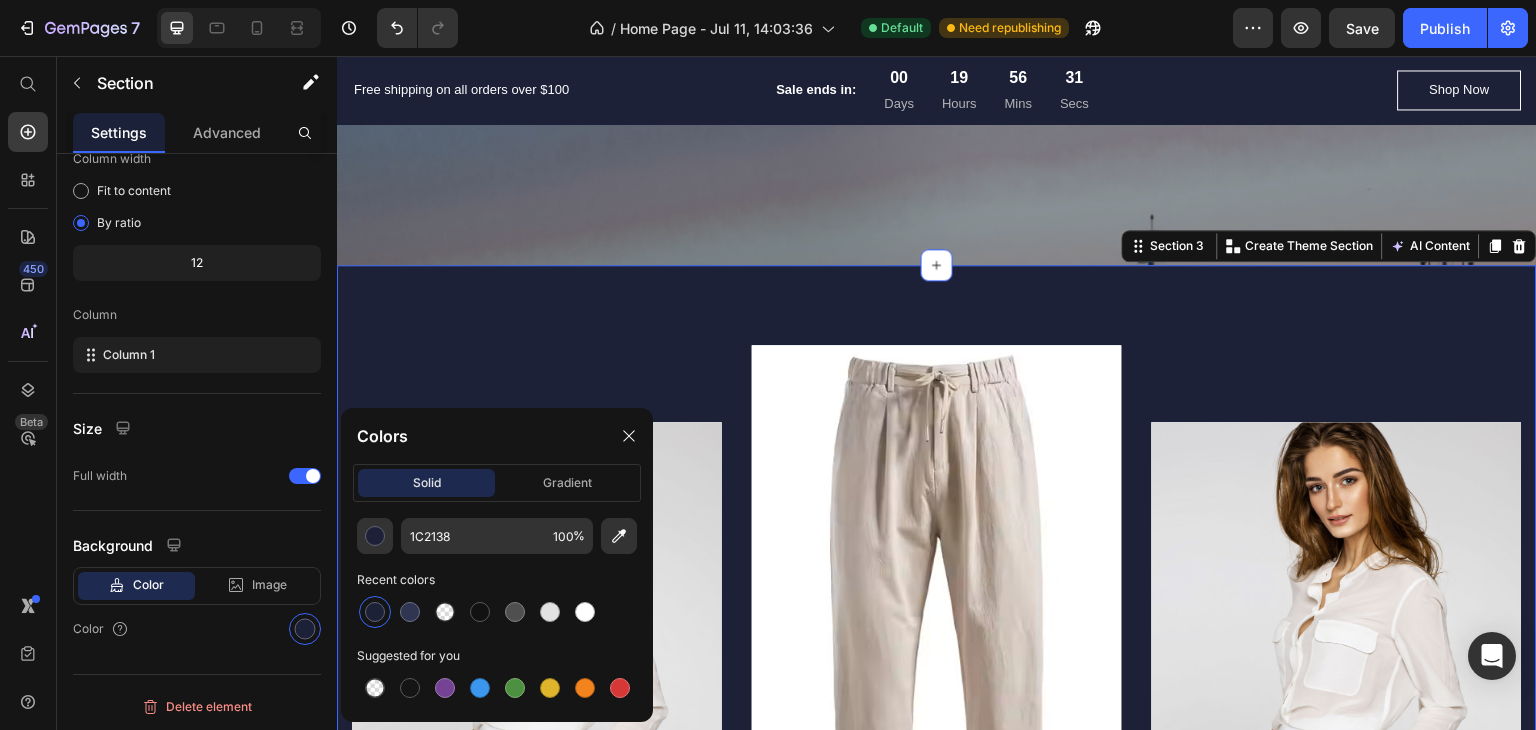 click on "7   /  Home Page - Jul 11, 14:03:36 Default Need republishing Preview  Save   Publish" 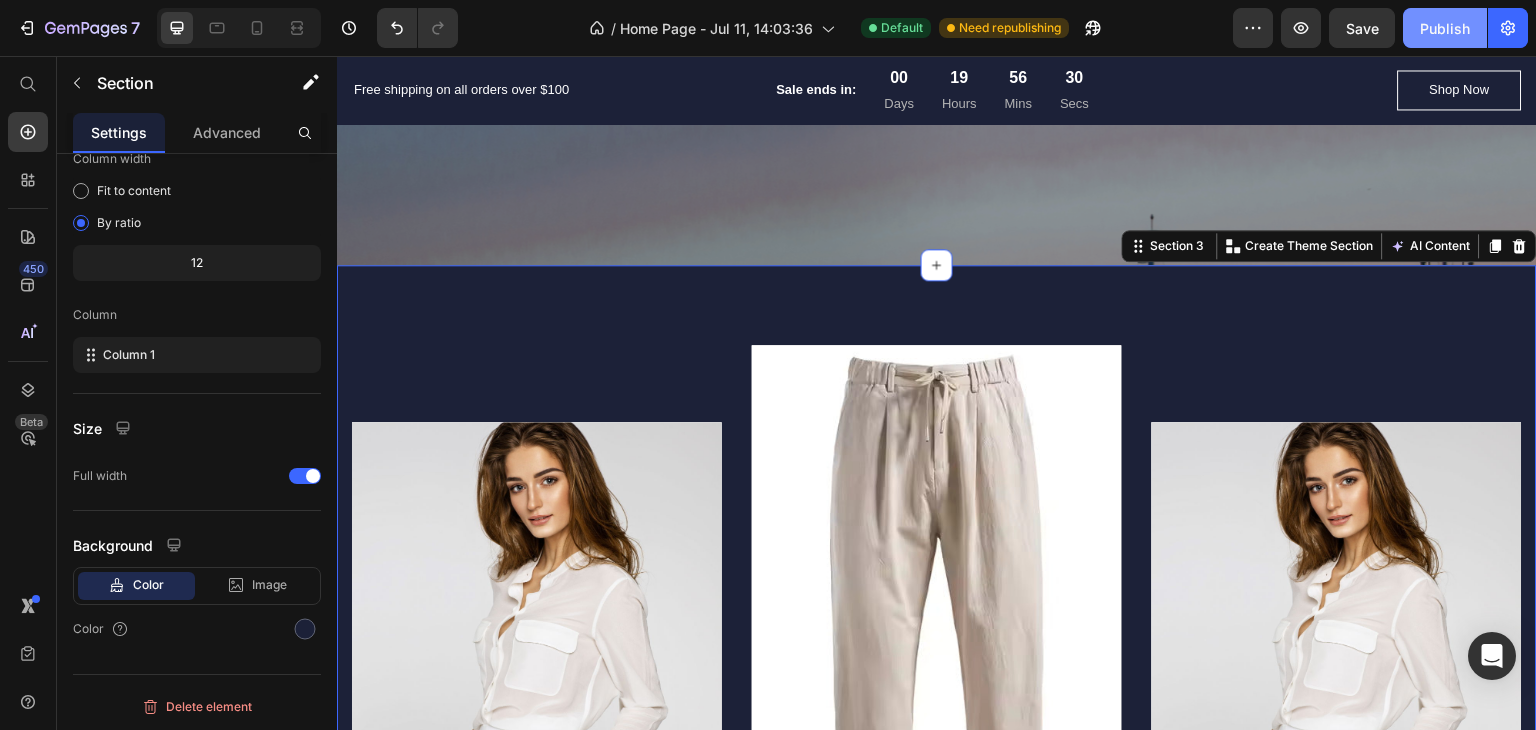 click on "Publish" at bounding box center (1445, 28) 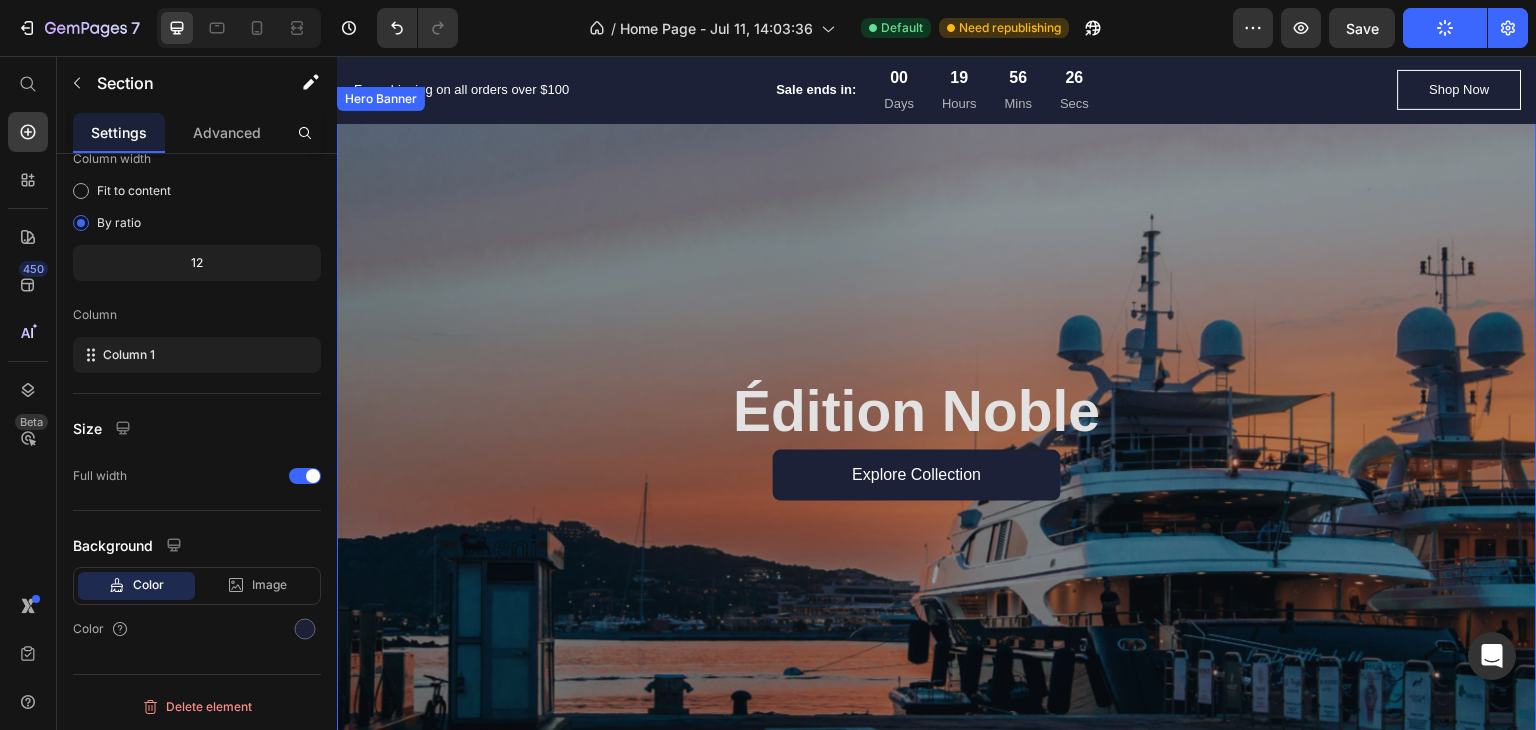 scroll, scrollTop: 100, scrollLeft: 0, axis: vertical 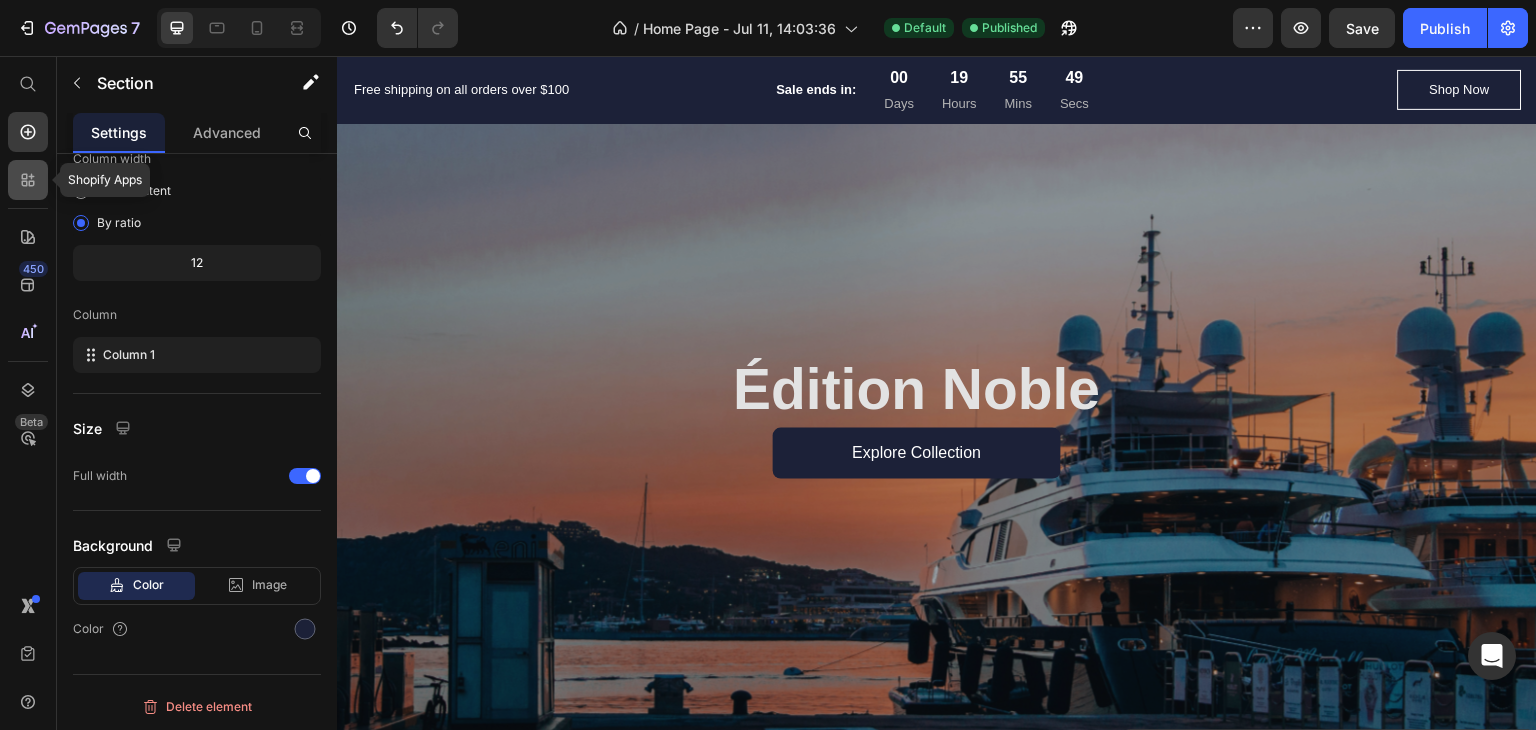click 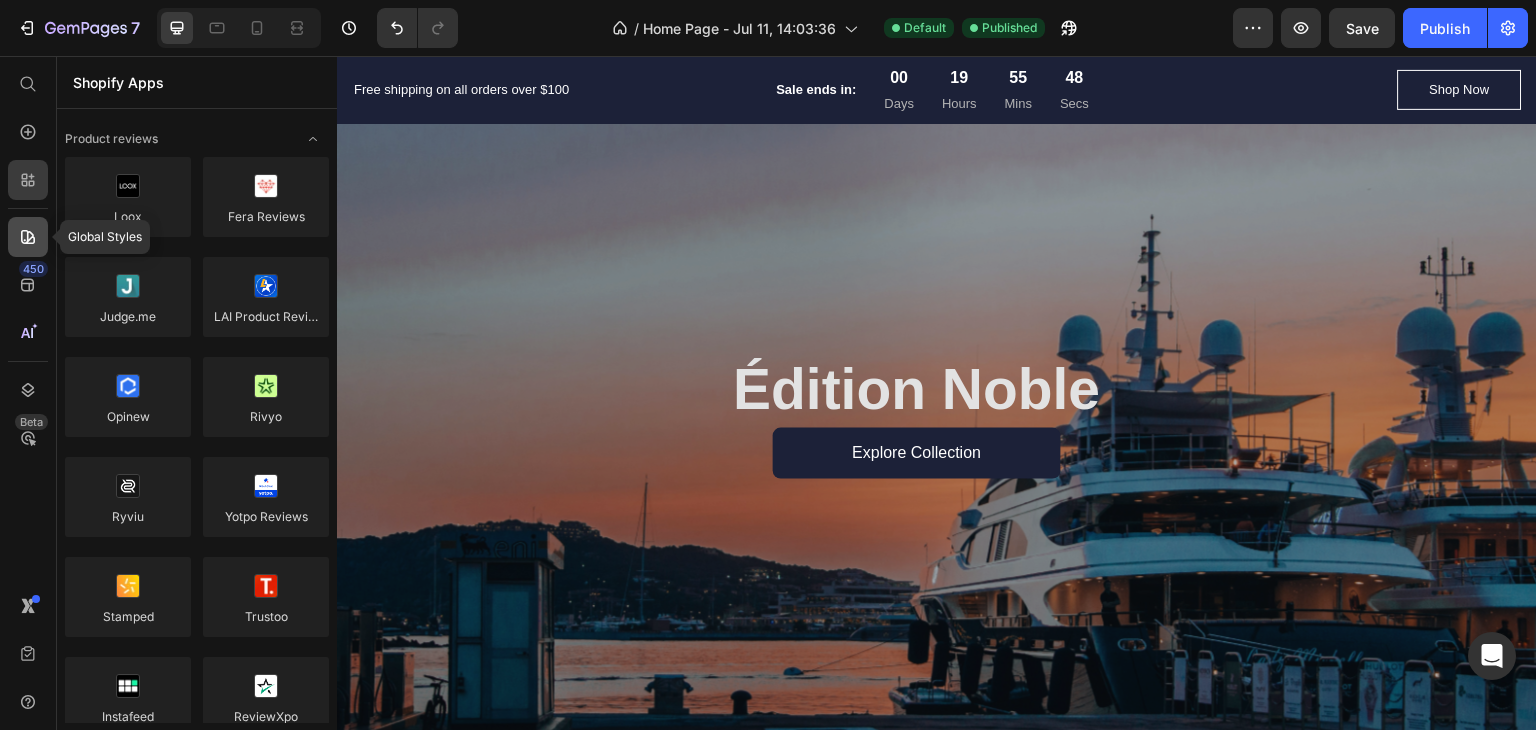 click 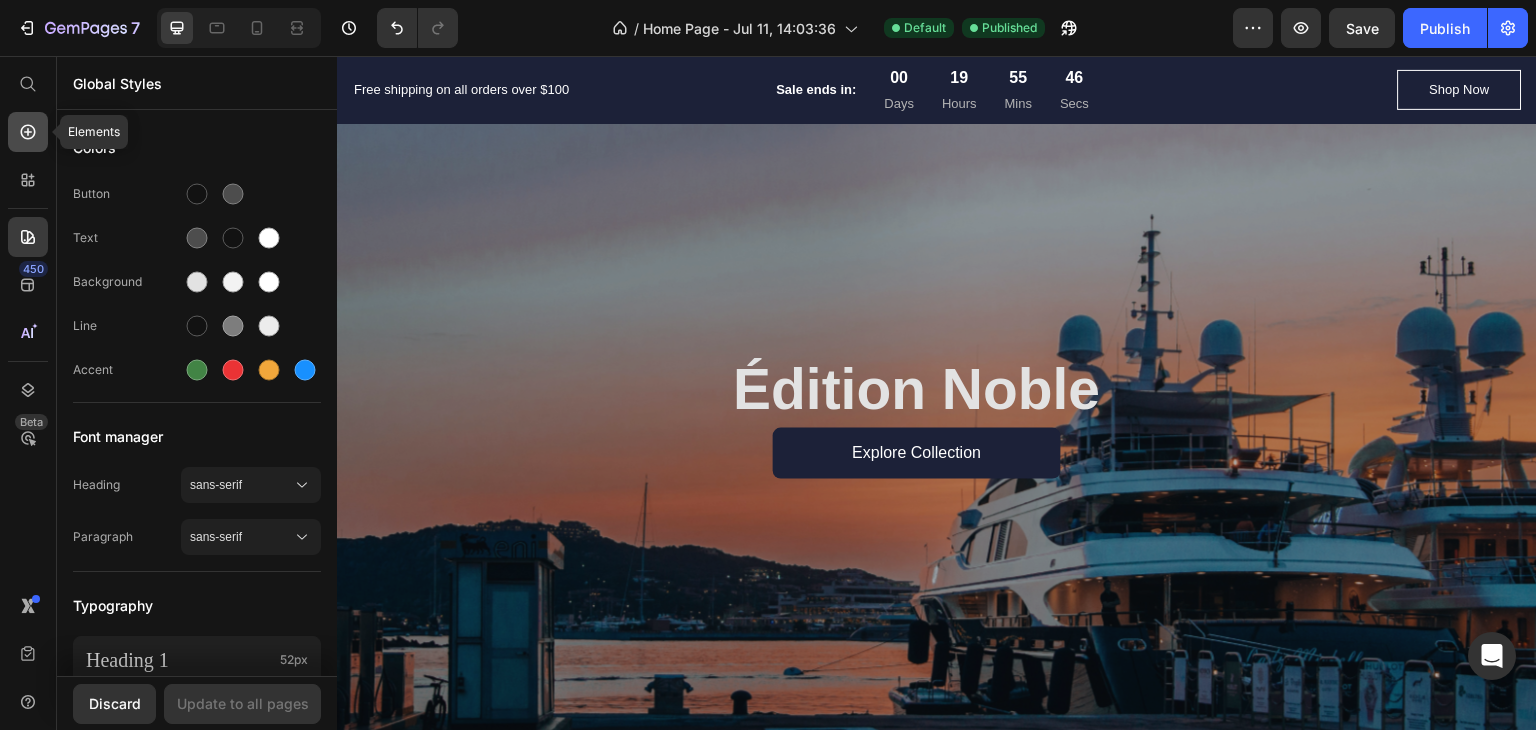 click 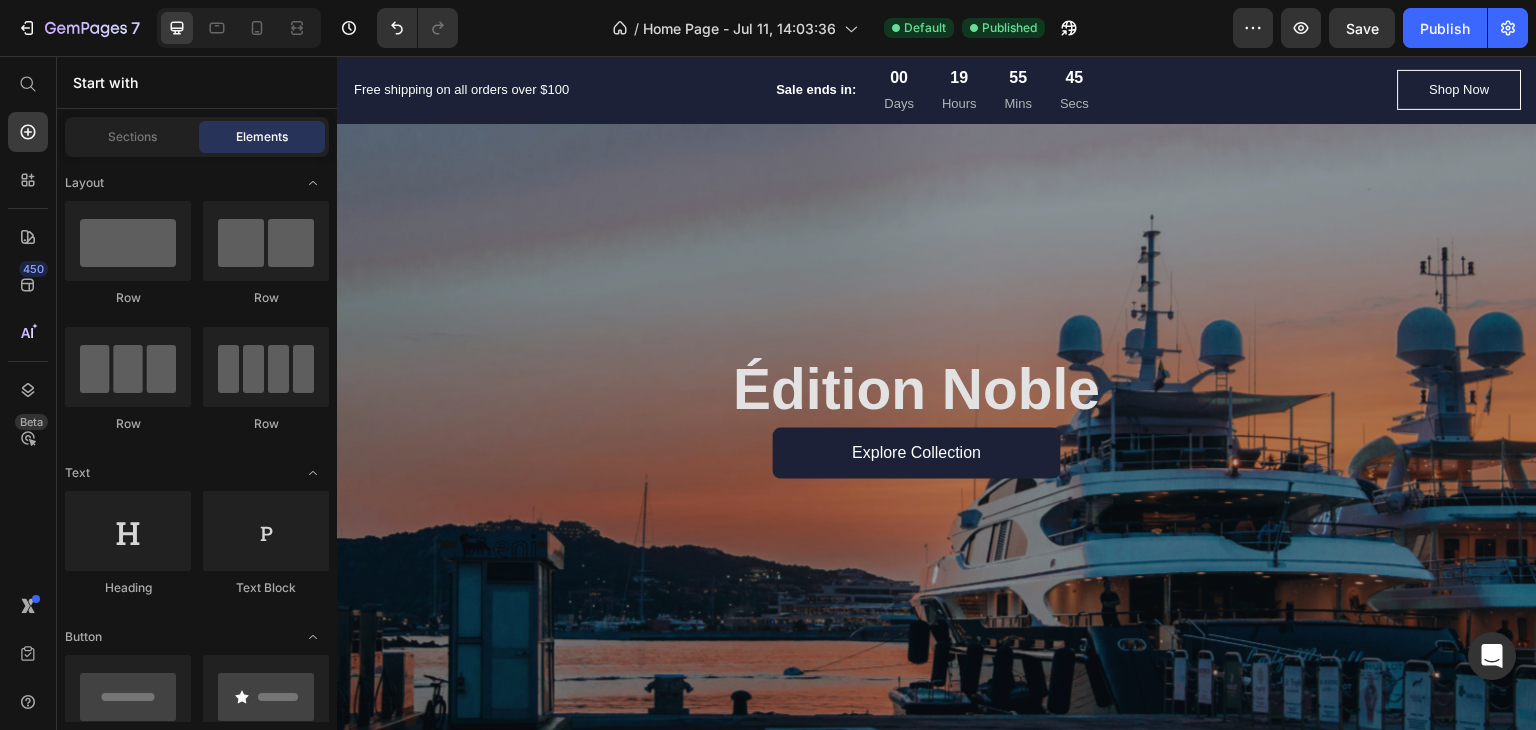click on "Sections Elements" at bounding box center (197, 137) 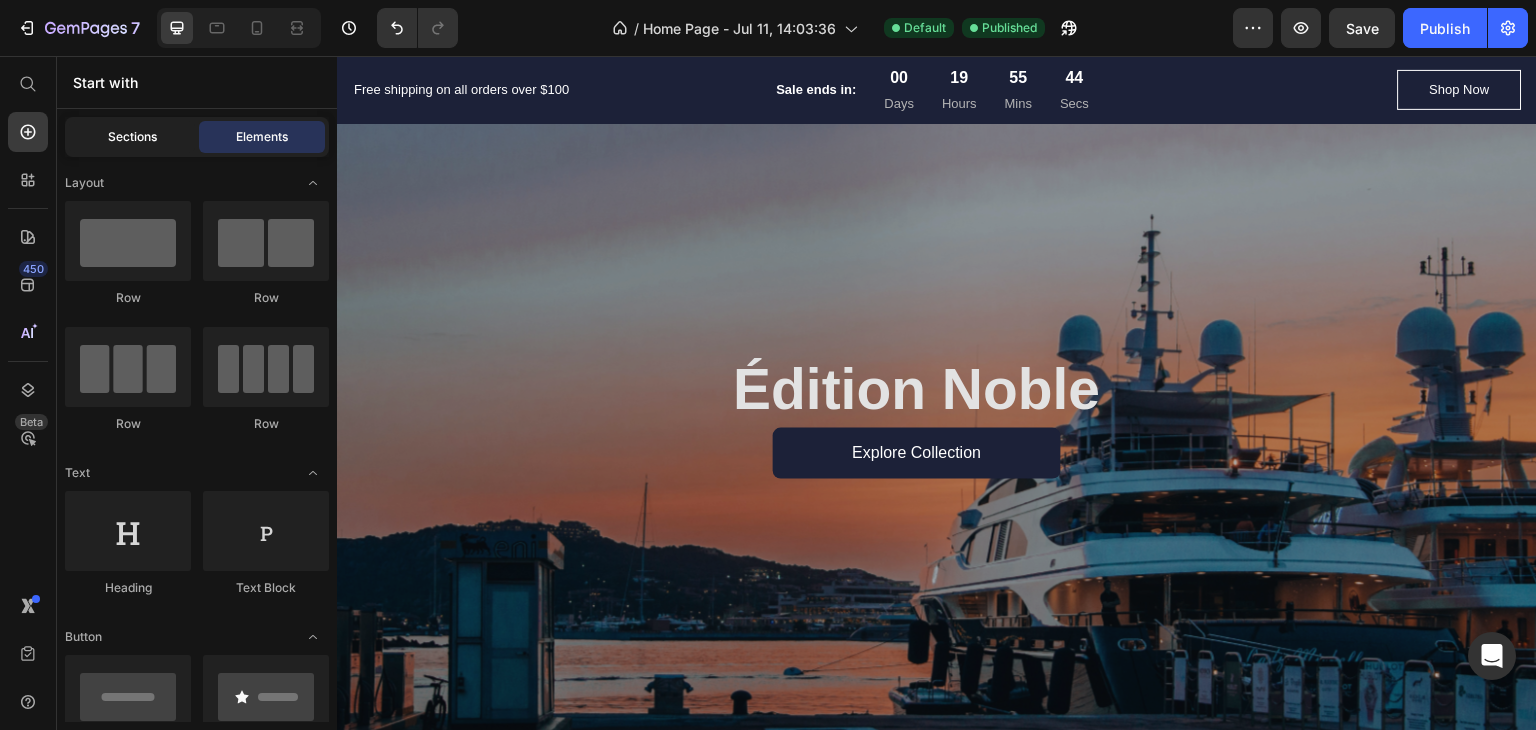 click on "Sections" 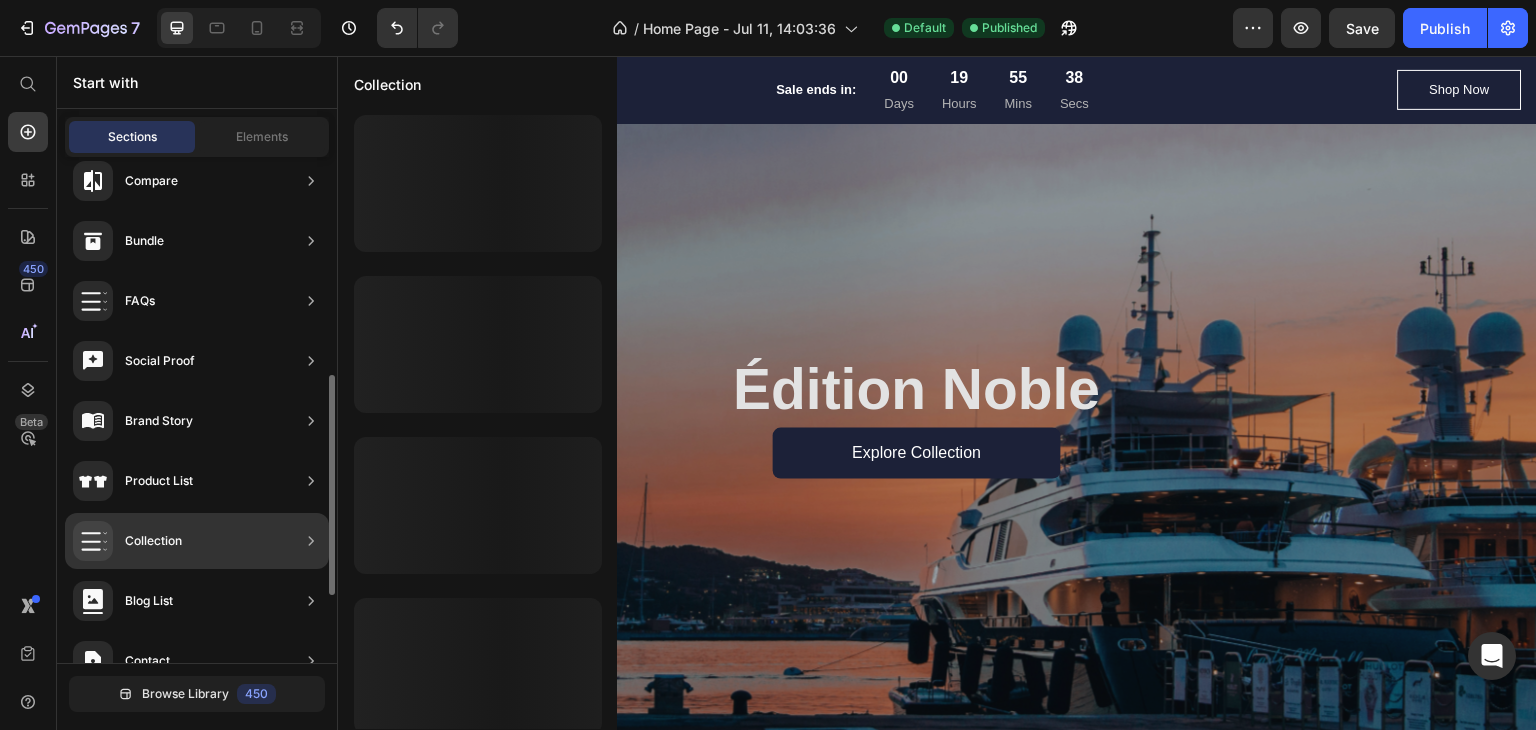scroll, scrollTop: 654, scrollLeft: 0, axis: vertical 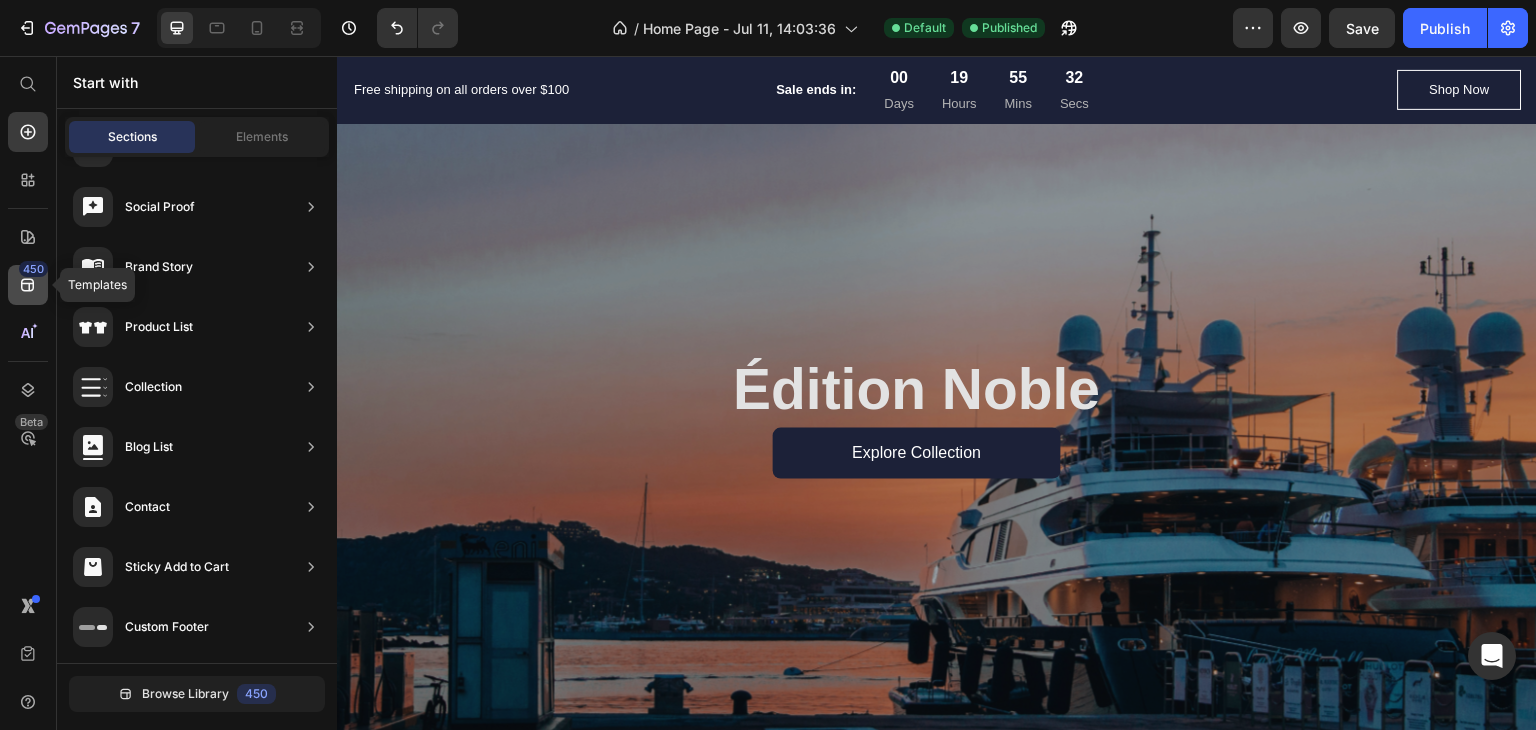 click 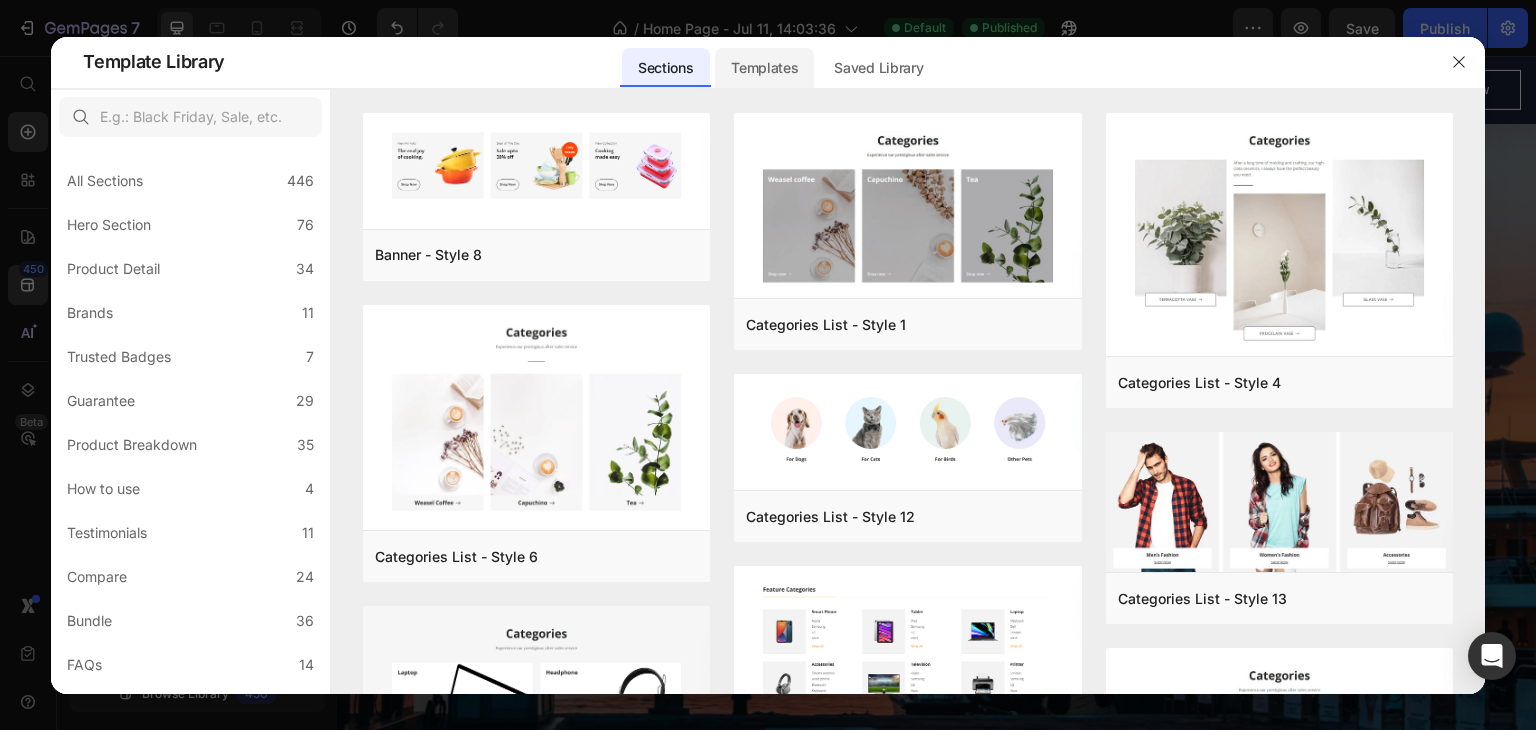 click on "Templates" 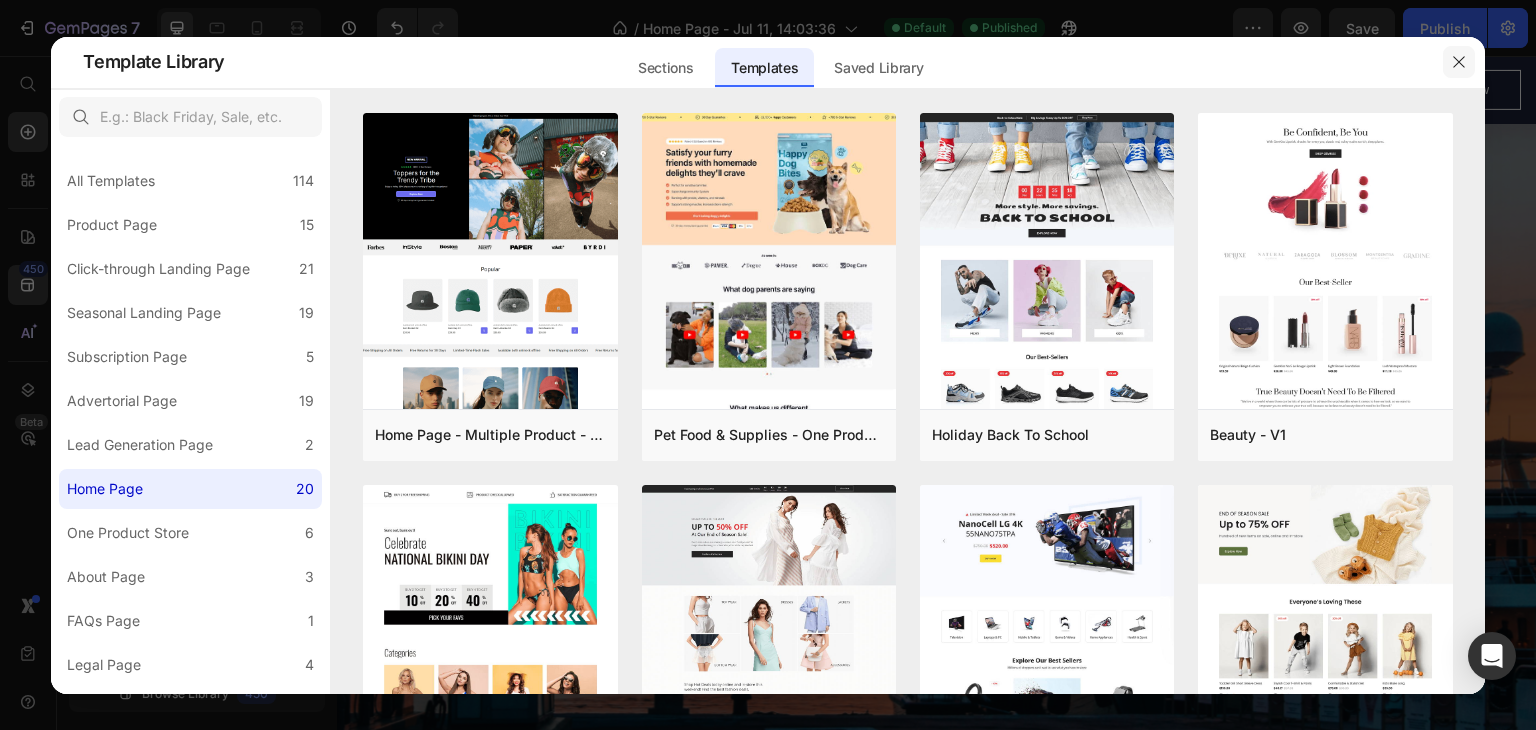 click 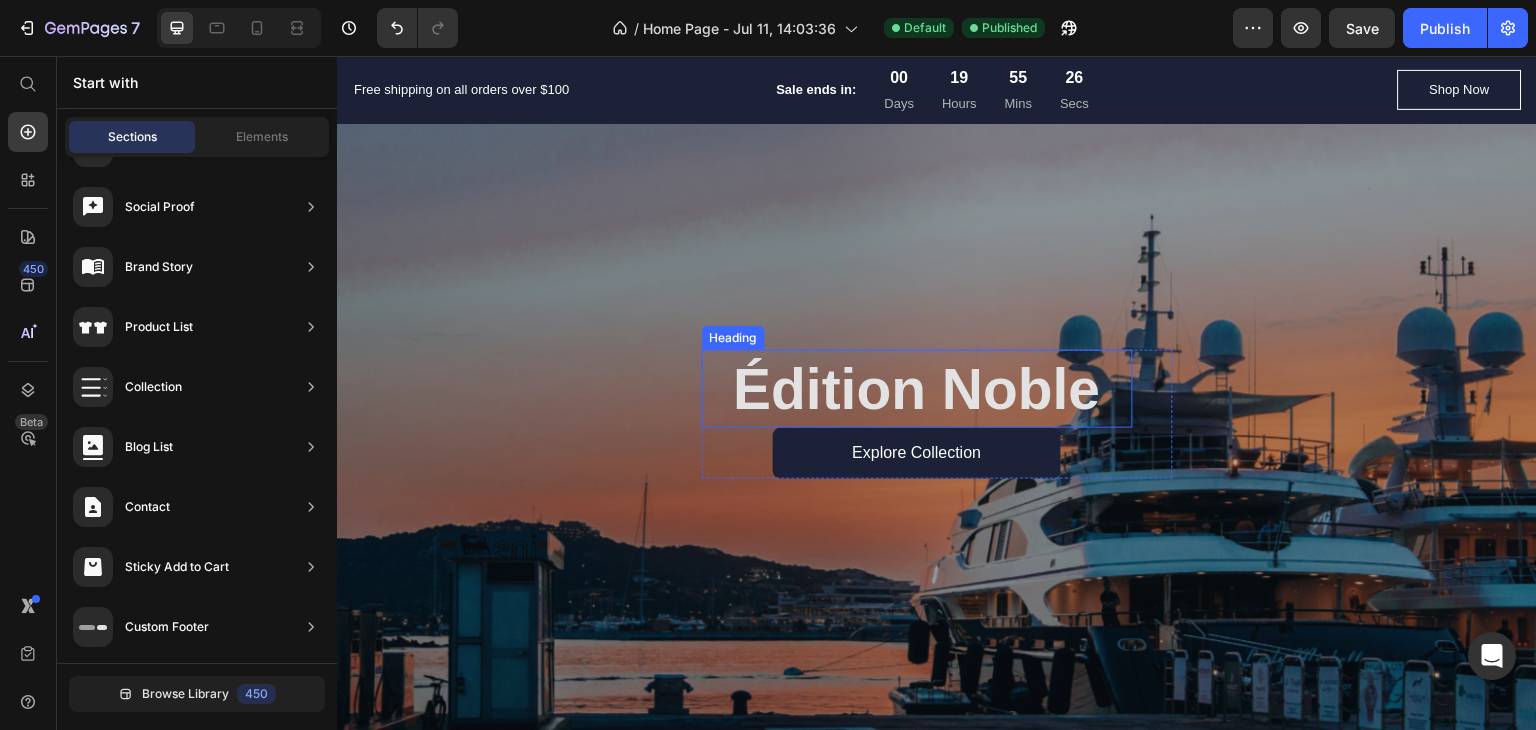 click on "É dition Noble" at bounding box center (917, 389) 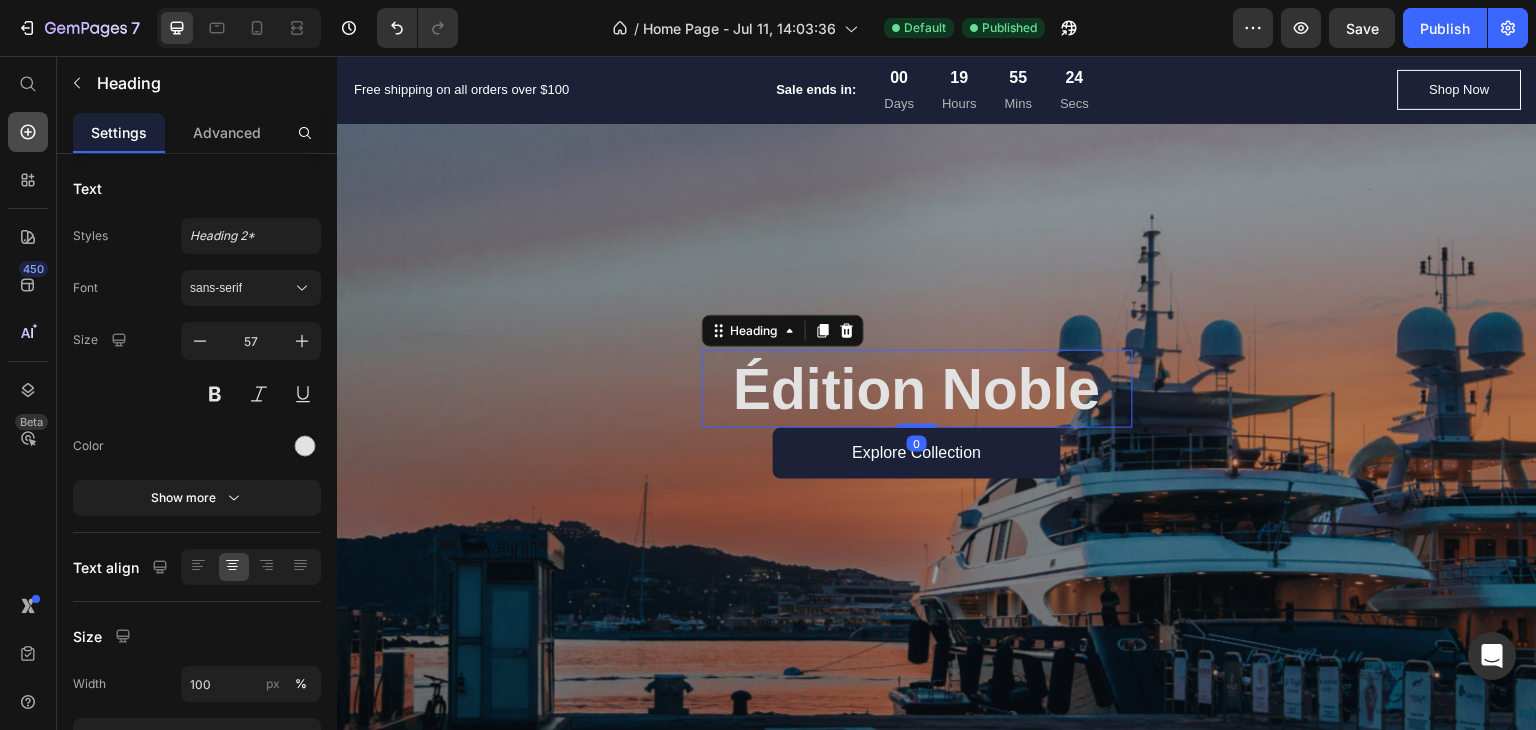 click 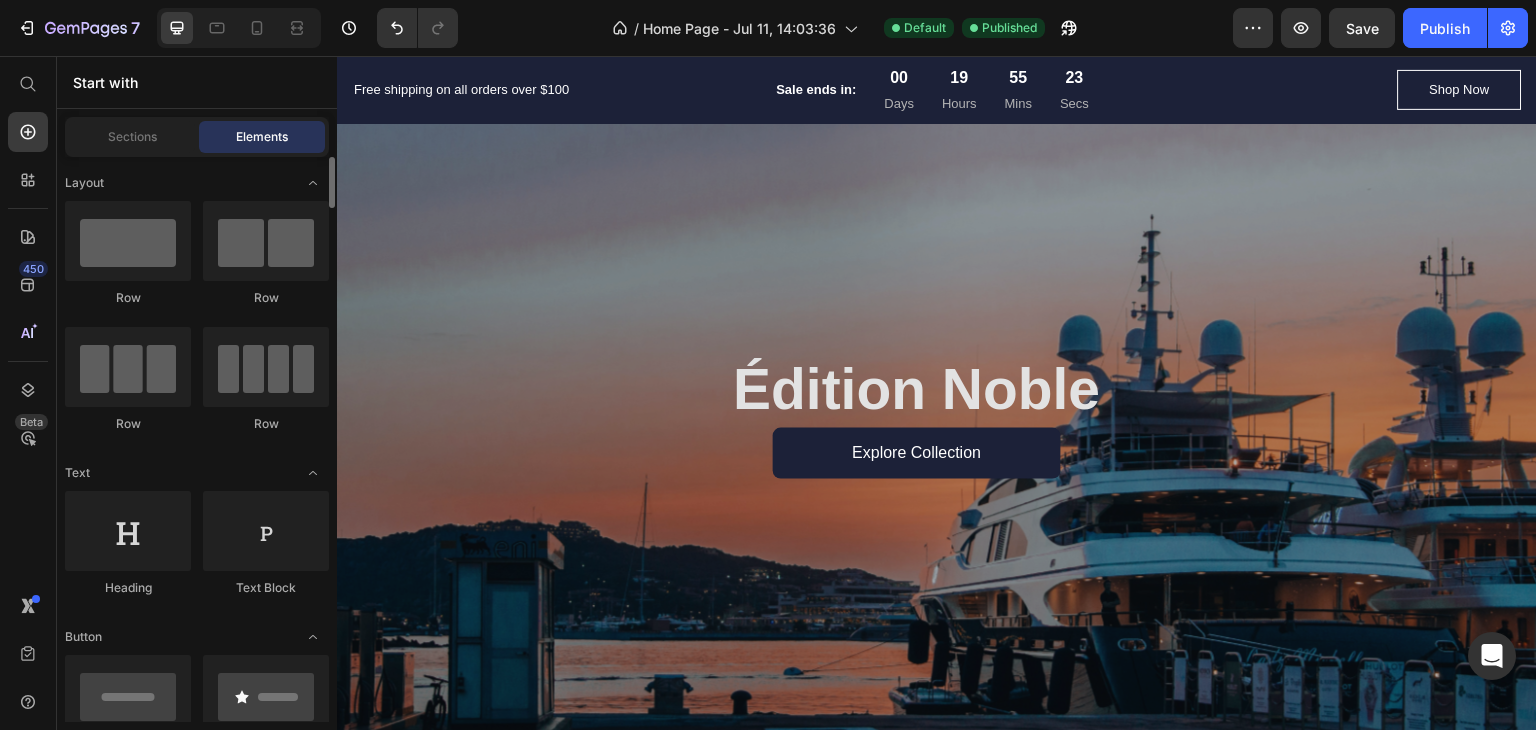 scroll, scrollTop: 200, scrollLeft: 0, axis: vertical 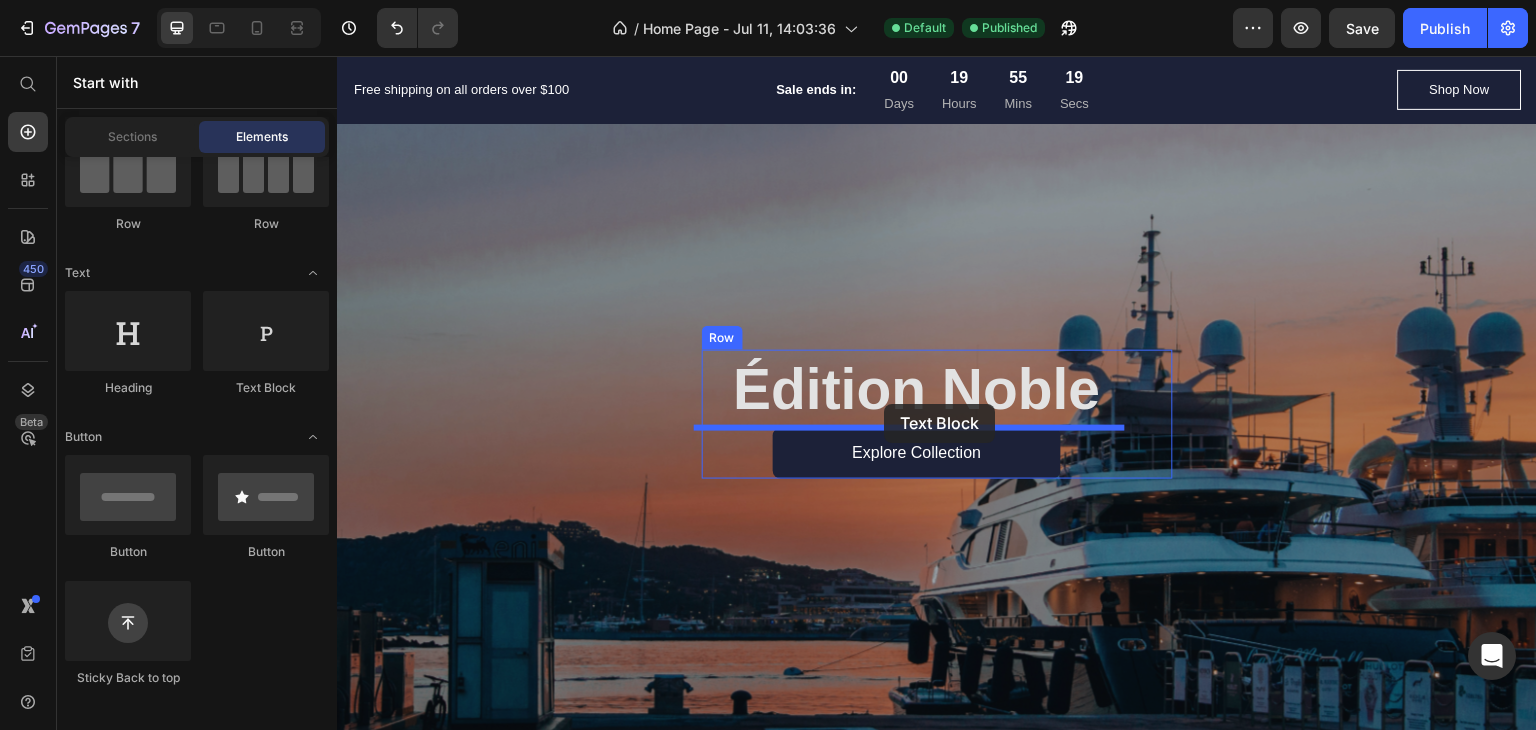 drag, startPoint x: 593, startPoint y: 403, endPoint x: 884, endPoint y: 404, distance: 291.0017 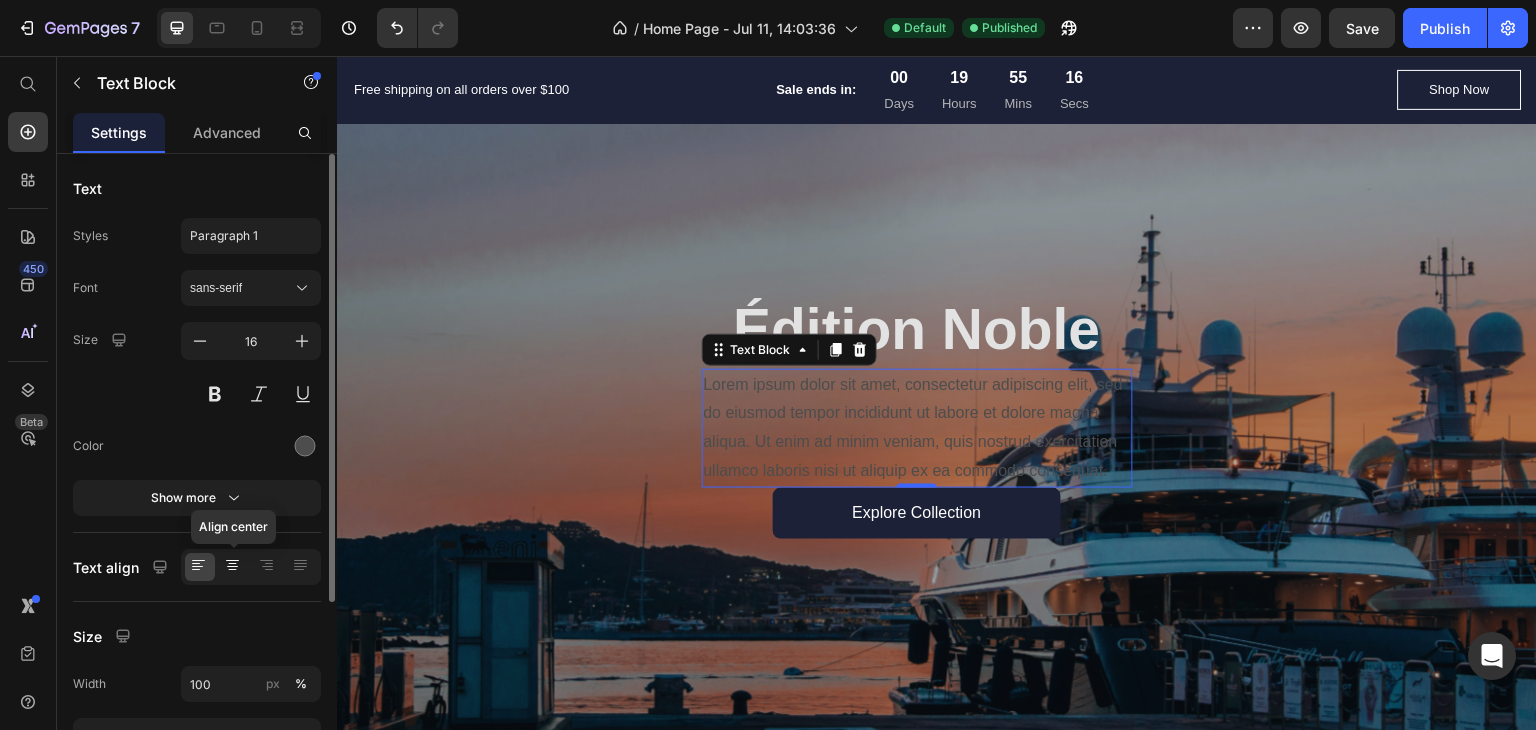 click 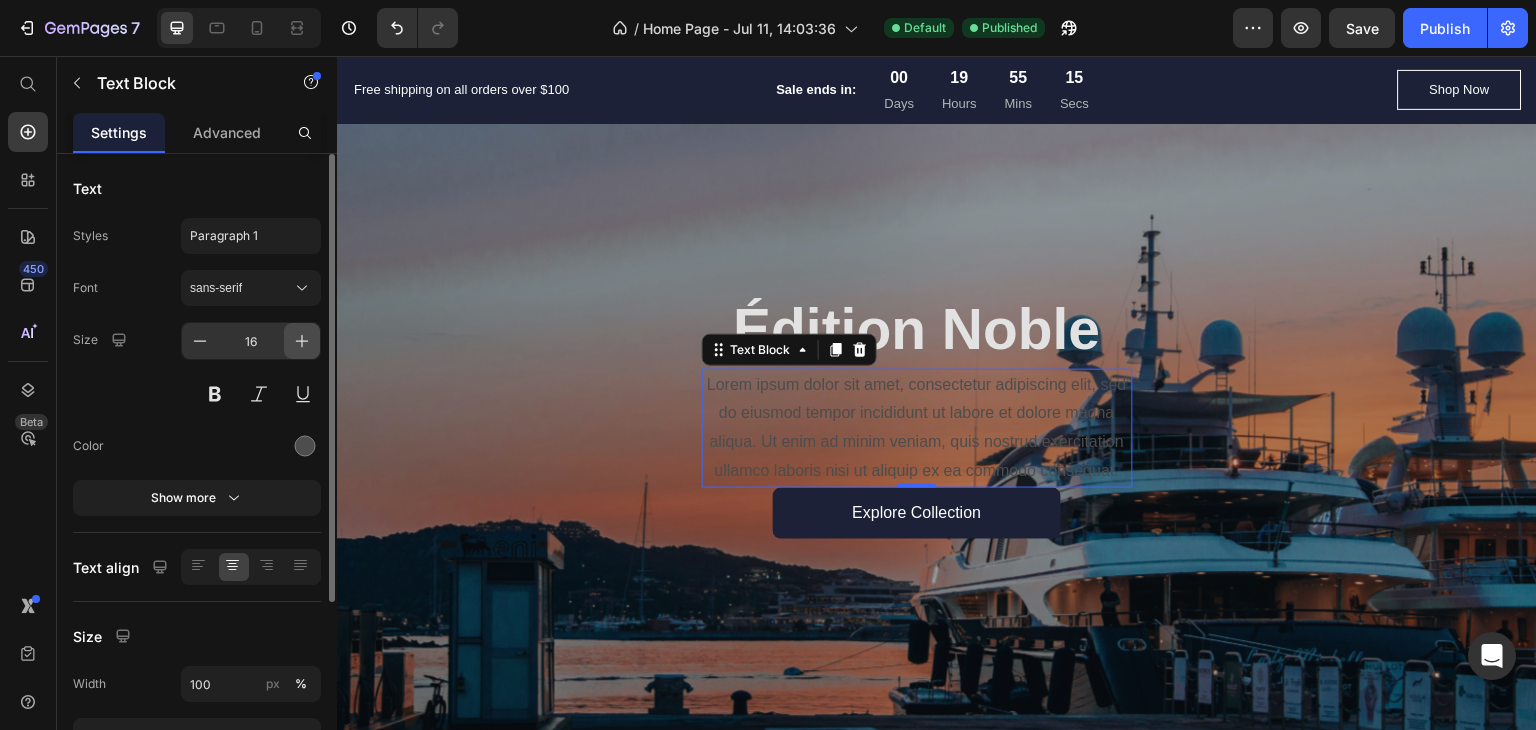 click at bounding box center (302, 341) 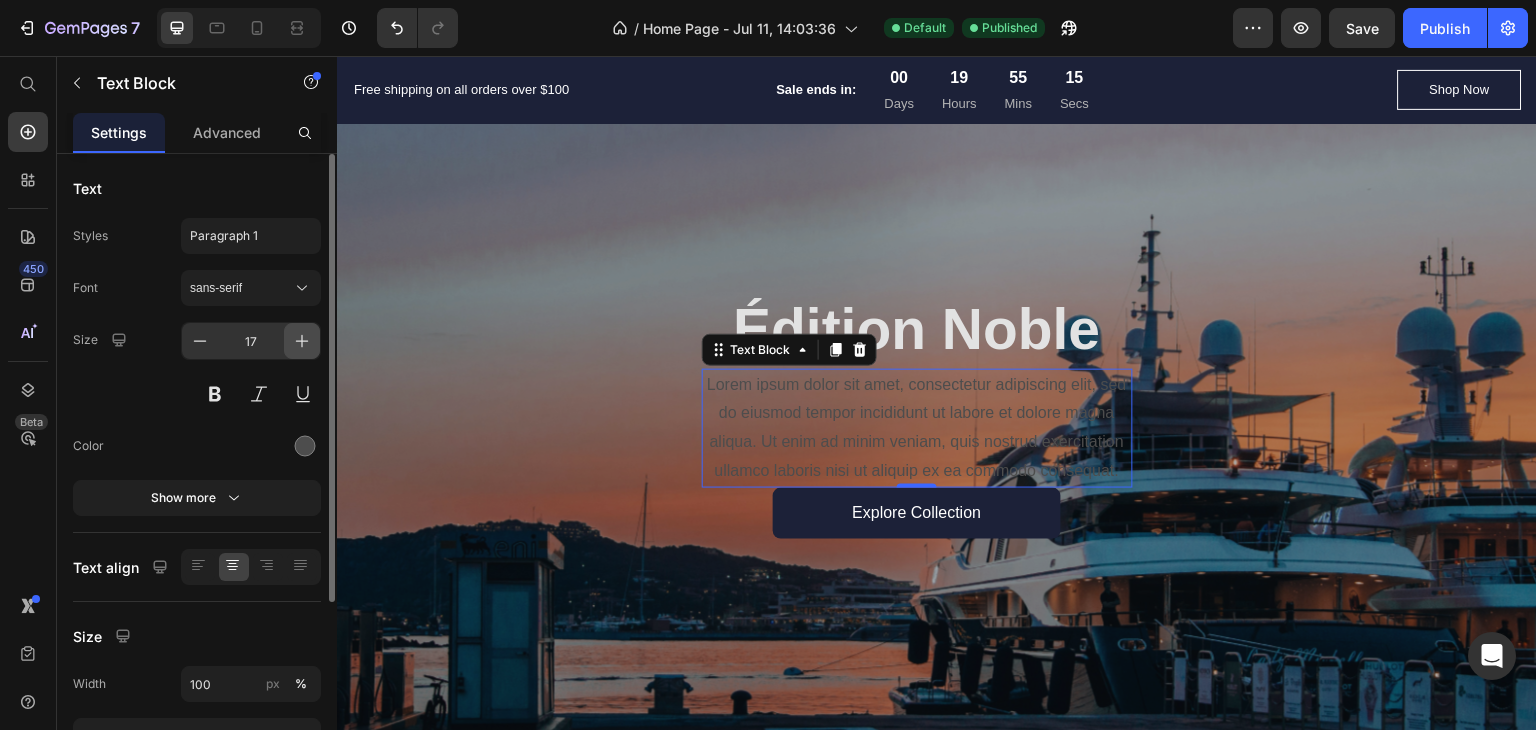 click at bounding box center [302, 341] 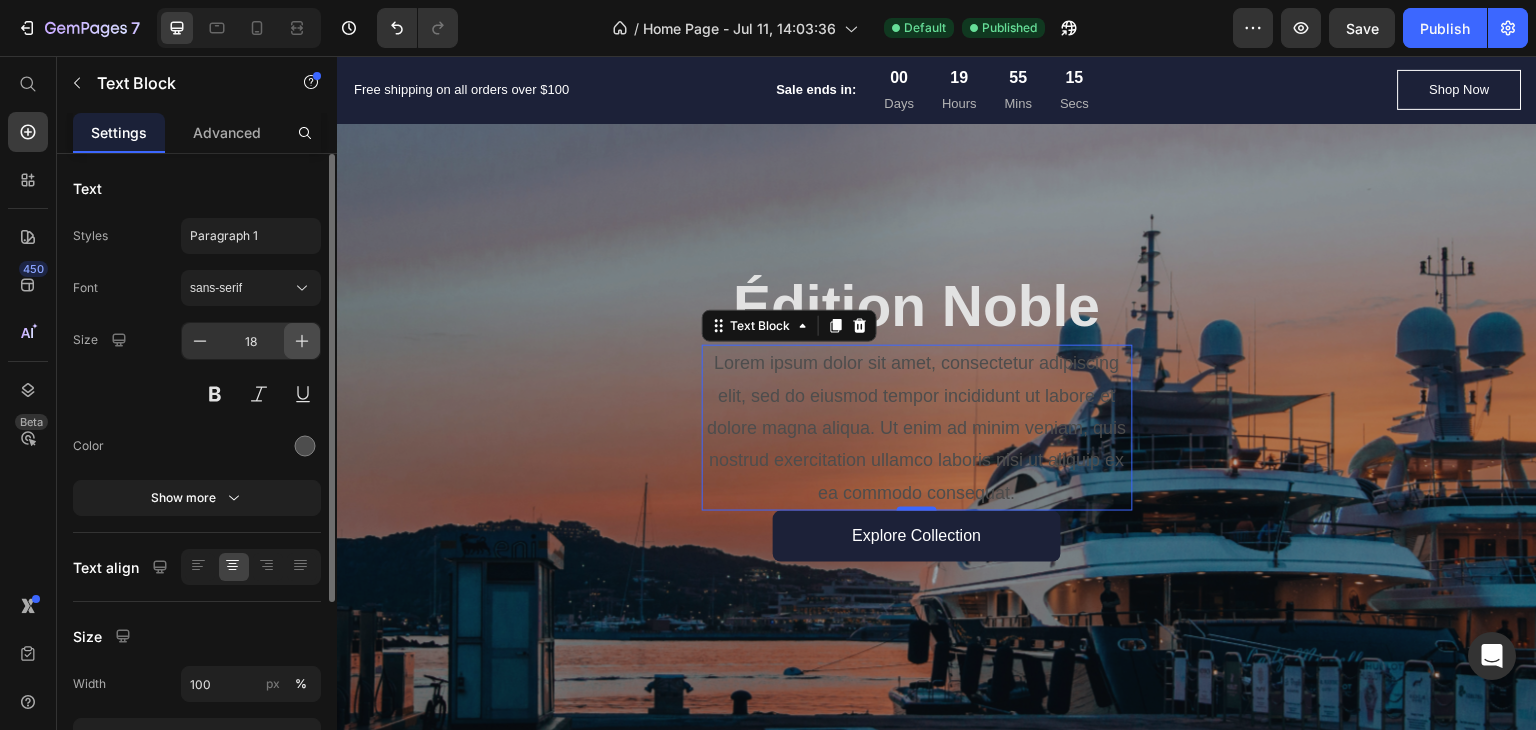 click at bounding box center [302, 341] 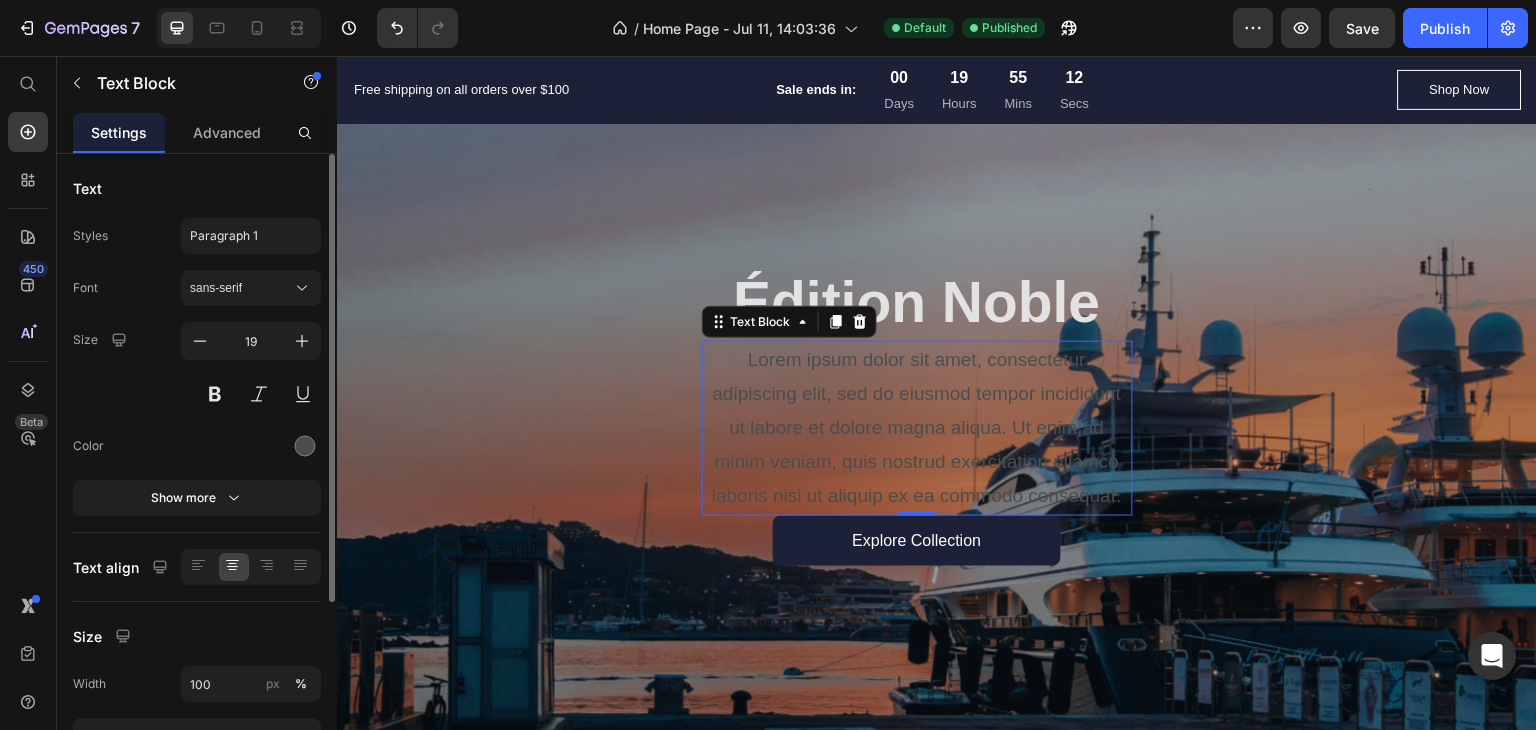 scroll, scrollTop: 260, scrollLeft: 0, axis: vertical 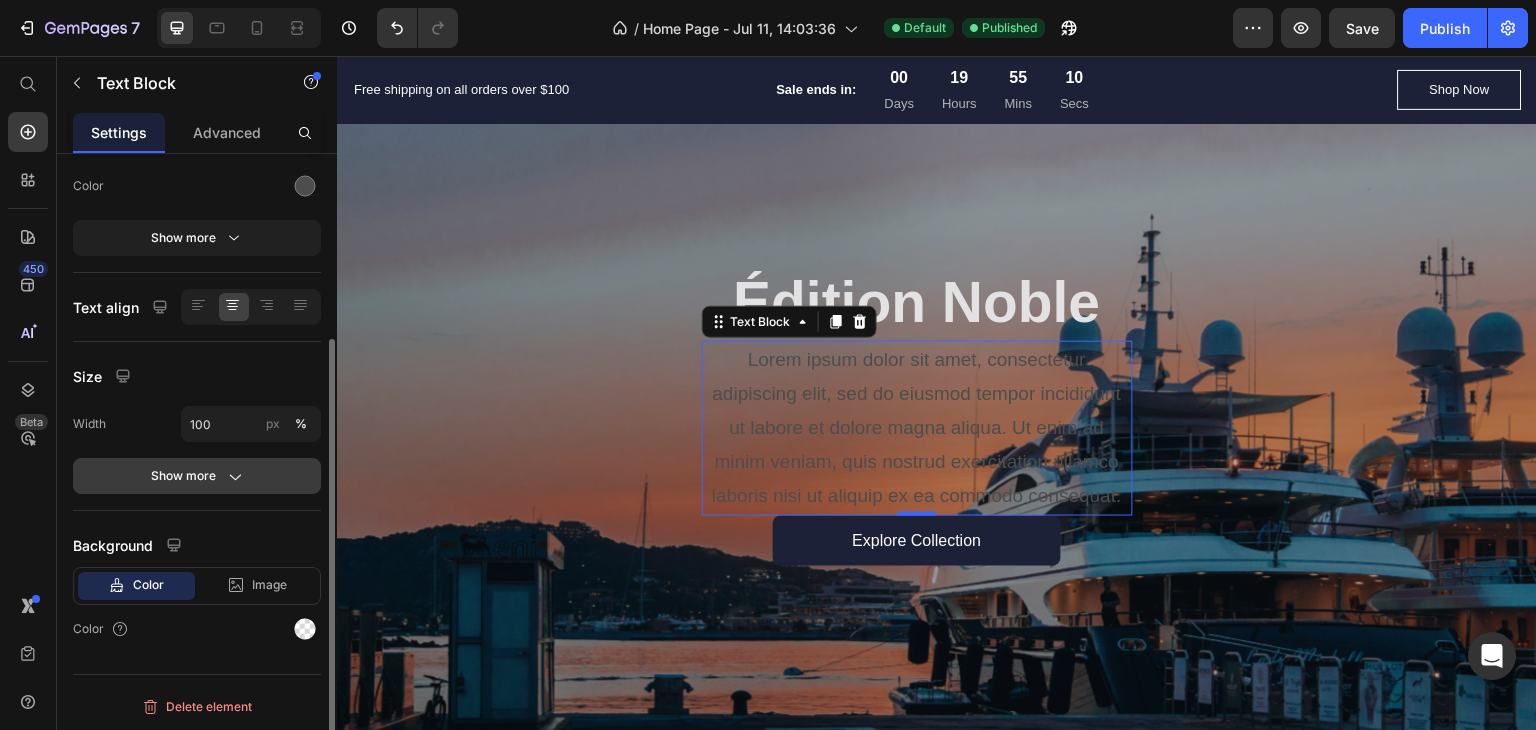 click on "Show more" at bounding box center [197, 476] 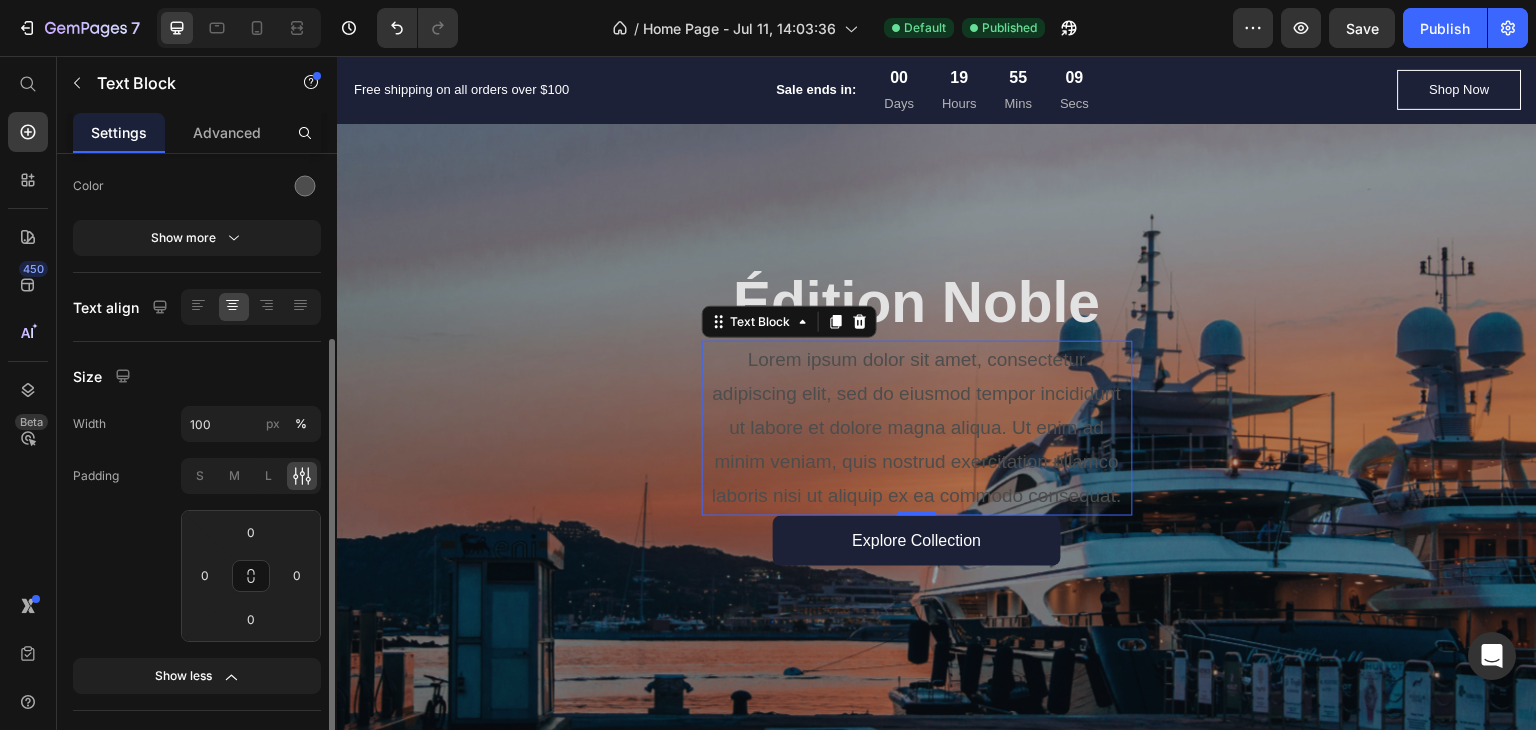 click 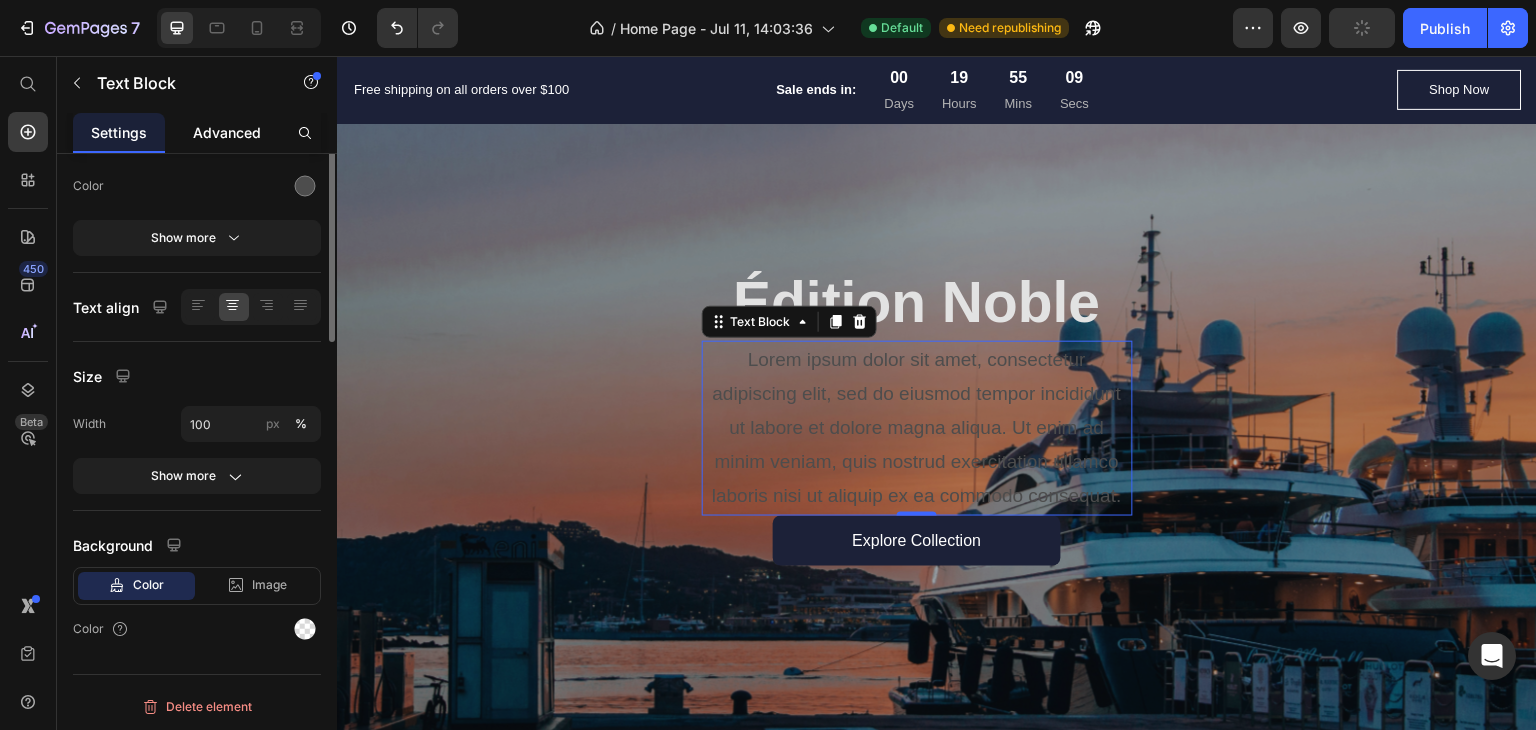 scroll, scrollTop: 0, scrollLeft: 0, axis: both 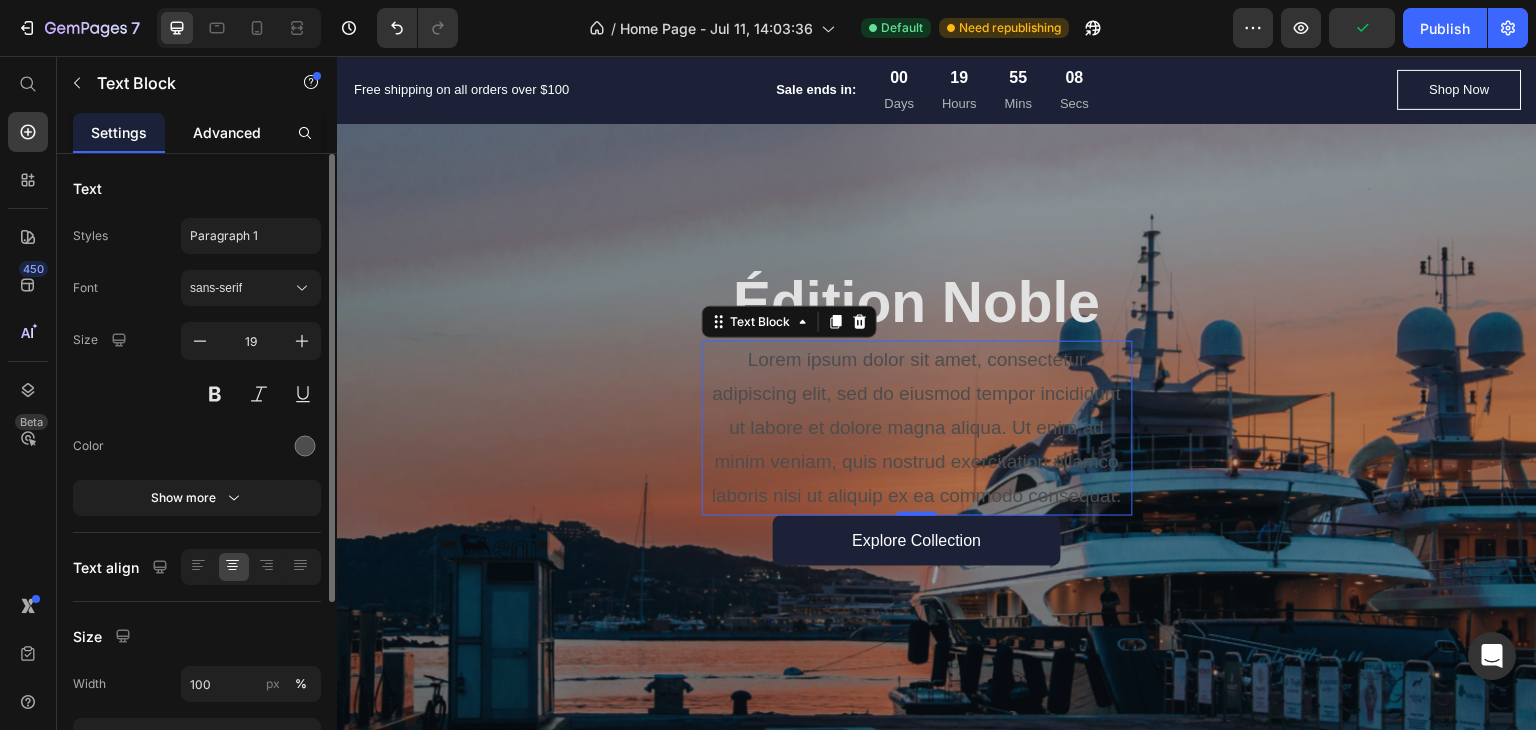 click on "Advanced" at bounding box center [227, 132] 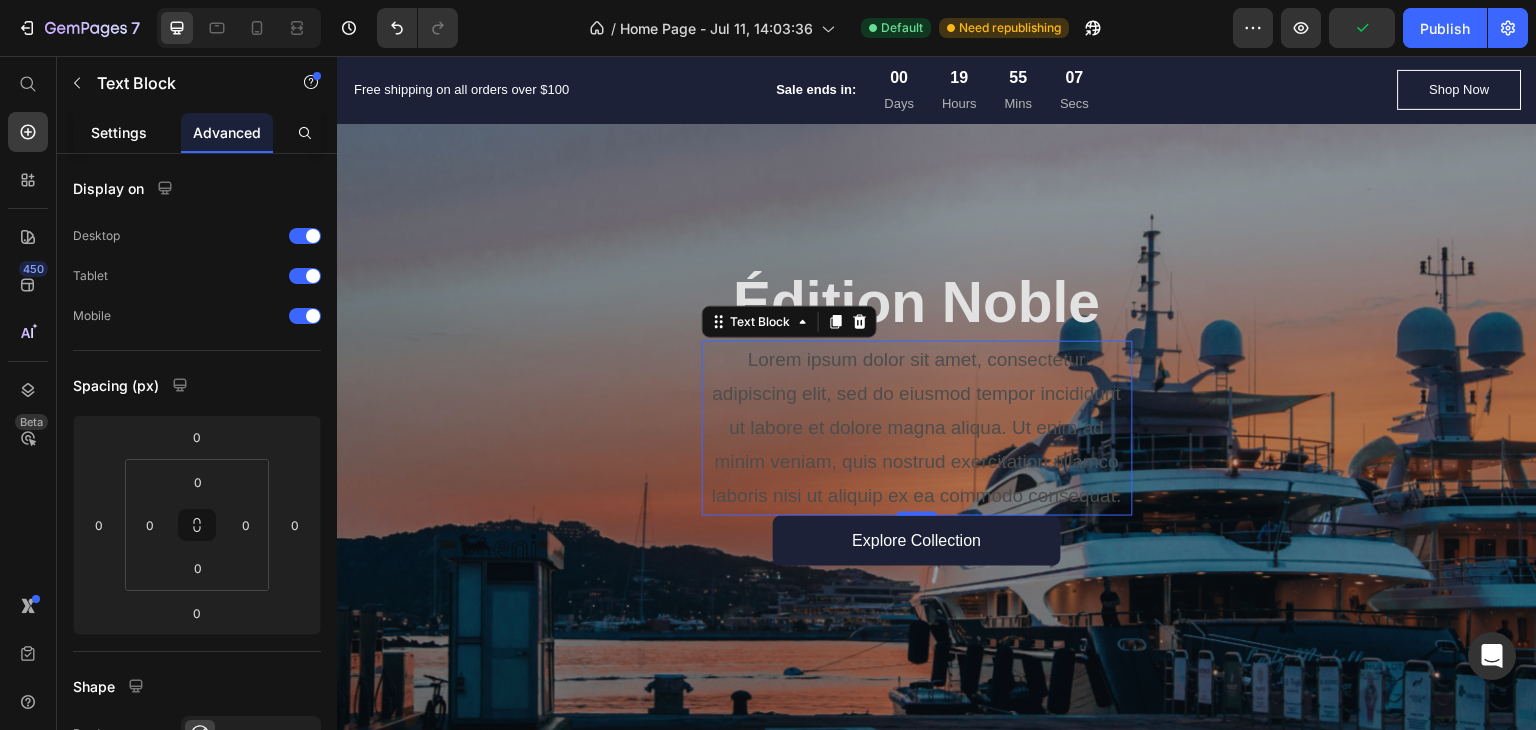 click on "Settings" 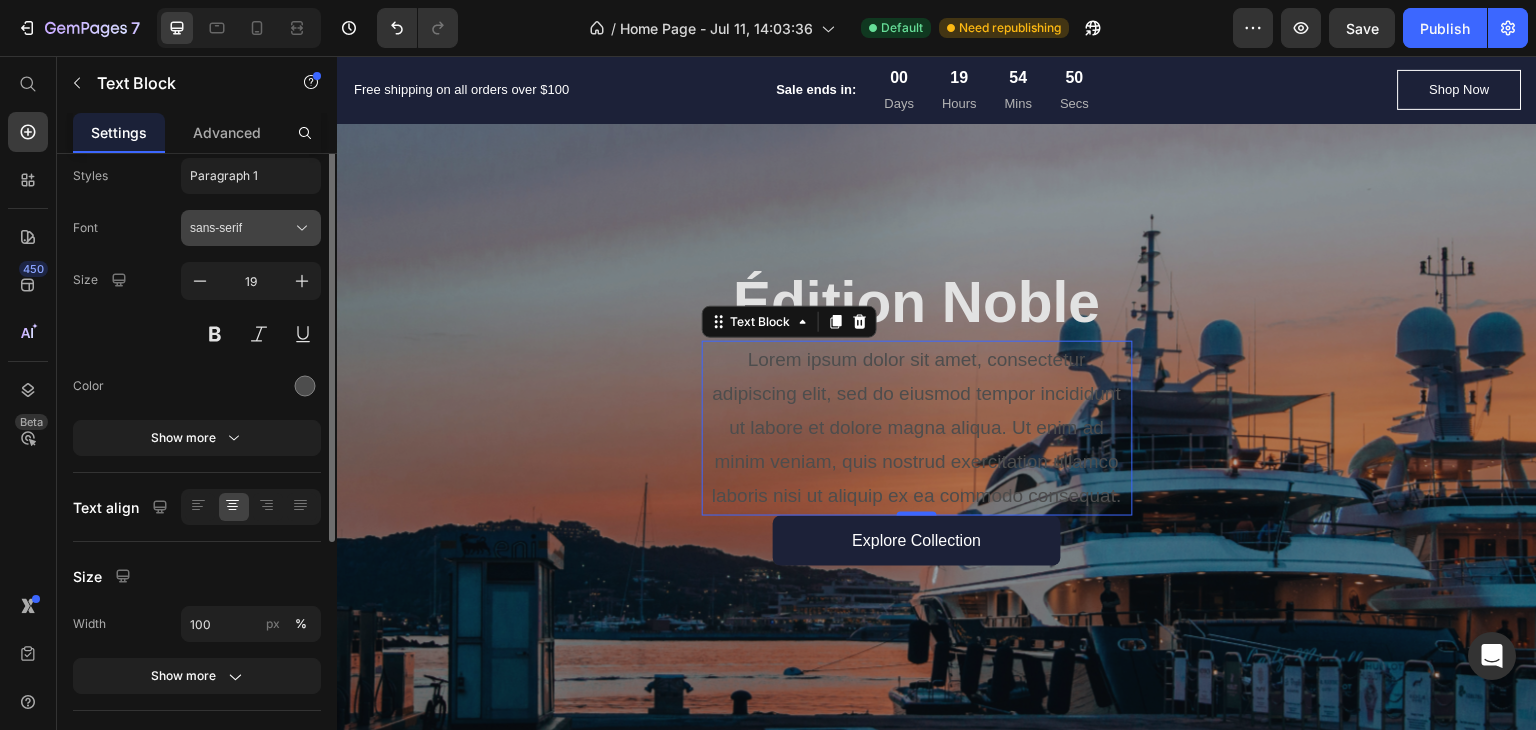 scroll, scrollTop: 0, scrollLeft: 0, axis: both 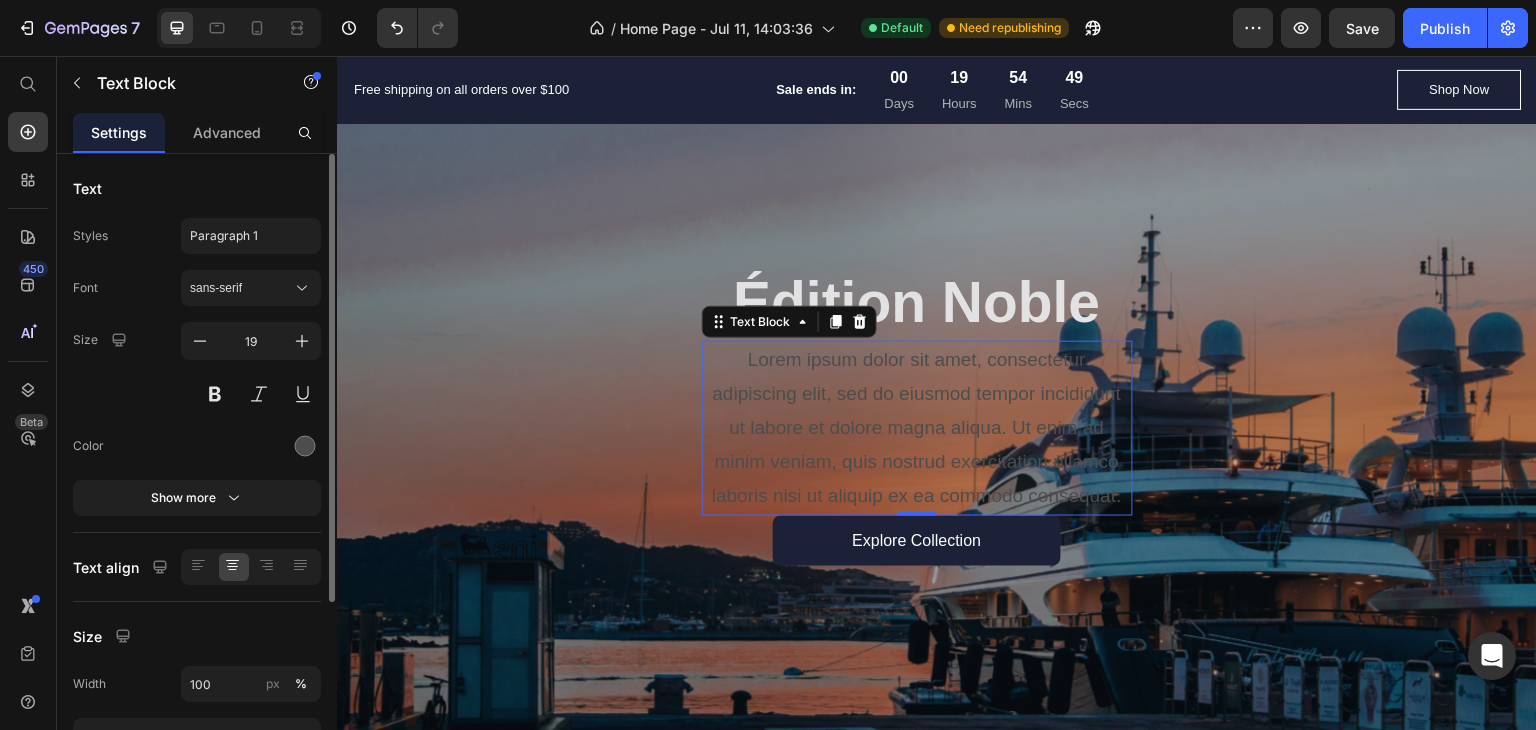 click on "Lorem ipsum dolor sit amet, consectetur adipiscing elit, sed do eiusmod tempor incididunt ut labore et dolore magna aliqua. Ut enim ad minim veniam, quis nostrud exercitation ullamco laboris nisi ut aliquip ex ea commodo consequat." at bounding box center [917, 428] 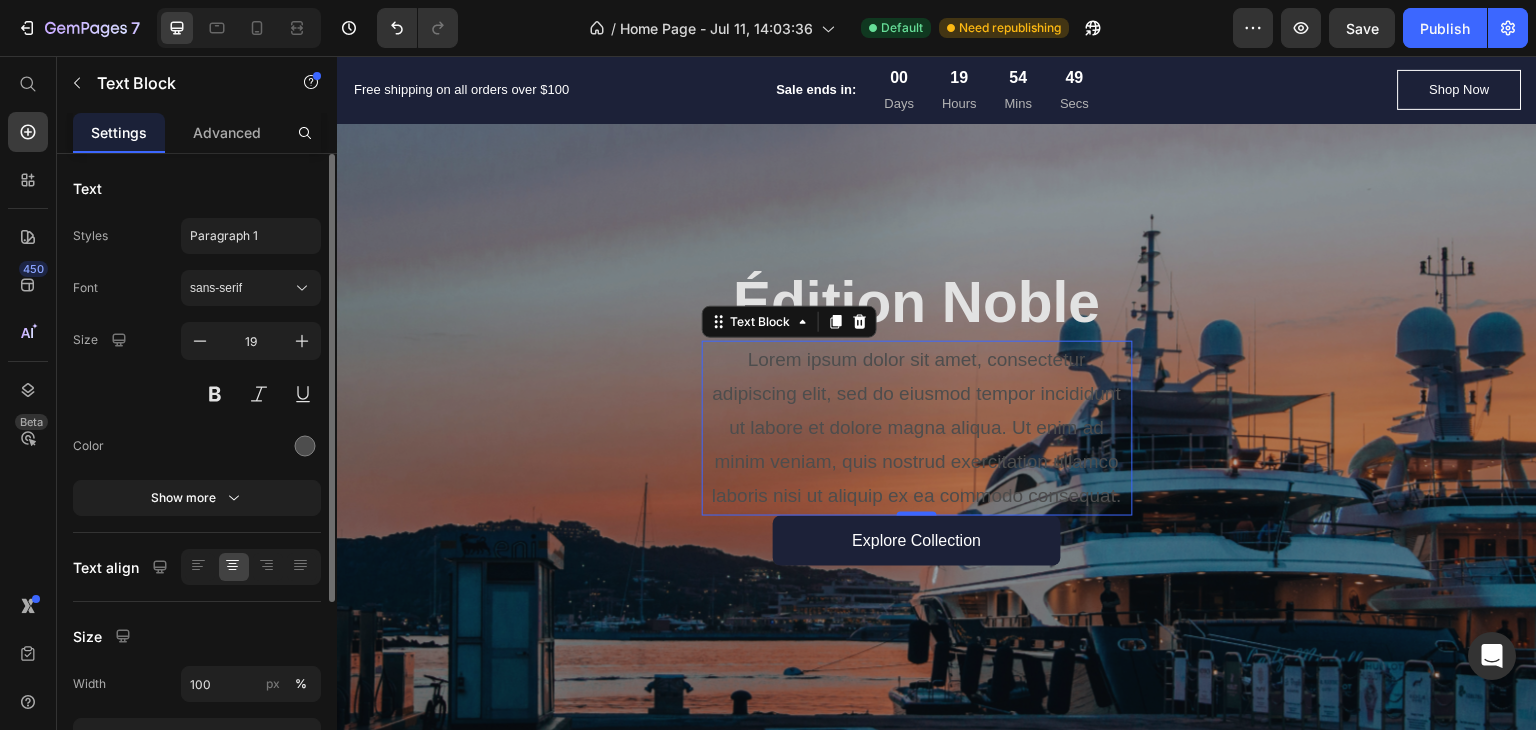 click on "Lorem ipsum dolor sit amet, consectetur adipiscing elit, sed do eiusmod tempor incididunt ut labore et dolore magna aliqua. Ut enim ad minim veniam, quis nostrud exercitation ullamco laboris nisi ut aliquip ex ea commodo consequat." at bounding box center [917, 428] 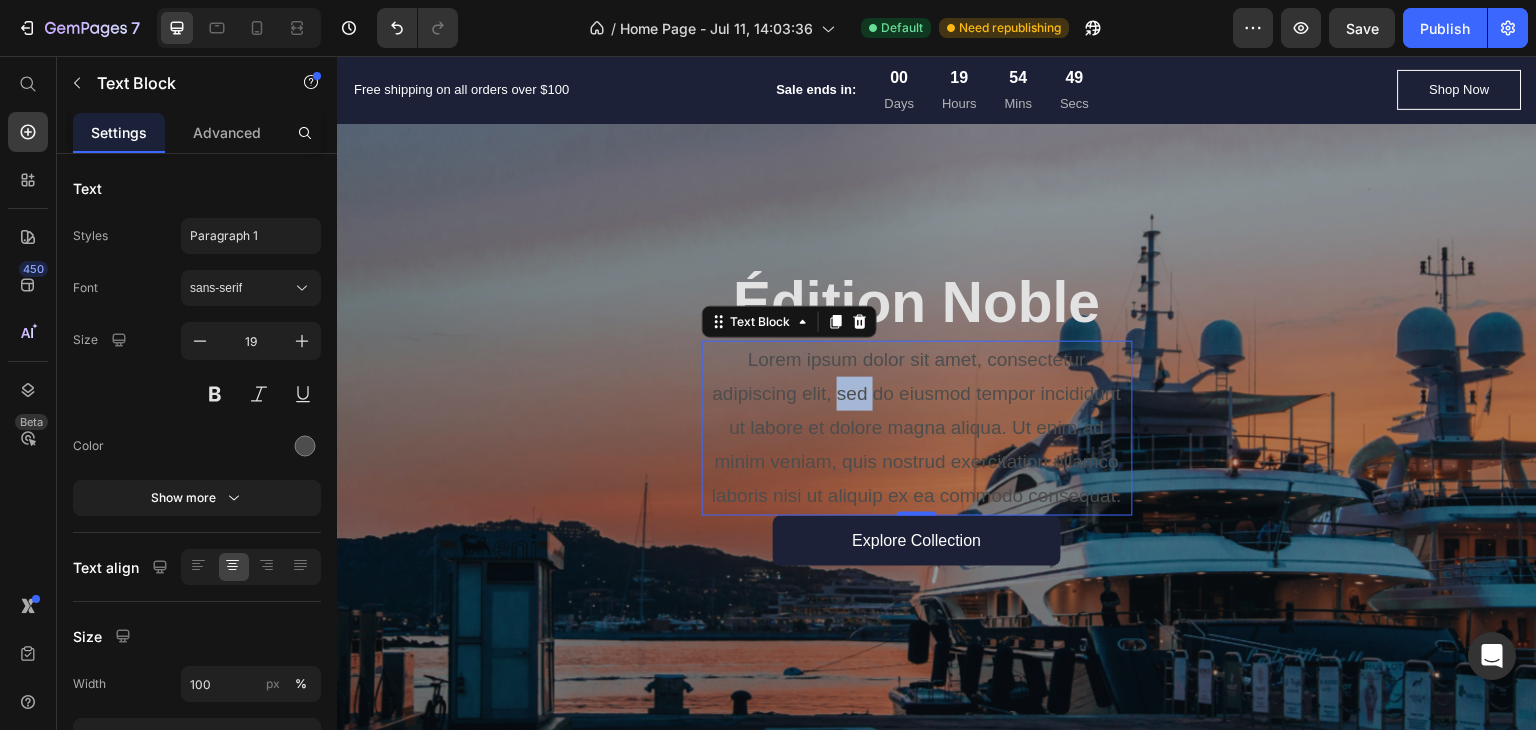 click on "Lorem ipsum dolor sit amet, consectetur adipiscing elit, sed do eiusmod tempor incididunt ut labore et dolore magna aliqua. Ut enim ad minim veniam, quis nostrud exercitation ullamco laboris nisi ut aliquip ex ea commodo consequat." at bounding box center [917, 428] 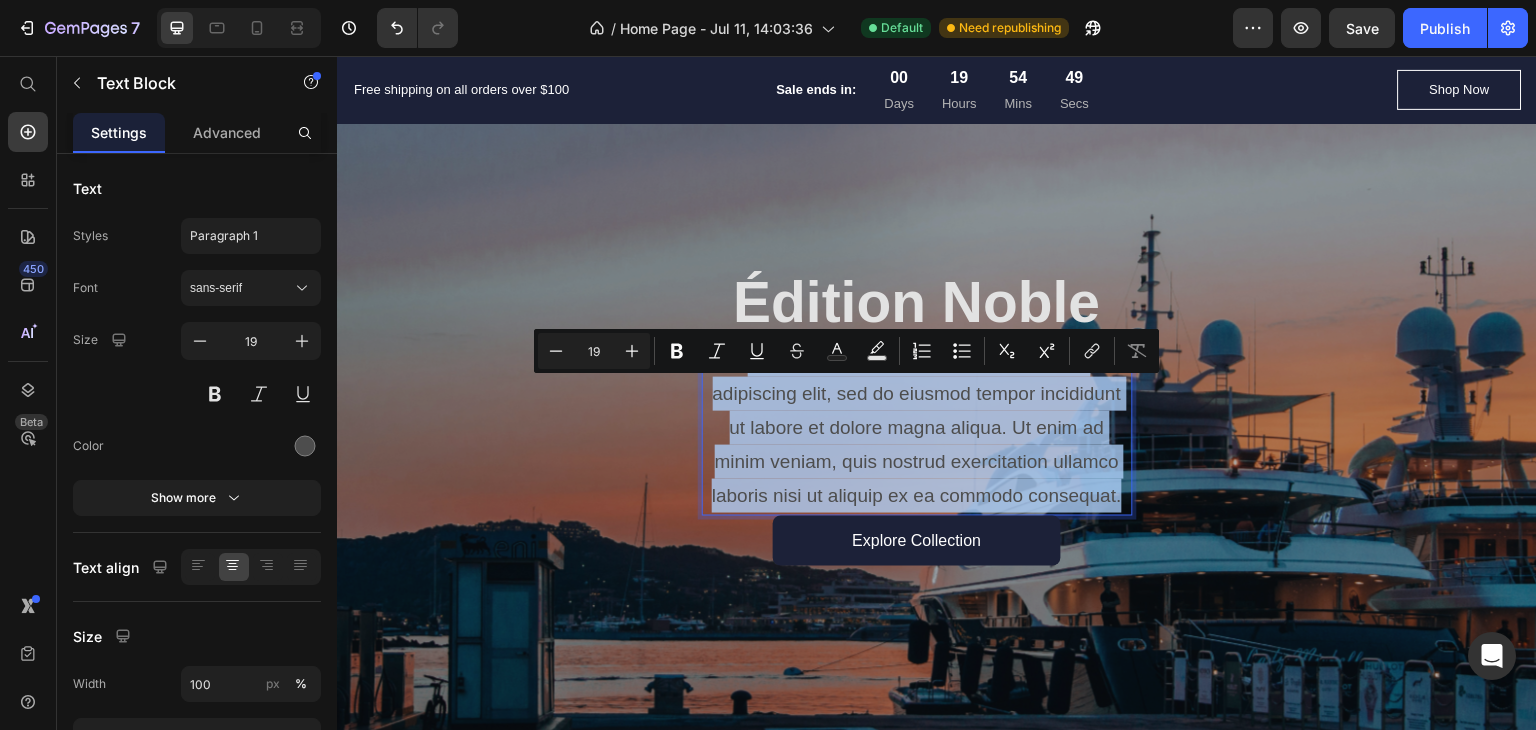 click on "Lorem ipsum dolor sit amet, consectetur adipiscing elit, sed do eiusmod tempor incididunt ut labore et dolore magna aliqua. Ut enim ad minim veniam, quis nostrud exercitation ullamco laboris nisi ut aliquip ex ea commodo consequat." at bounding box center [917, 428] 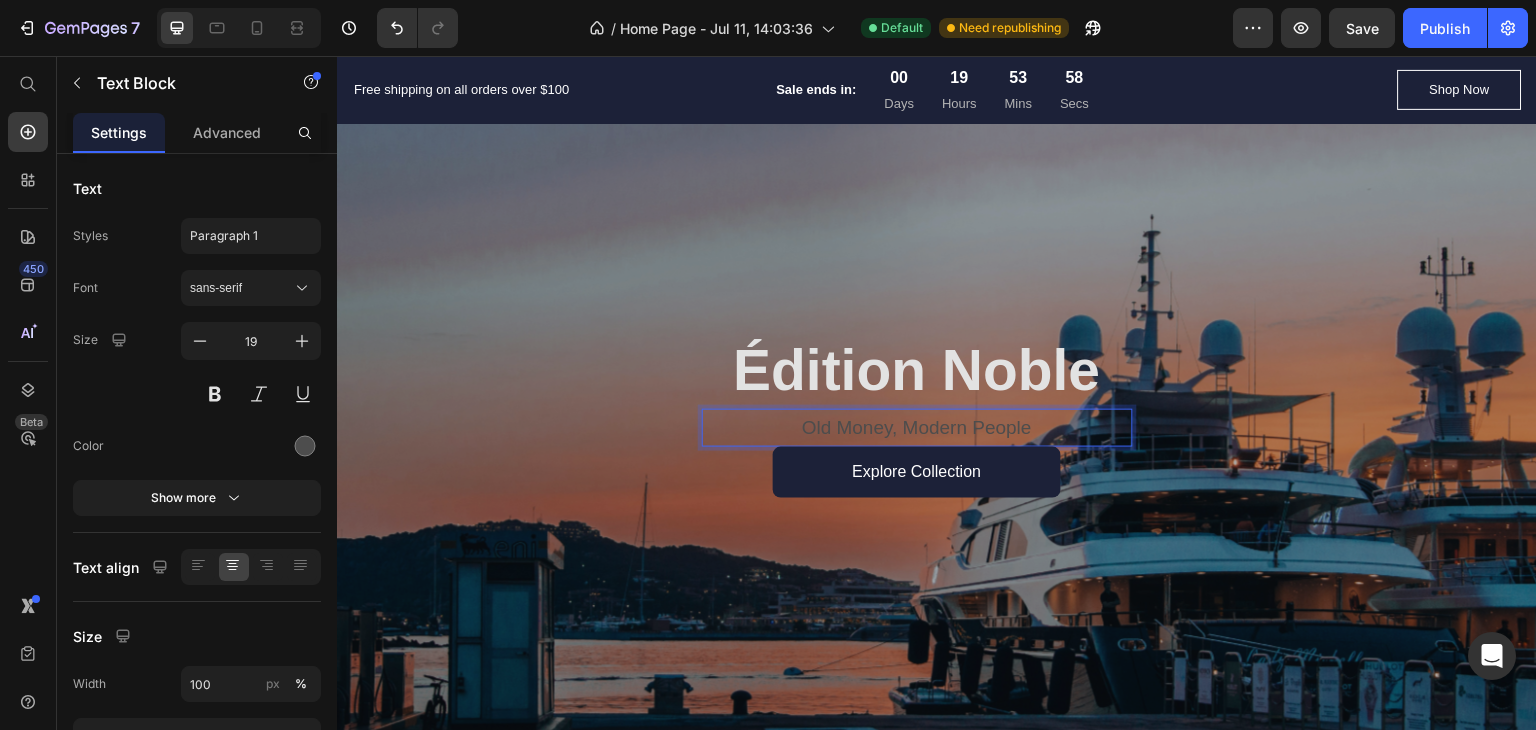 click on "Old Money, Modern People" at bounding box center (917, 428) 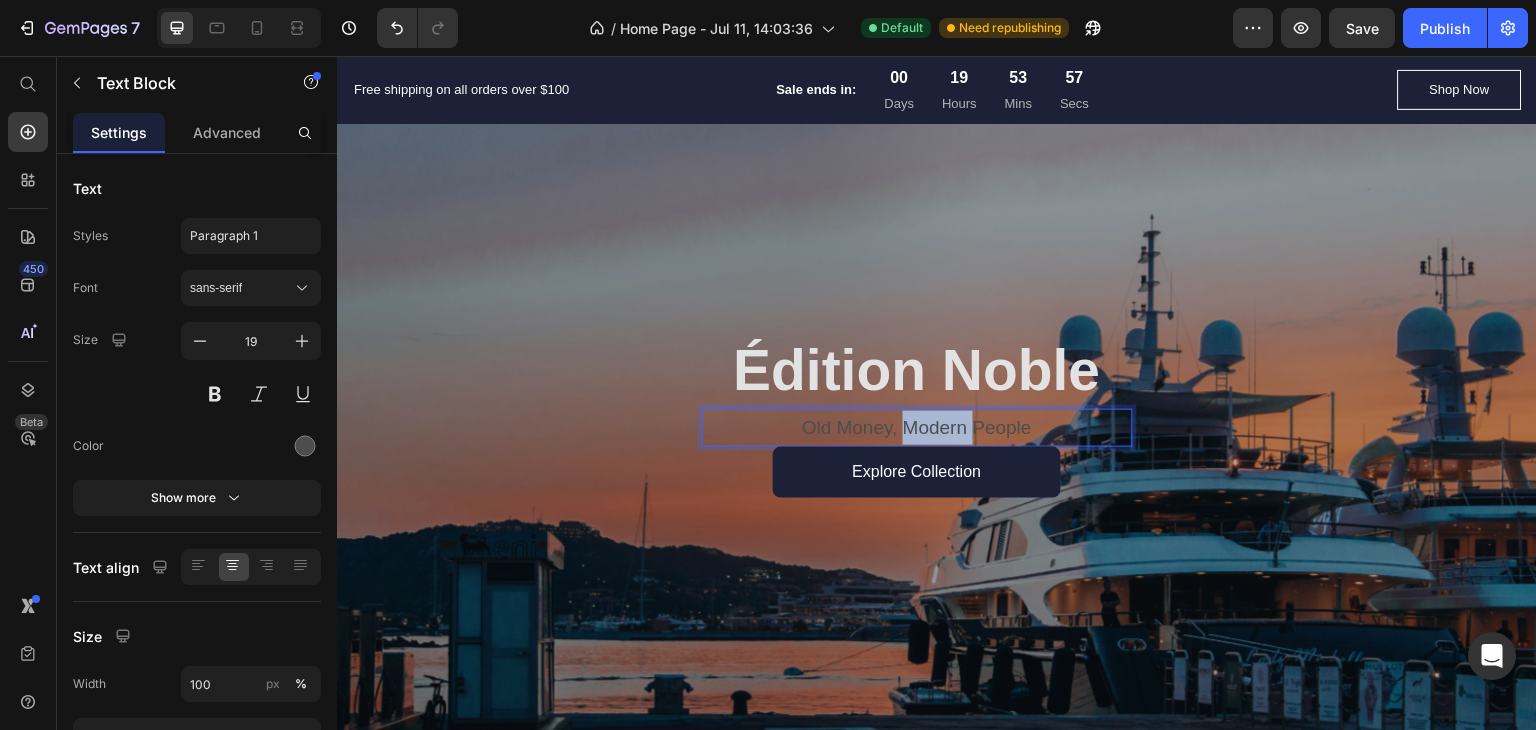 click on "Old Money, Modern People" at bounding box center (917, 428) 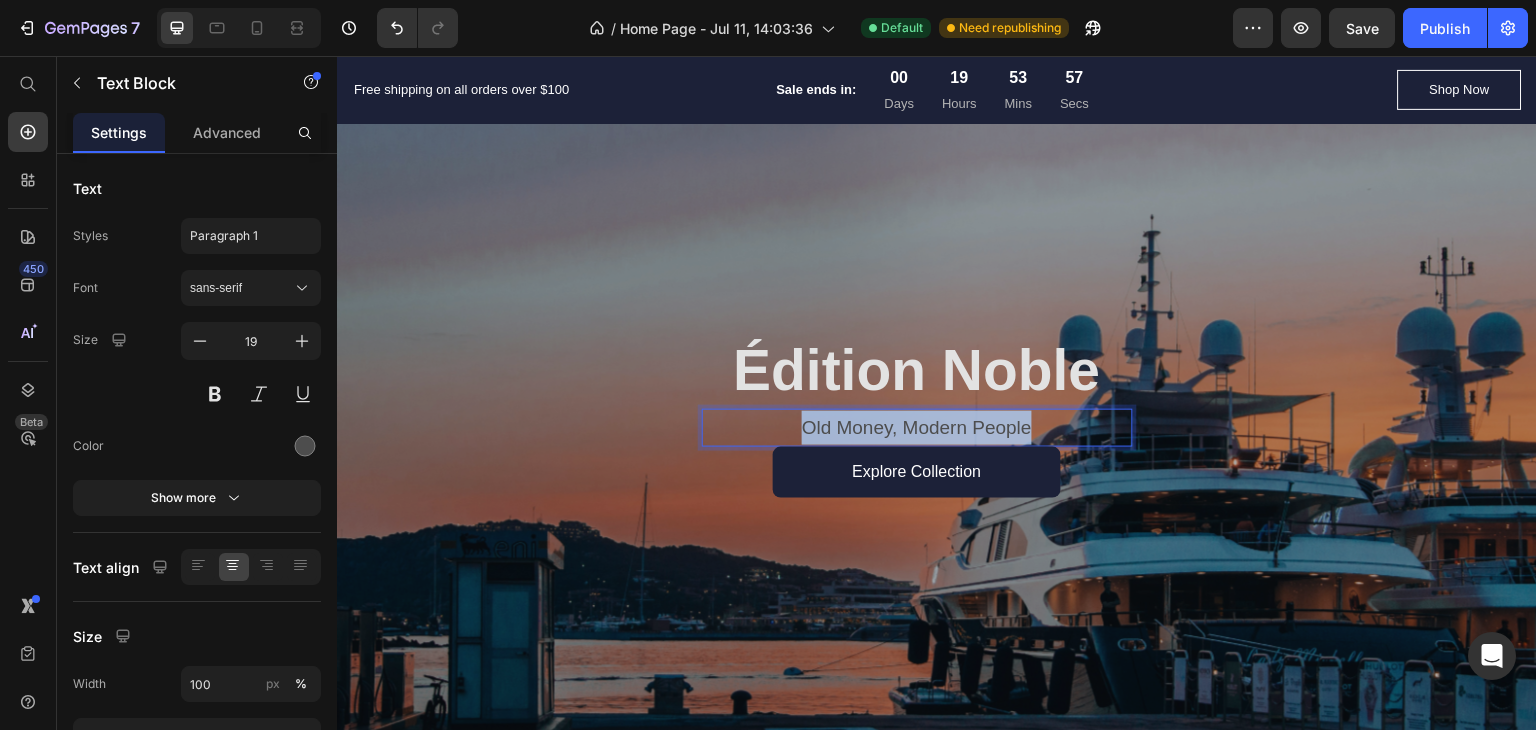 click on "Old Money, Modern People" at bounding box center [917, 428] 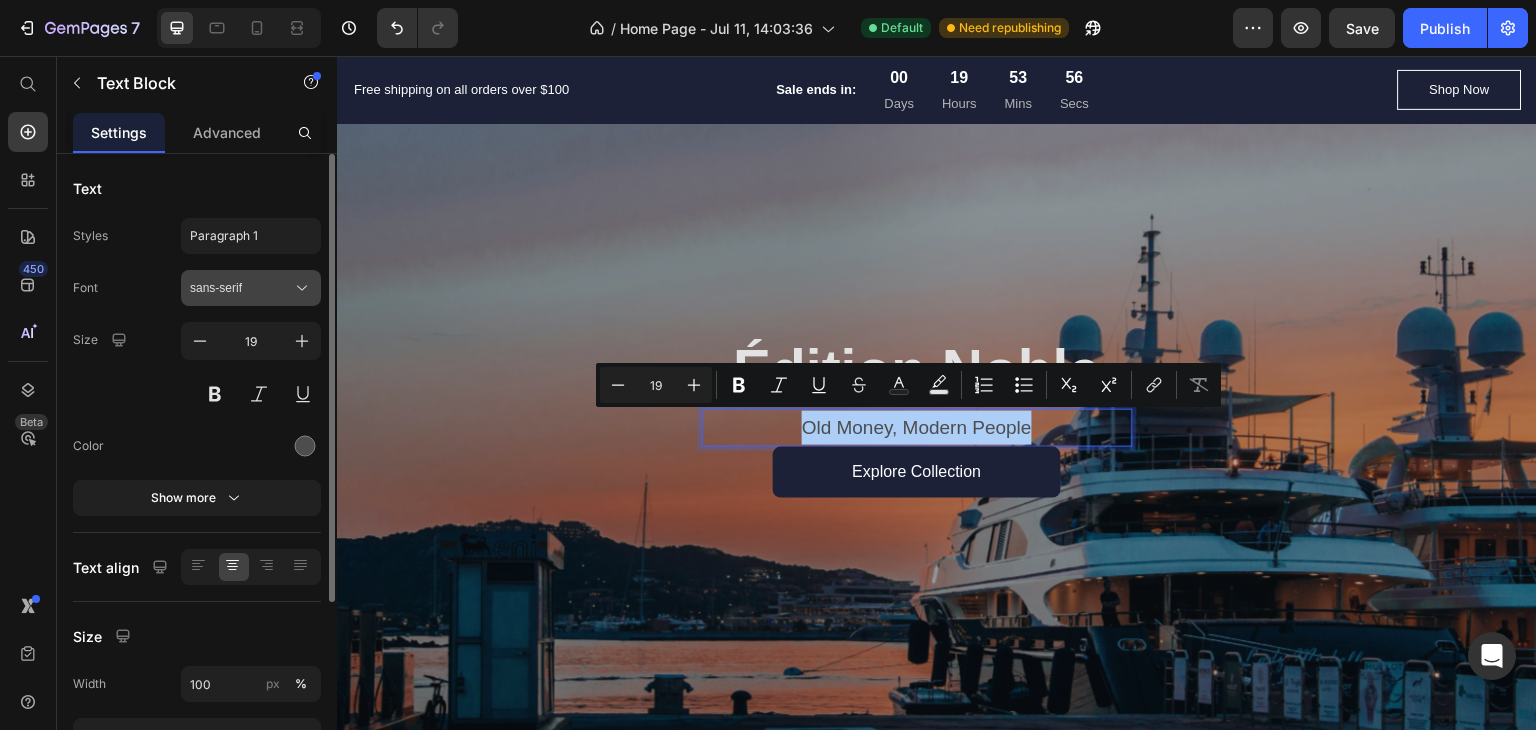 click on "sans-serif" at bounding box center (241, 288) 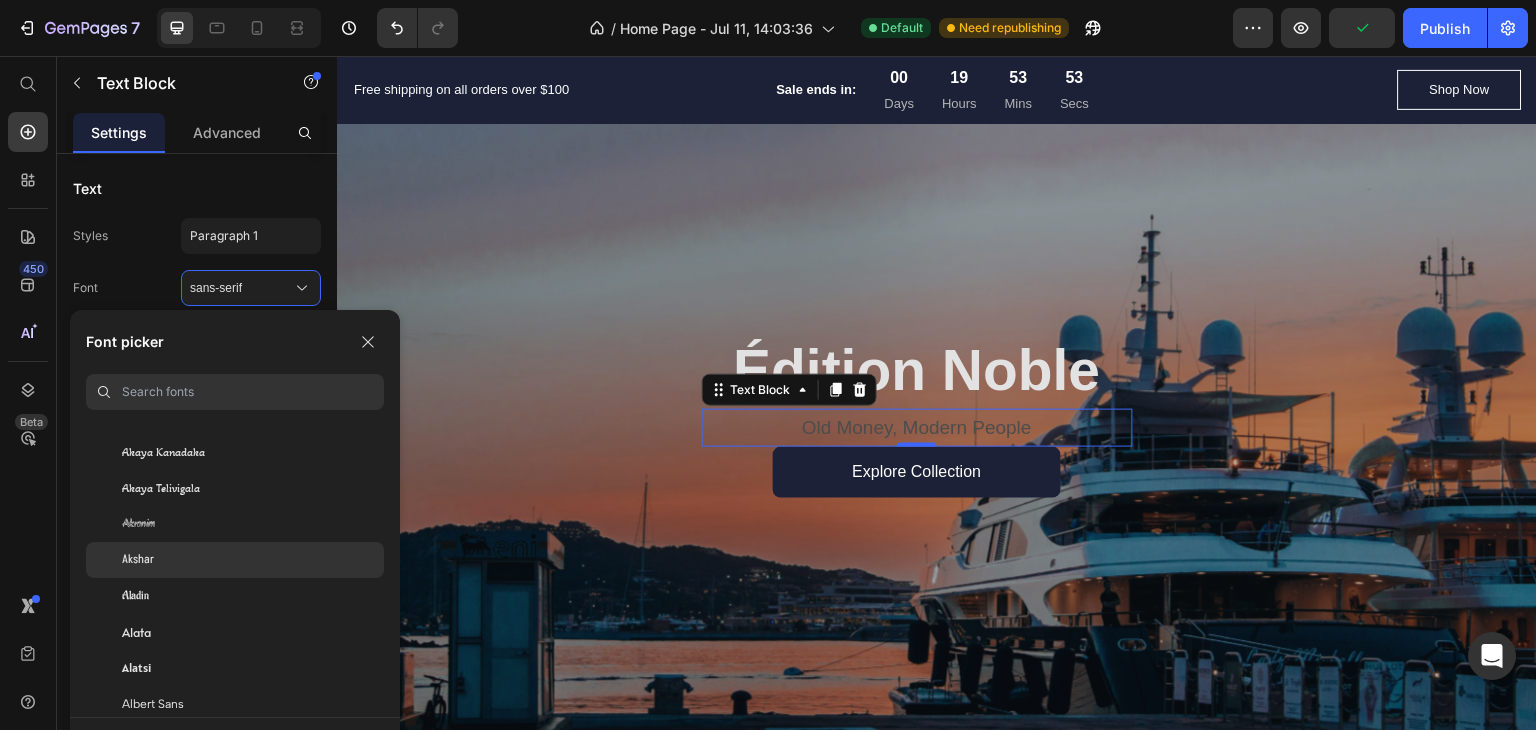 scroll, scrollTop: 700, scrollLeft: 0, axis: vertical 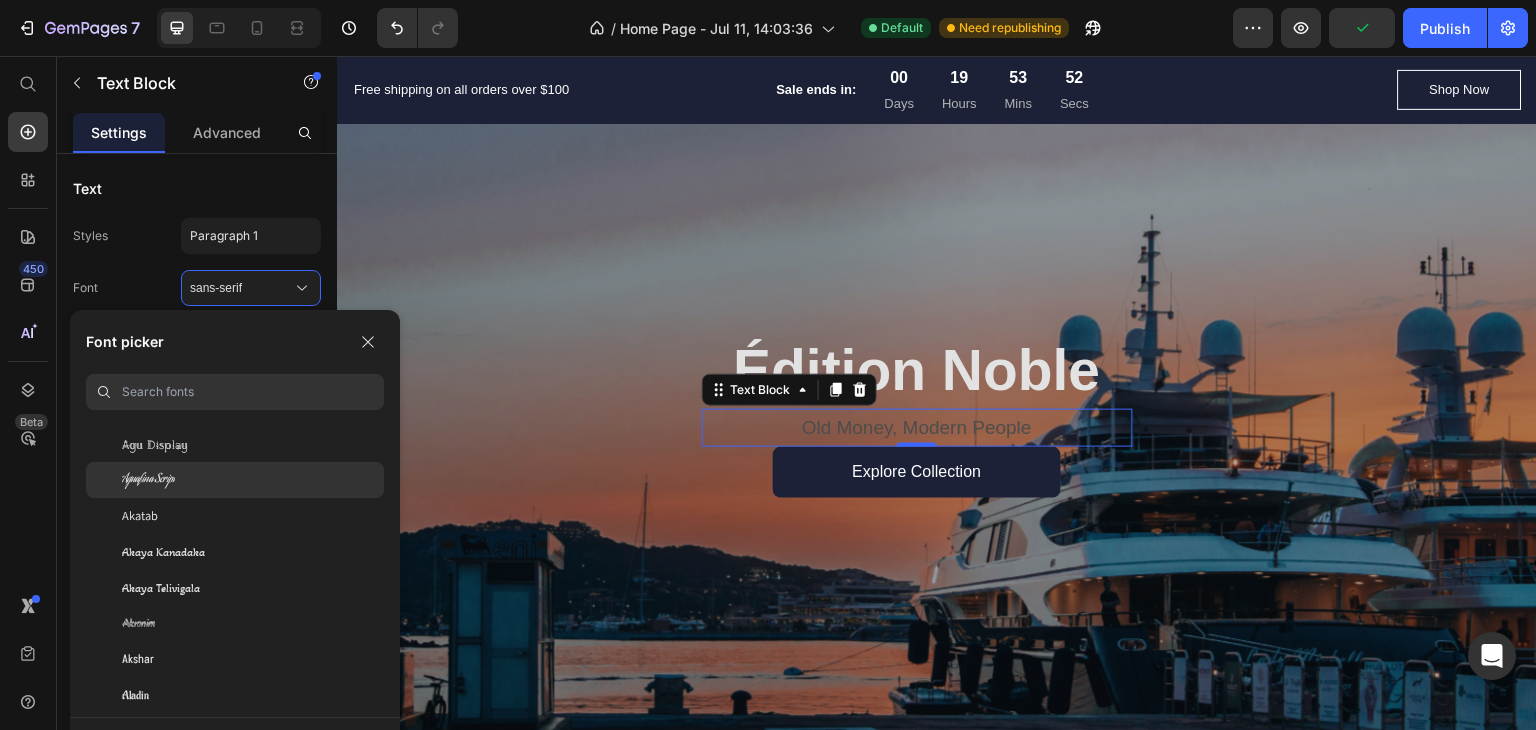 click on "Aguafina Script" at bounding box center (148, 480) 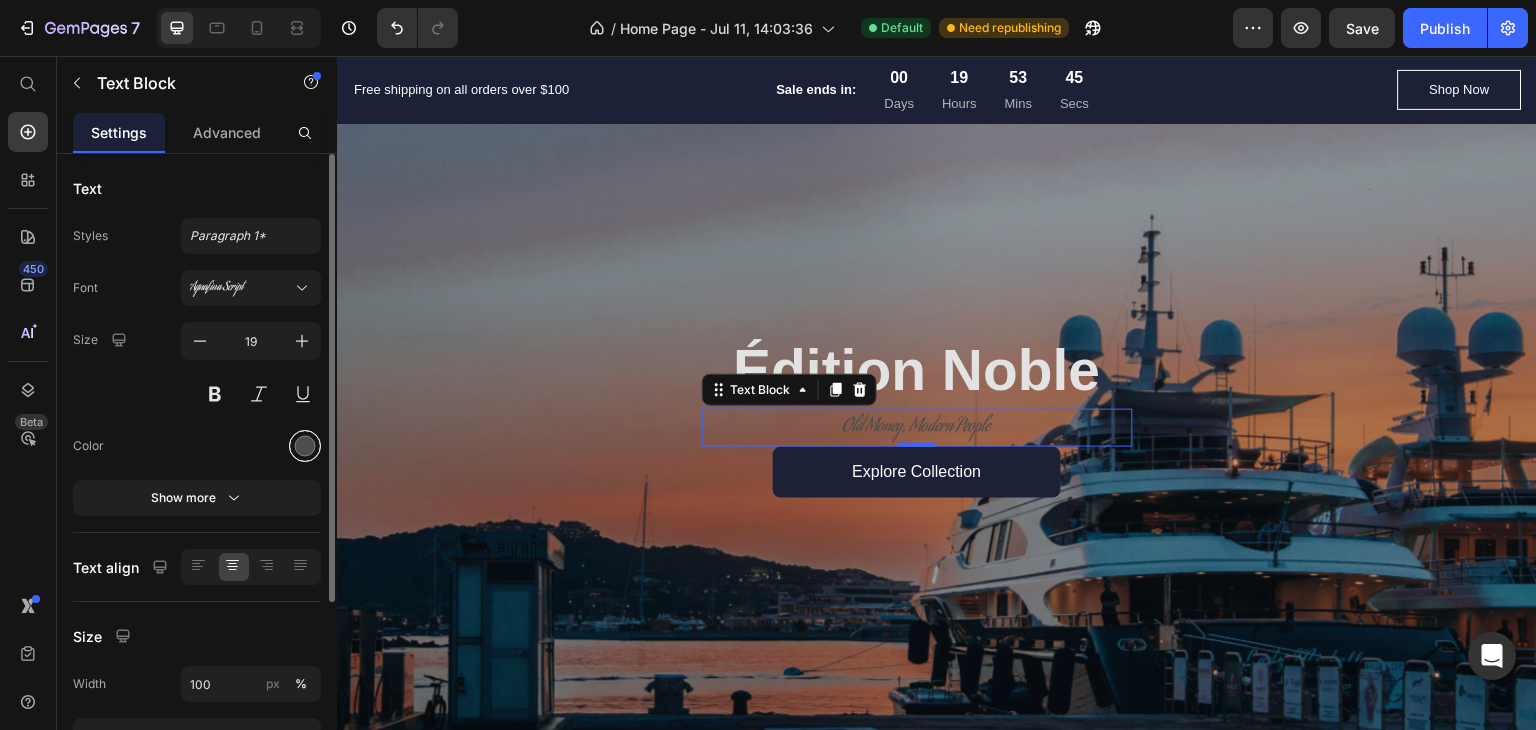 click at bounding box center (305, 446) 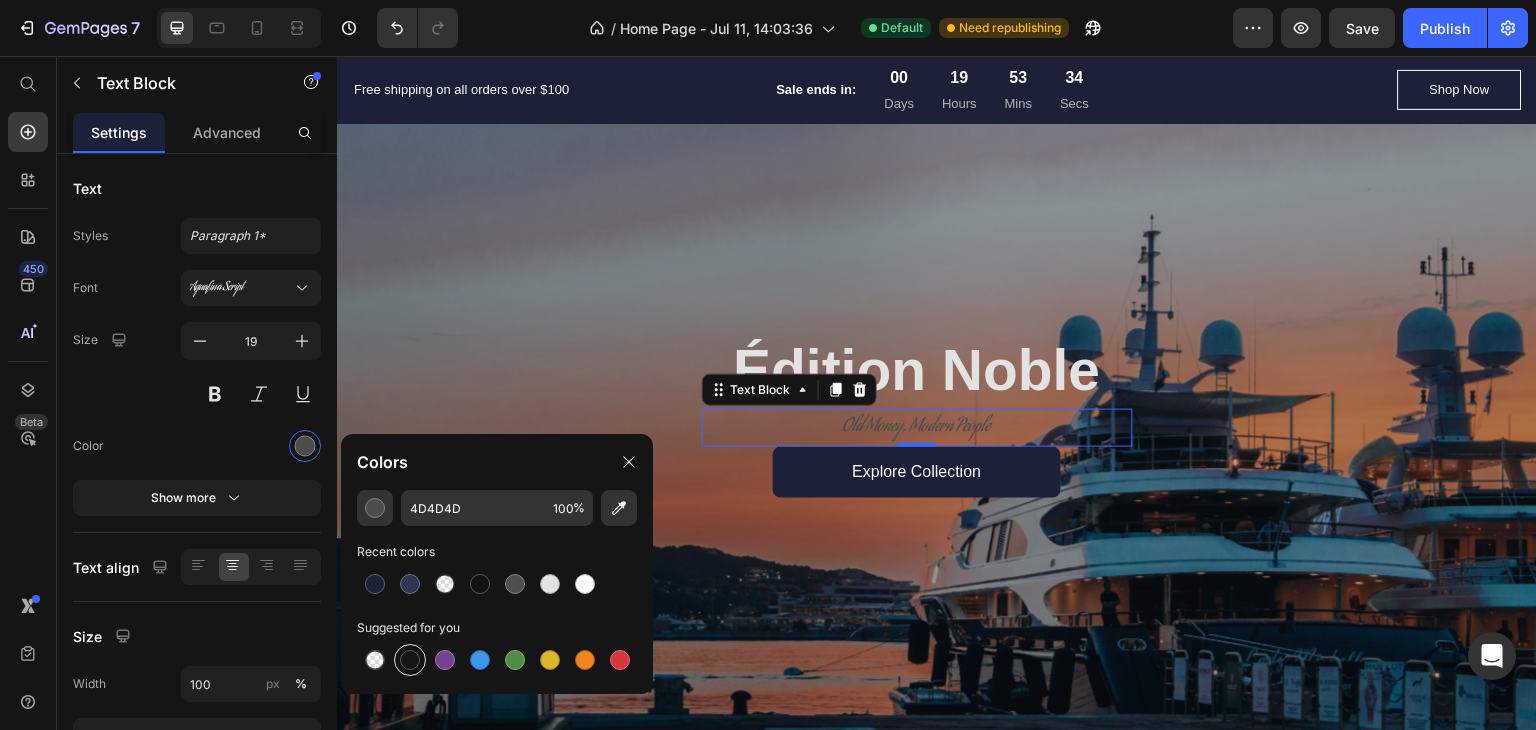 click at bounding box center (410, 660) 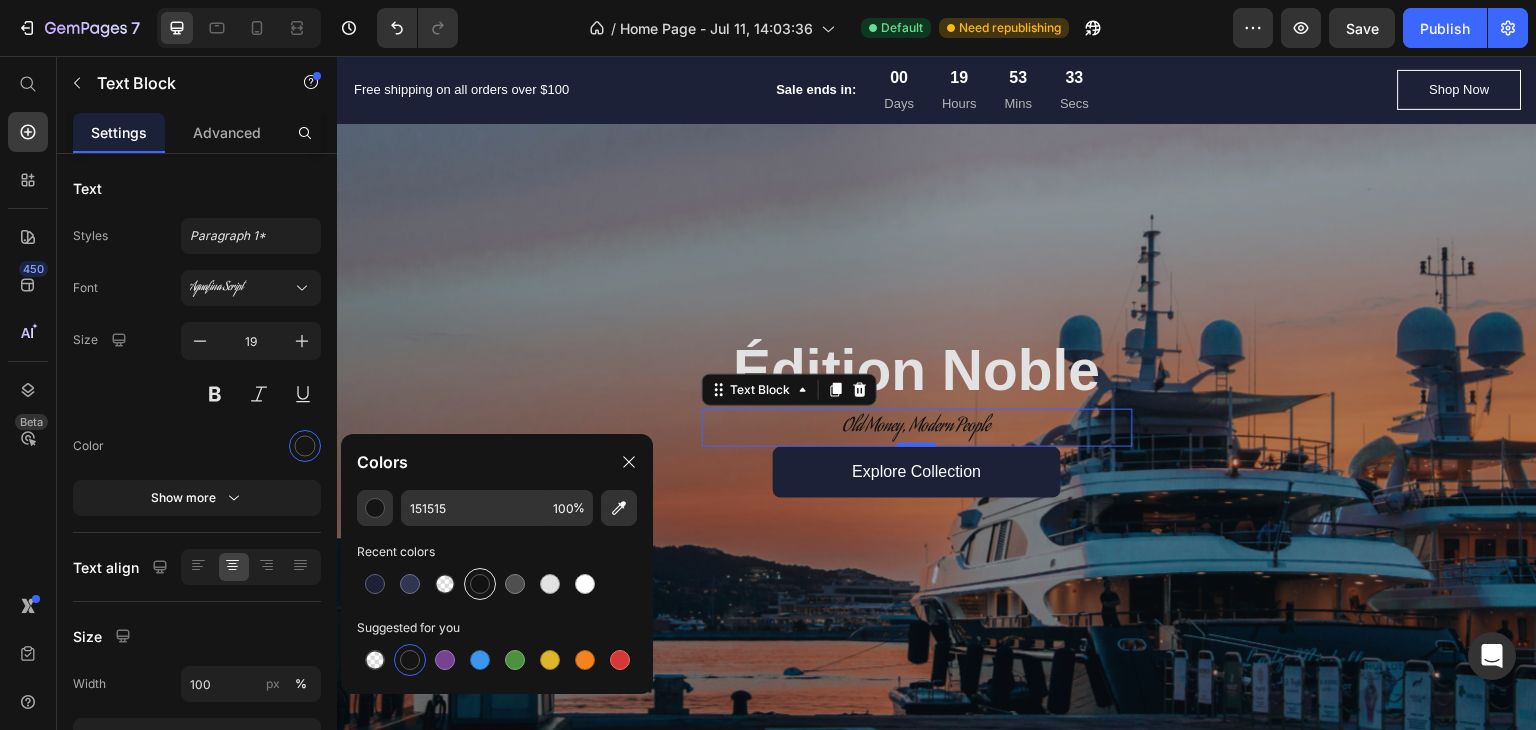 click at bounding box center [480, 584] 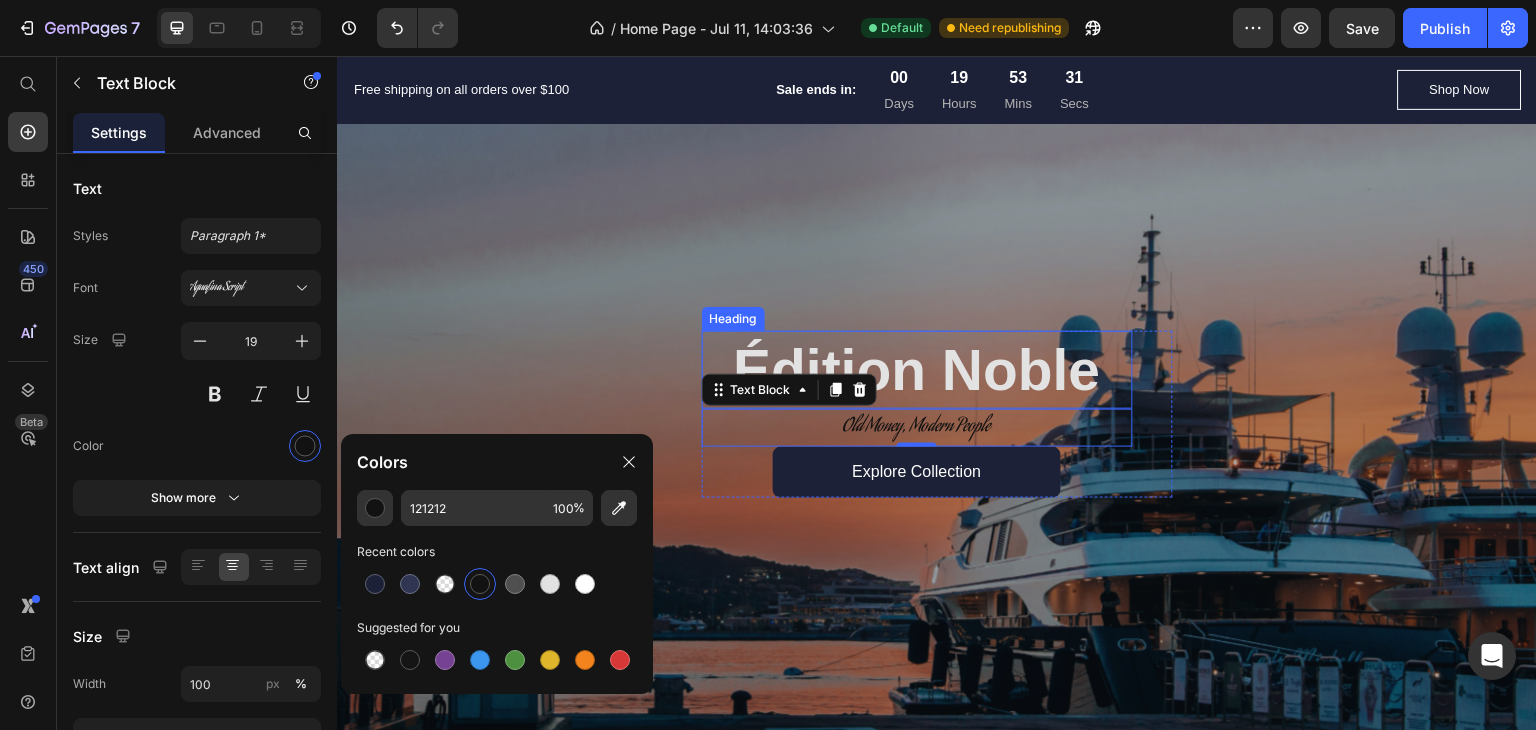 click on "É dition Noble" at bounding box center (917, 370) 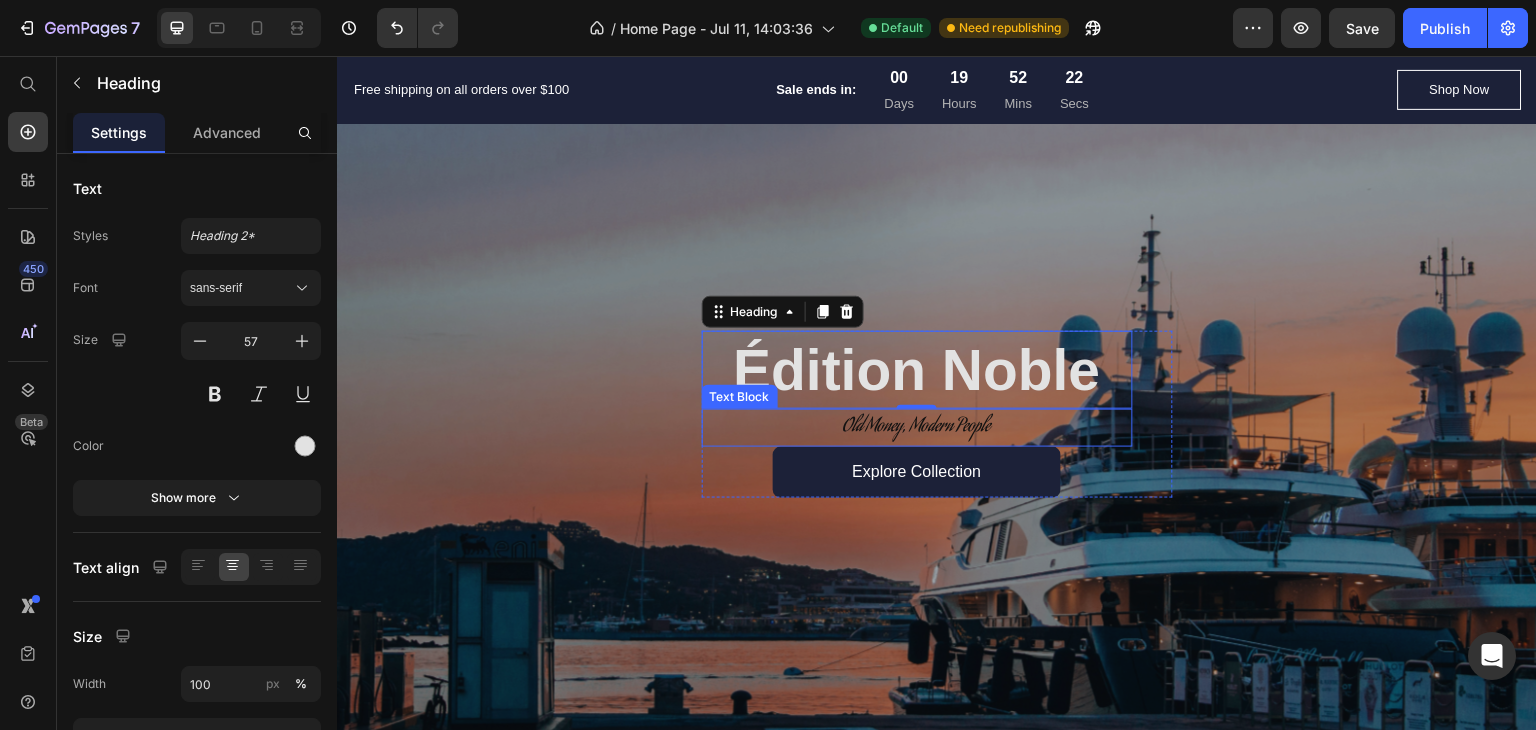 click on "Old Money, Modern People" at bounding box center [917, 428] 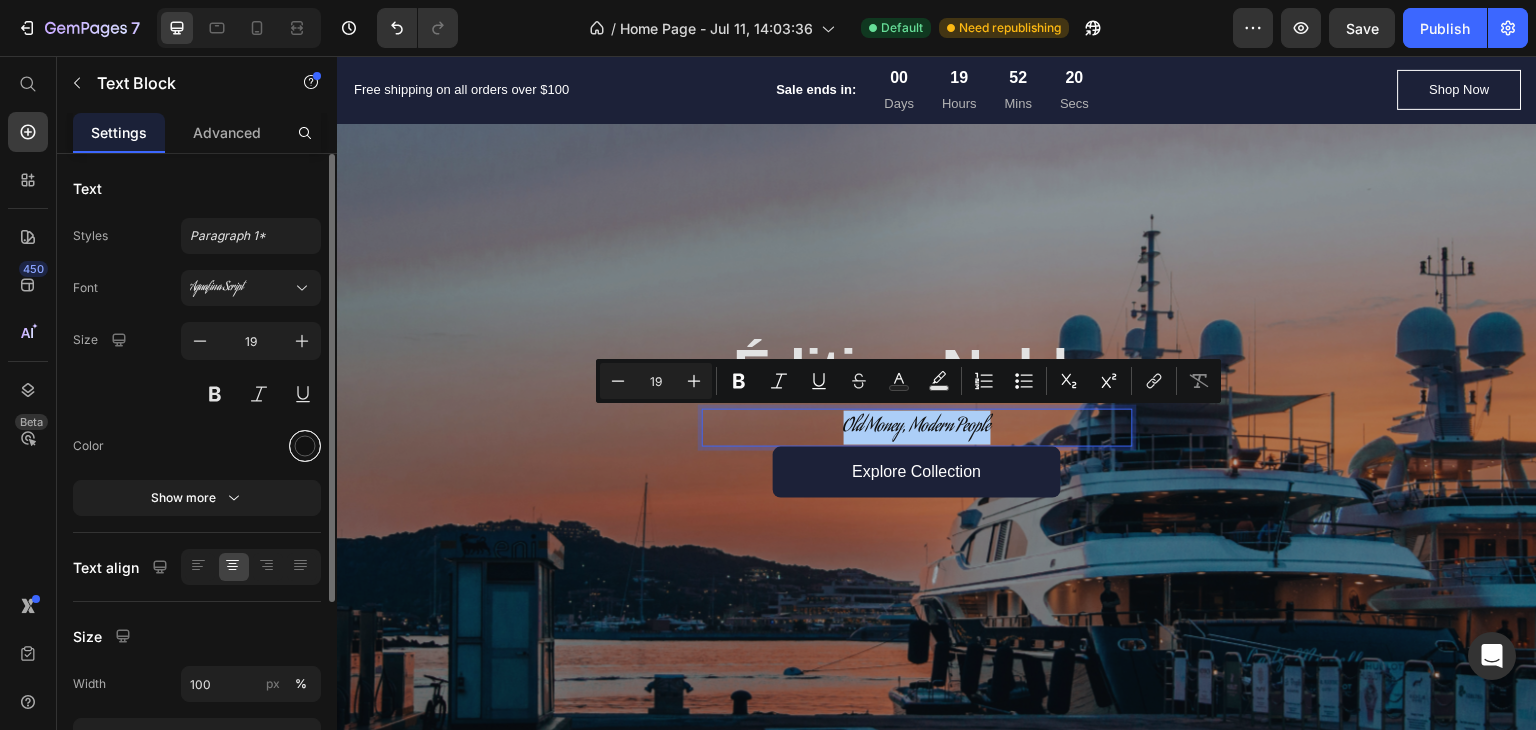 click at bounding box center (305, 446) 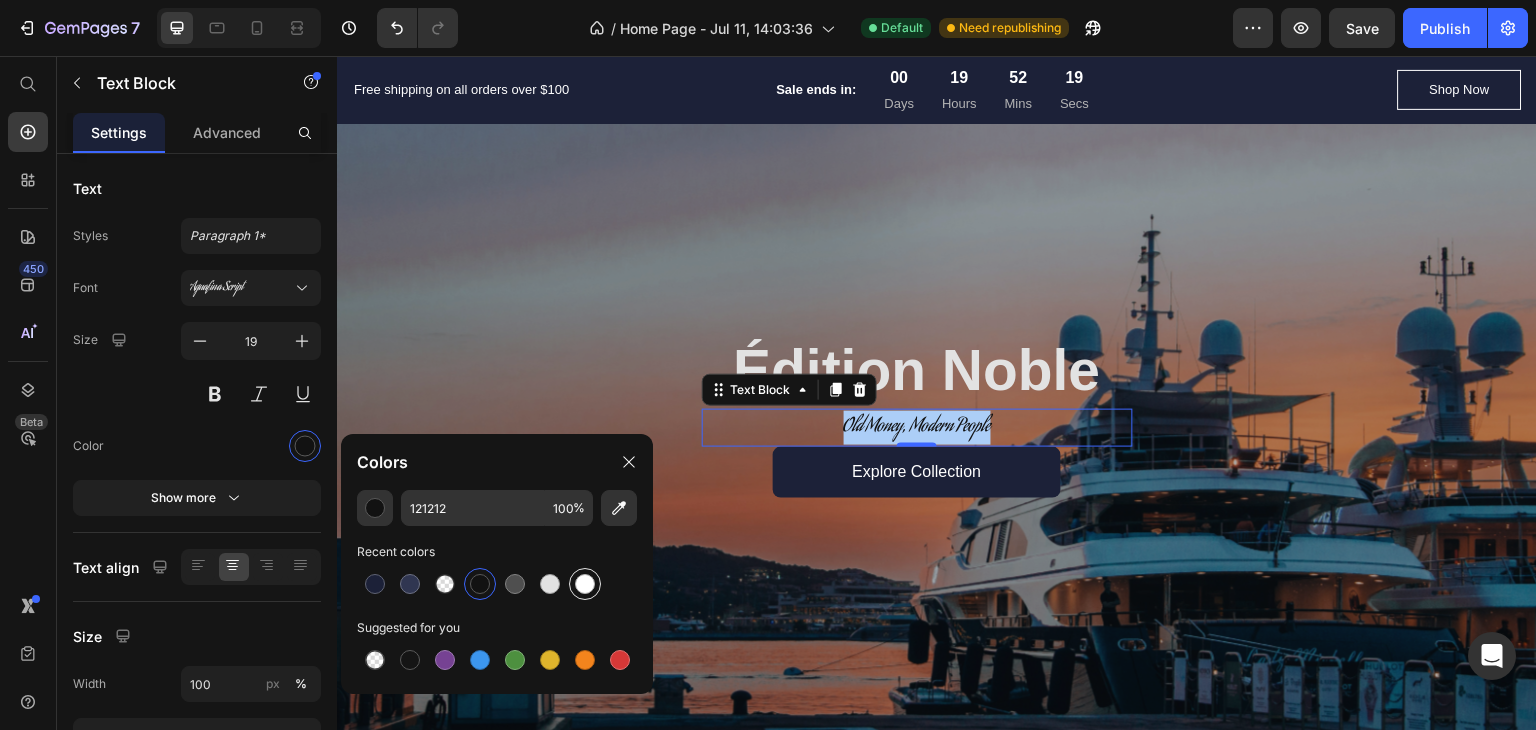 click at bounding box center [585, 584] 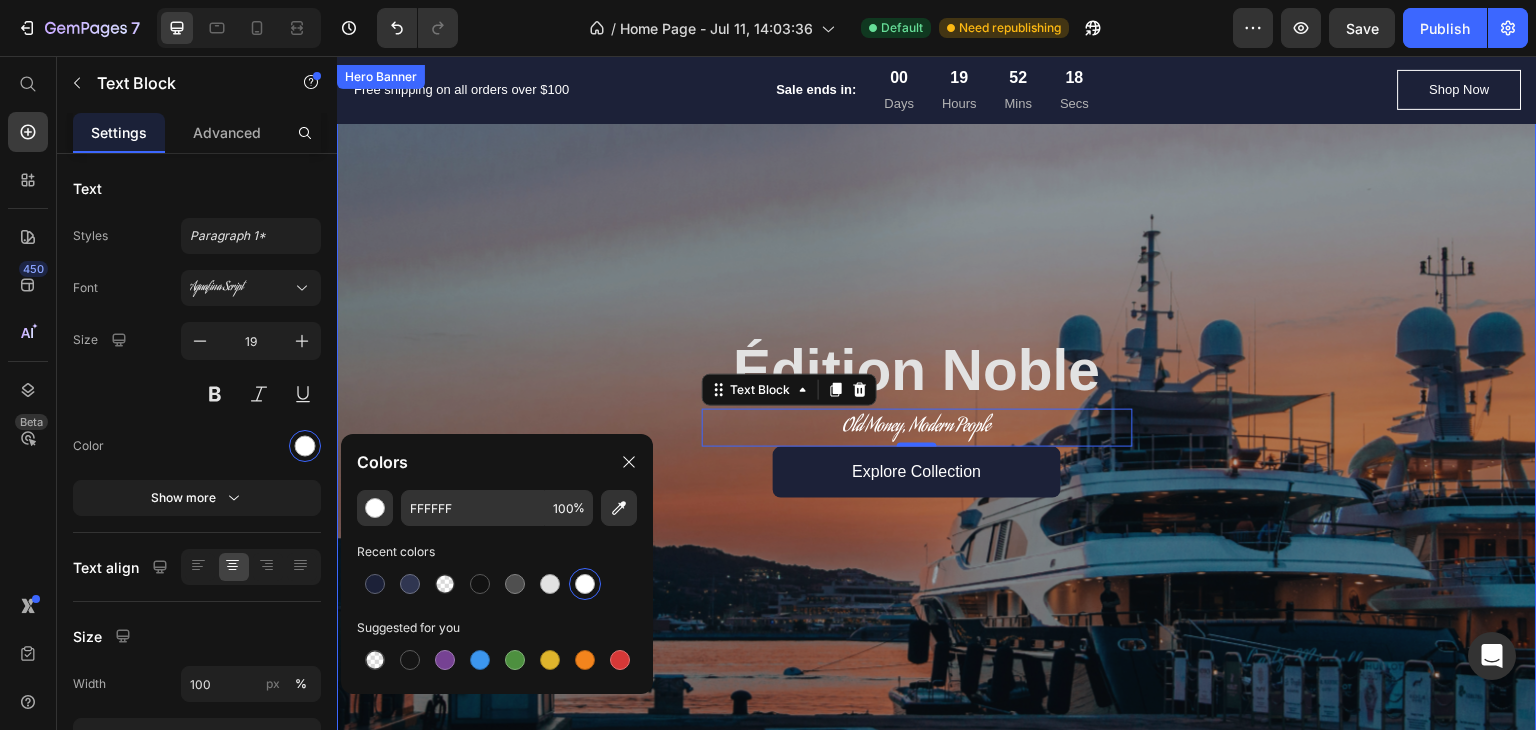 click at bounding box center [937, 415] 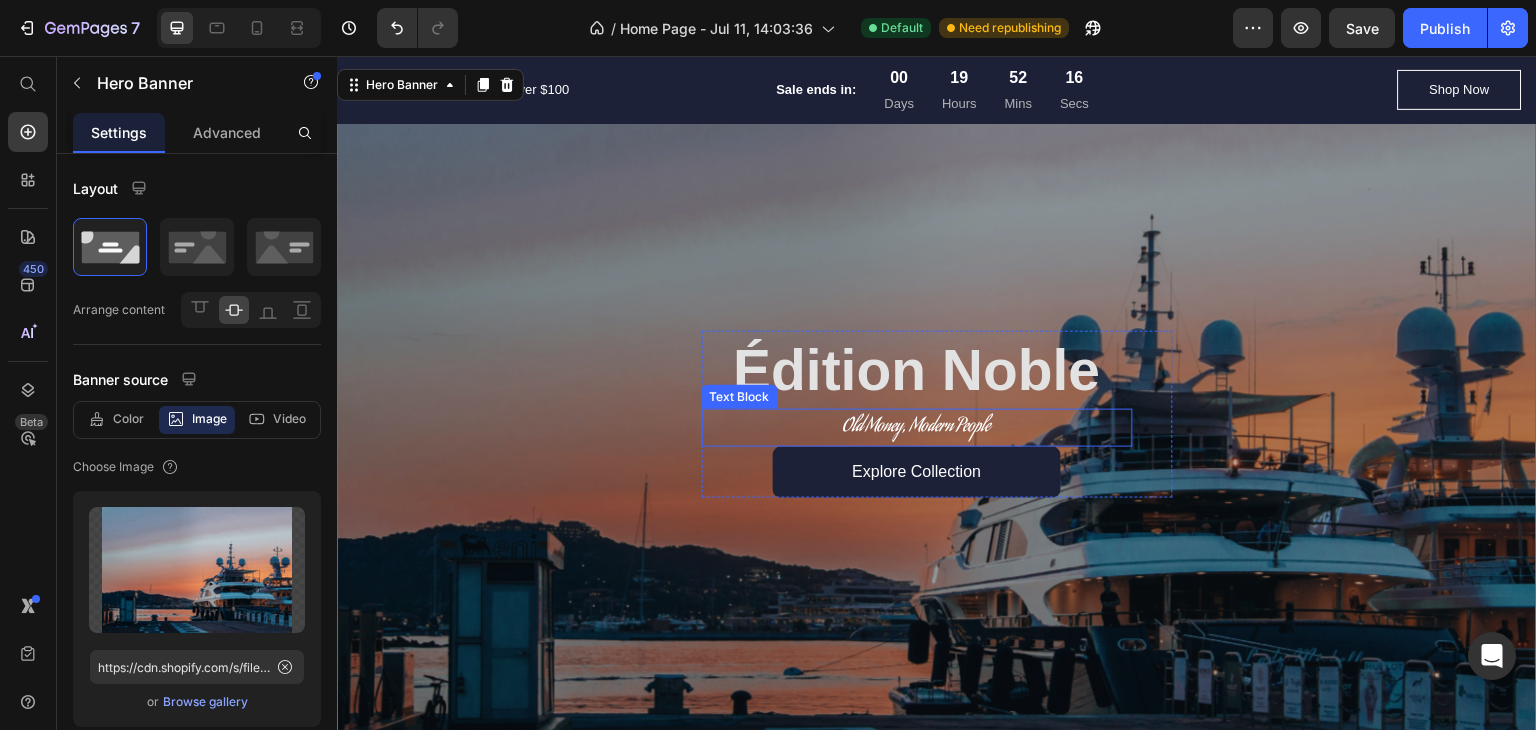 click on "Old Money, Modern People" at bounding box center [917, 428] 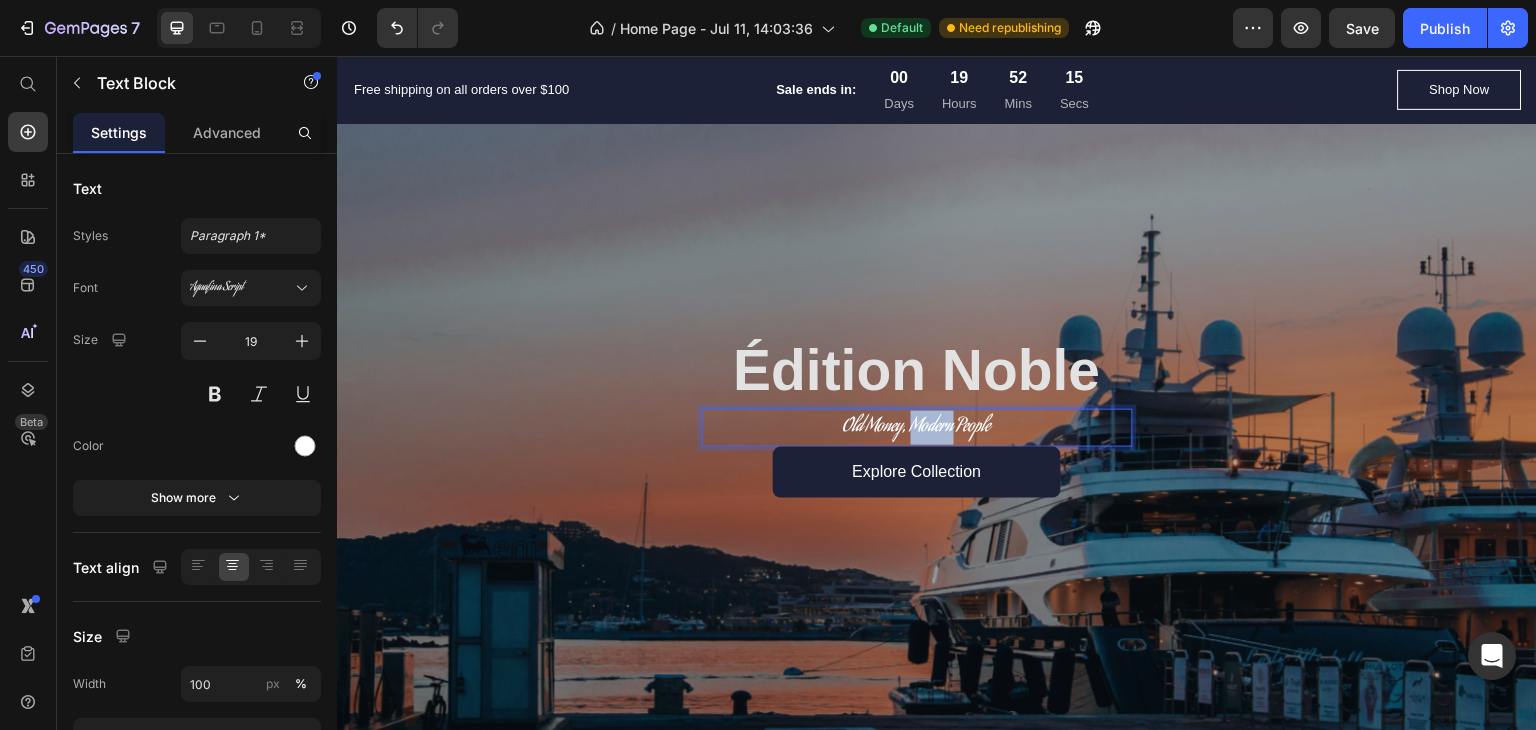 click on "Old Money, Modern People" at bounding box center [917, 428] 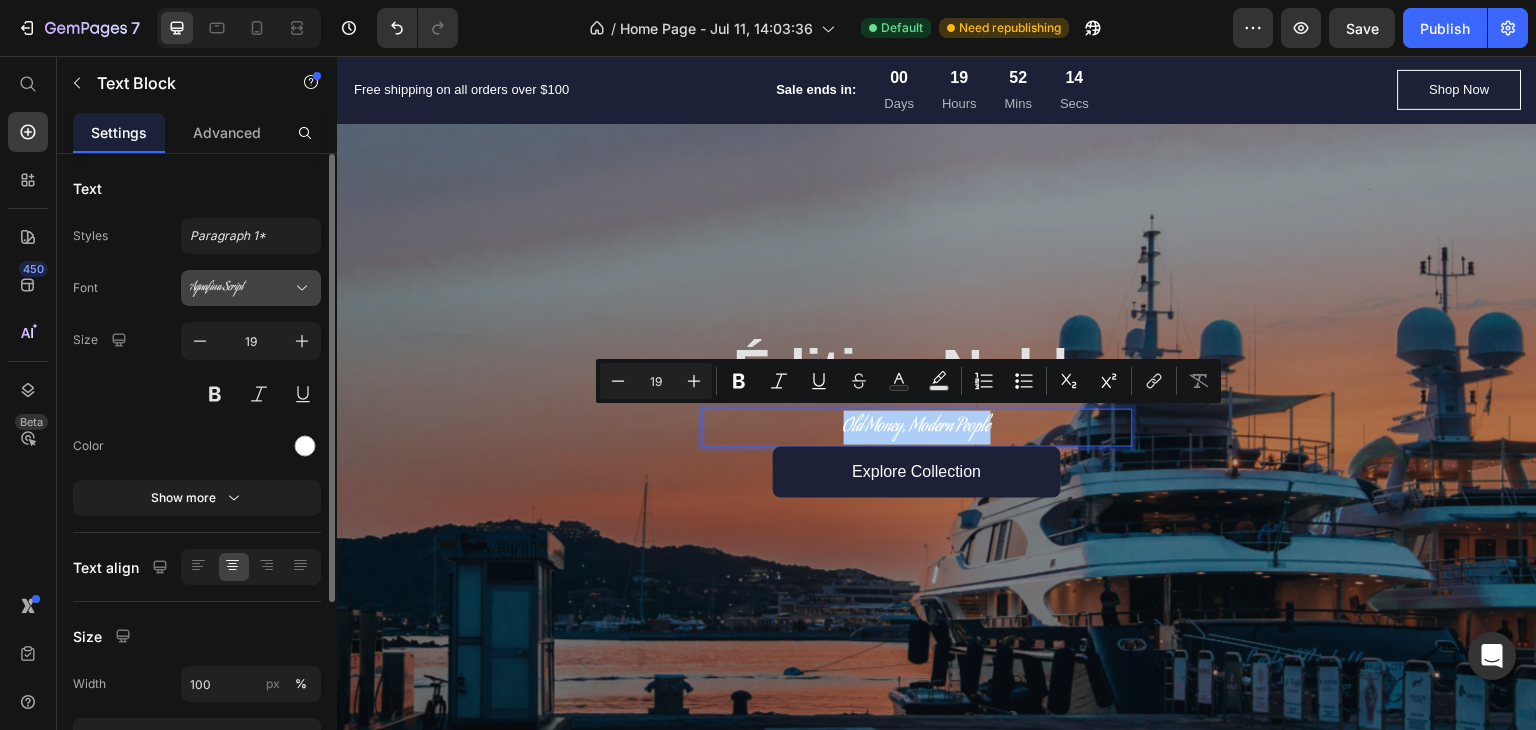 click on "Aguafina Script" at bounding box center [241, 288] 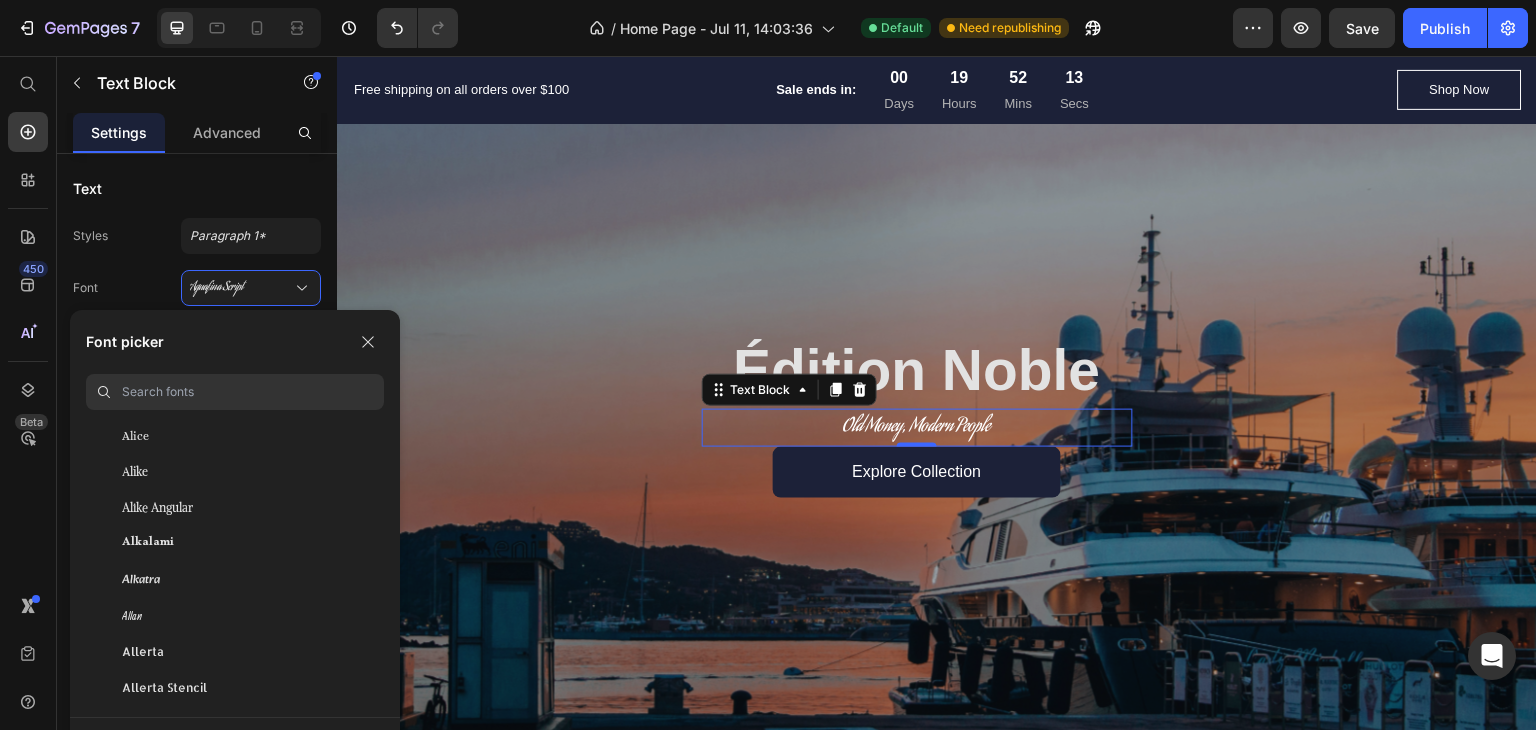 scroll, scrollTop: 1600, scrollLeft: 0, axis: vertical 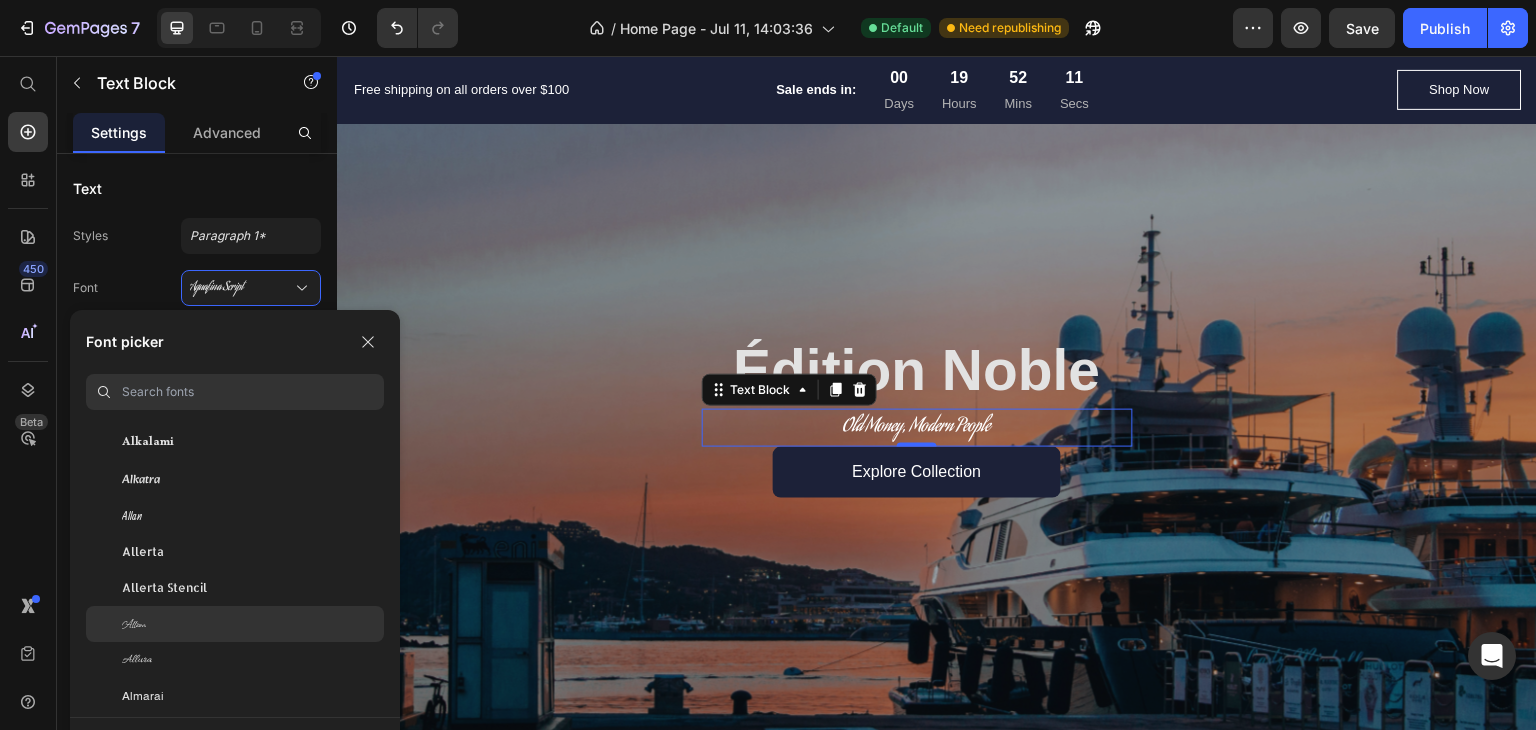 click on "Allison" 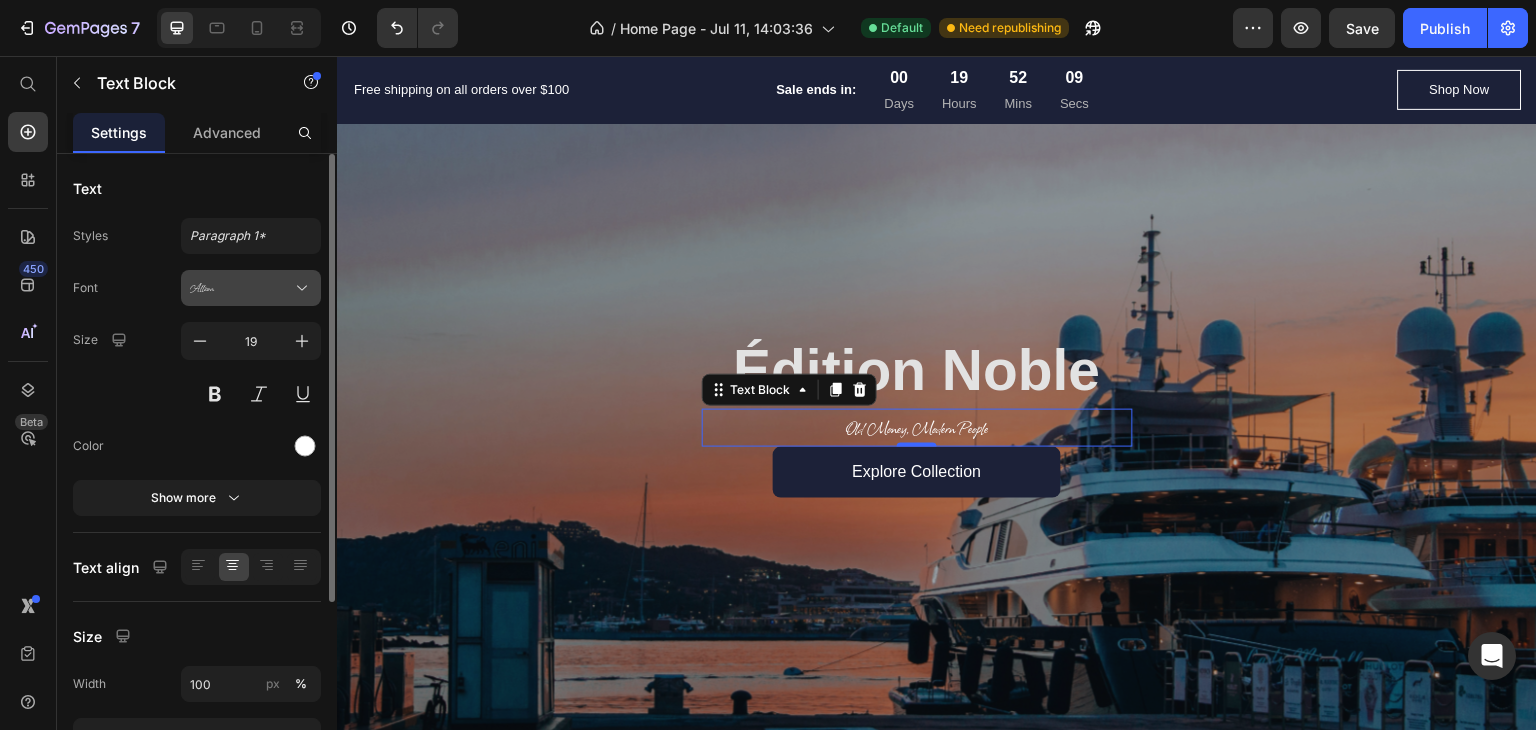 click on "Allison" at bounding box center [251, 288] 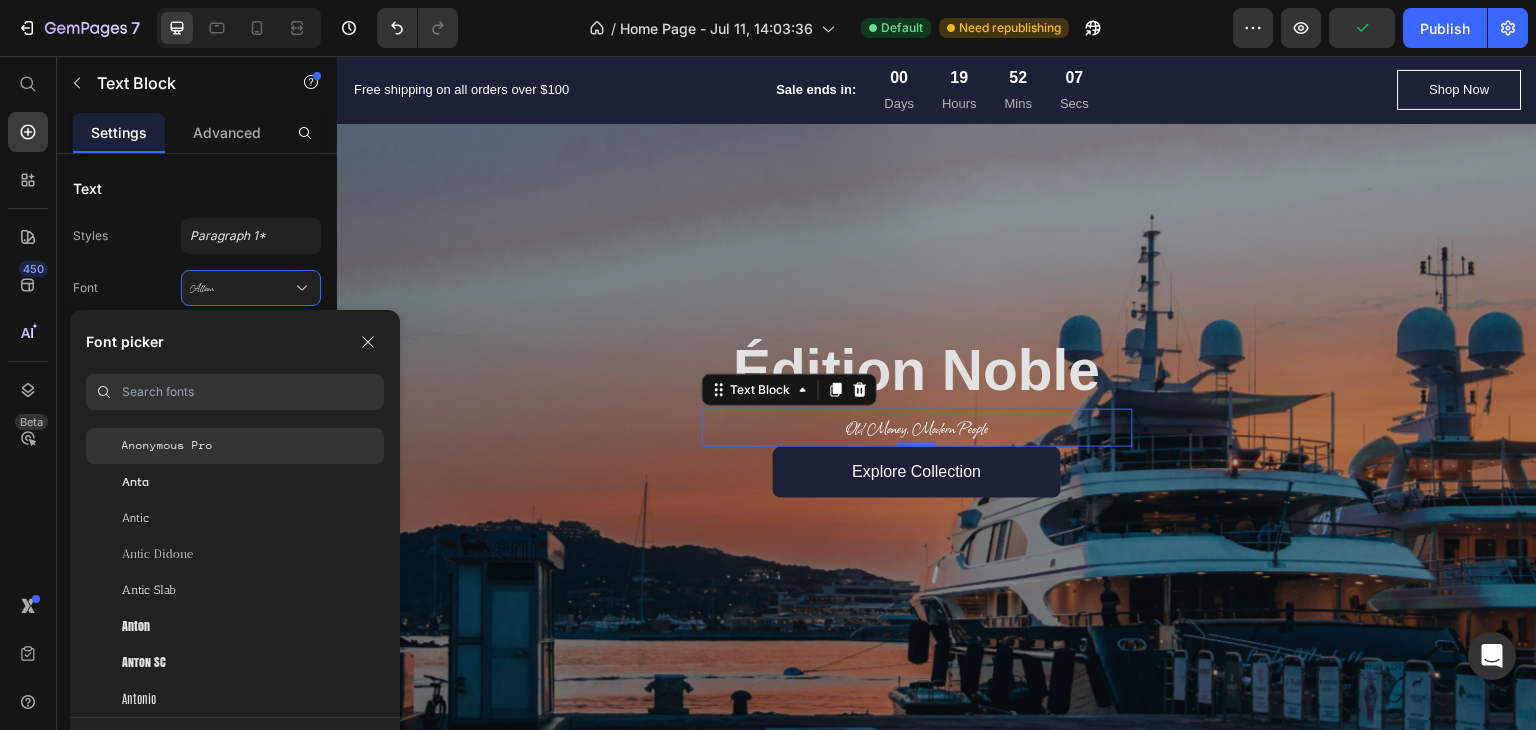 scroll, scrollTop: 3300, scrollLeft: 0, axis: vertical 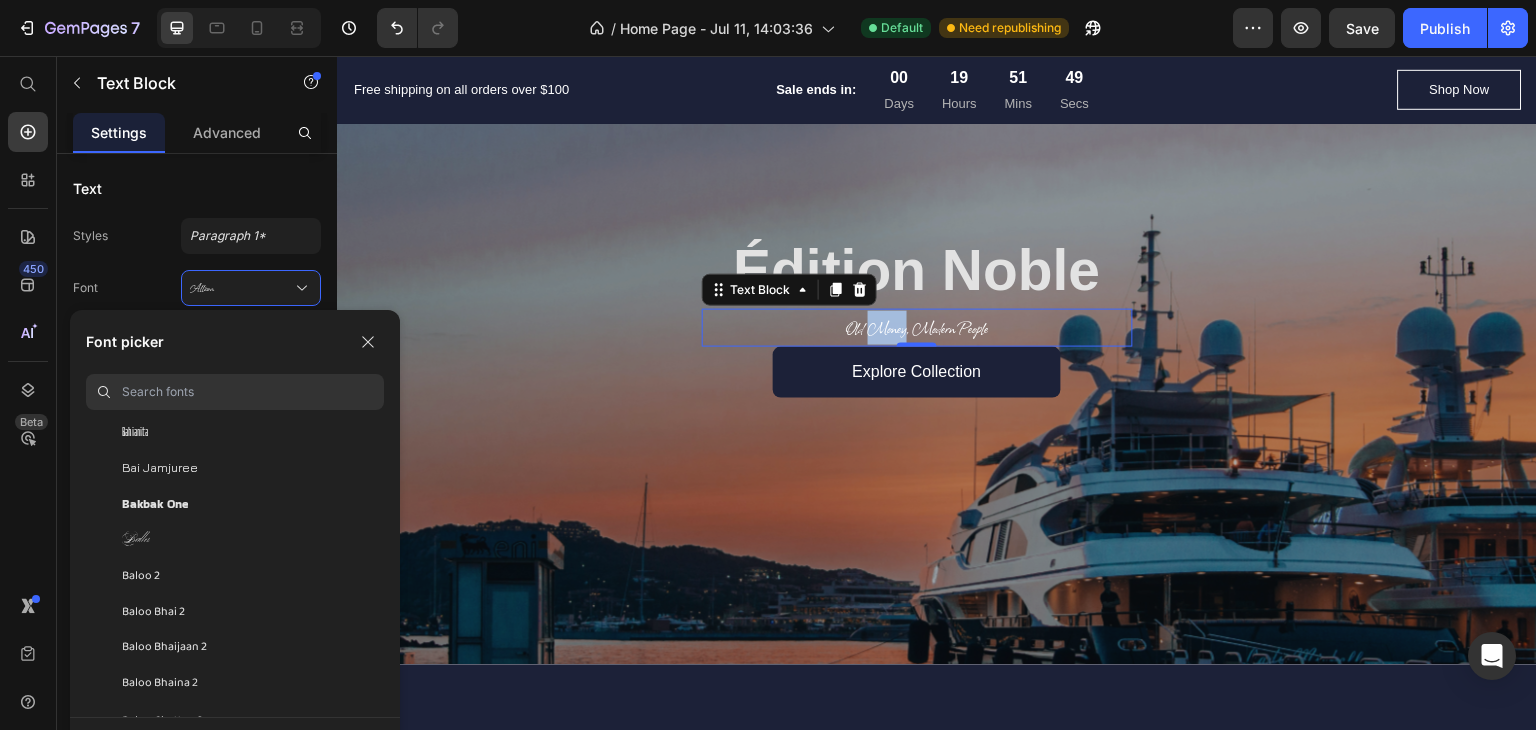 click on "Old Money, Modern People" at bounding box center [917, 328] 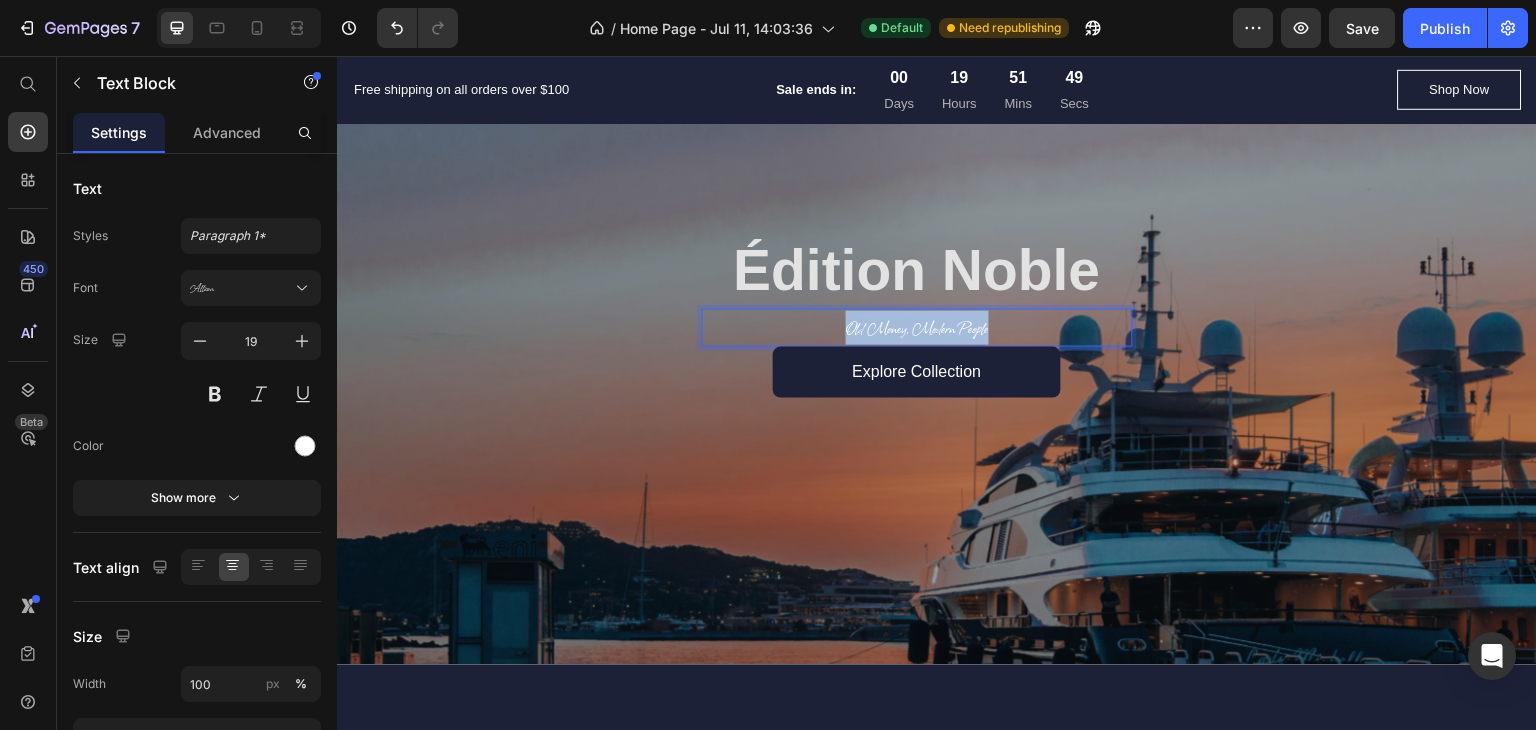 click on "Old Money, Modern People" at bounding box center (917, 328) 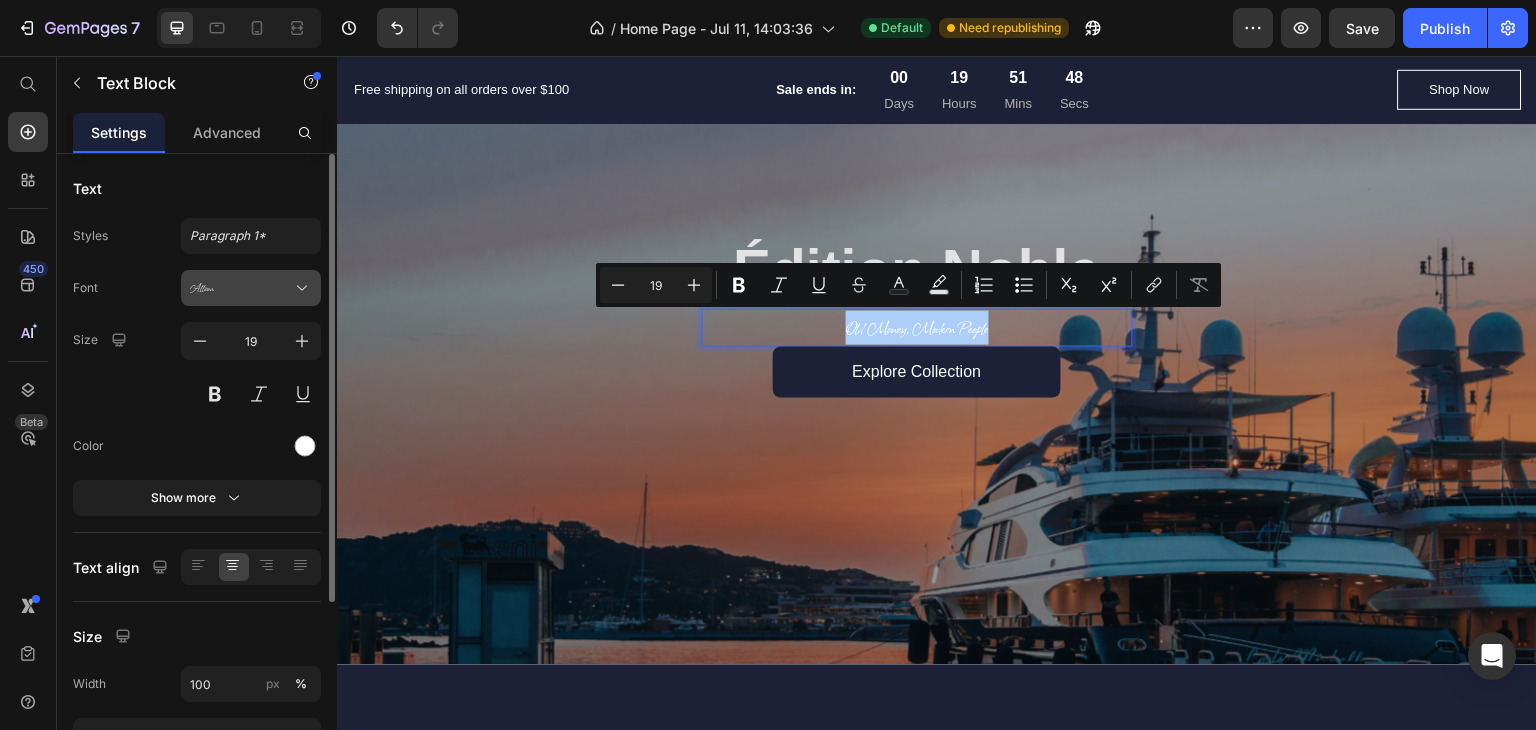 click on "Allison" at bounding box center (251, 288) 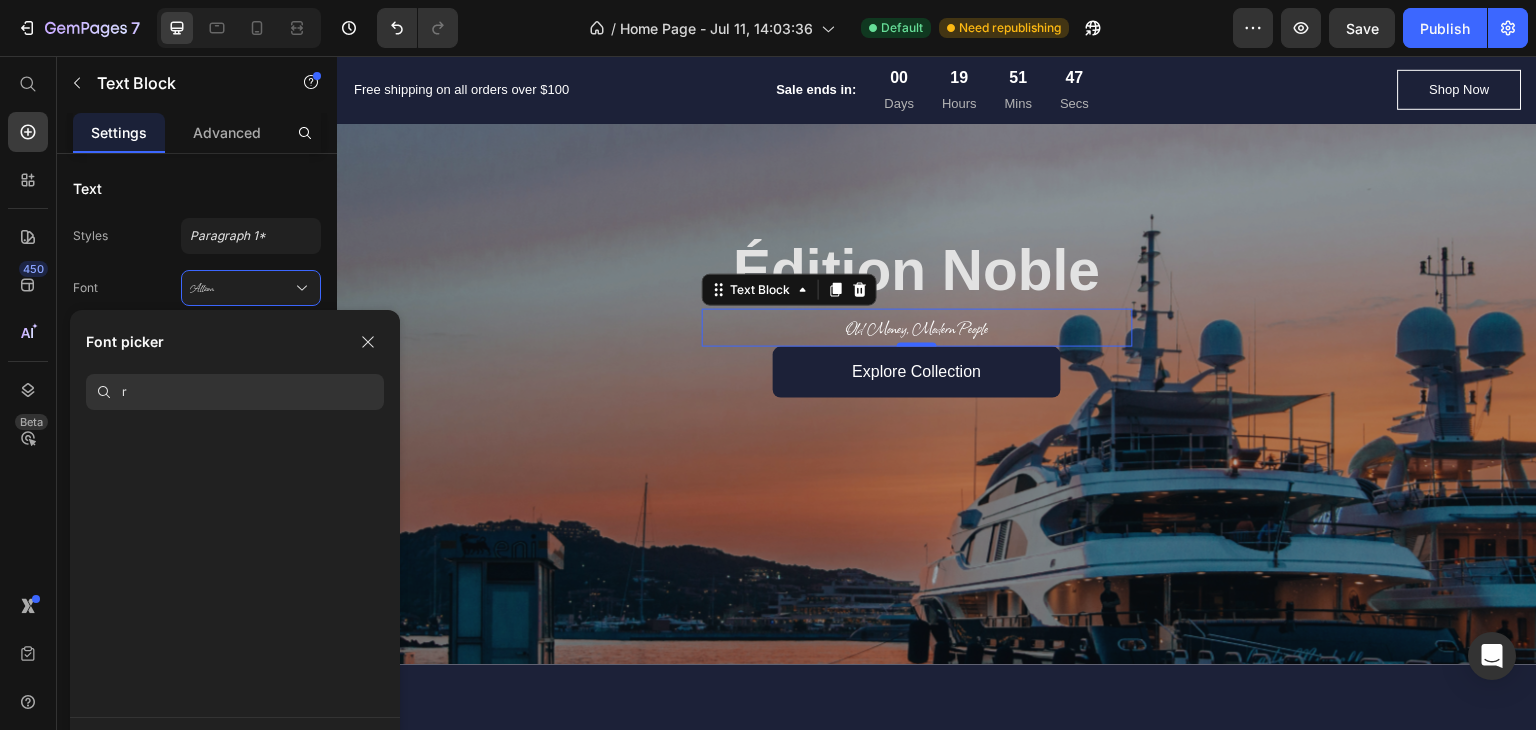 scroll, scrollTop: 0, scrollLeft: 0, axis: both 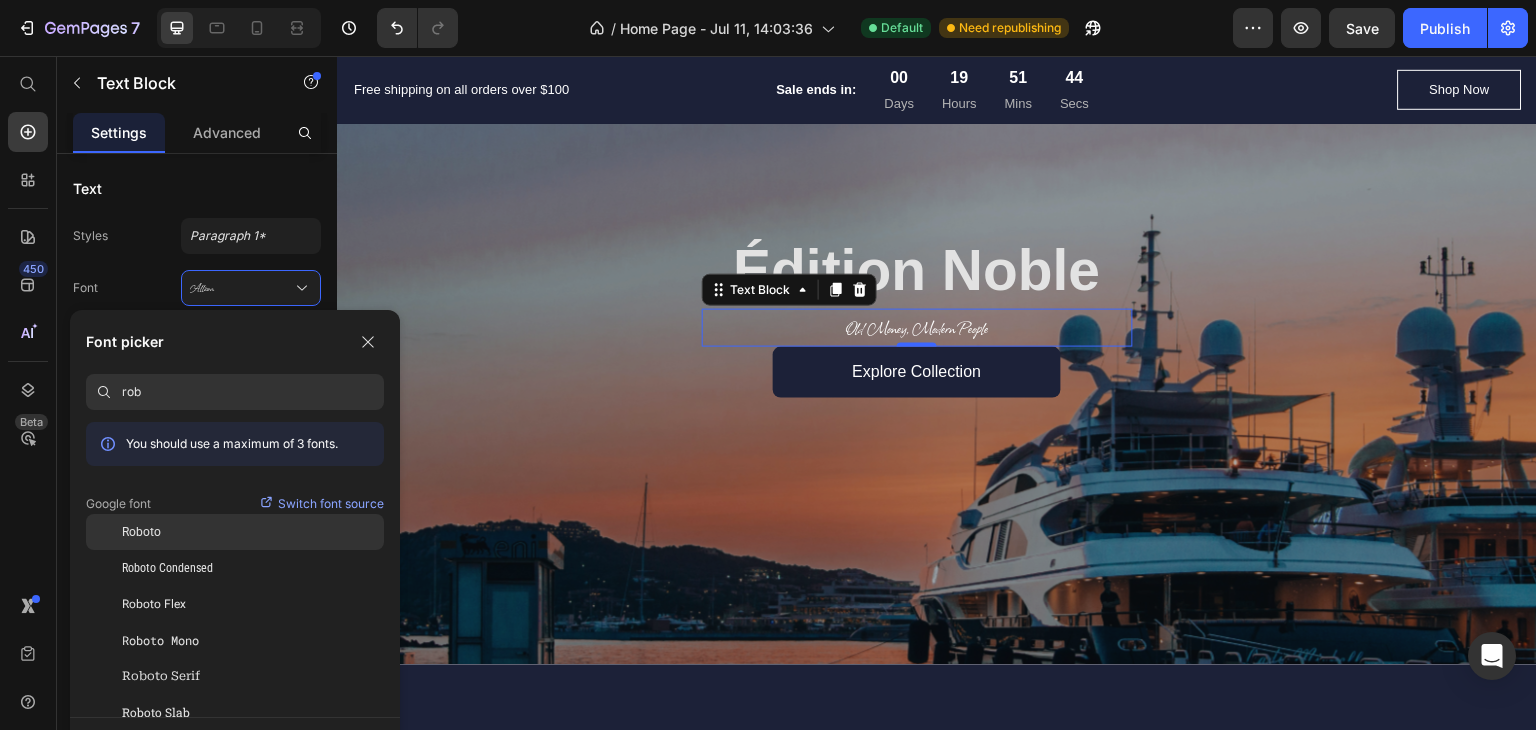 type on "rob" 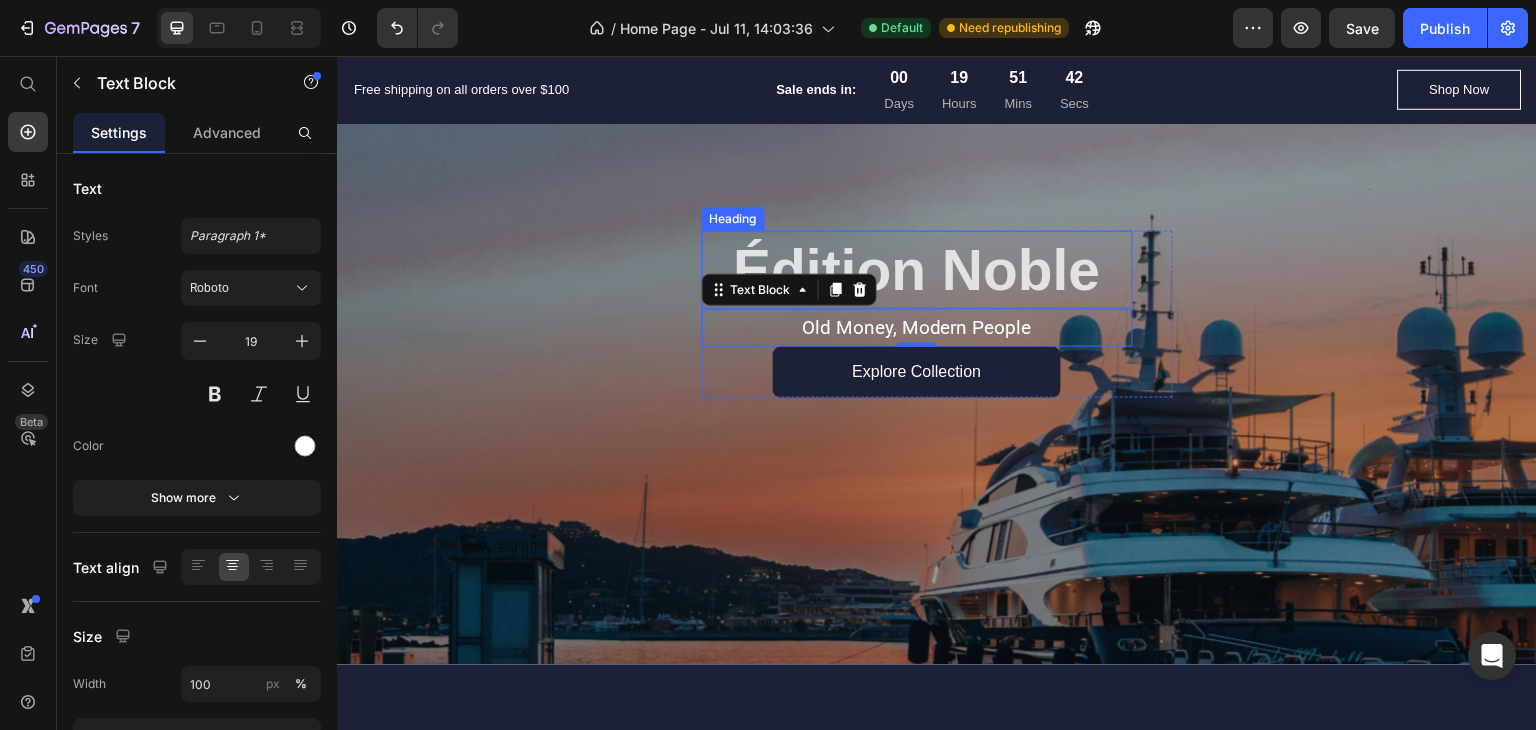 click on "É dition Noble" at bounding box center [917, 270] 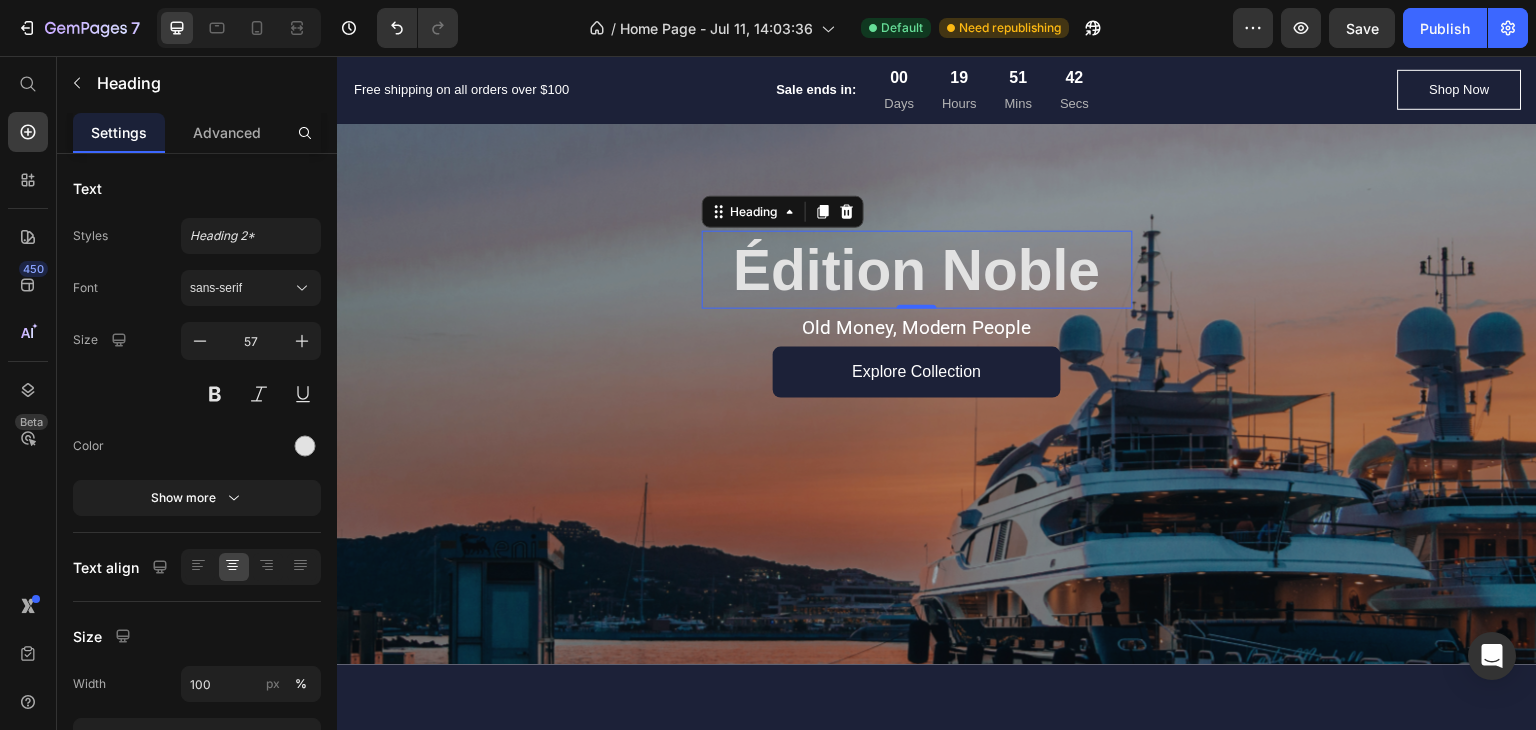 click on "É dition Noble" at bounding box center [917, 270] 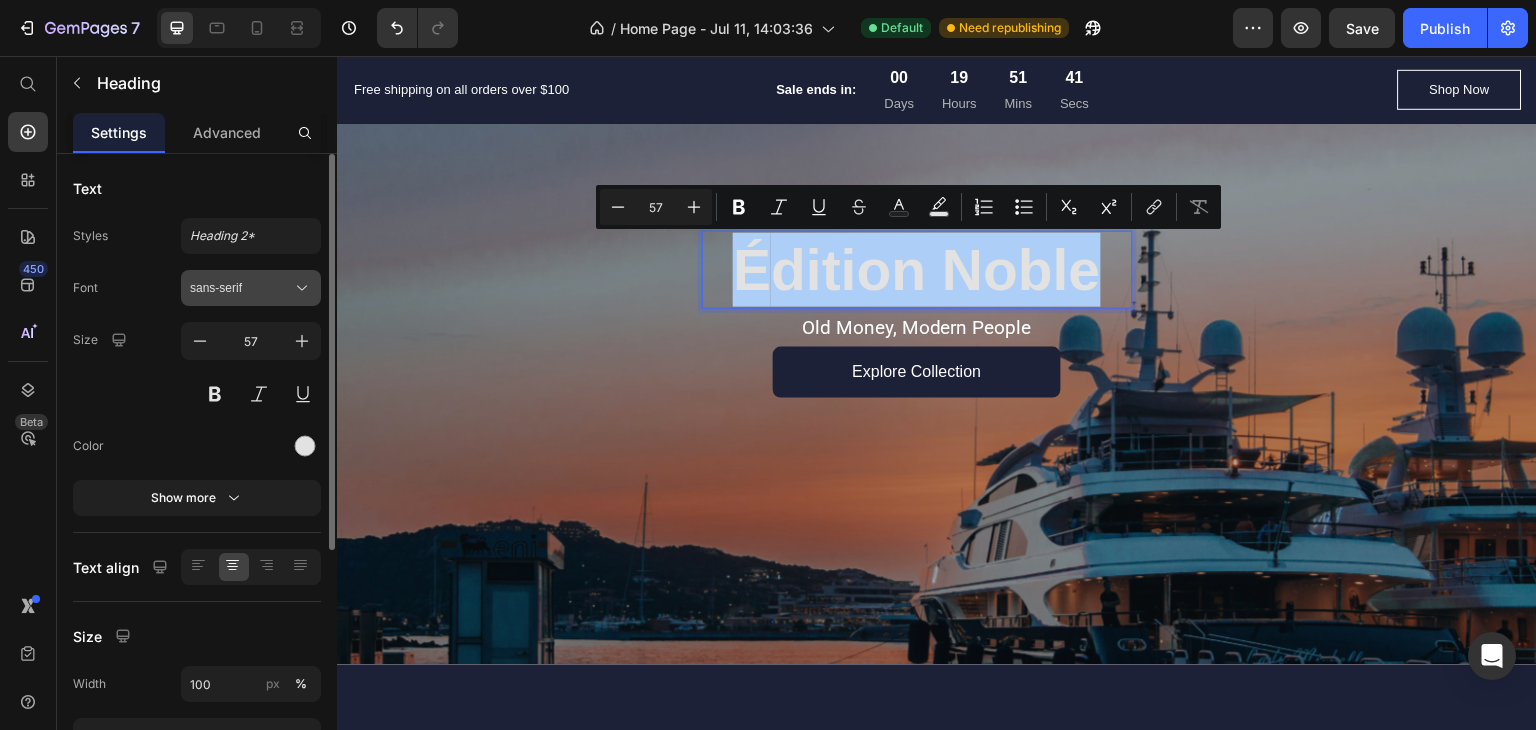 click on "sans-serif" at bounding box center [241, 288] 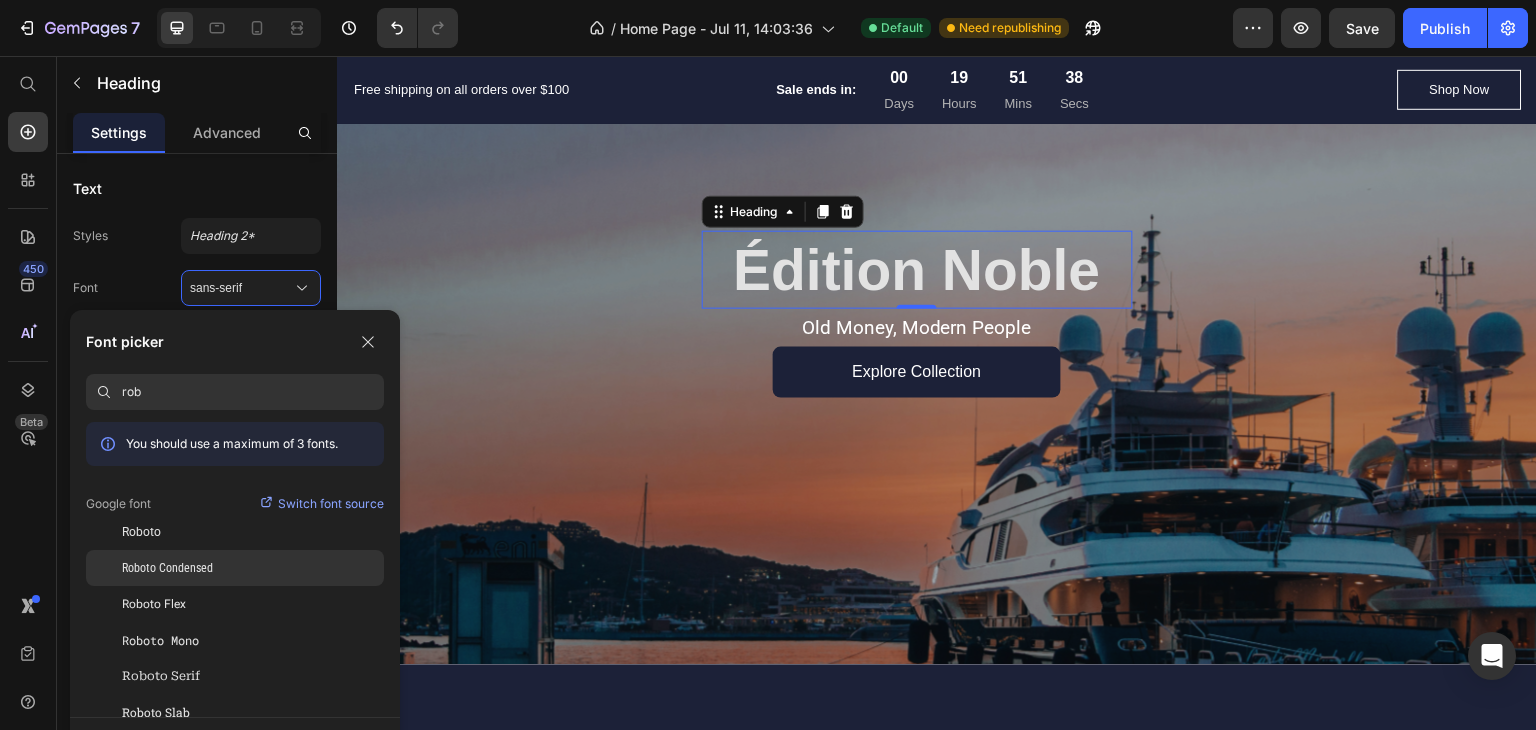 type on "rob" 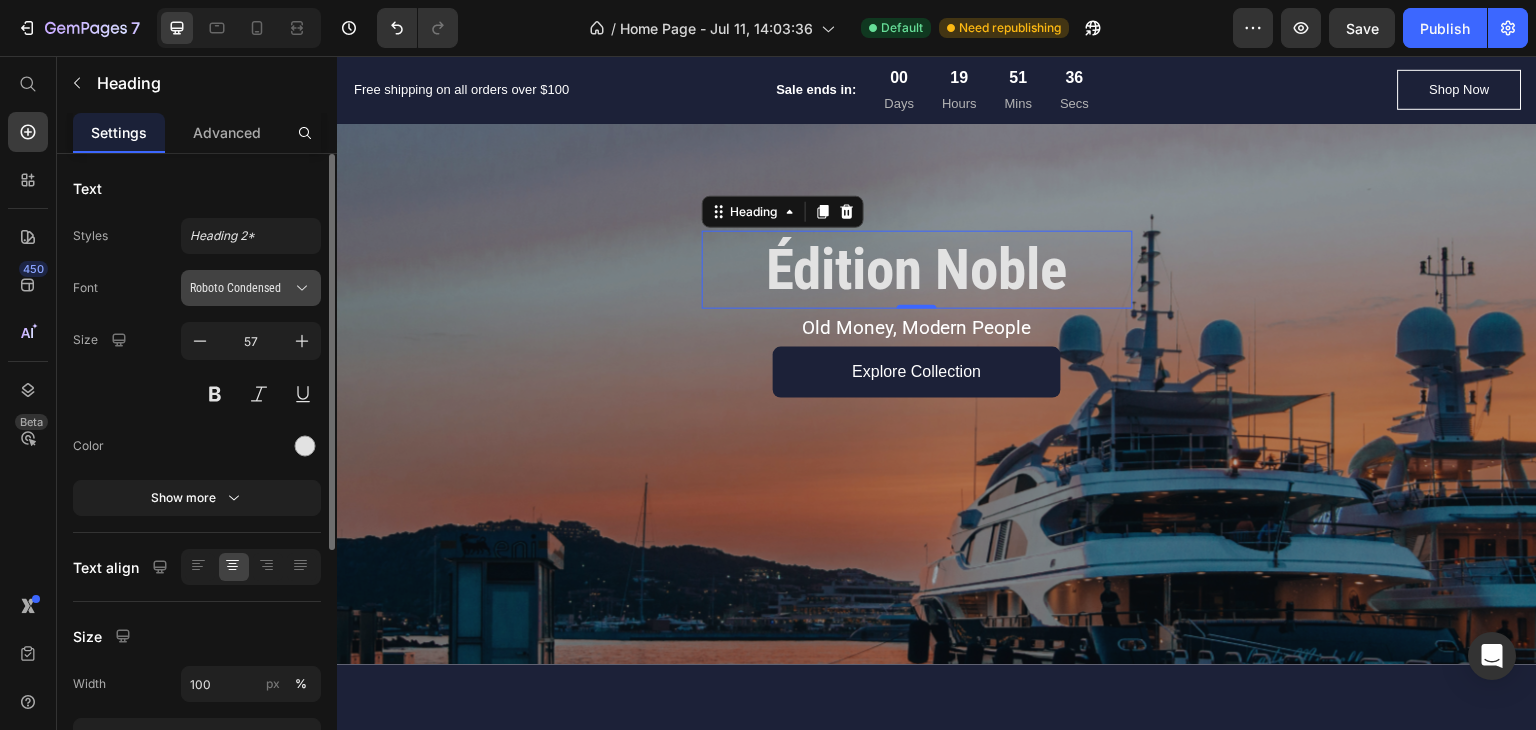 click on "Roboto Condensed" at bounding box center [241, 288] 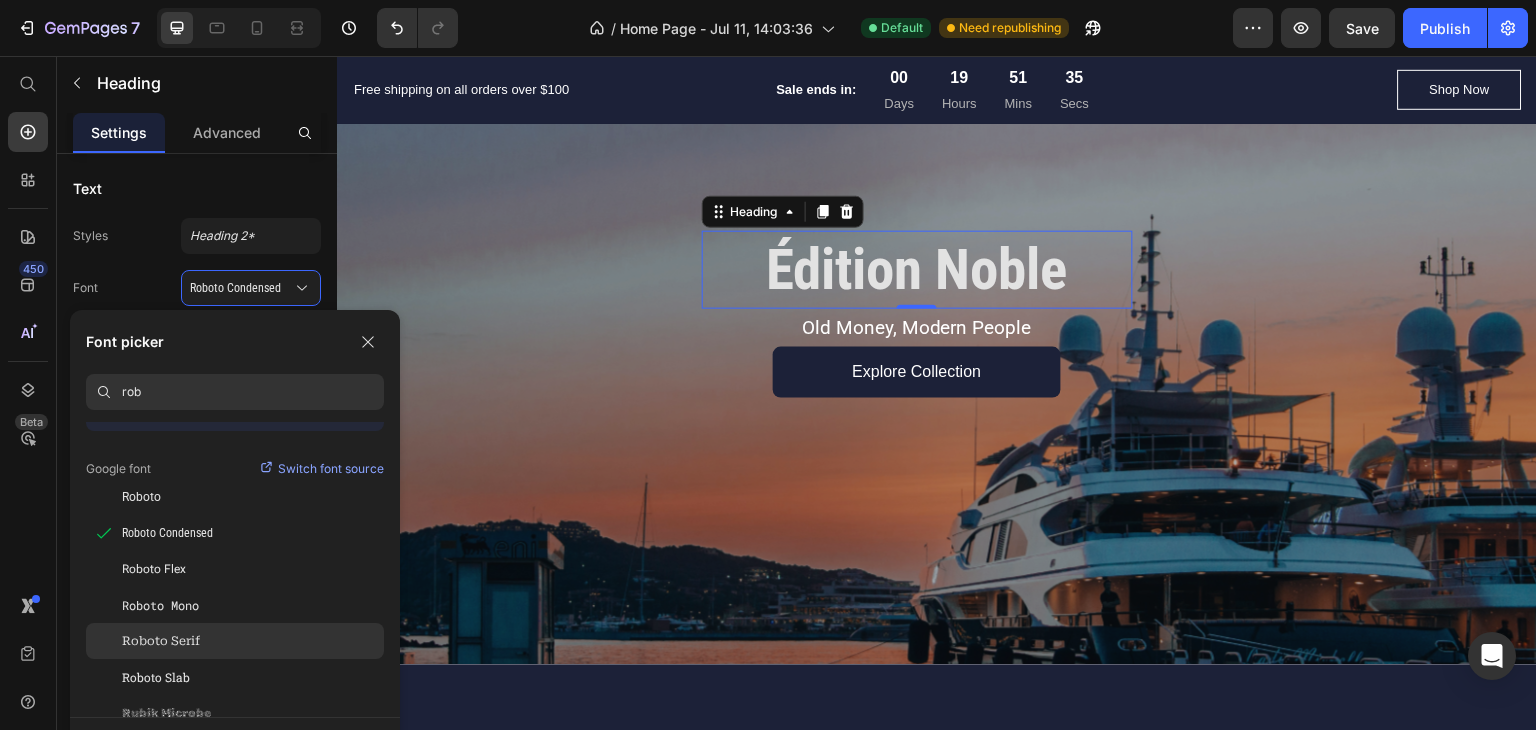 scroll, scrollTop: 48, scrollLeft: 0, axis: vertical 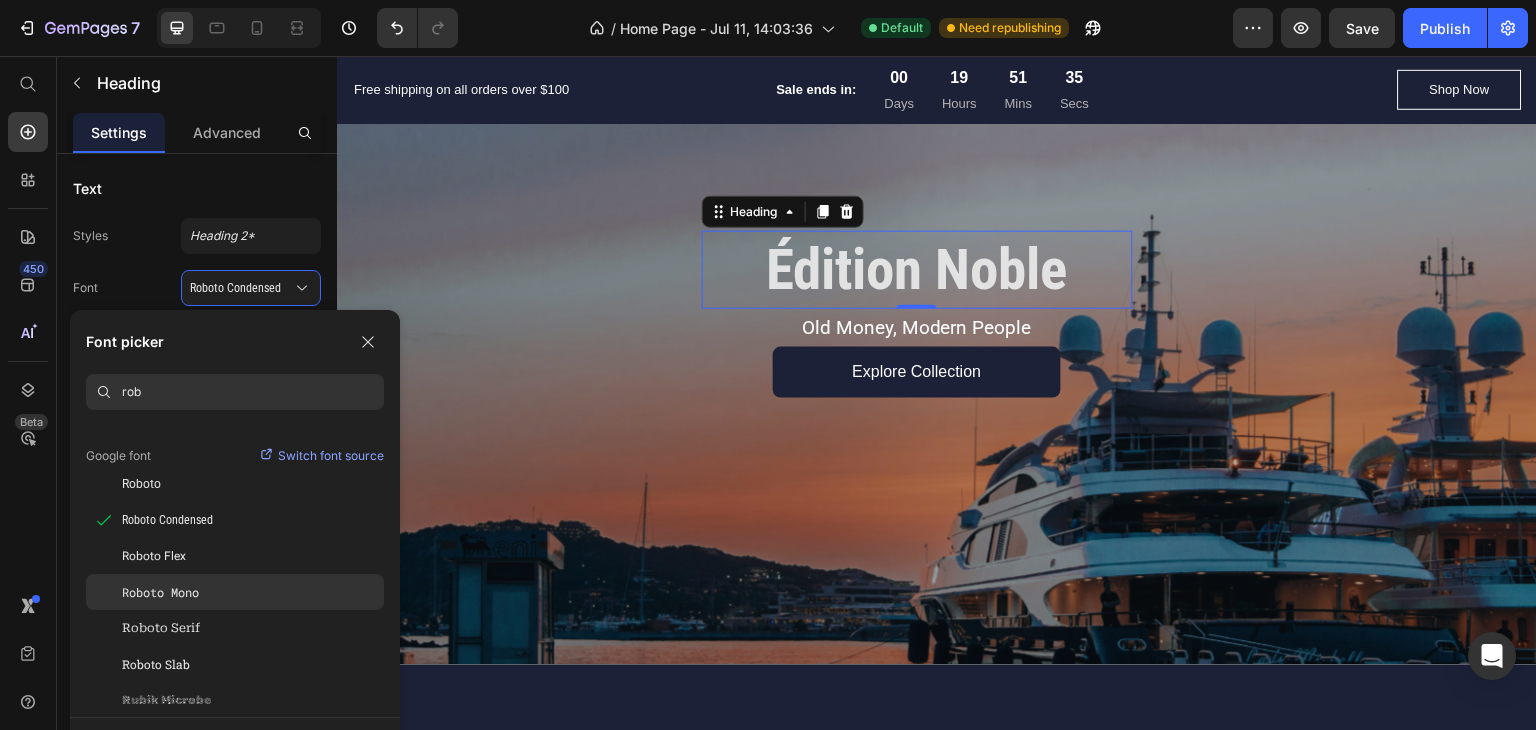 click on "Roboto Mono" at bounding box center [160, 592] 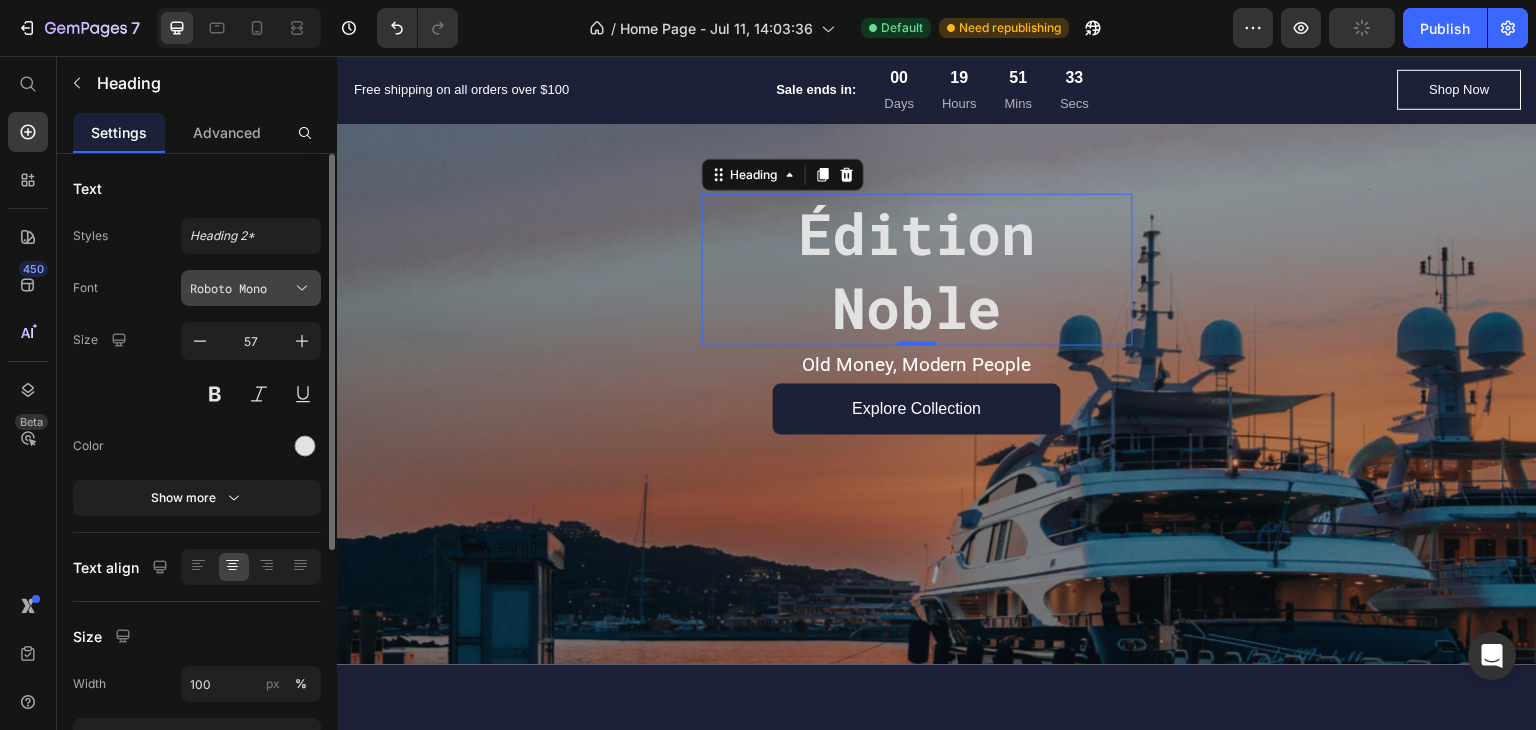 click on "Roboto Mono" at bounding box center (241, 288) 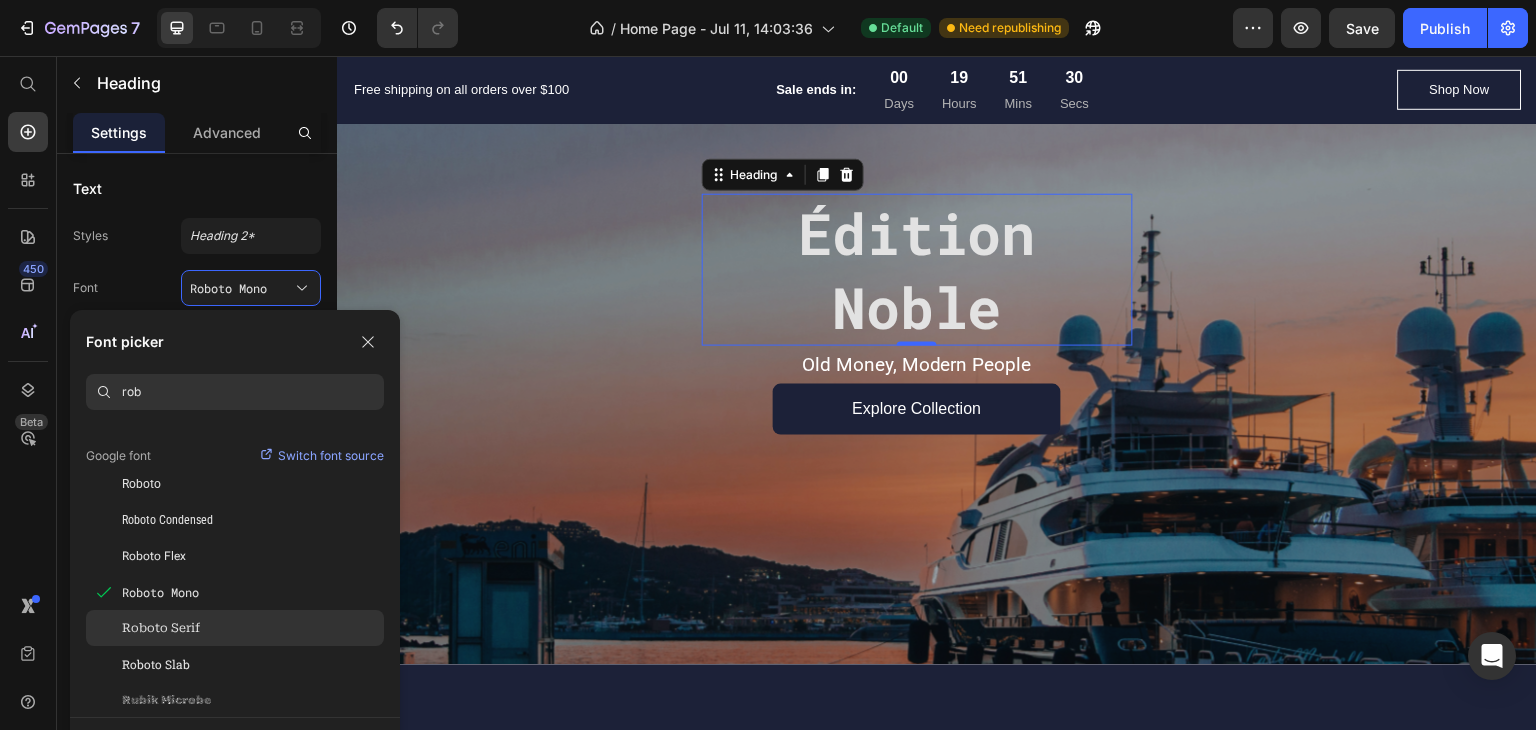 click on "Roboto Serif" 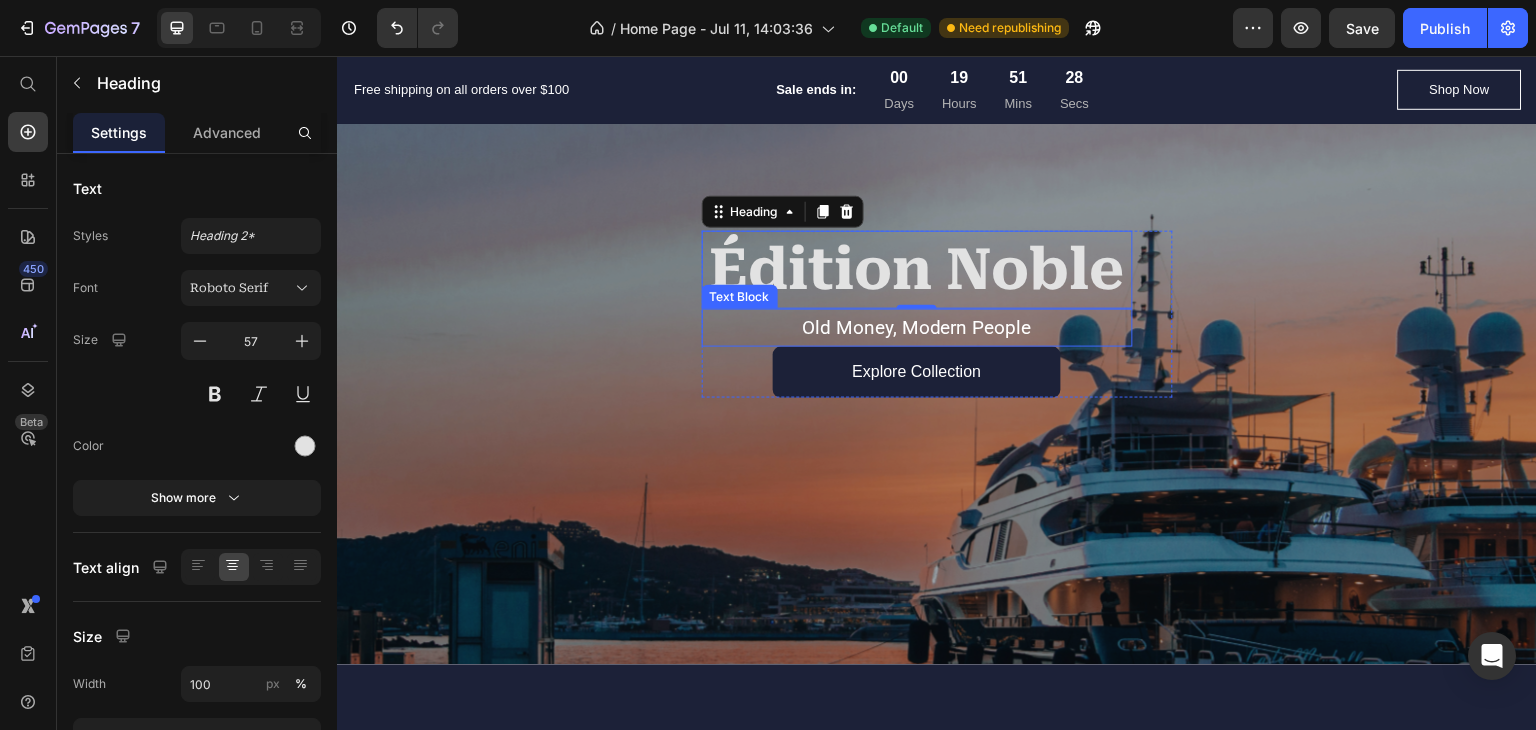 click on "Old Money, Modern People" at bounding box center [917, 328] 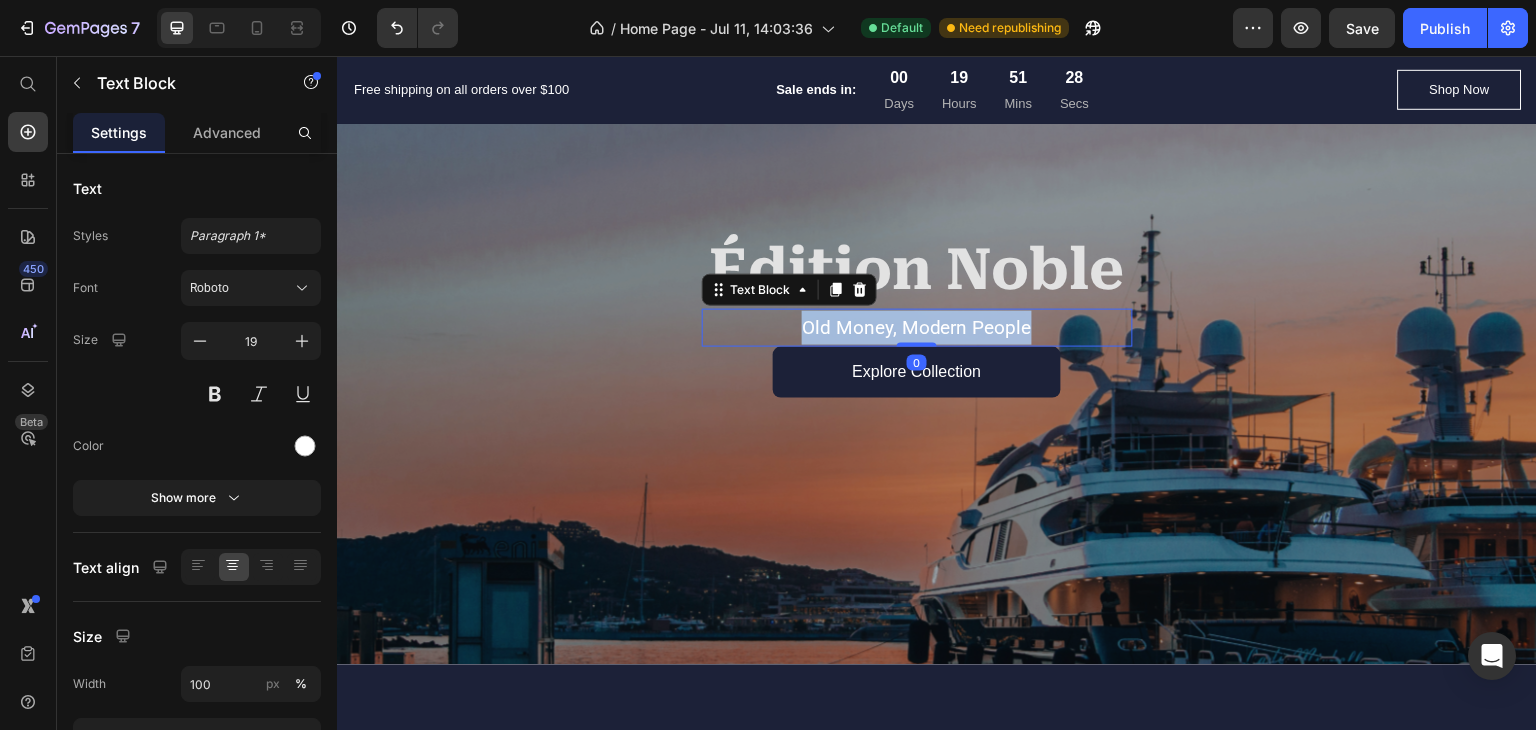 click on "Old Money, Modern People" at bounding box center [917, 328] 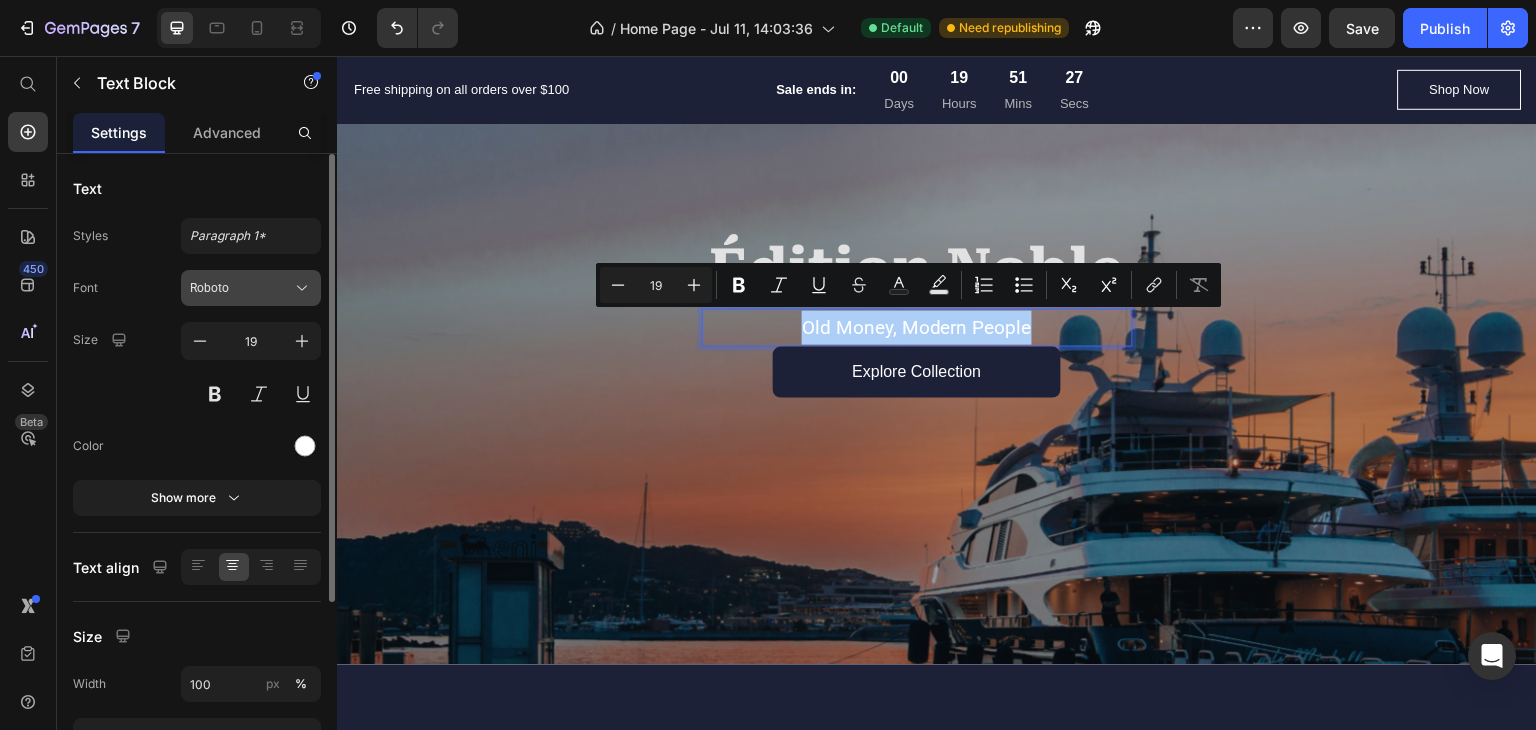 click on "Roboto" at bounding box center (241, 288) 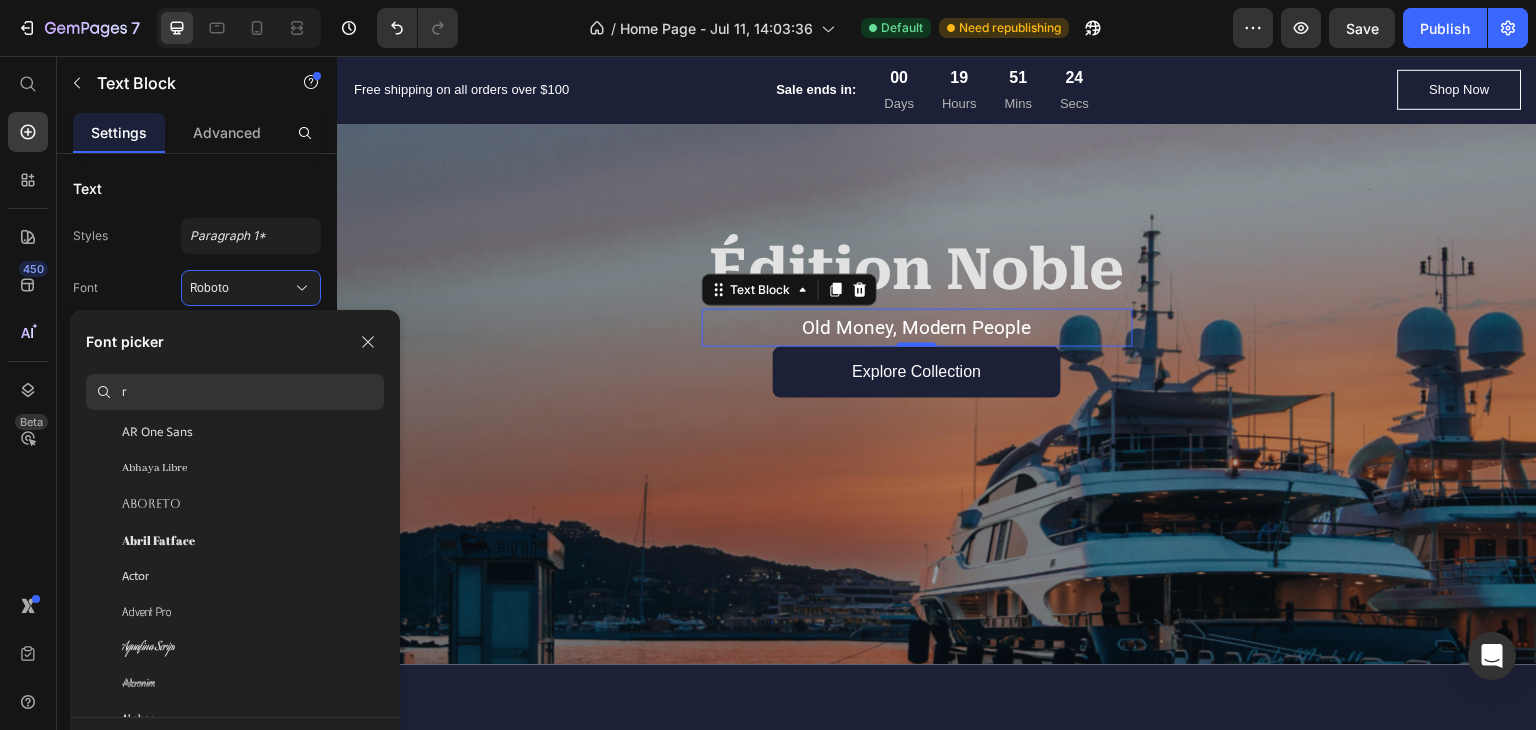 scroll, scrollTop: 0, scrollLeft: 0, axis: both 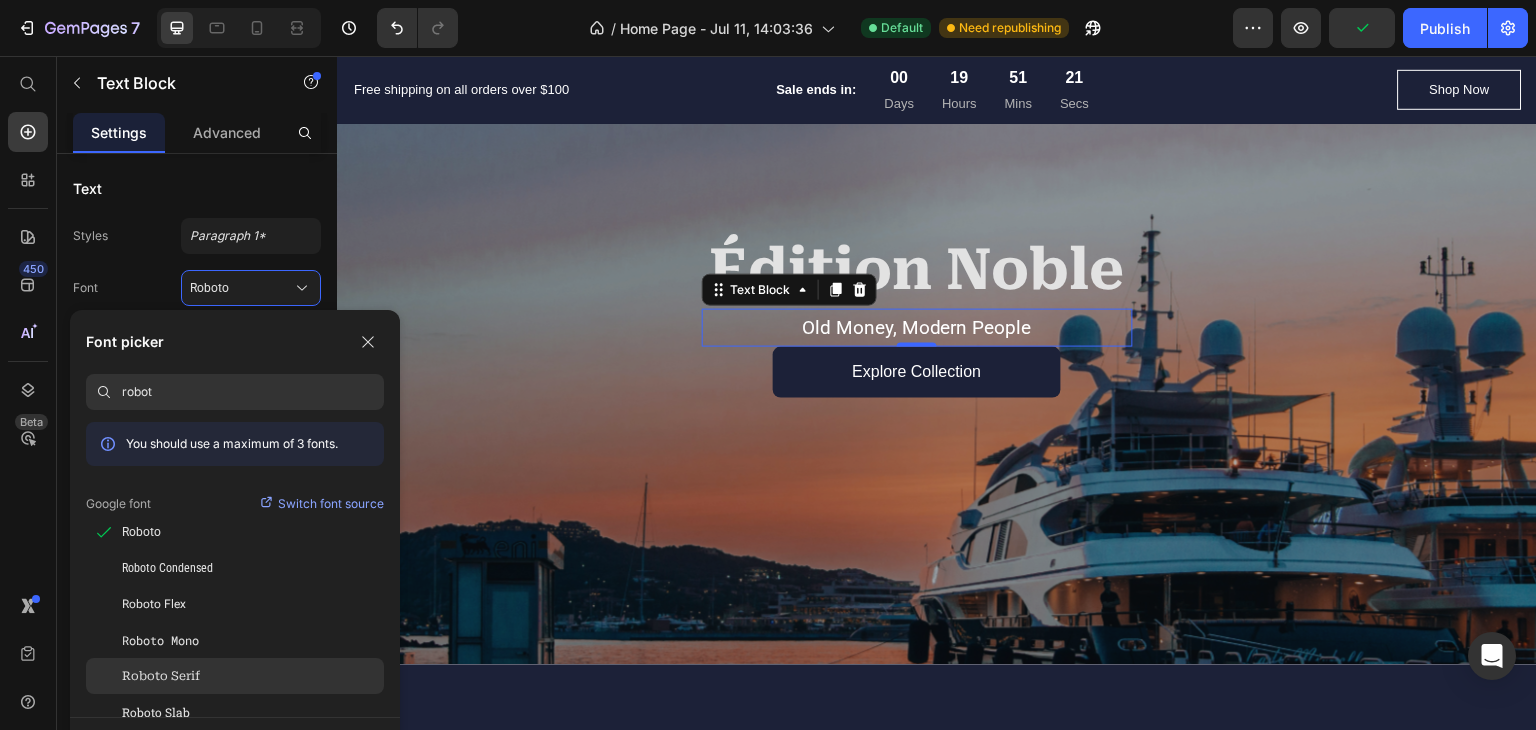 type on "robot" 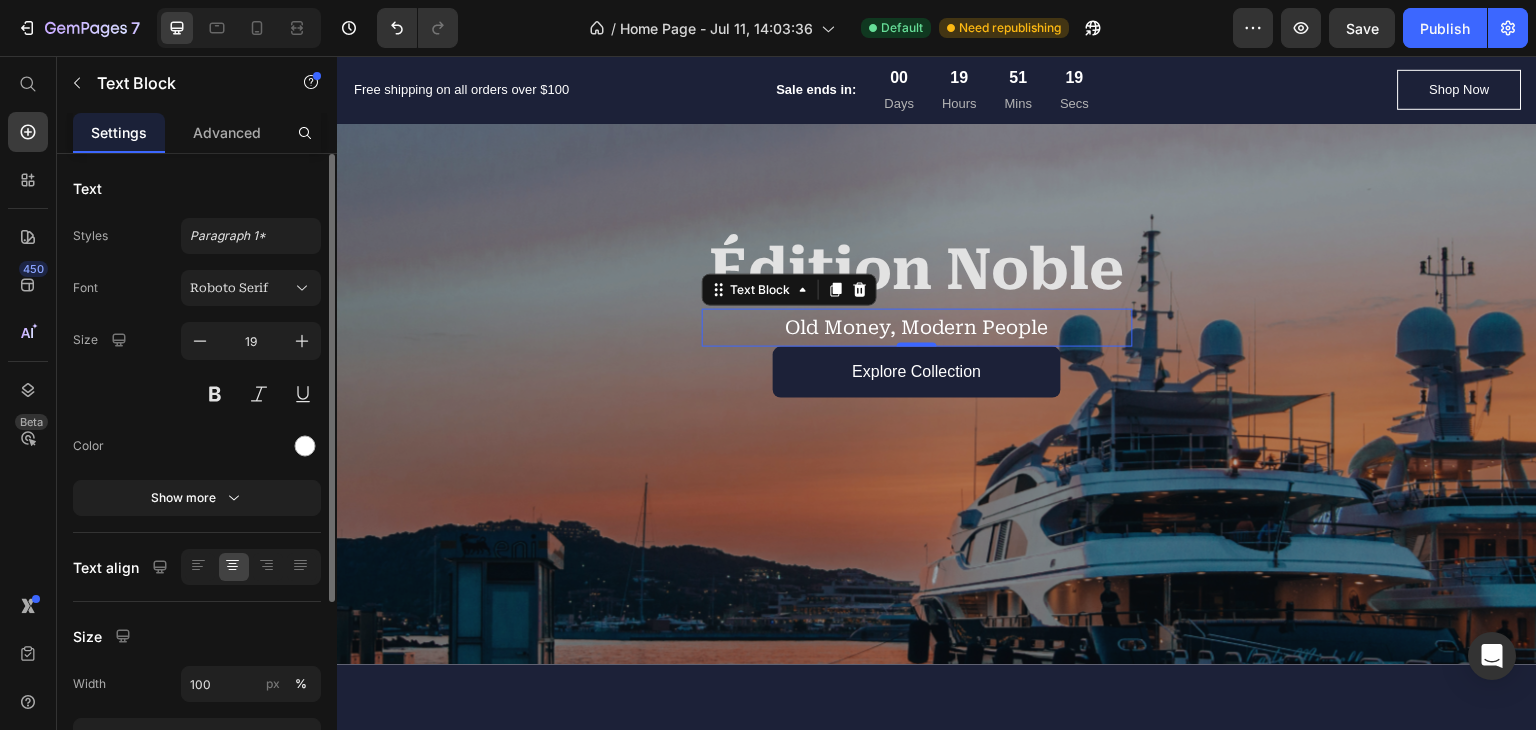 click on "Font Roboto Serif Size 19 Color Show more" at bounding box center [197, 393] 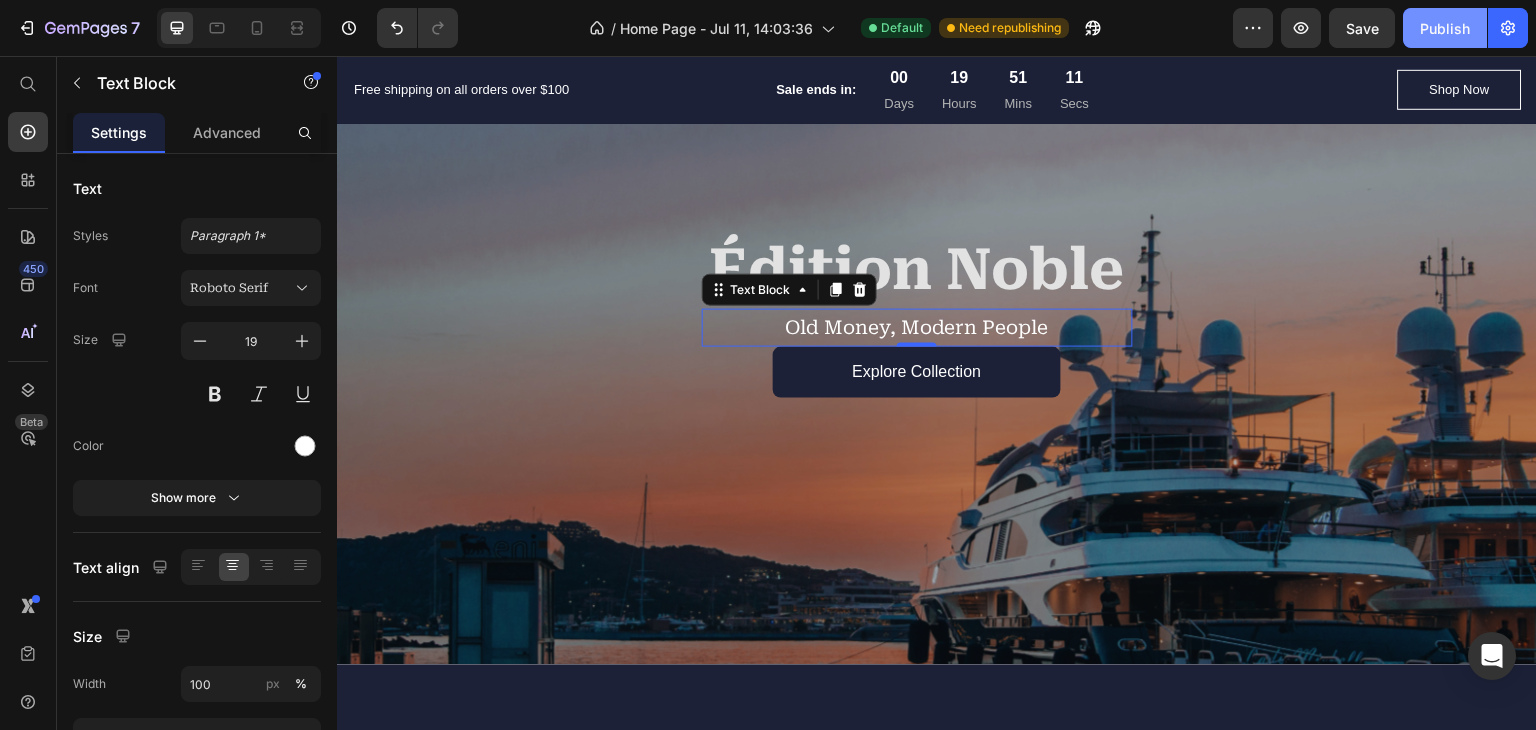 click on "Publish" at bounding box center [1445, 28] 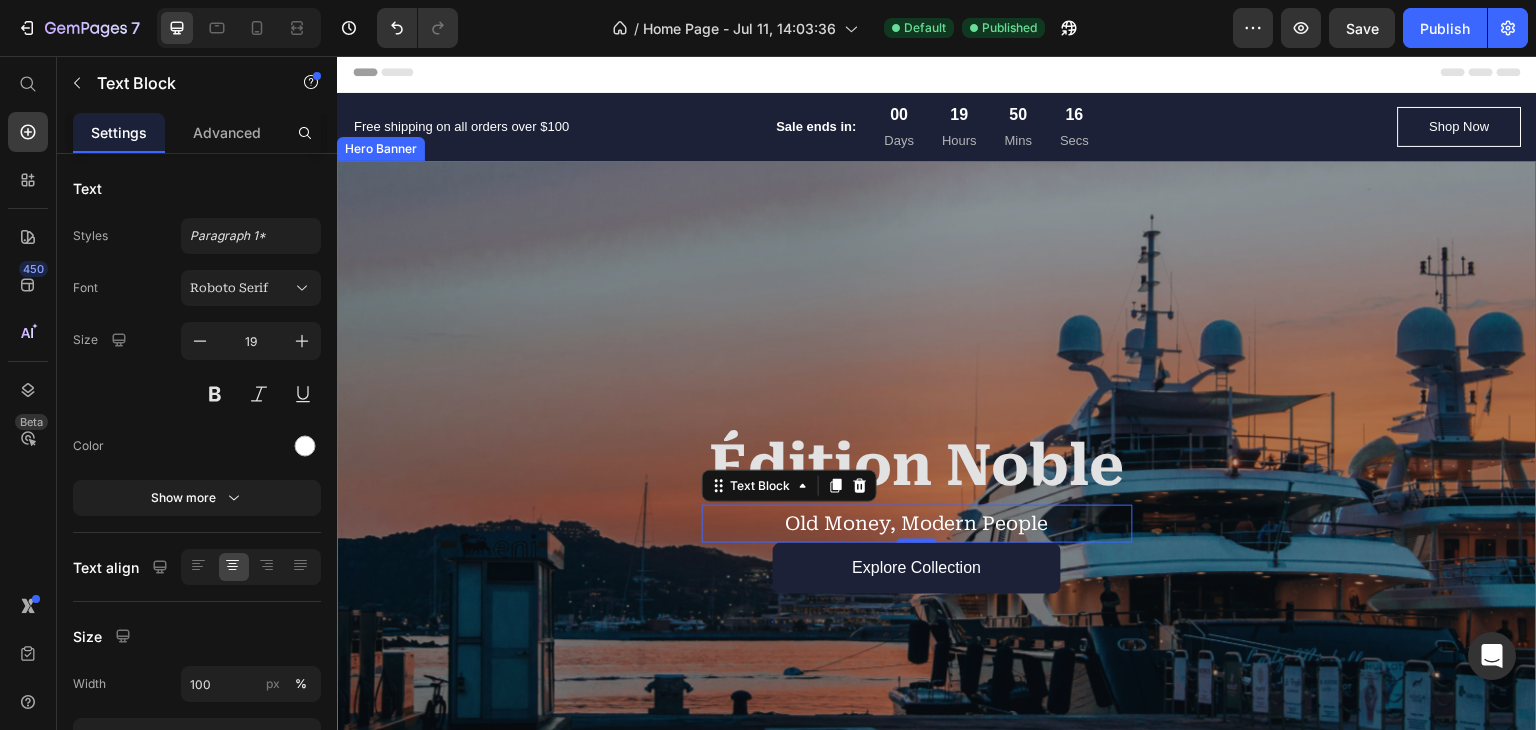 scroll, scrollTop: 0, scrollLeft: 0, axis: both 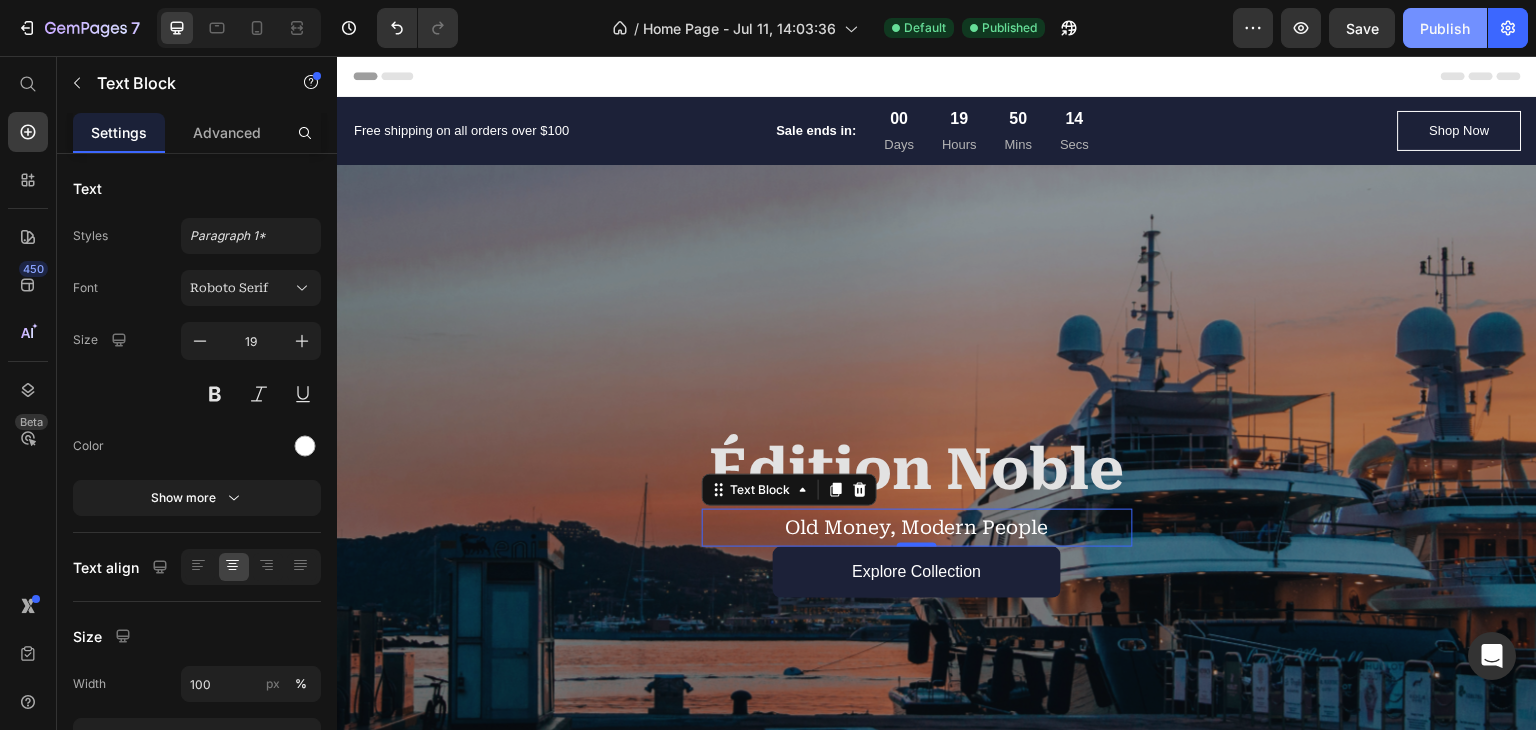 click on "Publish" at bounding box center (1445, 28) 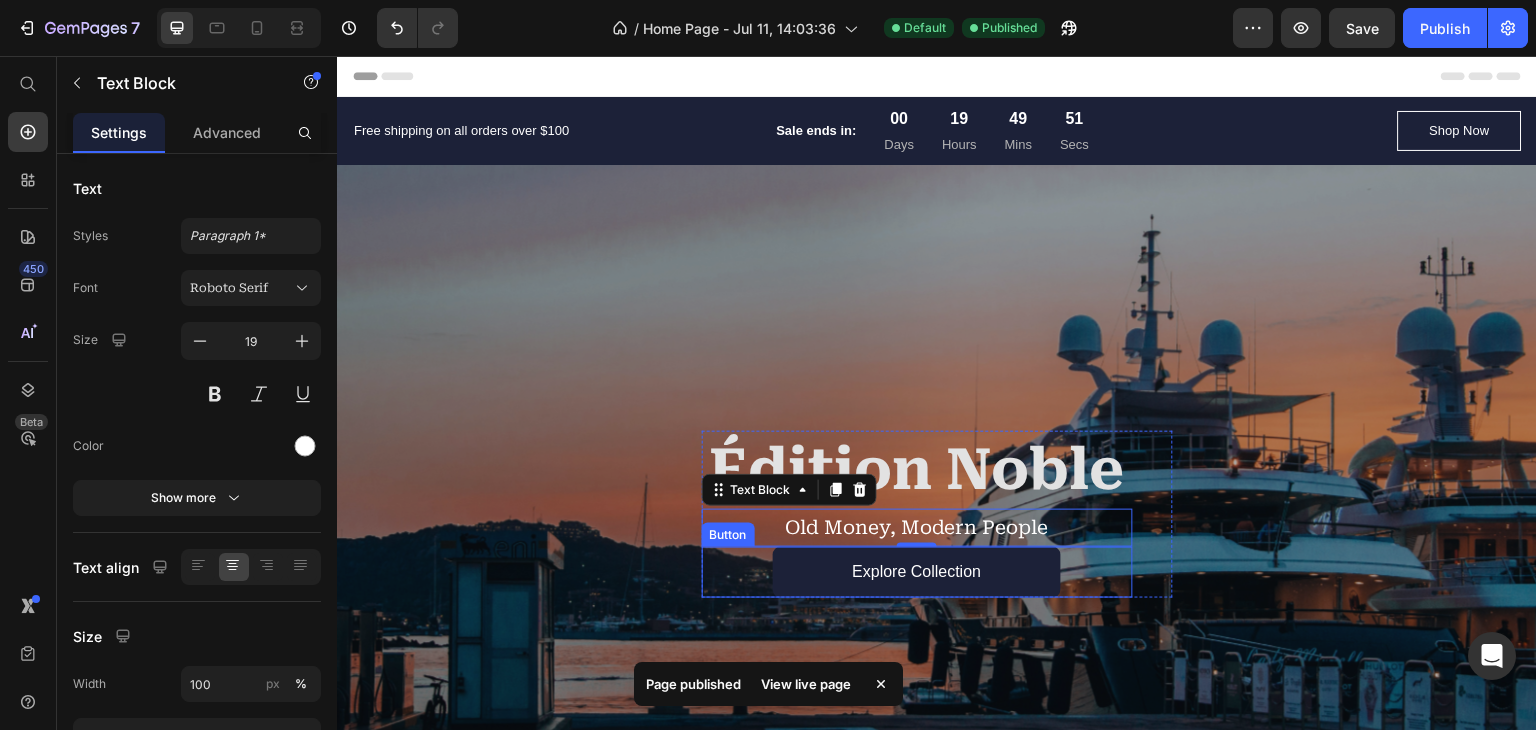 click on "Explore Collection Button" at bounding box center [917, 572] 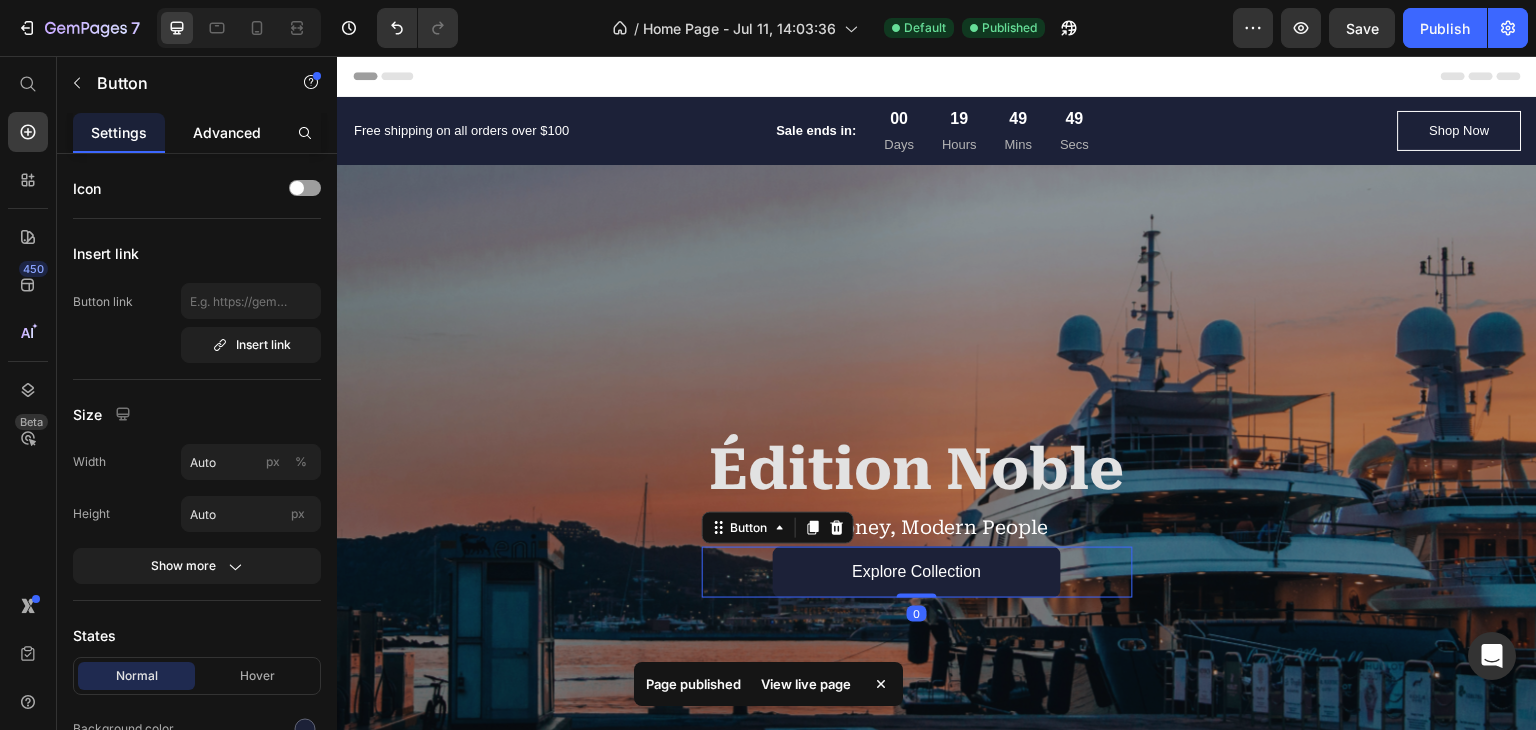 click on "Advanced" at bounding box center [227, 132] 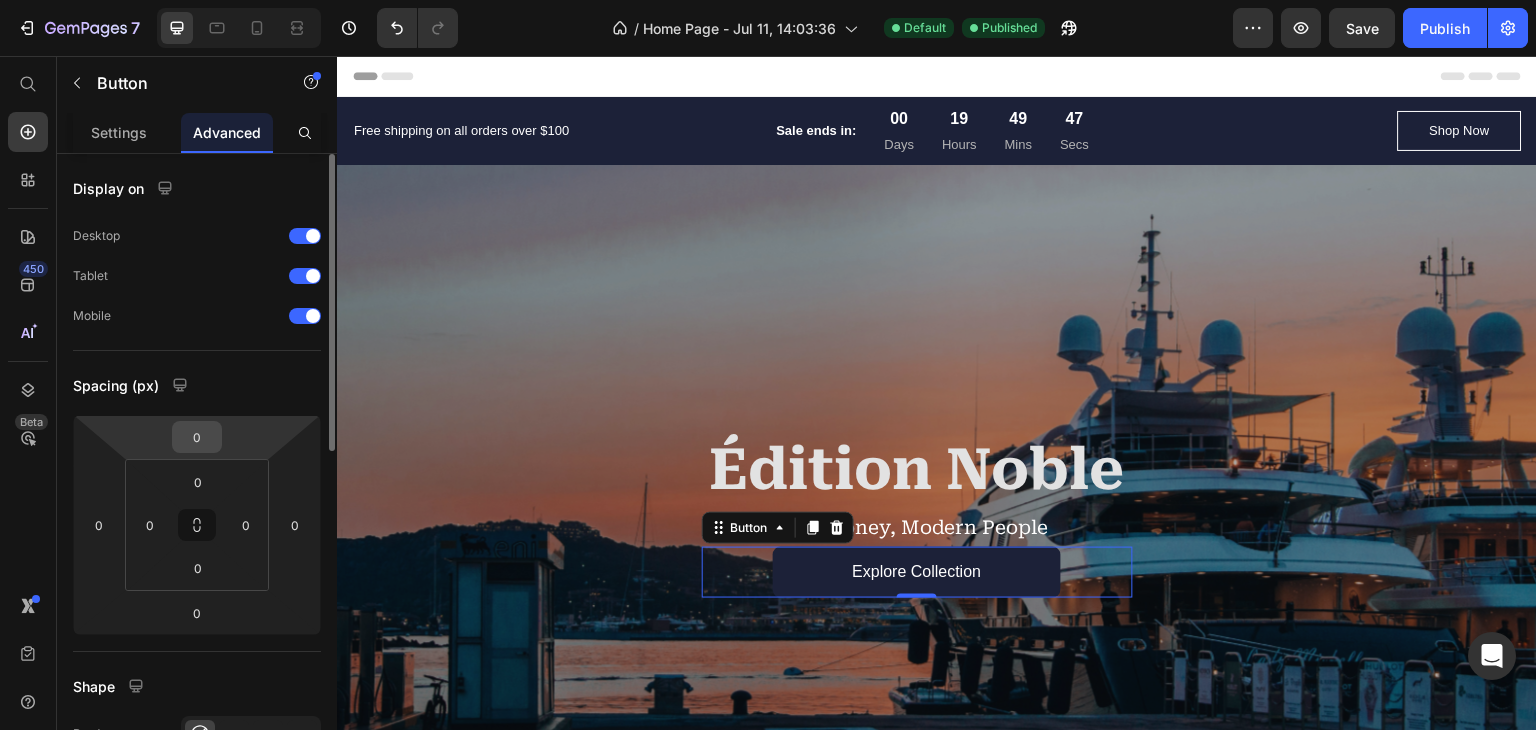 click on "0" at bounding box center [197, 437] 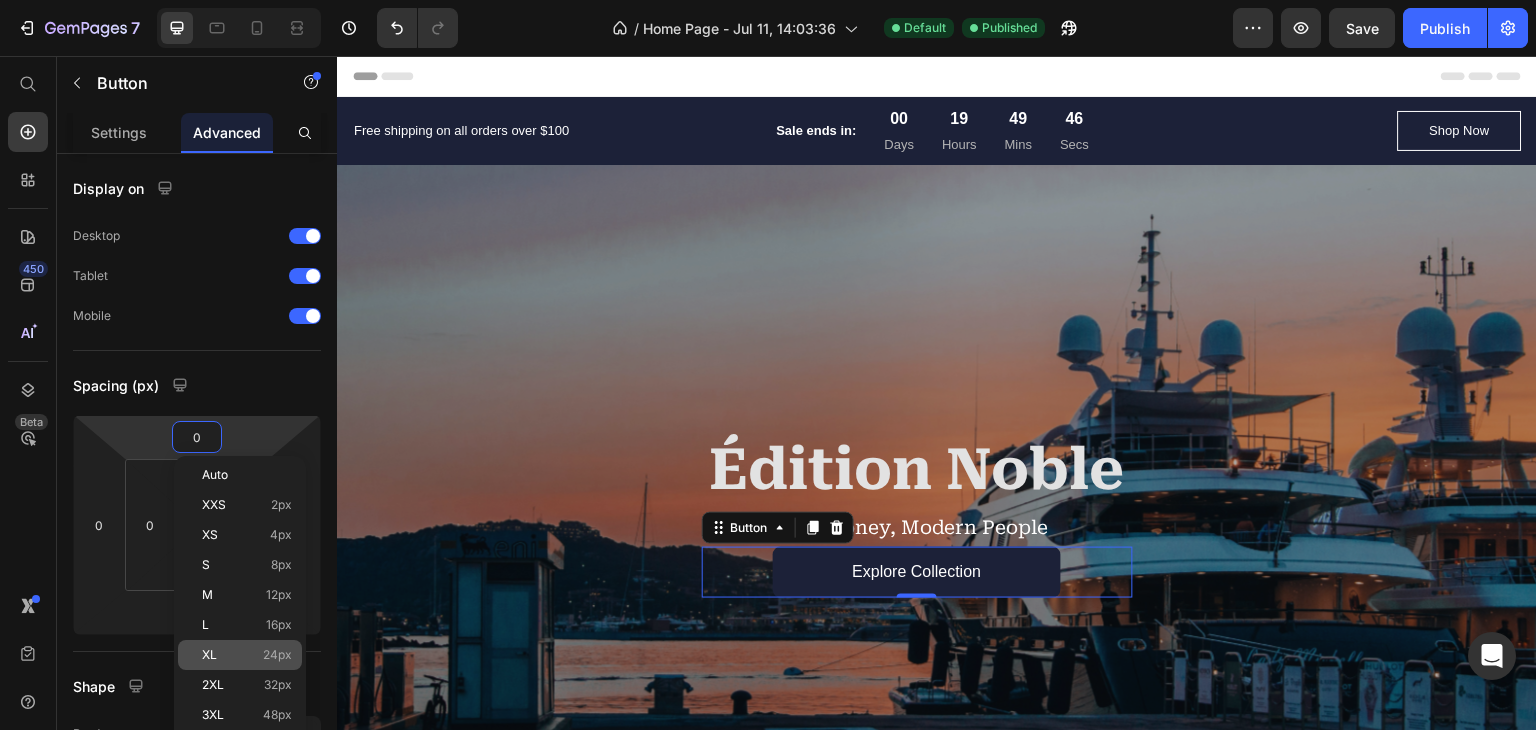 click on "XL 24px" at bounding box center (247, 655) 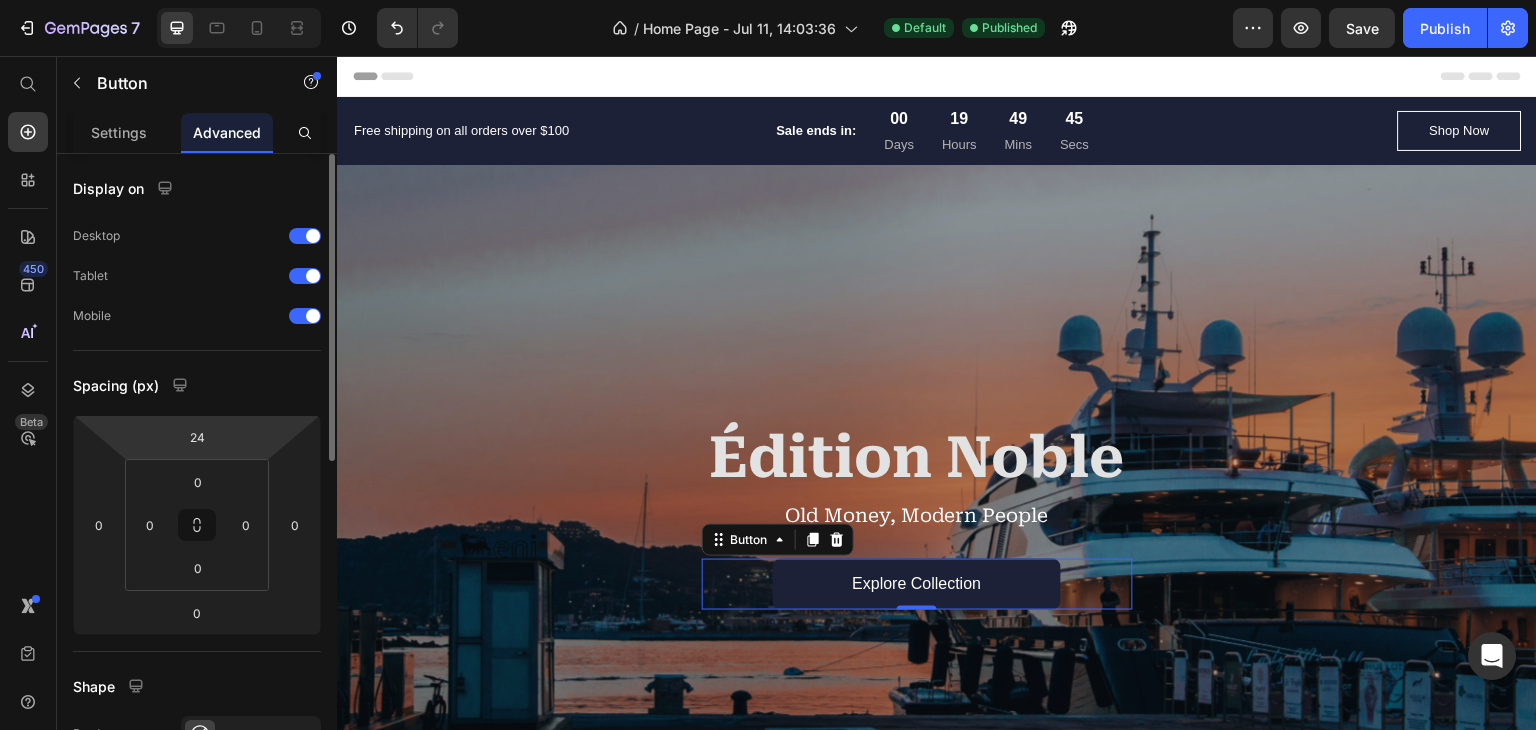 click on "7   /  Home Page - Jul 11, 14:03:36 Default Published Preview  Save   Publish  450 Beta Start with Sections Elements Hero Section Product Detail Brands Trusted Badges Guarantee Product Breakdown How to use Testimonials Compare Bundle FAQs Social Proof Brand Story Product List Collection Blog List Contact Sticky Add to Cart Custom Footer Browse Library 450 Layout
Row
Row
Row
Row Text
Heading
Text Block Button
Button
Button
Sticky Back to top Media
Image" at bounding box center (768, 0) 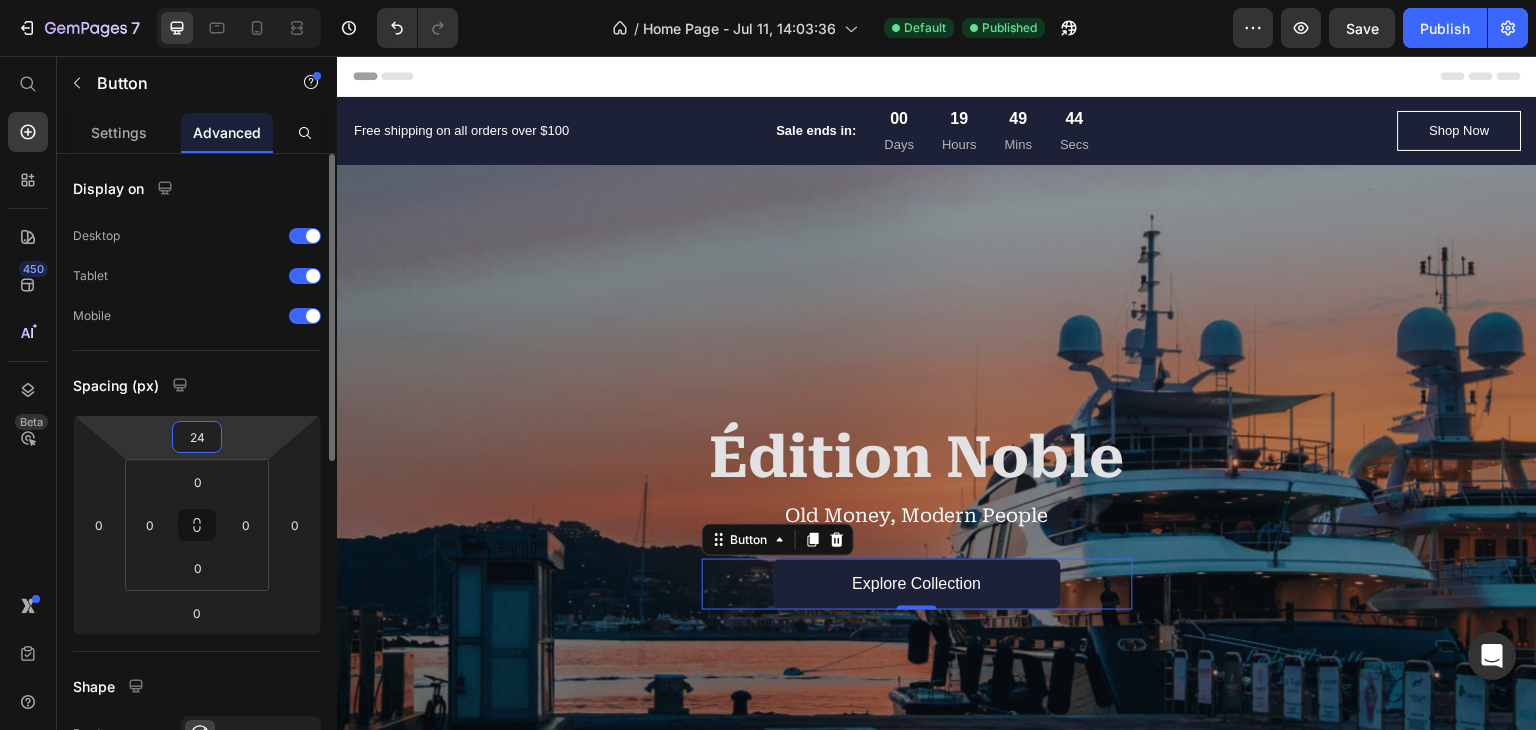 scroll, scrollTop: 200, scrollLeft: 0, axis: vertical 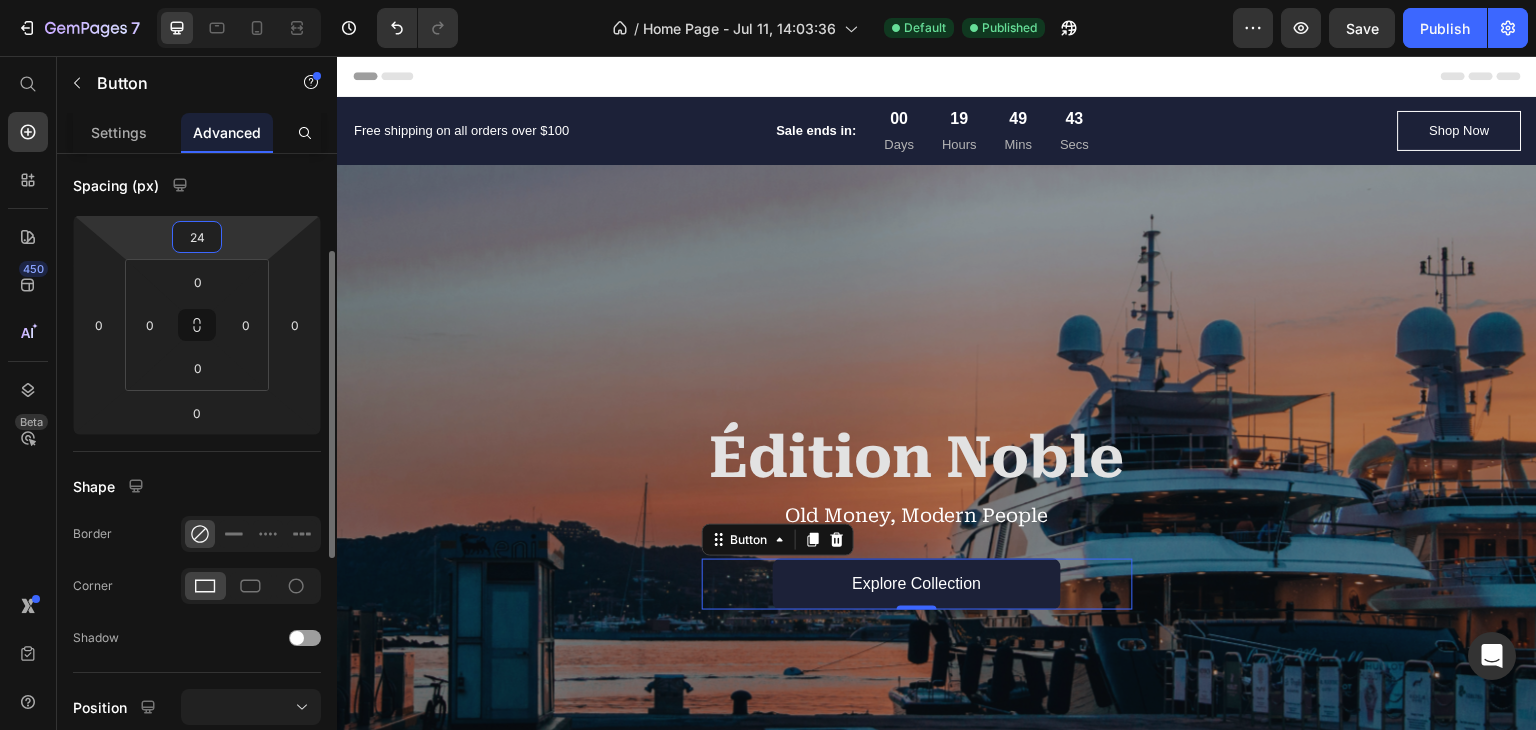 click on "24" at bounding box center (197, 237) 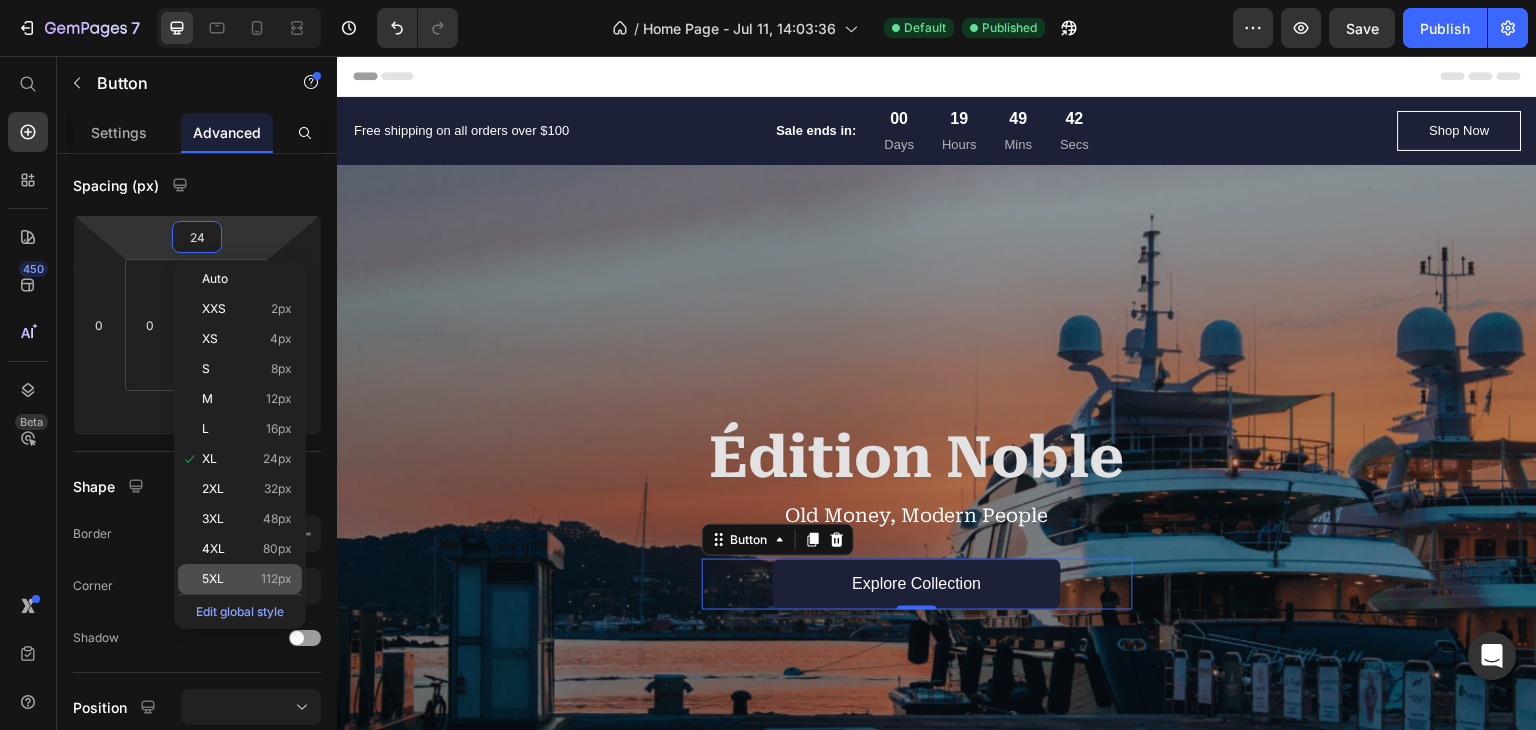 click on "5XL" at bounding box center (213, 579) 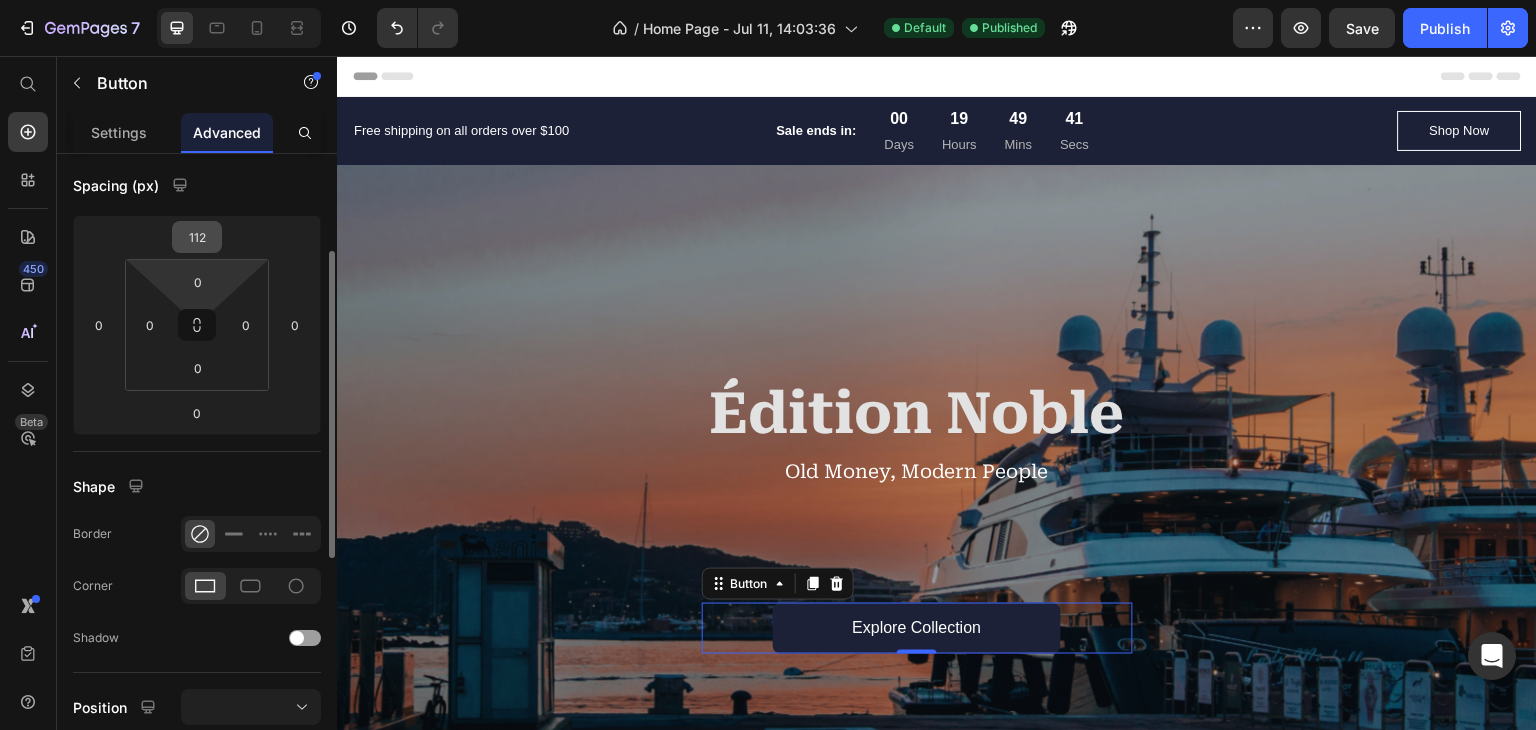 click on "112" at bounding box center [197, 237] 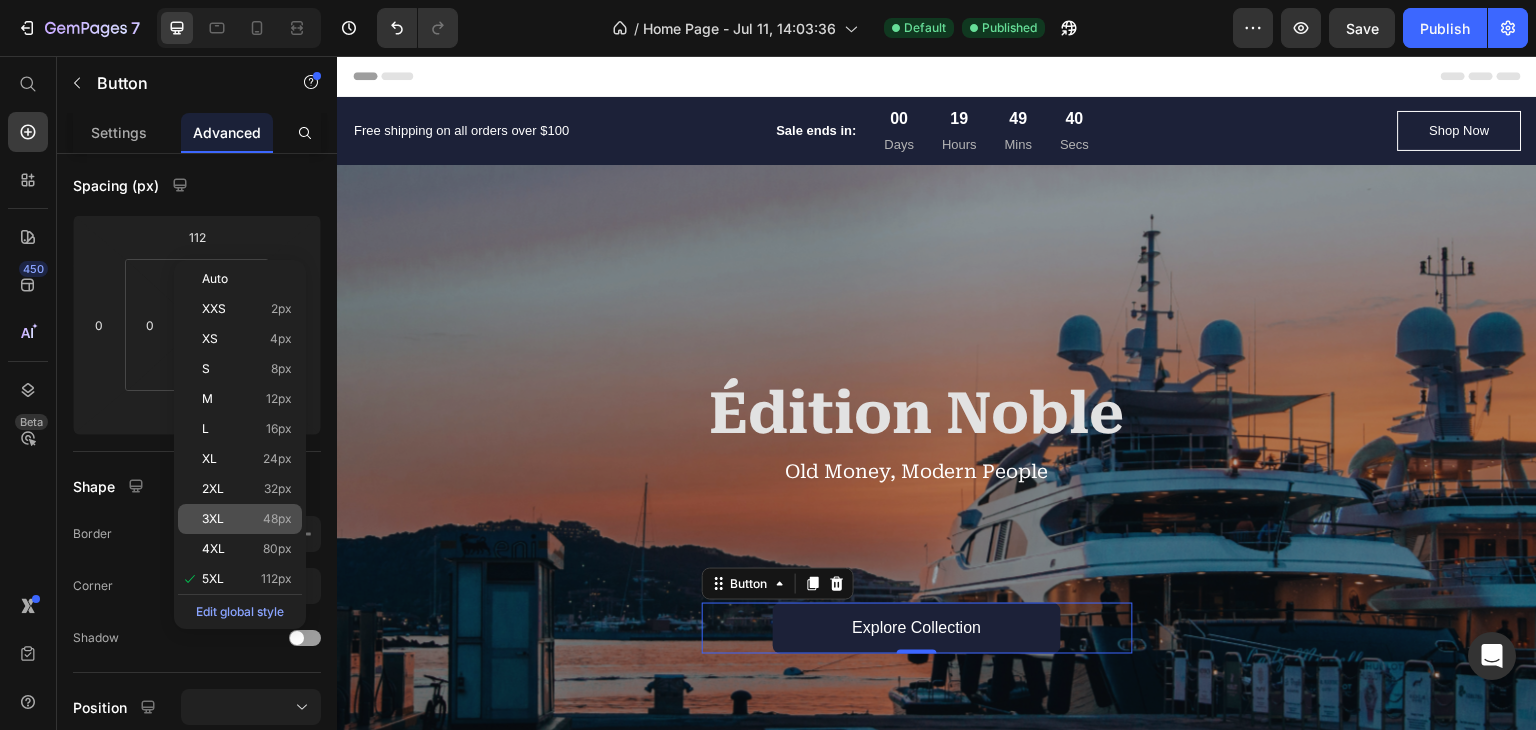 click on "3XL" at bounding box center (213, 519) 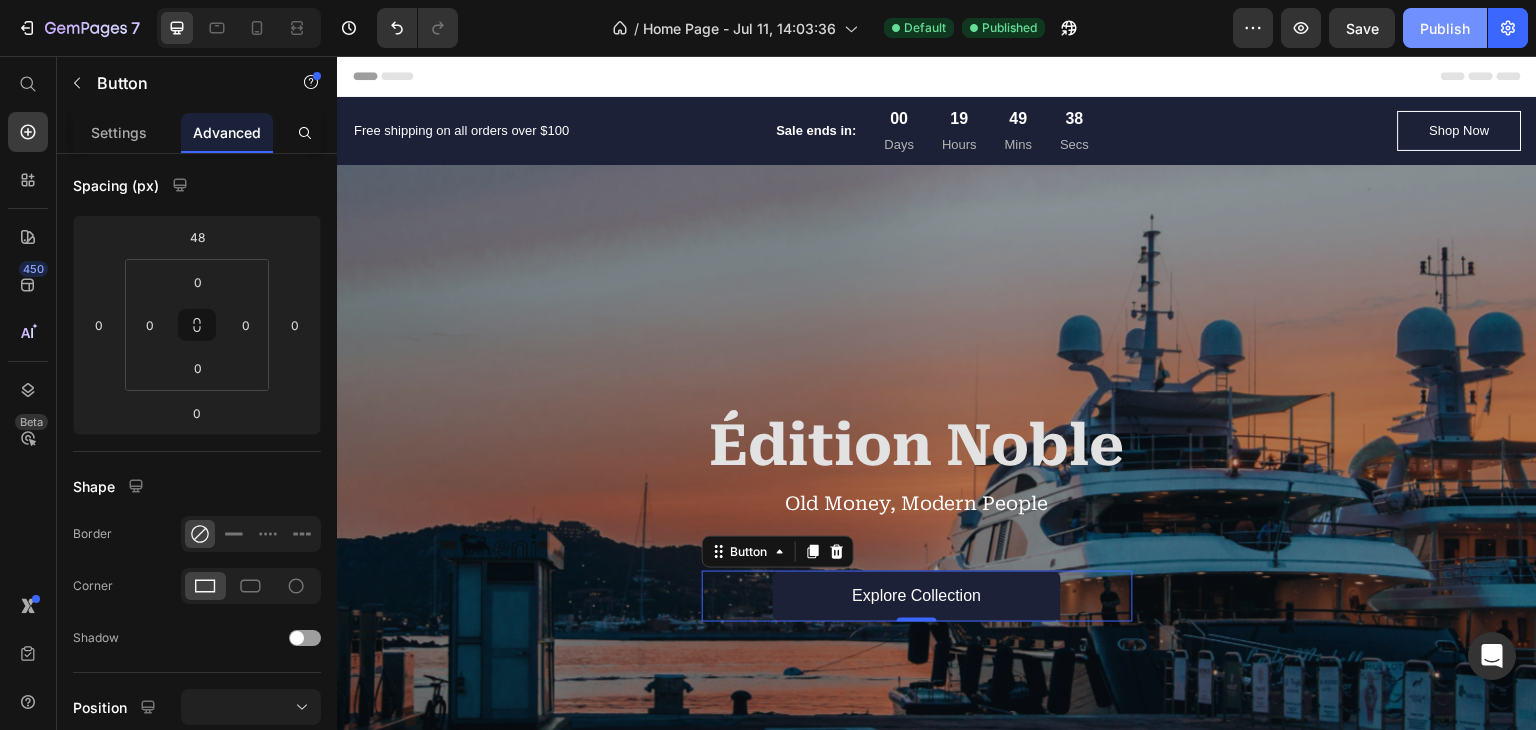 click on "Publish" at bounding box center (1445, 28) 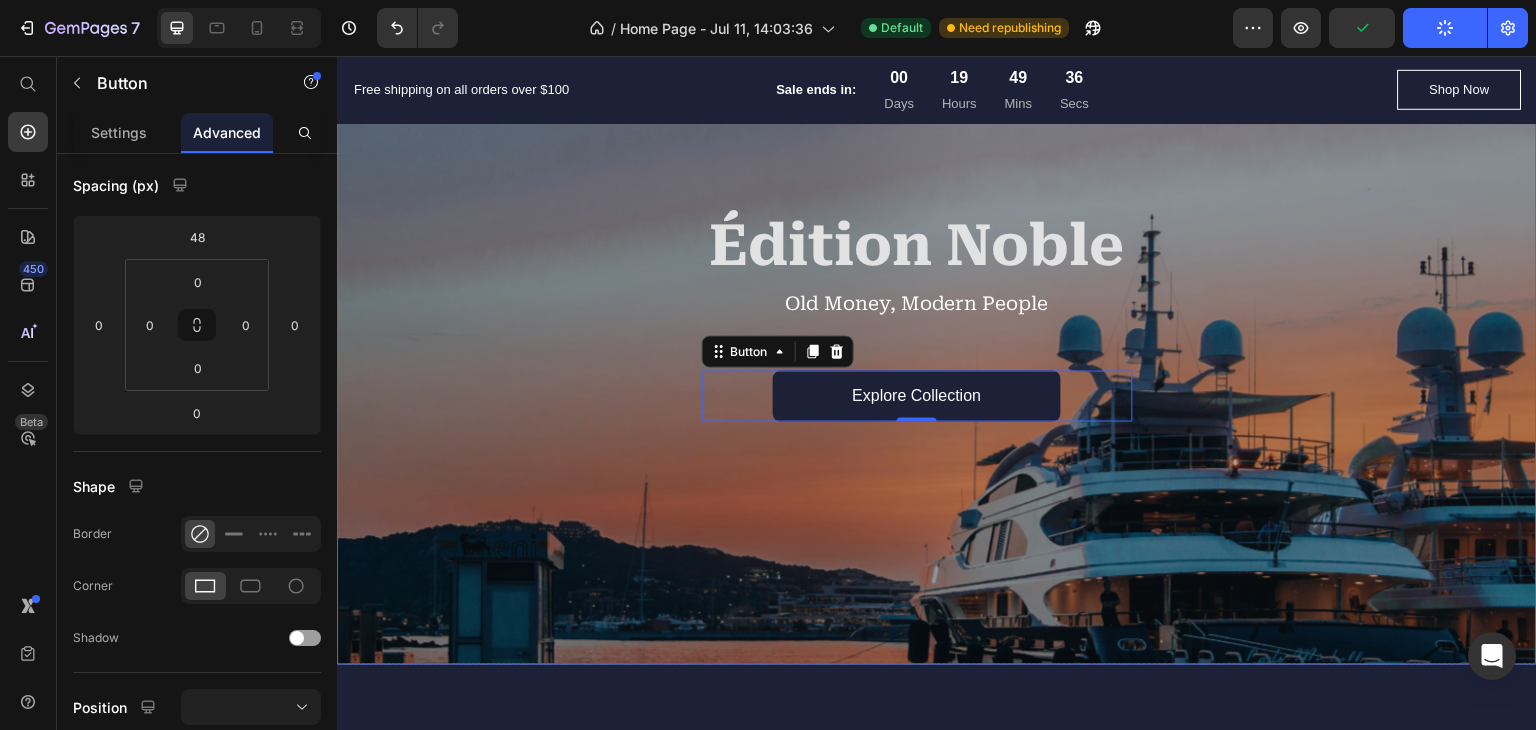 scroll, scrollTop: 0, scrollLeft: 0, axis: both 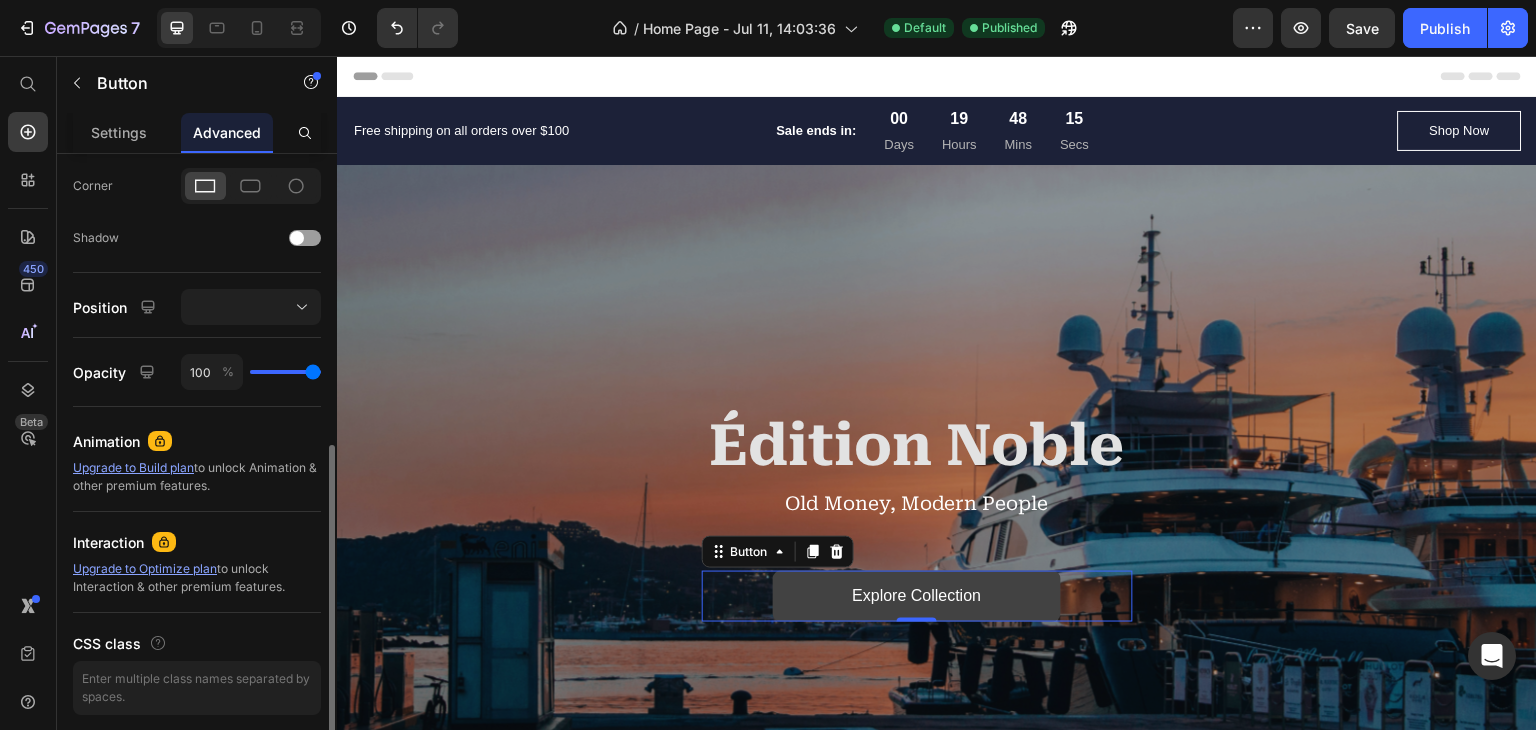 click on "Explore Collection" at bounding box center (917, 596) 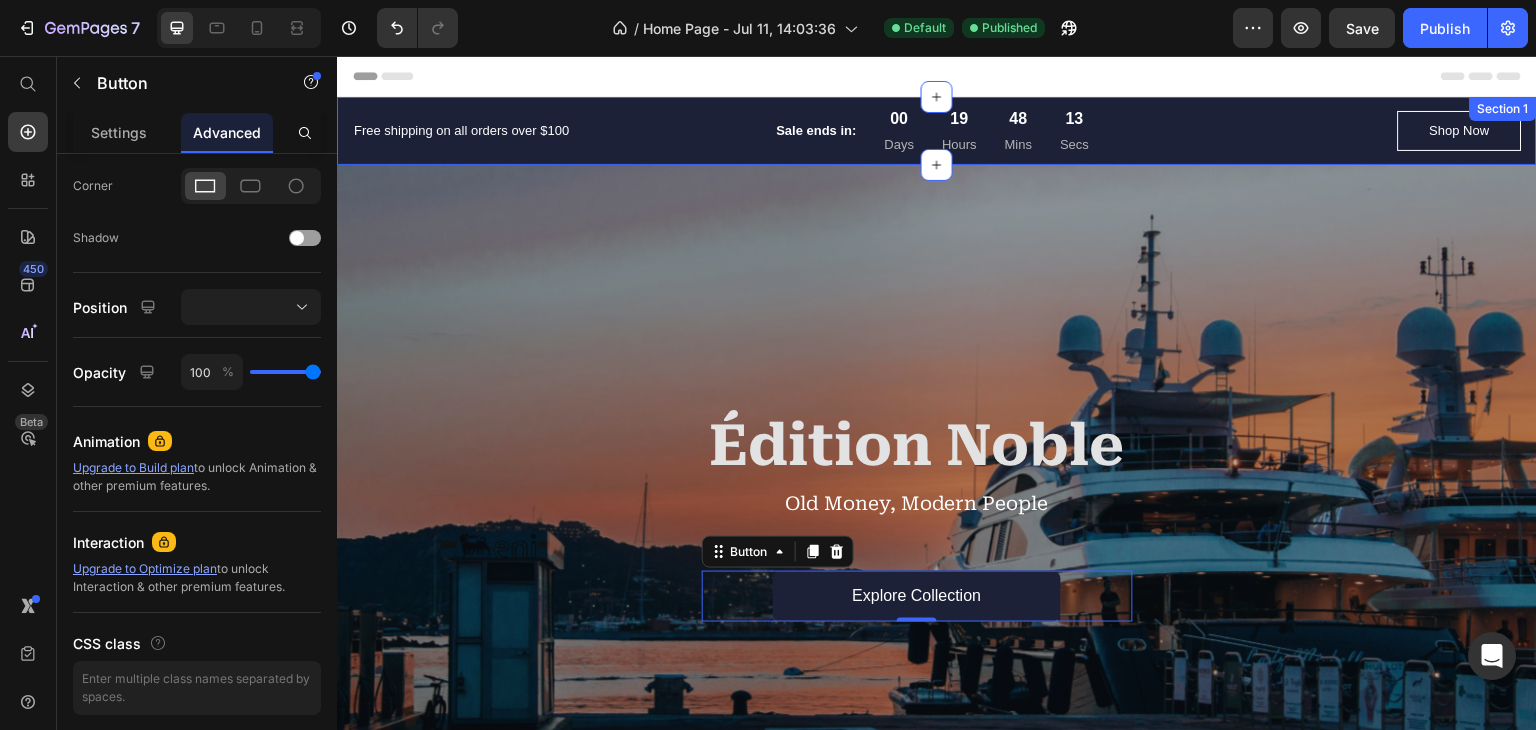 click on "Free shipping on all orders over $100 Text block Sale ends in: Text block 00 Days 19 Hours 48 Mins 13 Secs CountDown Timer Row Shop Now Button Row Section 1" at bounding box center [937, 131] 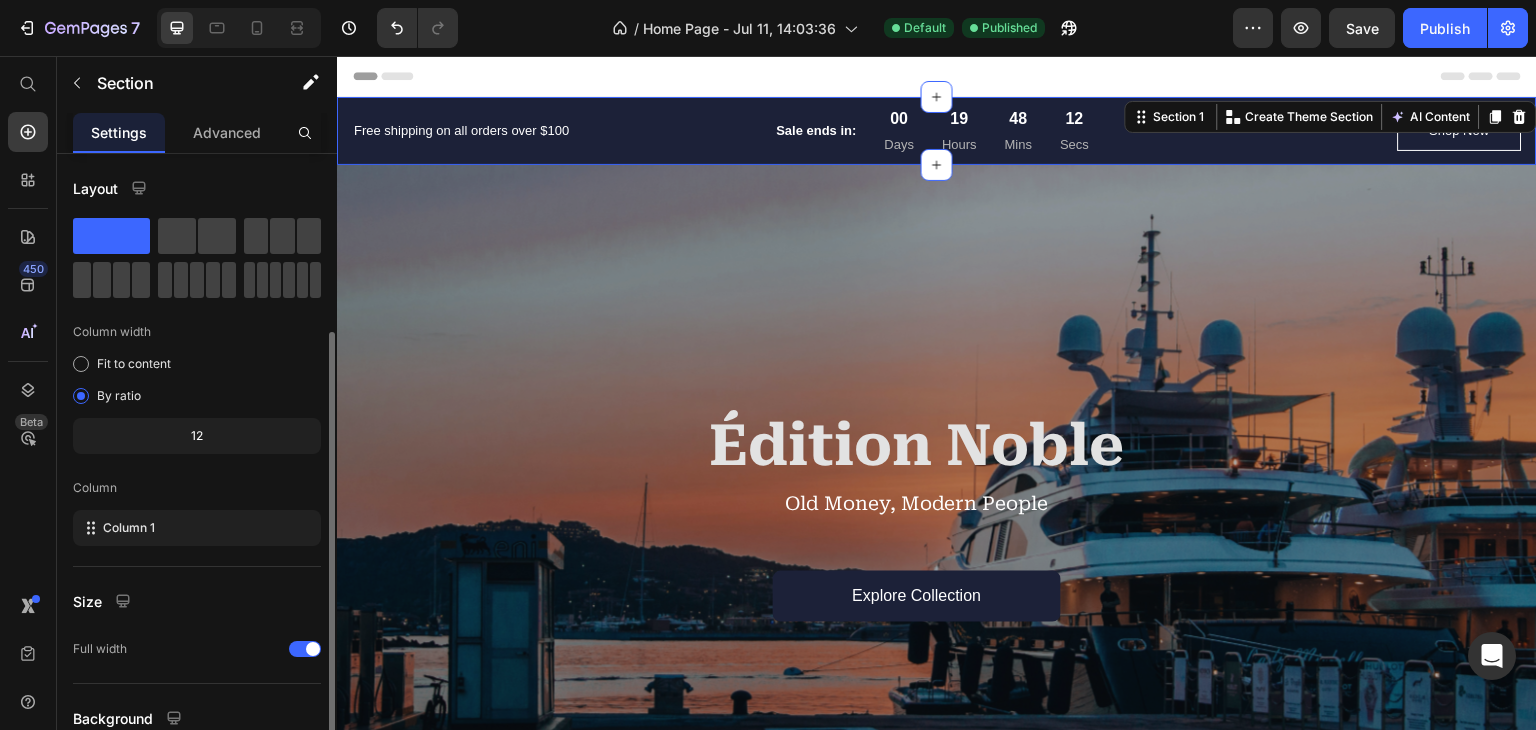 scroll, scrollTop: 173, scrollLeft: 0, axis: vertical 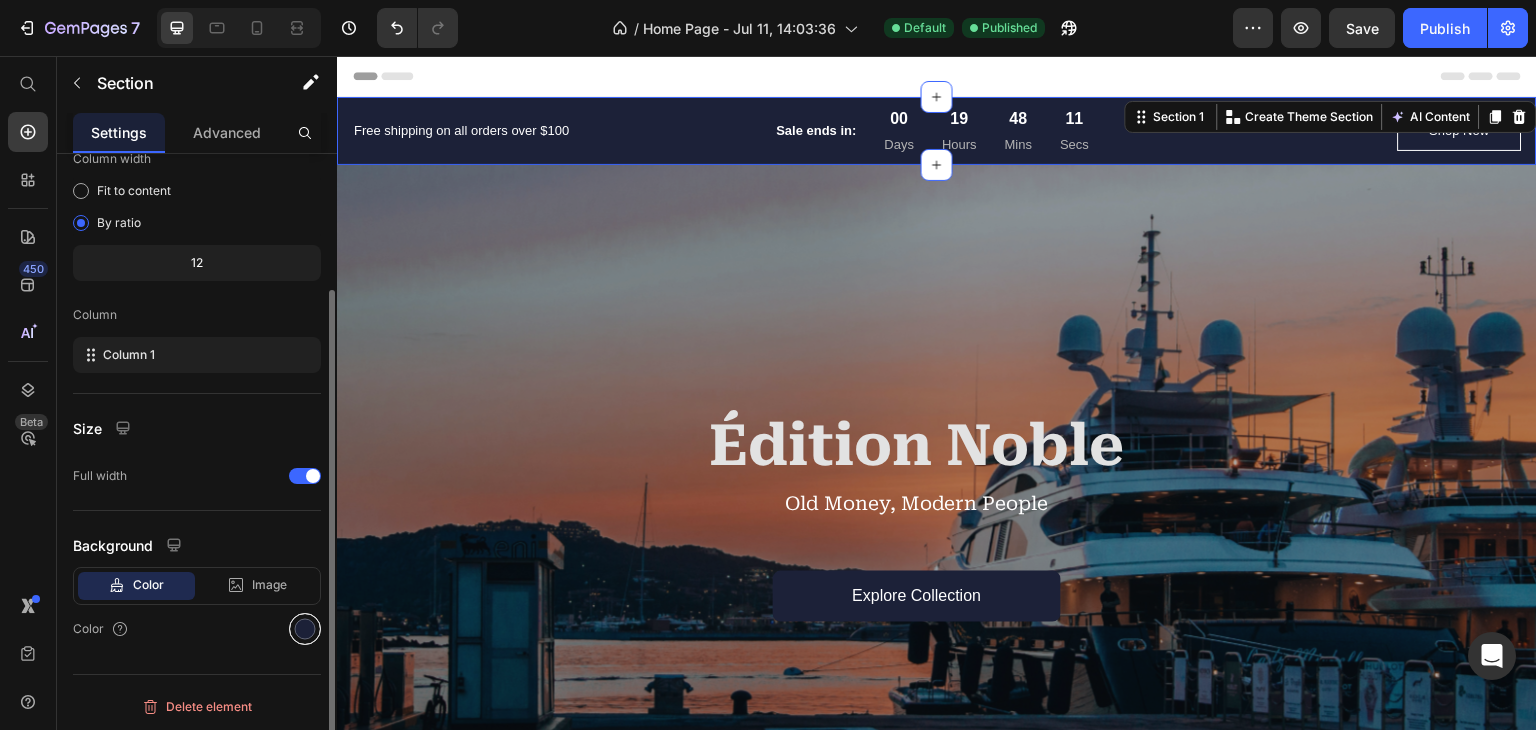 click at bounding box center (305, 629) 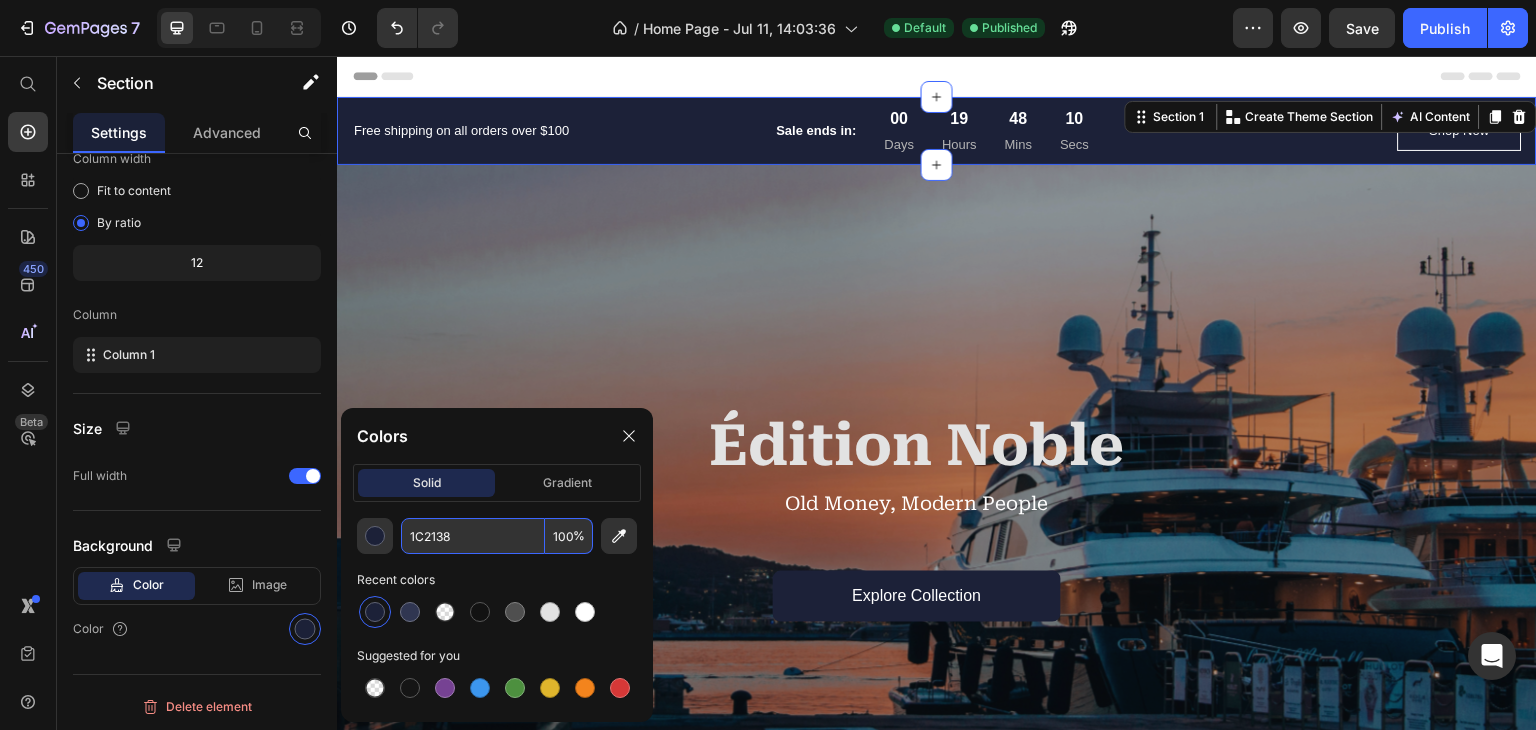 click on "1C2138" at bounding box center (473, 536) 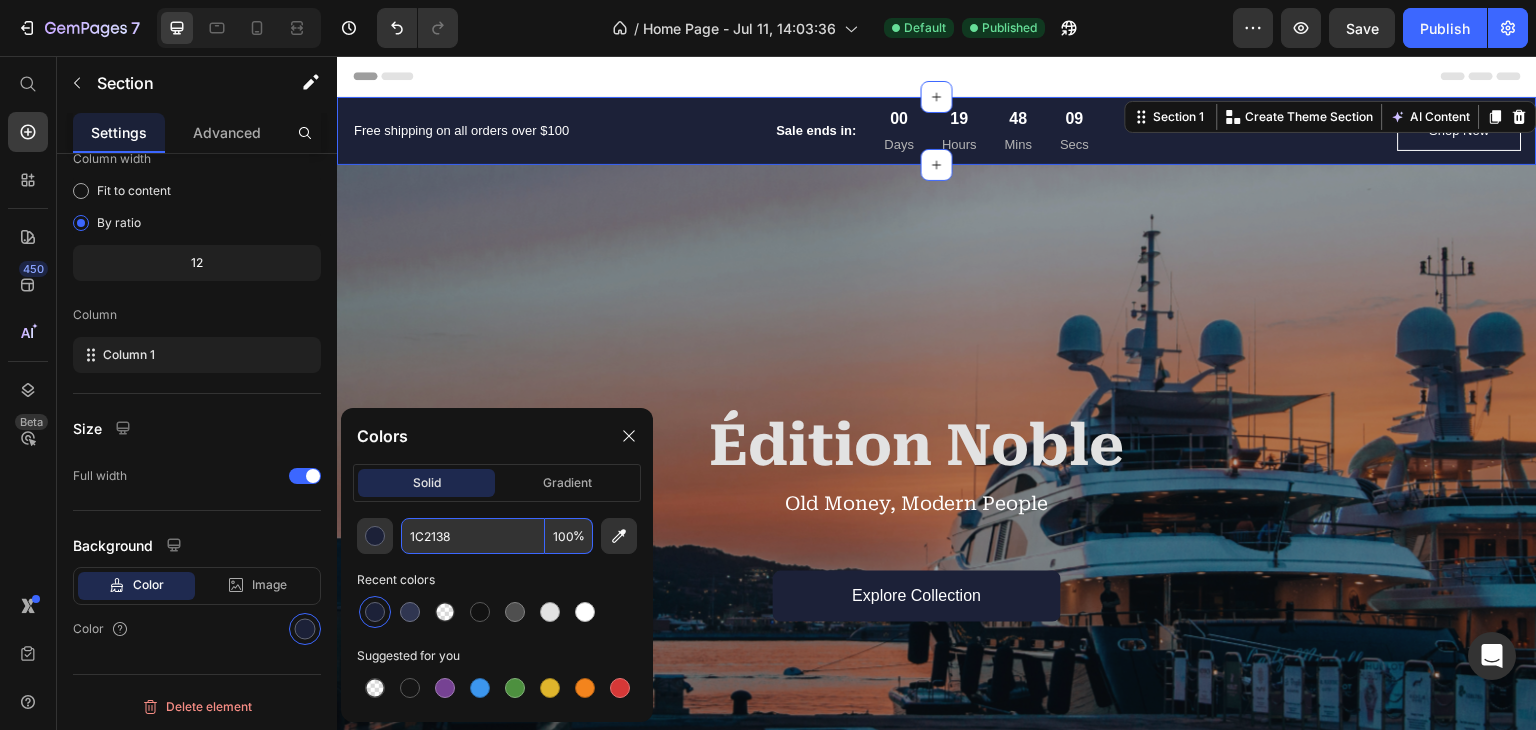 click at bounding box center [937, 515] 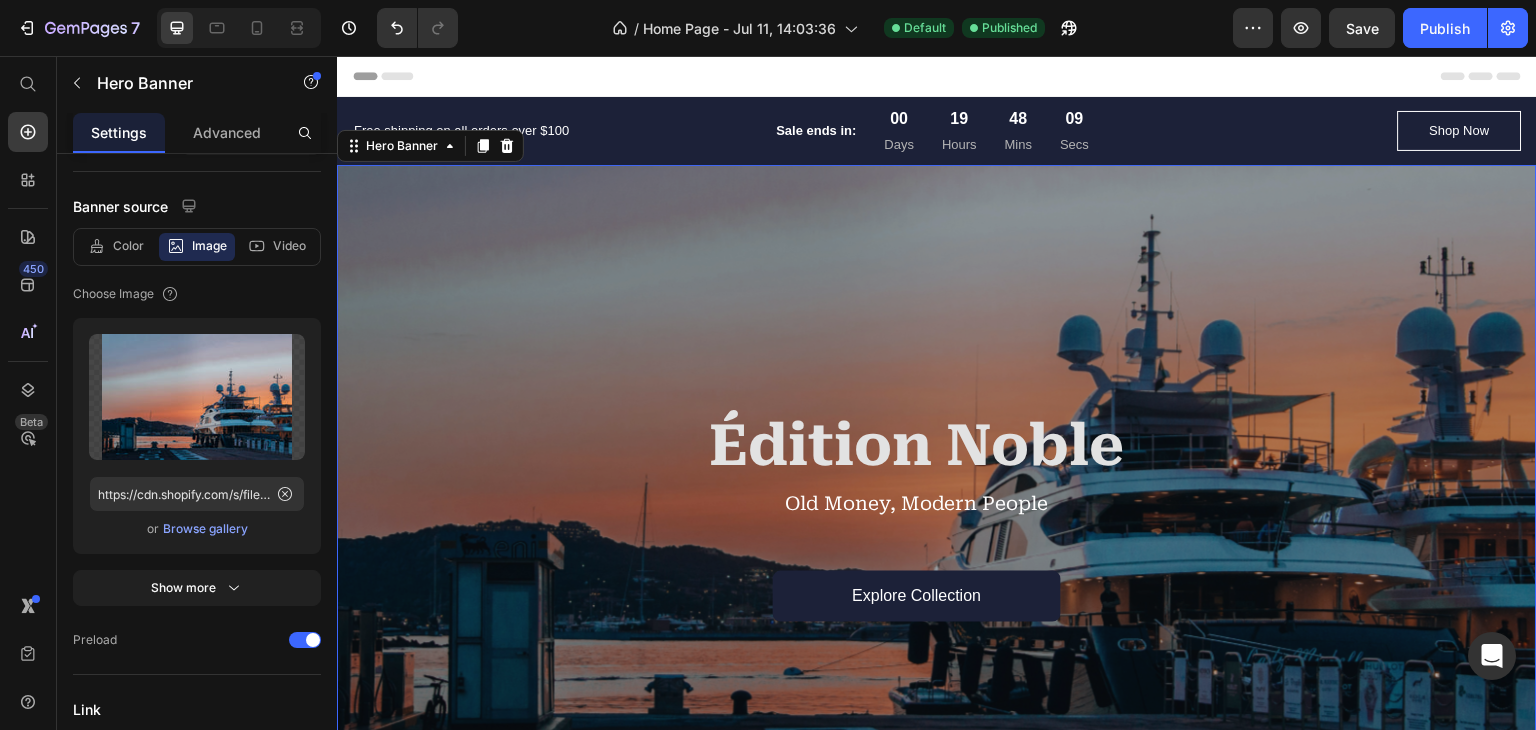 scroll, scrollTop: 0, scrollLeft: 0, axis: both 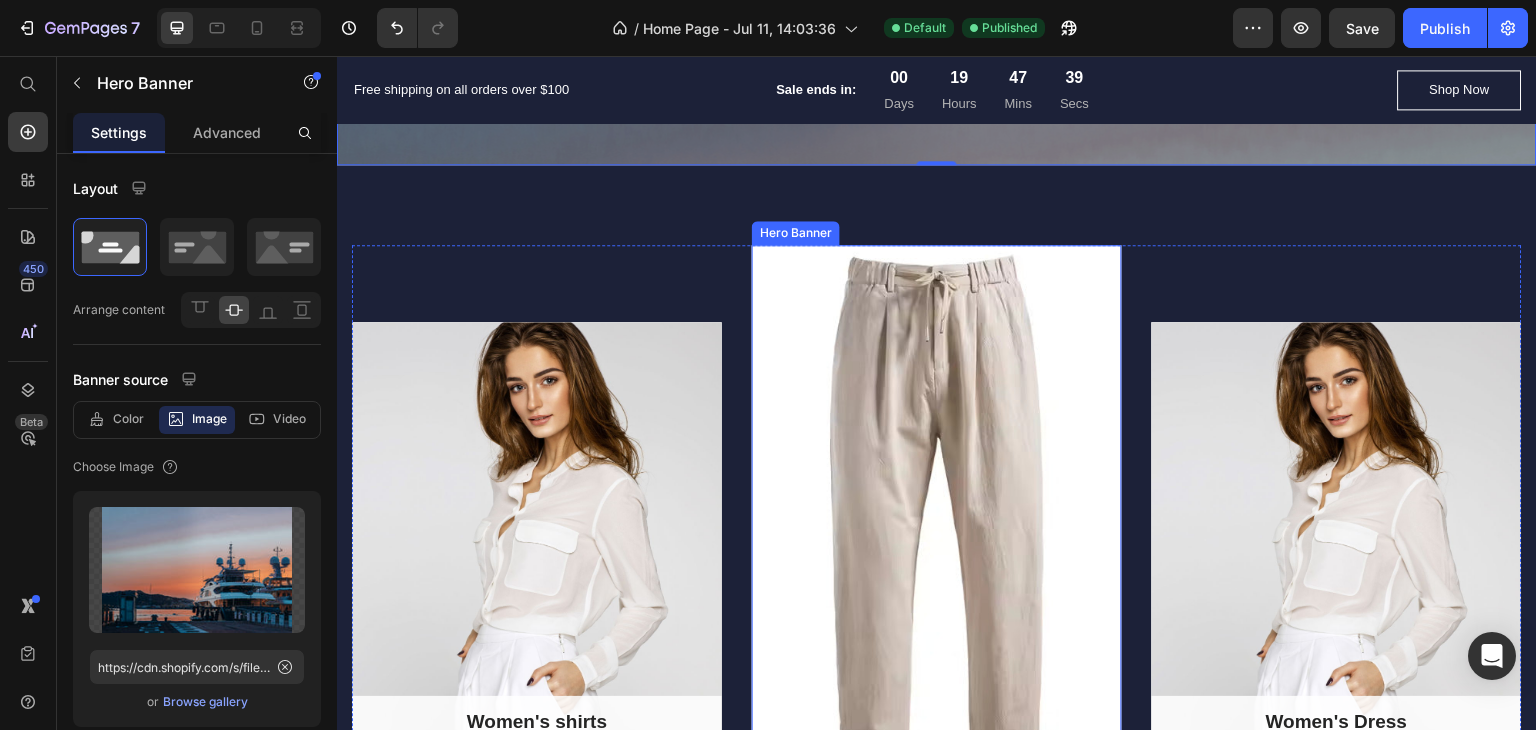 click at bounding box center [937, 535] 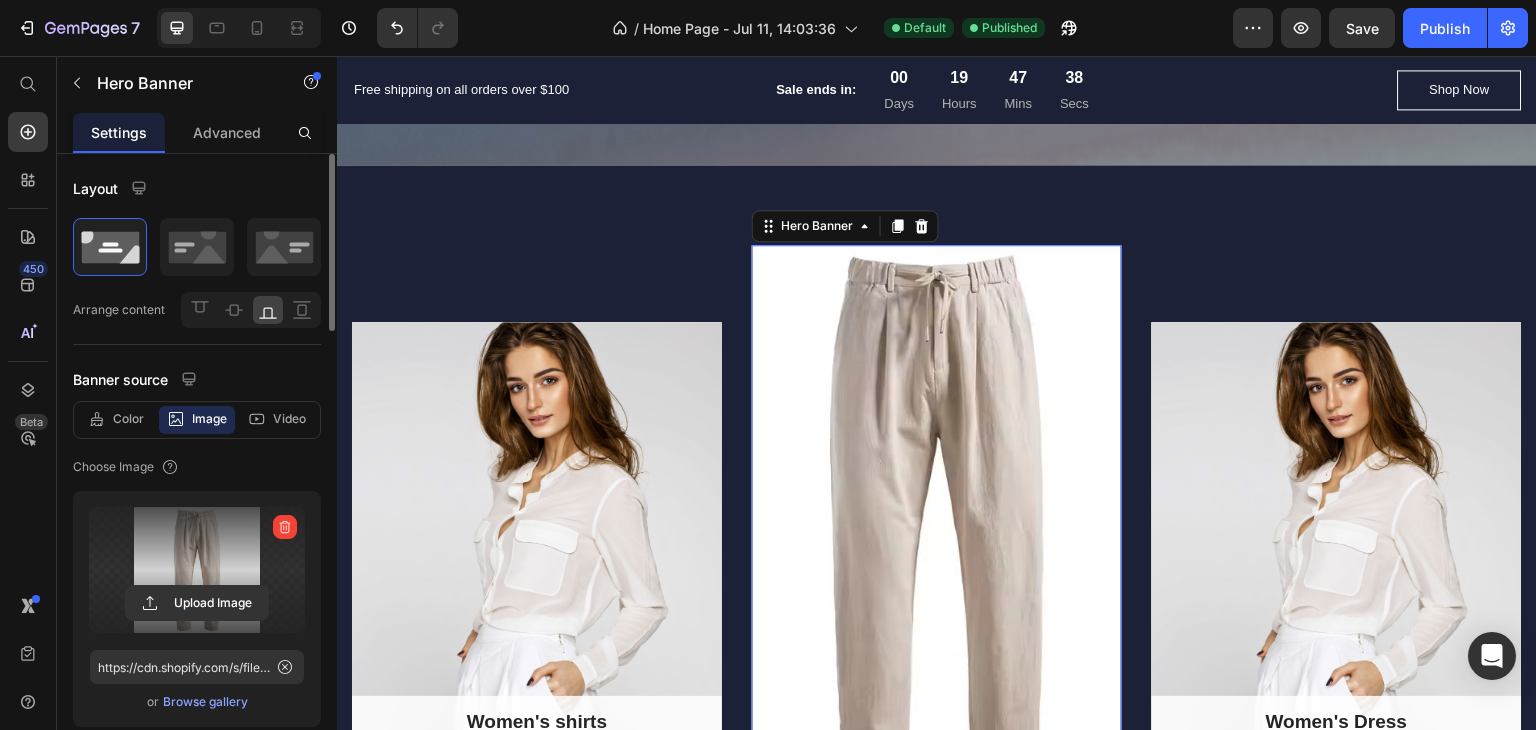 click at bounding box center [197, 570] 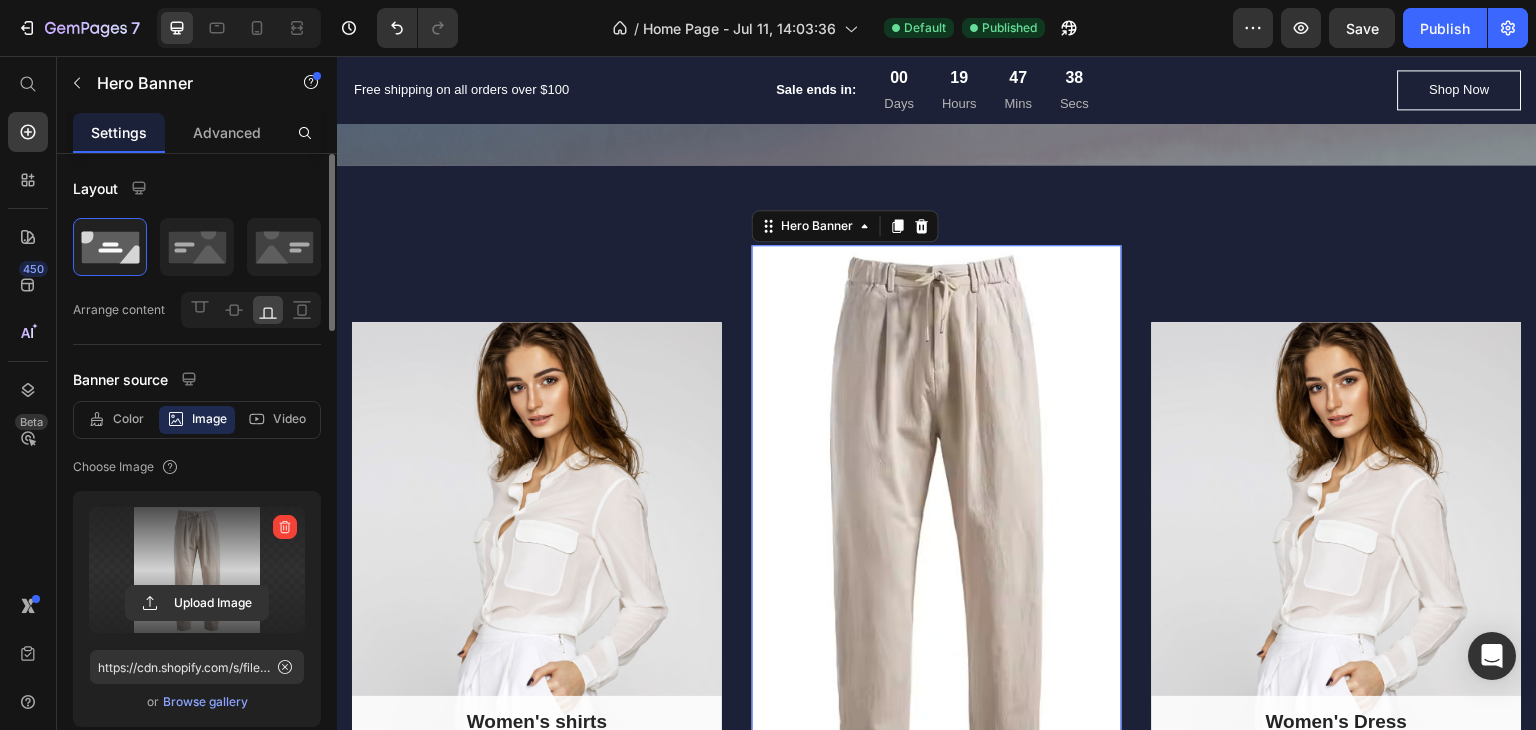 click 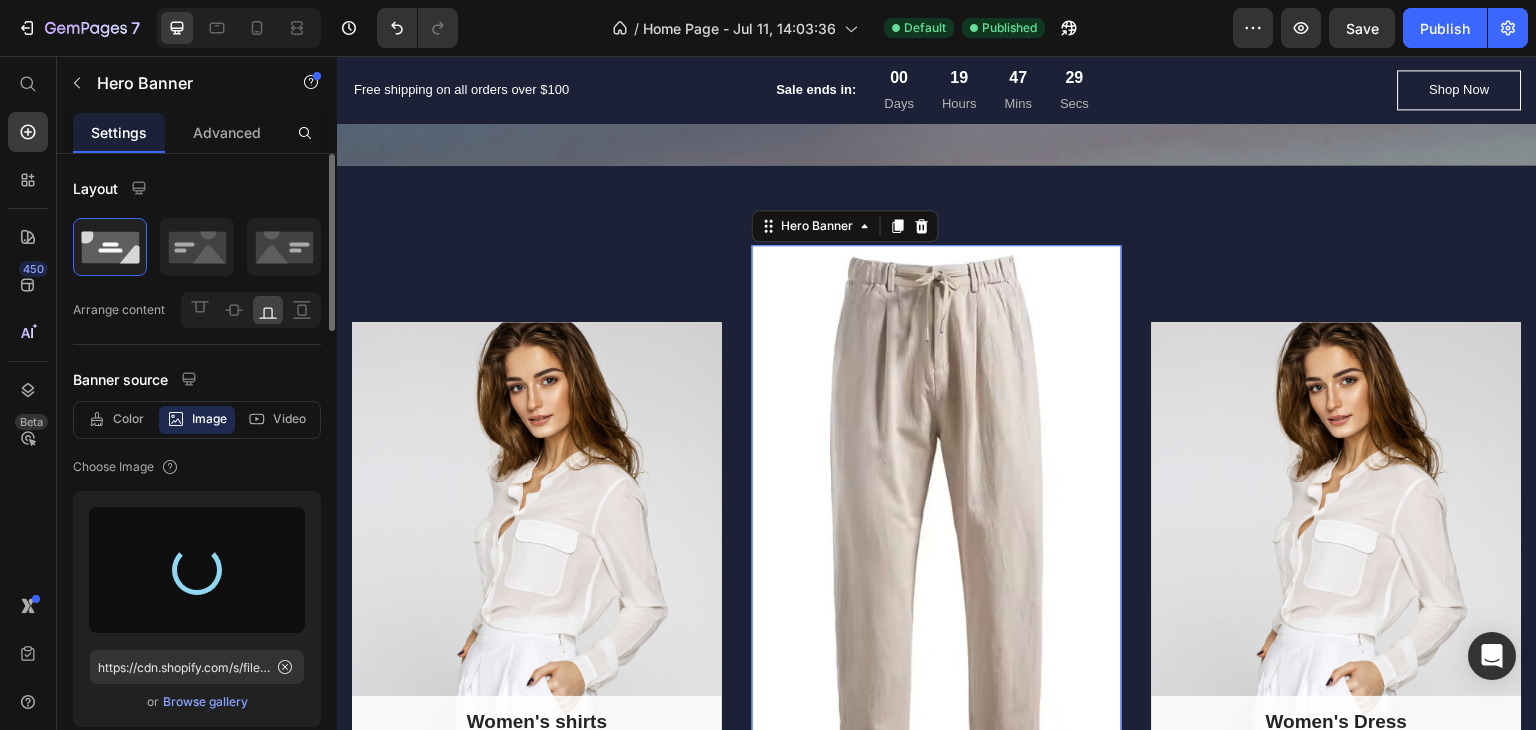 type on "https://cdn.shopify.com/s/files/1/0963/6564/2053/files/gempages_574964353401357087-49db5a66-8dc2-4d6a-bd3e-a3a9cd3c2c0b.png" 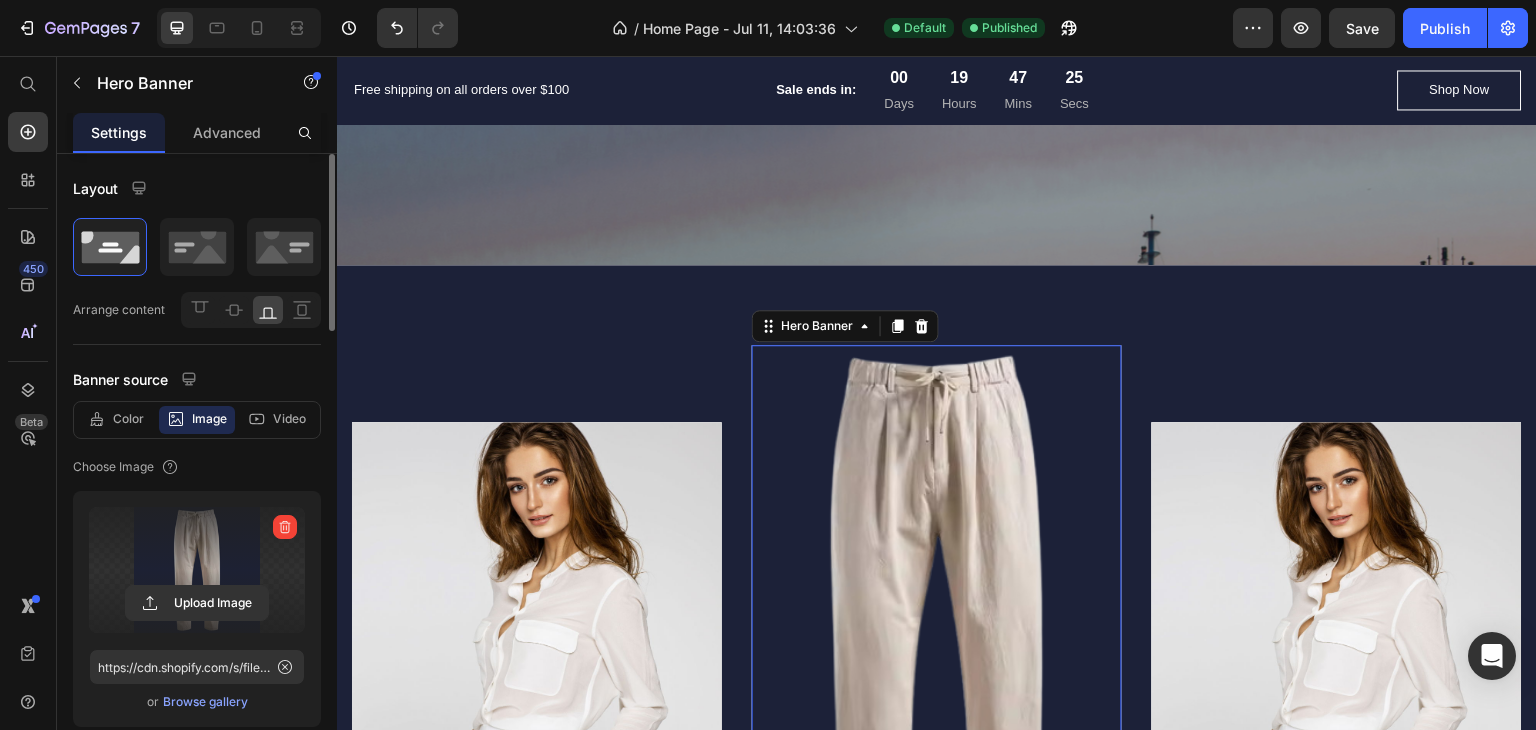 scroll, scrollTop: 600, scrollLeft: 0, axis: vertical 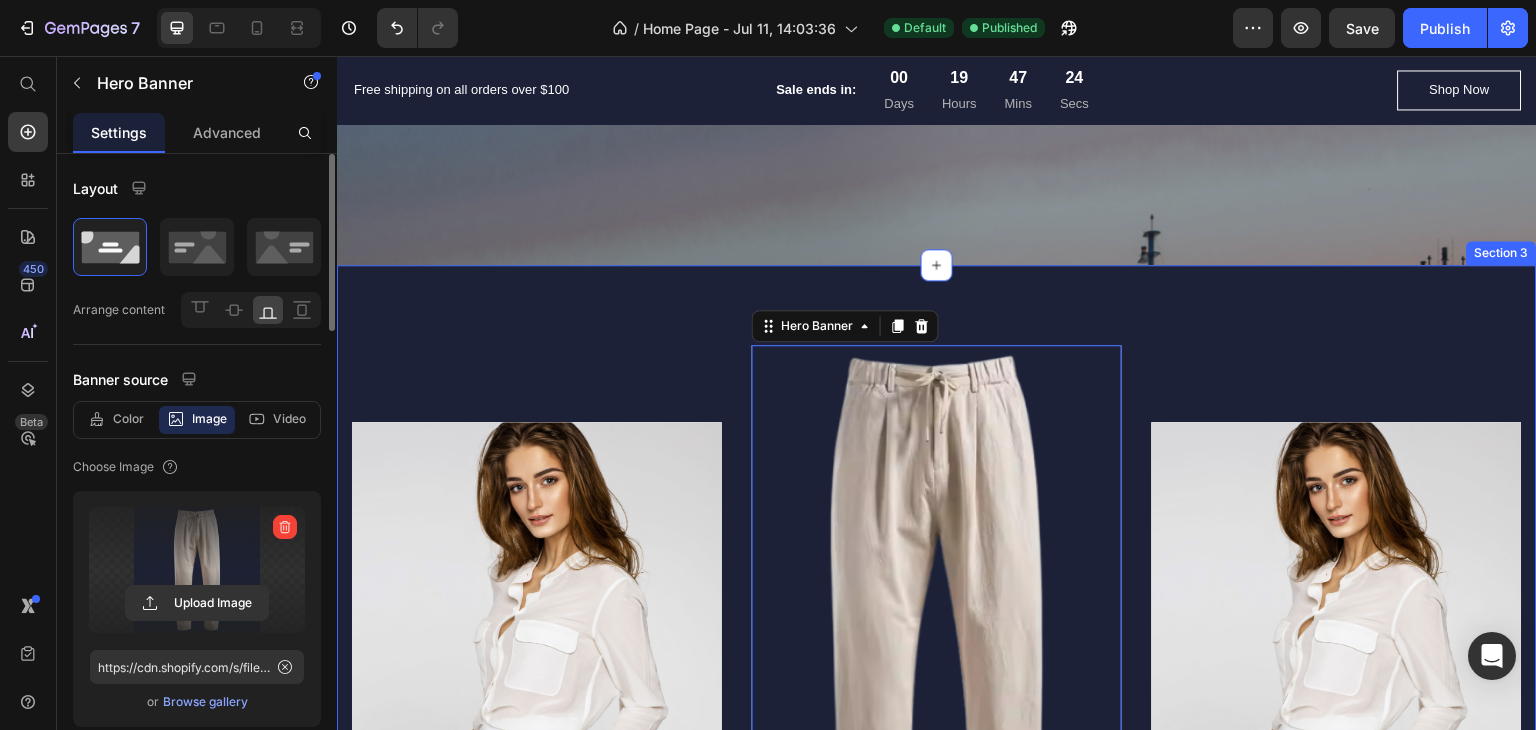 click on "Women's shirts Text block Row Hero Banner Women's jacket Text block Row Hero Banner   0 Women's Dress Text block Row Hero Banner Row Section 3" at bounding box center [937, 635] 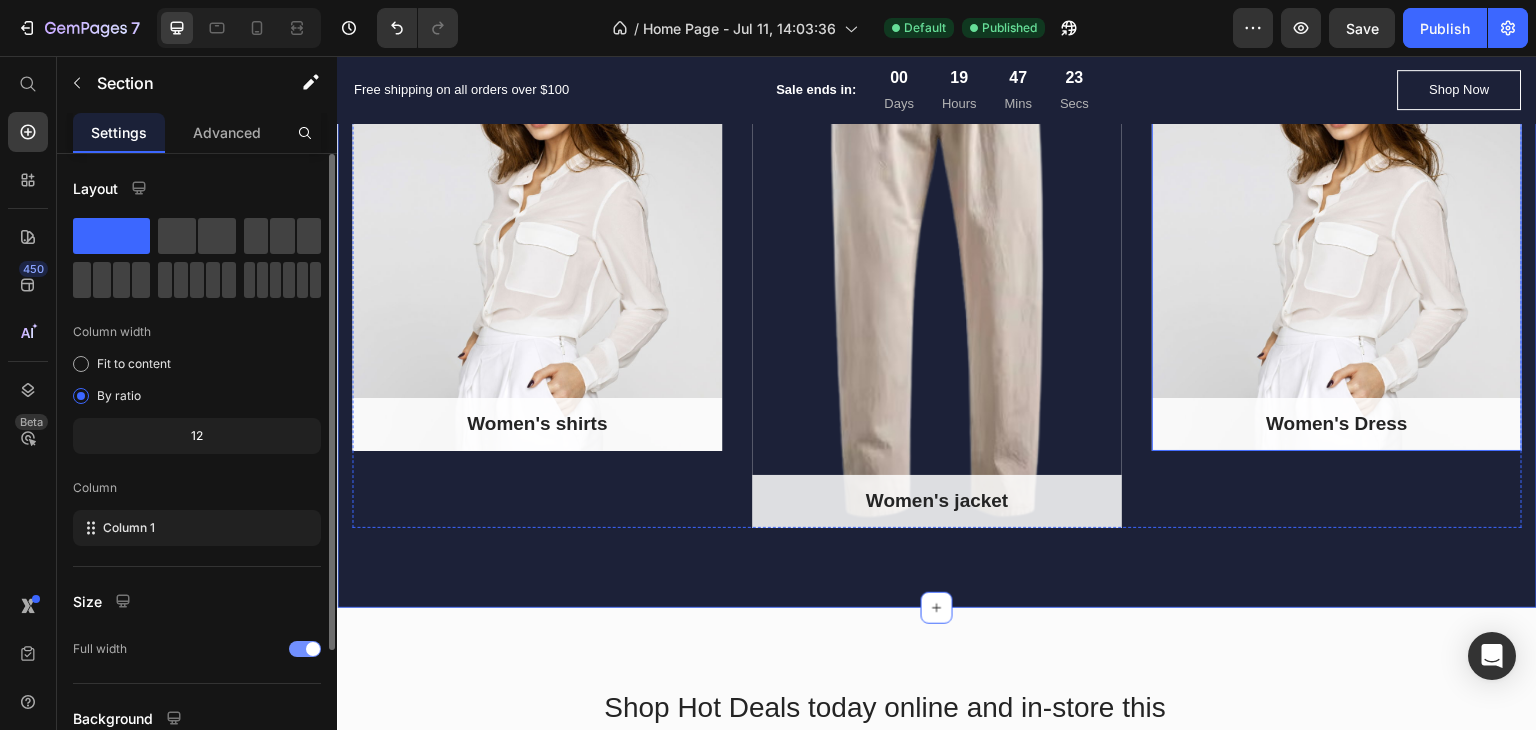 scroll, scrollTop: 1000, scrollLeft: 0, axis: vertical 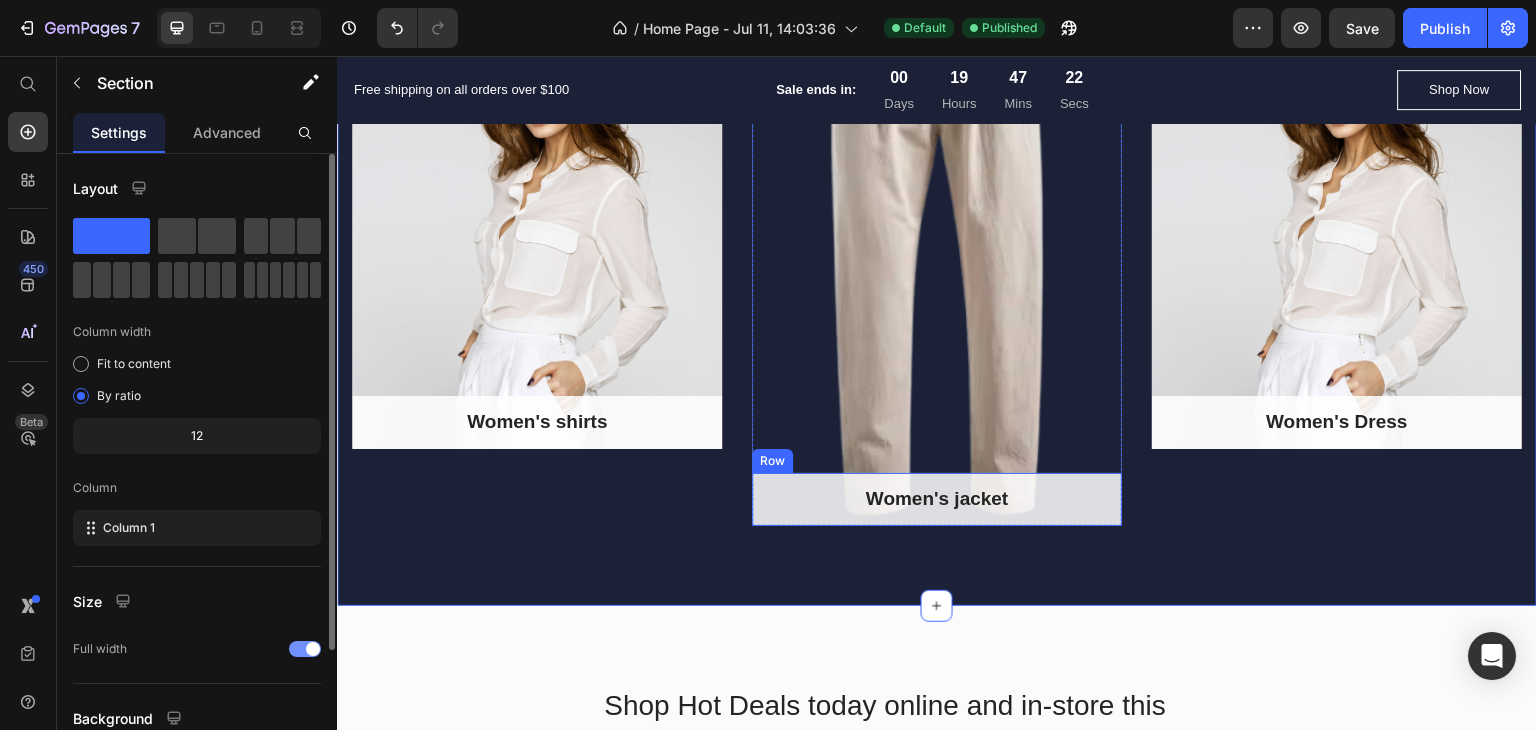 click on "Women's jacket Text block Row" at bounding box center (937, 499) 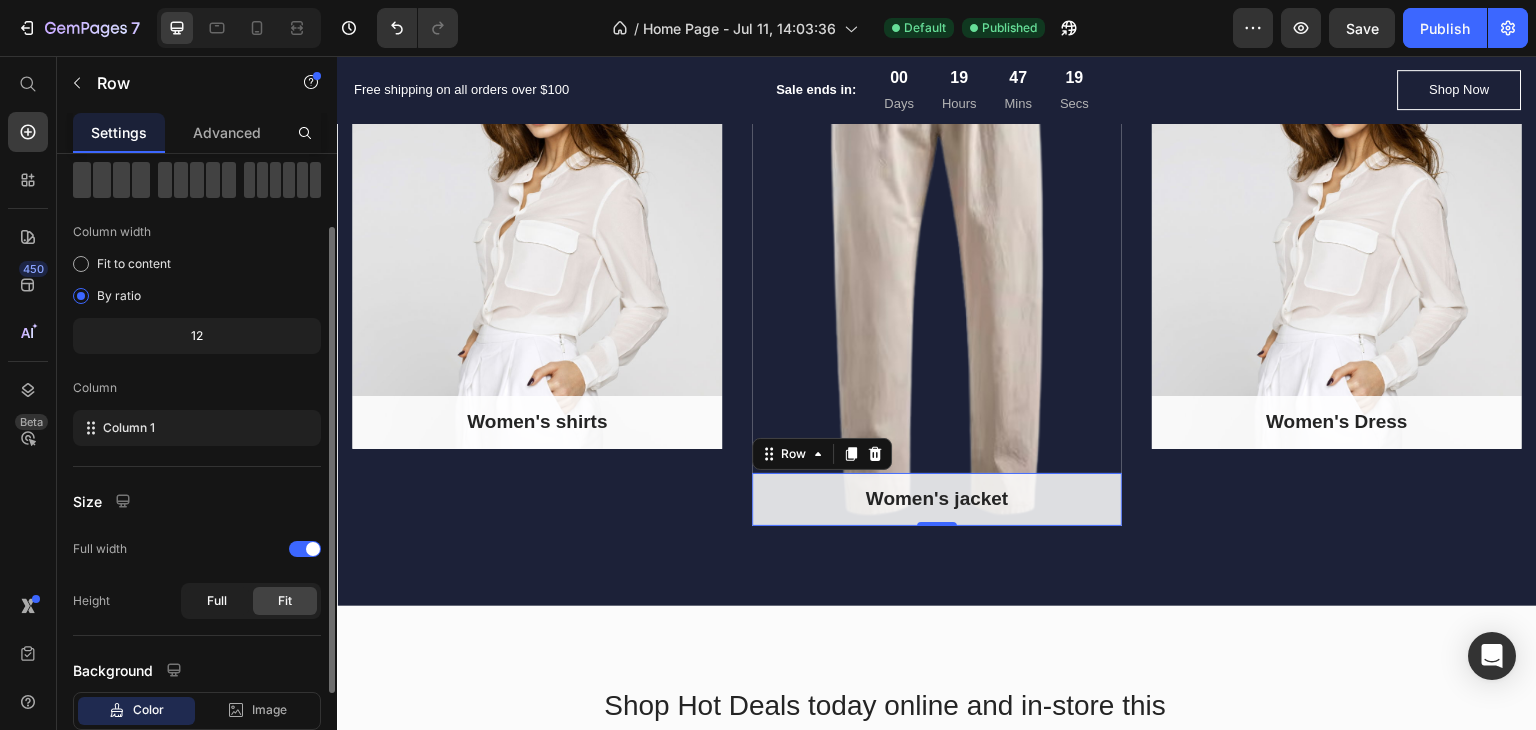 scroll, scrollTop: 225, scrollLeft: 0, axis: vertical 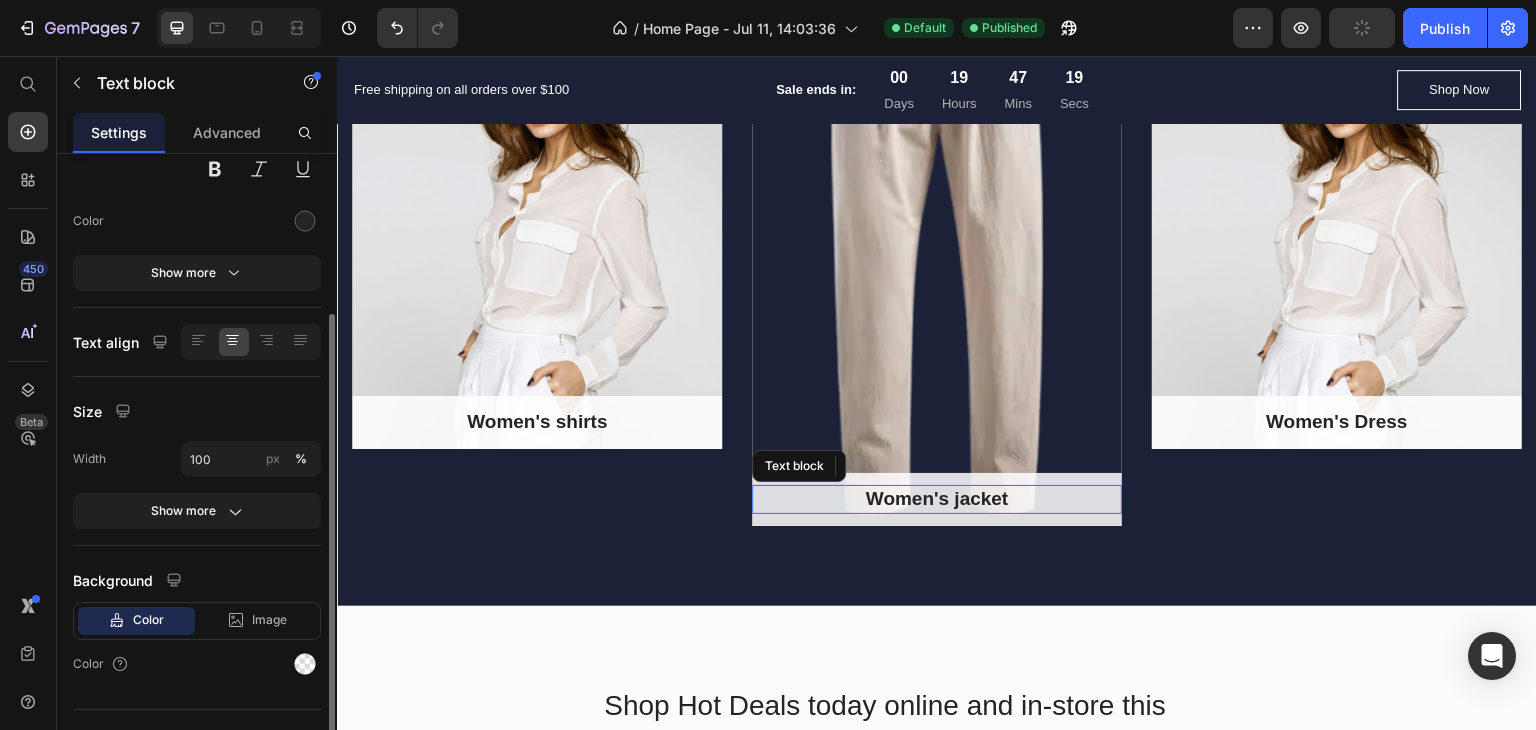 click on "Women's jacket" at bounding box center [937, 499] 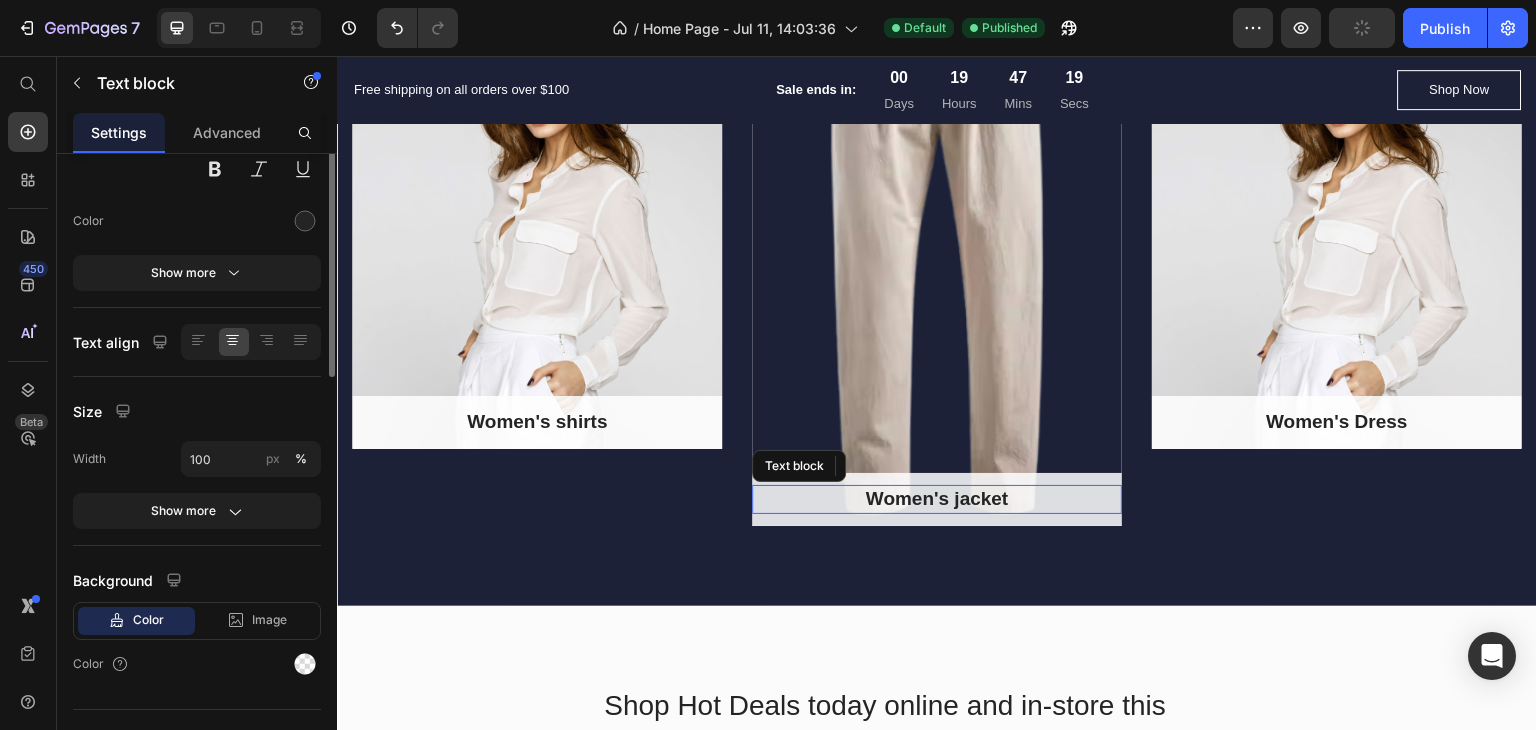 click on "Women's jacket" at bounding box center [937, 499] 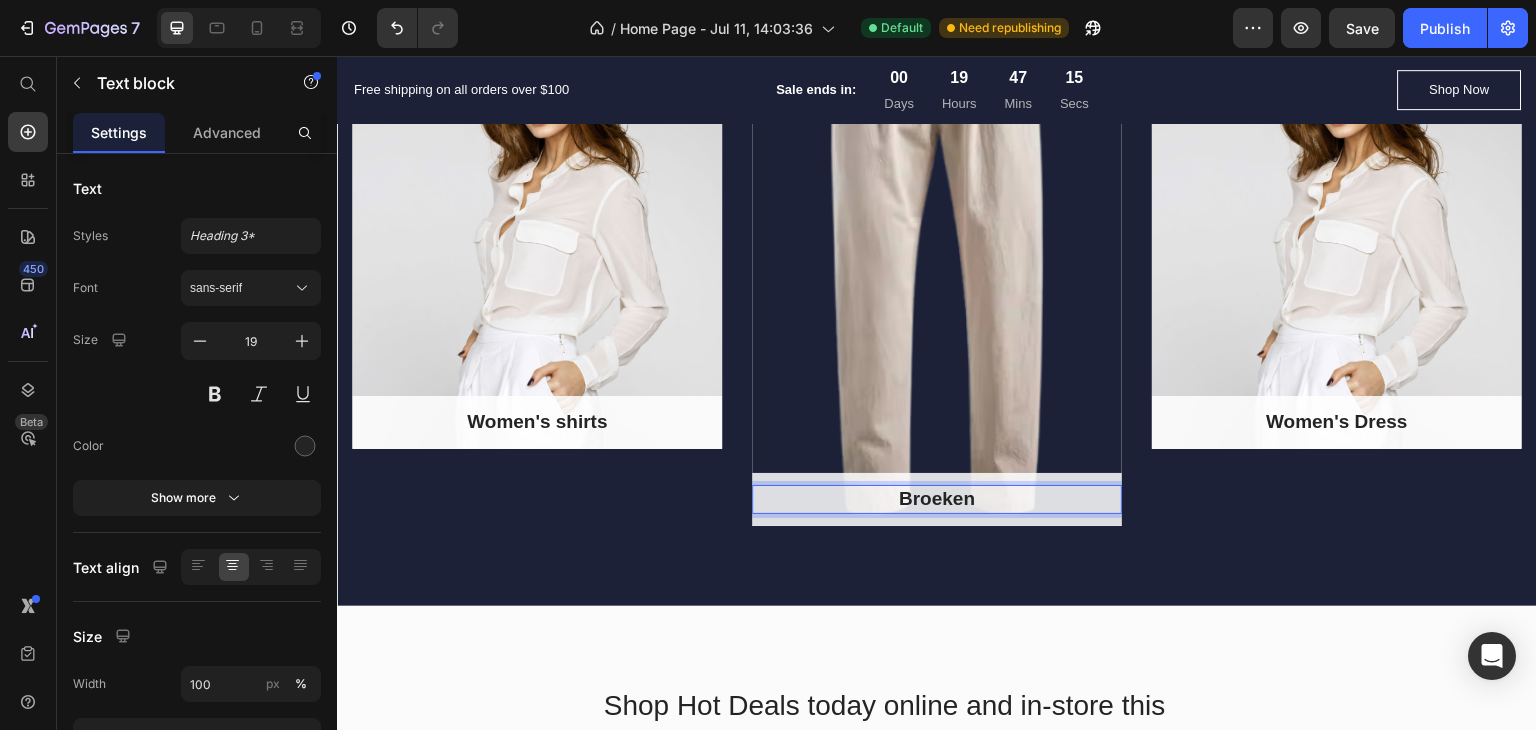 click on "Women's shirts Text block Row Hero Banner Broeken Text block   0 Row Hero Banner Women's Dress Text block Row Hero Banner Row Section 3" at bounding box center (937, 235) 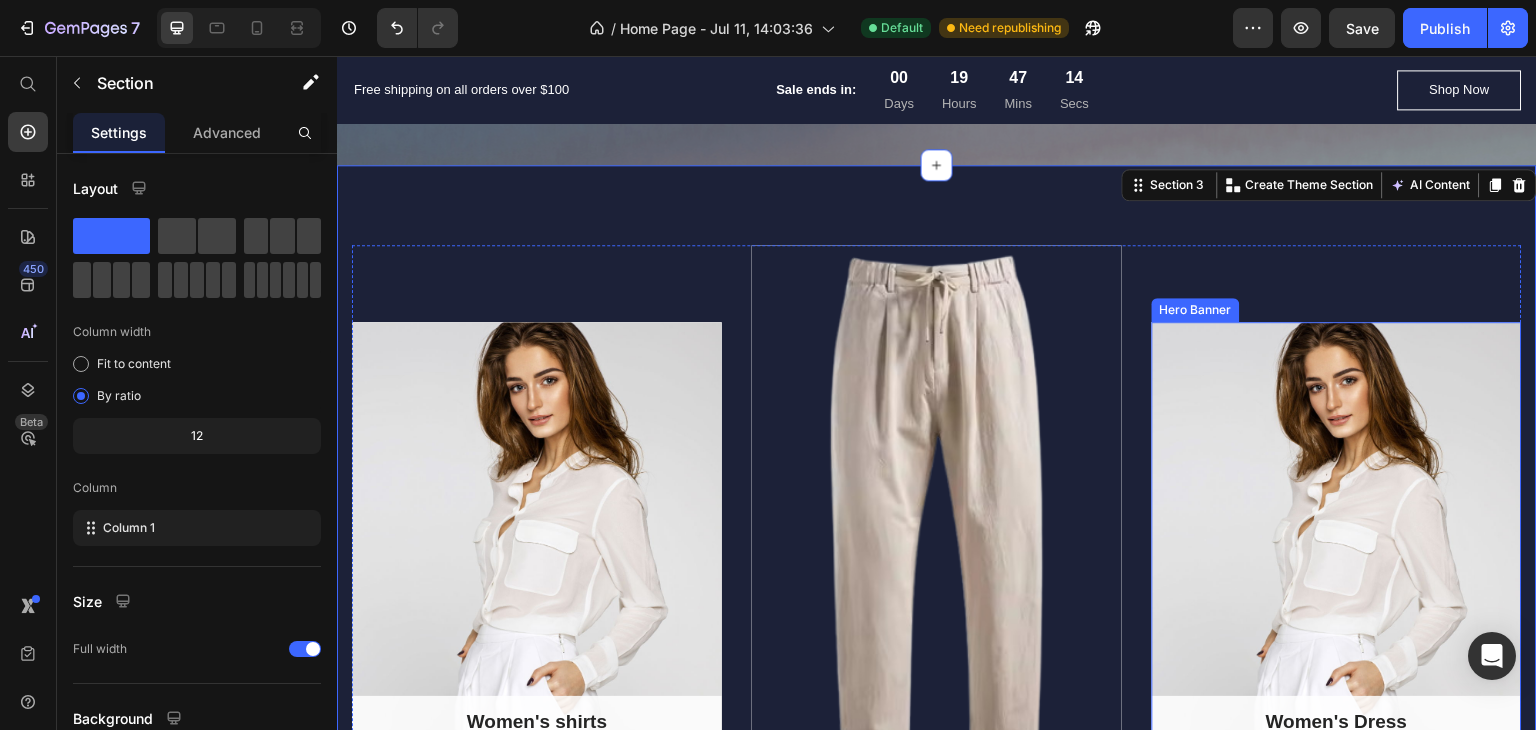 scroll, scrollTop: 600, scrollLeft: 0, axis: vertical 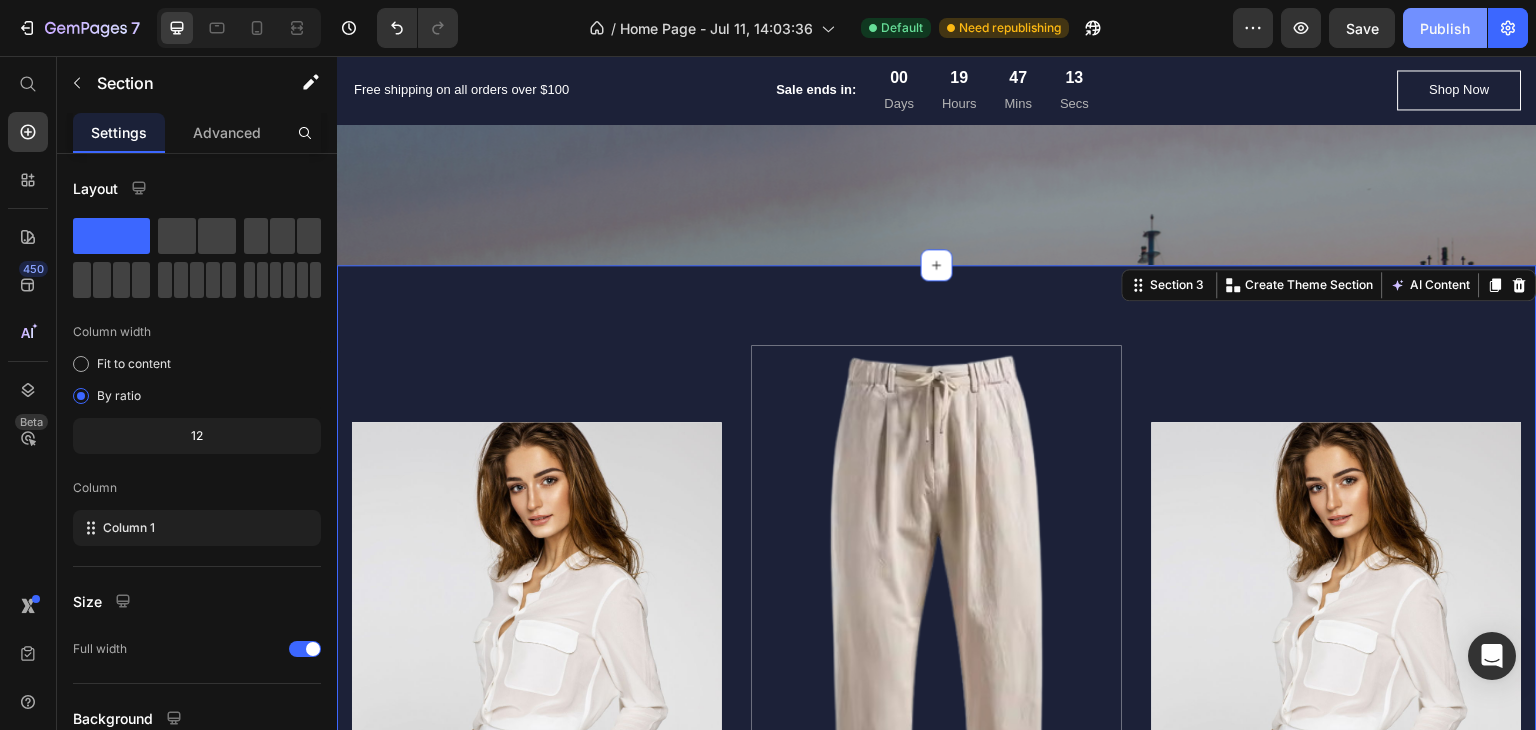 click on "Publish" at bounding box center [1445, 28] 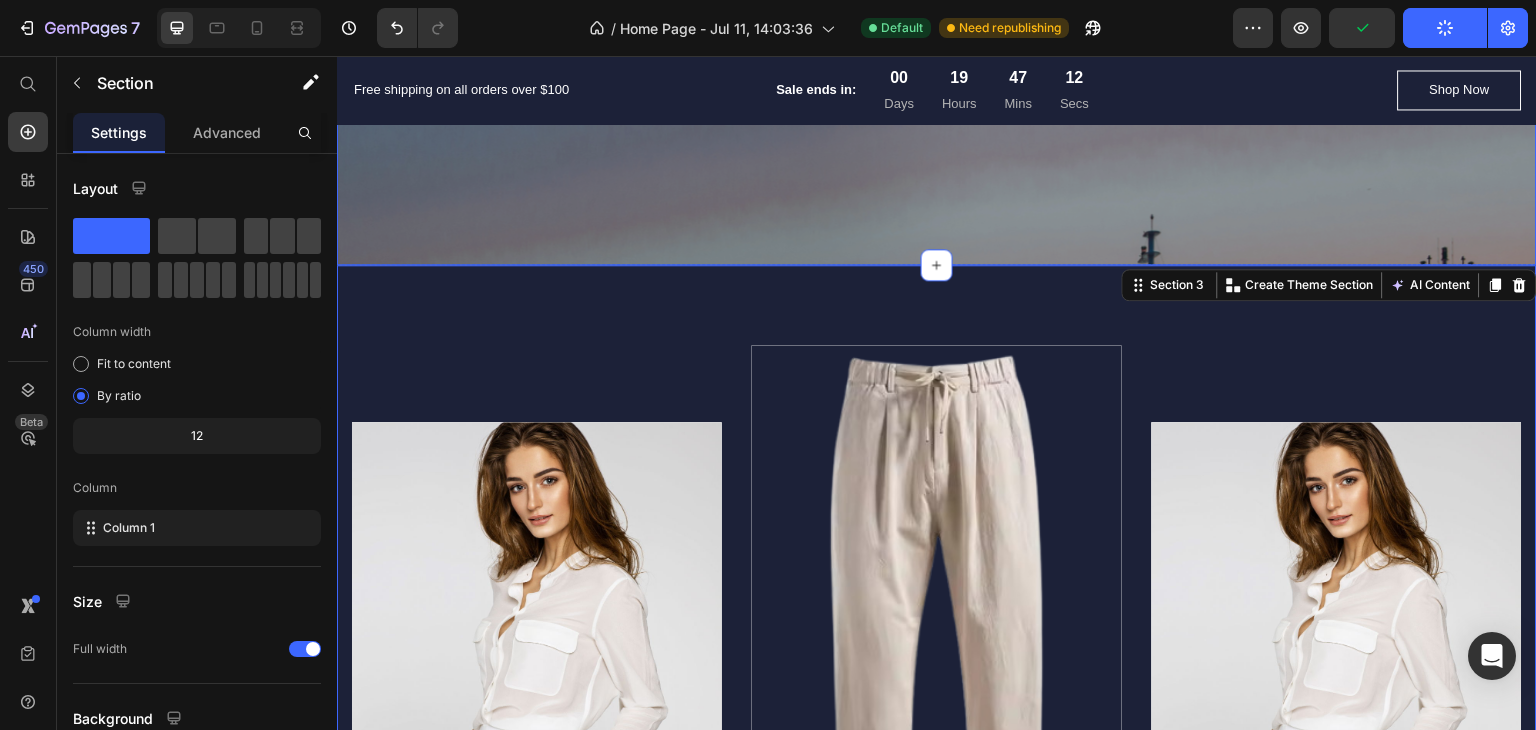 scroll, scrollTop: 700, scrollLeft: 0, axis: vertical 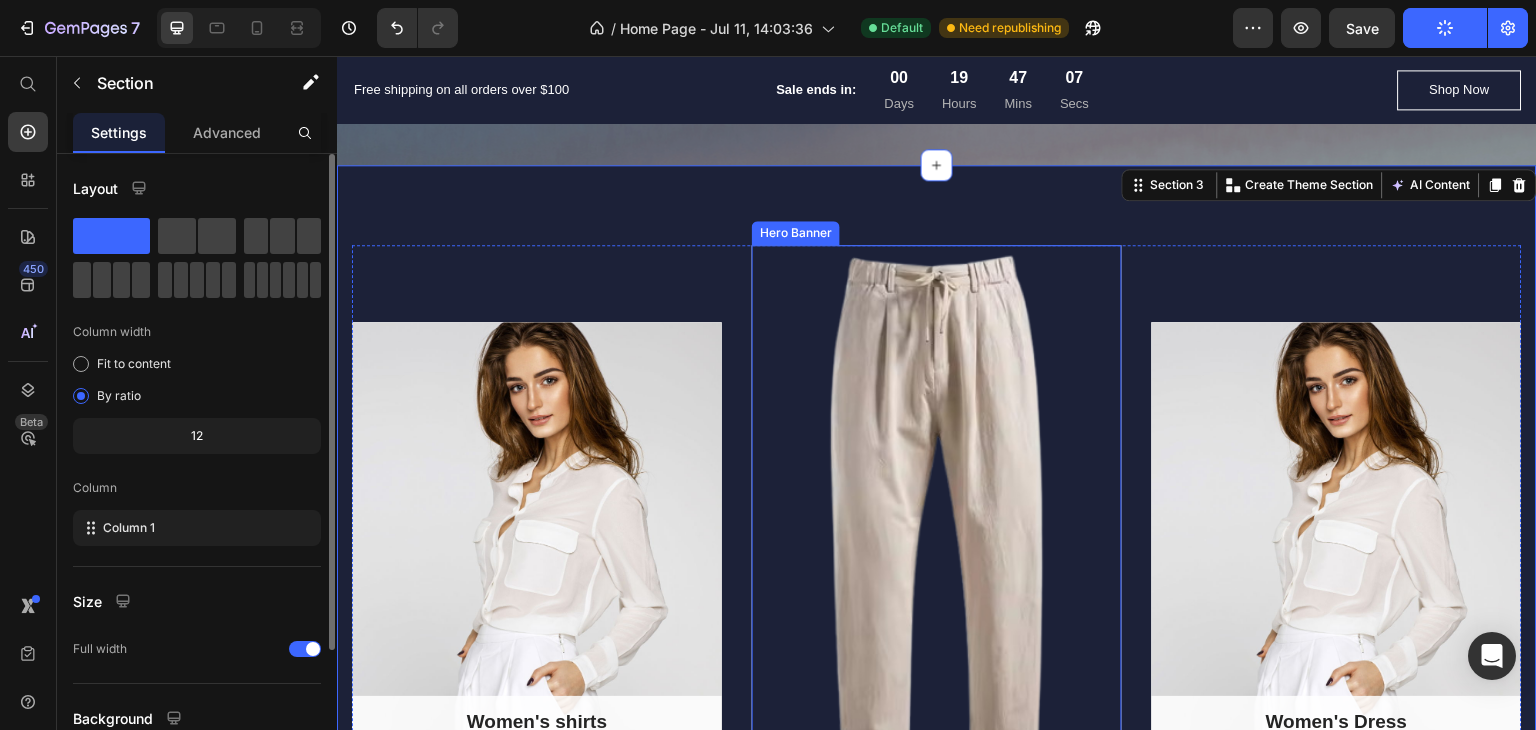 click at bounding box center [937, 535] 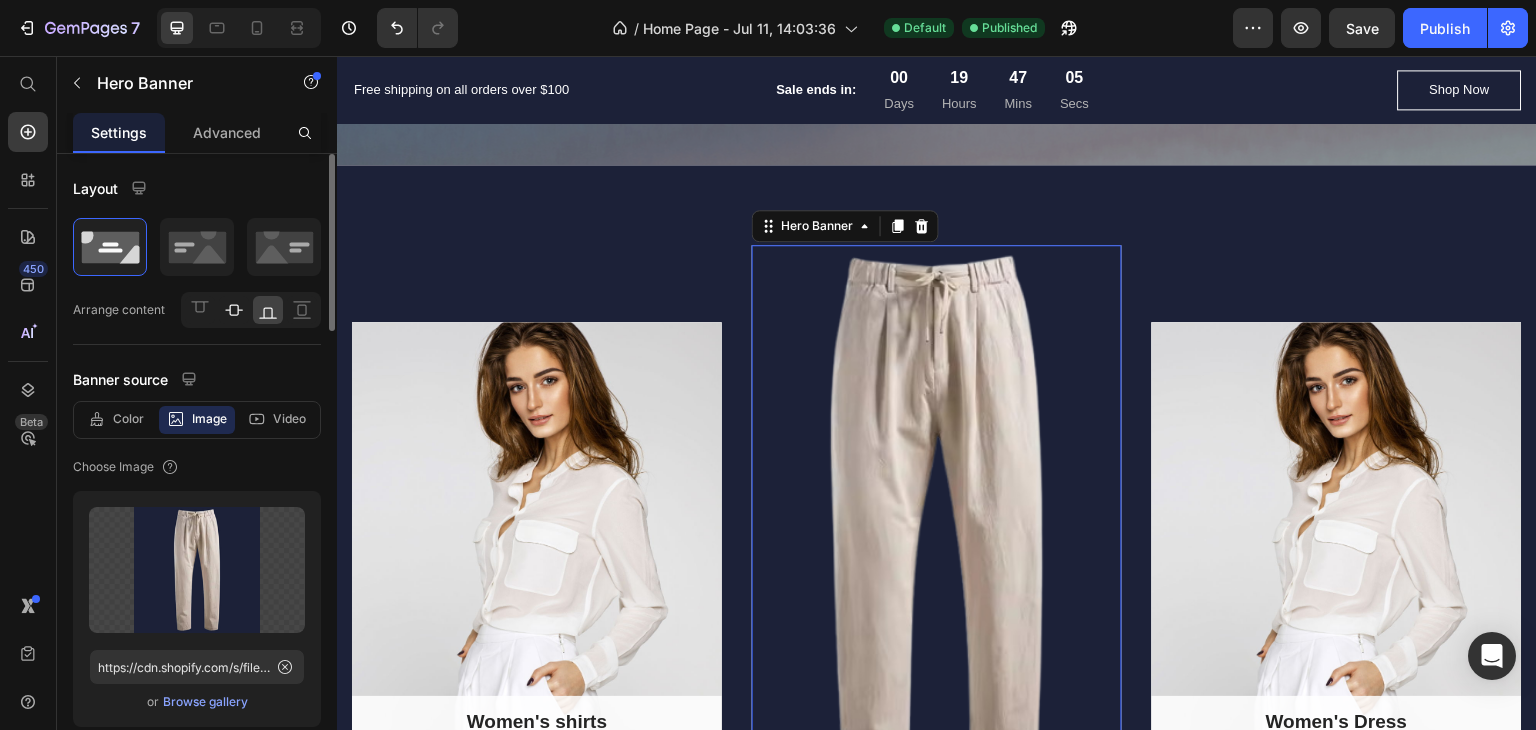 click 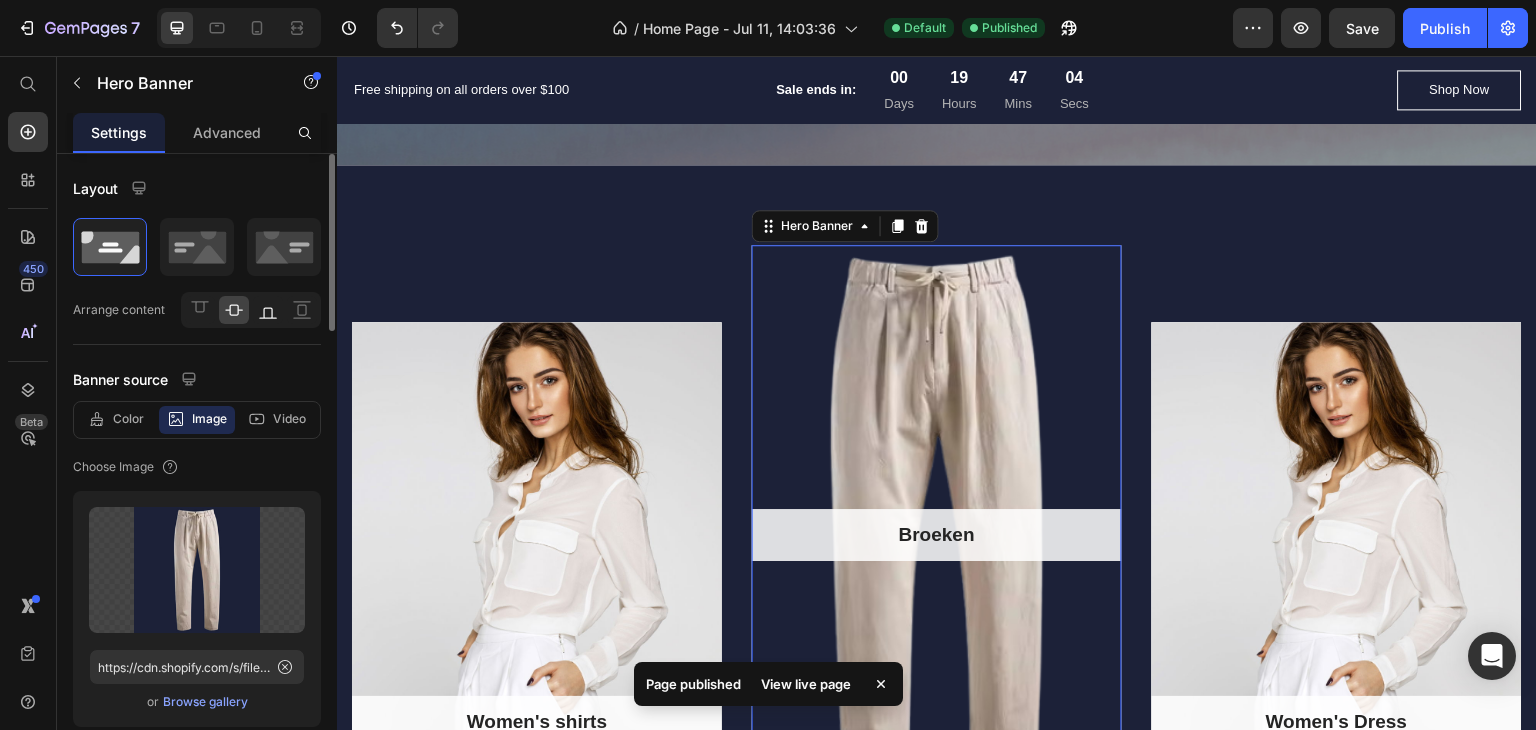 click 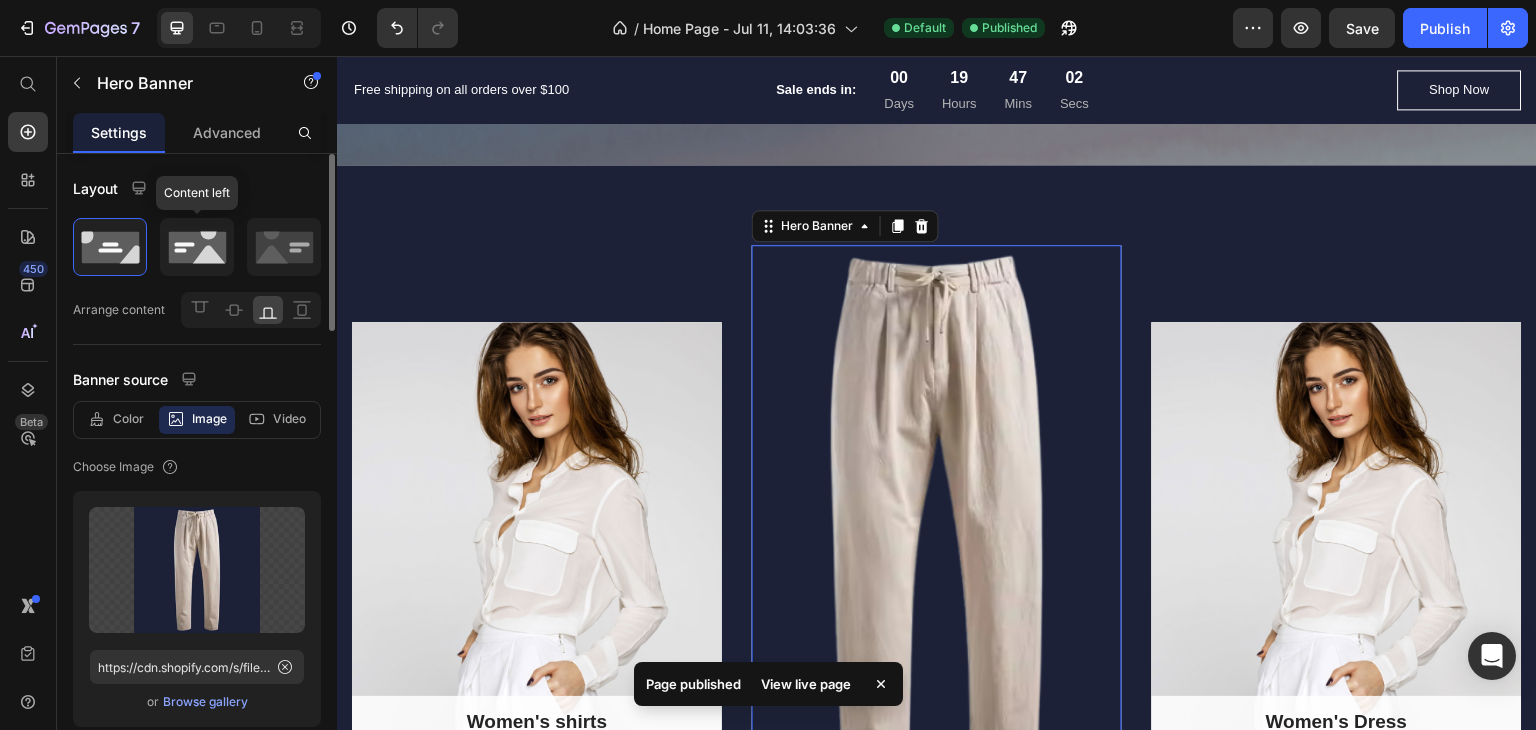 click 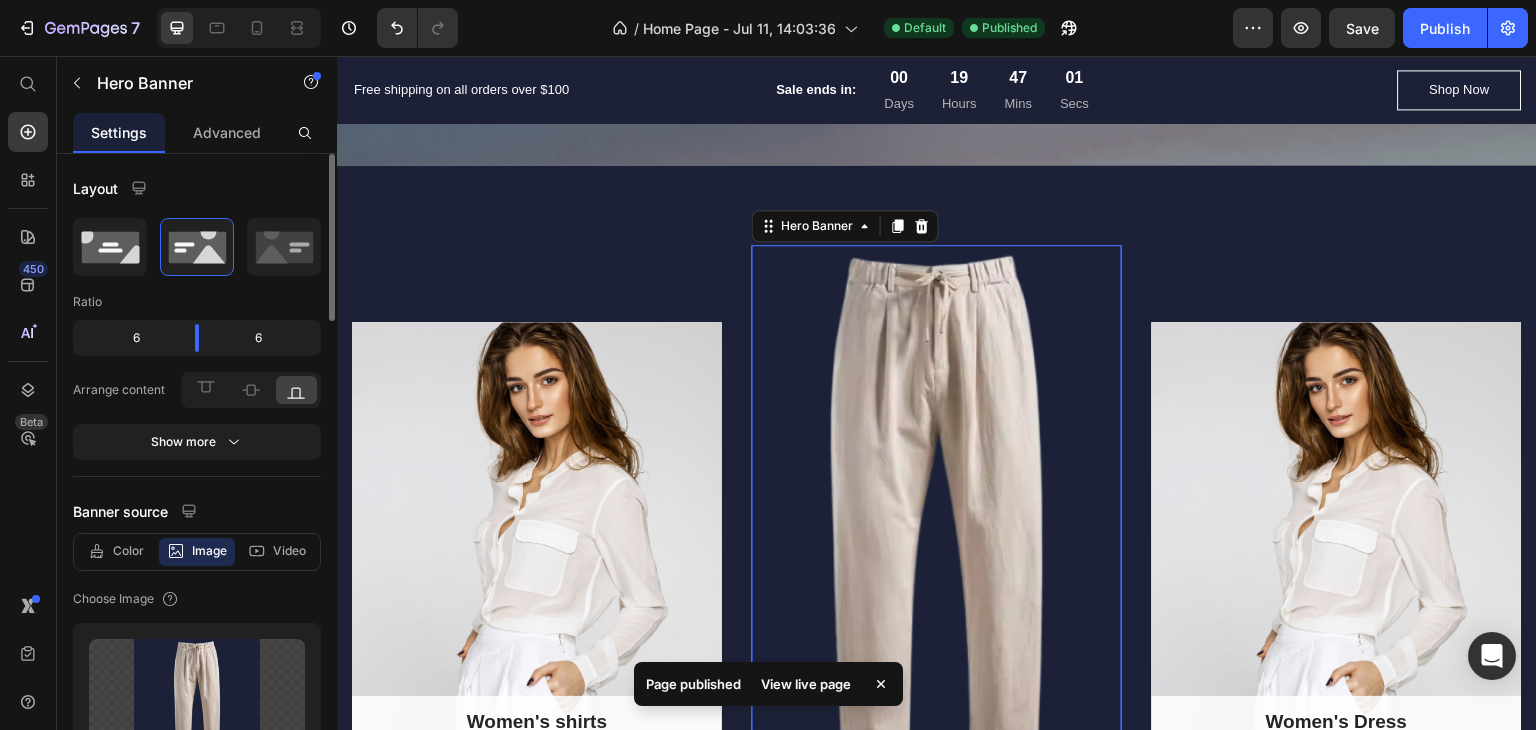 click 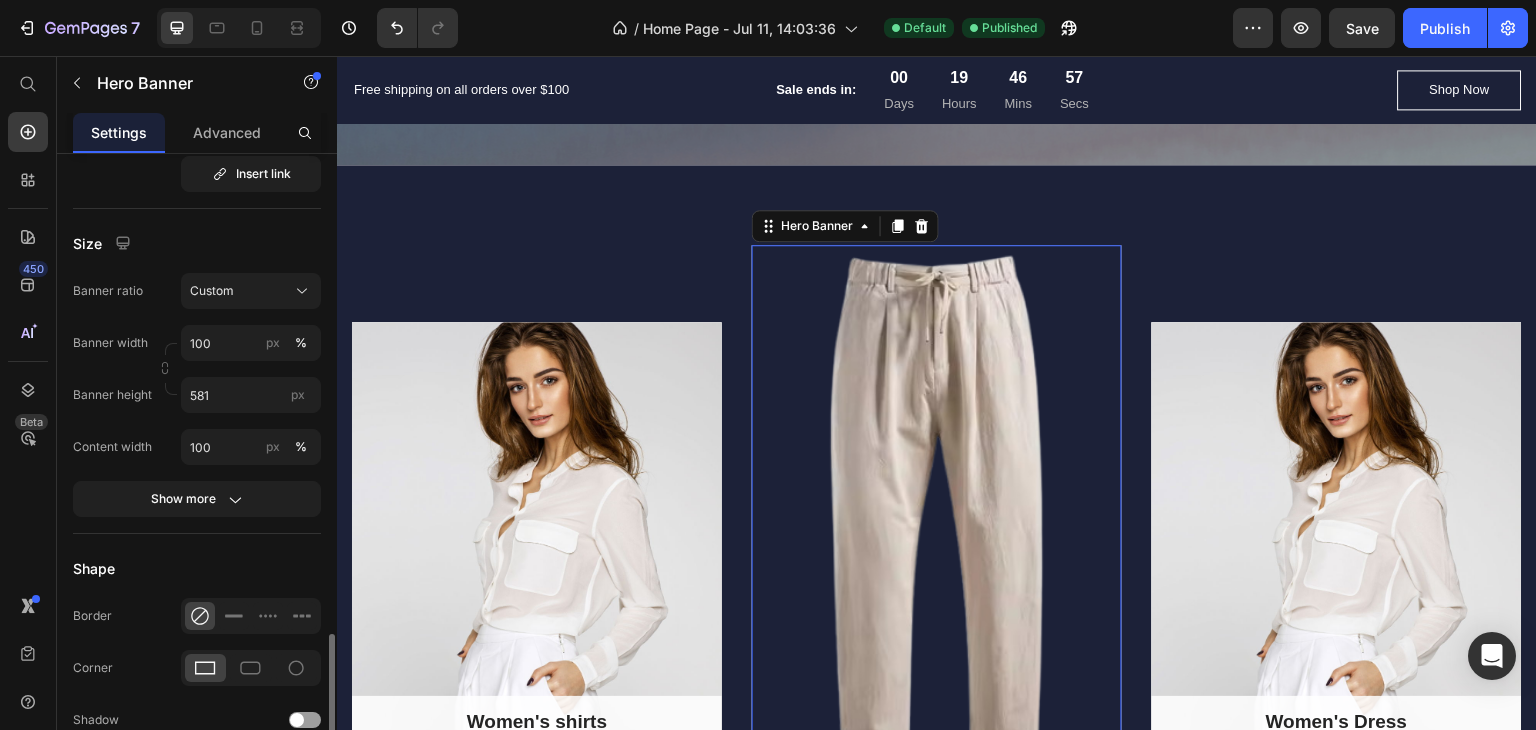 scroll, scrollTop: 1000, scrollLeft: 0, axis: vertical 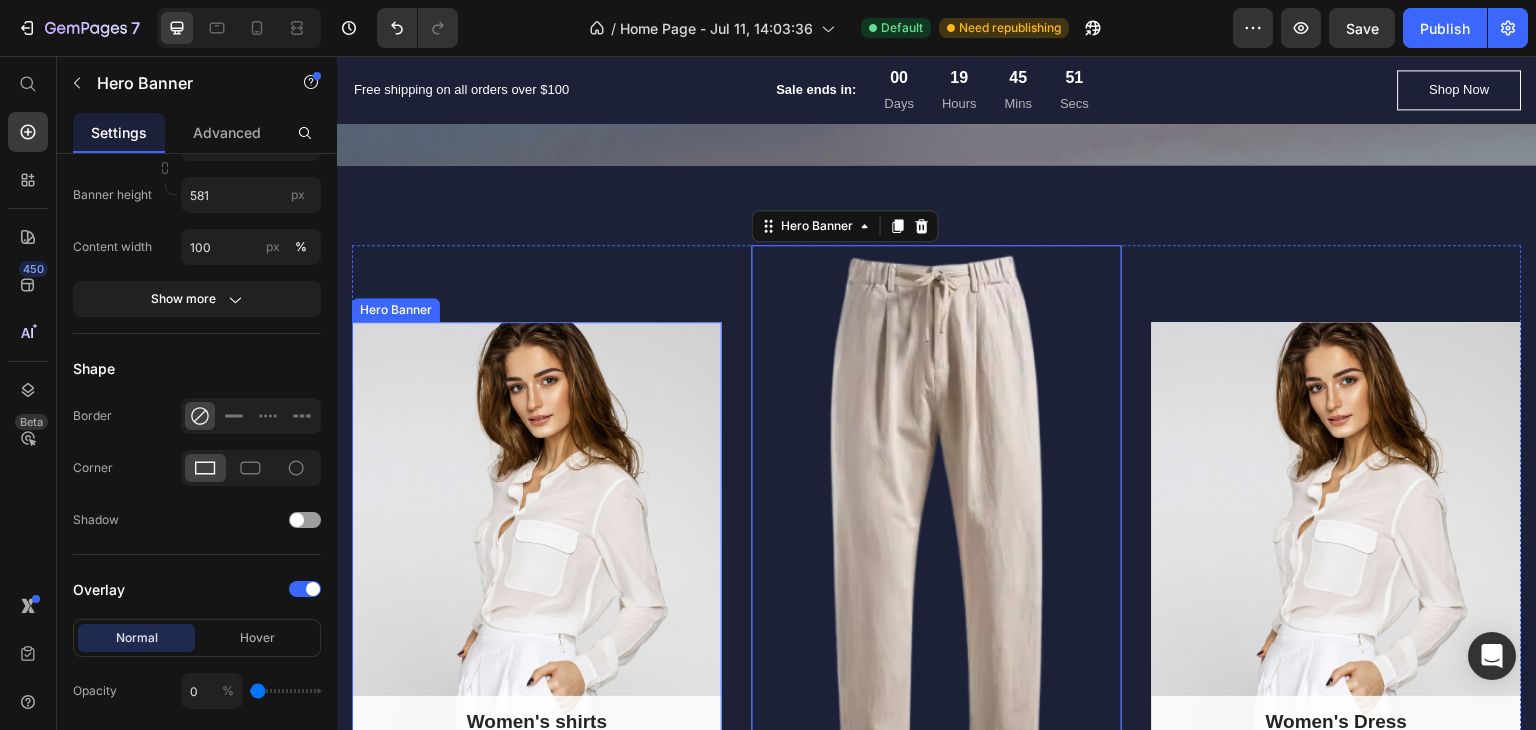 click at bounding box center (537, 535) 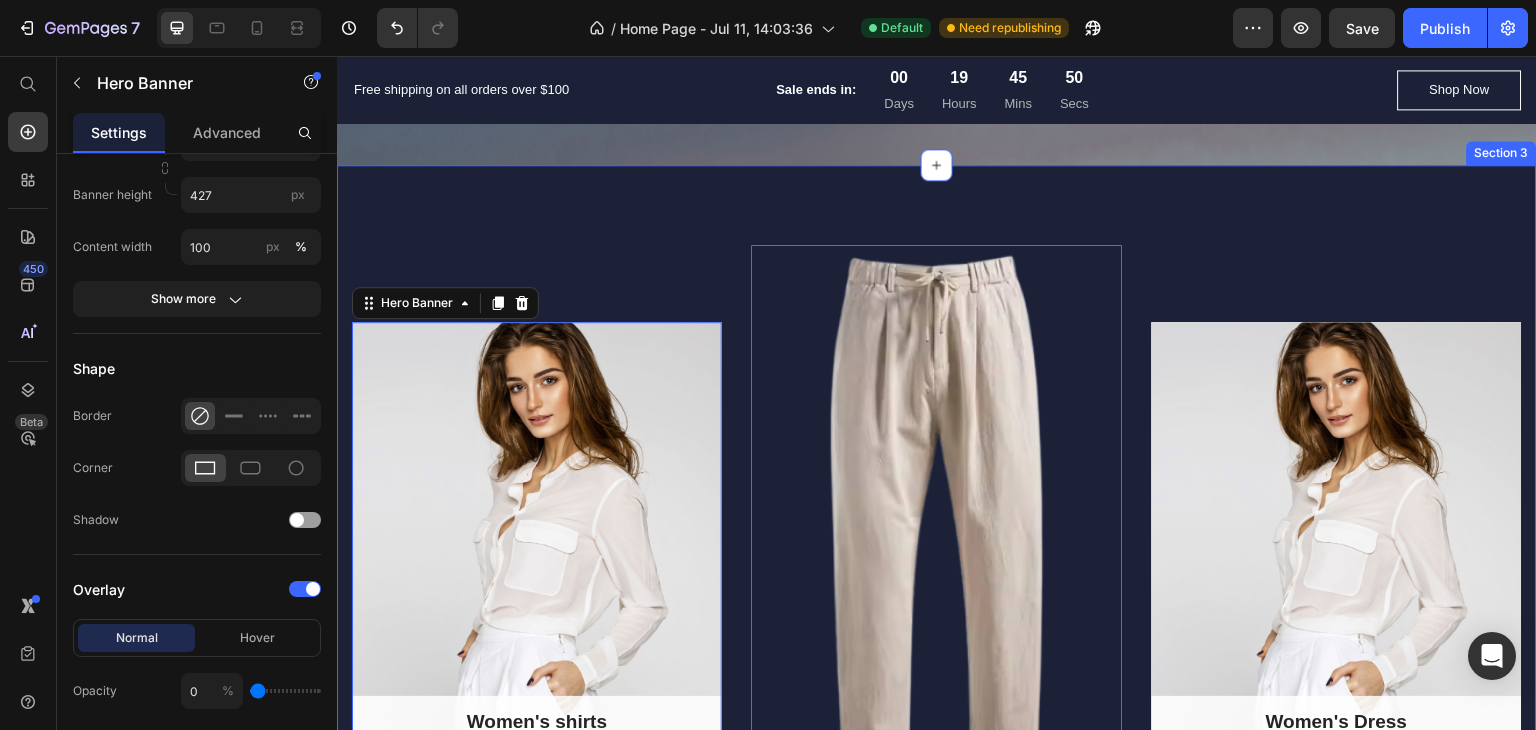 click on "Women's shirts Text block Row Hero Banner   0 Broeken Text block Row Hero Banner Women's Dress Text block Row Hero Banner Row Section 3" at bounding box center [937, 535] 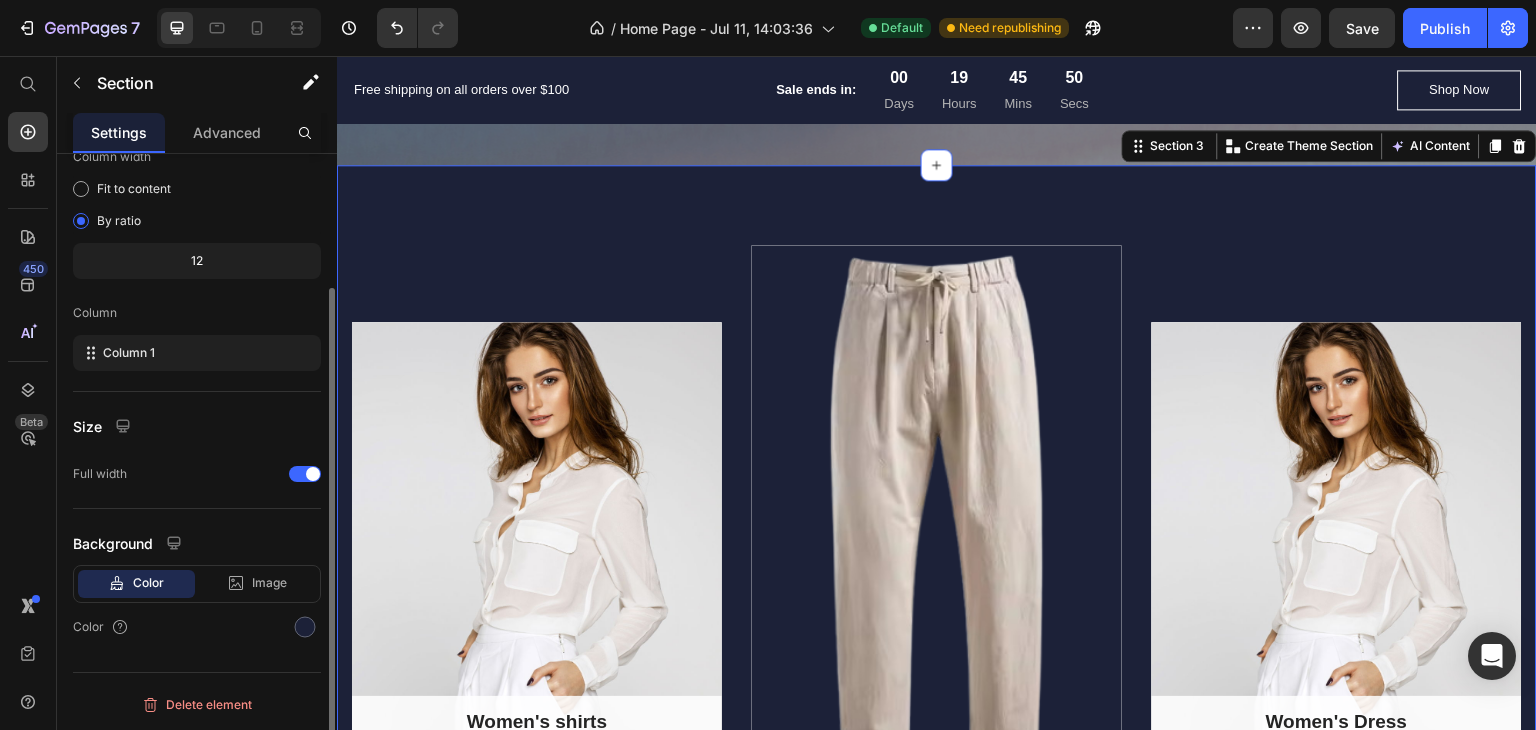 scroll, scrollTop: 0, scrollLeft: 0, axis: both 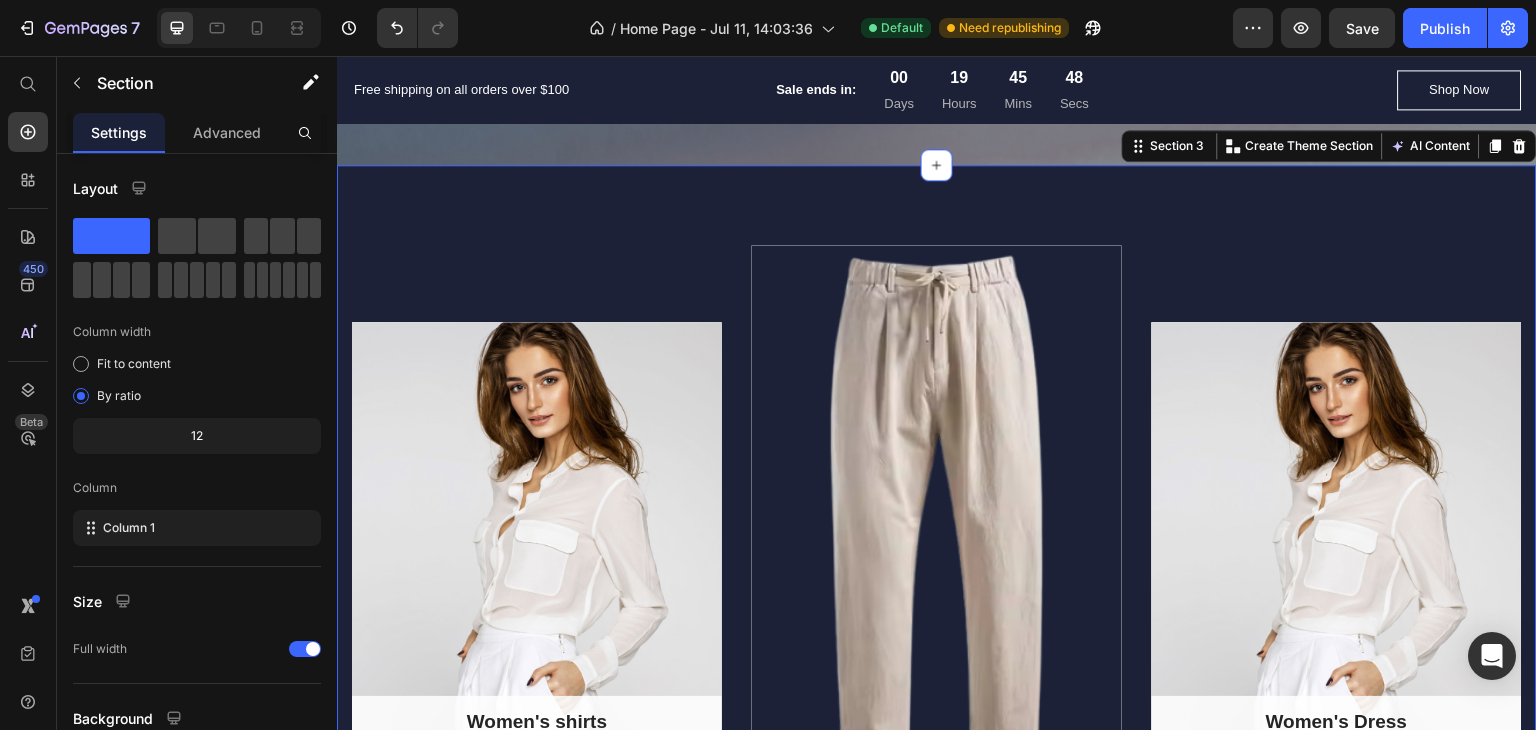 click on "Women's shirts Text block Row Hero Banner Broeken Text block Row Hero Banner Women's Dress Text block Row Hero Banner Row Section 3   You can create reusable sections Create Theme Section AI Content Write with GemAI What would you like to describe here? Tone and Voice Persuasive Product Show more Generate" at bounding box center [937, 535] 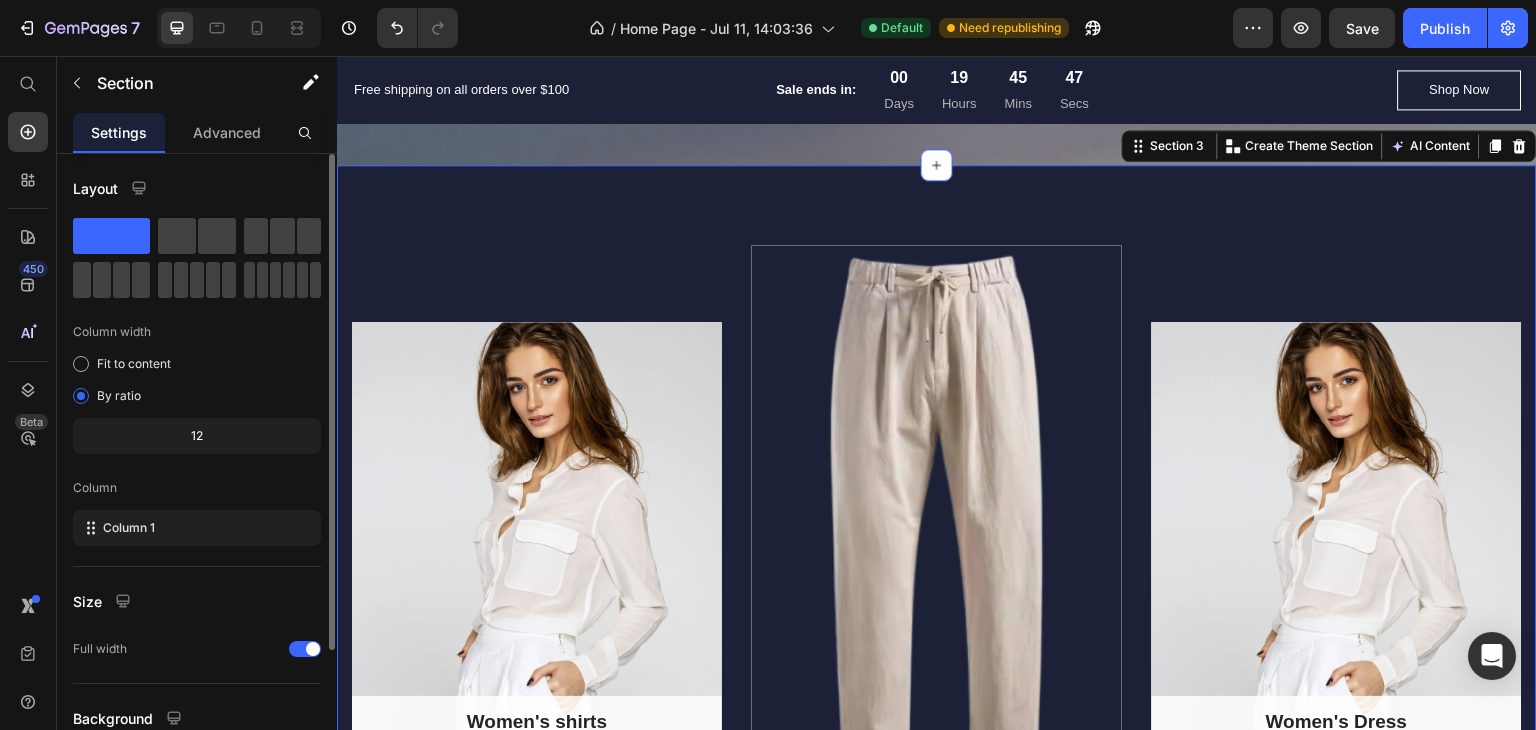 scroll, scrollTop: 173, scrollLeft: 0, axis: vertical 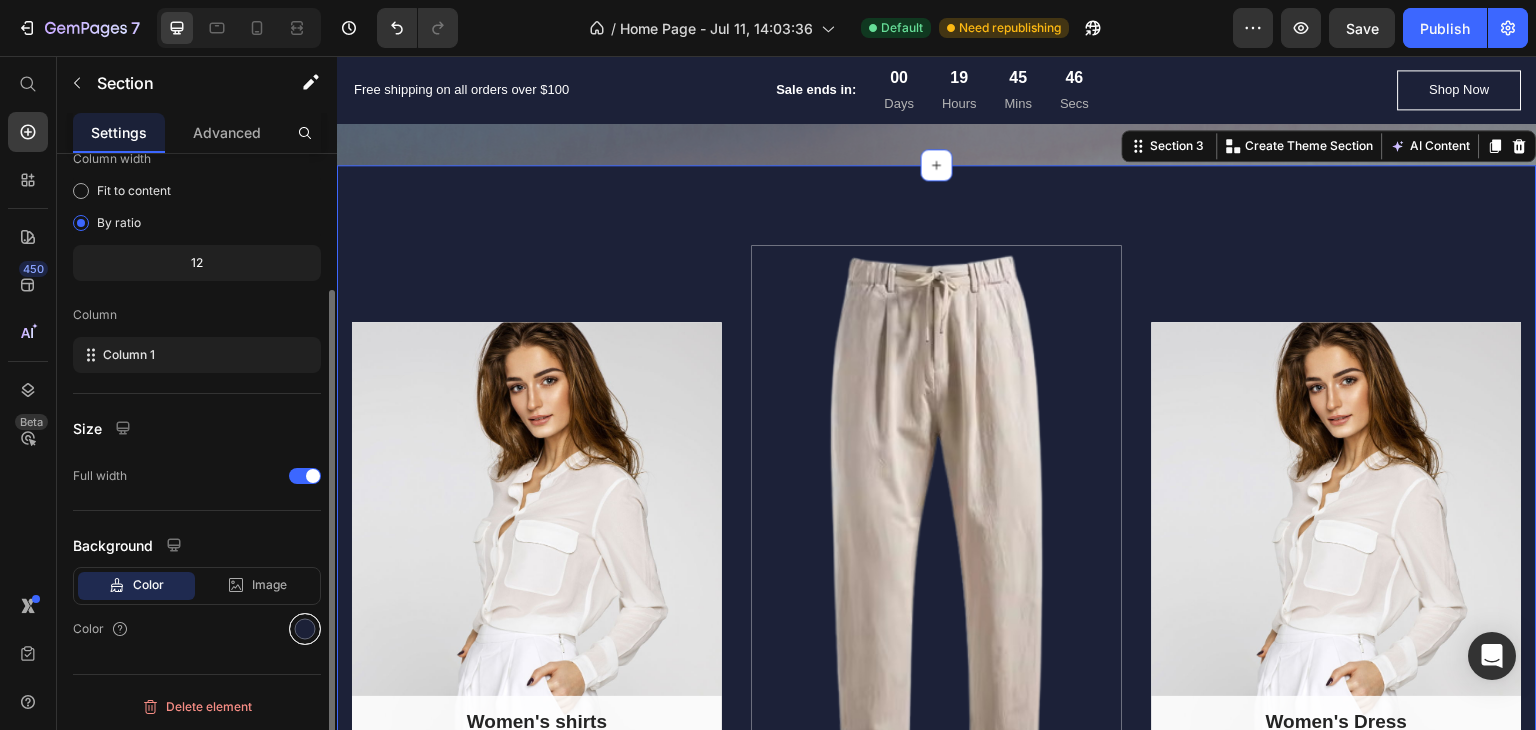 click at bounding box center (305, 629) 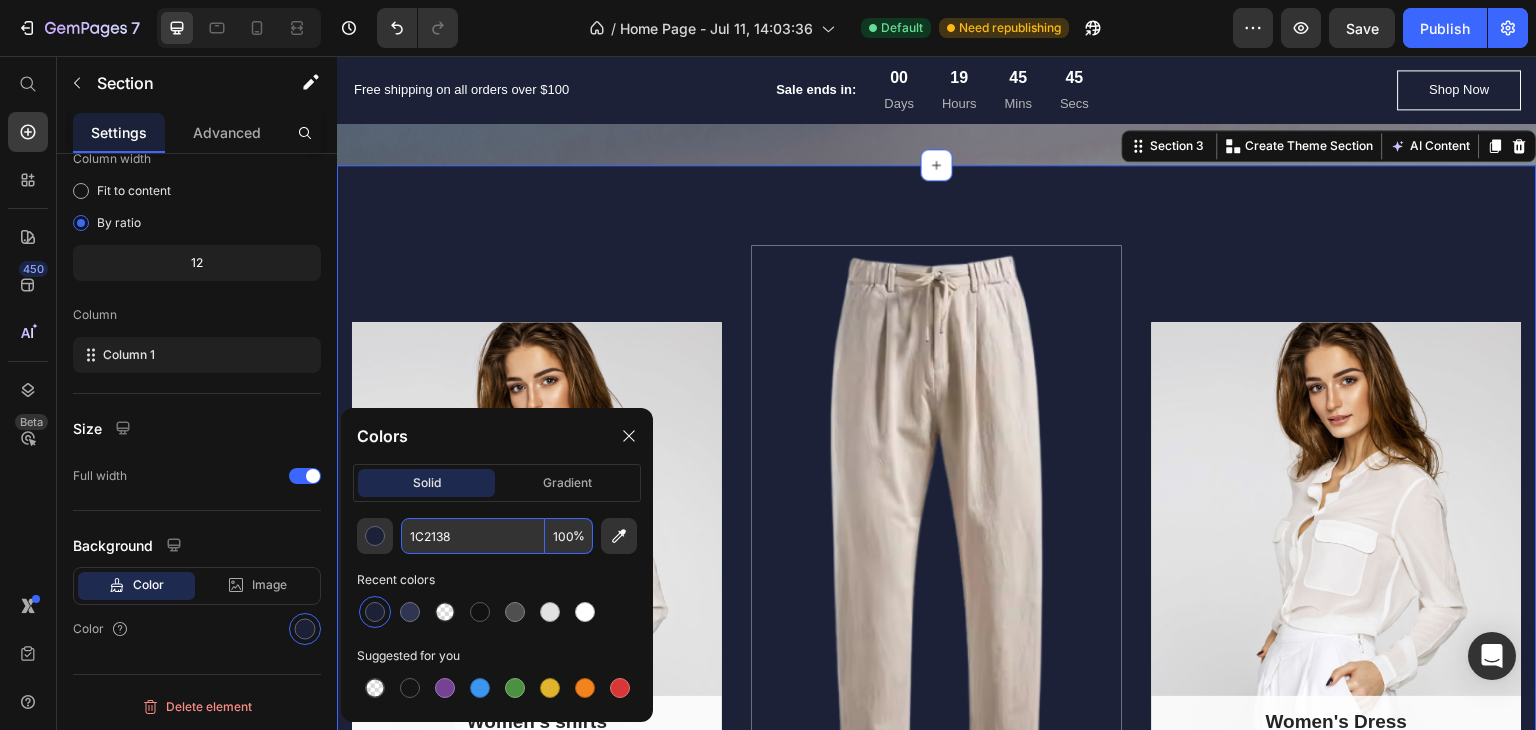 click on "1C2138" at bounding box center (473, 536) 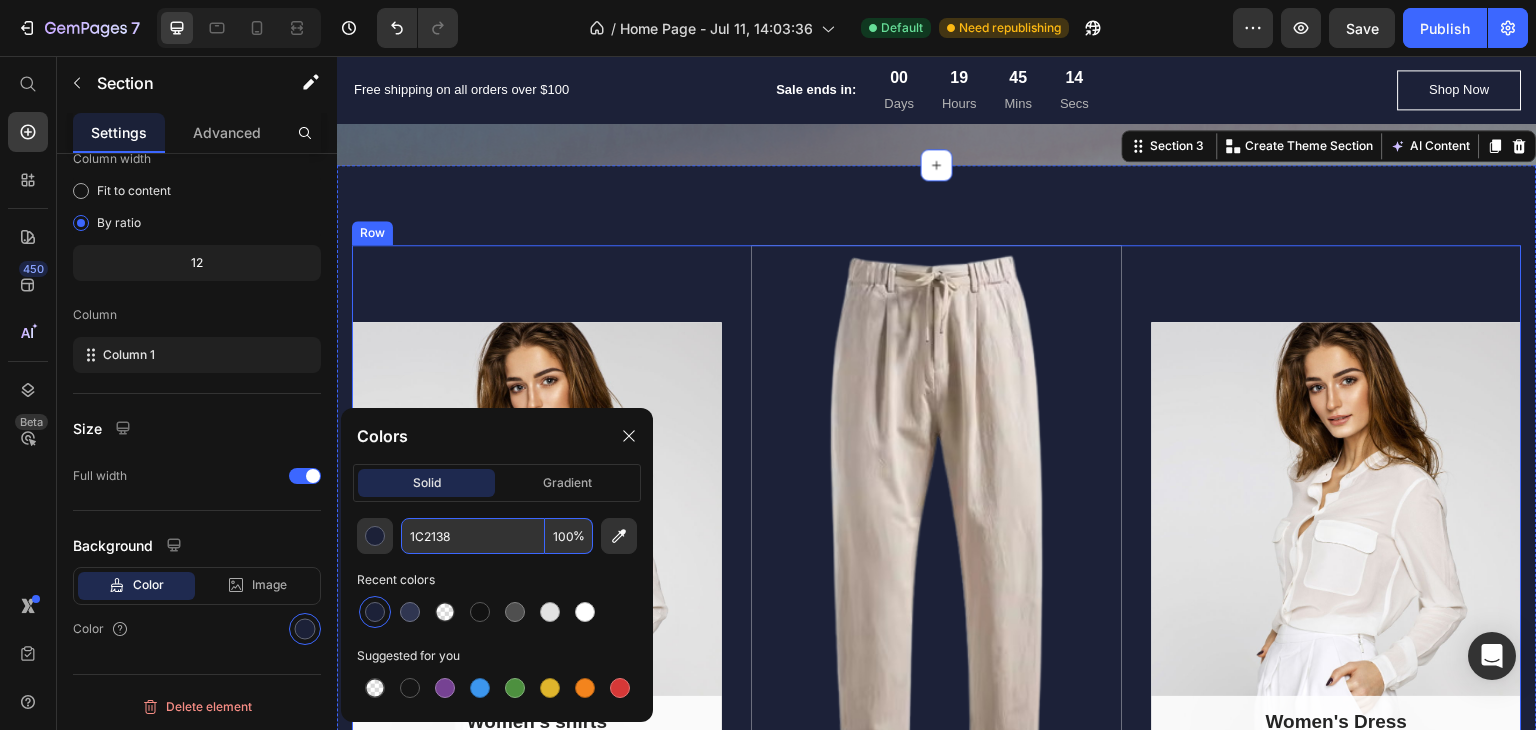 click on "Women's shirts Text block Row Hero Banner" at bounding box center [537, 535] 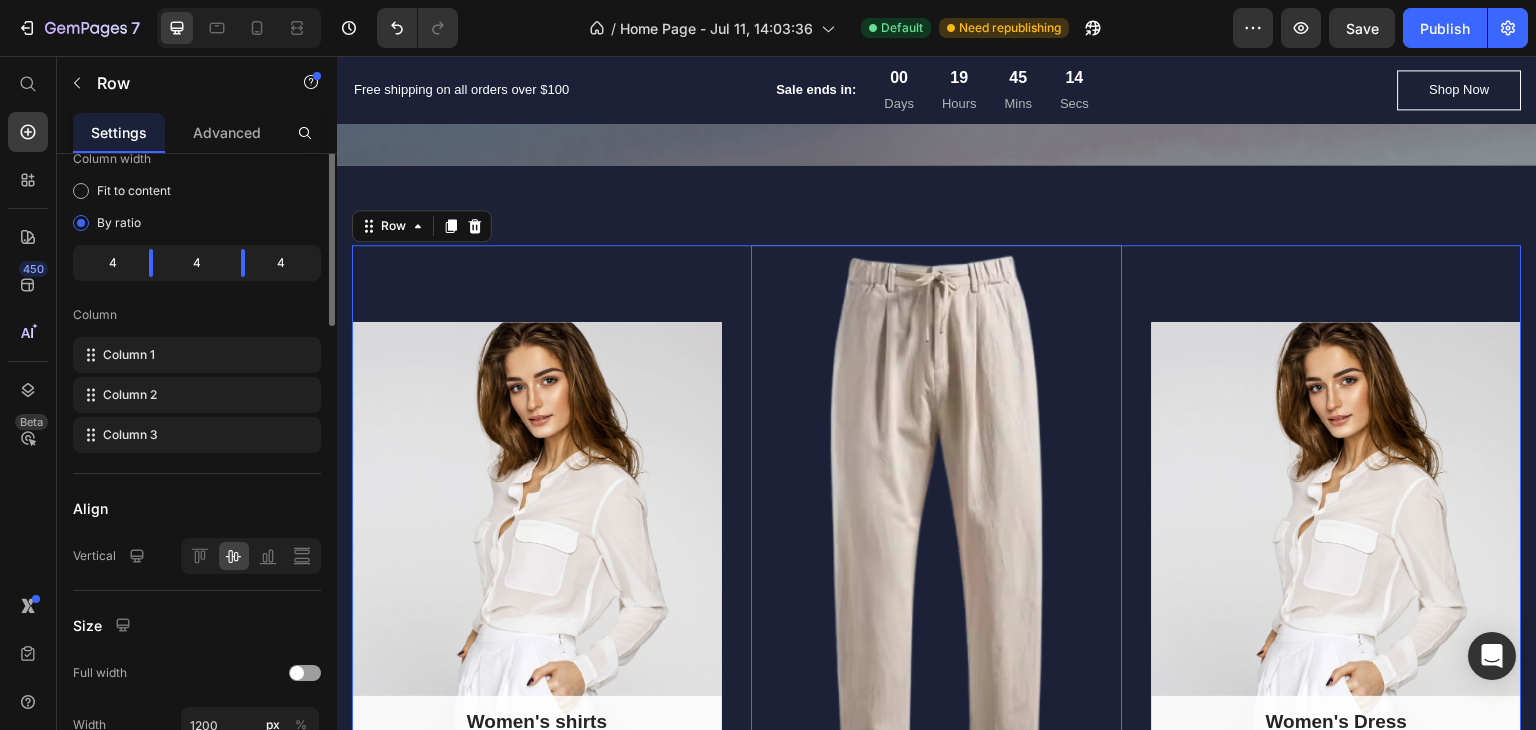 scroll, scrollTop: 0, scrollLeft: 0, axis: both 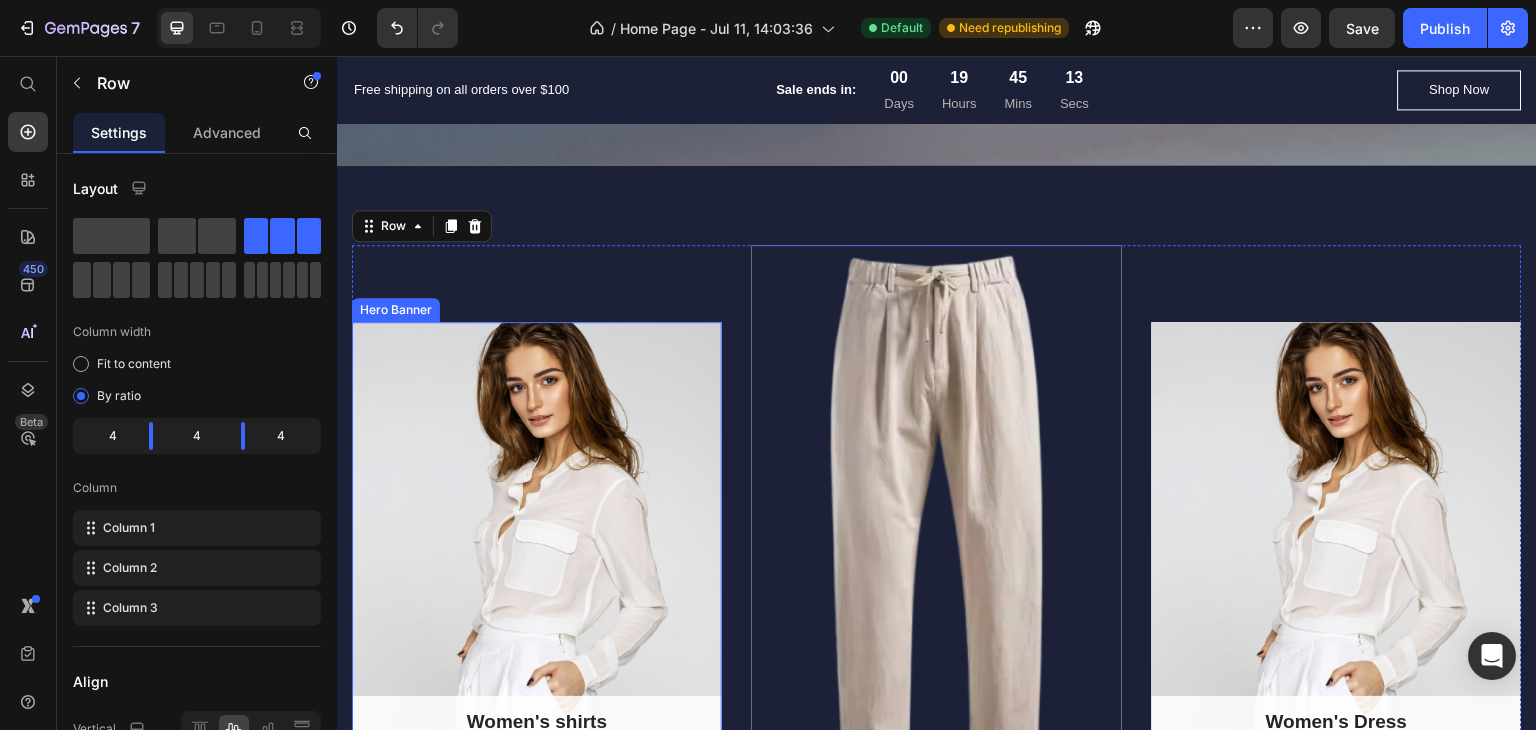 click at bounding box center (537, 535) 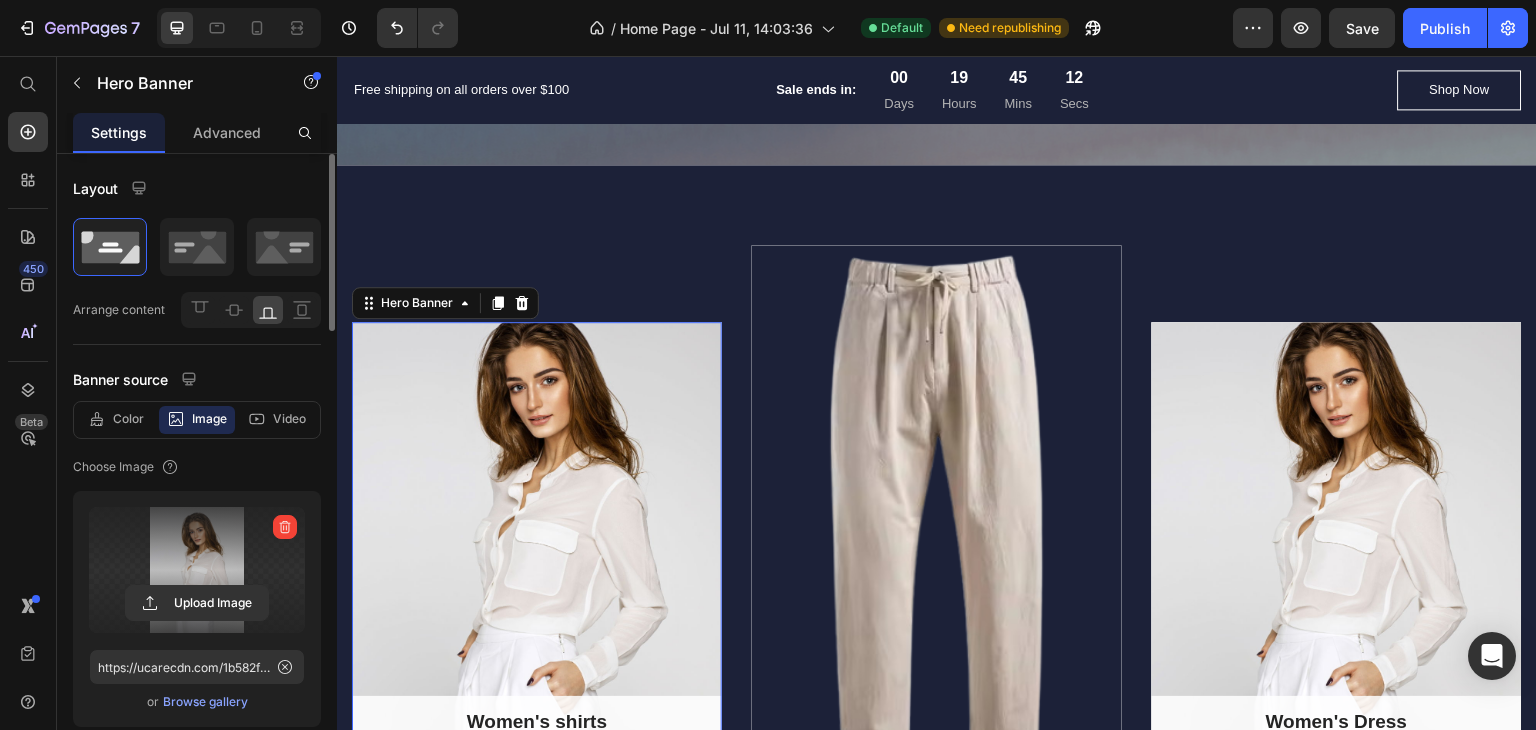 scroll, scrollTop: 100, scrollLeft: 0, axis: vertical 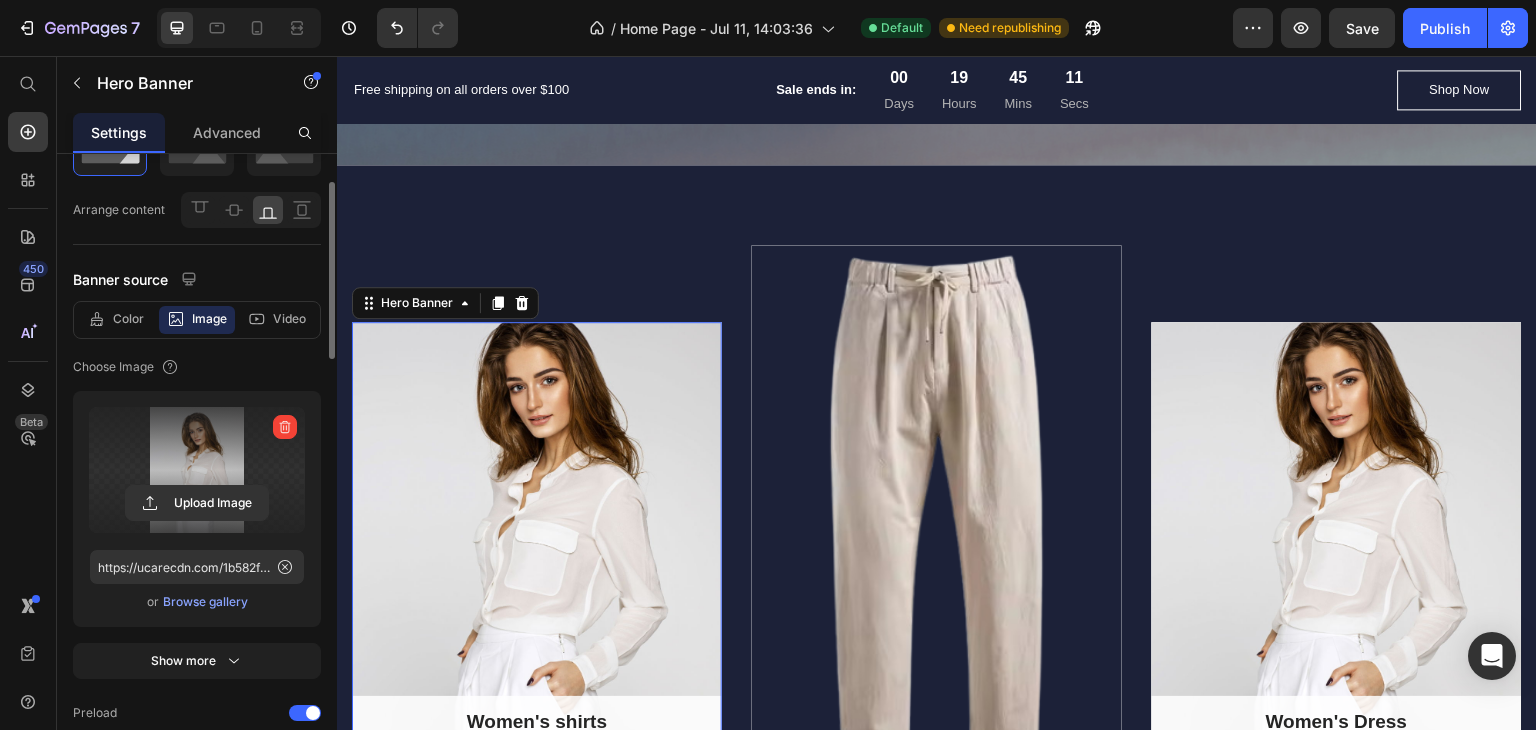 click at bounding box center (197, 470) 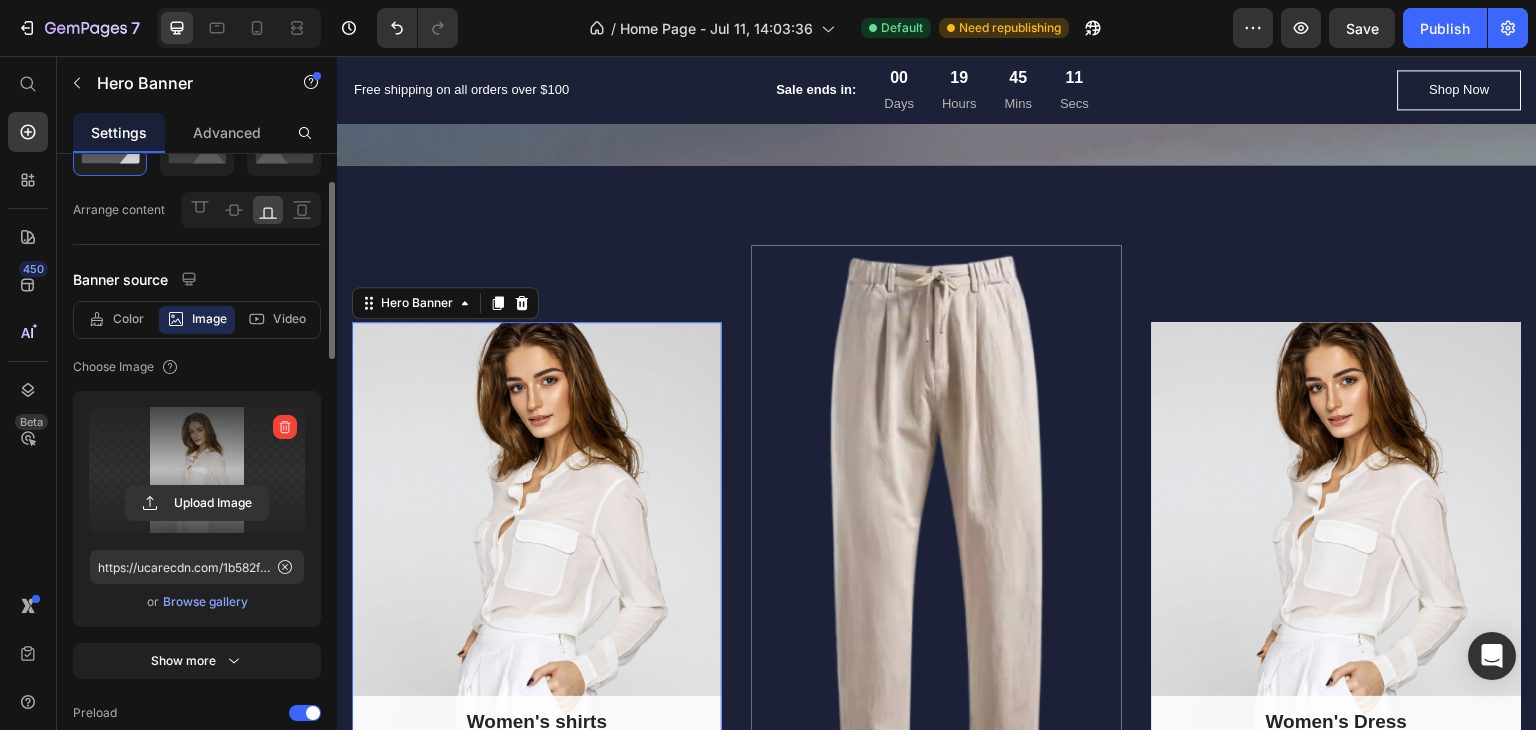 click 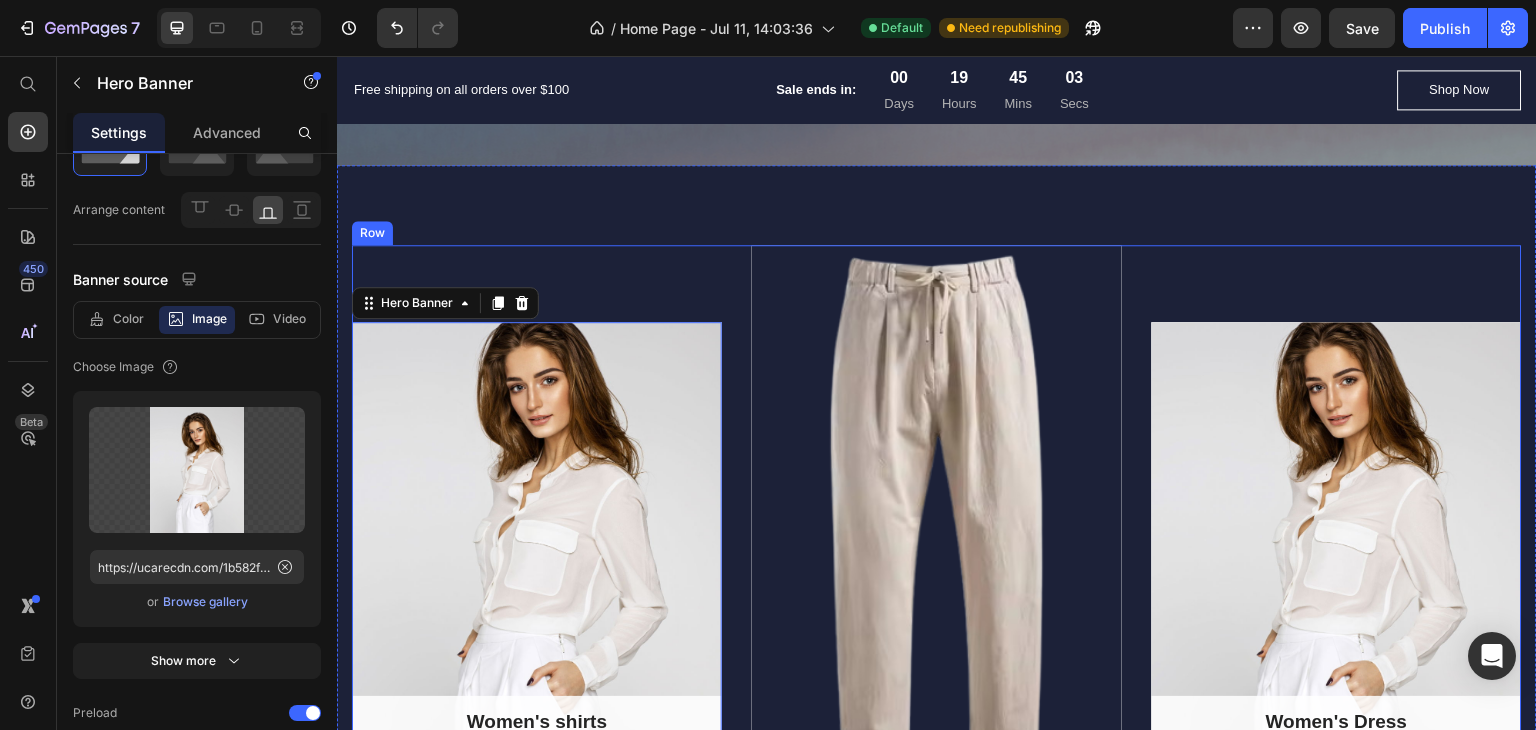 click on "Women's shirts Text block Row Hero Banner   0" at bounding box center [537, 535] 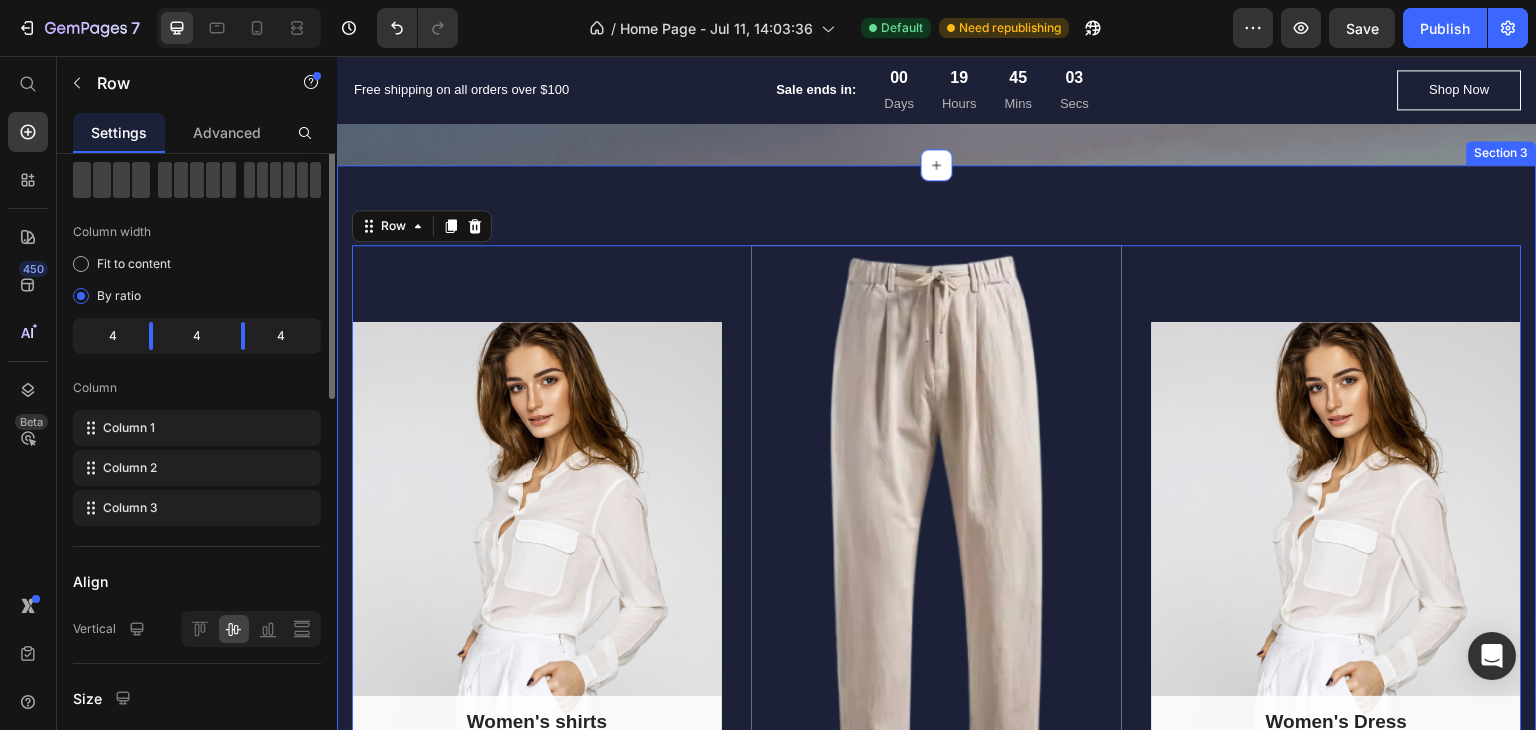 scroll, scrollTop: 0, scrollLeft: 0, axis: both 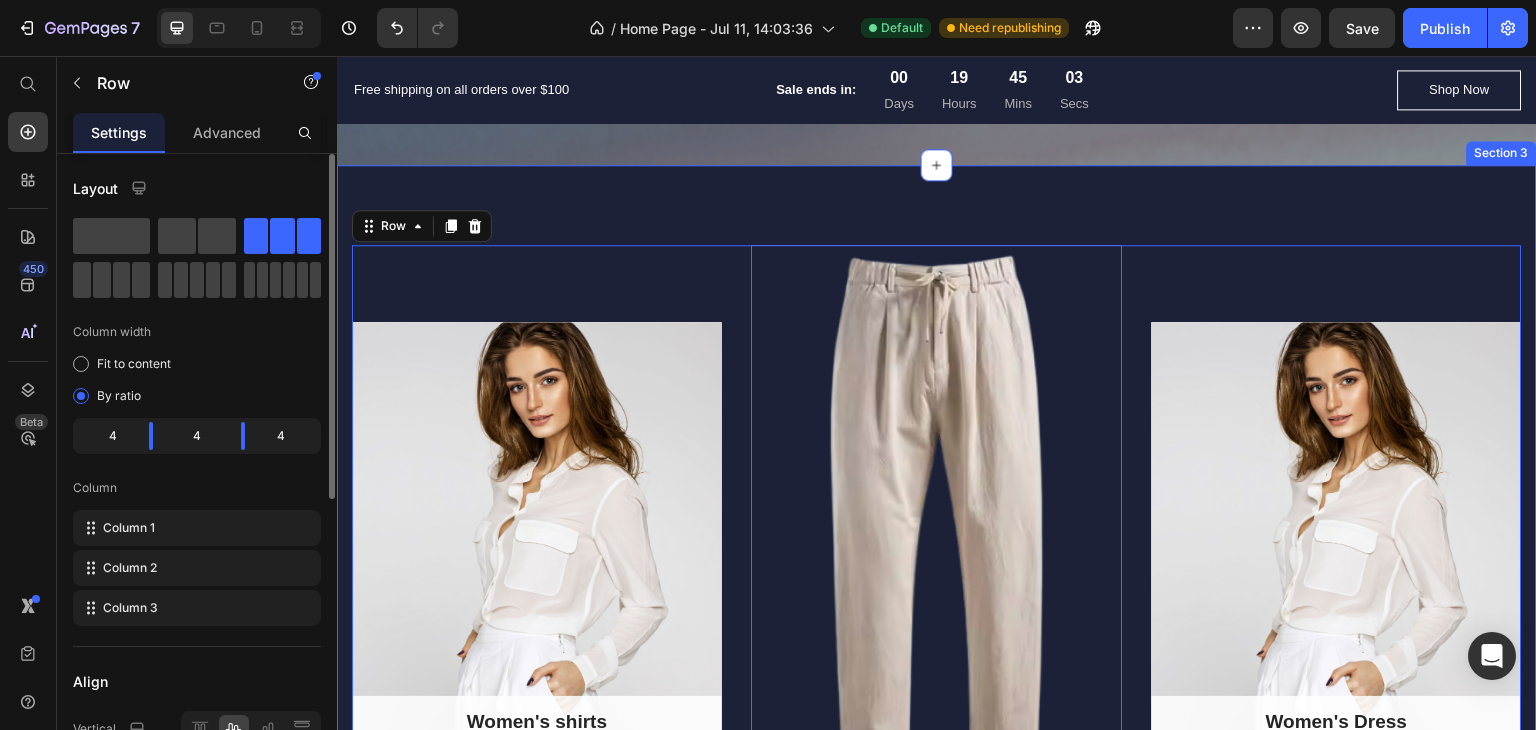 click on "Women's shirts Text block Row Hero Banner Broeken Text block Row Hero Banner Women's Dress Text block Row Hero Banner Row   0 Section 3" at bounding box center (937, 535) 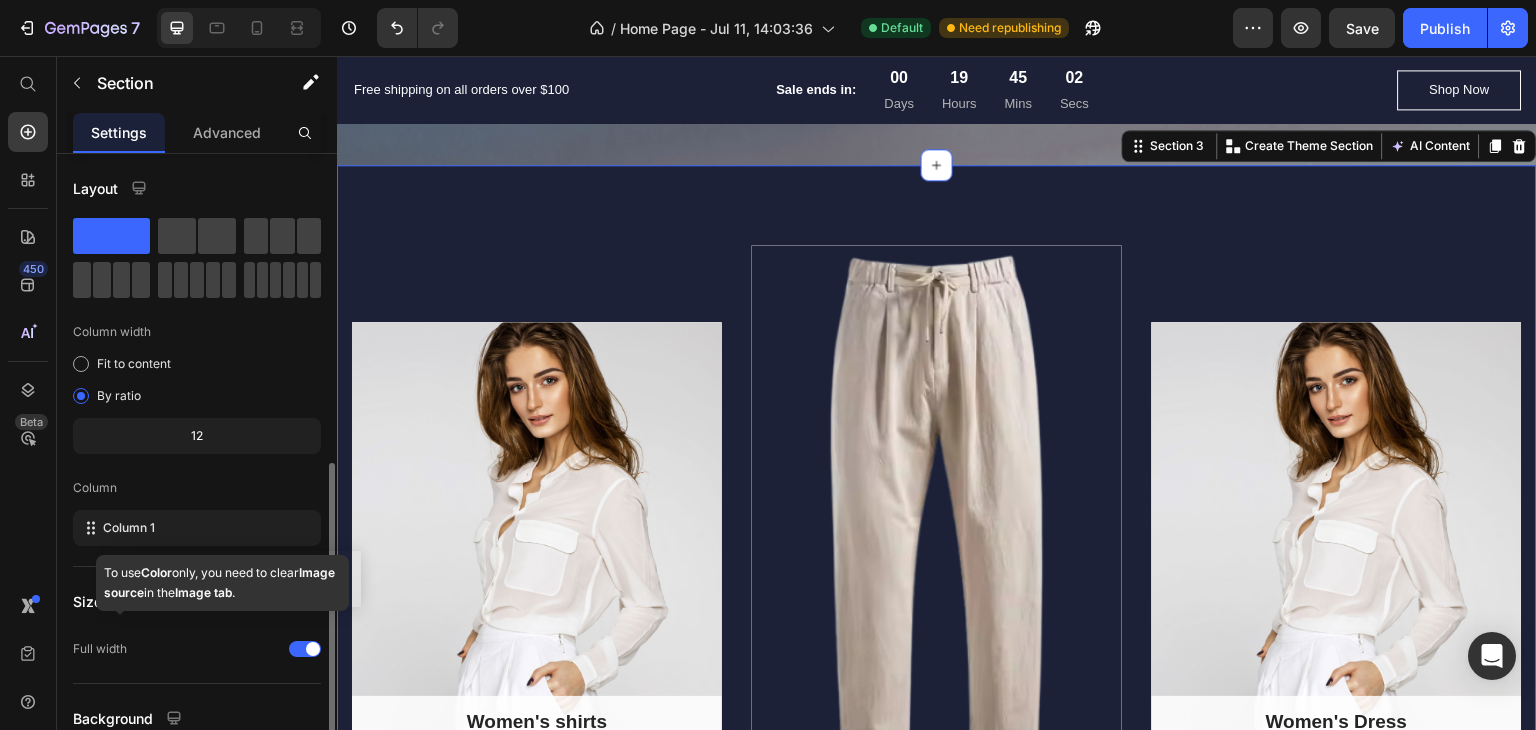 scroll, scrollTop: 173, scrollLeft: 0, axis: vertical 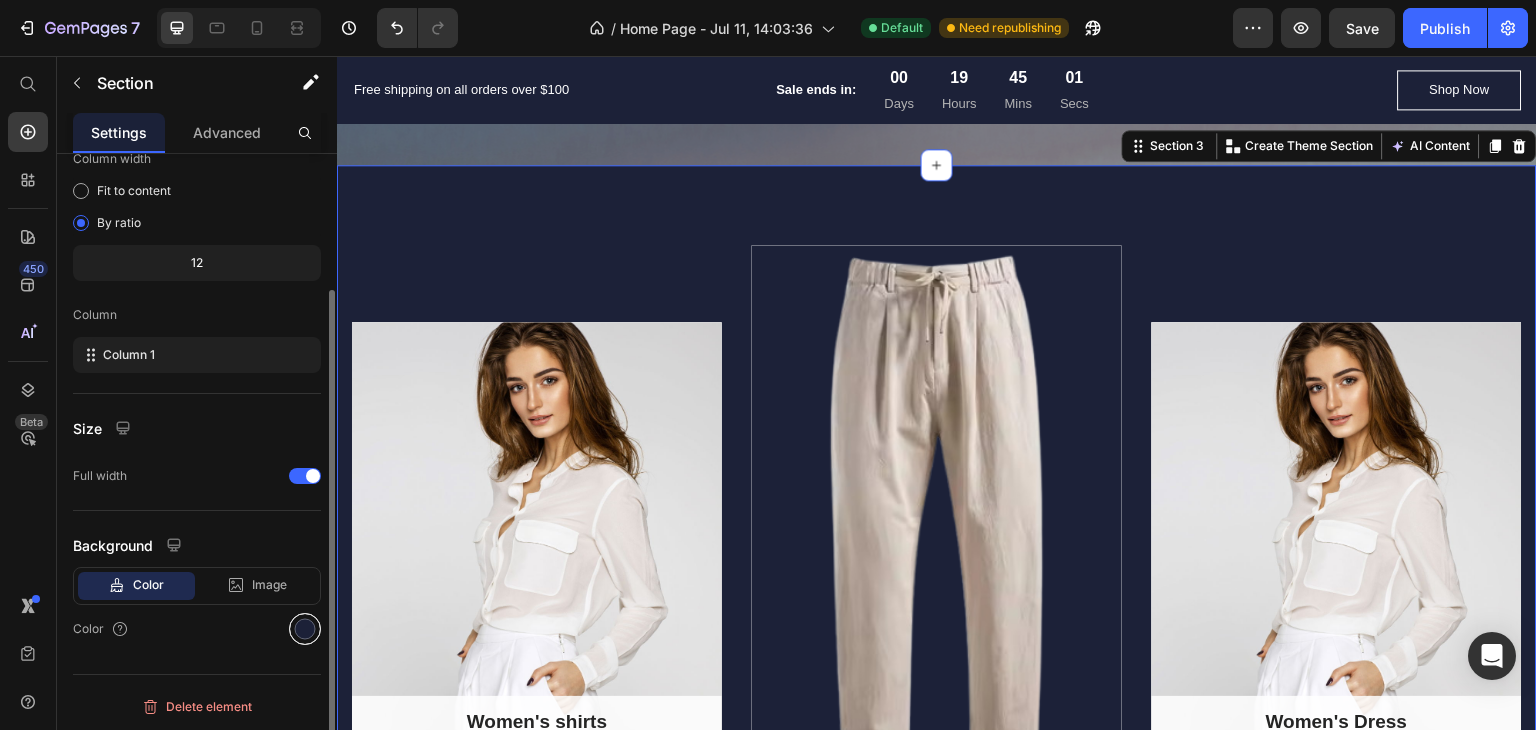 click at bounding box center [305, 629] 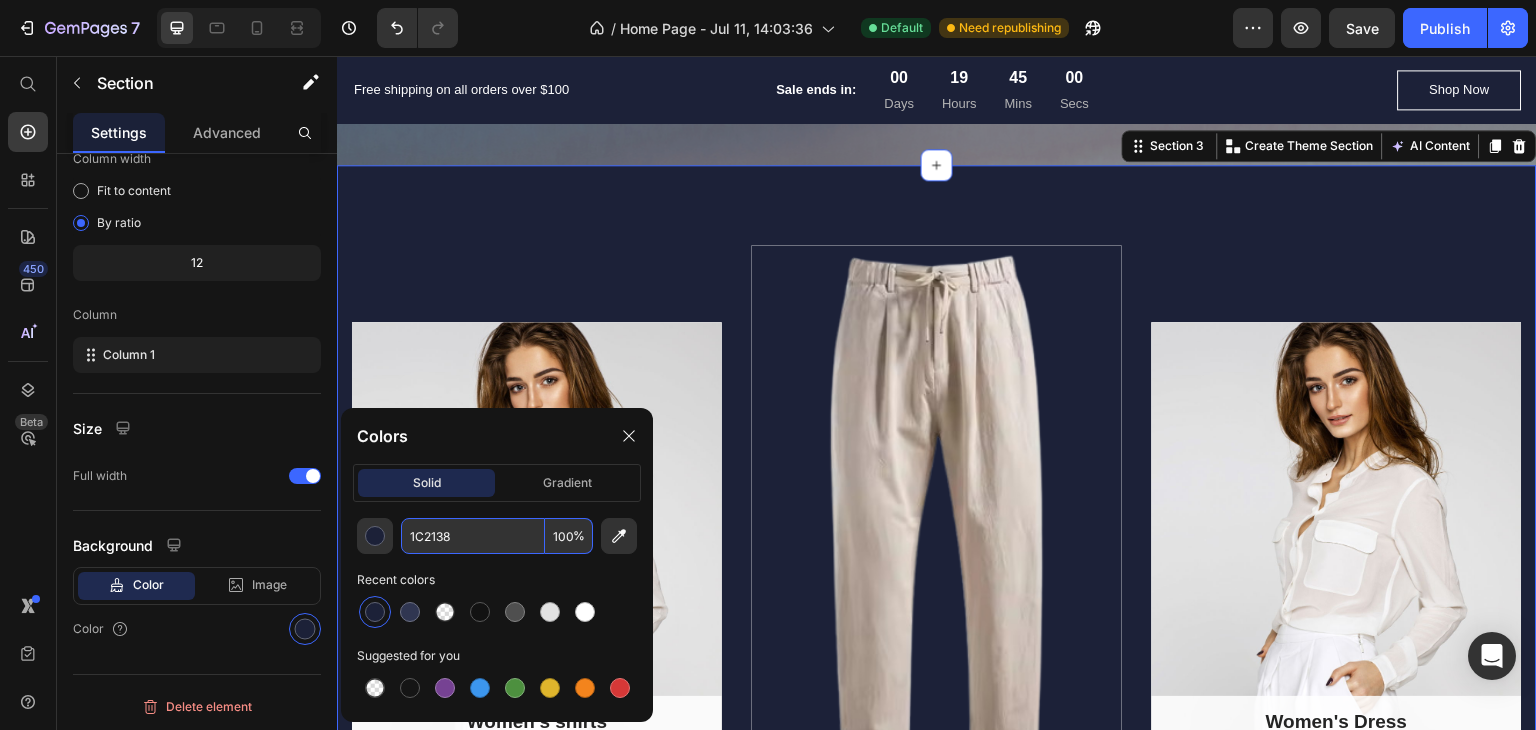 click on "1C2138" at bounding box center (473, 536) 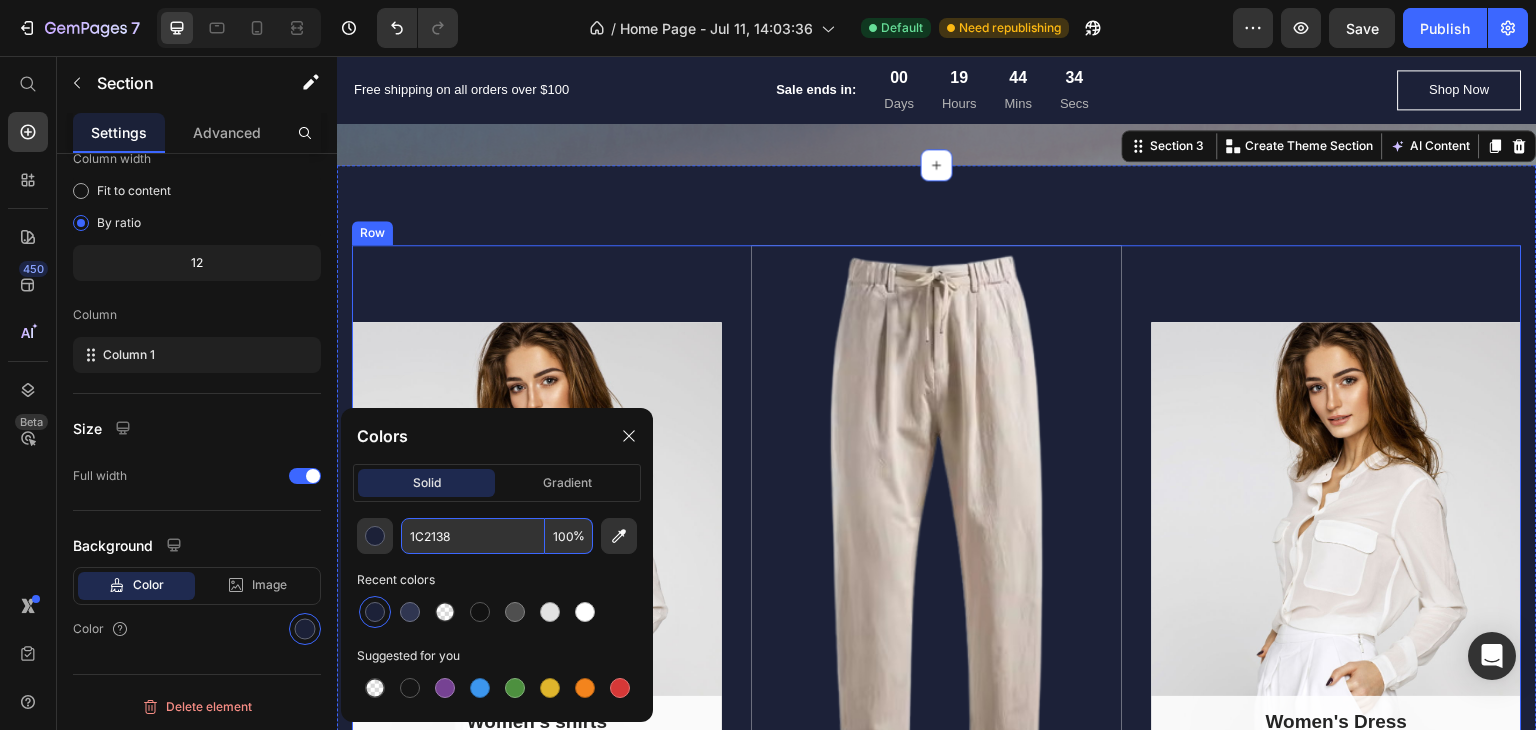 click on "Women's shirts Text block Row Hero Banner" at bounding box center (537, 535) 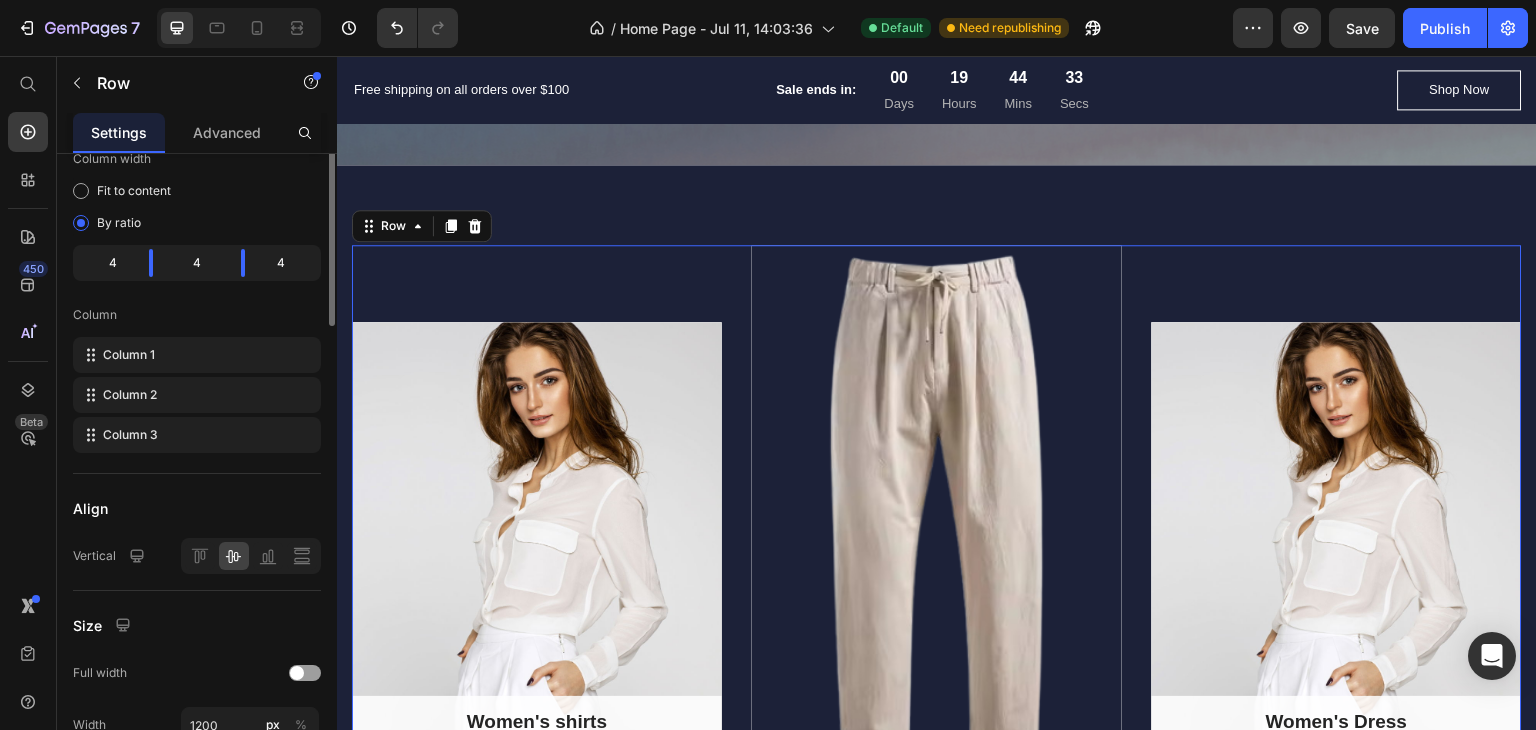 scroll, scrollTop: 0, scrollLeft: 0, axis: both 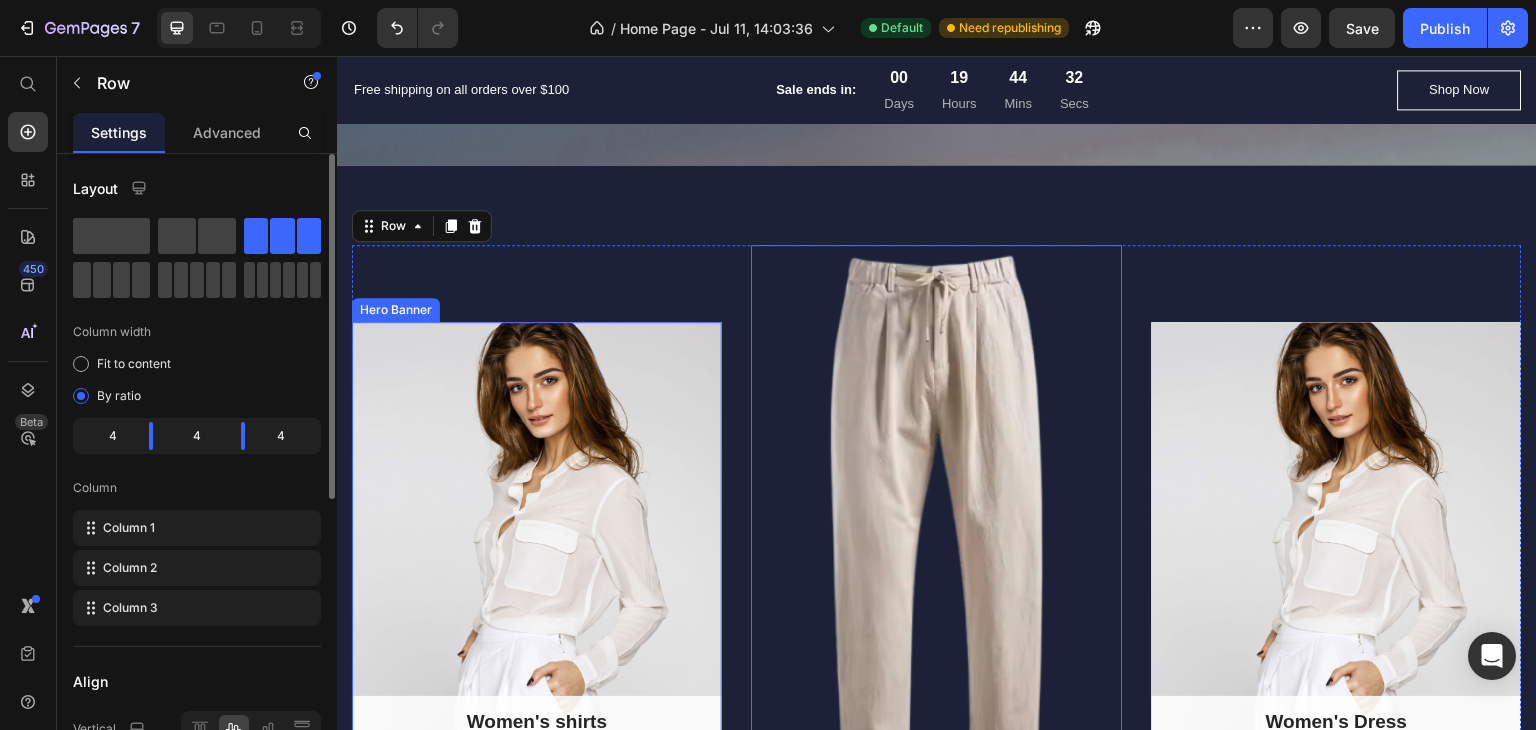 click at bounding box center (537, 535) 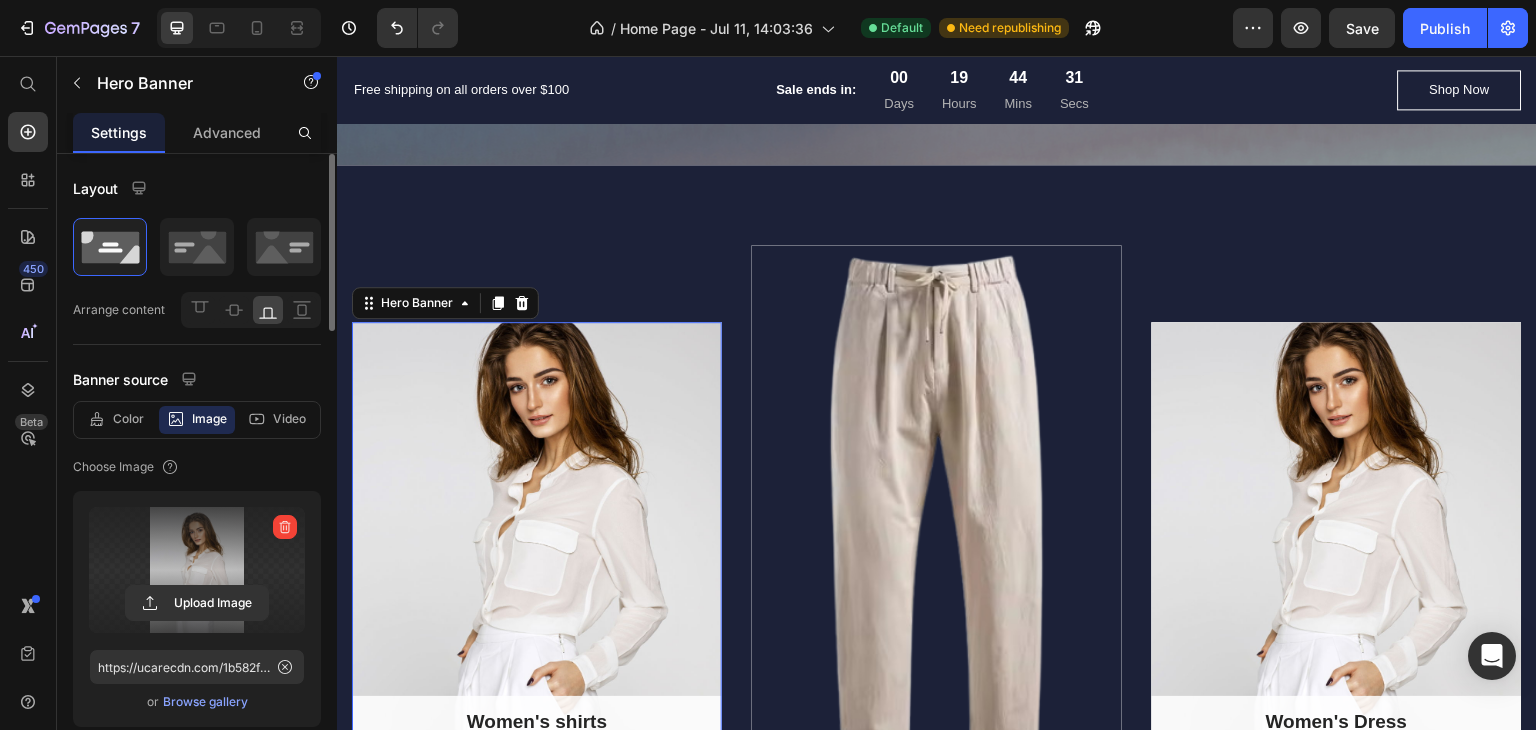 click at bounding box center [197, 570] 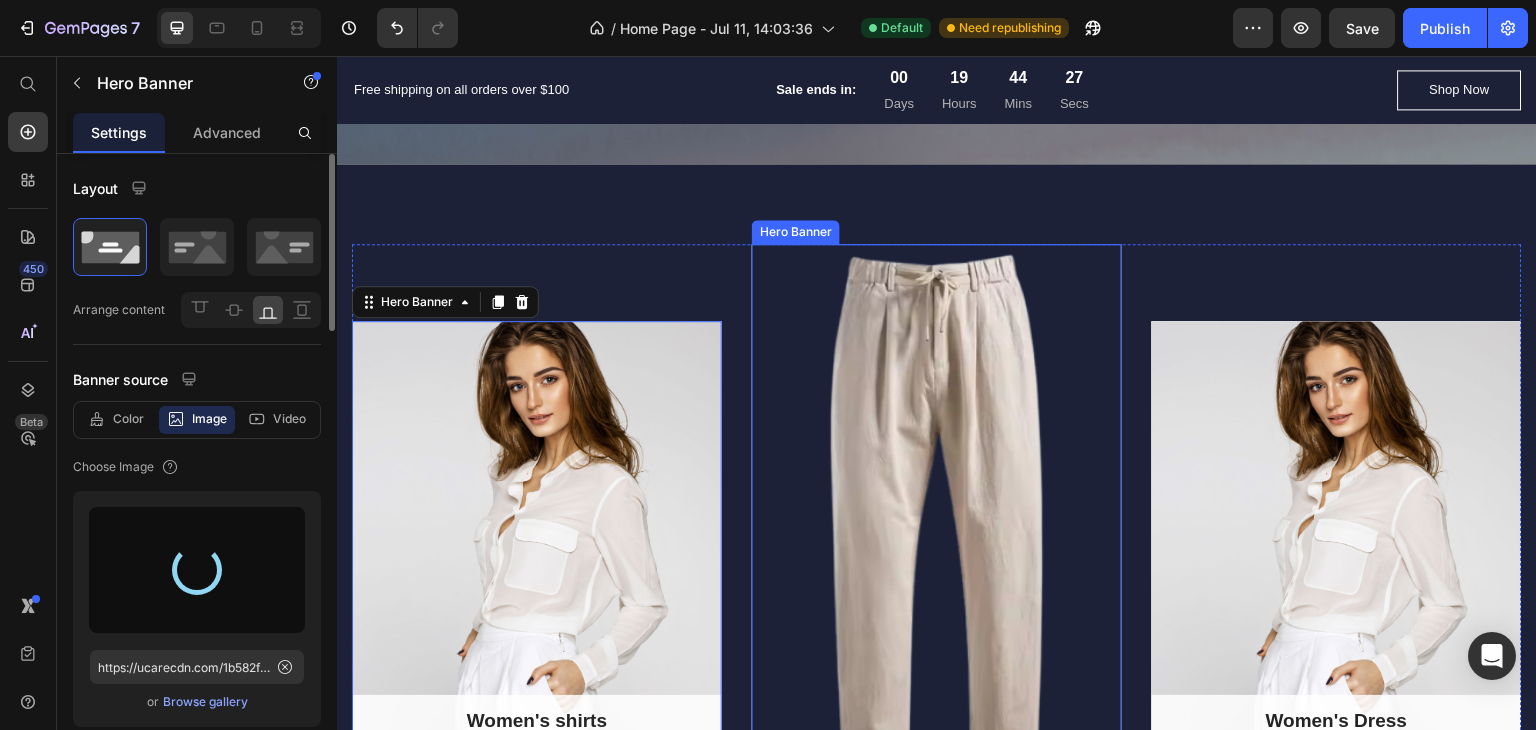 scroll, scrollTop: 800, scrollLeft: 0, axis: vertical 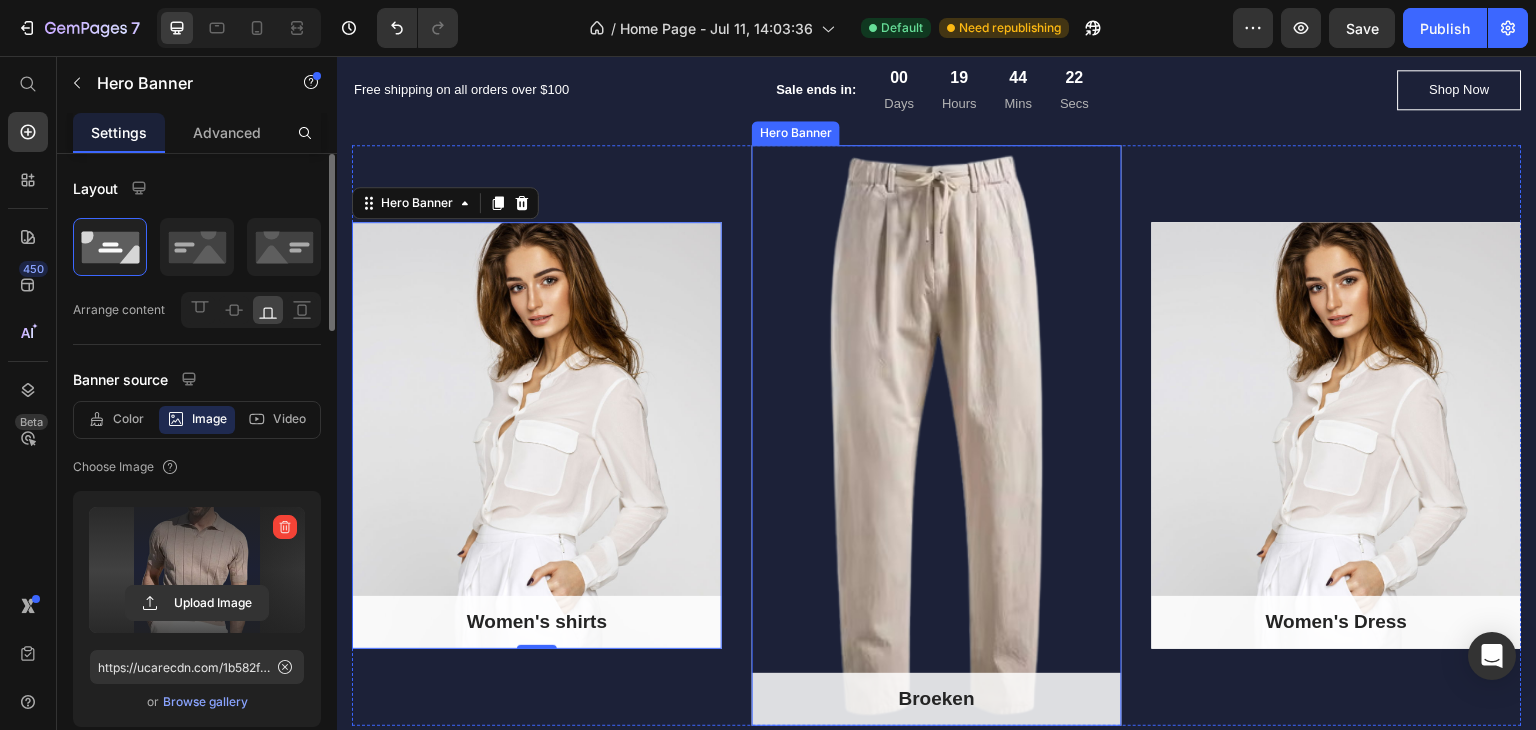 type on "https://cdn.shopify.com/s/files/1/0963/6564/2053/files/gempages_574964353401357087-52d38f7b-596f-4413-a414-f161af53f3a5.png" 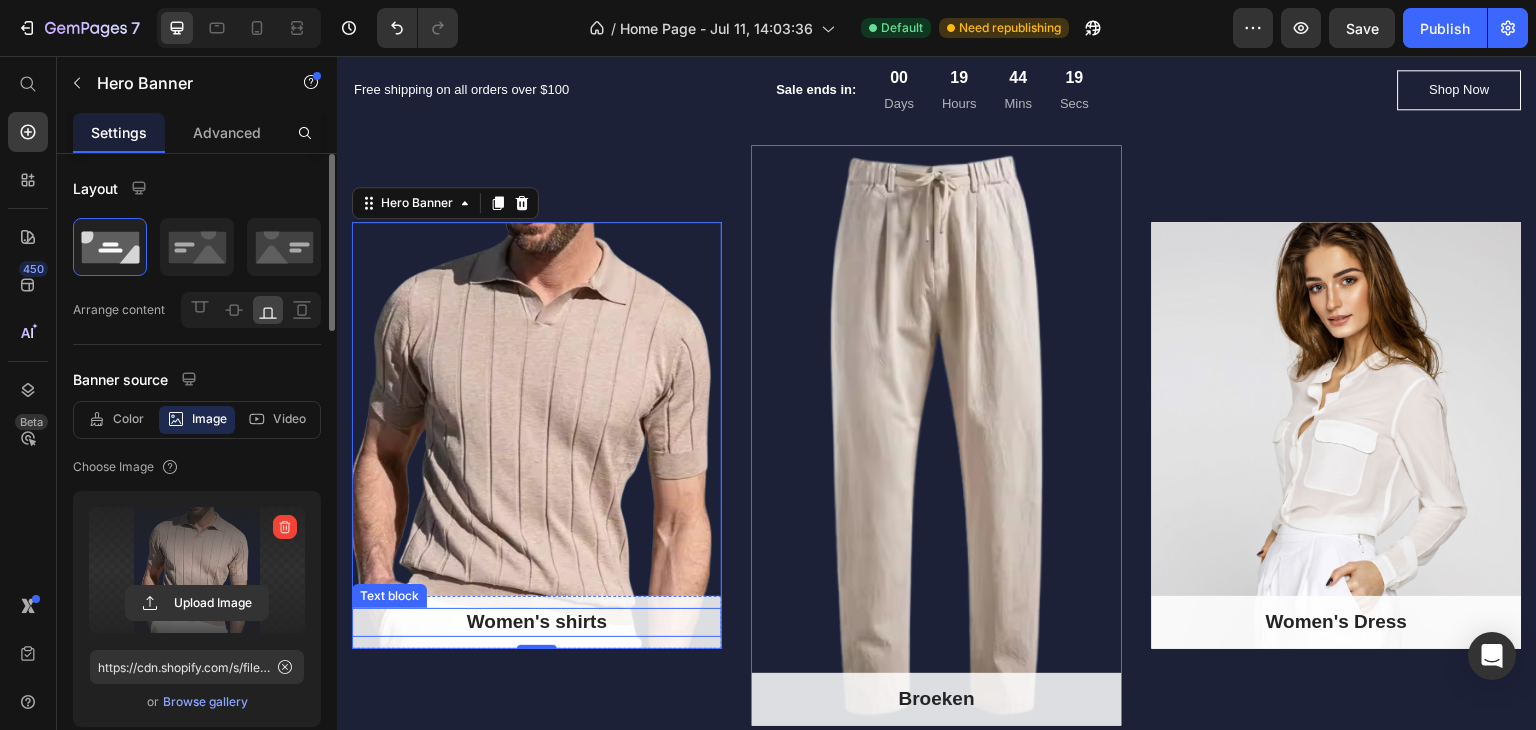 click on "Women's shirts" at bounding box center (537, 622) 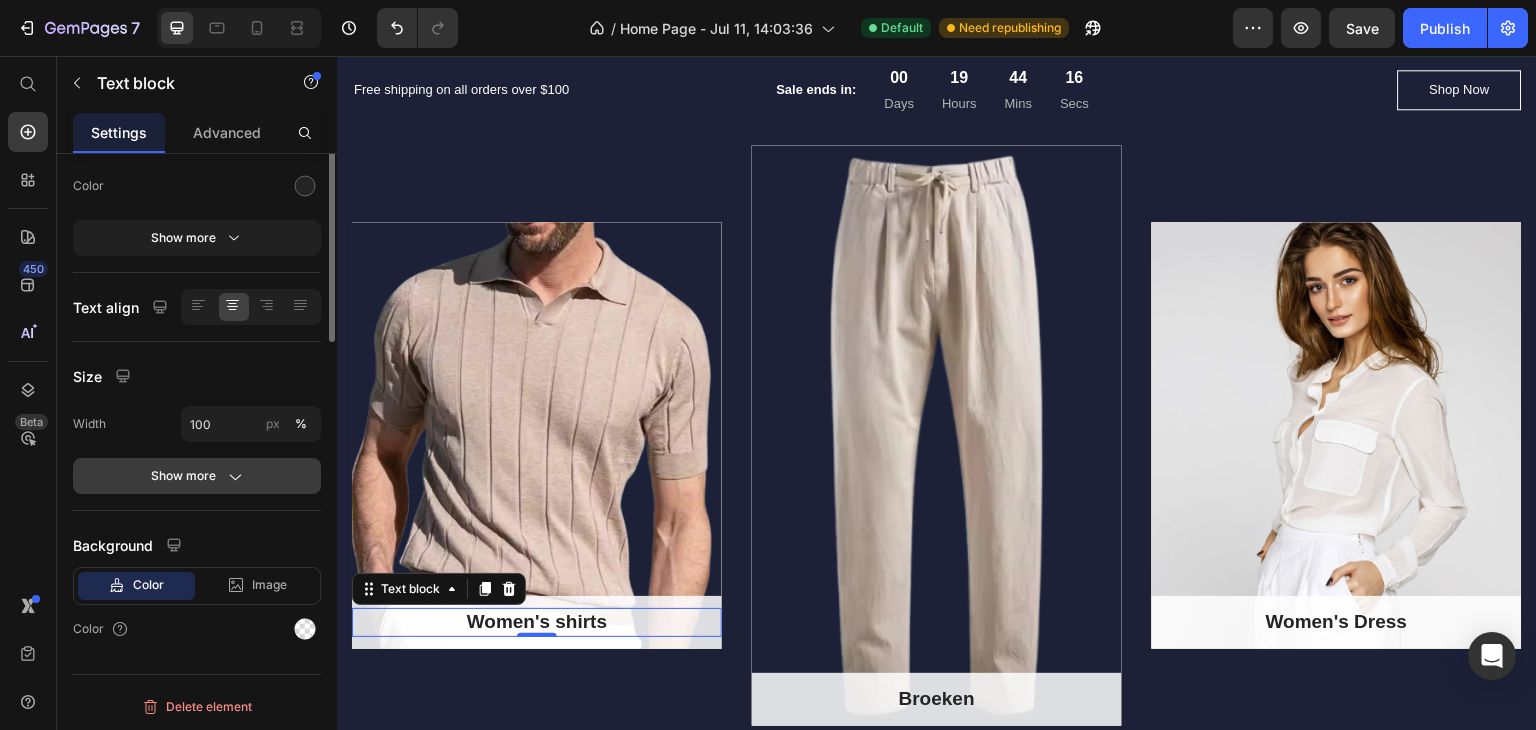 scroll, scrollTop: 0, scrollLeft: 0, axis: both 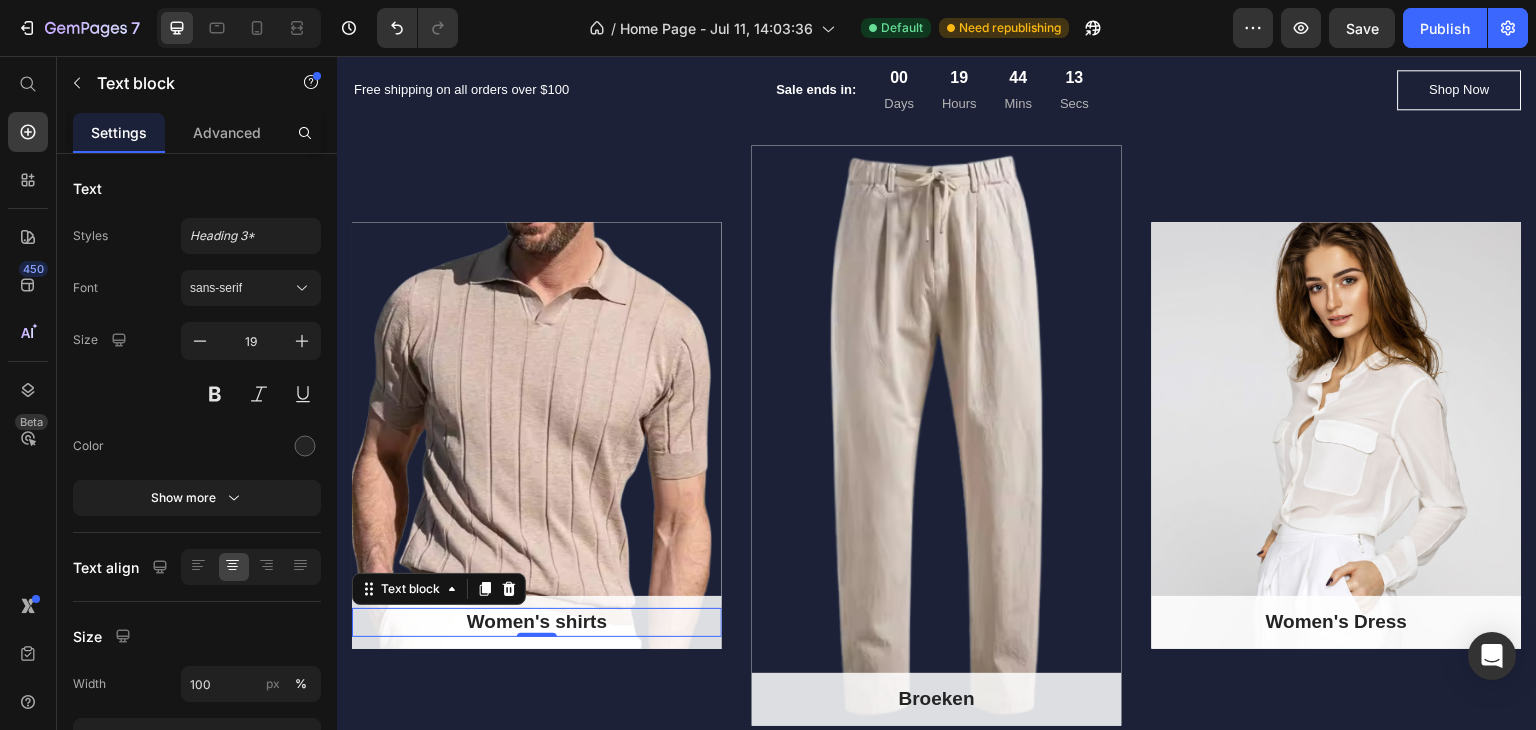 click on "Women's shirts" at bounding box center (537, 622) 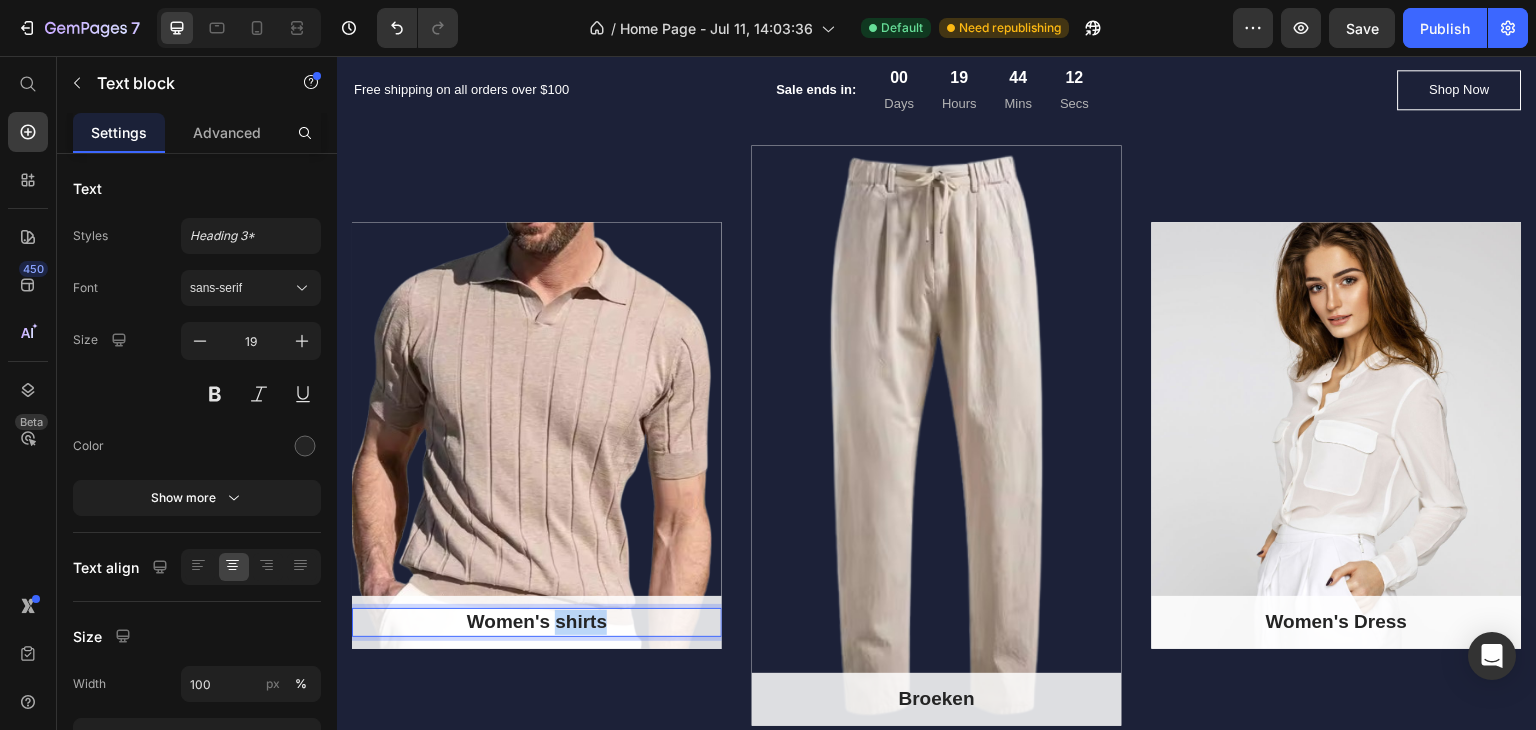 click on "Women's shirts" at bounding box center (537, 622) 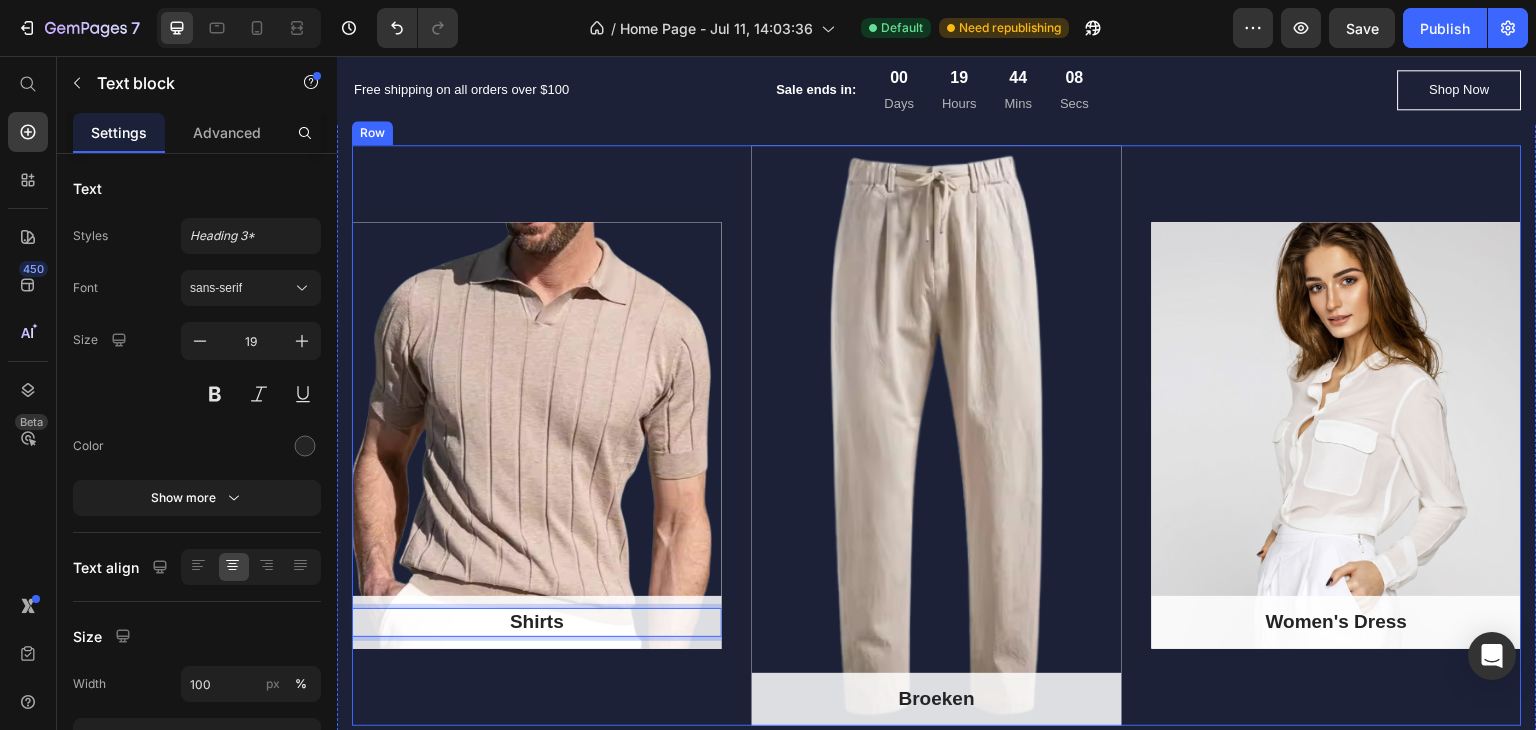 click on "Shirts Text block   0 Row Hero Banner Broeken Text block Row Hero Banner Women's Dress Text block Row Hero Banner Row Section 3" at bounding box center [937, 435] 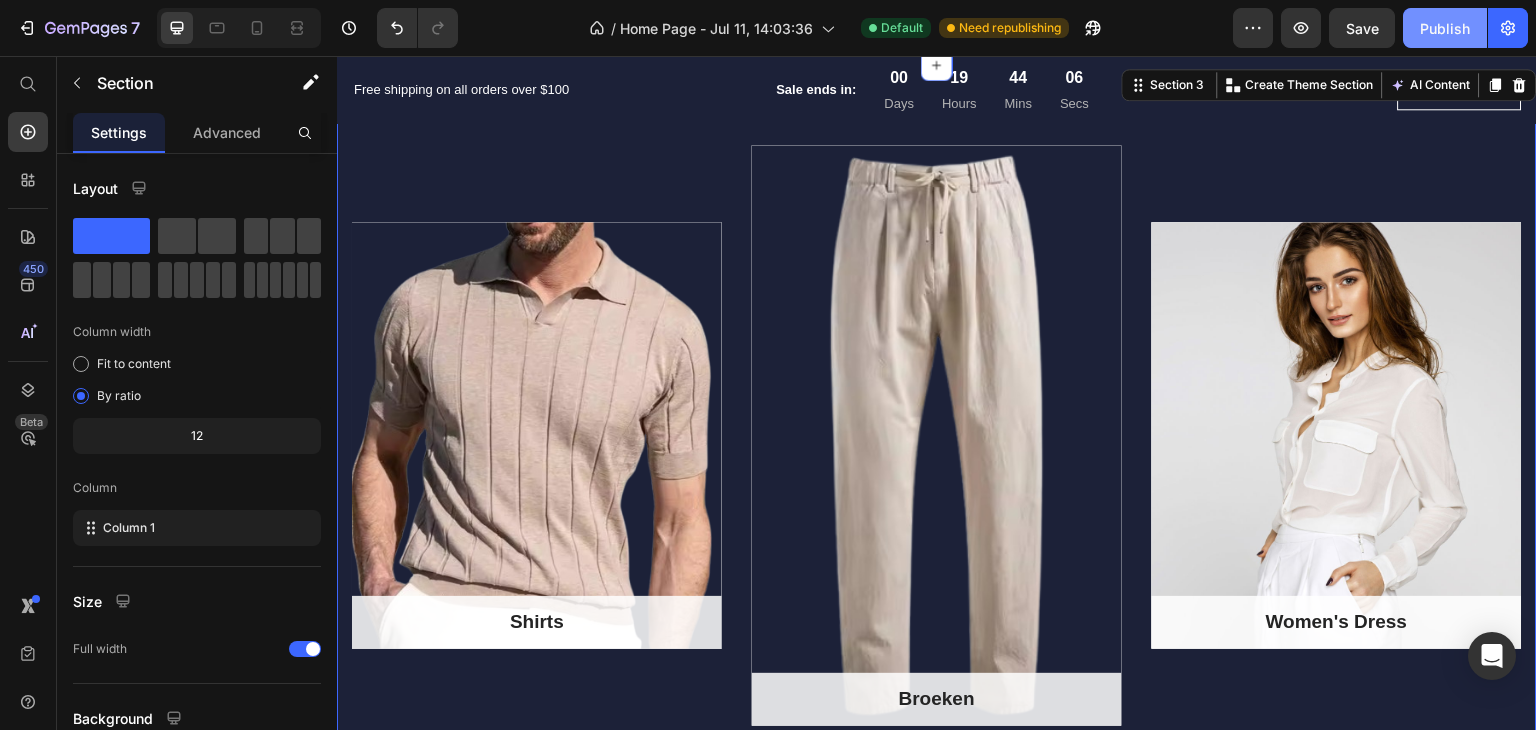 click on "Publish" 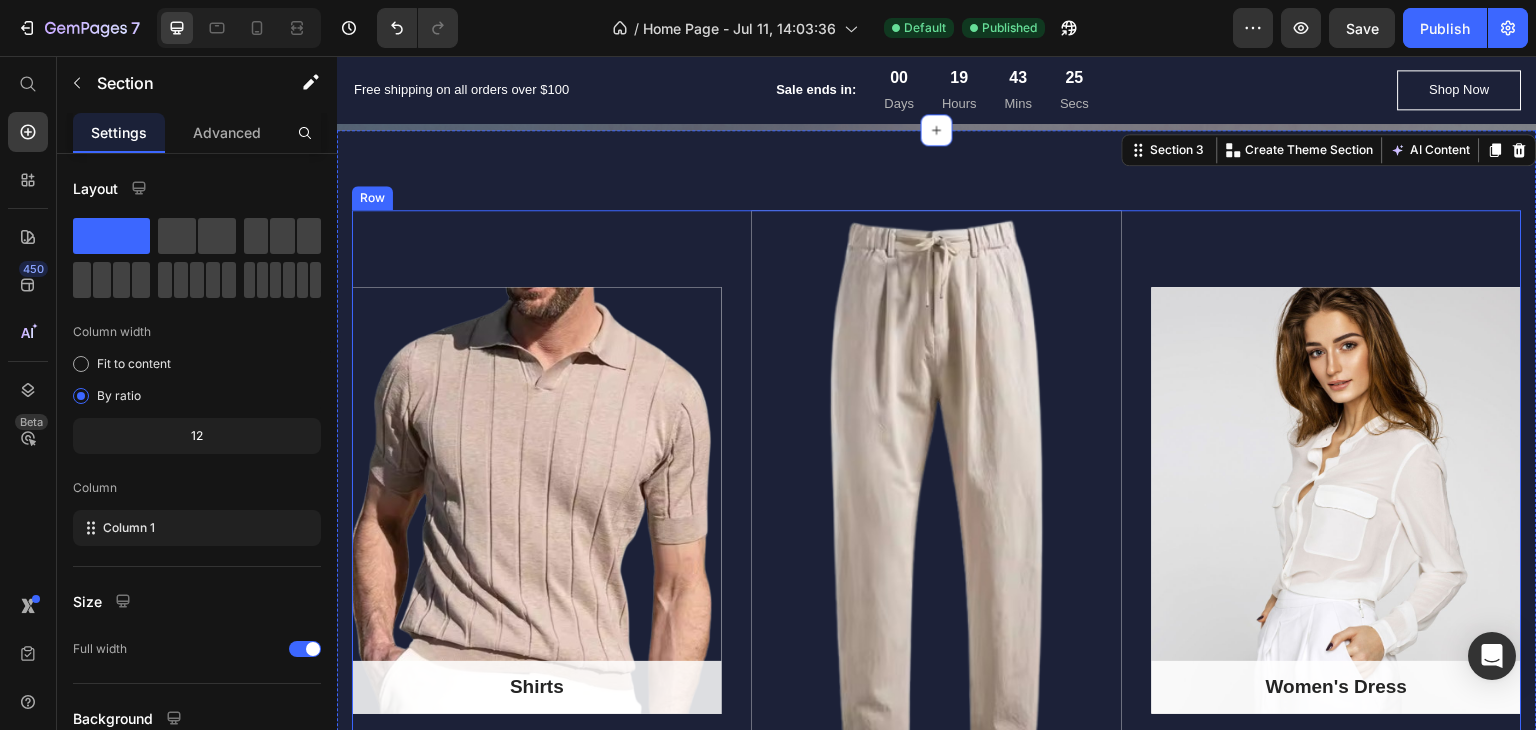 scroll, scrollTop: 700, scrollLeft: 0, axis: vertical 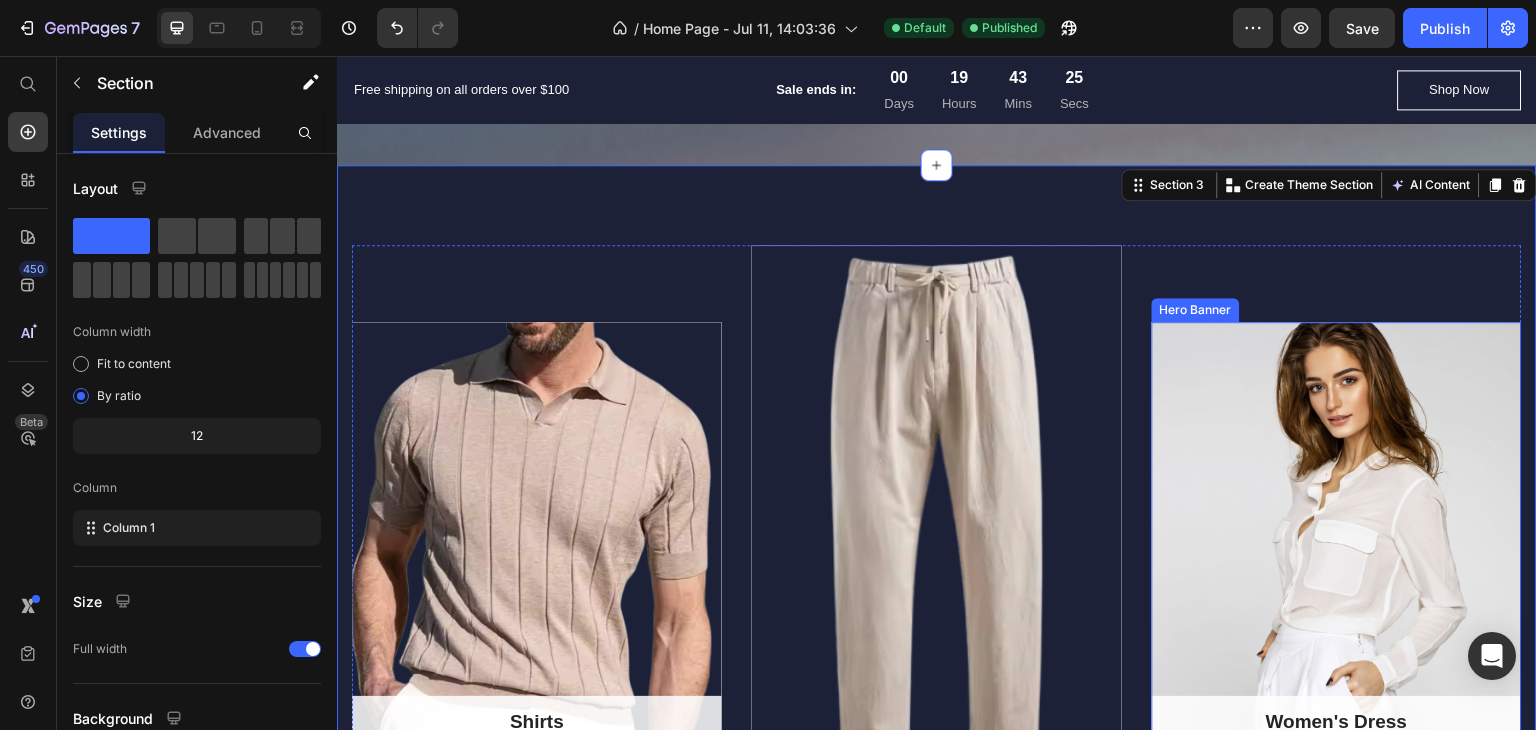 click at bounding box center (1337, 535) 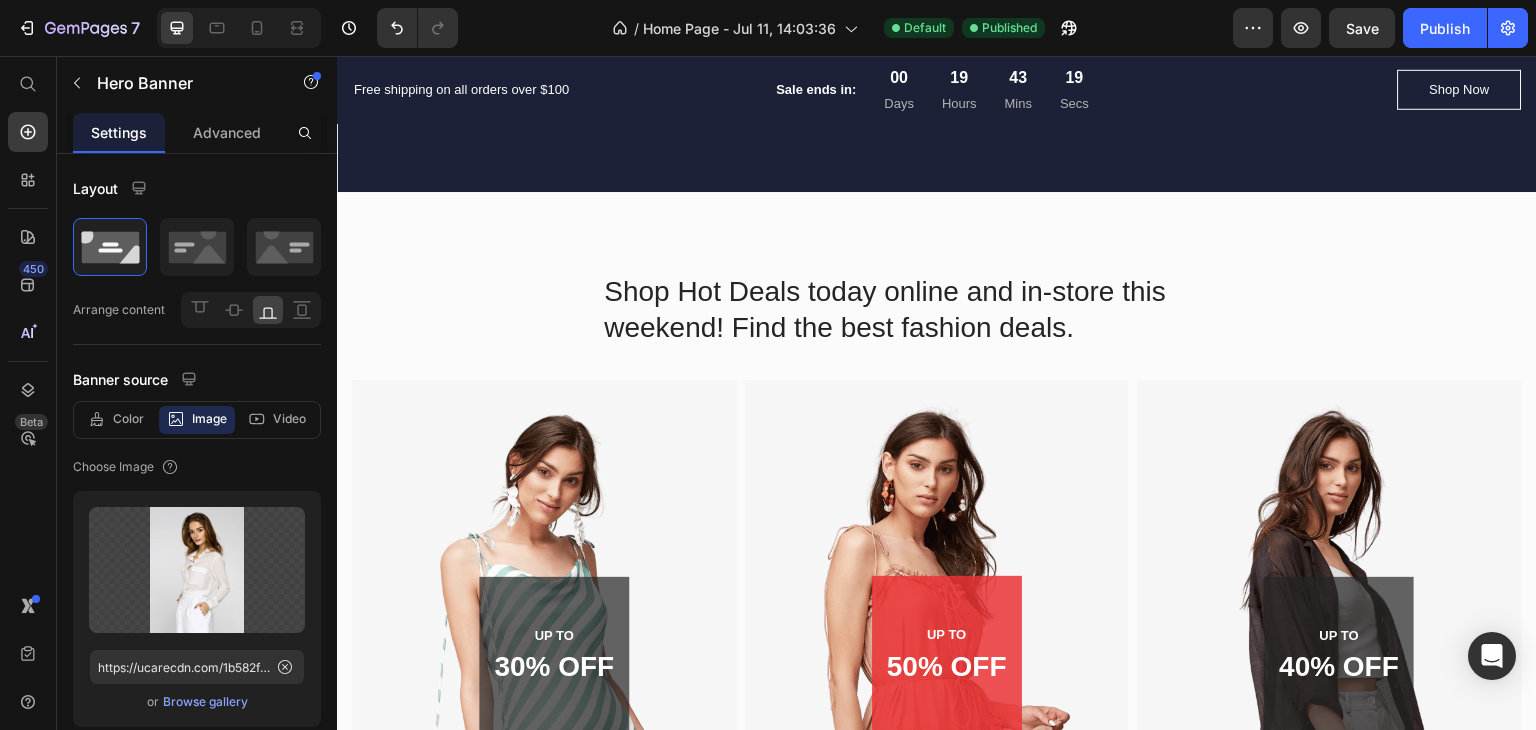 scroll, scrollTop: 700, scrollLeft: 0, axis: vertical 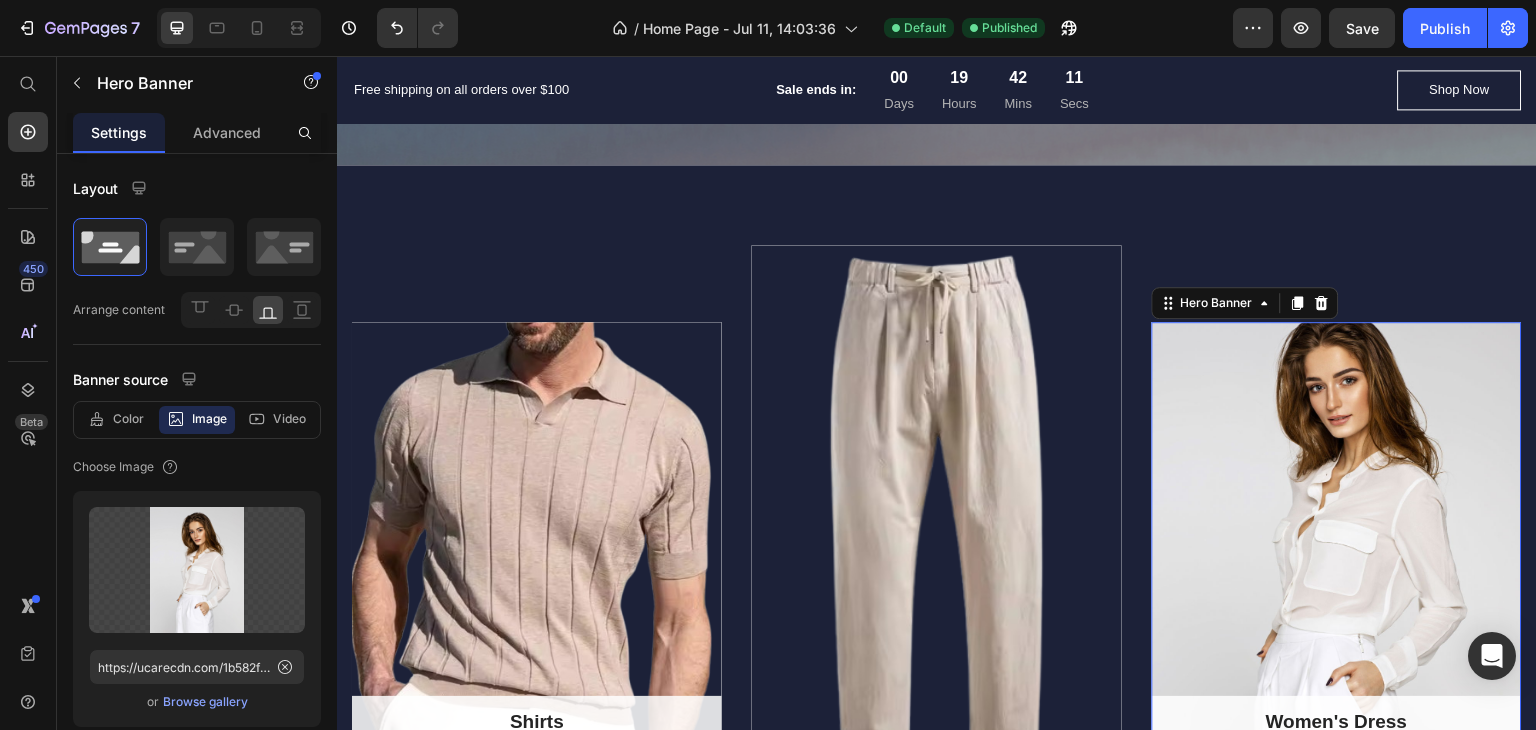 click at bounding box center [1337, 535] 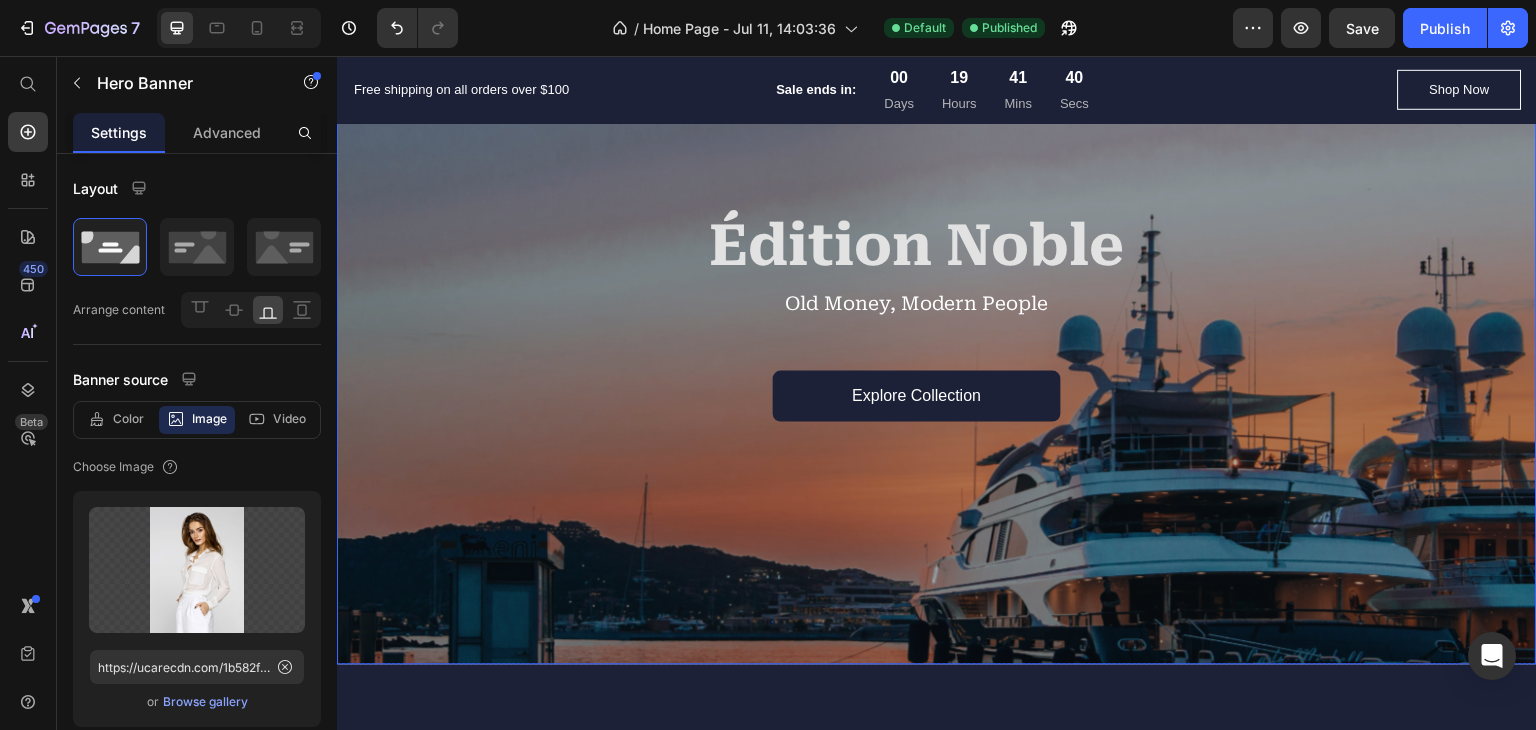 scroll, scrollTop: 0, scrollLeft: 0, axis: both 